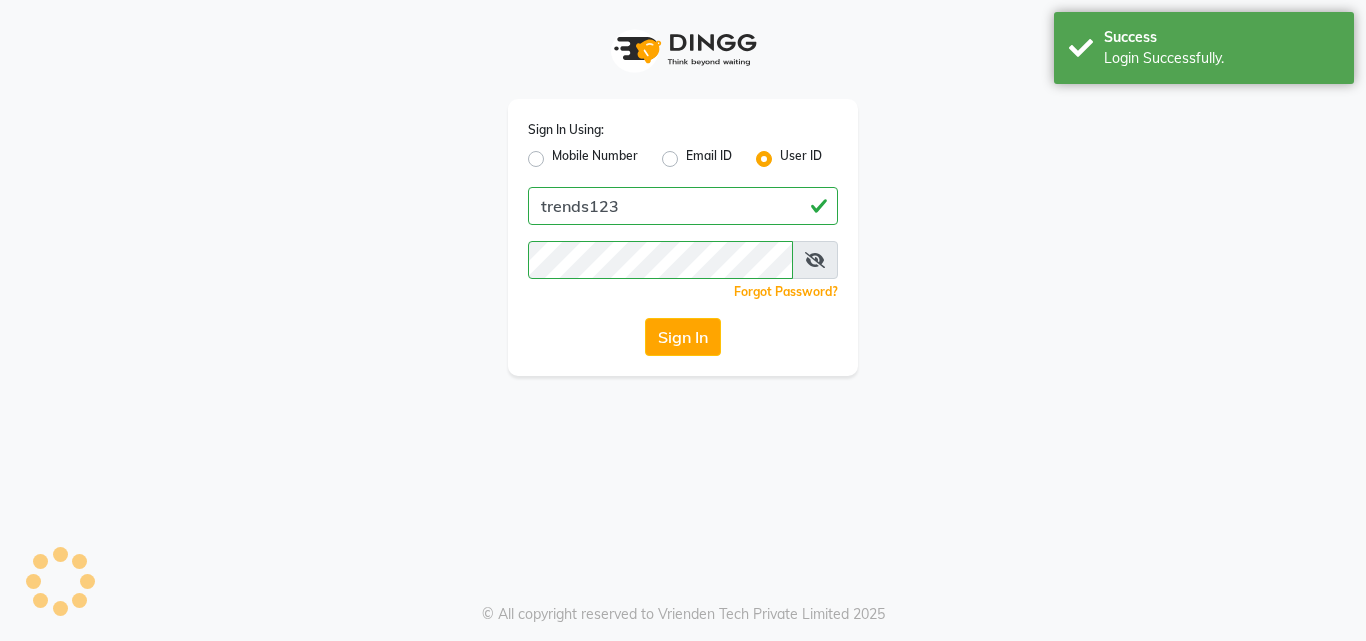 scroll, scrollTop: 0, scrollLeft: 0, axis: both 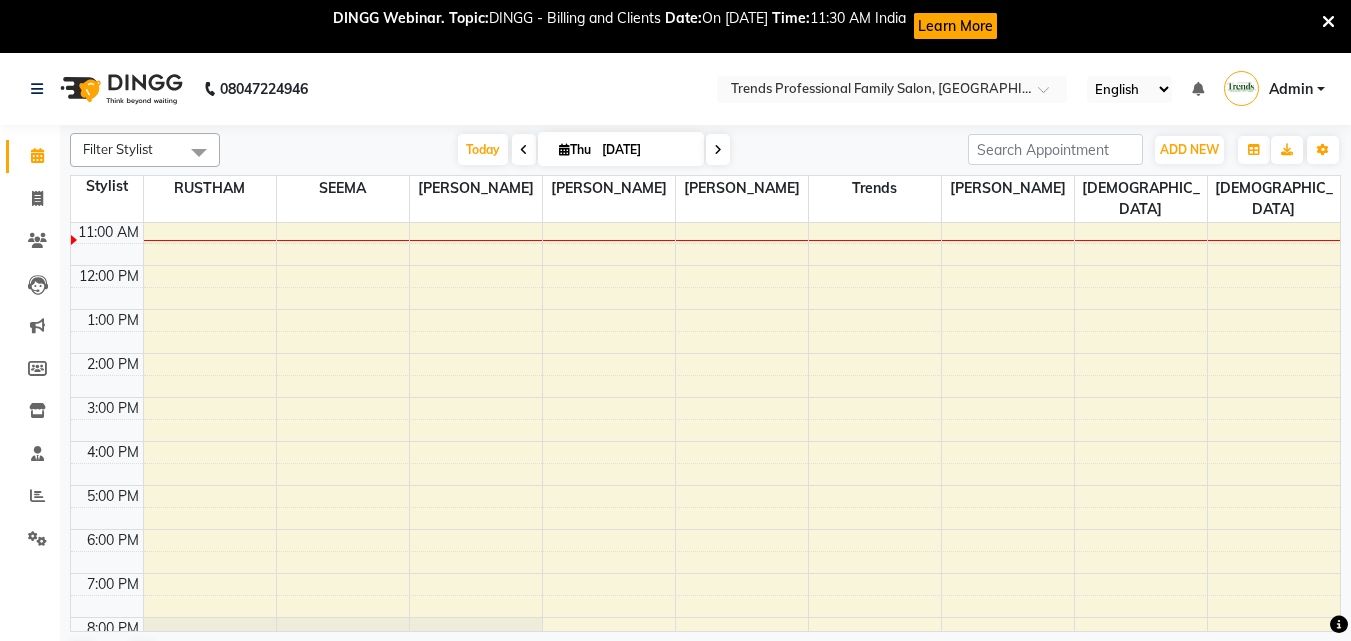 click at bounding box center [1328, 22] 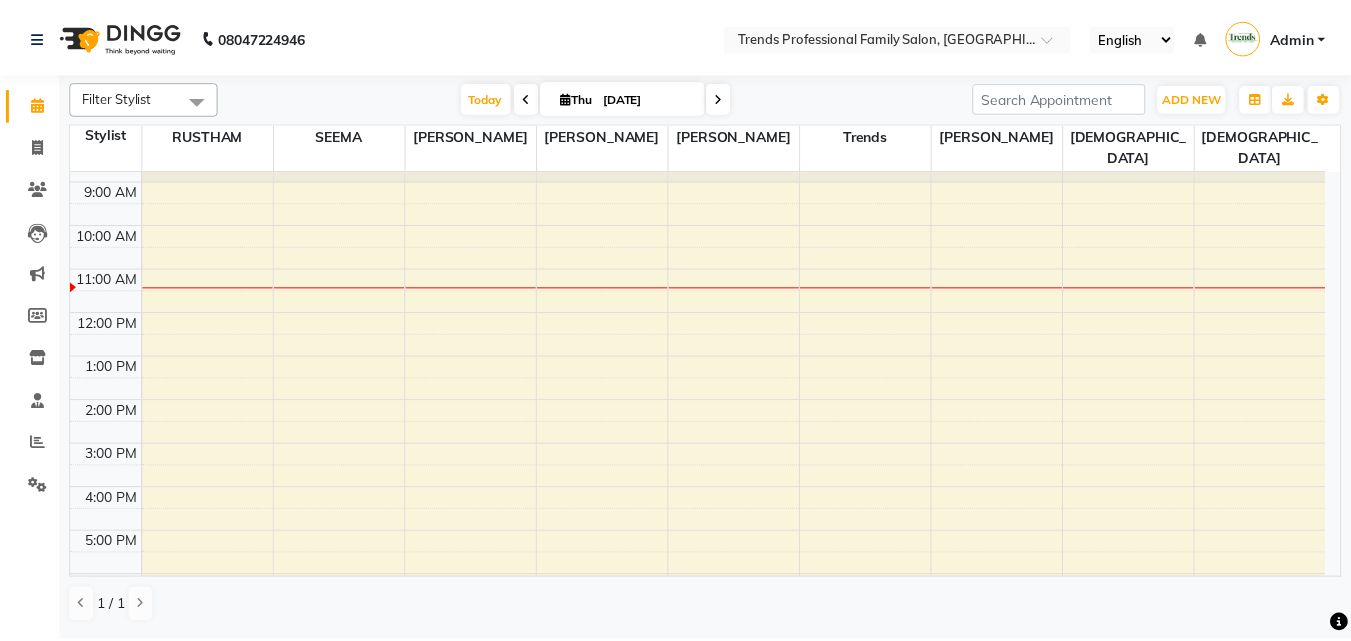 scroll, scrollTop: 0, scrollLeft: 0, axis: both 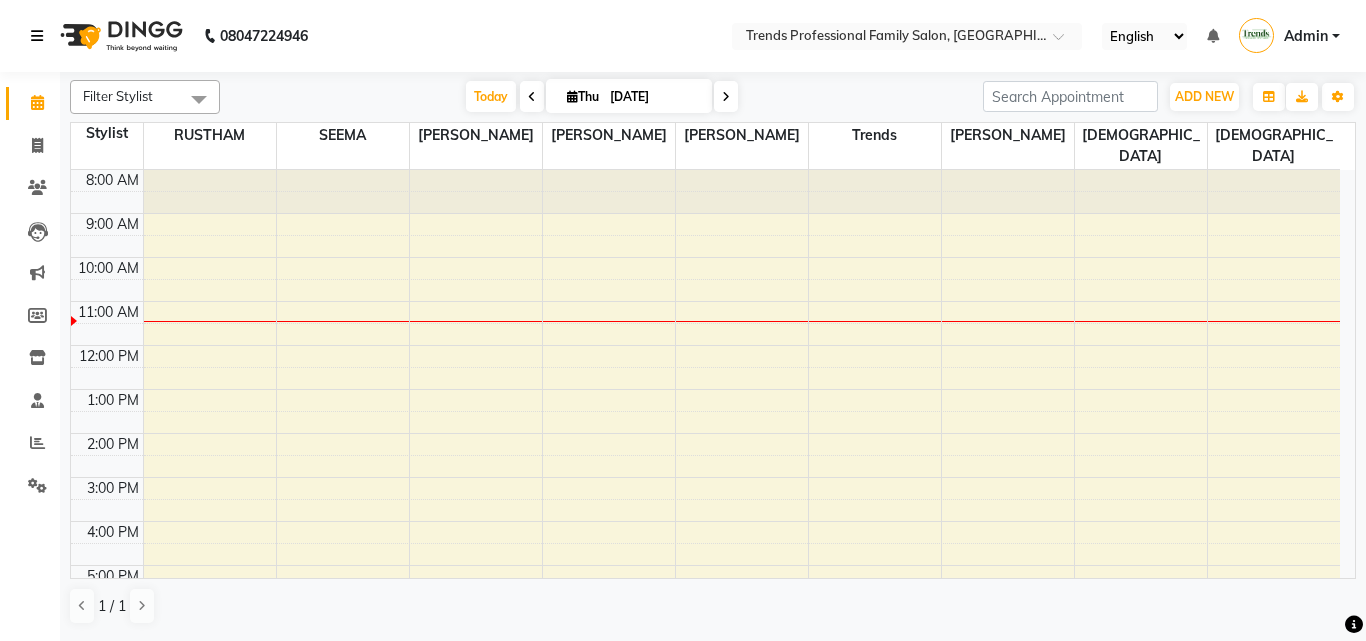click at bounding box center (37, 36) 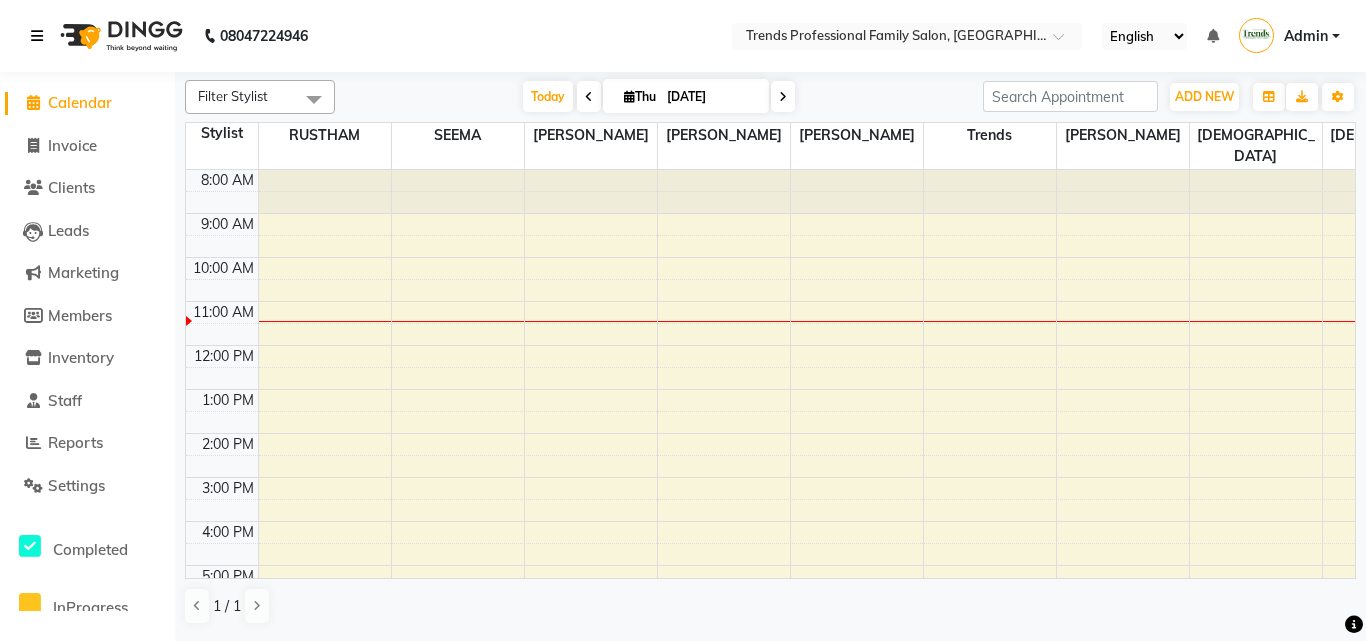 click at bounding box center [37, 36] 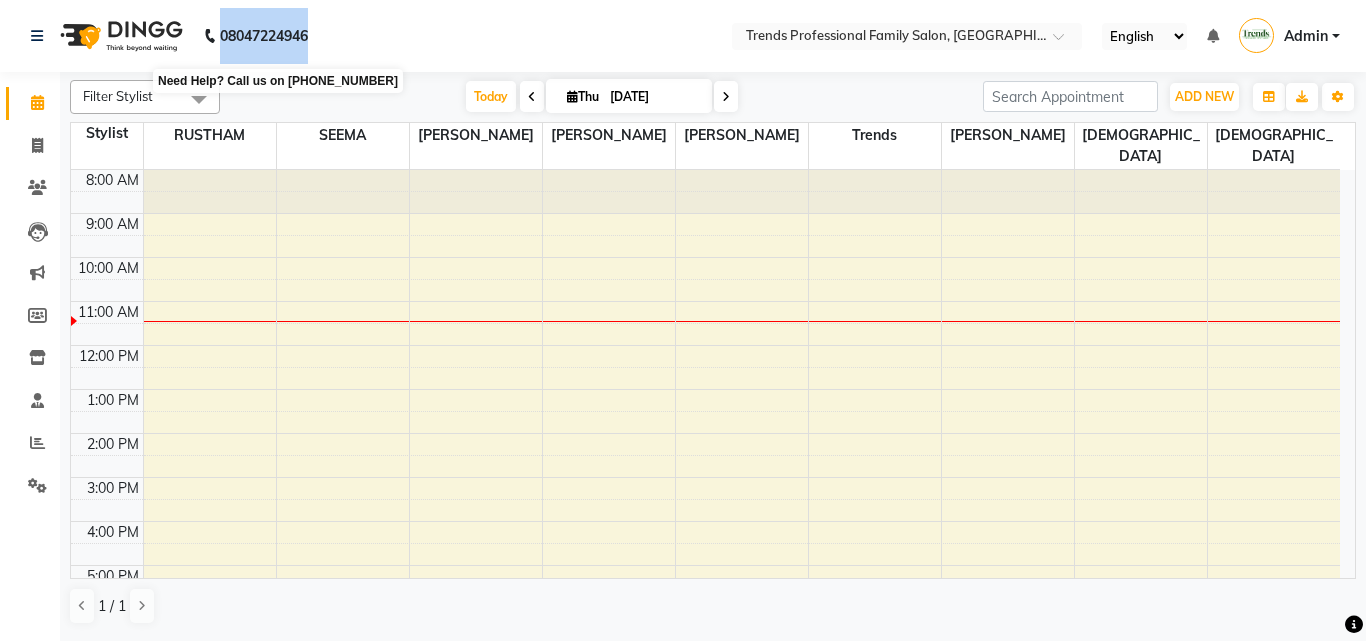 drag, startPoint x: 399, startPoint y: 35, endPoint x: 220, endPoint y: 31, distance: 179.0447 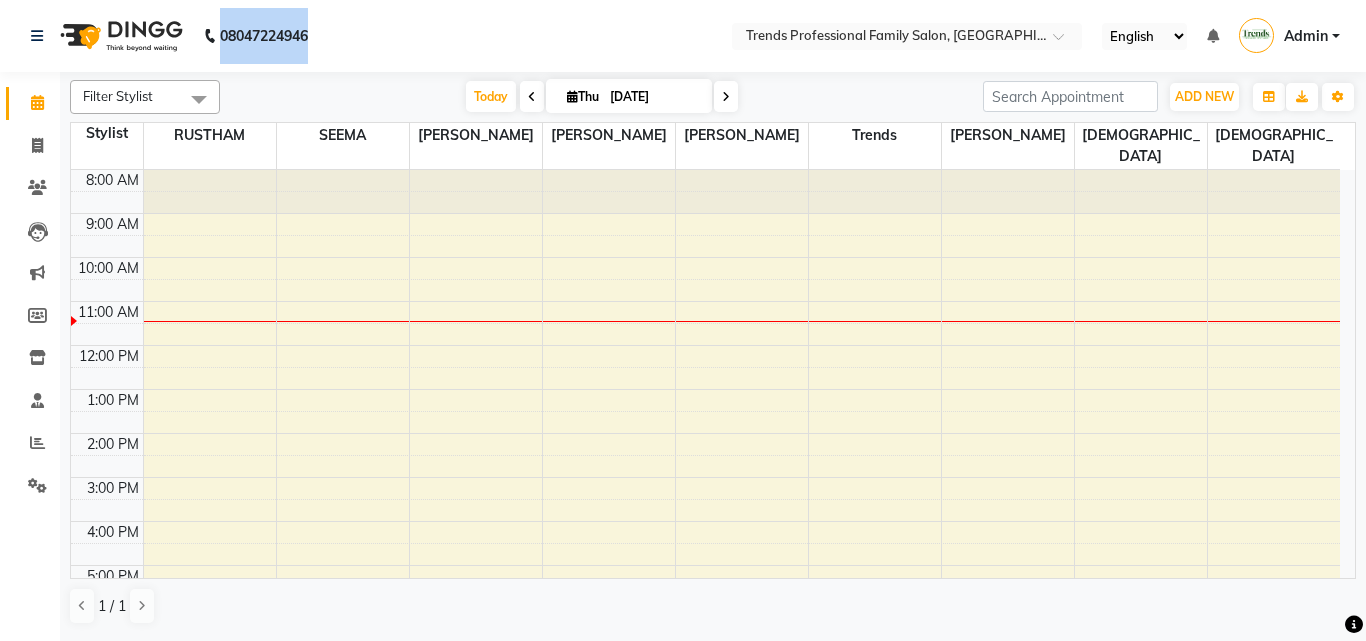 click on "08047224946 Select Location × Trends Professional Family Salon, Nelamangala English ENGLISH Español العربية मराठी हिंदी ગુજરાતી தமிழ் 中文 Notifications nothing to show Admin Manage Profile Change Password Sign out  Version:3.15.4" 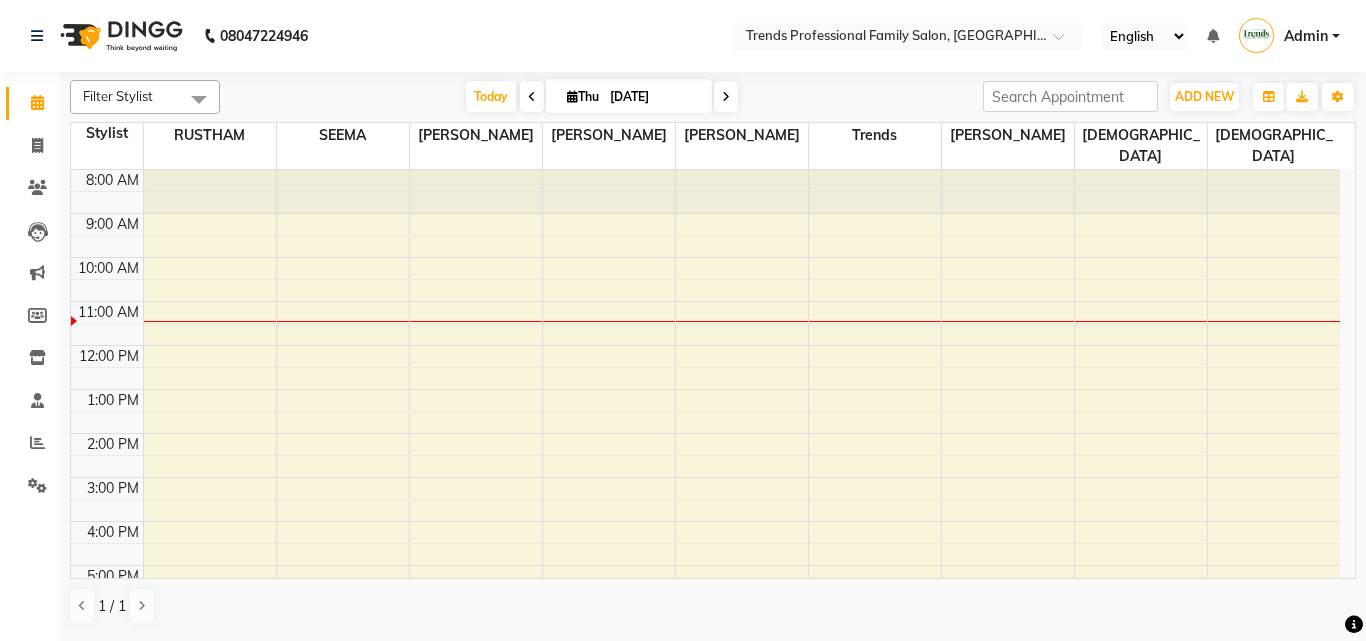 click on "08047224946 Select Location × Trends Professional Family Salon, Nelamangala English ENGLISH Español العربية मराठी हिंदी ગુજરાતી தமிழ் 中文 Notifications nothing to show Admin Manage Profile Change Password Sign out  Version:3.15.4" 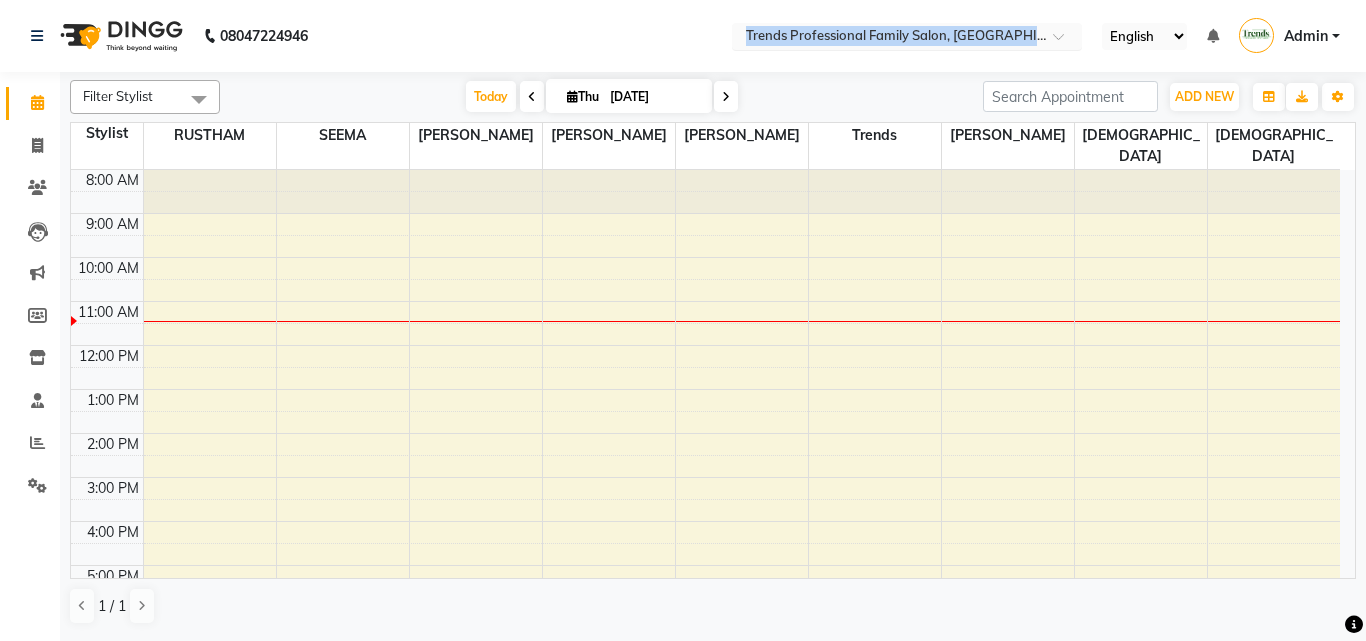 drag, startPoint x: 549, startPoint y: 33, endPoint x: 842, endPoint y: 35, distance: 293.00684 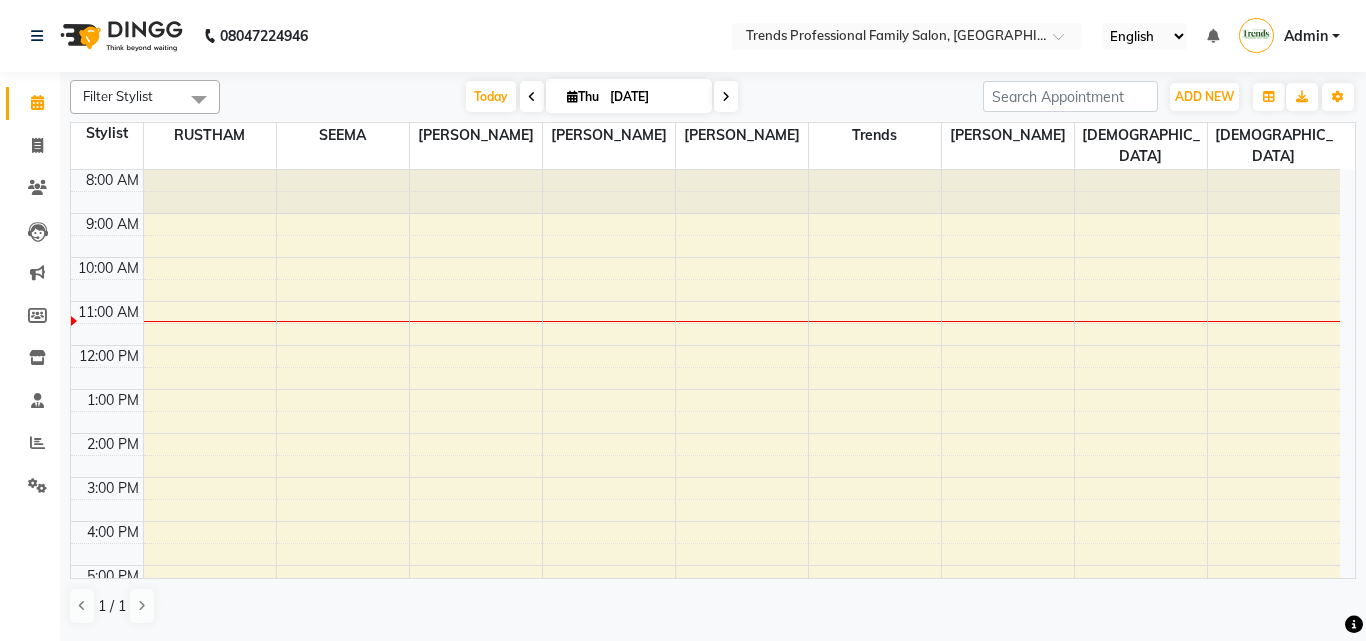 click on "08047224946 Select Location × Trends Professional Family Salon, Nelamangala English ENGLISH Español العربية मराठी हिंदी ગુજરાતી தமிழ் 中文 Notifications nothing to show Admin Manage Profile Change Password Sign out  Version:3.15.4" 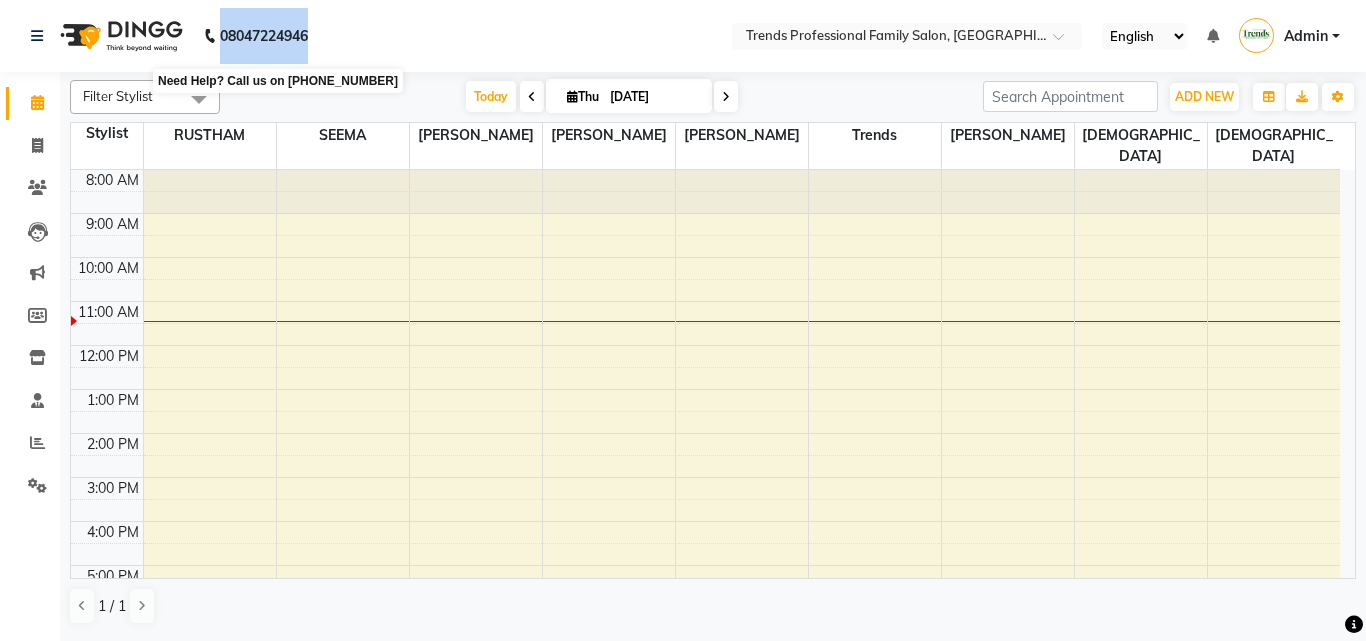 drag, startPoint x: 337, startPoint y: 34, endPoint x: 214, endPoint y: 48, distance: 123.79418 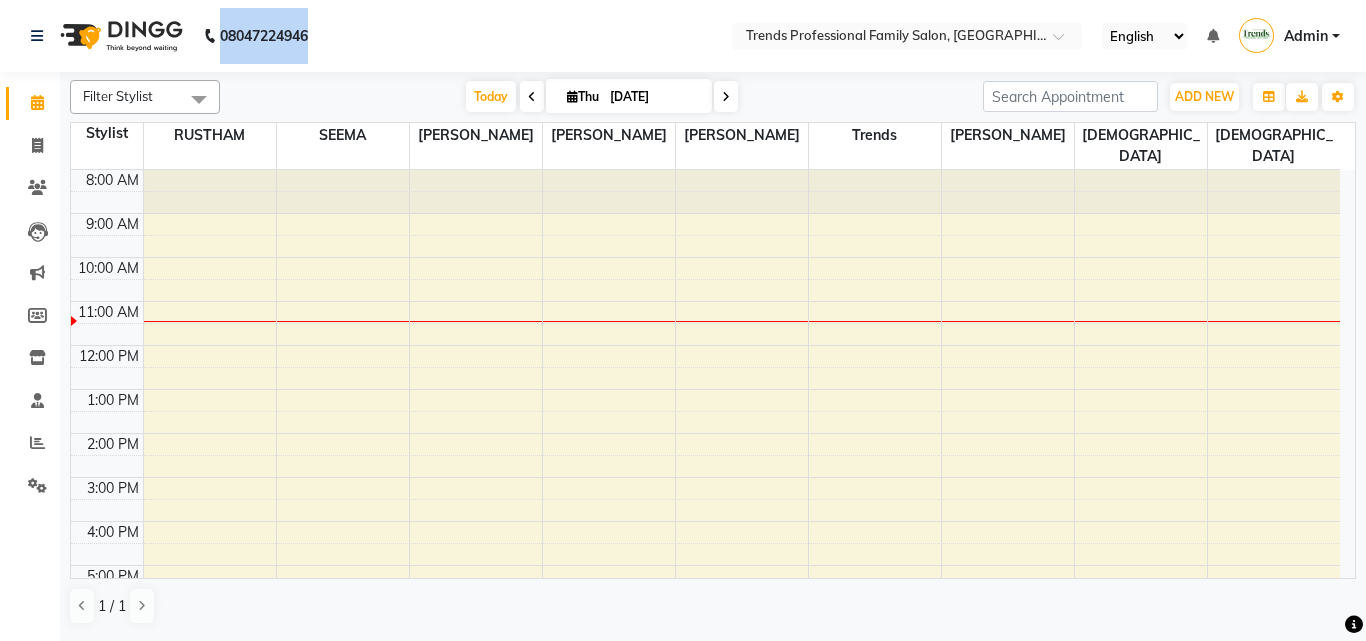 click on "[PHONE_NUMBER] Need Help?  Call us on 08047224946 Select Location × Trends Professional Family Salon, Nelamangala English ENGLISH Español العربية मराठी हिंदी ગુજરાતી தமிழ் 中文 Notifications nothing to show Admin Manage Profile Change Password Sign out  Version:3.15.4" 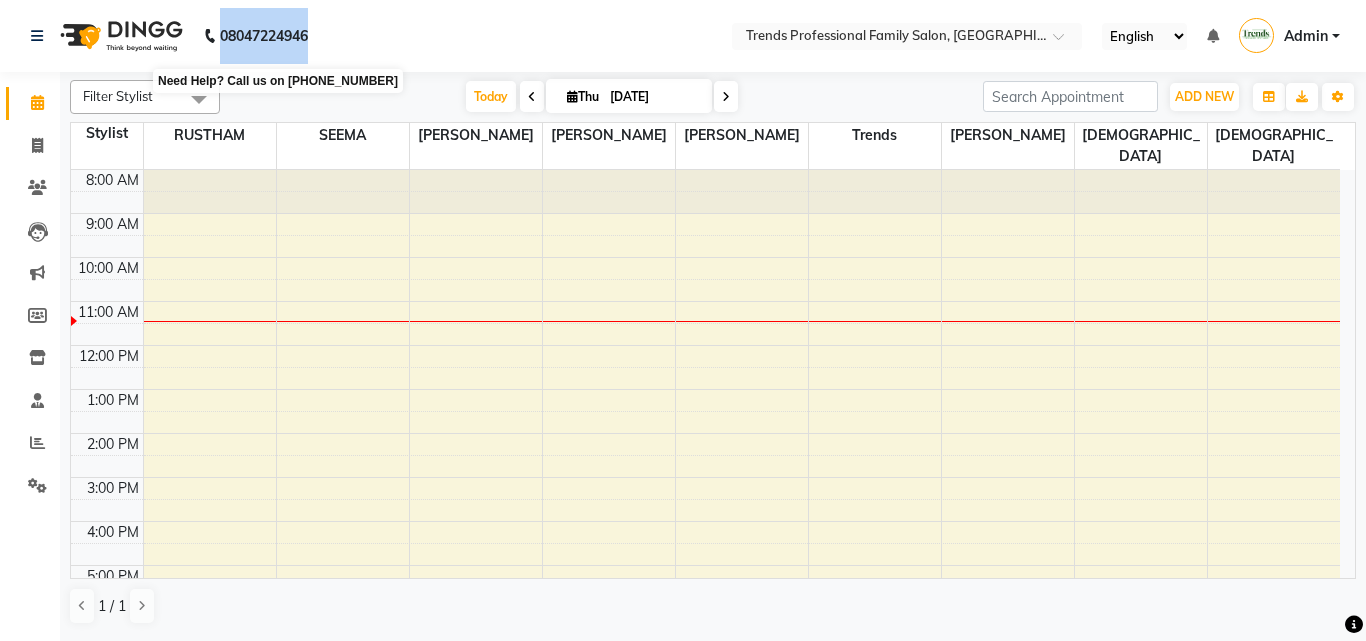 drag, startPoint x: 359, startPoint y: 24, endPoint x: 213, endPoint y: 35, distance: 146.4138 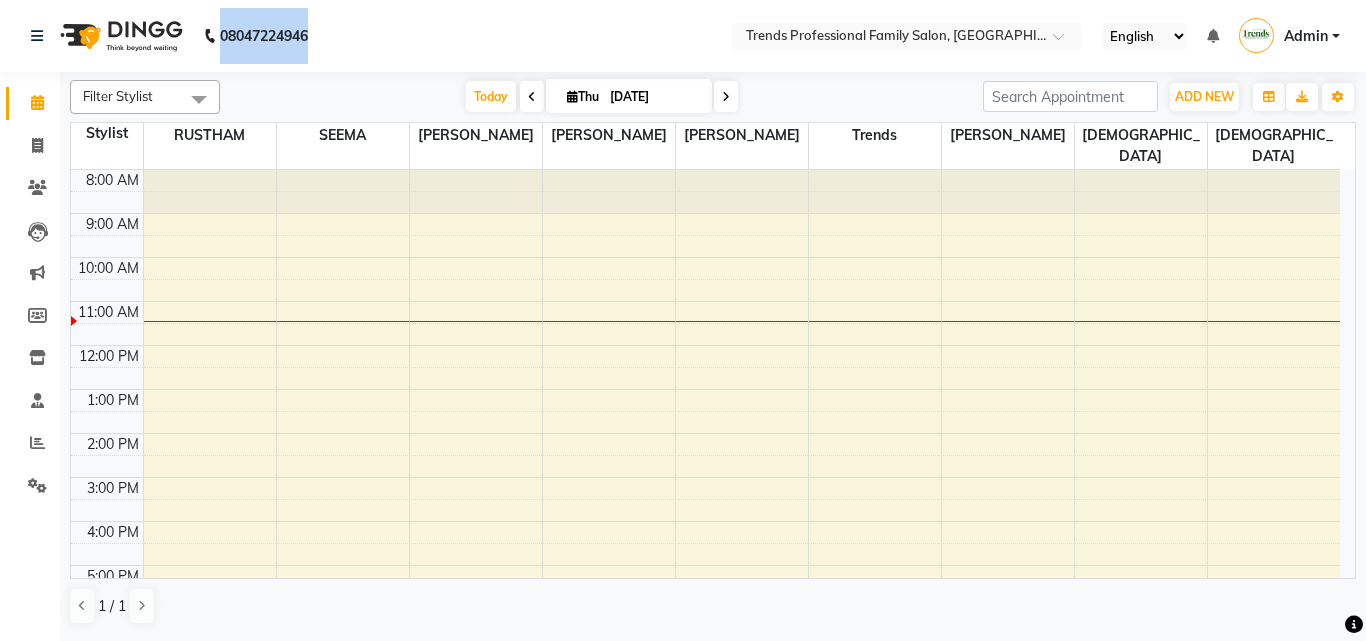 click on "[PHONE_NUMBER] Need Help?  Call us on 08047224946 Select Location × Trends Professional Family Salon, Nelamangala English ENGLISH Español العربية मराठी हिंदी ગુજરાતી தமிழ் 中文 Notifications nothing to show Admin Manage Profile Change Password Sign out  Version:3.15.4" 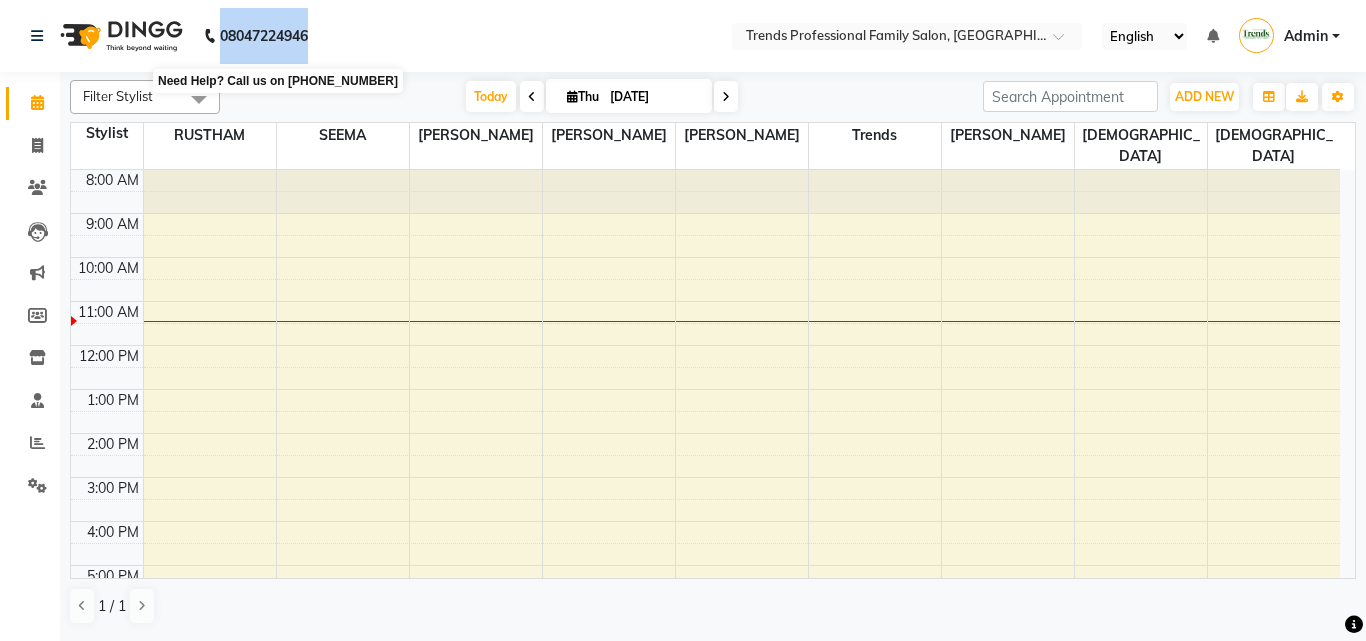 drag, startPoint x: 342, startPoint y: 28, endPoint x: 219, endPoint y: 24, distance: 123.065025 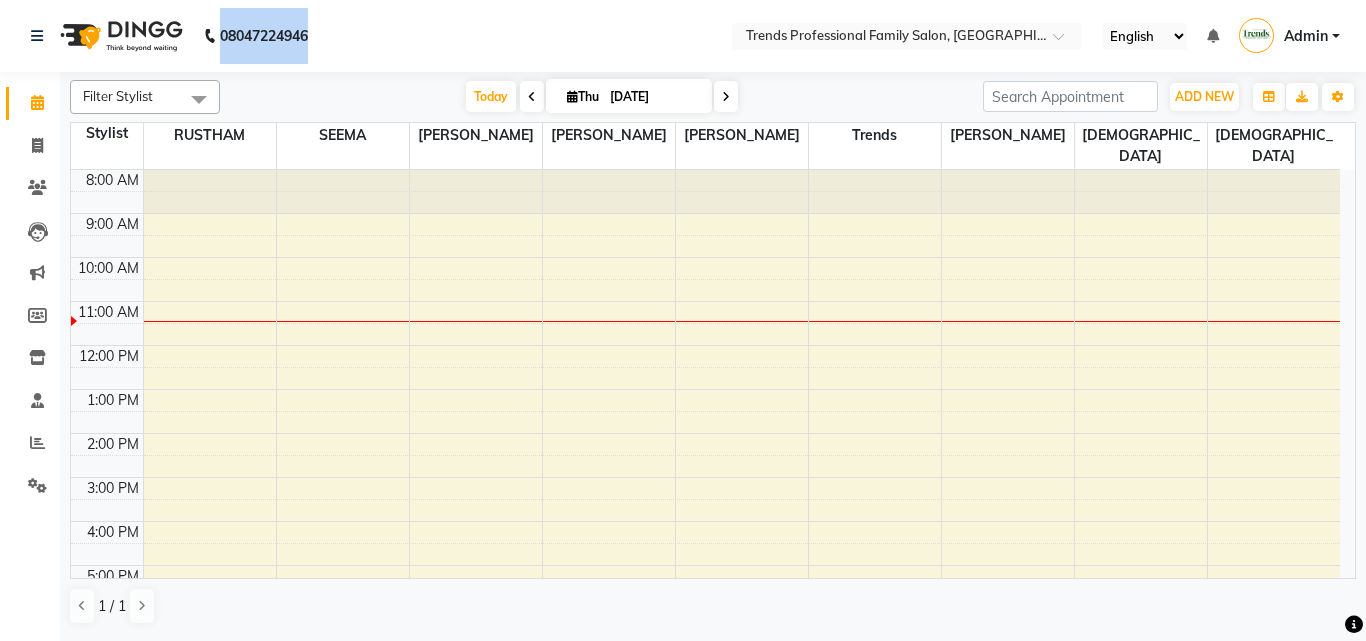 click on "[PHONE_NUMBER] Need Help?  Call us on 08047224946 Select Location × Trends Professional Family Salon, Nelamangala English ENGLISH Español العربية मराठी हिंदी ગુજરાતી தமிழ் 中文 Notifications nothing to show Admin Manage Profile Change Password Sign out  Version:3.15.4" 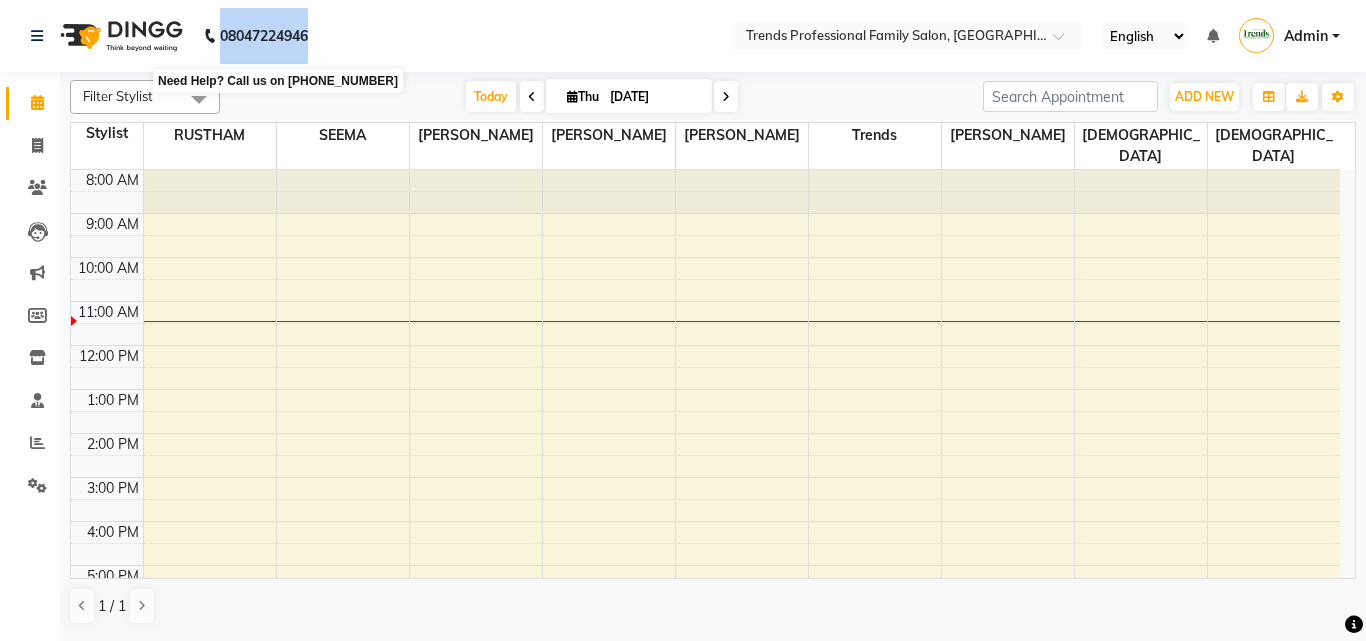 drag, startPoint x: 318, startPoint y: 27, endPoint x: 206, endPoint y: 23, distance: 112.0714 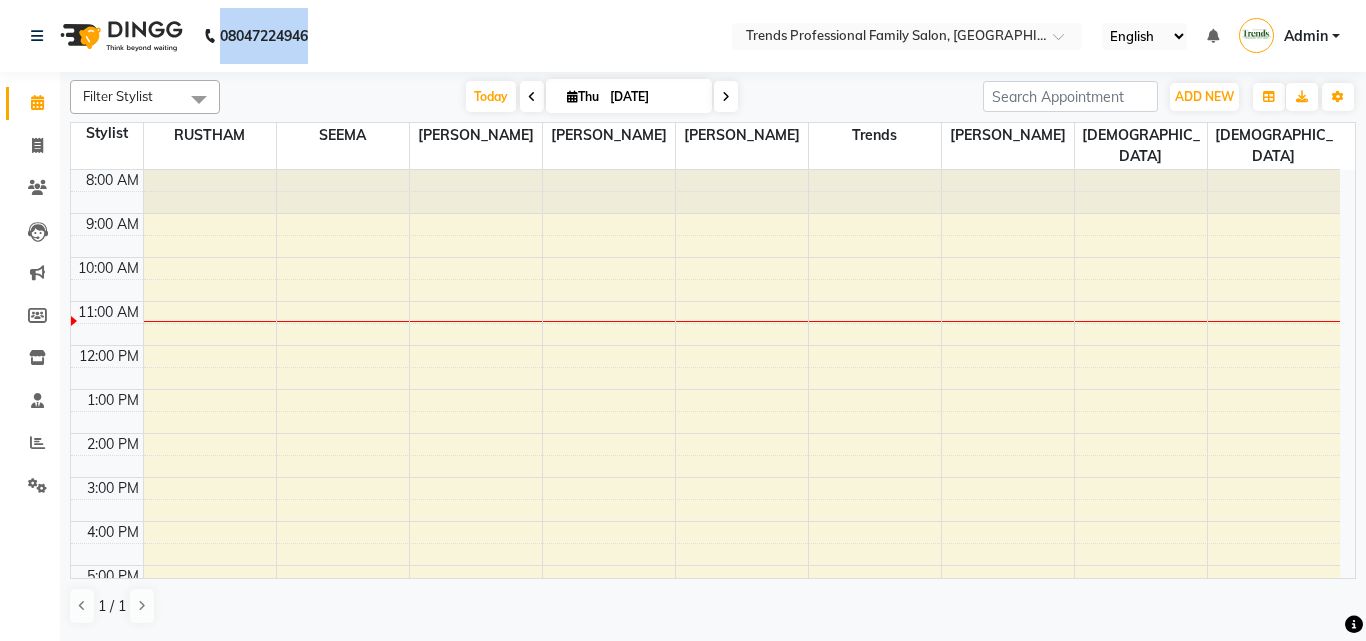 click on "08047224946 Select Location × Trends Professional Family Salon, Nelamangala English ENGLISH Español العربية मराठी हिंदी ગુજરાતી தமிழ் 中文 Notifications nothing to show Admin Manage Profile Change Password Sign out  Version:3.15.4" 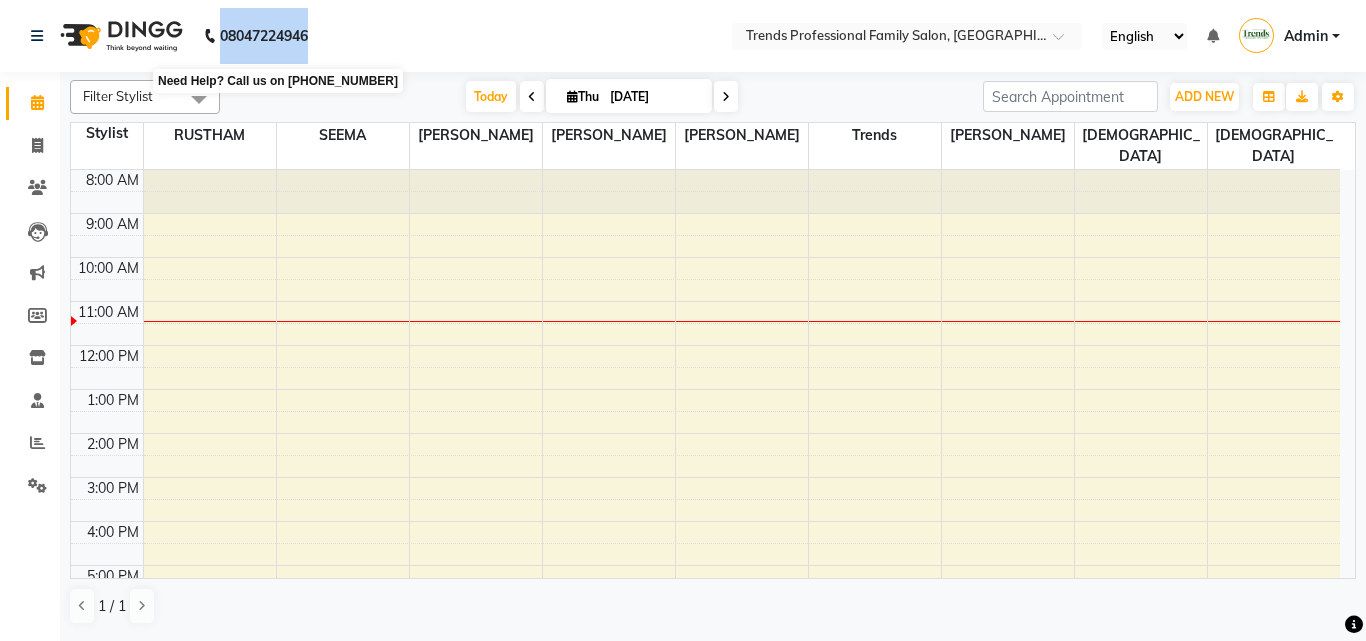 drag, startPoint x: 293, startPoint y: 25, endPoint x: 219, endPoint y: 15, distance: 74.672615 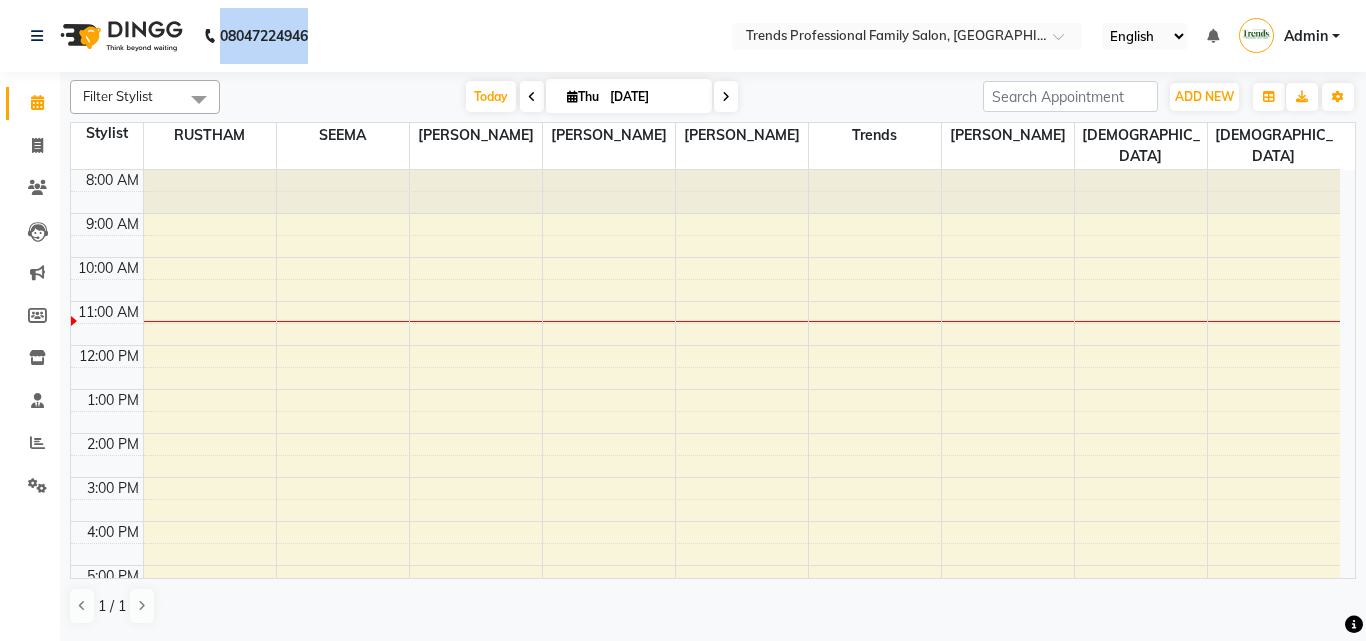 click on "08047224946 Select Location × Trends Professional Family Salon, Nelamangala English ENGLISH Español العربية मराठी हिंदी ગુજરાતી தமிழ் 中文 Notifications nothing to show Admin Manage Profile Change Password Sign out  Version:3.15.4" 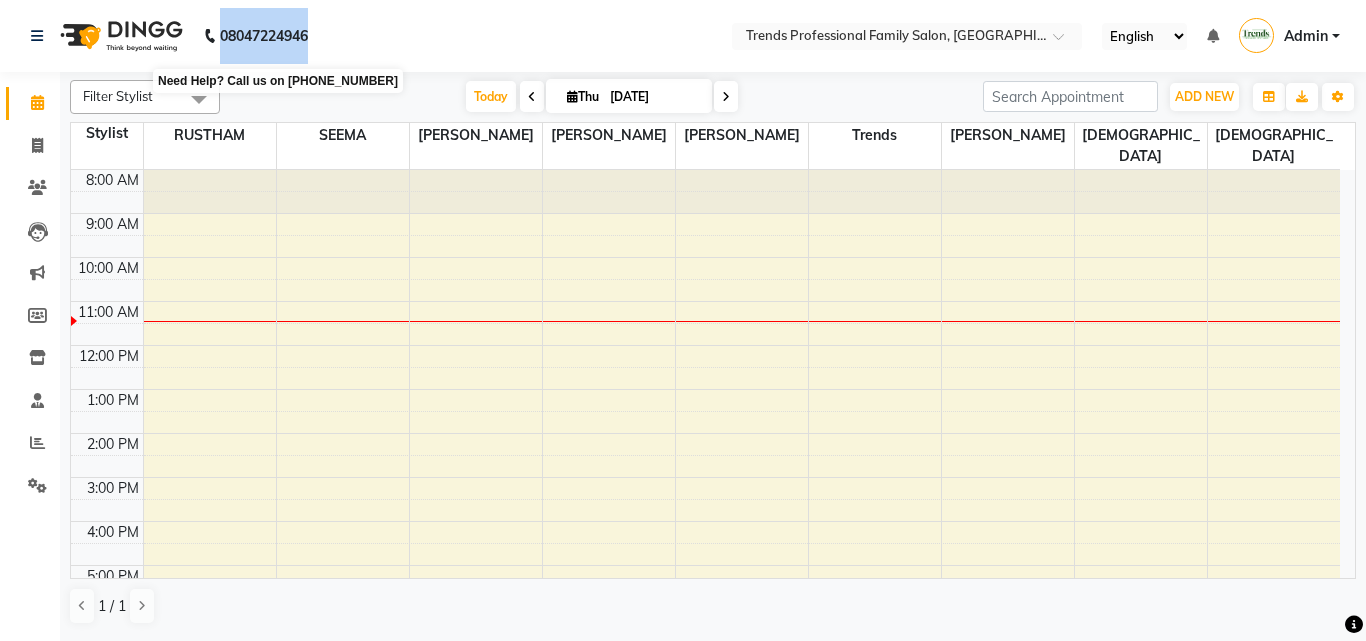 drag, startPoint x: 373, startPoint y: 28, endPoint x: 218, endPoint y: 28, distance: 155 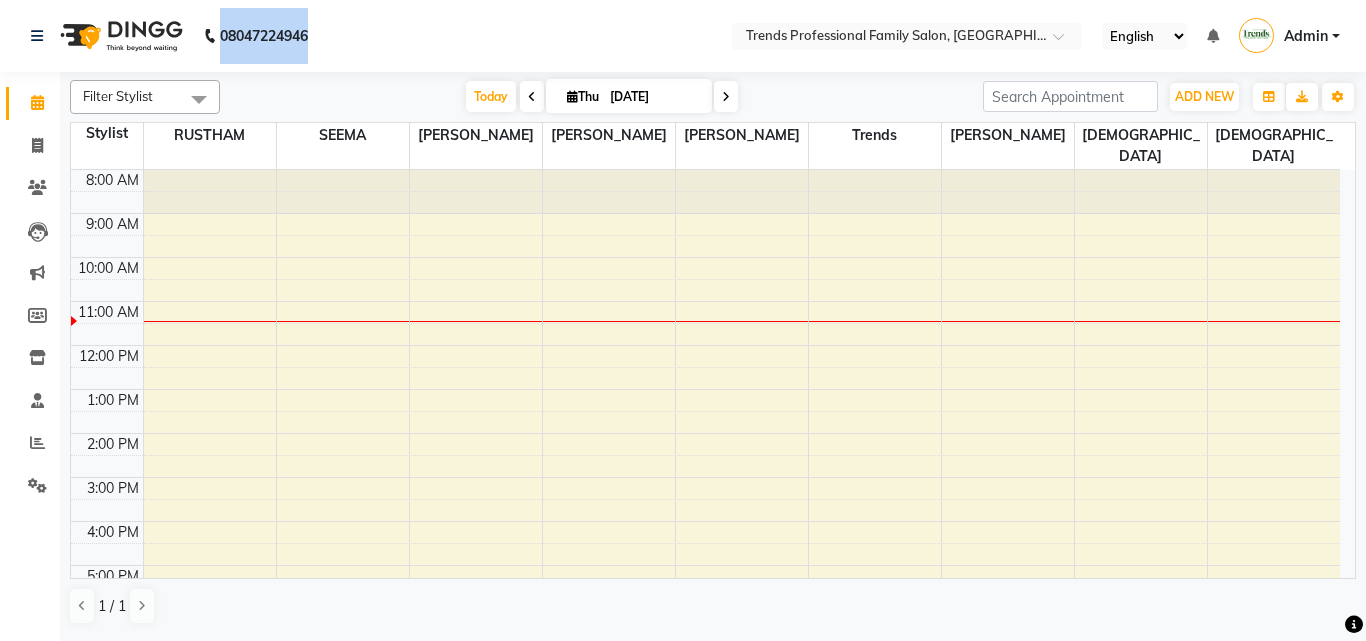 click on "08047224946 Select Location × Trends Professional Family Salon, Nelamangala English ENGLISH Español العربية मराठी हिंदी ગુજરાતી தமிழ் 中文 Notifications nothing to show Admin Manage Profile Change Password Sign out  Version:3.15.4" 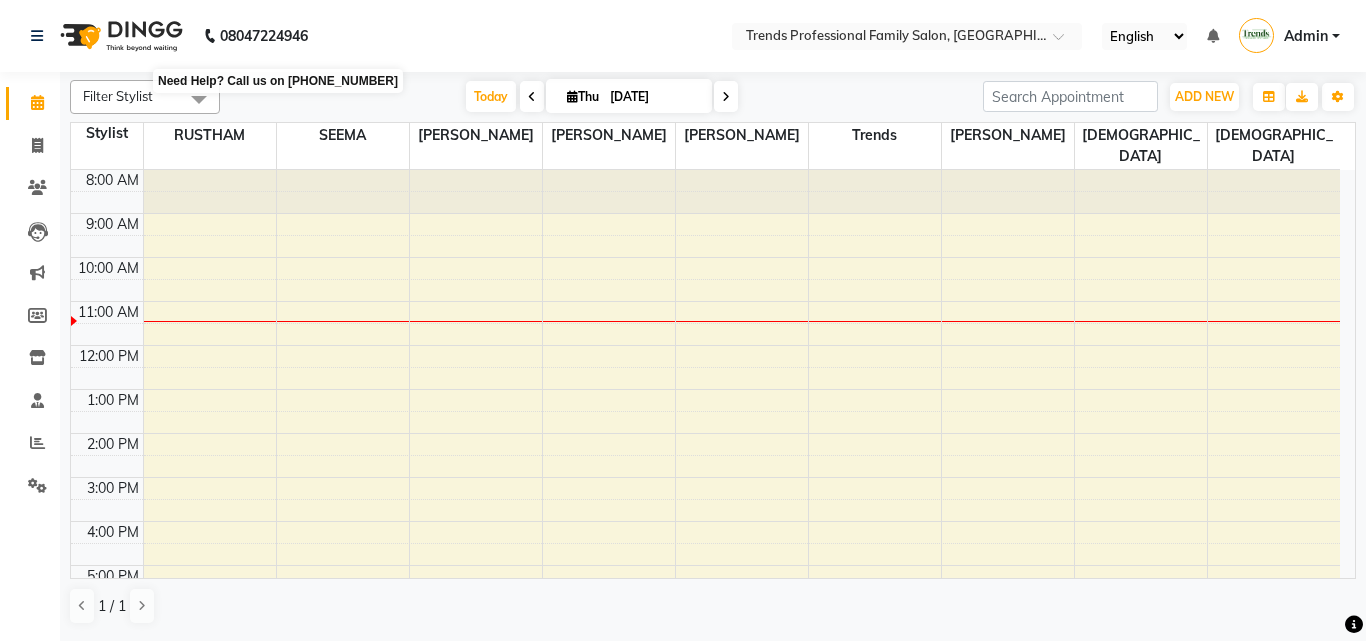 drag, startPoint x: 337, startPoint y: 36, endPoint x: 234, endPoint y: 36, distance: 103 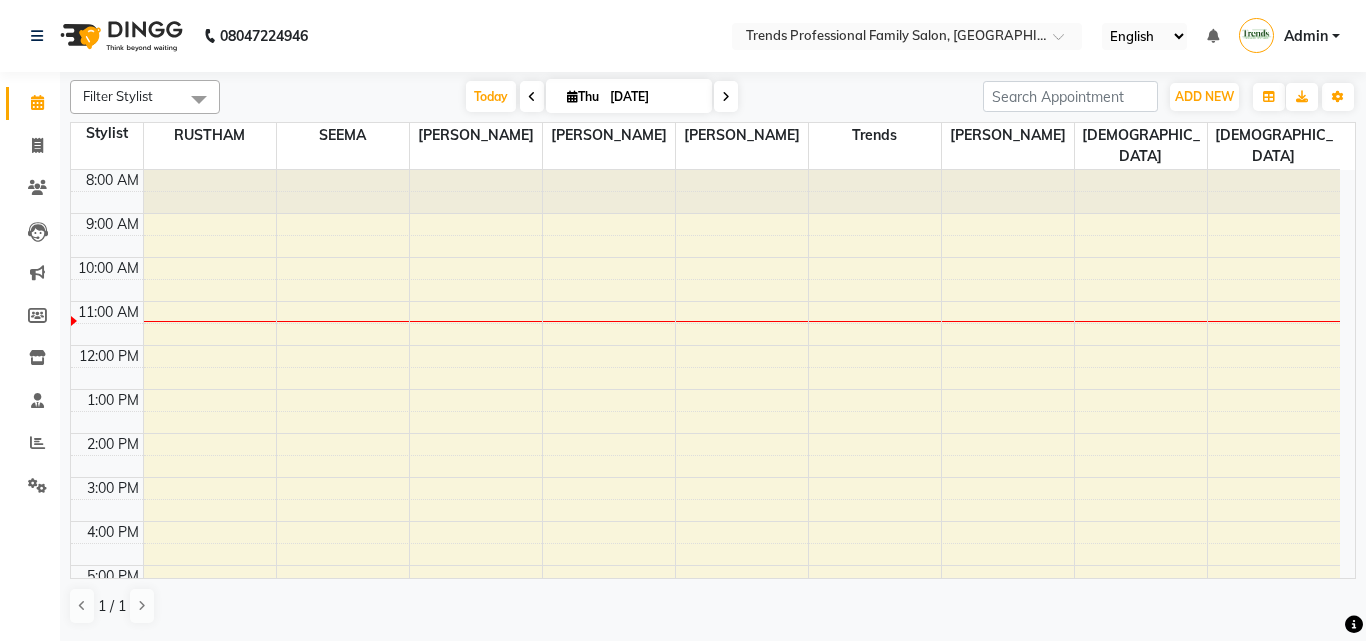 click on "08047224946 Select Location × Trends Professional Family Salon, Nelamangala English ENGLISH Español العربية मराठी हिंदी ગુજરાતી தமிழ் 中文 Notifications nothing to show Admin Manage Profile Change Password Sign out  Version:3.15.4" 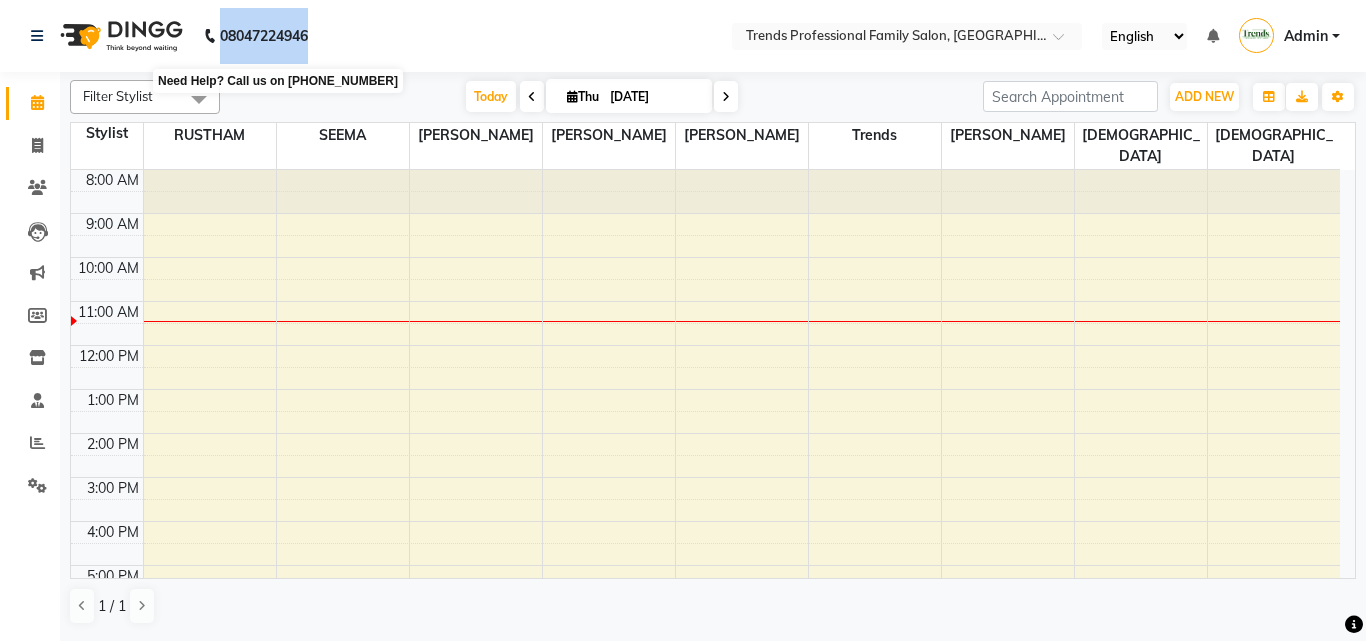 drag, startPoint x: 338, startPoint y: 27, endPoint x: 240, endPoint y: 36, distance: 98.4124 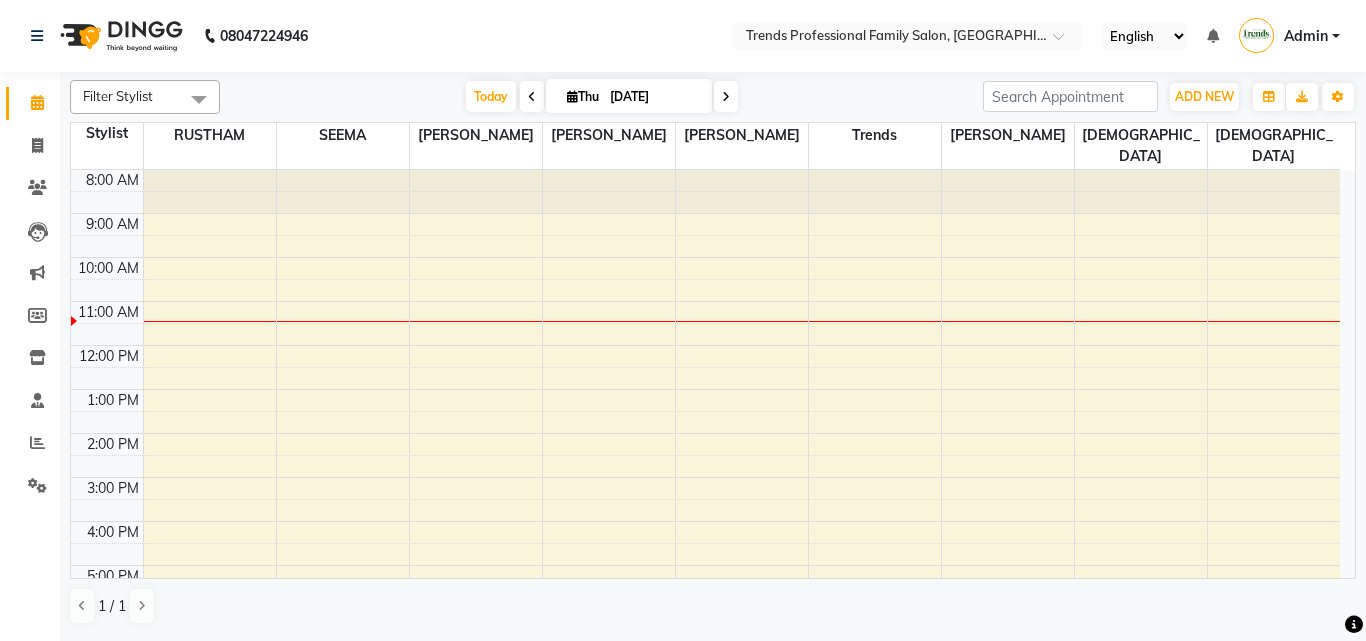 click on "08047224946 Select Location × Trends Professional Family Salon, Nelamangala English ENGLISH Español العربية मराठी हिंदी ગુજરાતી தமிழ் 中文 Notifications nothing to show Admin Manage Profile Change Password Sign out  Version:3.15.4" 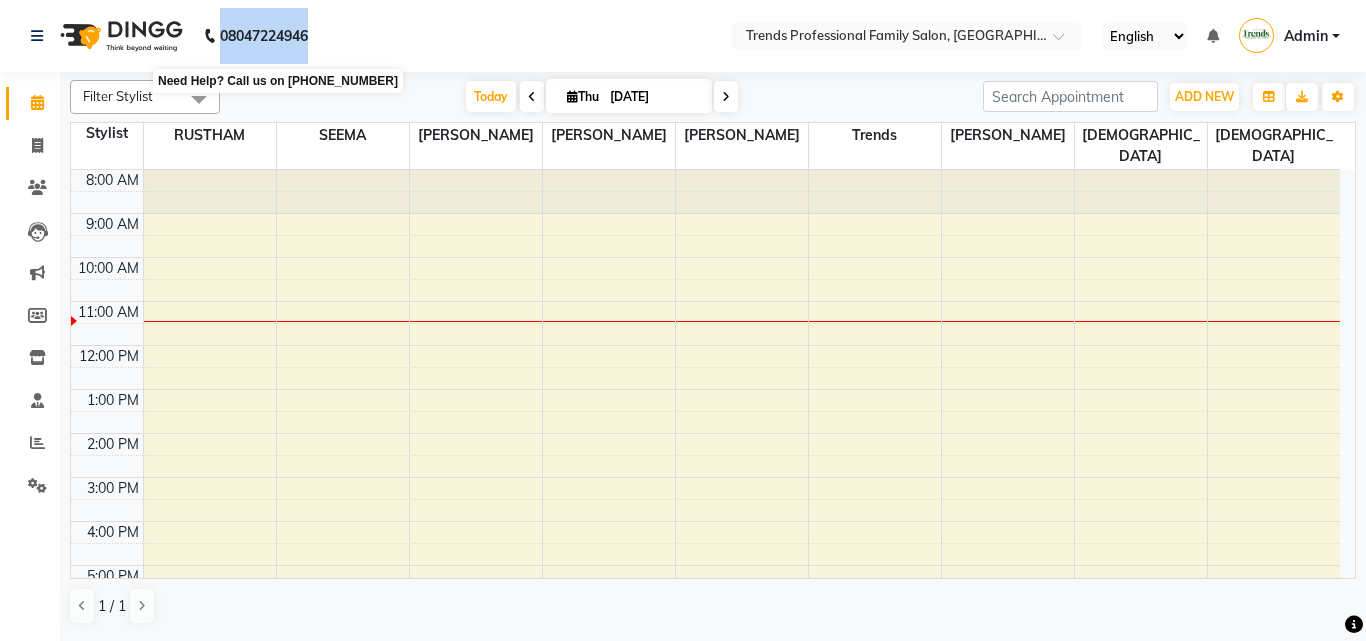 drag, startPoint x: 324, startPoint y: 33, endPoint x: 205, endPoint y: 26, distance: 119.2057 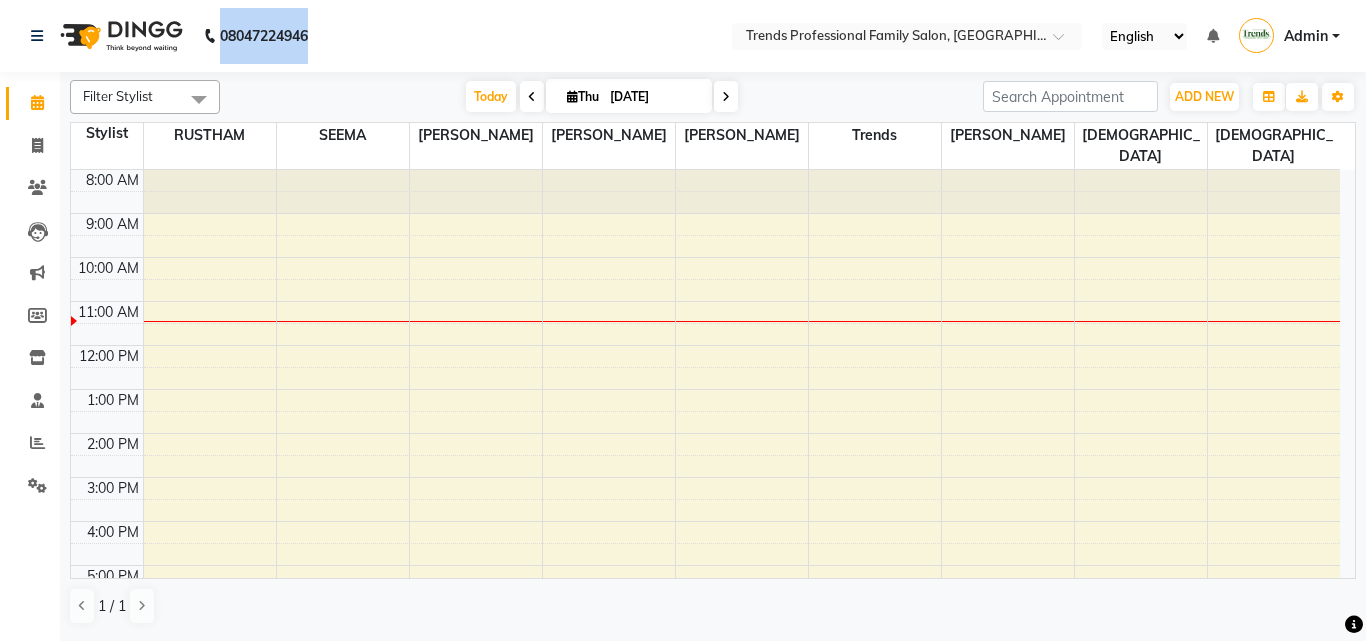 click on "08047224946 Select Location × Trends Professional Family Salon, Nelamangala English ENGLISH Español العربية मराठी हिंदी ગુજરાતી தமிழ் 中文 Notifications nothing to show Admin Manage Profile Change Password Sign out  Version:3.15.4" 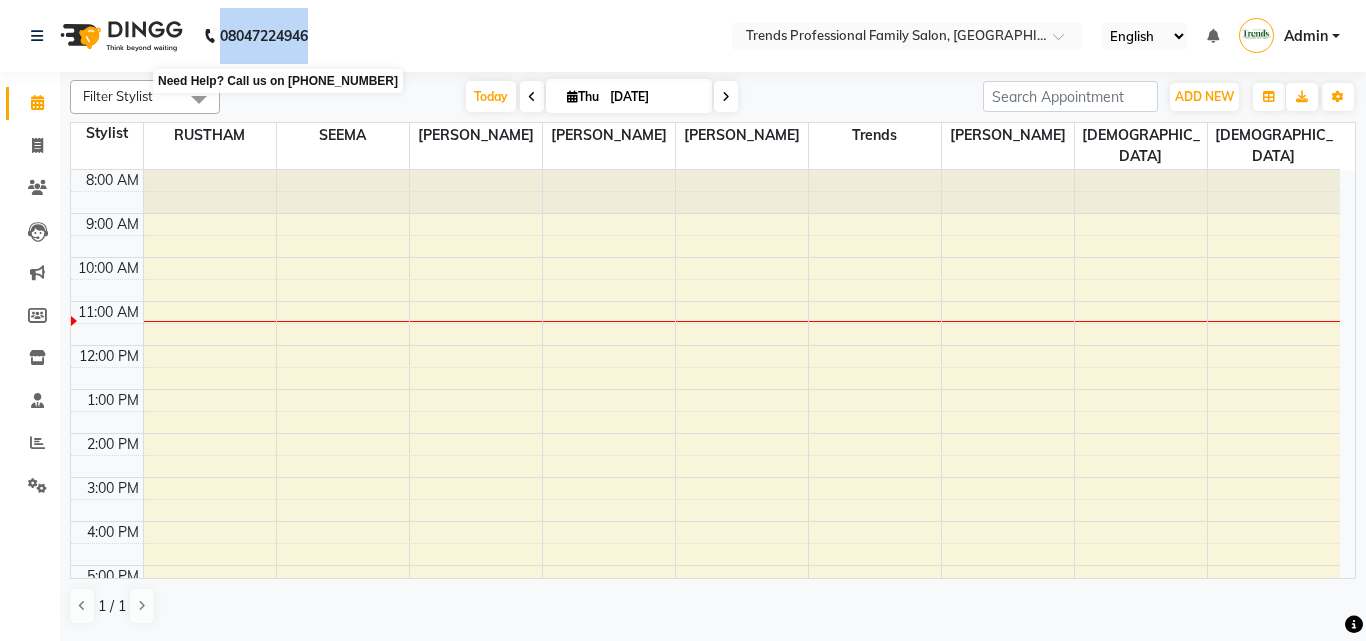 drag, startPoint x: 352, startPoint y: 31, endPoint x: 224, endPoint y: 18, distance: 128.65846 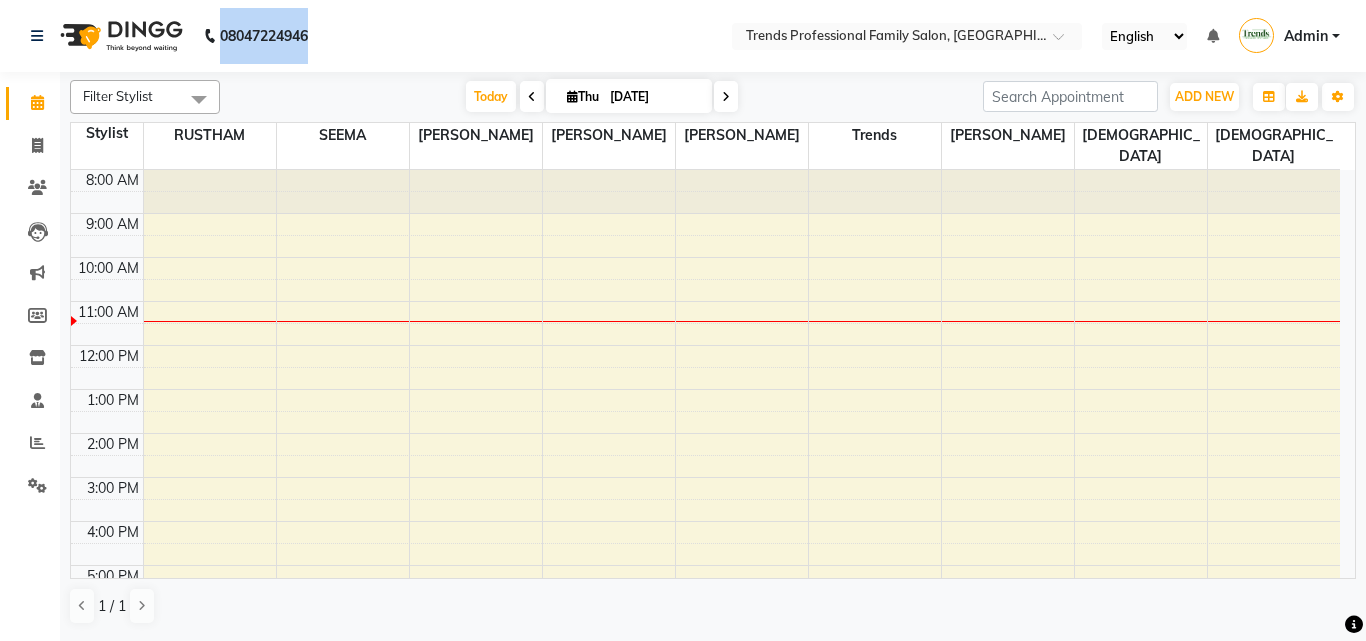 click on "[PHONE_NUMBER] Need Help?  Call us on [PHONE_NUMBER]" 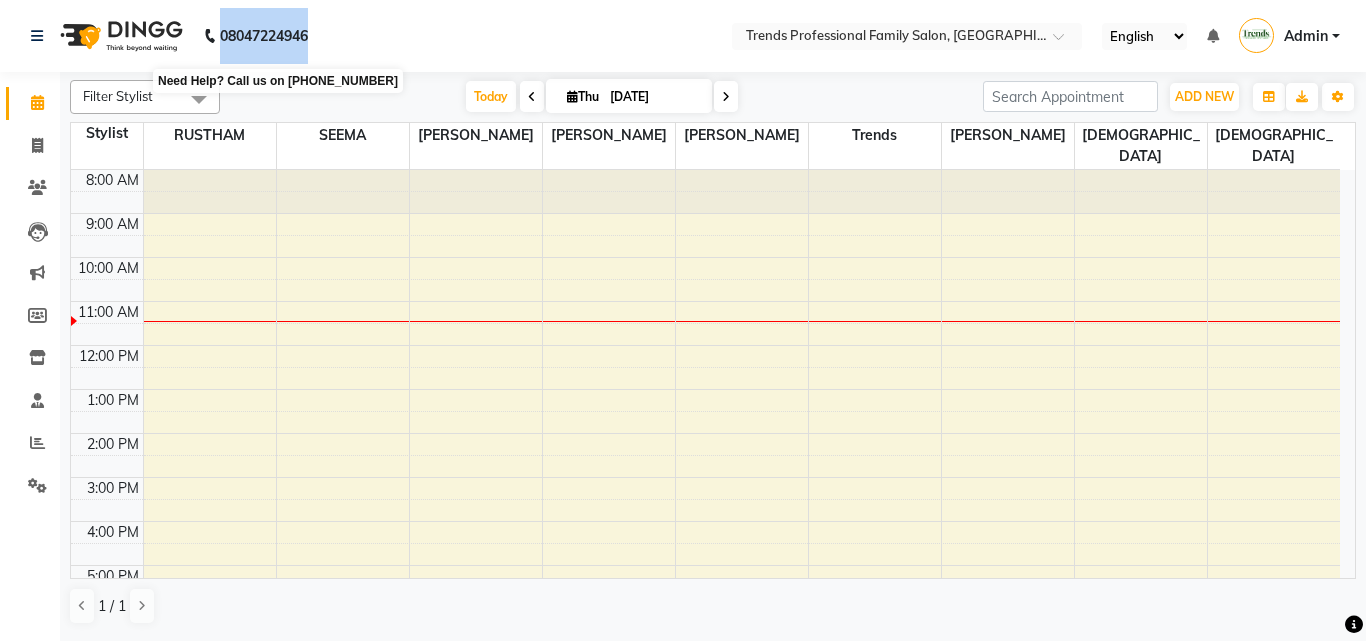 drag, startPoint x: 323, startPoint y: 19, endPoint x: 222, endPoint y: 14, distance: 101.12369 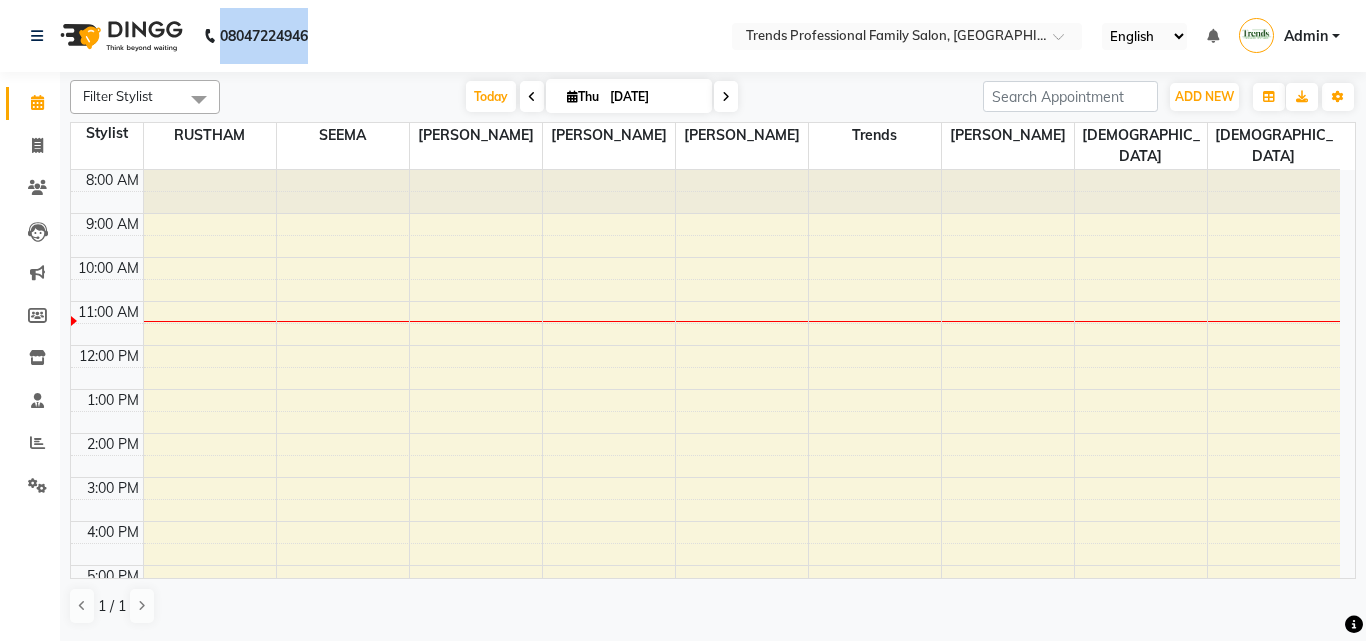 click on "08047224946 Select Location × Trends Professional Family Salon, Nelamangala English ENGLISH Español العربية मराठी हिंदी ગુજરાતી தமிழ் 中文 Notifications nothing to show Admin Manage Profile Change Password Sign out  Version:3.15.4" 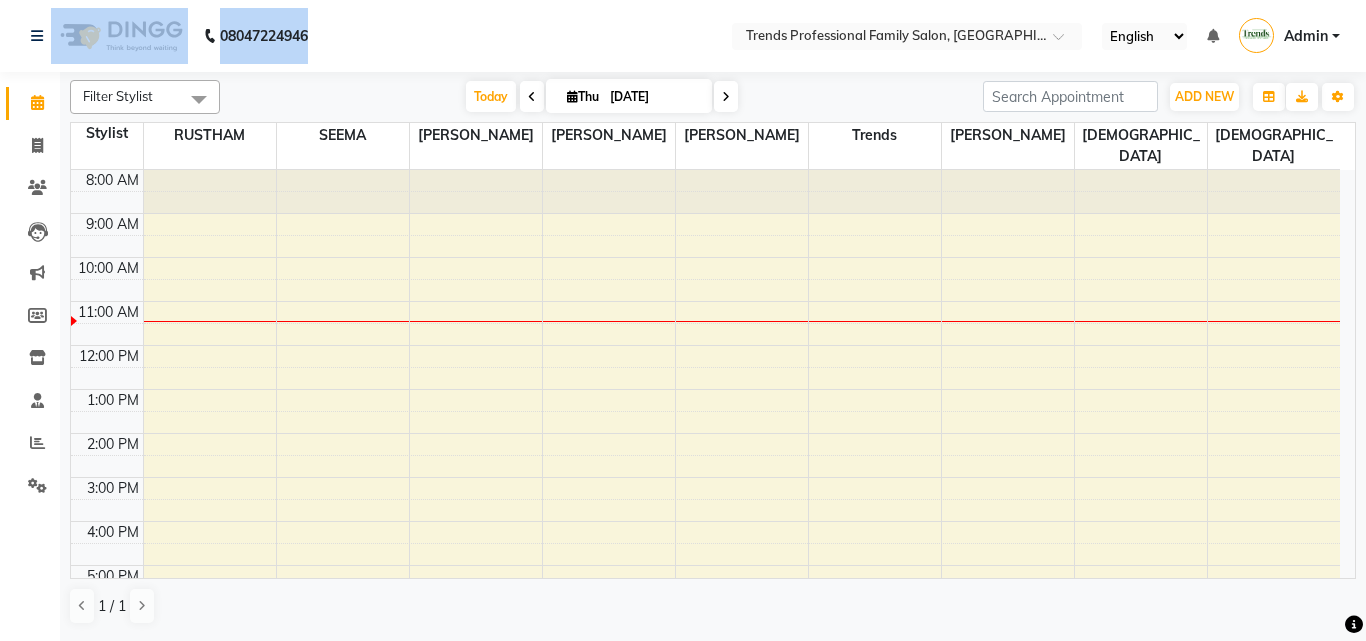 drag, startPoint x: 387, startPoint y: 14, endPoint x: 162, endPoint y: 14, distance: 225 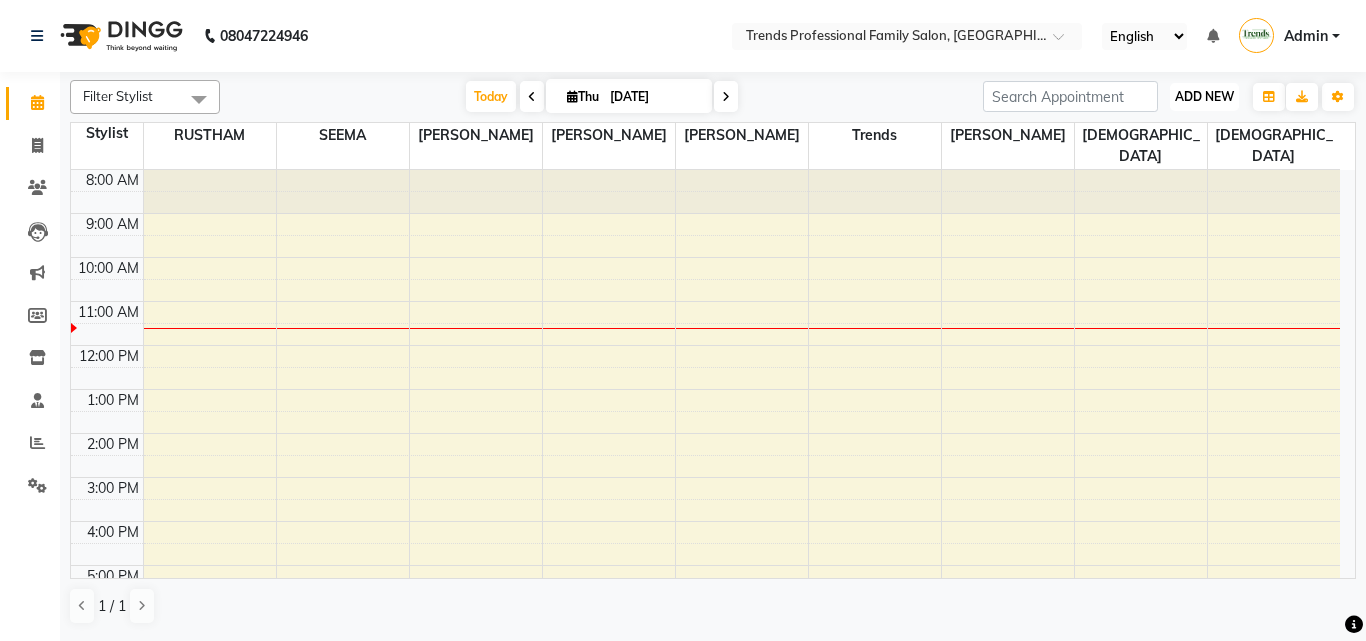 click on "ADD NEW" at bounding box center (1204, 96) 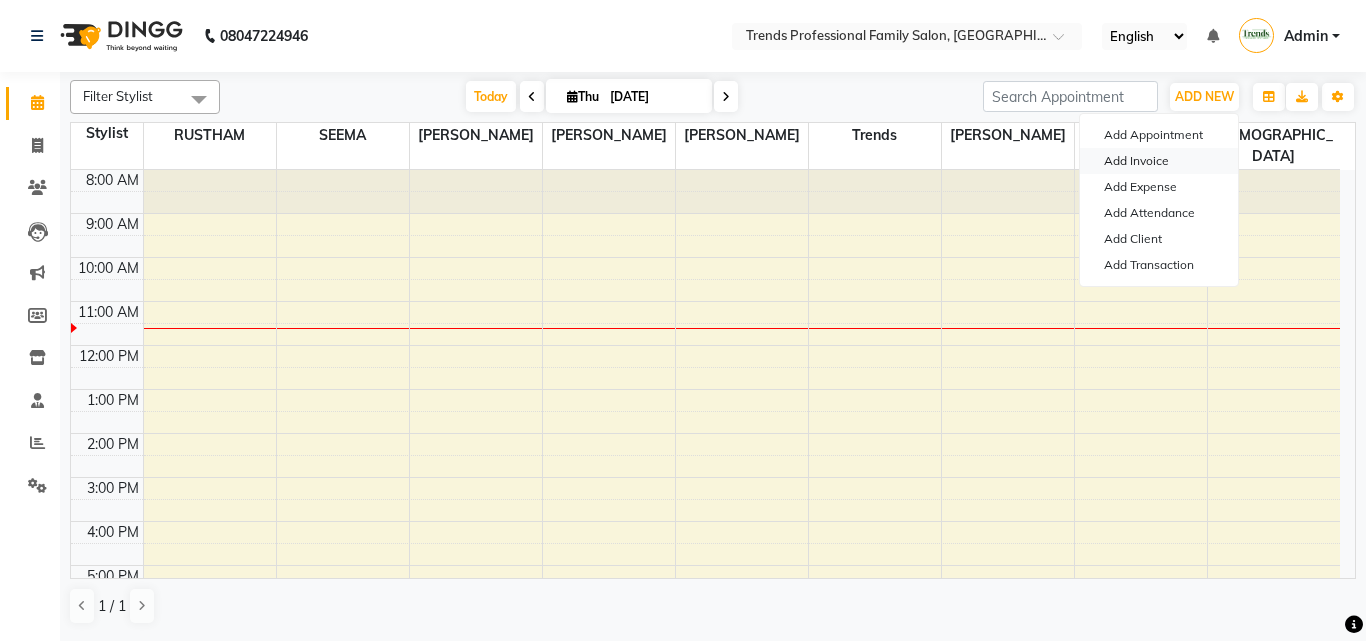 click on "Add Invoice" at bounding box center (1159, 161) 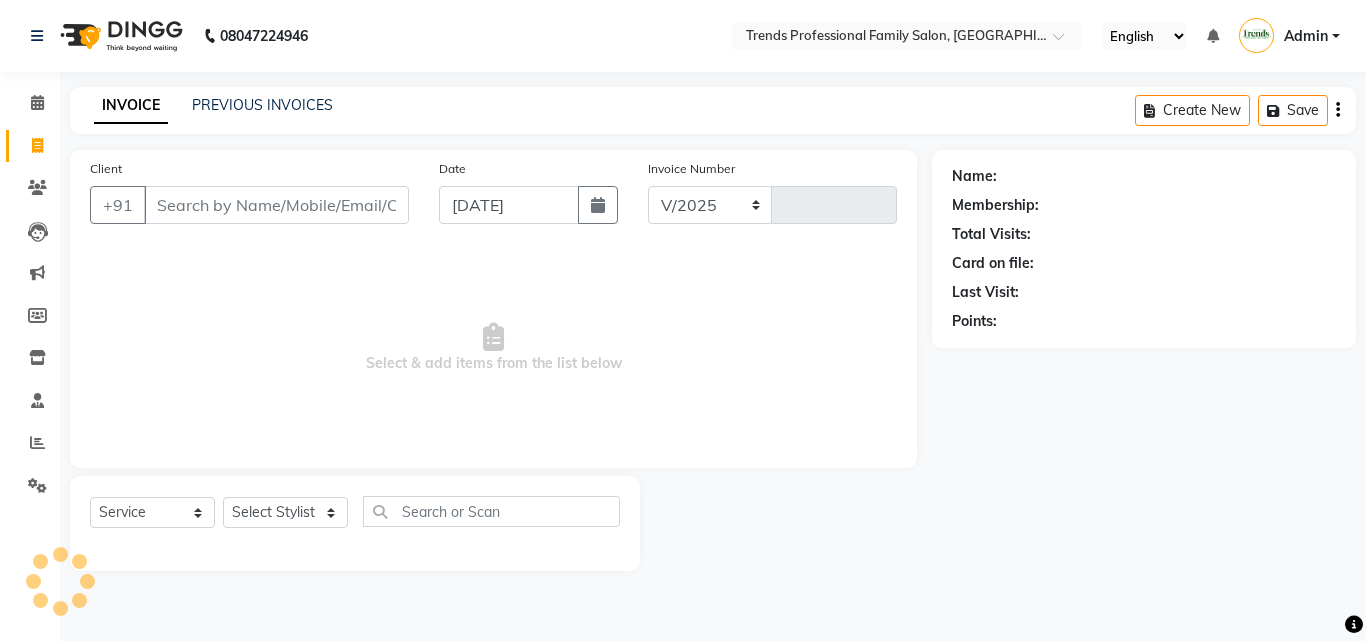 select on "7345" 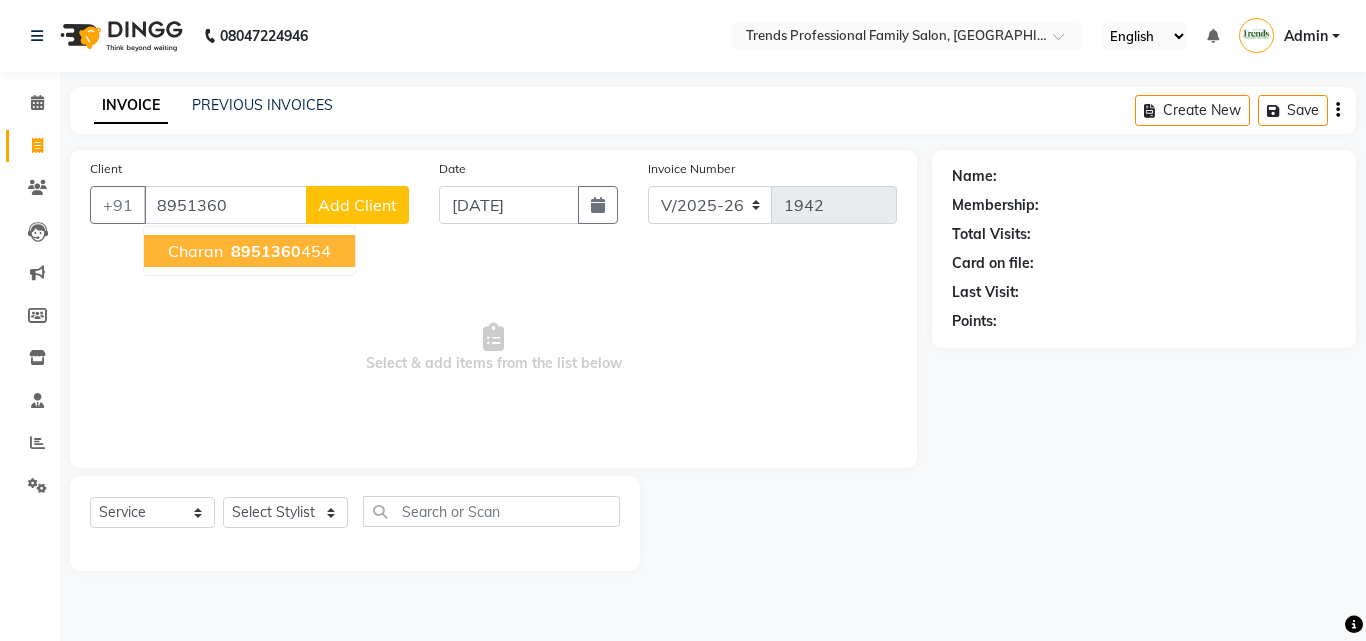 click on "charan" at bounding box center (195, 251) 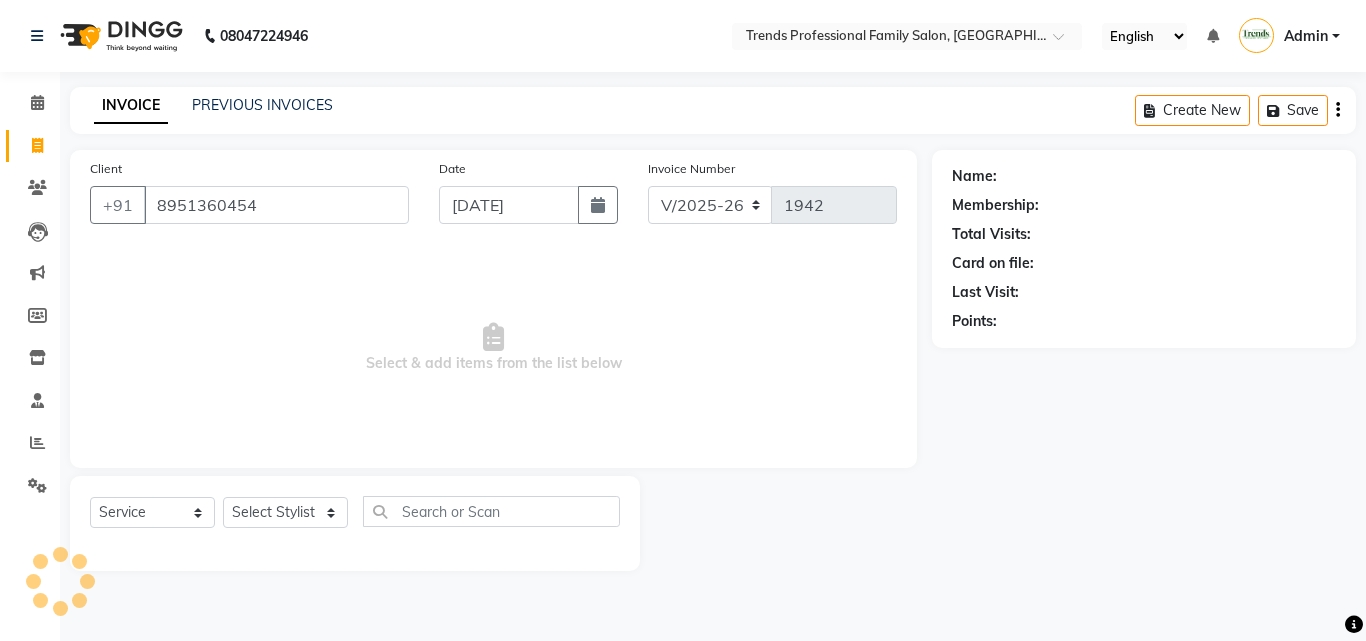 type on "8951360454" 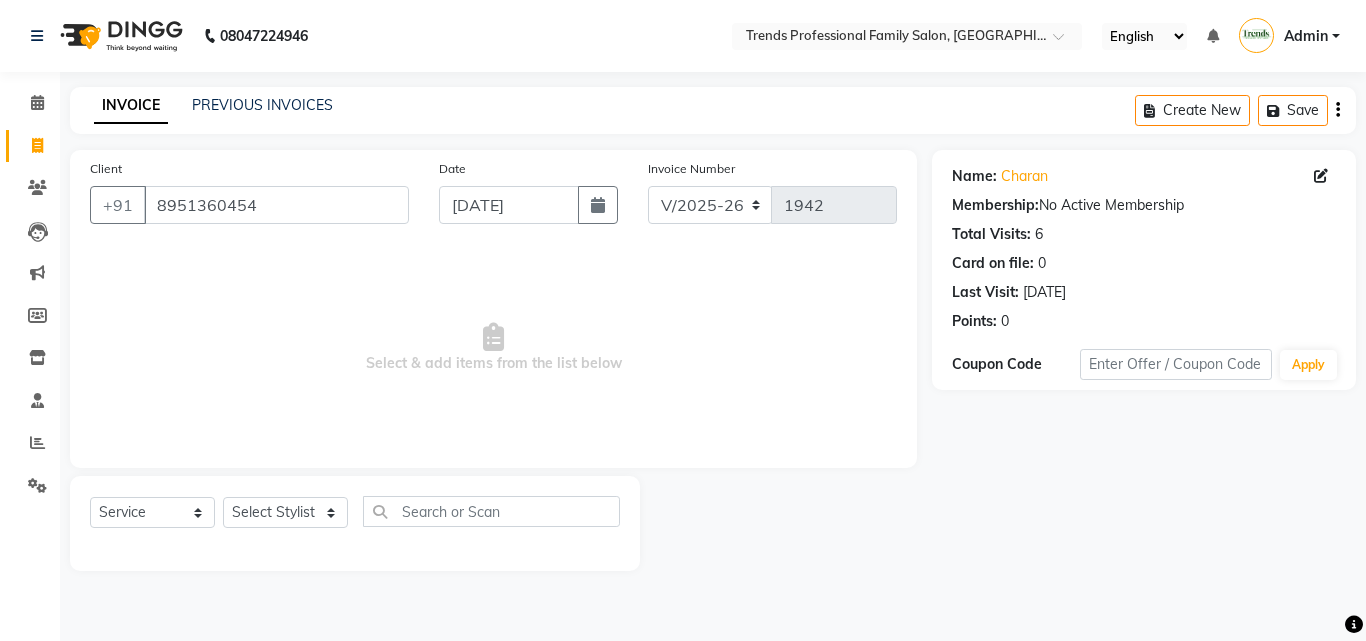 click on "Select  Service  Product  Membership  Package Voucher Prepaid Gift Card  Select Stylist [PERSON_NAME] [PERSON_NAME] [PERSON_NAME] RUSTHAM SEEMA [PERSON_NAME] Sumika Trends" 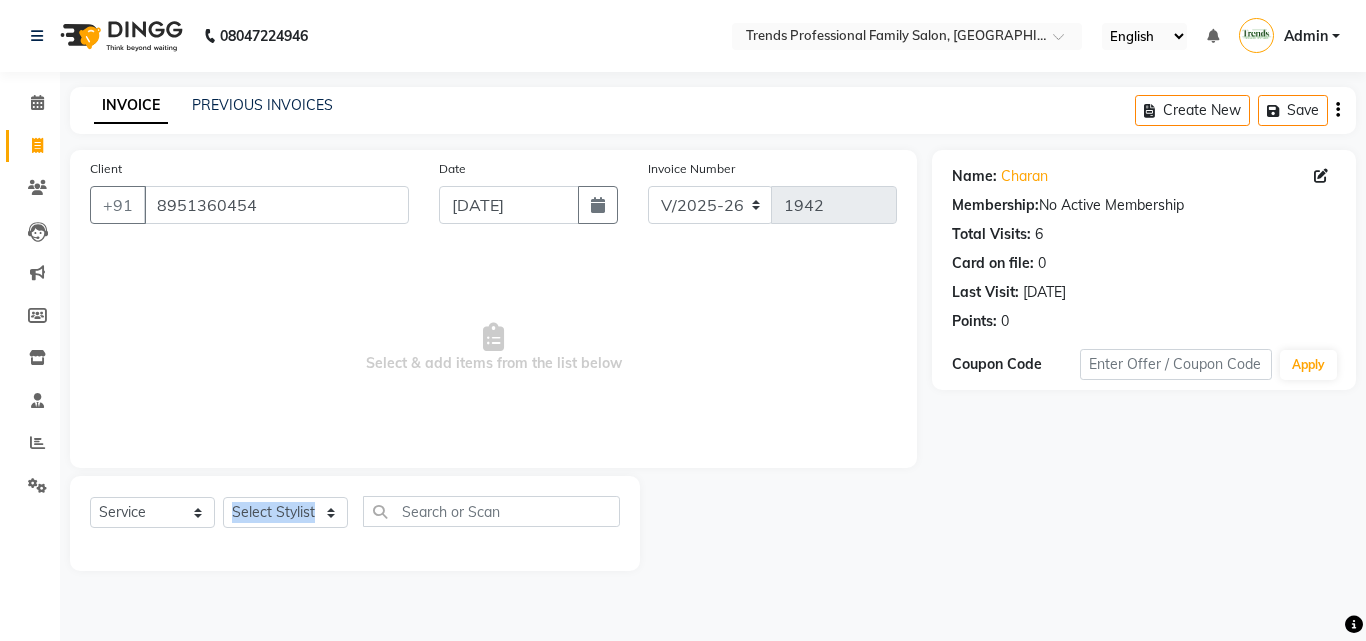 click on "Select  Service  Product  Membership  Package Voucher Prepaid Gift Card  Select Stylist [PERSON_NAME] [PERSON_NAME] [PERSON_NAME] RUSTHAM SEEMA [PERSON_NAME] Sumika Trends" 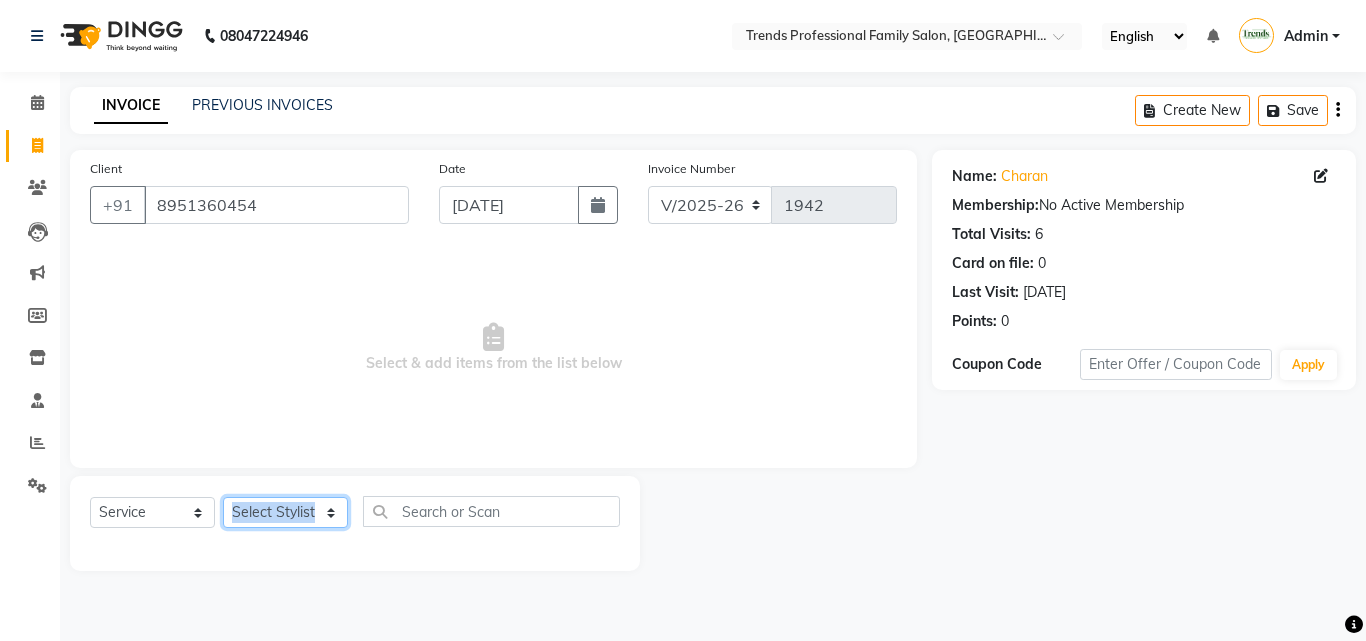 click on "Select Stylist [PERSON_NAME] [PERSON_NAME] [PERSON_NAME] [PERSON_NAME] [DEMOGRAPHIC_DATA][PERSON_NAME] Sumika Trends" 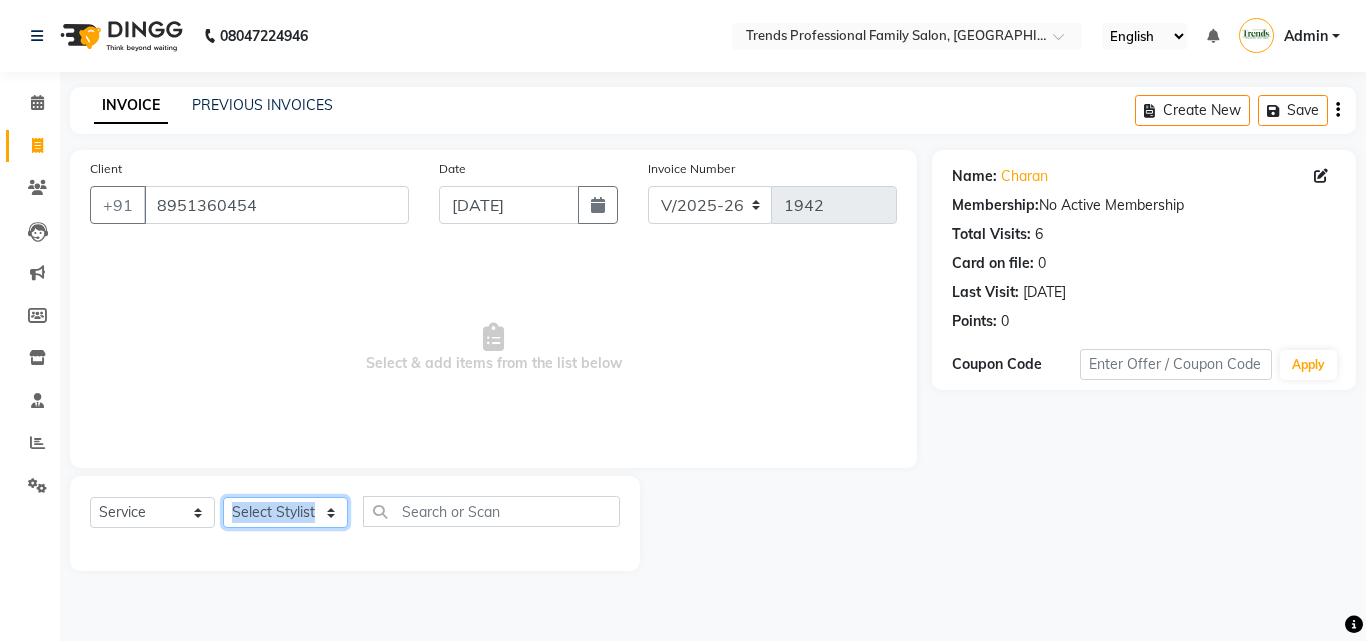 select on "64189" 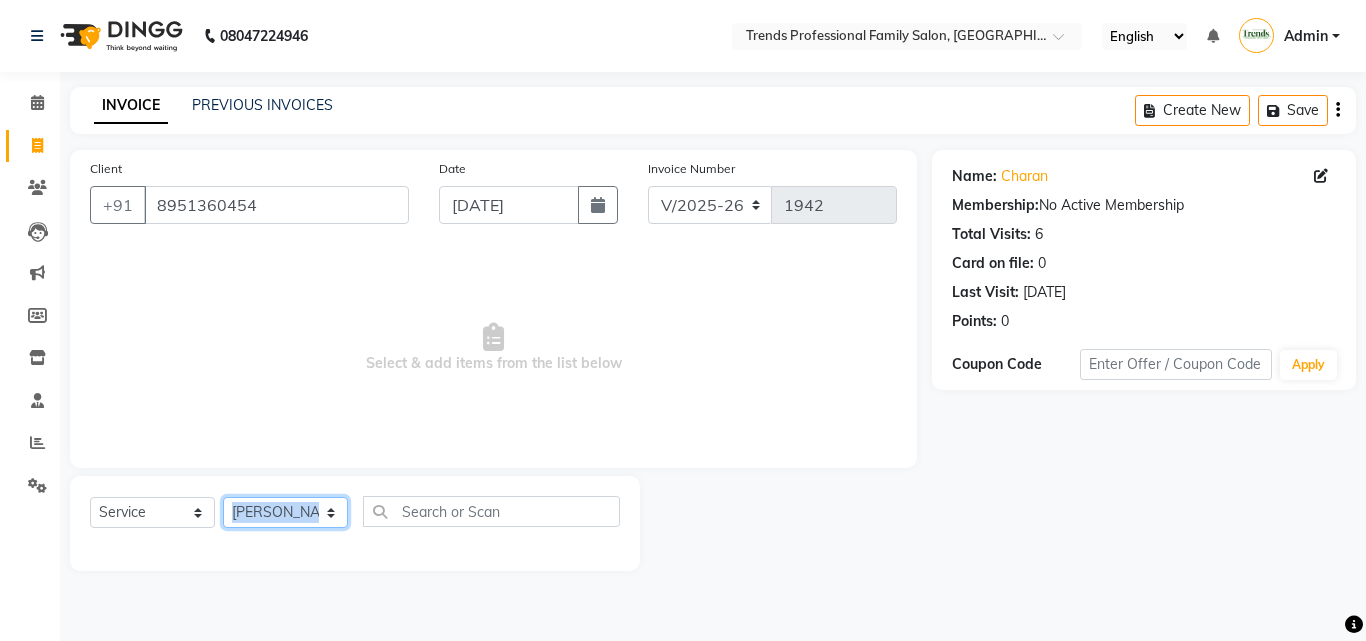 click on "Select Stylist [PERSON_NAME] [PERSON_NAME] [PERSON_NAME] [PERSON_NAME] [DEMOGRAPHIC_DATA][PERSON_NAME] Sumika Trends" 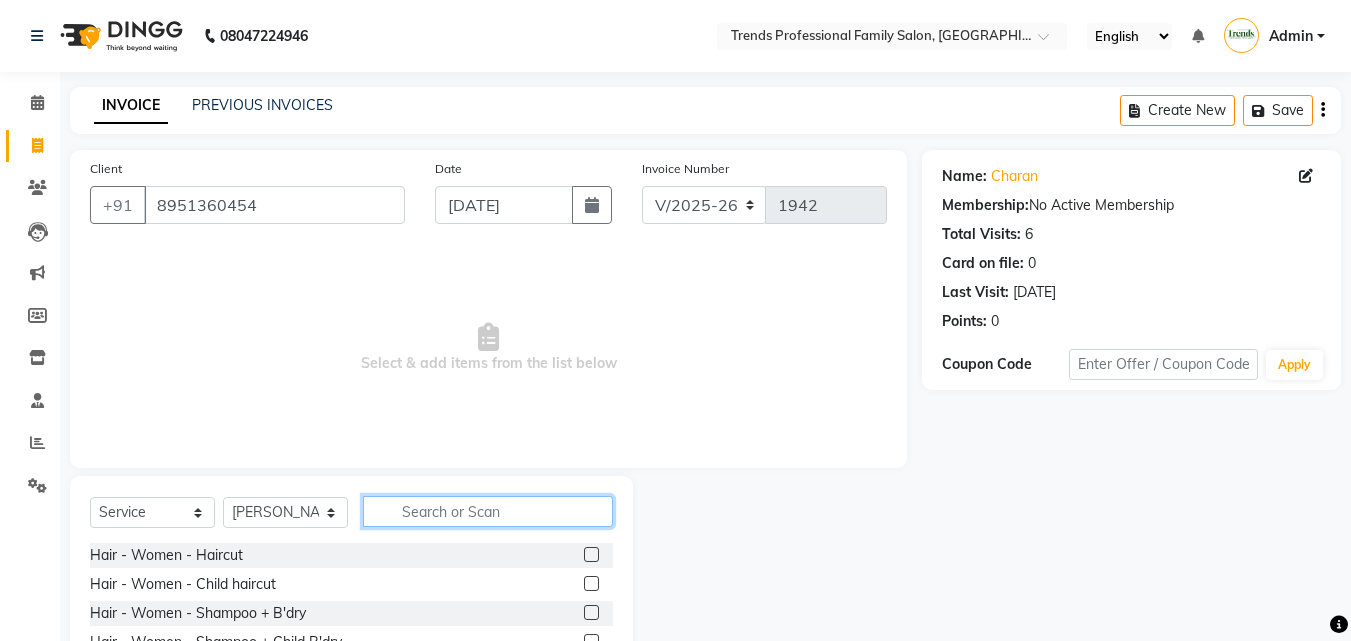 click 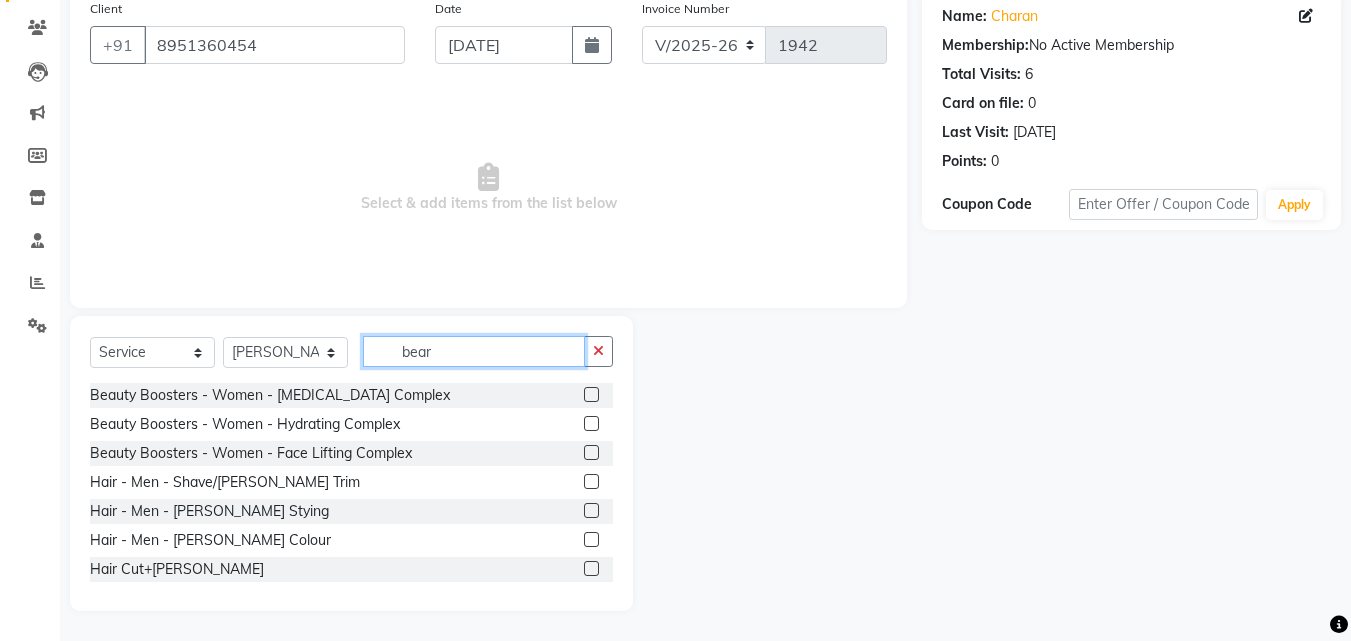 scroll, scrollTop: 76, scrollLeft: 0, axis: vertical 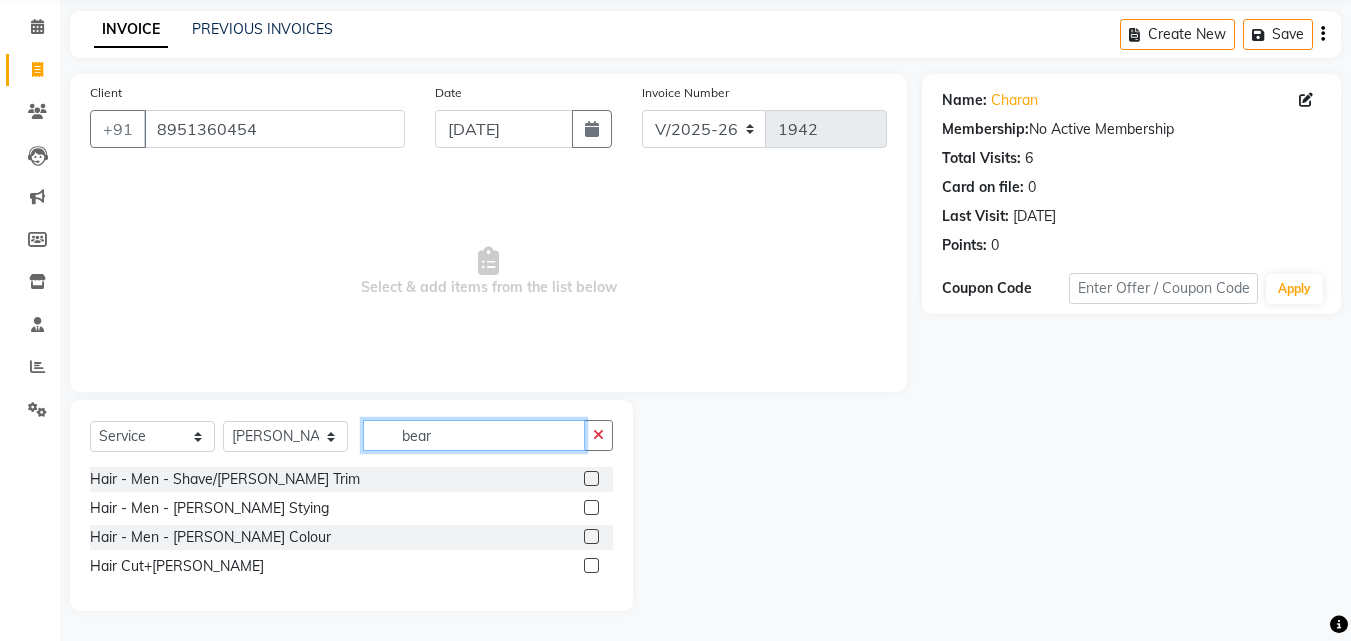 type on "bear" 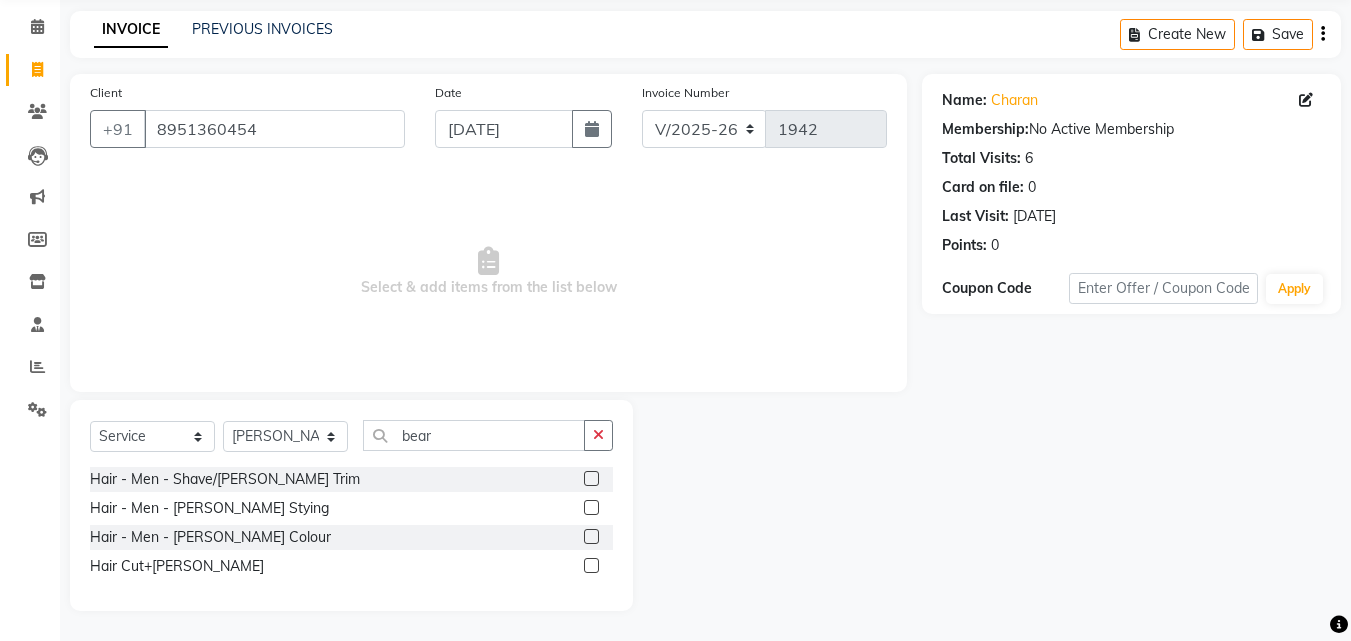 click 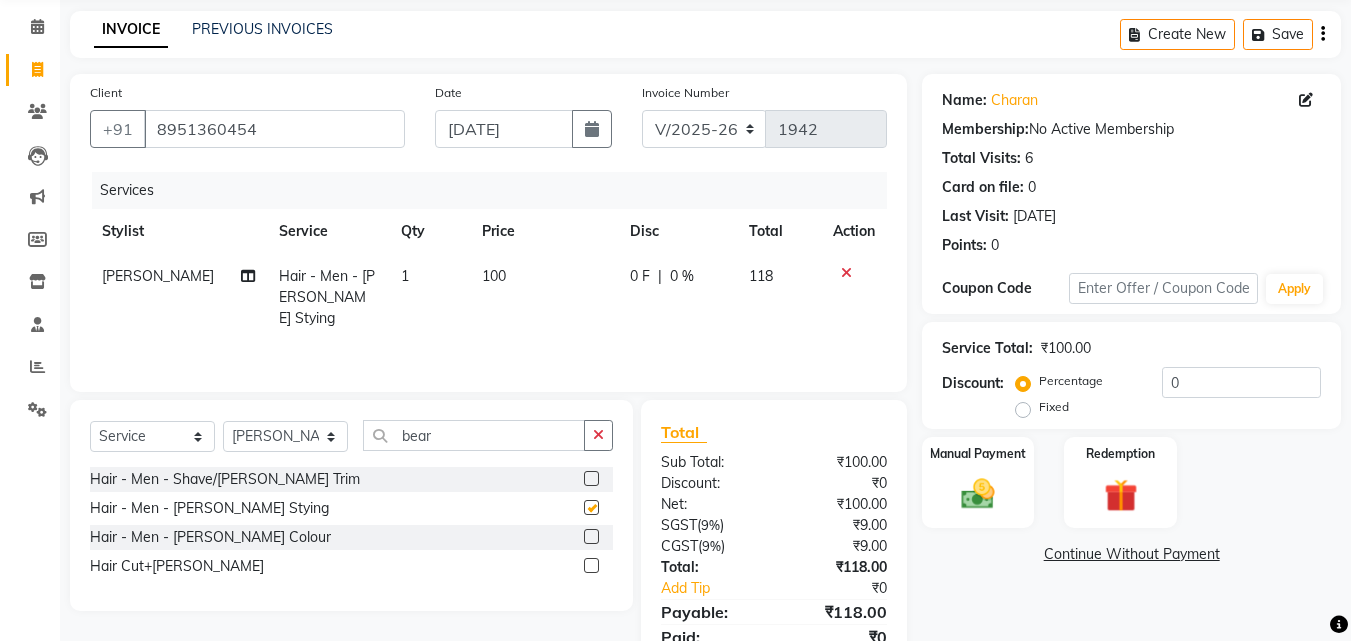 checkbox on "false" 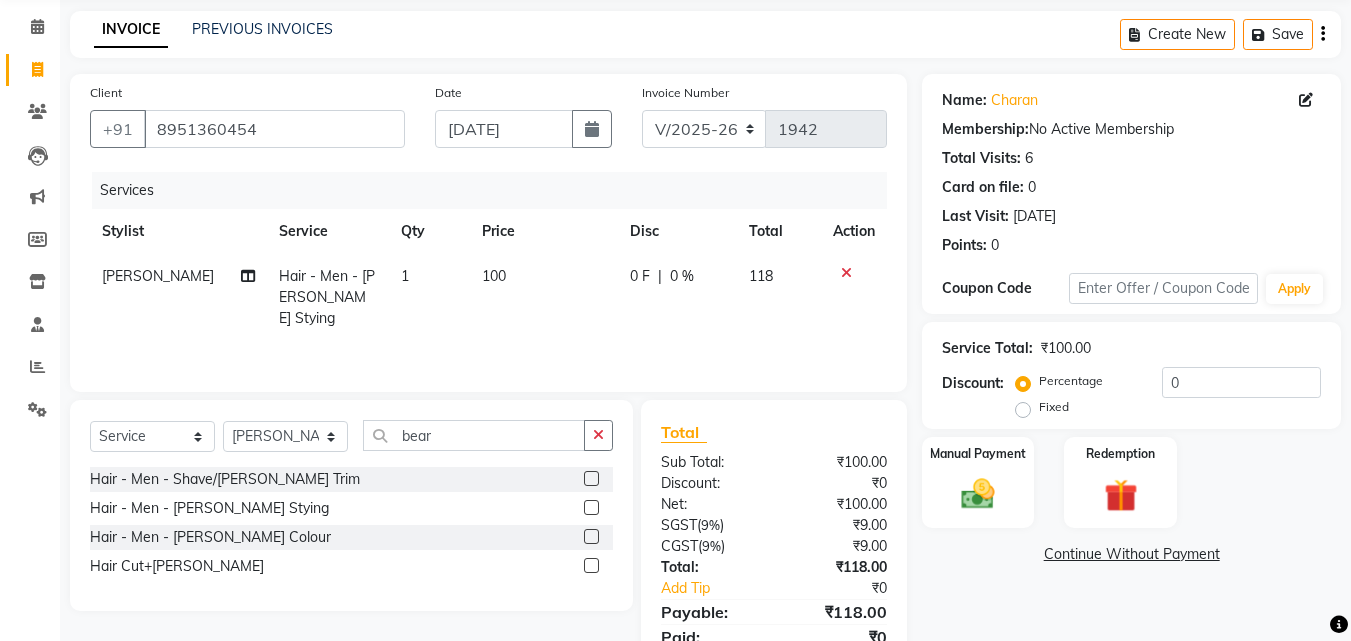 scroll, scrollTop: 0, scrollLeft: 0, axis: both 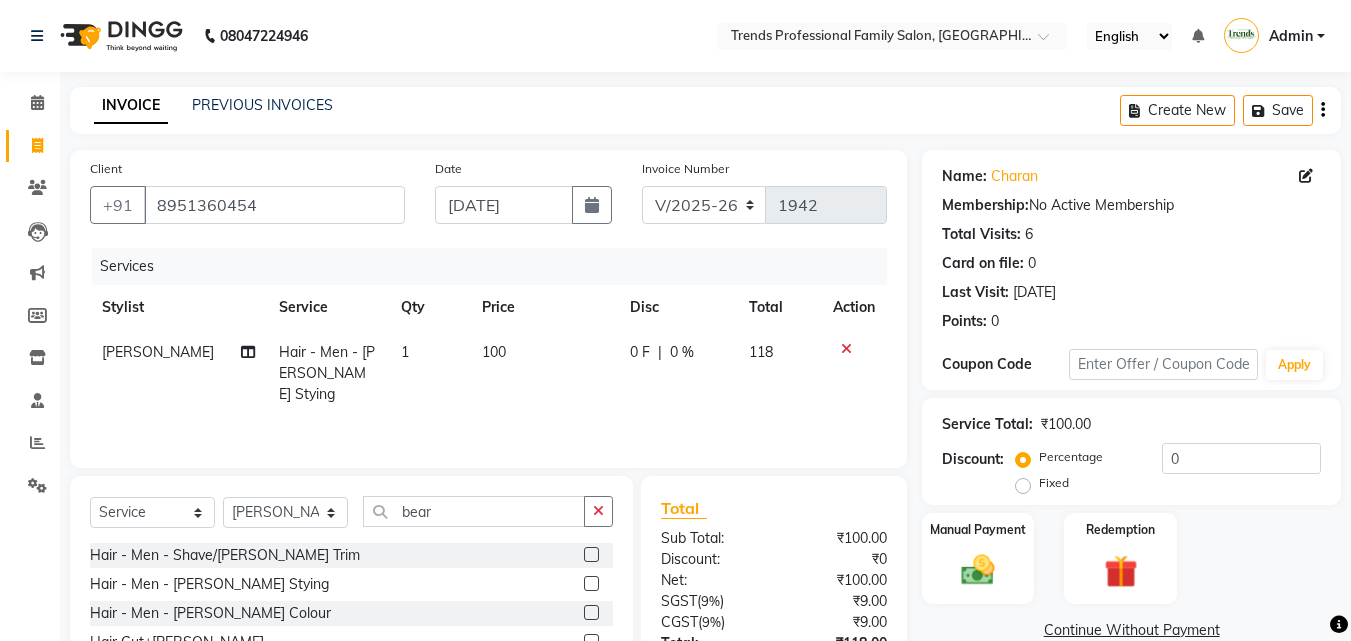 click 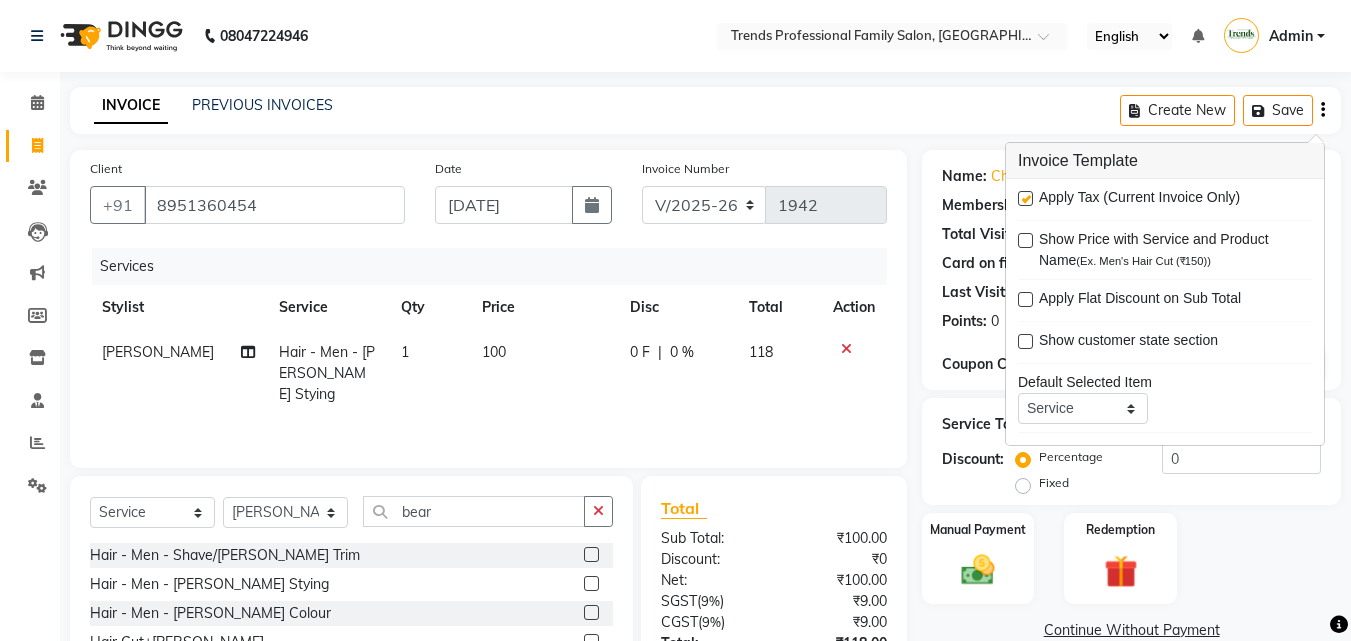 click at bounding box center [1025, 198] 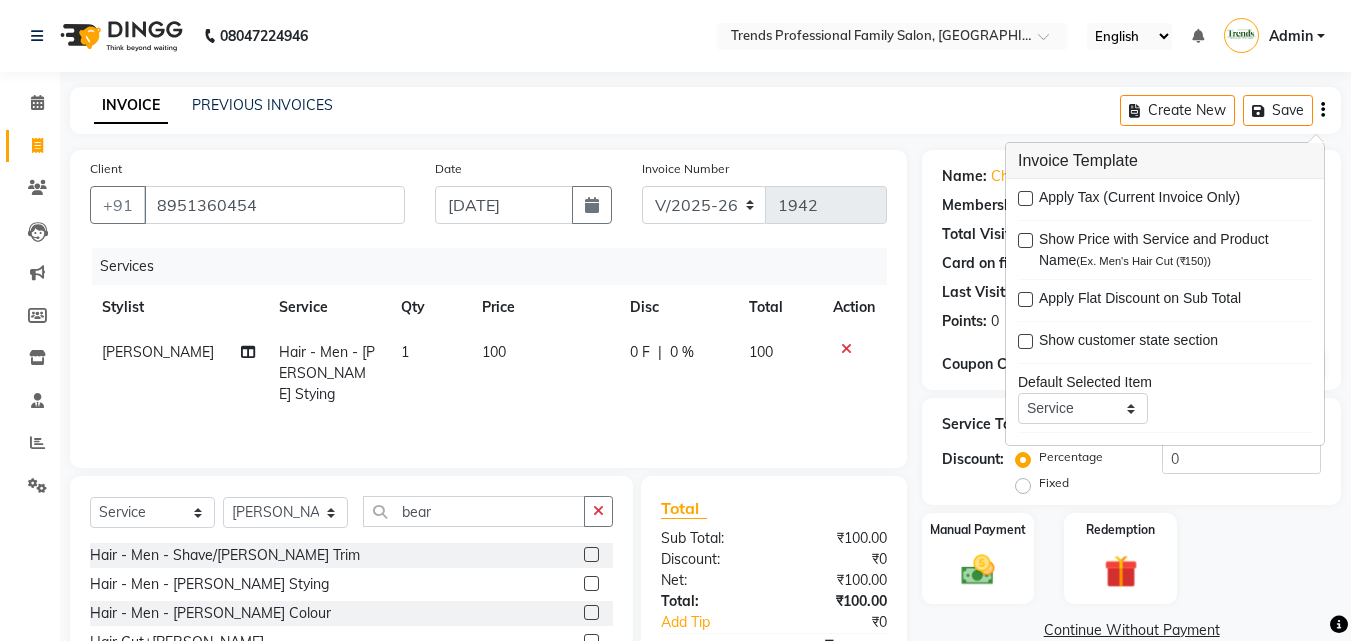 click on "Name: [PERSON_NAME]  Membership:  No Active Membership  Total Visits:  6 Card on file:  0 Last Visit:   [DATE] Points:   0  Coupon Code Apply" 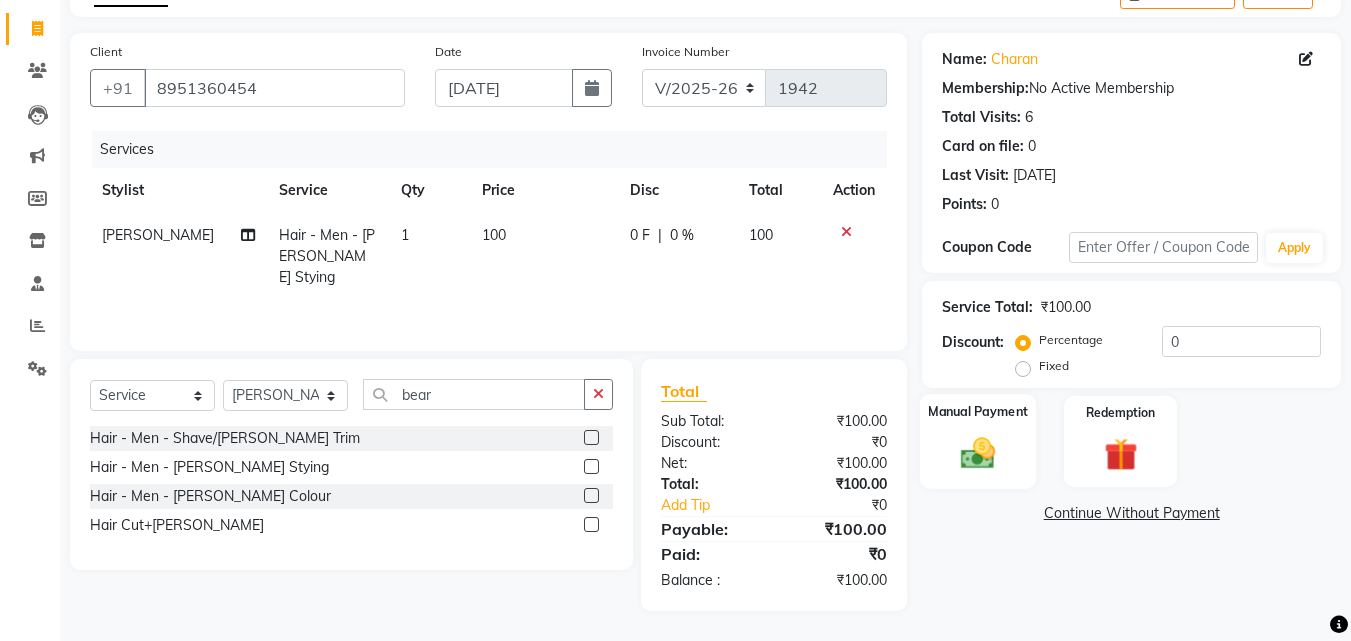 click 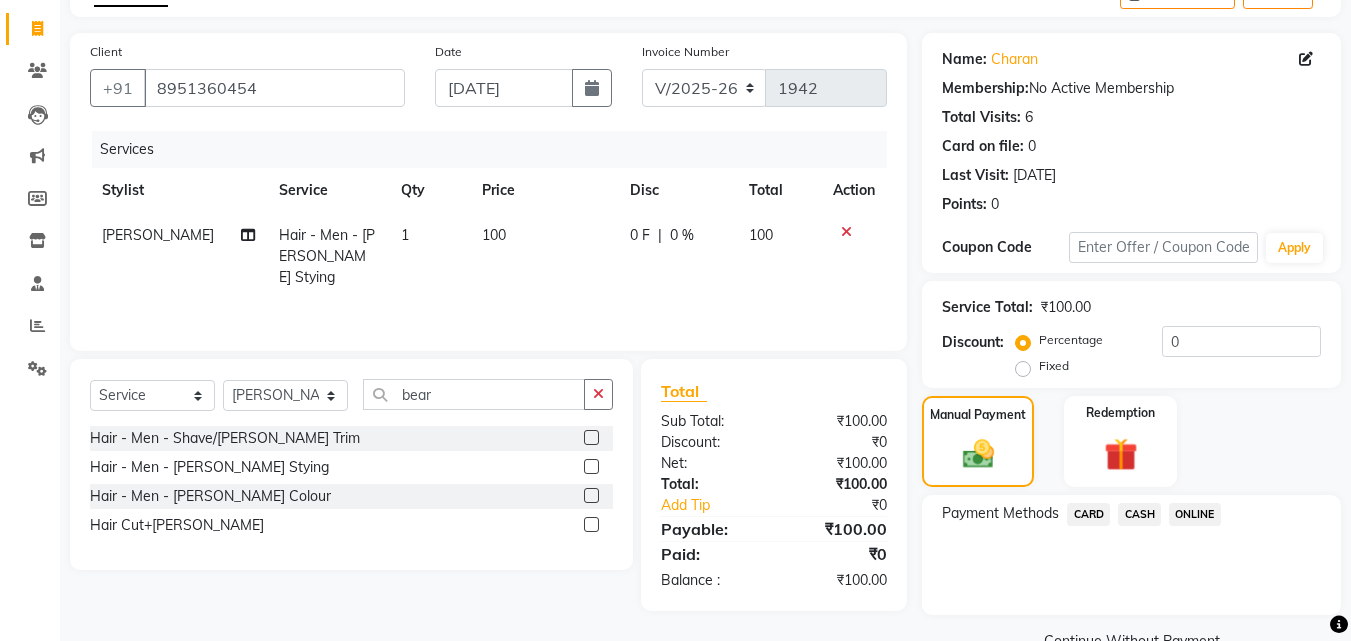 scroll, scrollTop: 162, scrollLeft: 0, axis: vertical 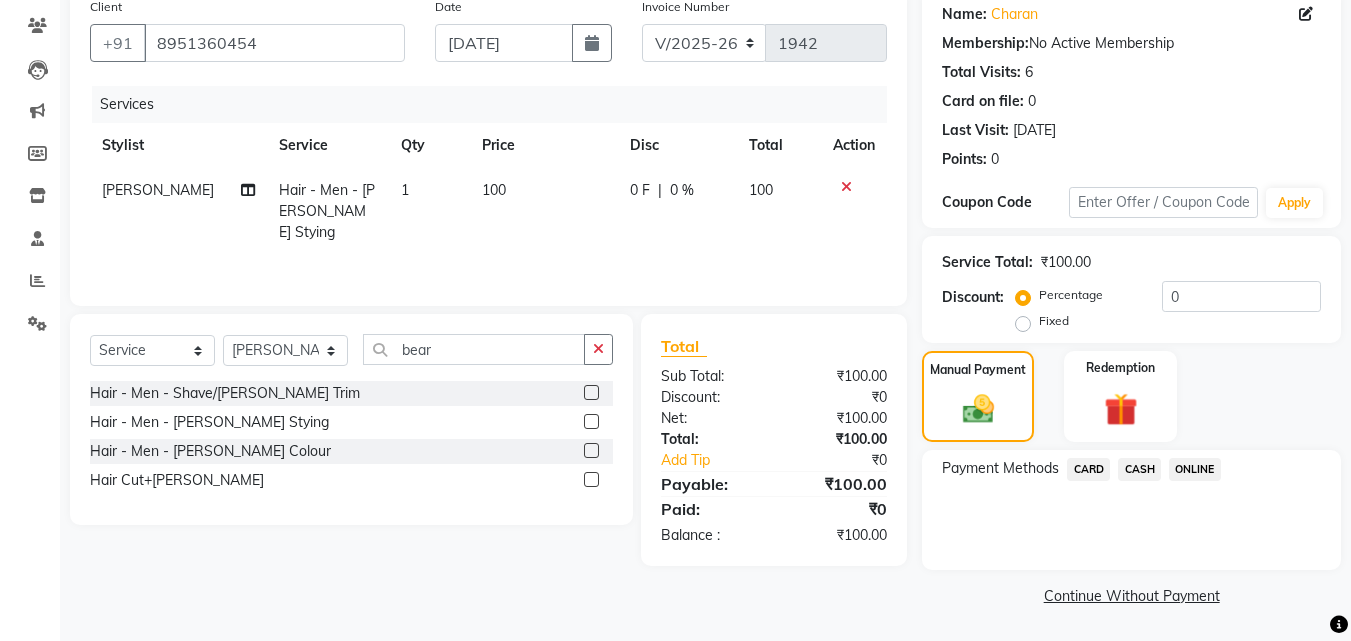 click on "CARD" 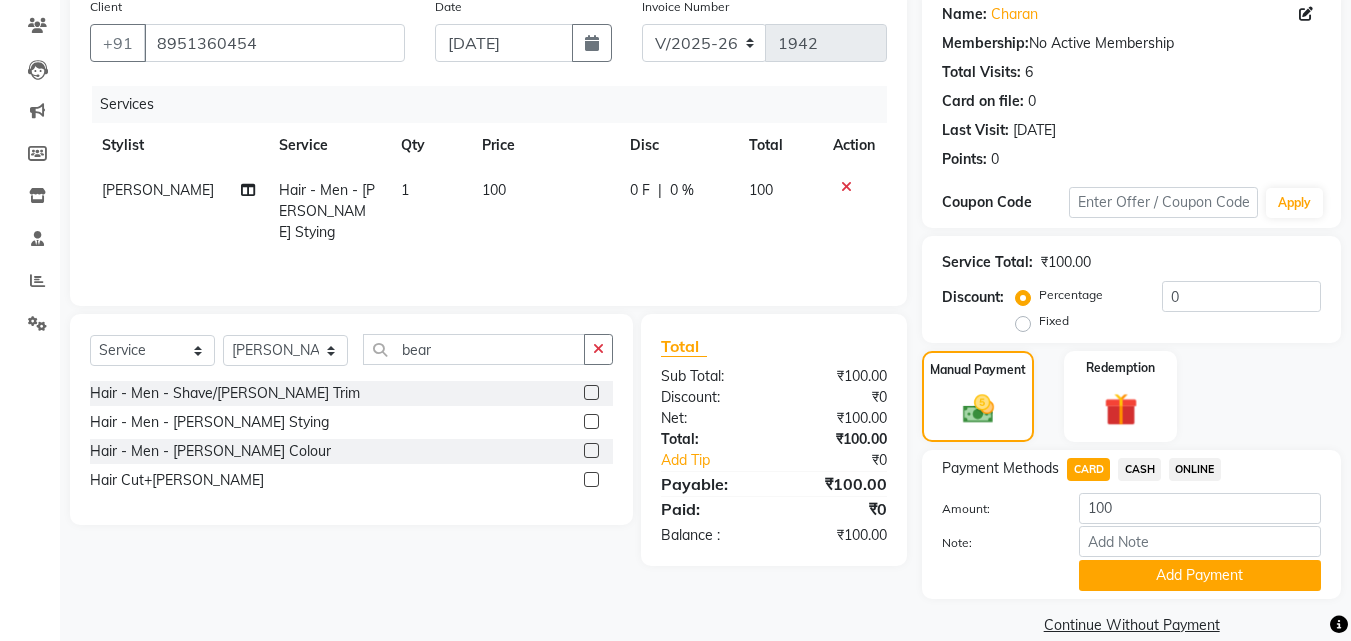 click on "CASH" 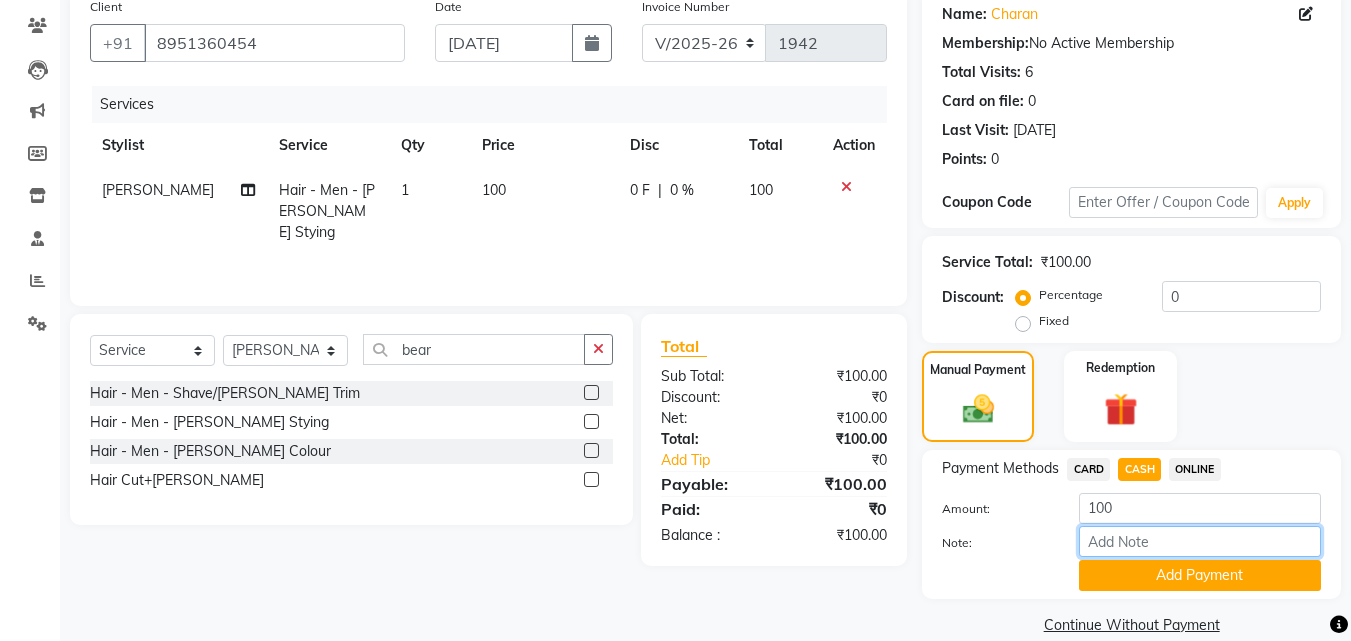 click on "Note:" at bounding box center [1200, 541] 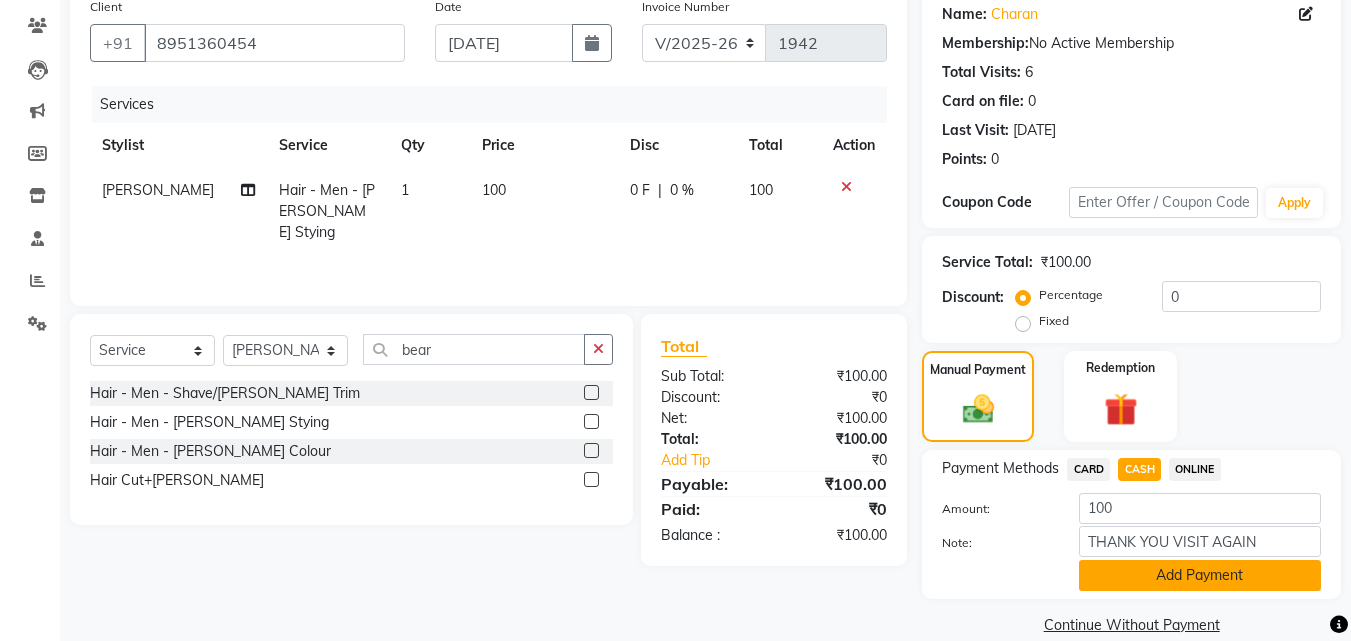 click on "Add Payment" 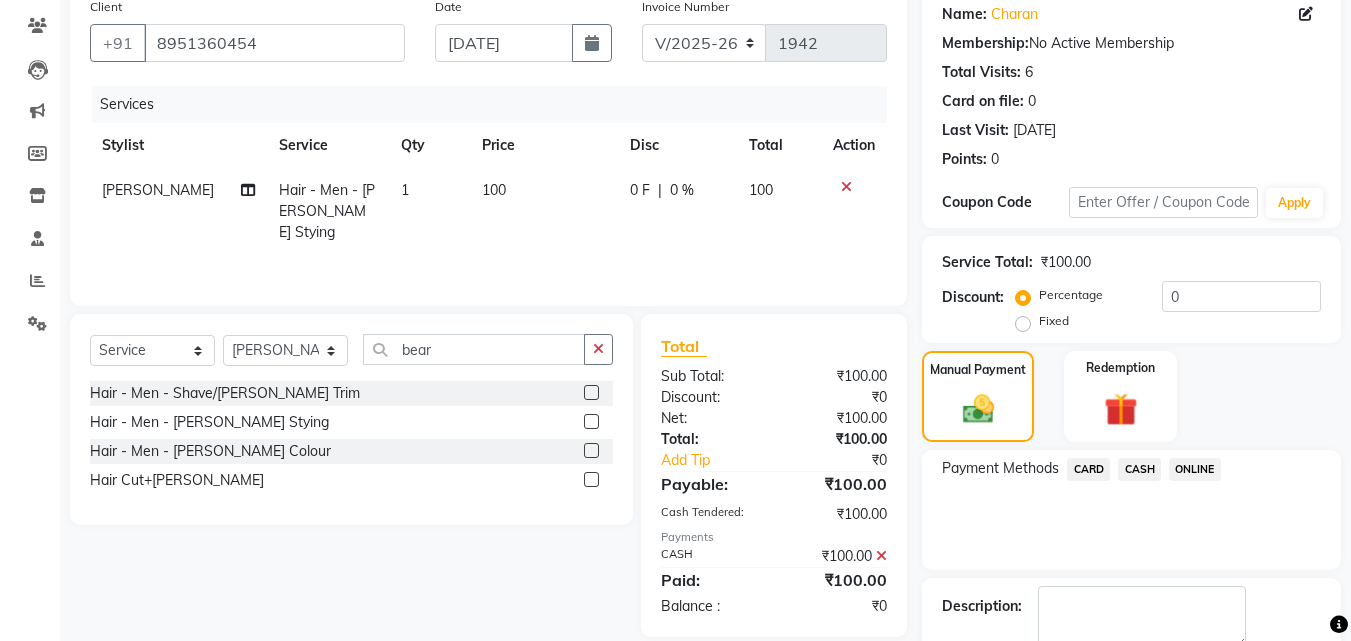 scroll, scrollTop: 275, scrollLeft: 0, axis: vertical 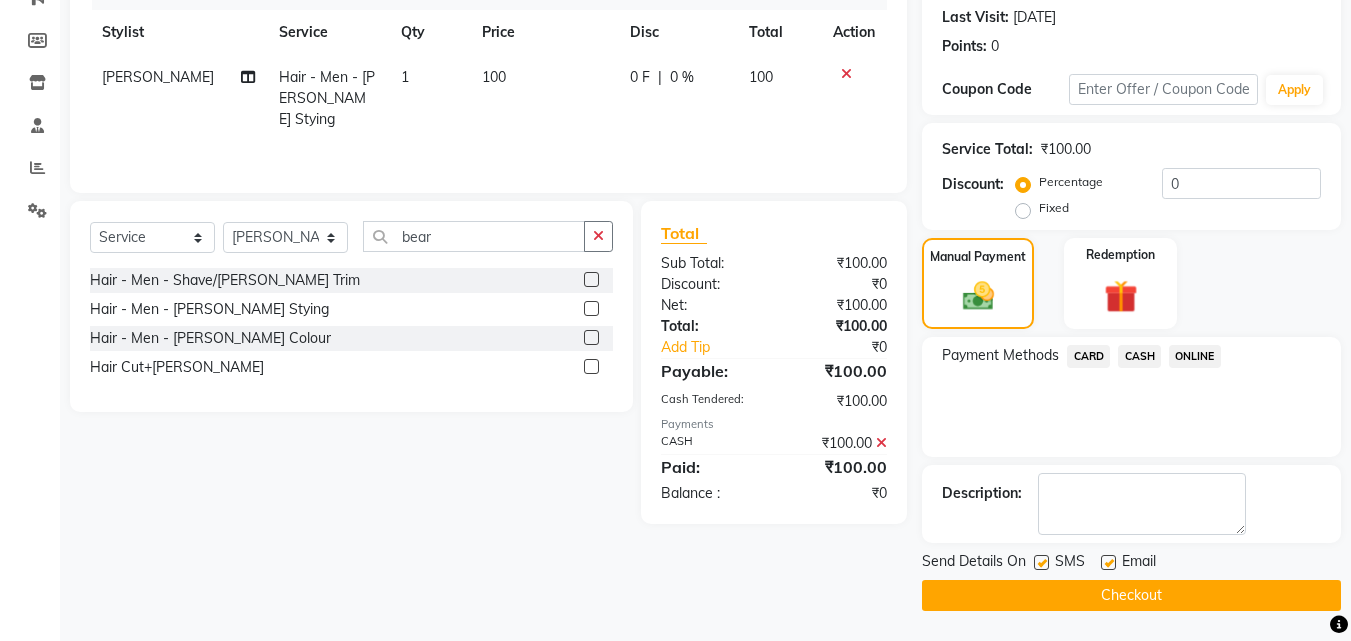 click 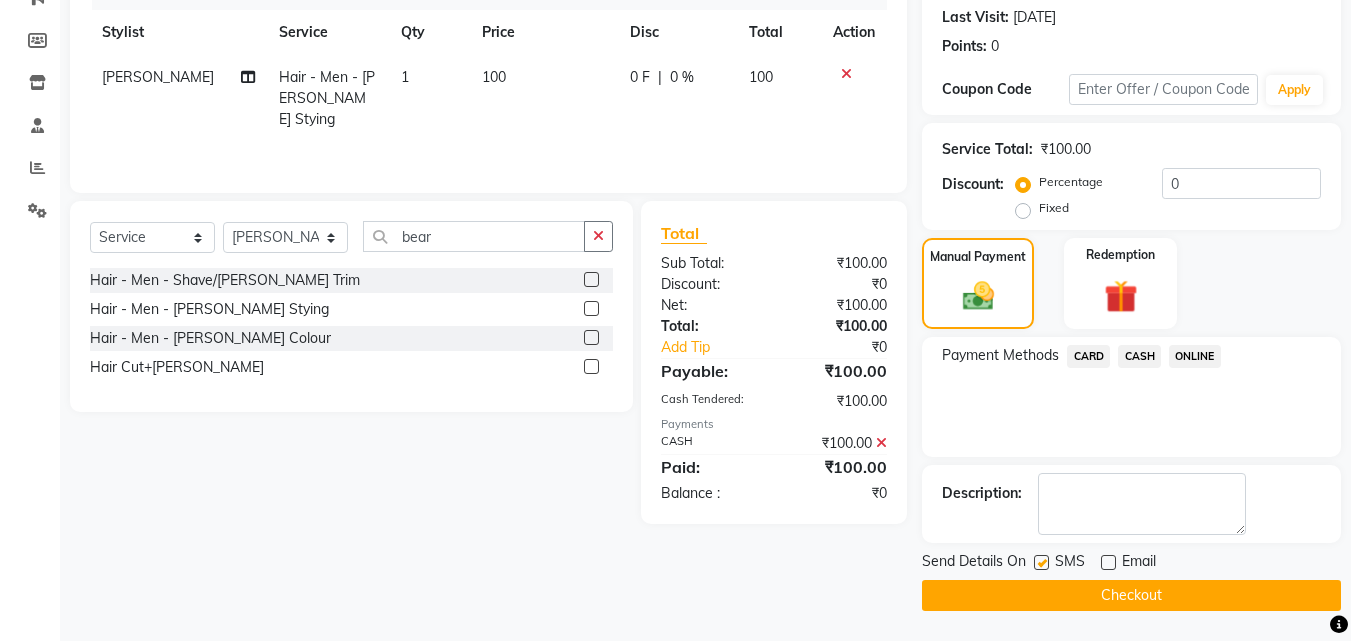 click 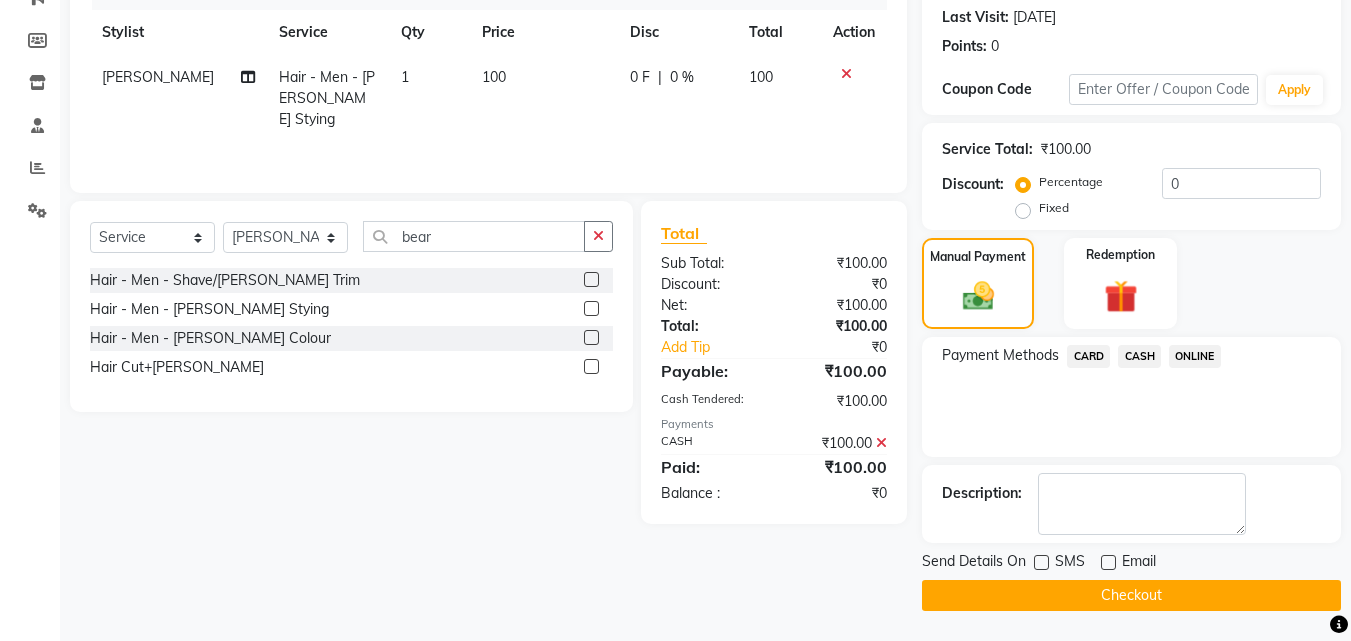 click on "Checkout" 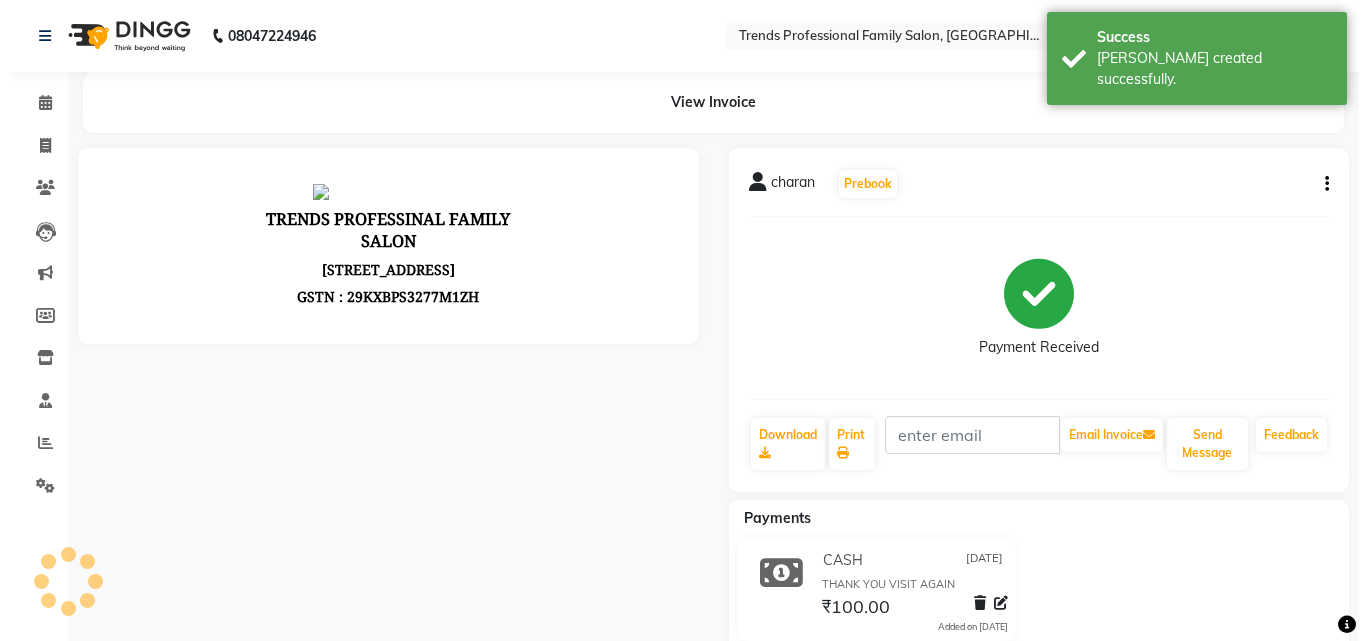 scroll, scrollTop: 0, scrollLeft: 0, axis: both 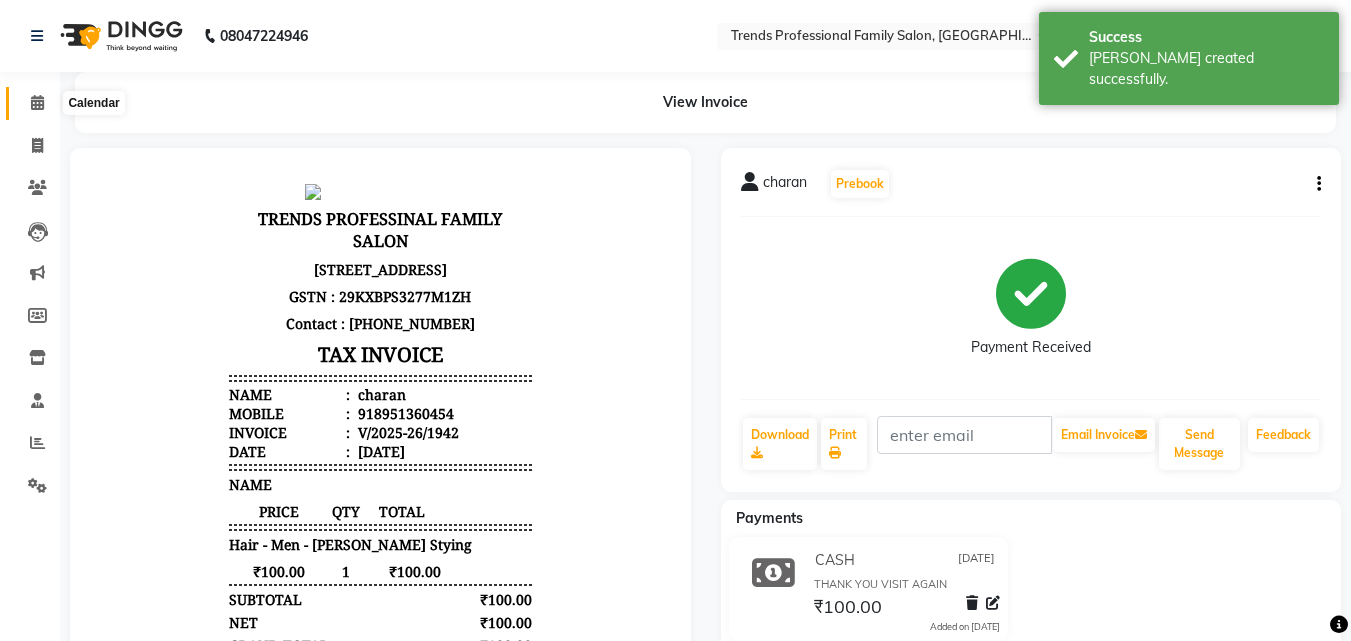 click 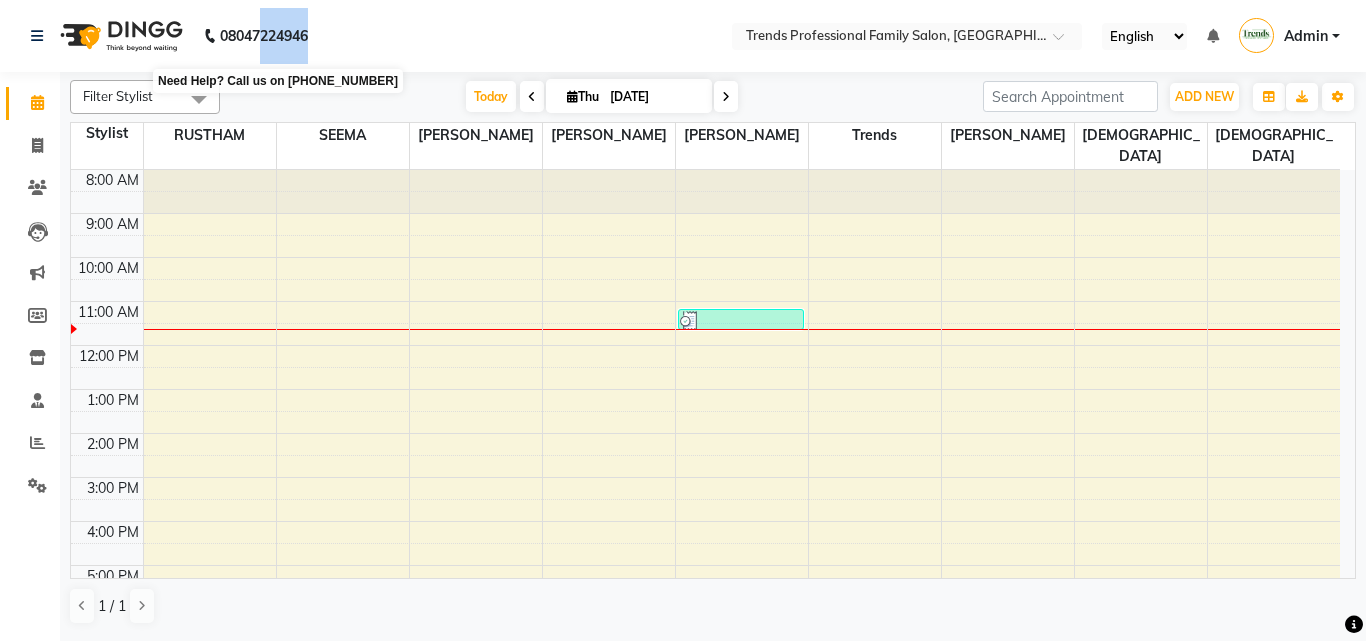 drag, startPoint x: 331, startPoint y: 44, endPoint x: 263, endPoint y: 43, distance: 68.007355 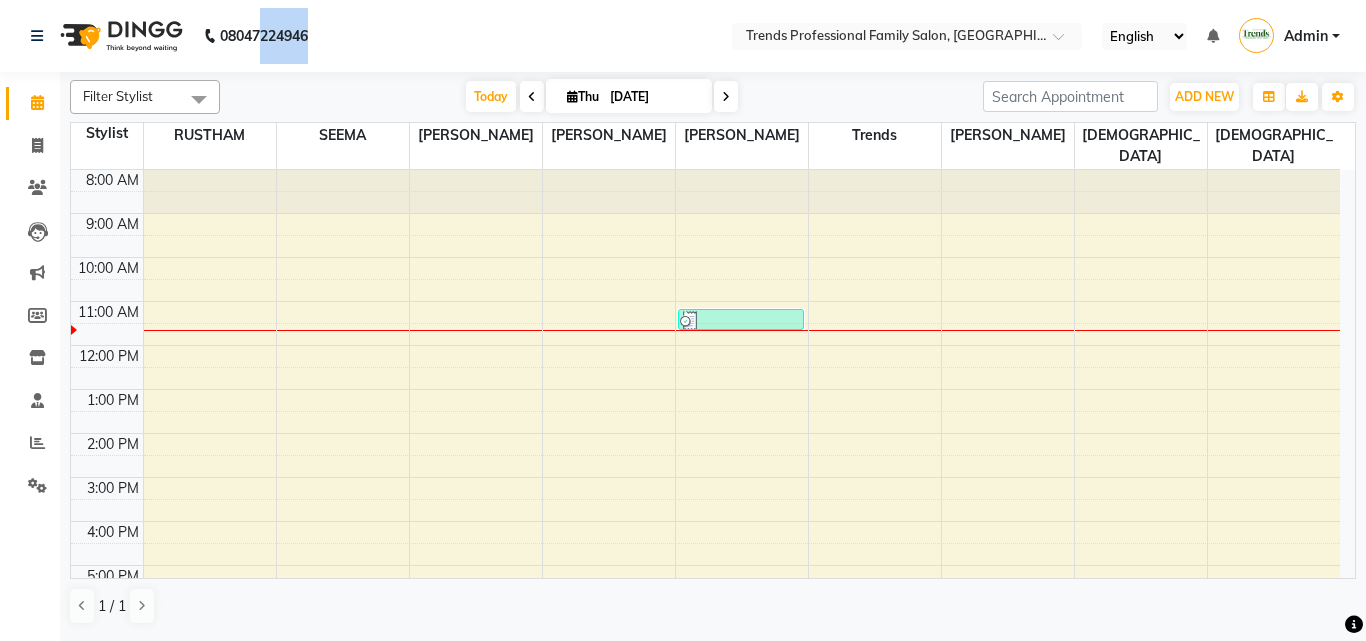 click on "08047224946 Select Location × Trends Professional Family Salon, Nelamangala English ENGLISH Español العربية मराठी हिंदी ગુજરાતી தமிழ் 中文 Notifications nothing to show Admin Manage Profile Change Password Sign out  Version:3.15.4" 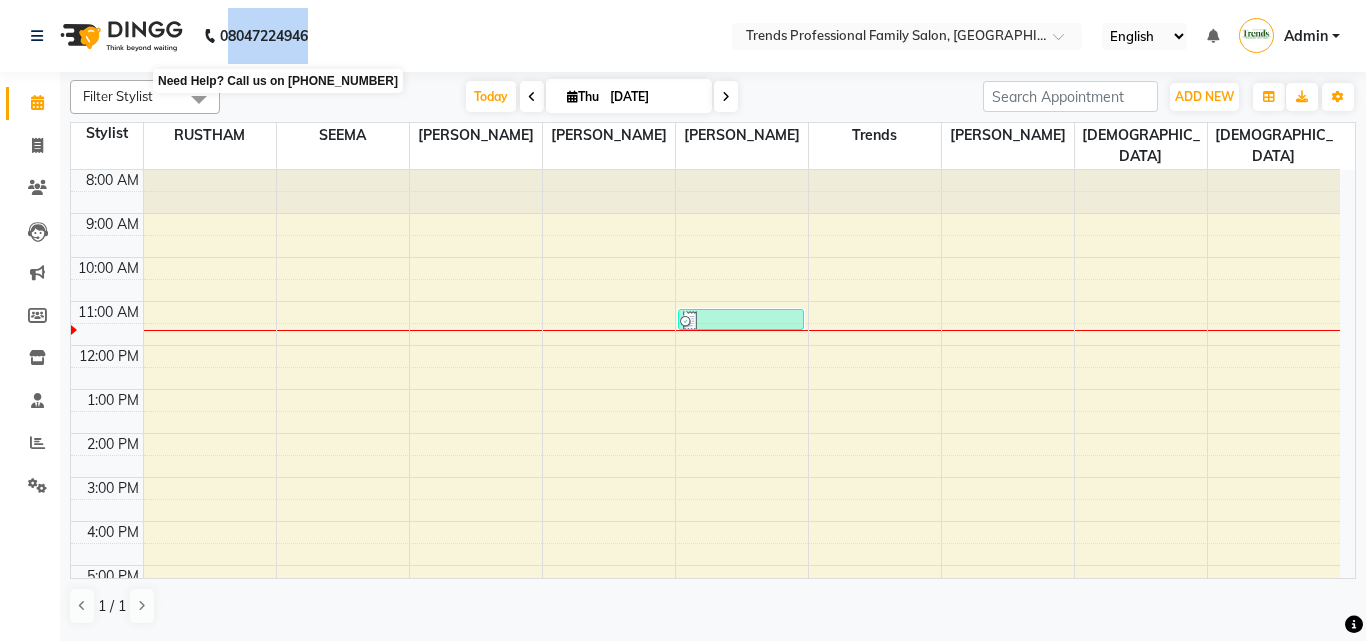 drag, startPoint x: 325, startPoint y: 25, endPoint x: 229, endPoint y: 40, distance: 97.16481 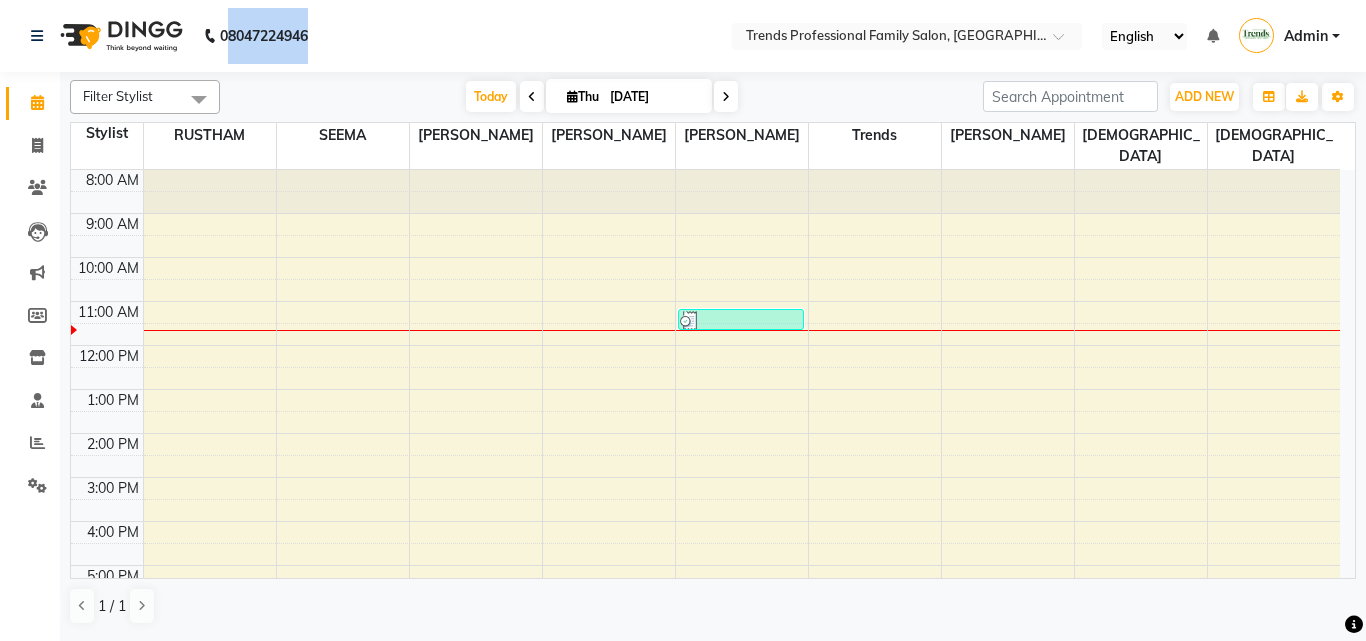 drag, startPoint x: 436, startPoint y: 33, endPoint x: 370, endPoint y: 34, distance: 66.007576 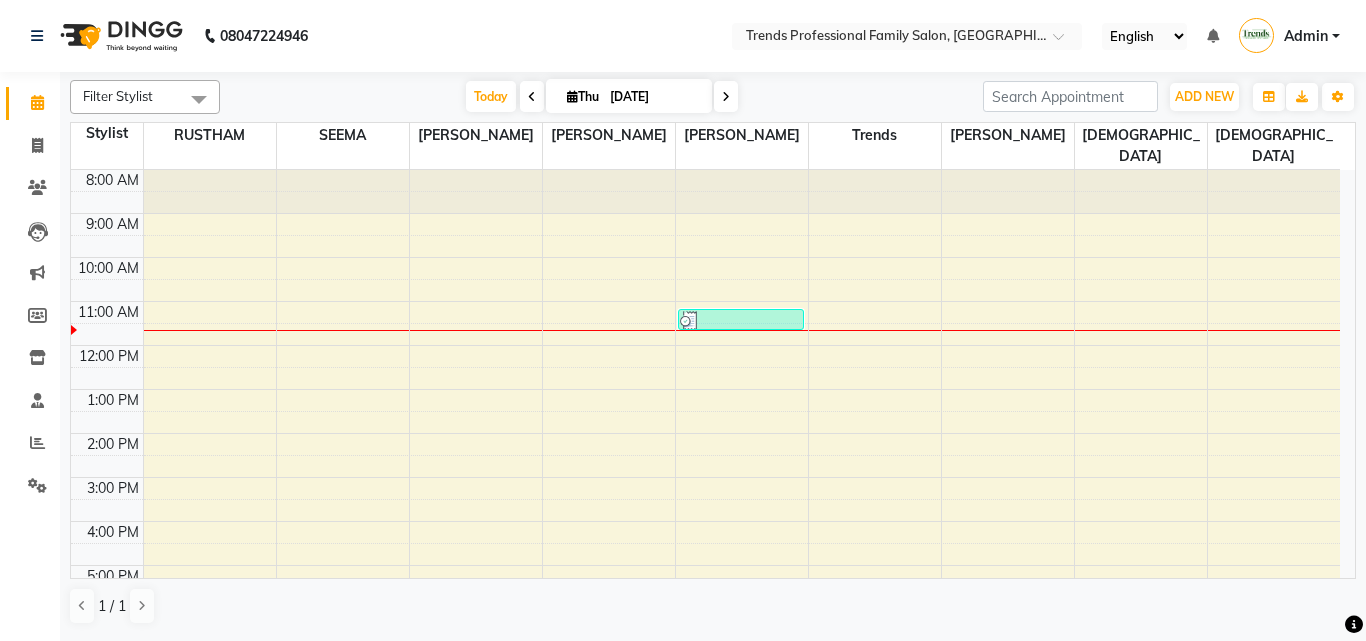 click on "08047224946 Select Location × Trends Professional Family Salon, Nelamangala English ENGLISH Español العربية मराठी हिंदी ગુજરાતી தமிழ் 中文 Notifications nothing to show Admin Manage Profile Change Password Sign out  Version:3.15.4" 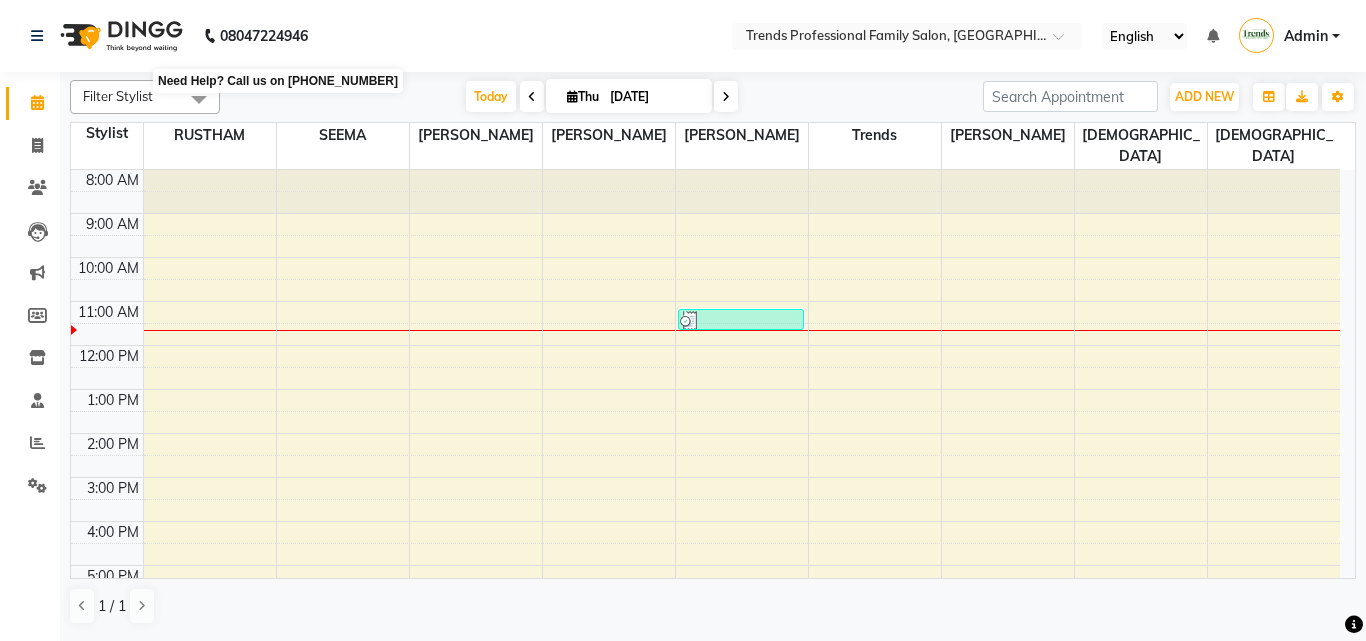 drag, startPoint x: 255, startPoint y: 38, endPoint x: 226, endPoint y: 44, distance: 29.614185 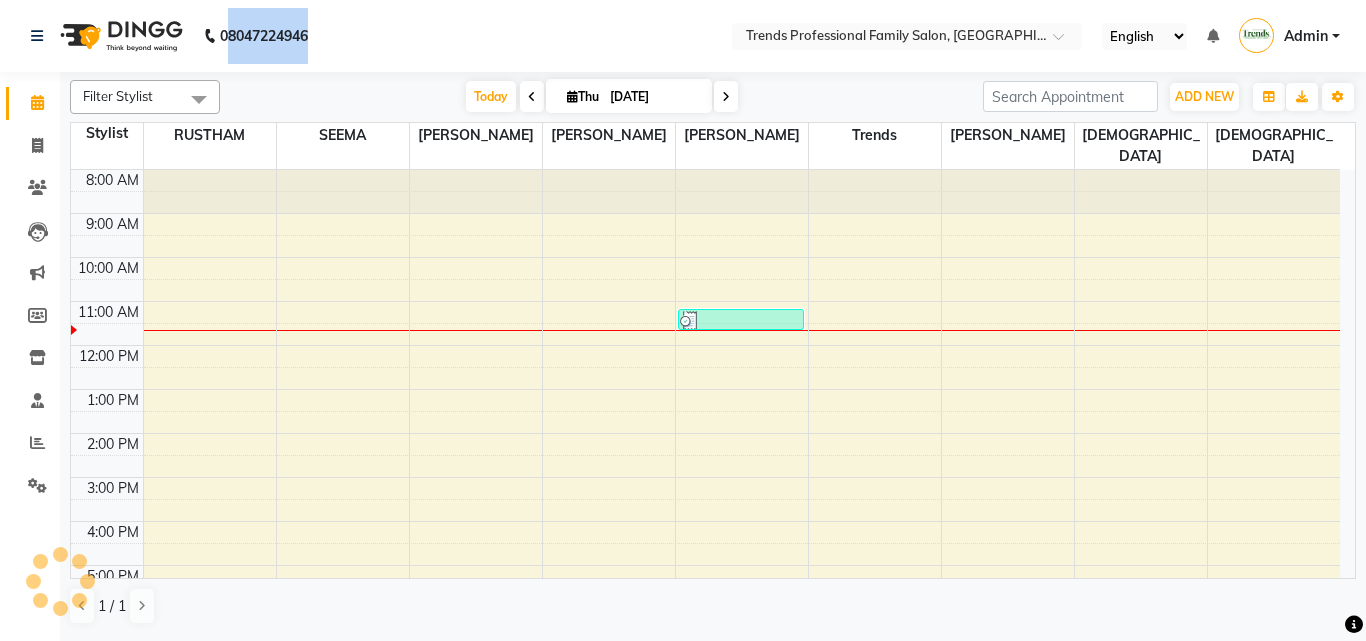 drag, startPoint x: 232, startPoint y: 34, endPoint x: 387, endPoint y: 41, distance: 155.15799 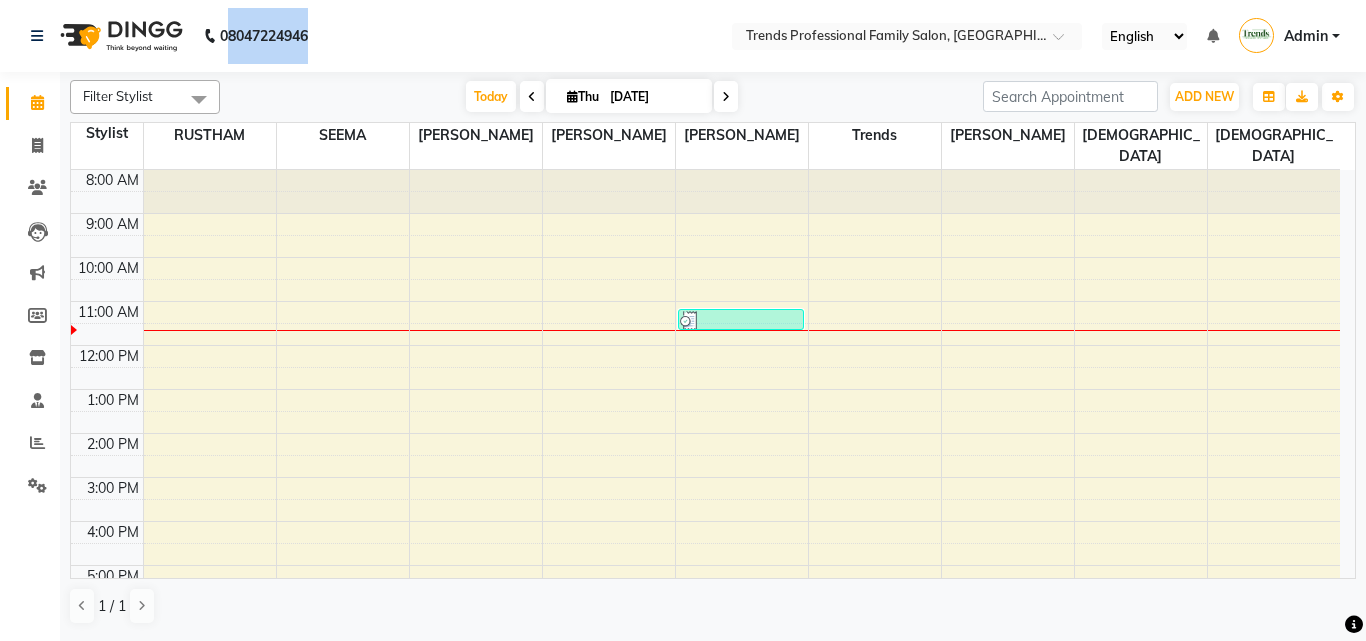 click on "08047224946 Select Location × Trends Professional Family Salon, Nelamangala English ENGLISH Español العربية मराठी हिंदी ગુજરાતી தமிழ் 中文 Notifications nothing to show Admin Manage Profile Change Password Sign out  Version:3.15.4" 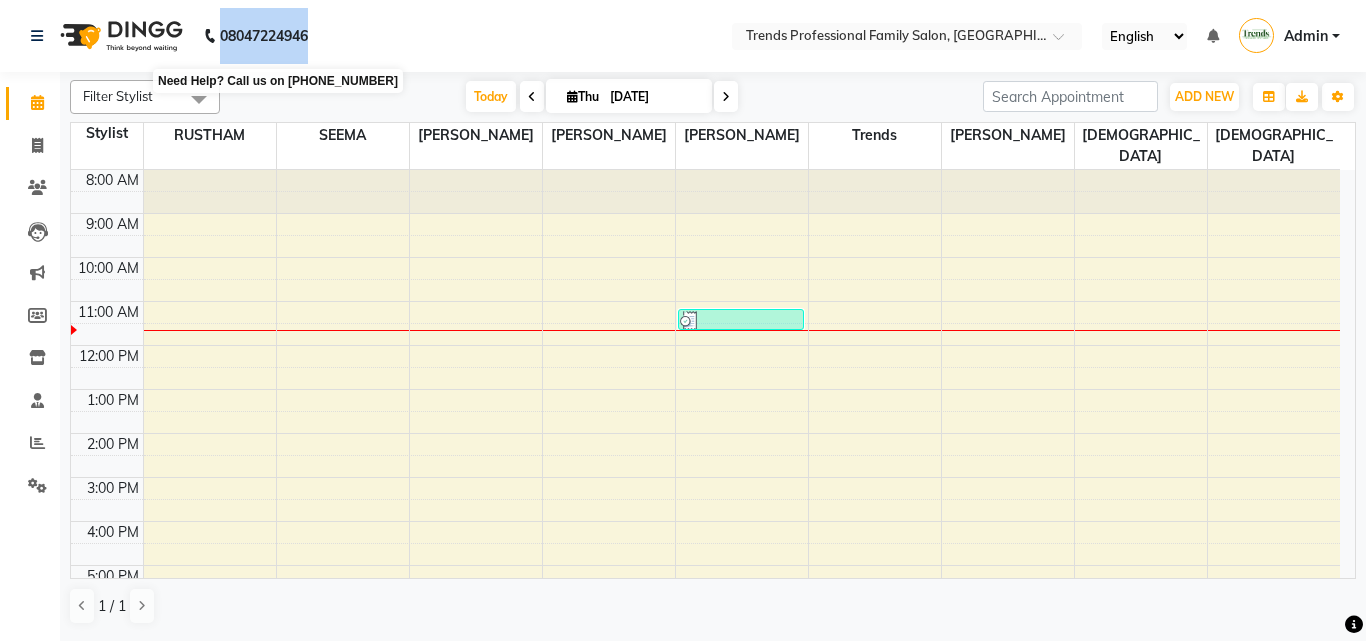 drag, startPoint x: 323, startPoint y: 38, endPoint x: 224, endPoint y: 51, distance: 99.849884 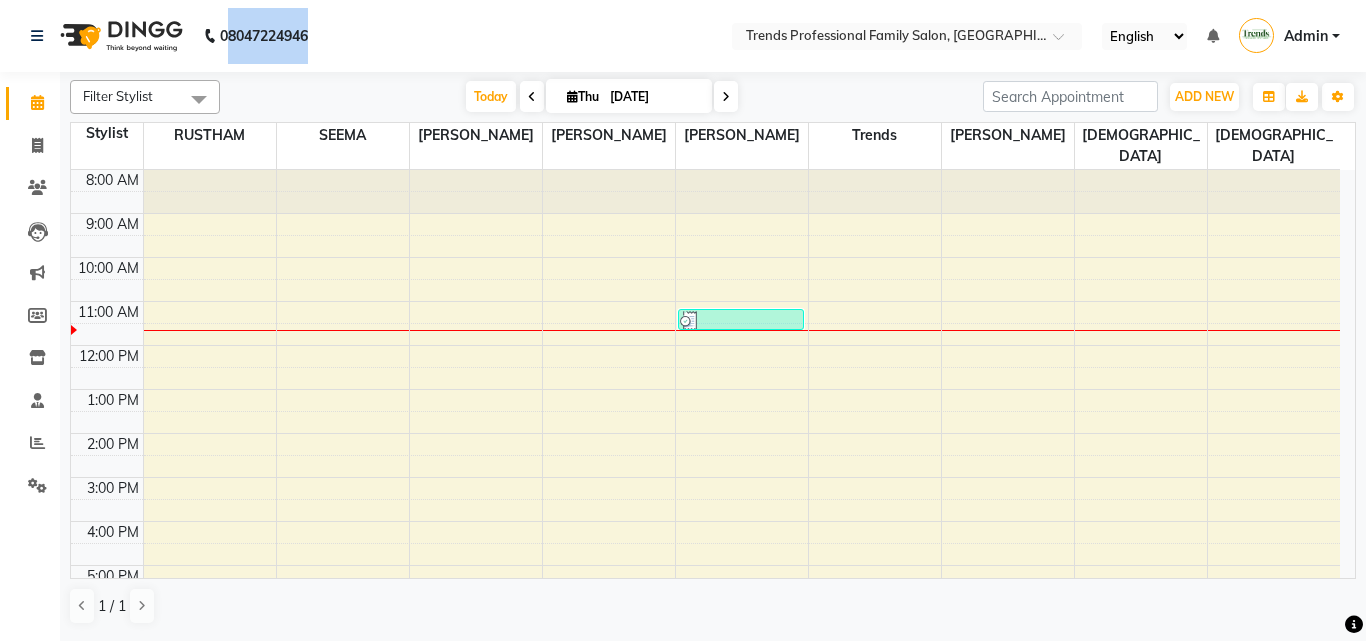 drag, startPoint x: 232, startPoint y: 31, endPoint x: 319, endPoint y: 24, distance: 87.28116 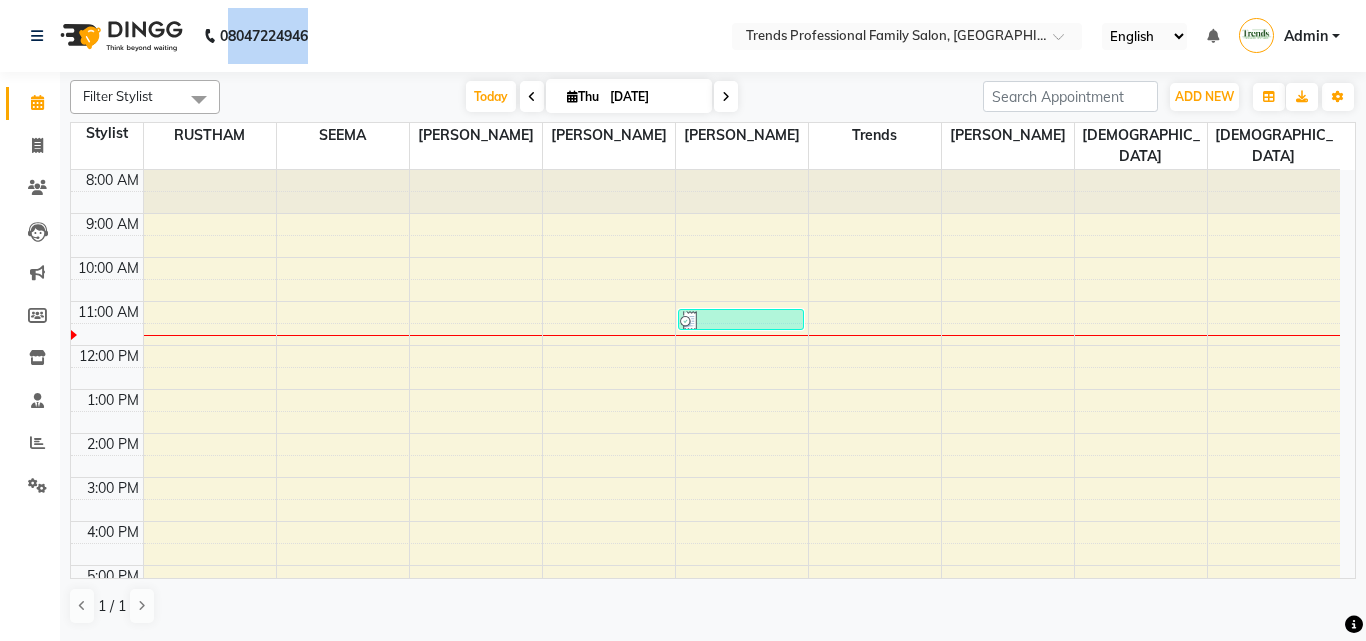 click on "08047224946 Select Location × Trends Professional Family Salon, Nelamangala English ENGLISH Español العربية मराठी हिंदी ગુજરાતી தமிழ் 中文 Notifications nothing to show Admin Manage Profile Change Password Sign out  Version:3.15.4" 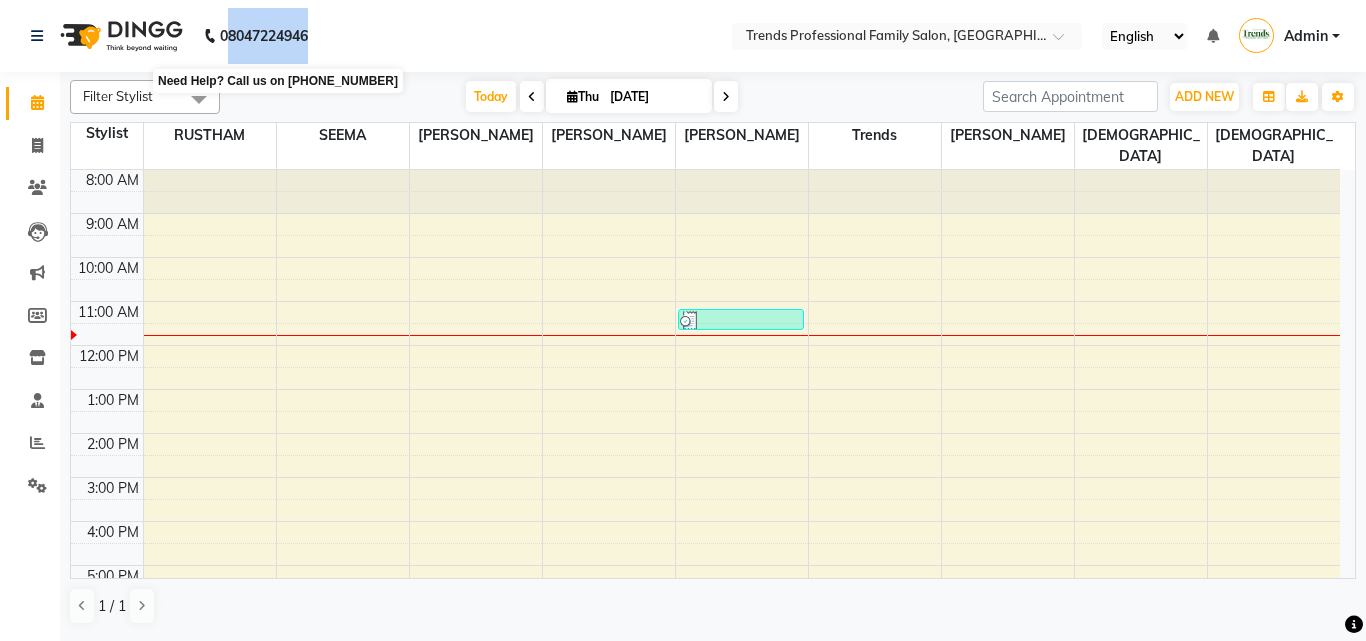 drag, startPoint x: 368, startPoint y: 21, endPoint x: 231, endPoint y: 42, distance: 138.60014 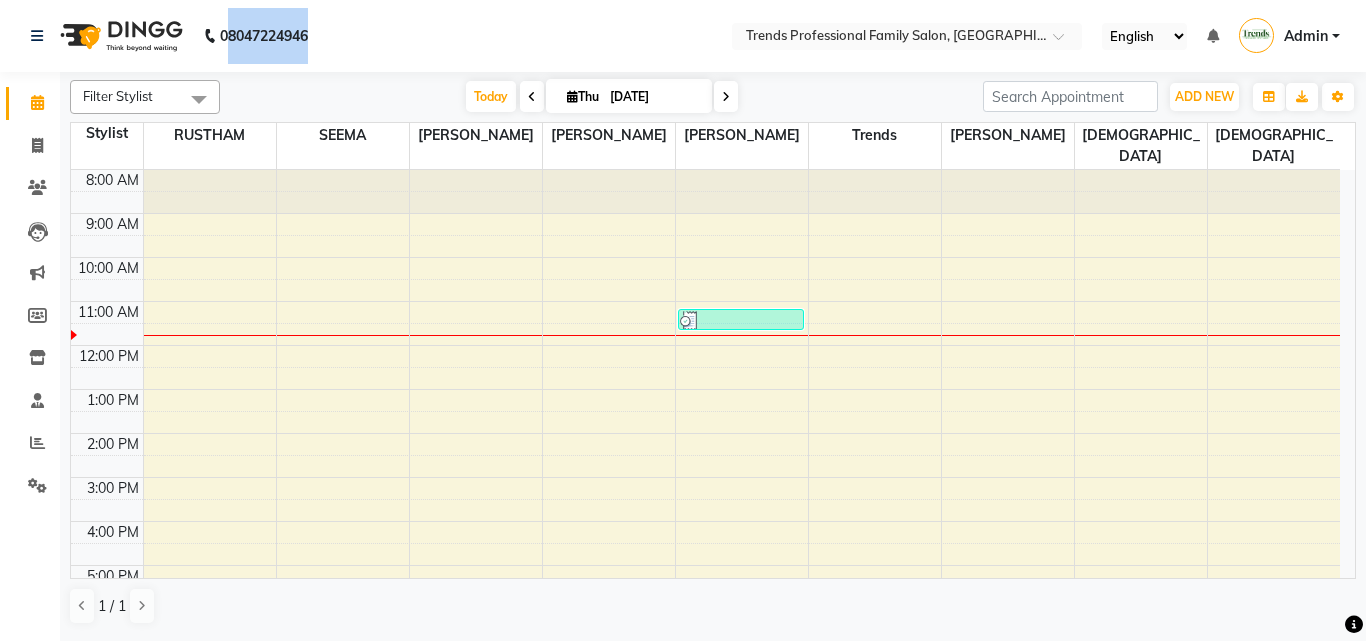 click on "08047224946 Select Location × Trends Professional Family Salon, Nelamangala English ENGLISH Español العربية मराठी हिंदी ગુજરાતી தமிழ் 中文 Notifications nothing to show Admin Manage Profile Change Password Sign out  Version:3.15.4" 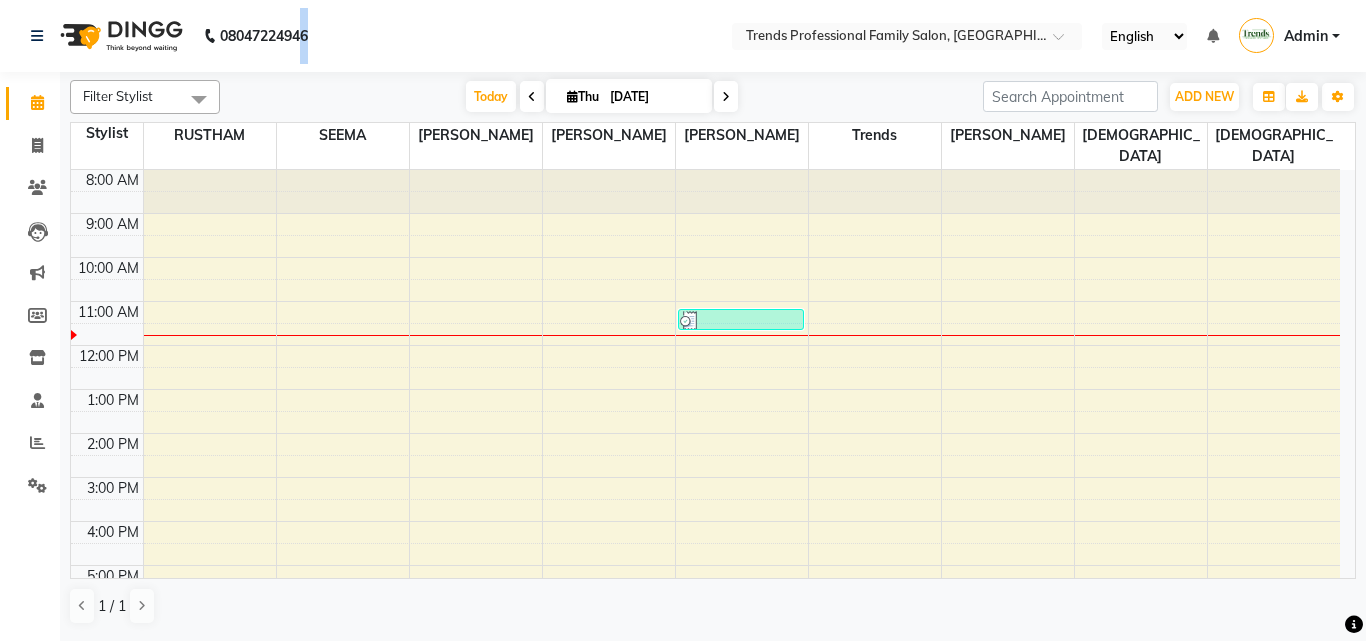 drag, startPoint x: 369, startPoint y: 54, endPoint x: 304, endPoint y: 58, distance: 65.12296 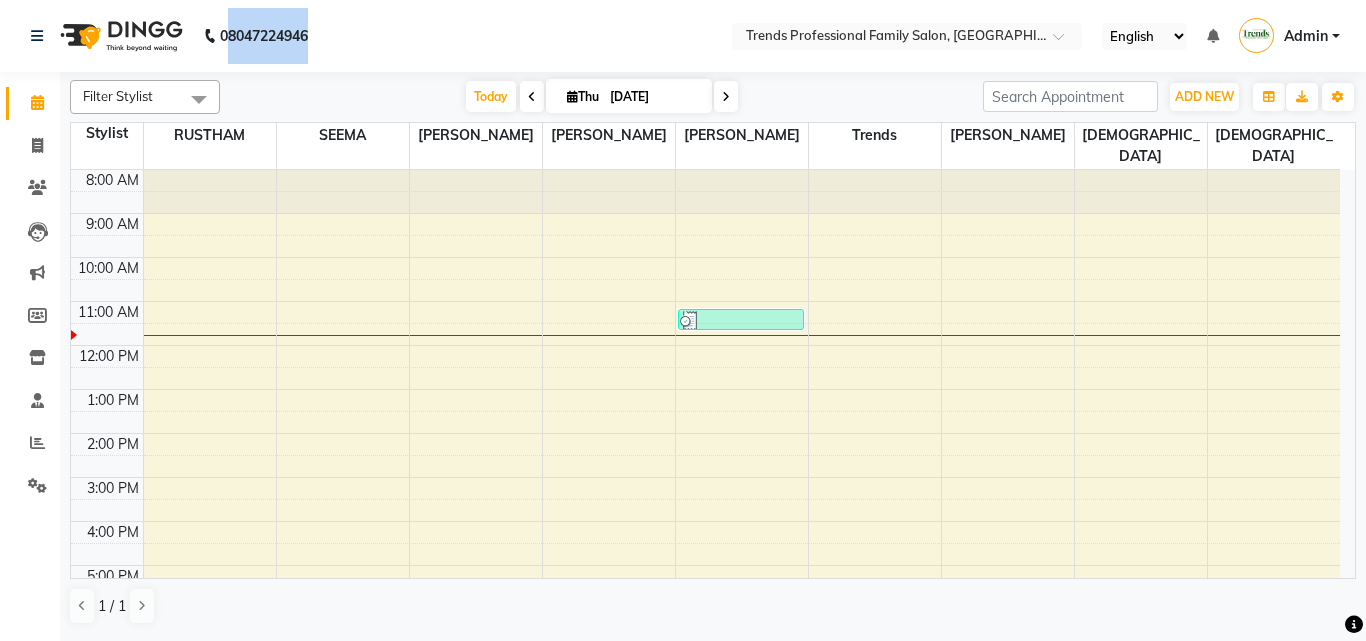 drag, startPoint x: 226, startPoint y: 26, endPoint x: 318, endPoint y: 14, distance: 92.779305 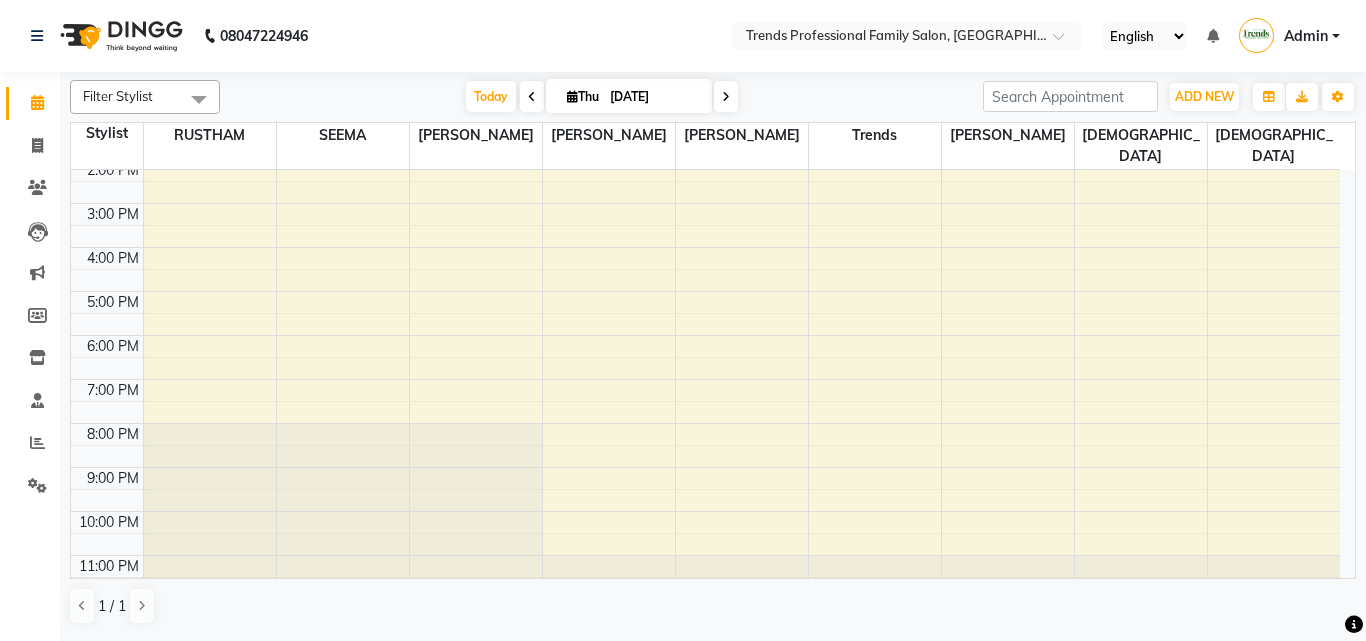 scroll, scrollTop: 0, scrollLeft: 0, axis: both 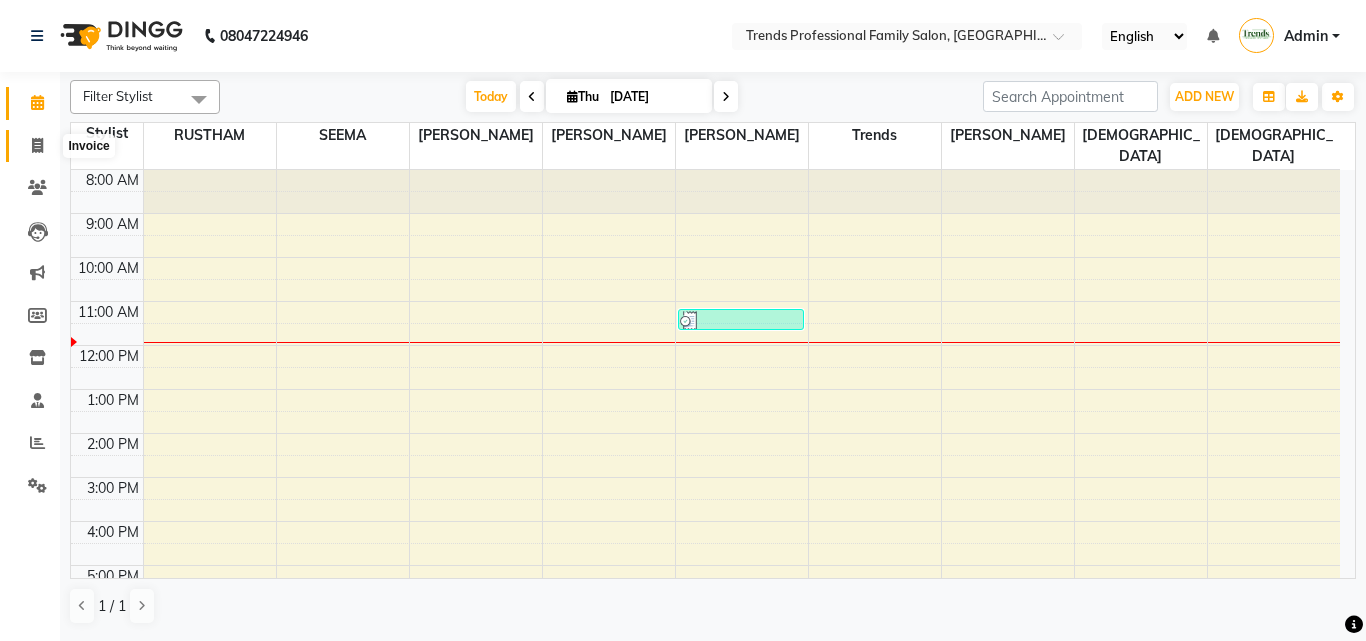 drag, startPoint x: 37, startPoint y: 137, endPoint x: 28, endPoint y: 108, distance: 30.364452 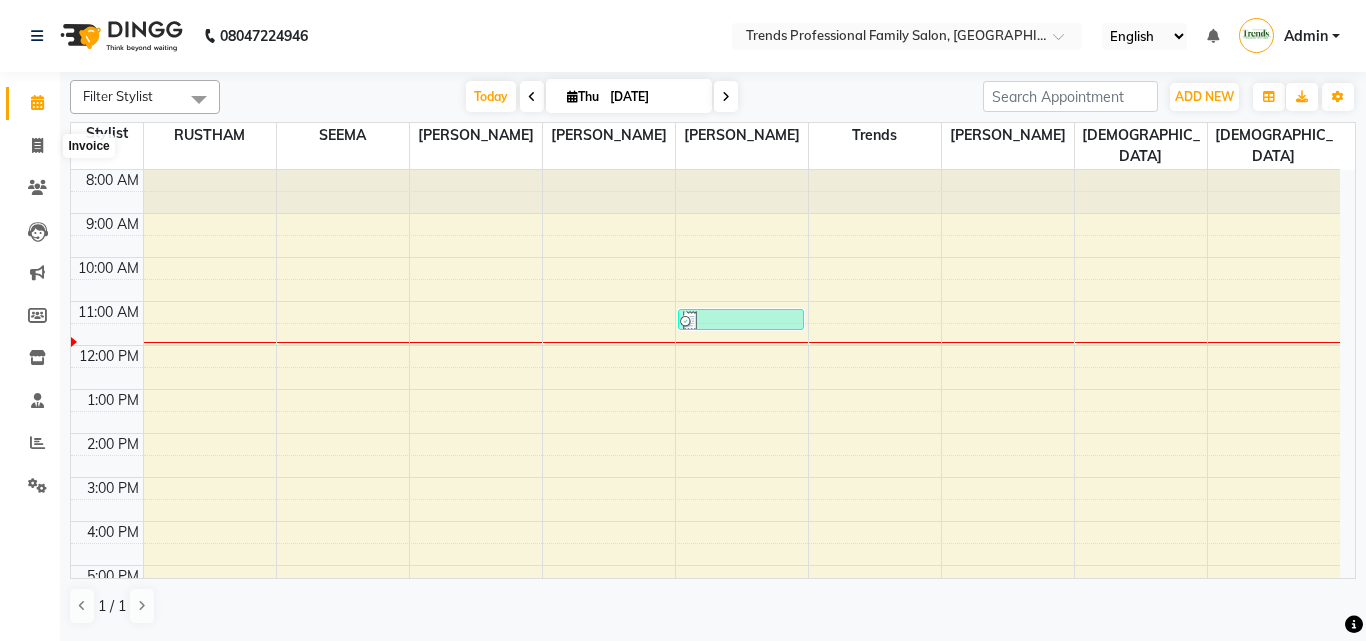 select on "7345" 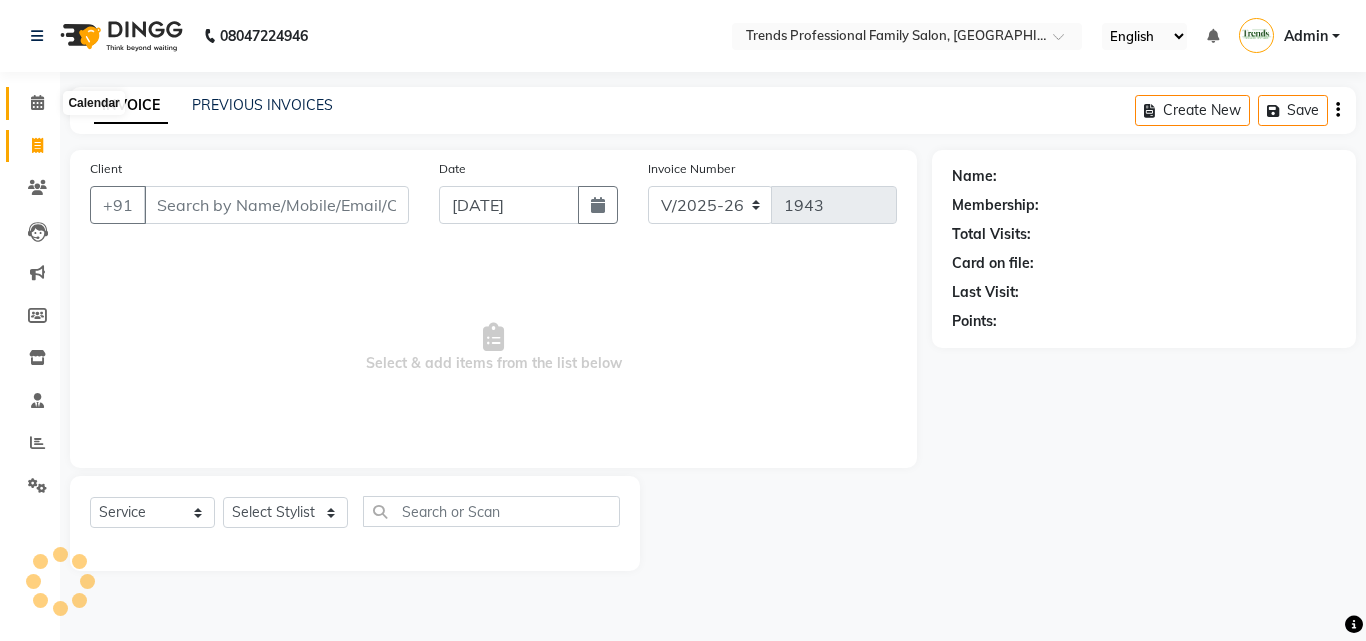 click 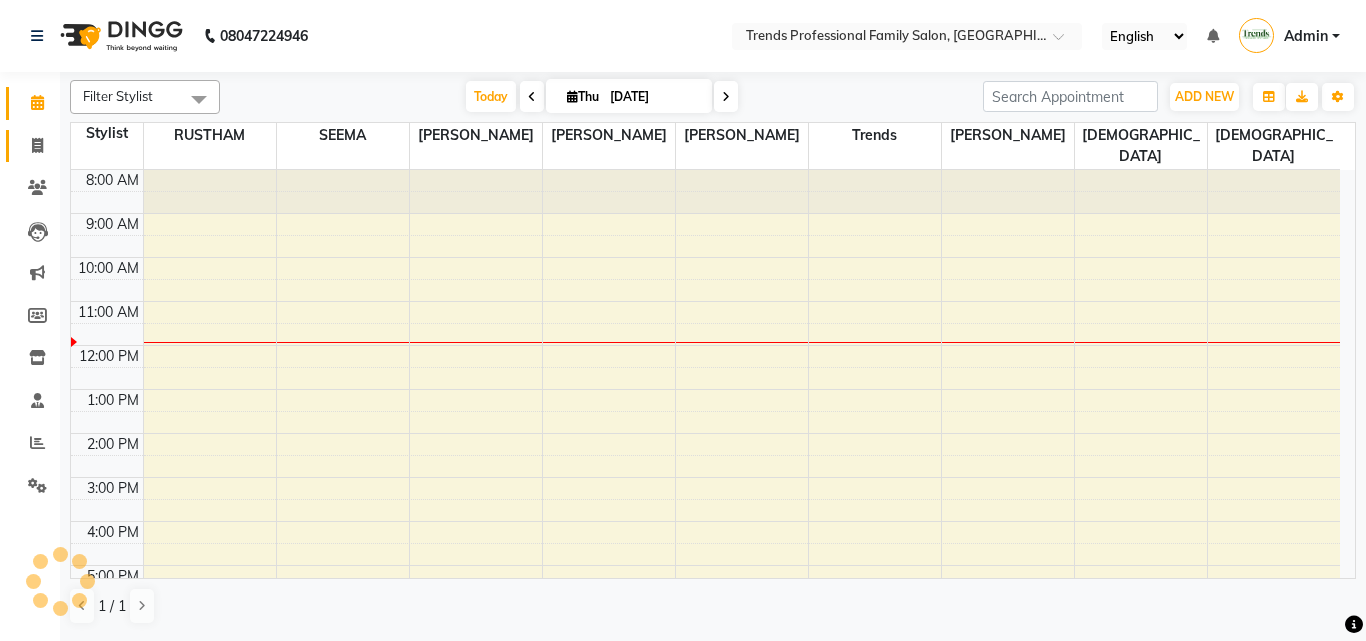 scroll, scrollTop: 0, scrollLeft: 0, axis: both 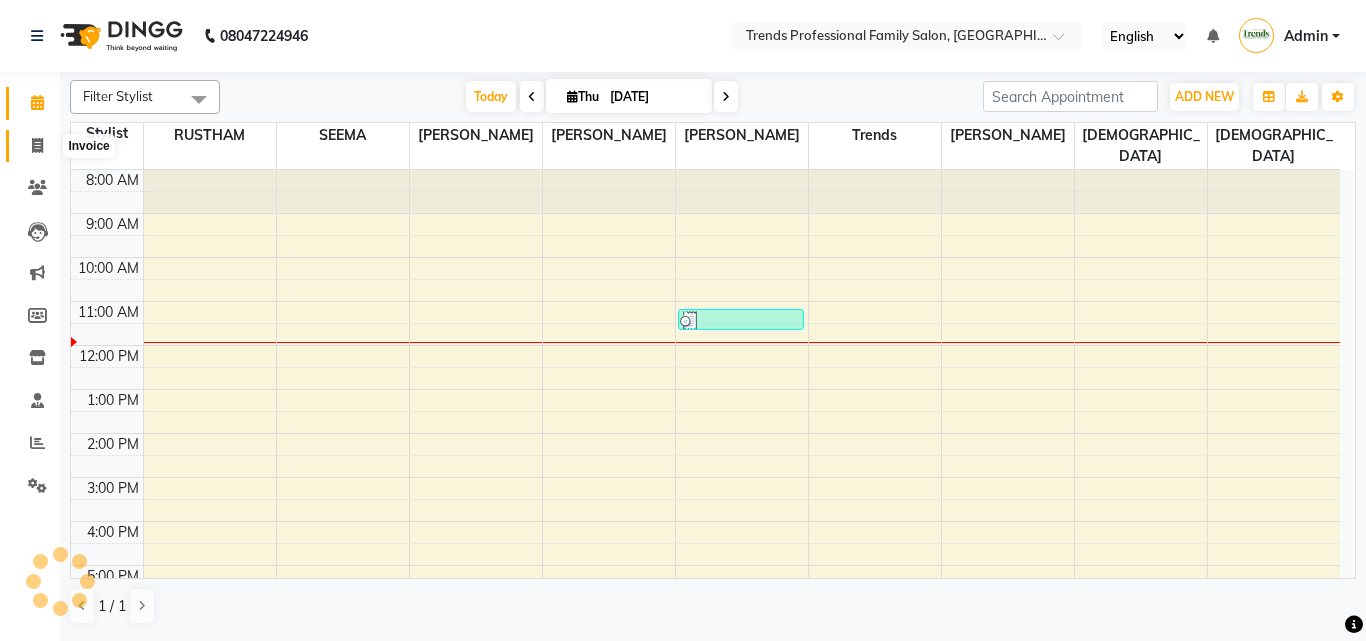 click 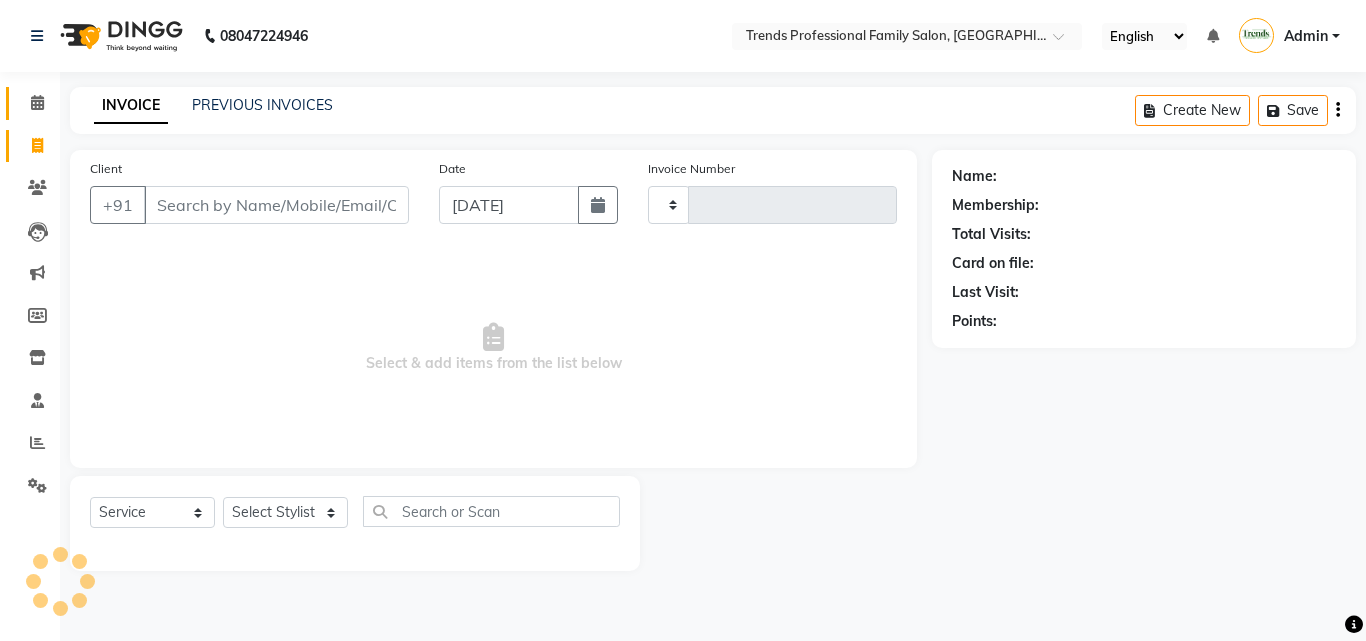 type on "1943" 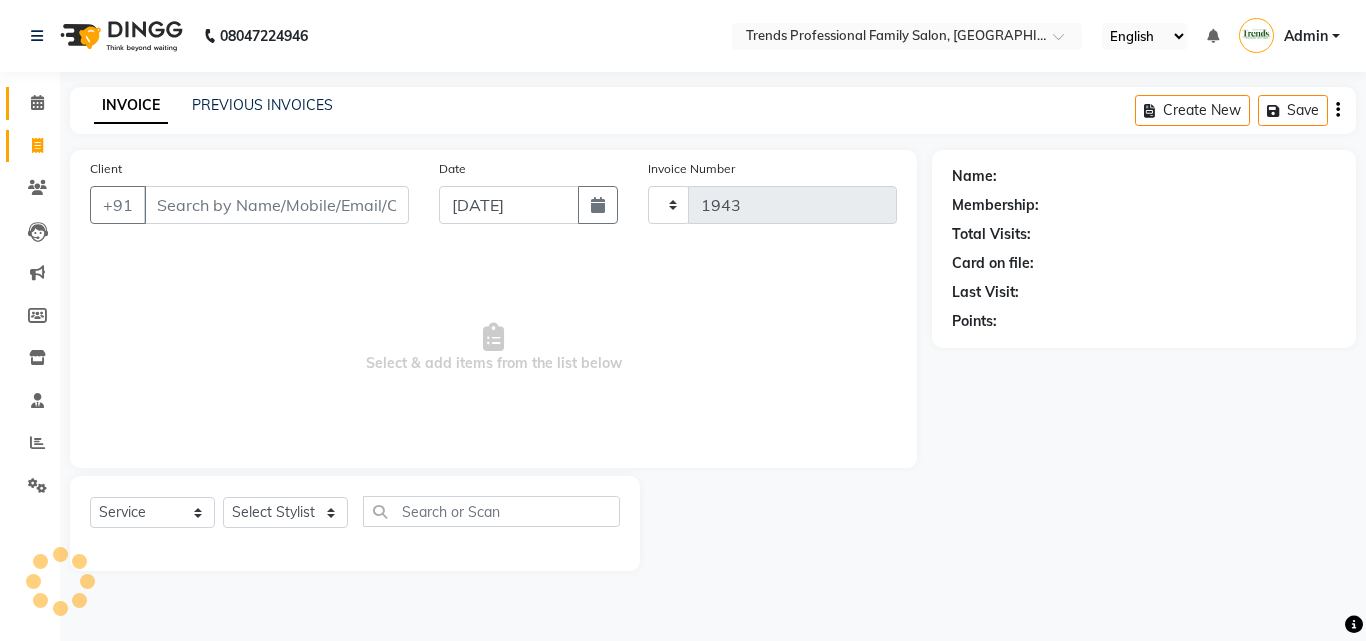 select on "7345" 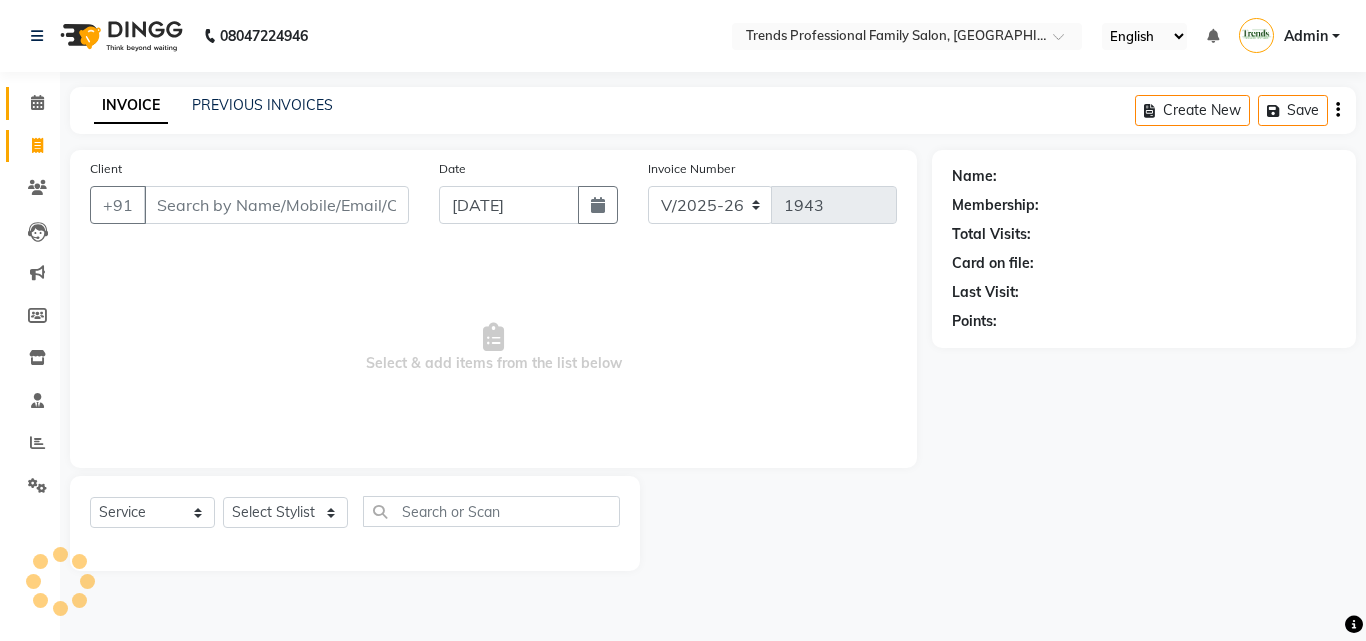 click on "Calendar" 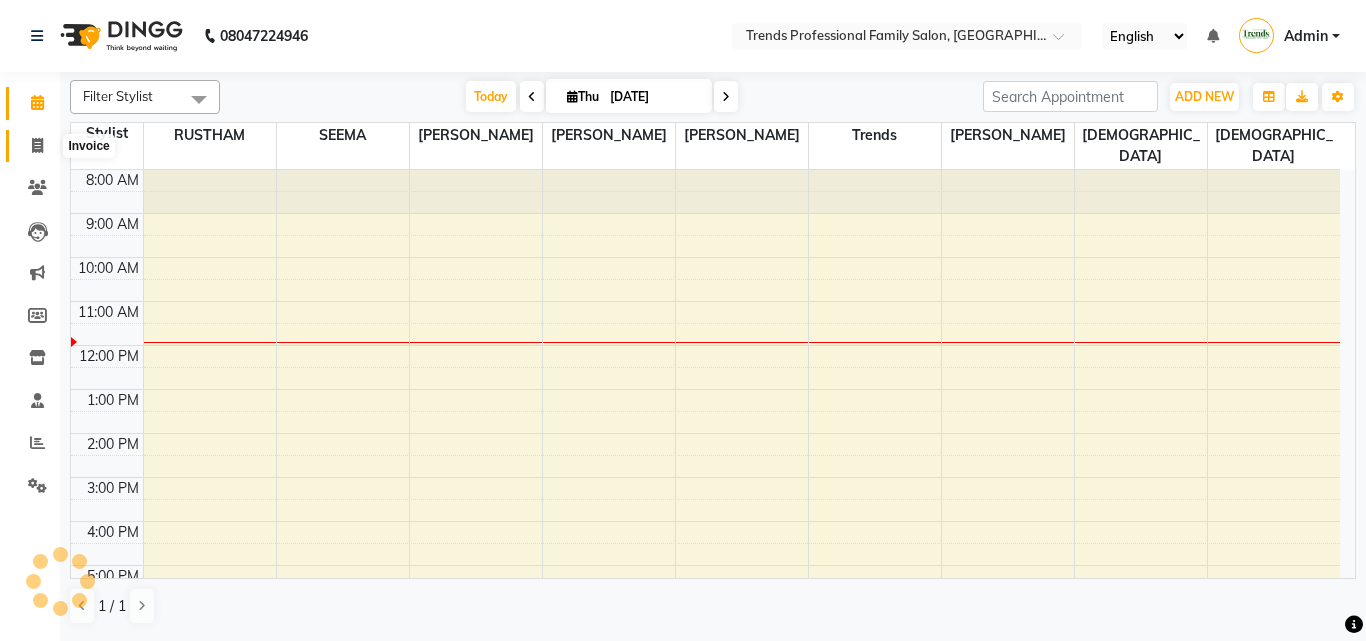 scroll, scrollTop: 0, scrollLeft: 0, axis: both 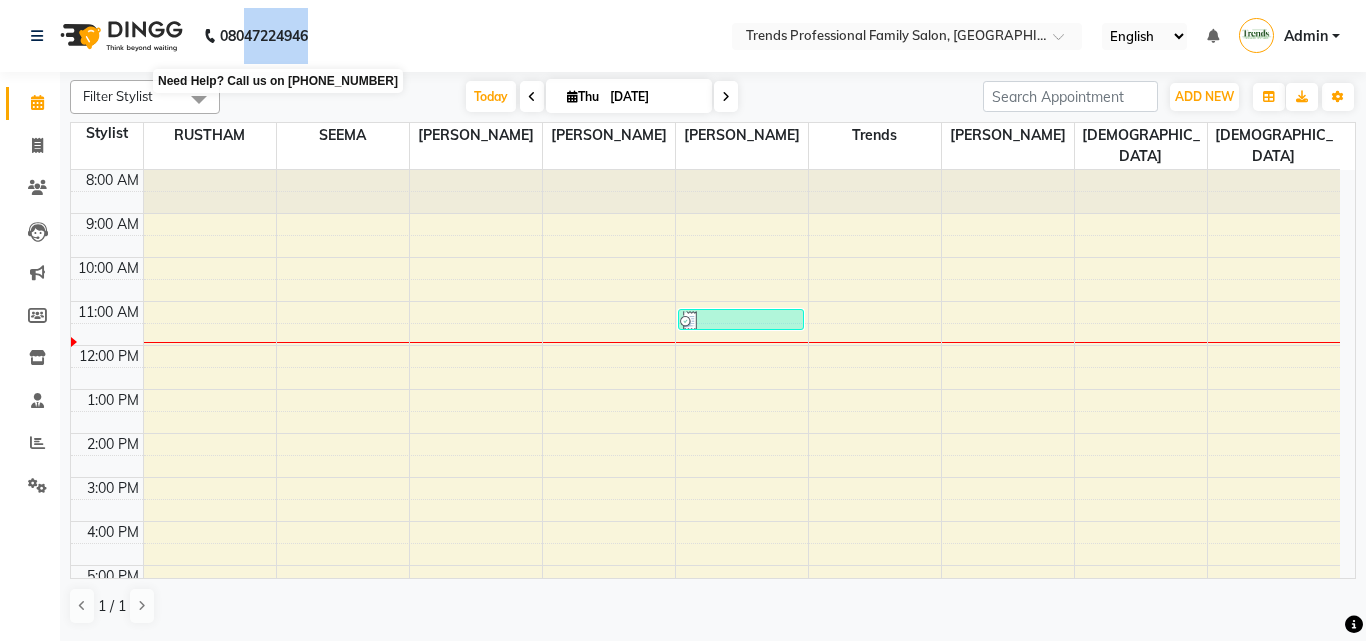 drag, startPoint x: 344, startPoint y: 29, endPoint x: 249, endPoint y: 29, distance: 95 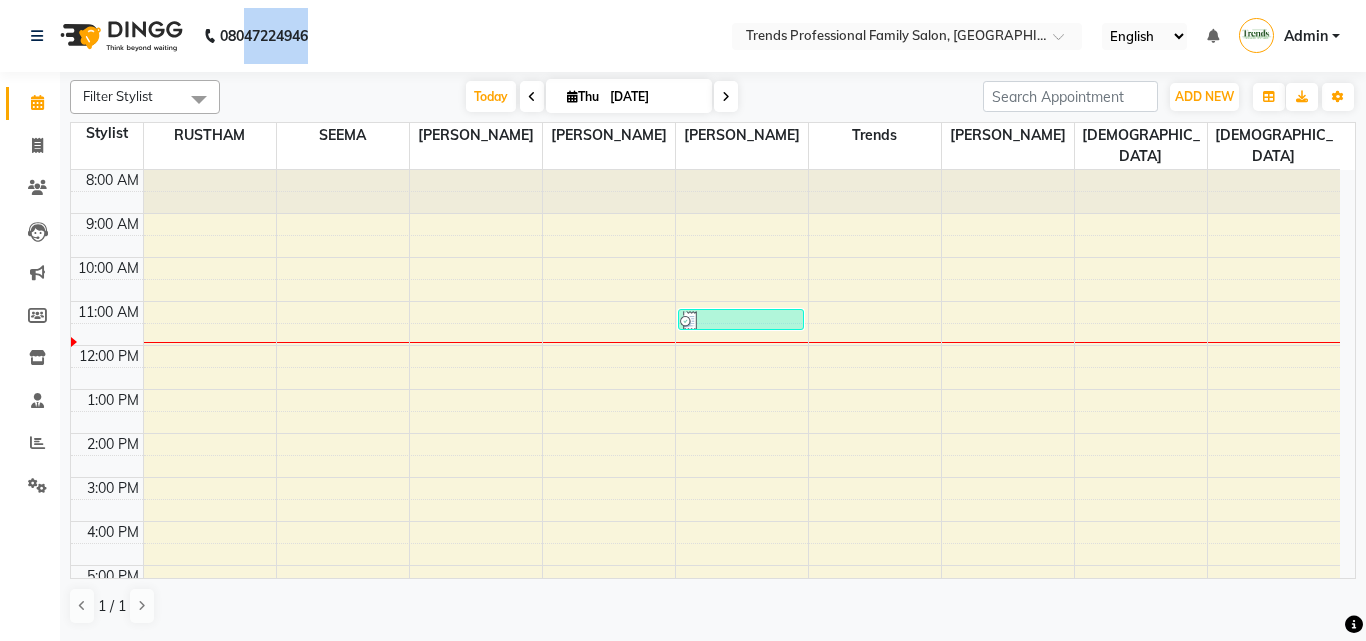 click on "08047224946 Select Location × Trends Professional Family Salon, Nelamangala English ENGLISH Español العربية मराठी हिंदी ગુજરાતી தமிழ் 中文 Notifications nothing to show Admin Manage Profile Change Password Sign out  Version:3.15.4" 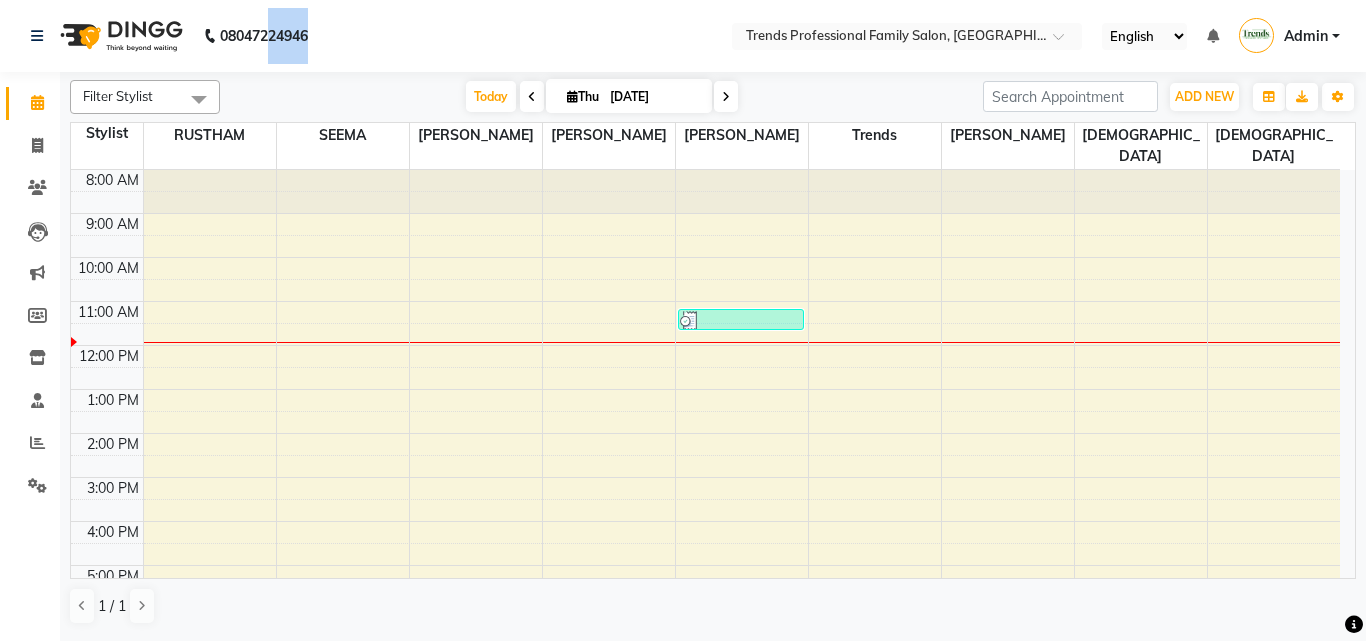 drag, startPoint x: 275, startPoint y: 31, endPoint x: 319, endPoint y: 30, distance: 44.011364 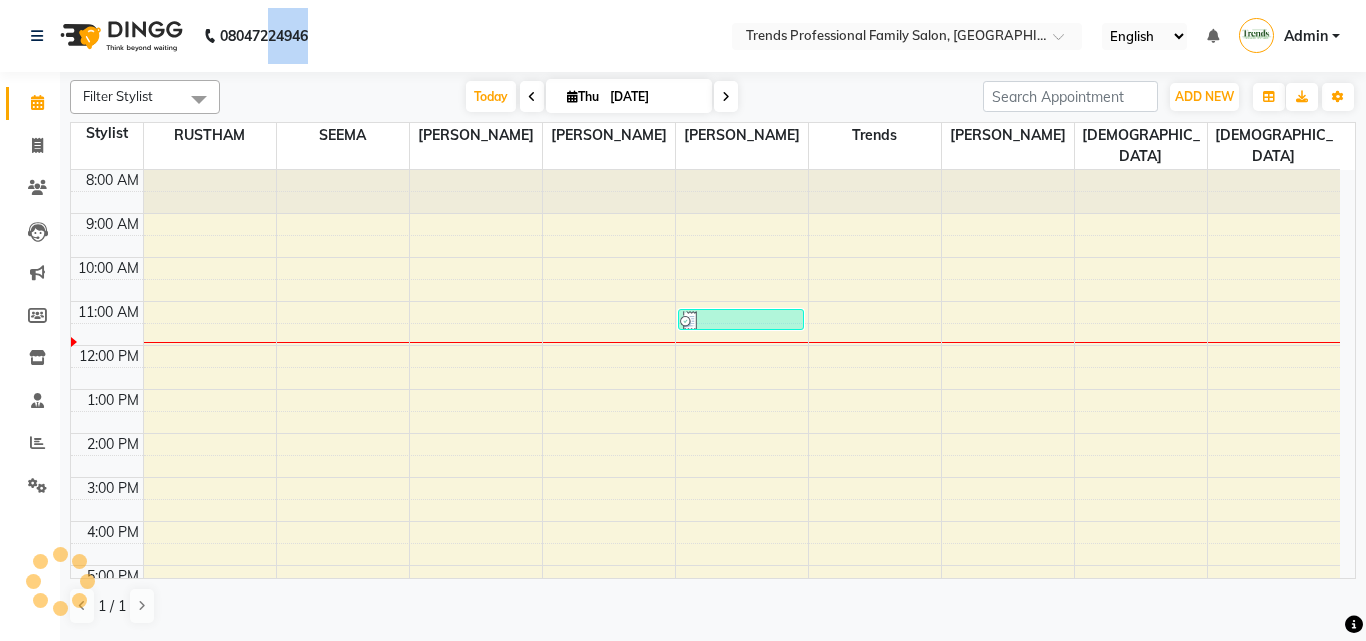 click on "08047224946" 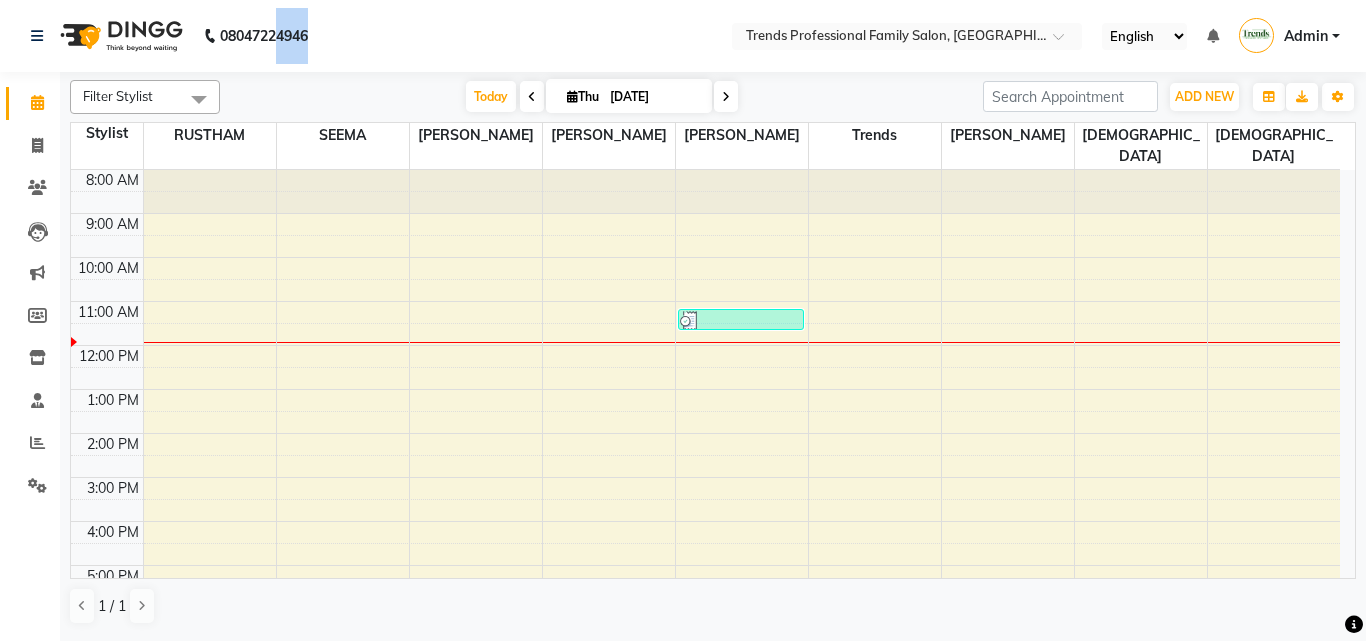 drag, startPoint x: 279, startPoint y: 36, endPoint x: 320, endPoint y: 35, distance: 41.01219 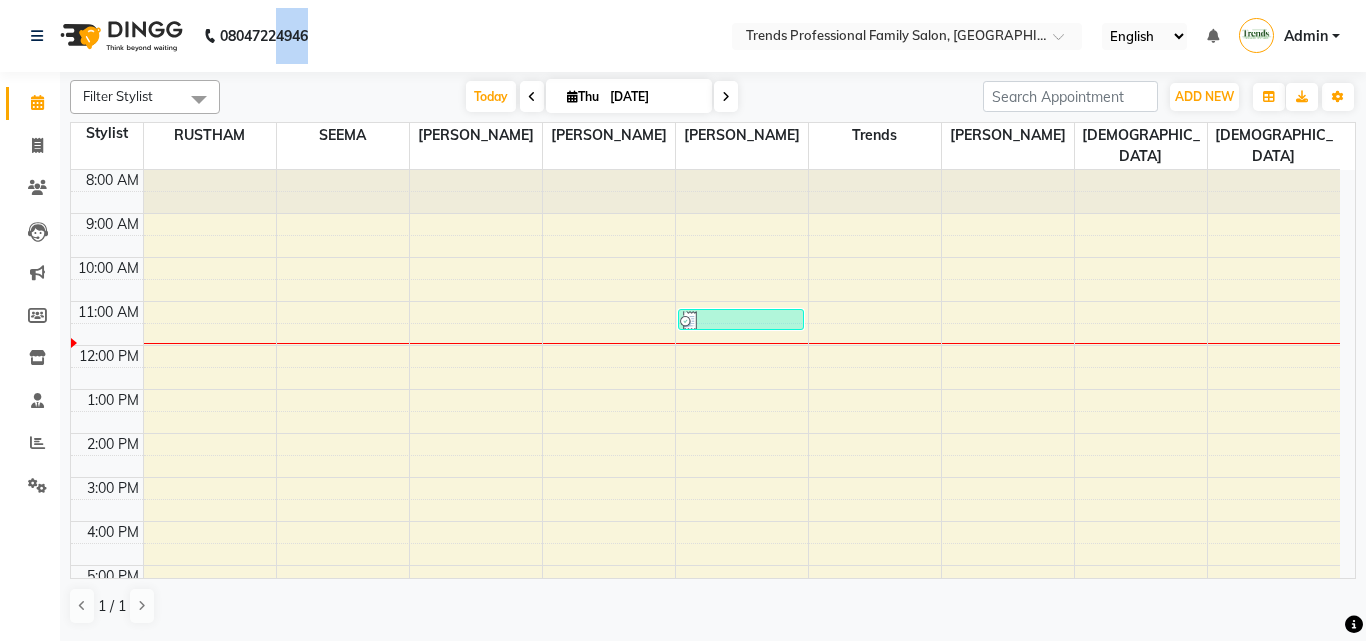 click on "08047224946 Select Location × Trends Professional Family Salon, Nelamangala English ENGLISH Español العربية मराठी हिंदी ગુજરાતી தமிழ் 中文 Notifications nothing to show Admin Manage Profile Change Password Sign out  Version:3.15.4" 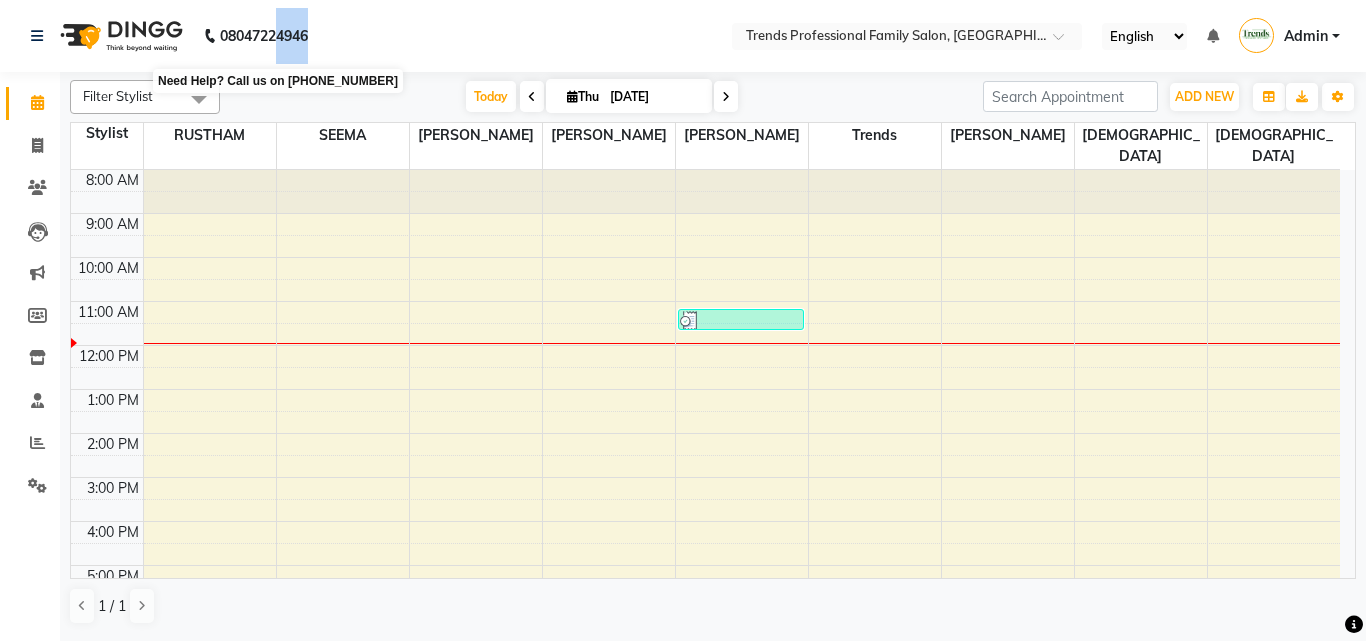 drag, startPoint x: 321, startPoint y: 36, endPoint x: 282, endPoint y: 32, distance: 39.20459 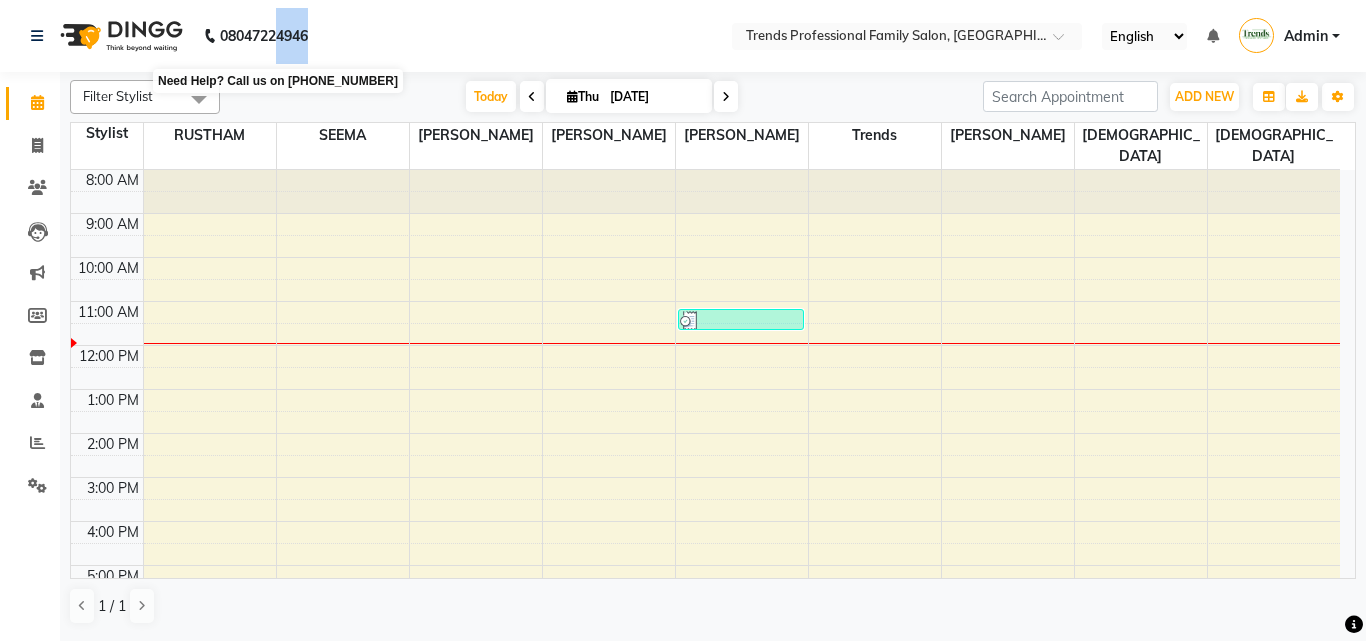 click on "08047224946" 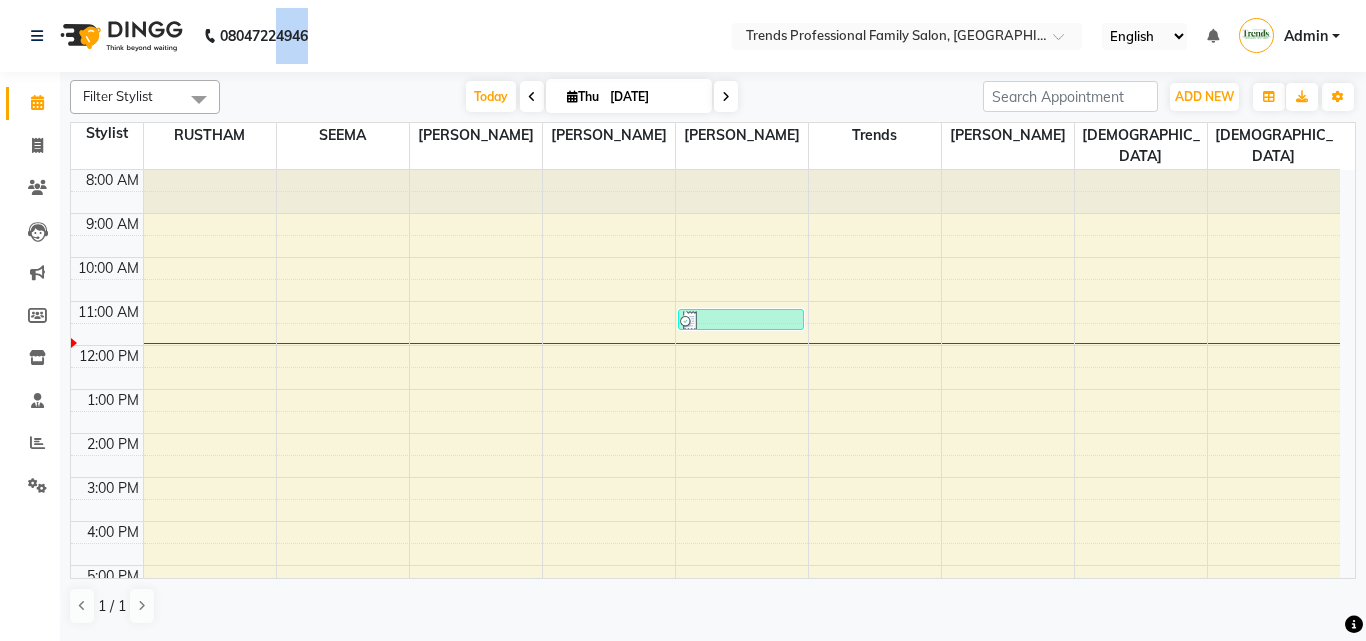 click on "[PHONE_NUMBER] Need Help?  Call us on 08047224946 Select Location × Trends Professional Family Salon, Nelamangala English ENGLISH Español العربية मराठी हिंदी ગુજરાતી தமிழ் 中文 Notifications nothing to show Admin Manage Profile Change Password Sign out  Version:3.15.4" 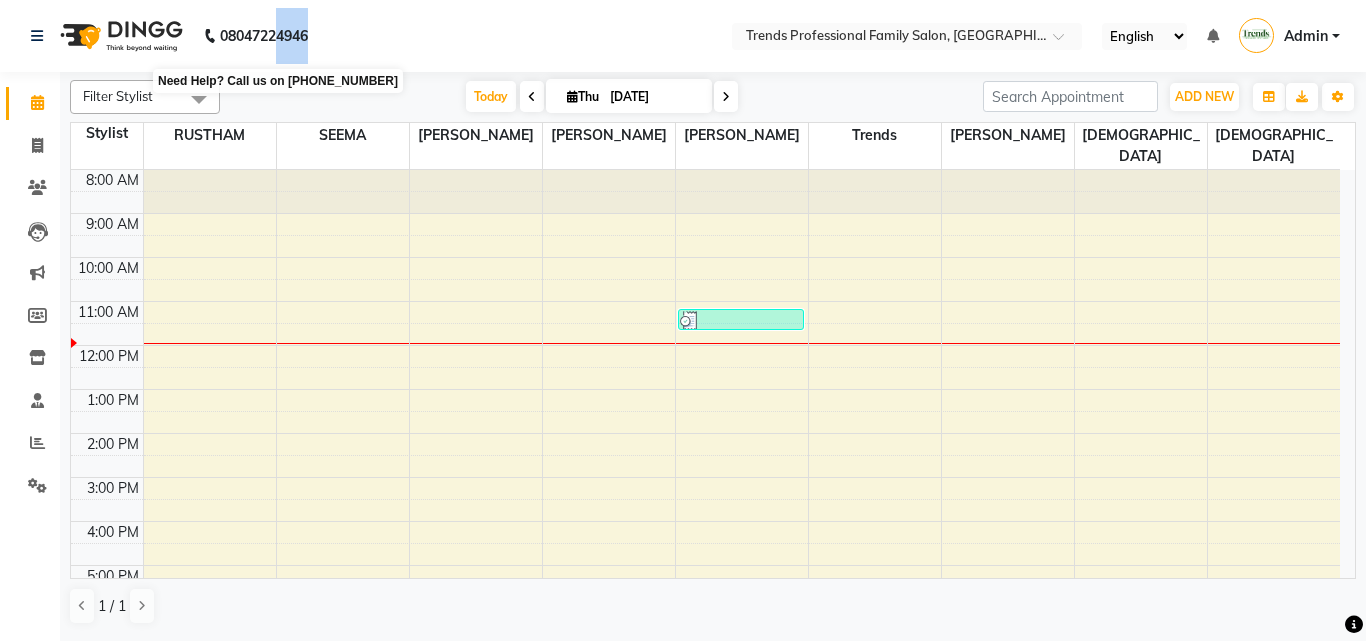 drag, startPoint x: 341, startPoint y: 29, endPoint x: 278, endPoint y: 30, distance: 63.007935 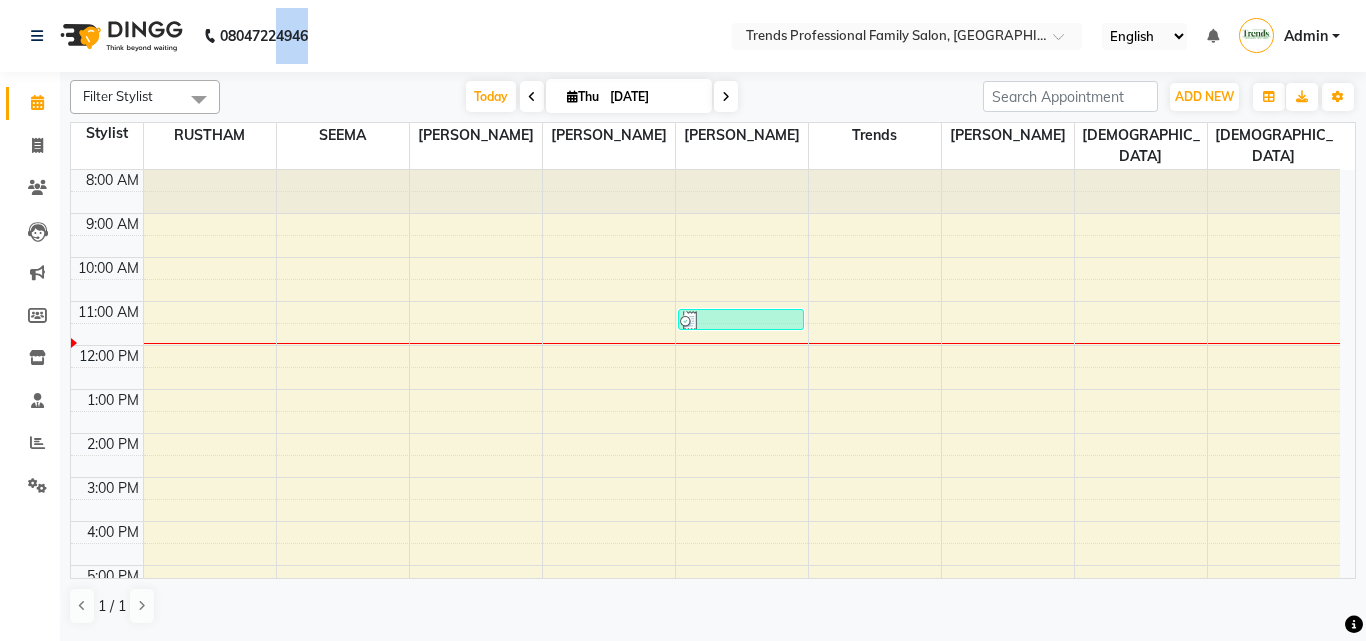 click on "[PHONE_NUMBER] Need Help?  Call us on 08047224946 Select Location × Trends Professional Family Salon, Nelamangala English ENGLISH Español العربية मराठी हिंदी ગુજરાતી தமிழ் 中文 Notifications nothing to show Admin Manage Profile Change Password Sign out  Version:3.15.4" 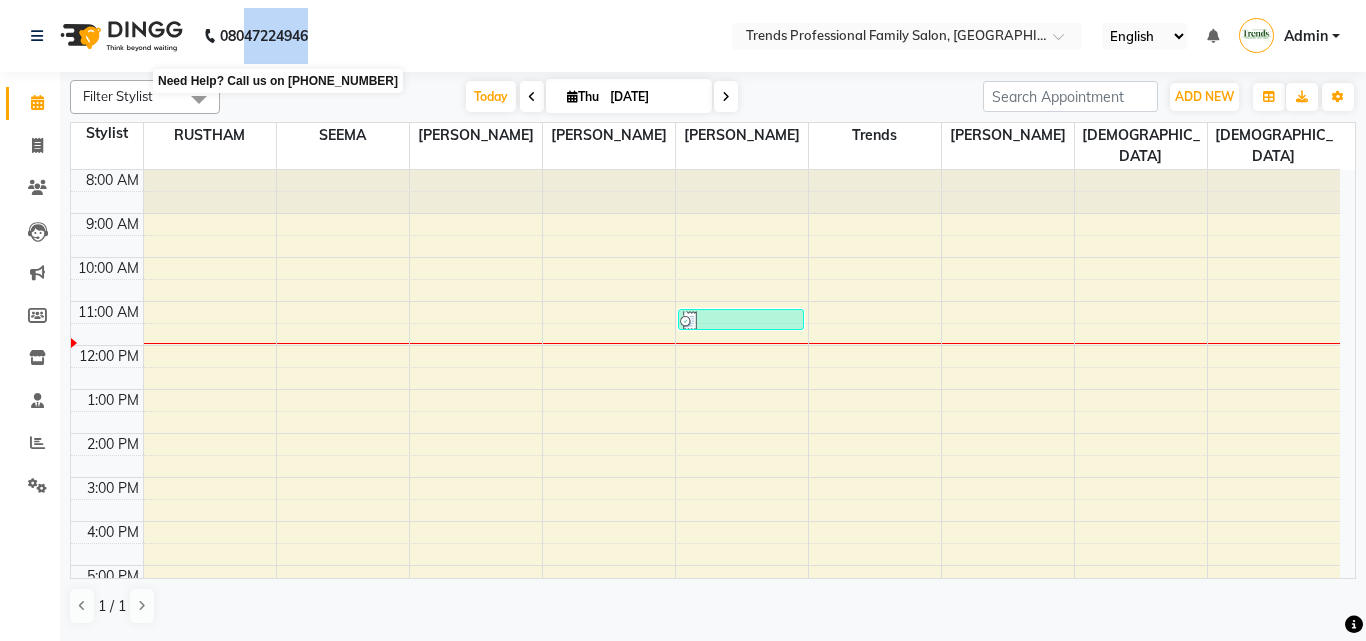drag, startPoint x: 390, startPoint y: 32, endPoint x: 249, endPoint y: 22, distance: 141.35417 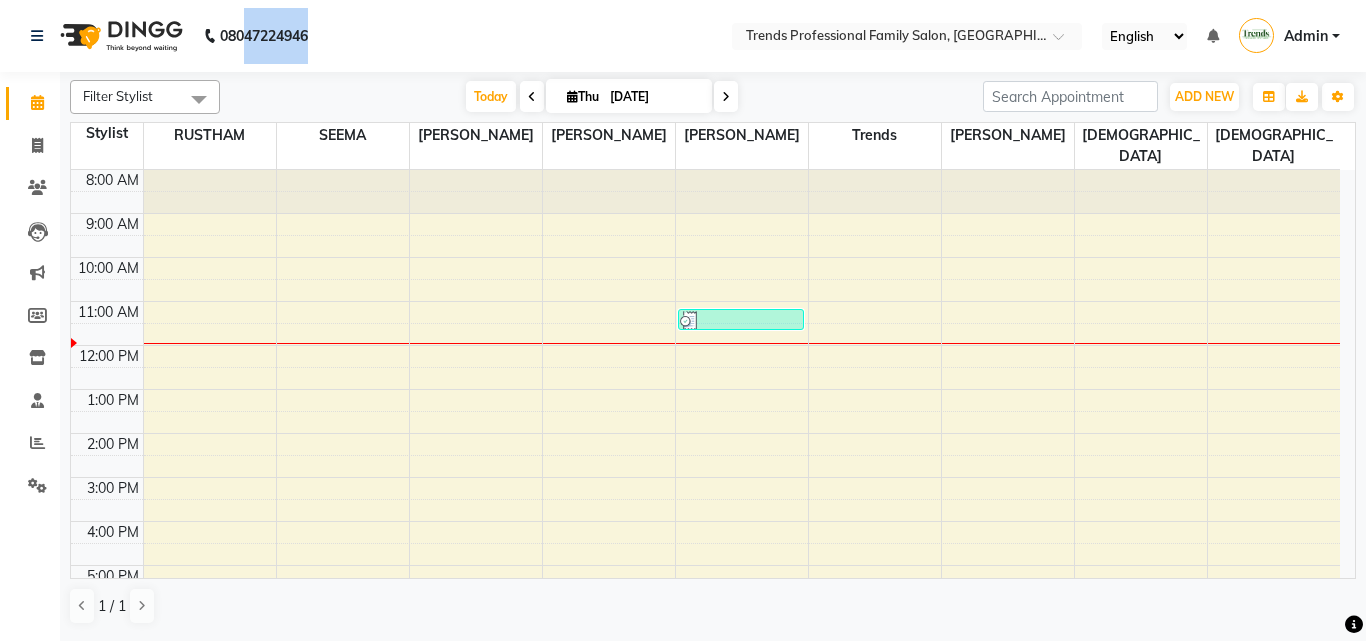 click on "08047224946" 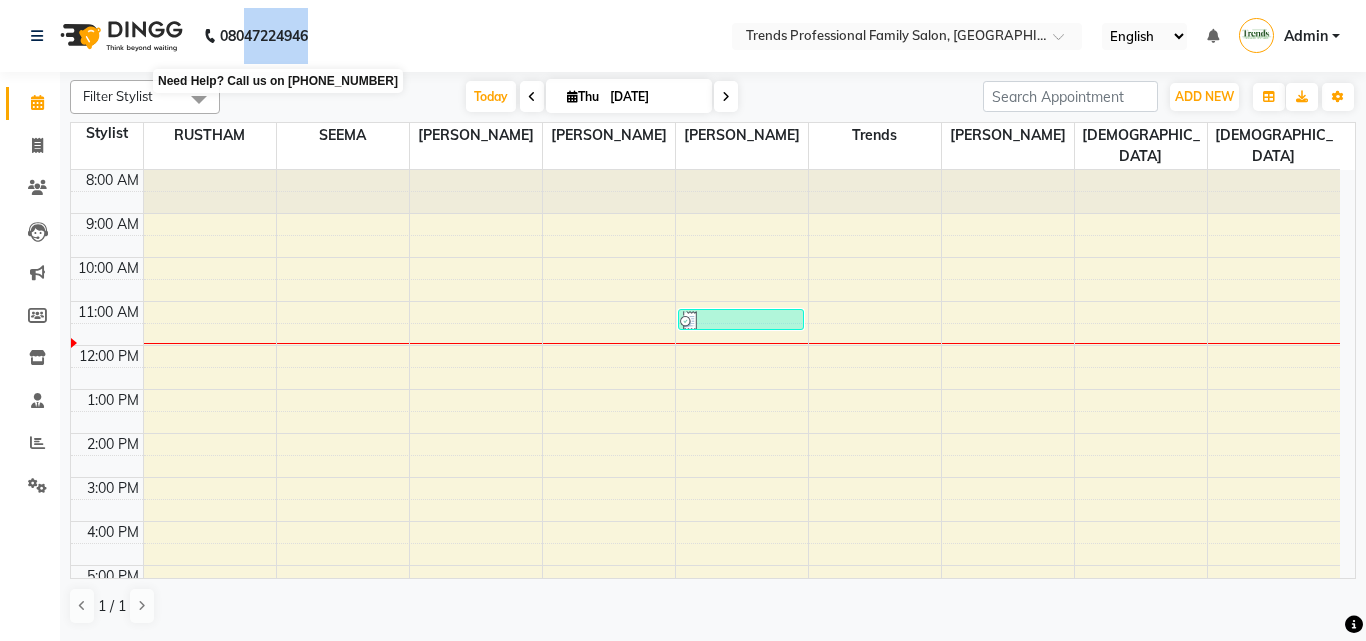 drag, startPoint x: 328, startPoint y: 22, endPoint x: 246, endPoint y: 25, distance: 82.05486 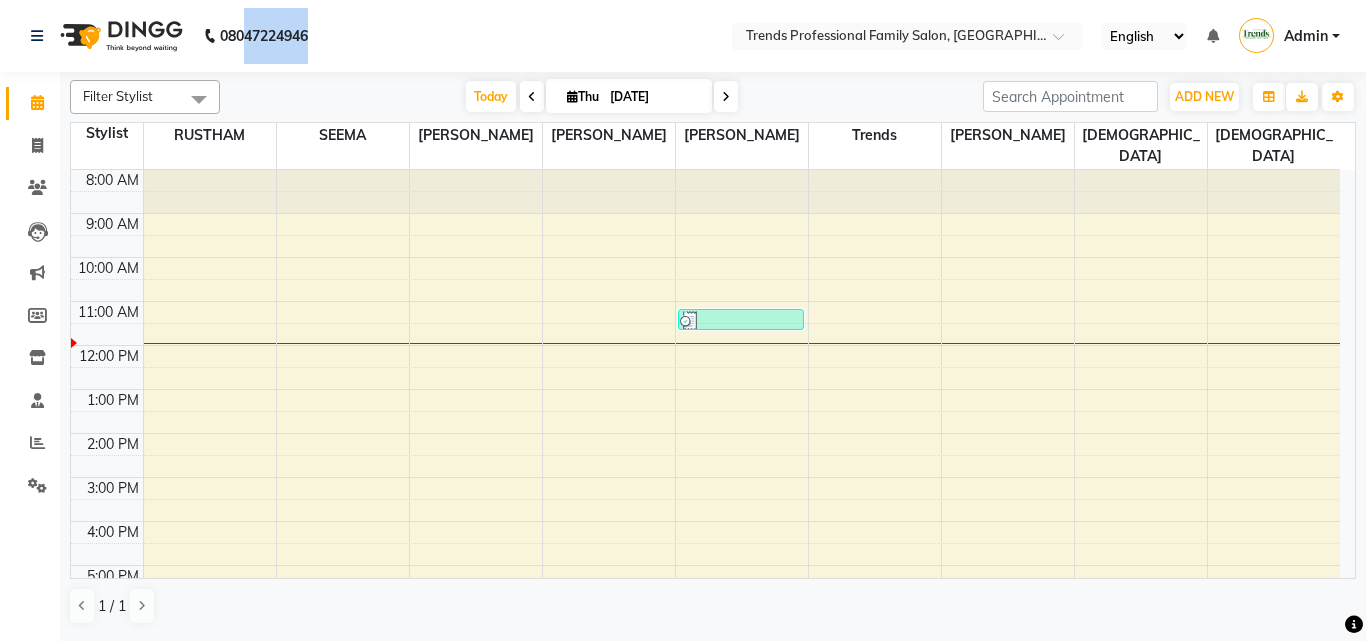 click on "08047224946 Select Location × Trends Professional Family Salon, Nelamangala English ENGLISH Español العربية मराठी हिंदी ગુજરાતી தமிழ் 中文 Notifications nothing to show Admin Manage Profile Change Password Sign out  Version:3.15.4" 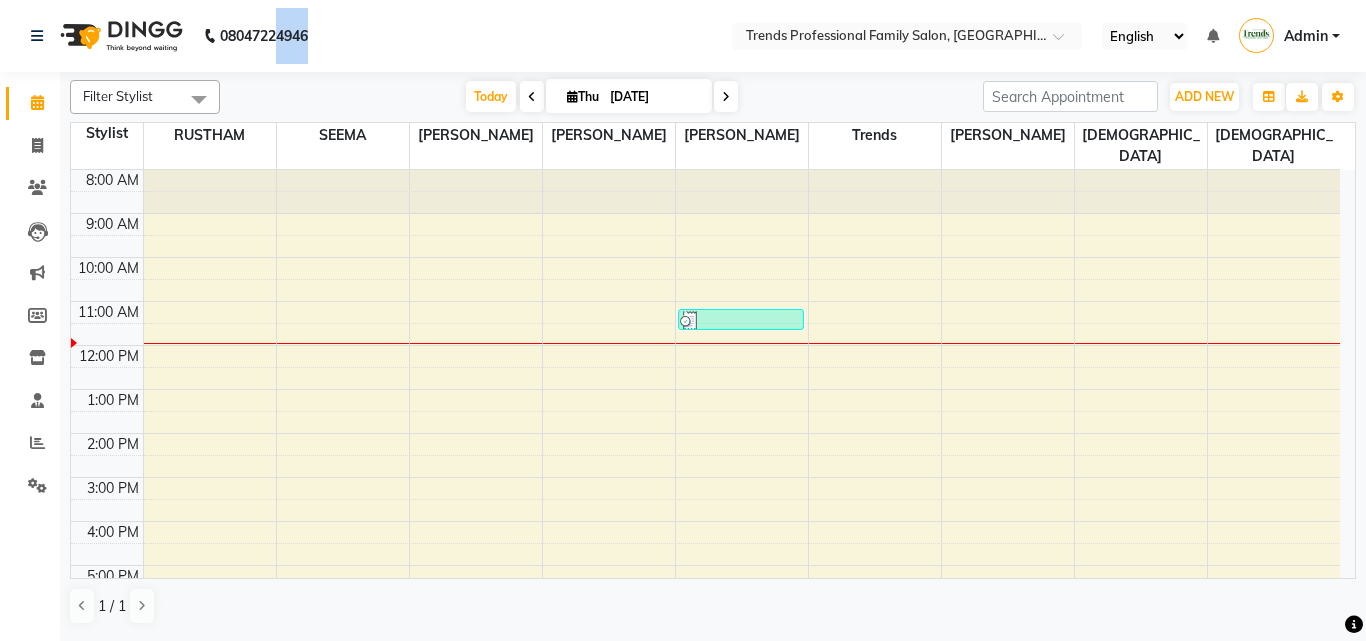 drag, startPoint x: 289, startPoint y: 26, endPoint x: 317, endPoint y: 27, distance: 28.01785 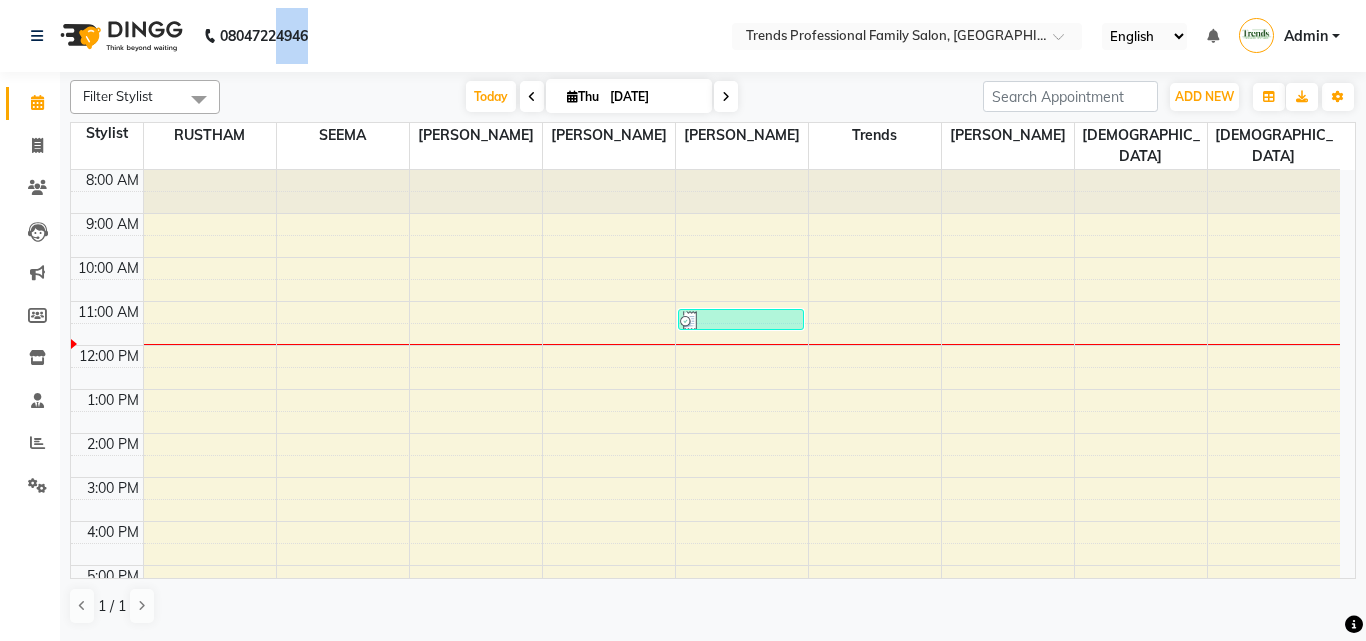 click on "[PHONE_NUMBER] Need Help?  Call us on 08047224946 Select Location × Trends Professional Family Salon, Nelamangala English ENGLISH Español العربية मराठी हिंदी ગુજરાતી தமிழ் 中文 Notifications nothing to show Admin Manage Profile Change Password Sign out  Version:3.15.4" 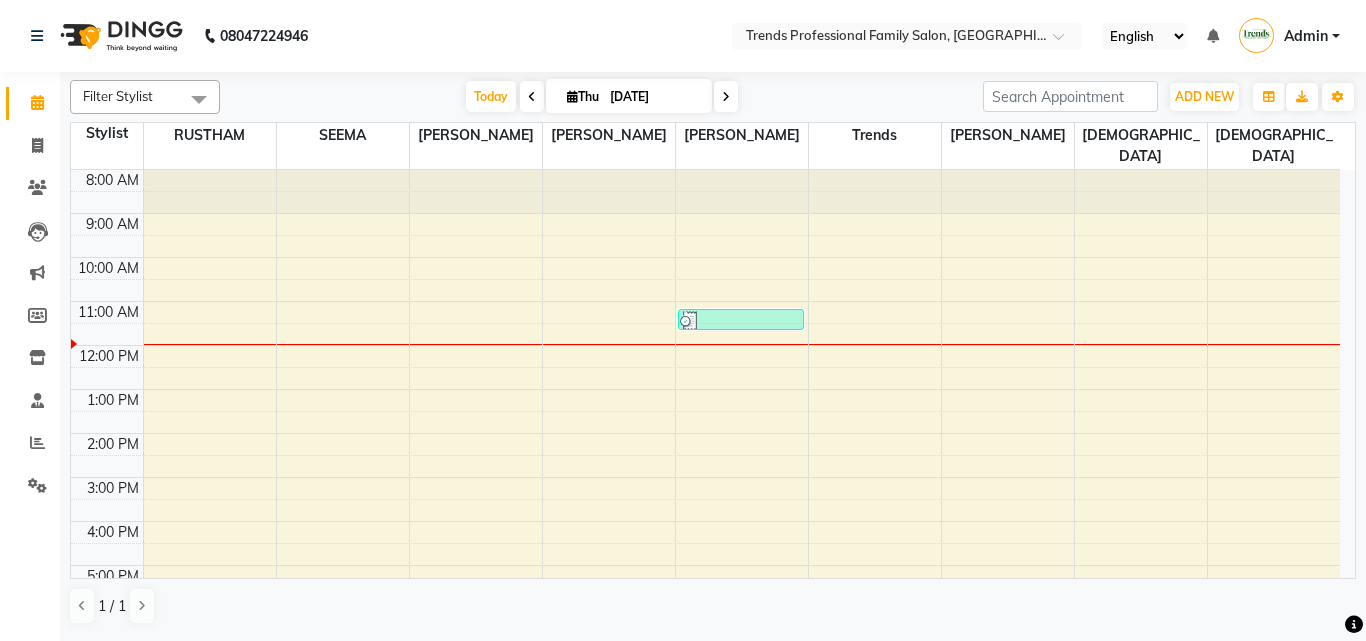 click at bounding box center [199, 99] 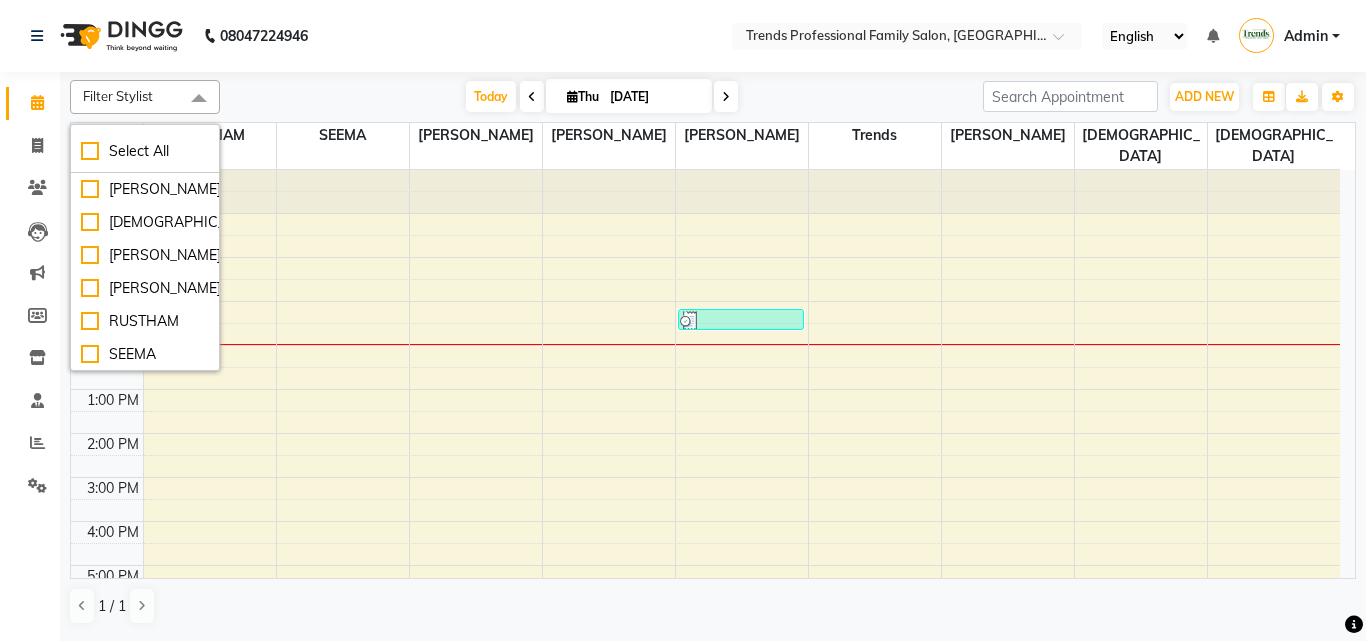 click at bounding box center [199, 99] 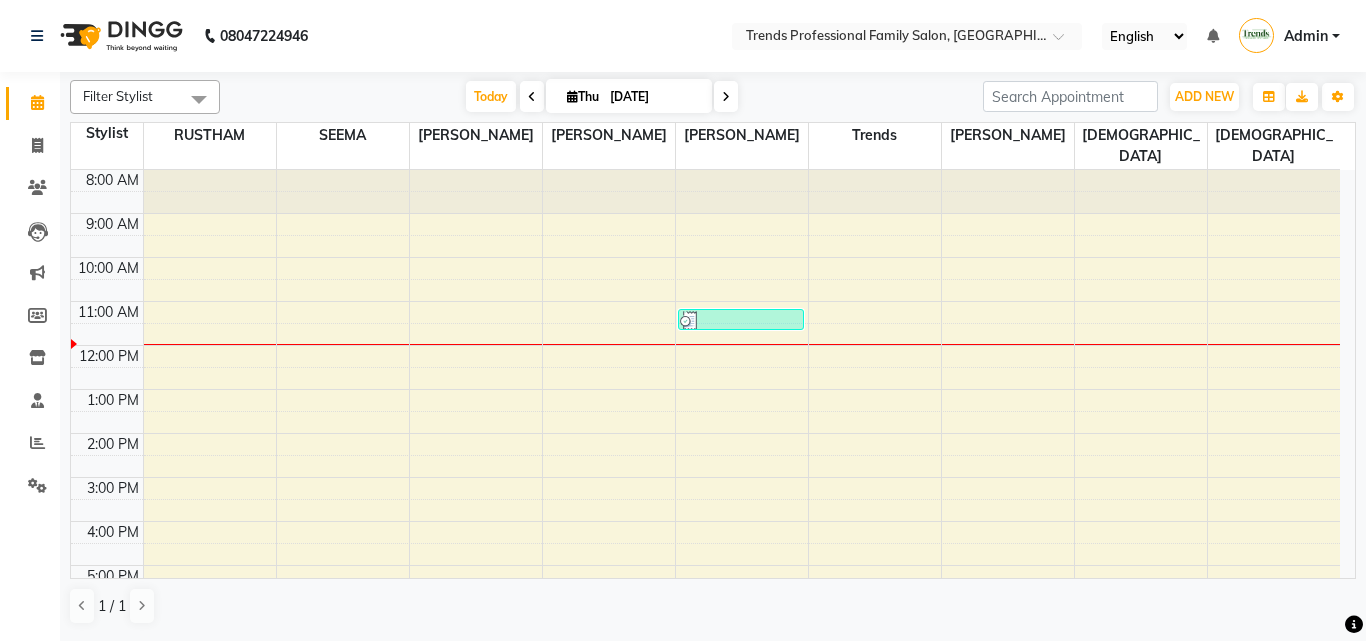 click on "Filter Stylist Select All [PERSON_NAME] [PERSON_NAME] [PERSON_NAME] RUSTHAM SEEMA [DEMOGRAPHIC_DATA][PERSON_NAME] Trends [DATE]  [DATE] Toggle Dropdown Add Appointment Add Invoice Add Expense Add Attendance Add Client Add Transaction Toggle Dropdown Add Appointment Add Invoice Add Expense Add Attendance Add Client ADD NEW Toggle Dropdown Add Appointment Add Invoice Add Expense Add Attendance Add Client Add Transaction Filter Stylist Select All [PERSON_NAME] [PERSON_NAME] [PERSON_NAME] RUSTHAM SEEMA [PERSON_NAME] Trends Group By  Staff View   Room View  View as Vertical  Vertical - Week View  Horizontal  Horizontal - Week View  List  Toggle Dropdown Calendar Settings Manage Tags   Arrange Stylists   Reset Stylists  Full Screen Appointment Form Zoom 50% Staff/Room Display Count 9 Stylist RUSTHAM SEEMA [PERSON_NAME] [PERSON_NAME] Trends [PERSON_NAME] SHIVA 8:00 AM 9:00 AM 10:00 AM 11:00 AM 12:00 PM 1:00 PM 2:00 PM 3:00 PM 4:00 PM 5:00 PM 6:00 PM 7:00 PM 8:00 PM 9:00 PM 10:00 PM 11:00 PM     [DATE]" 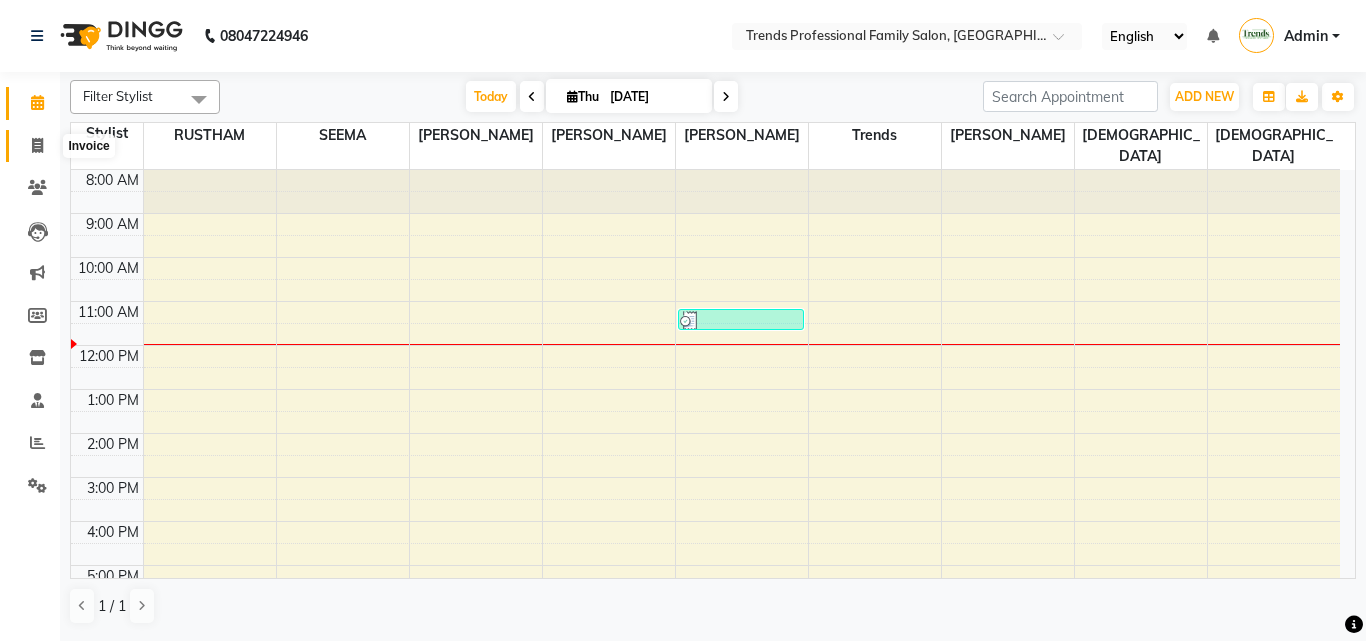 click 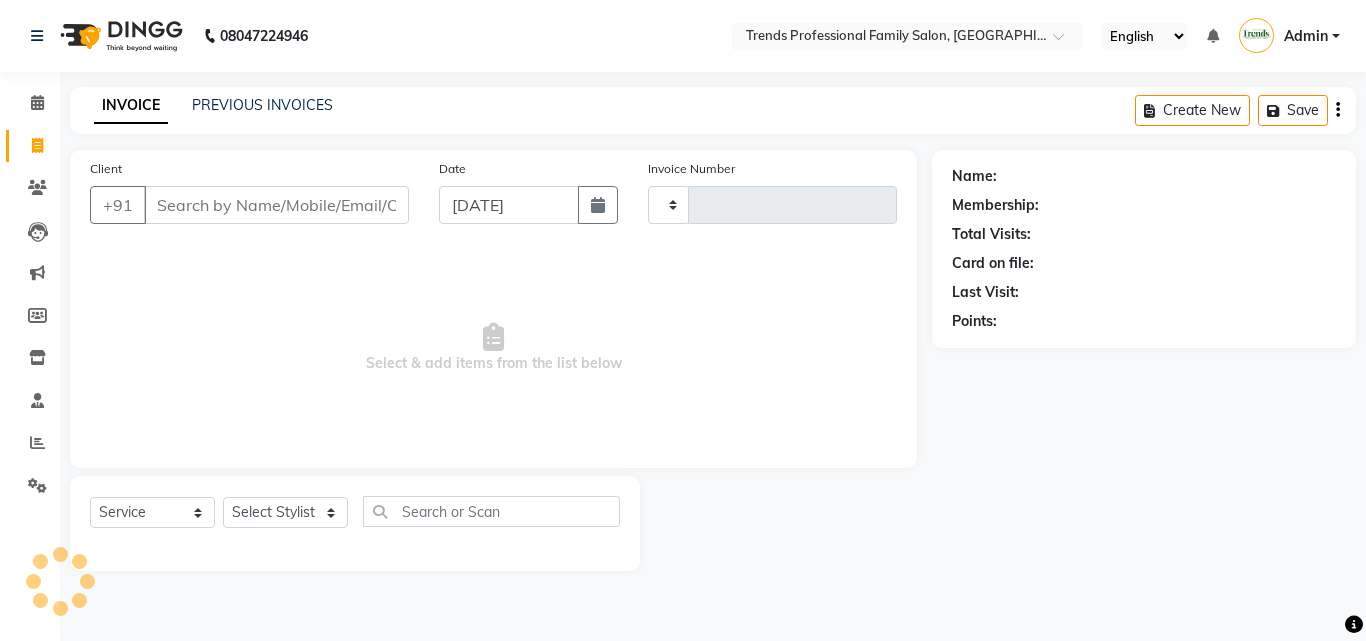 type on "1943" 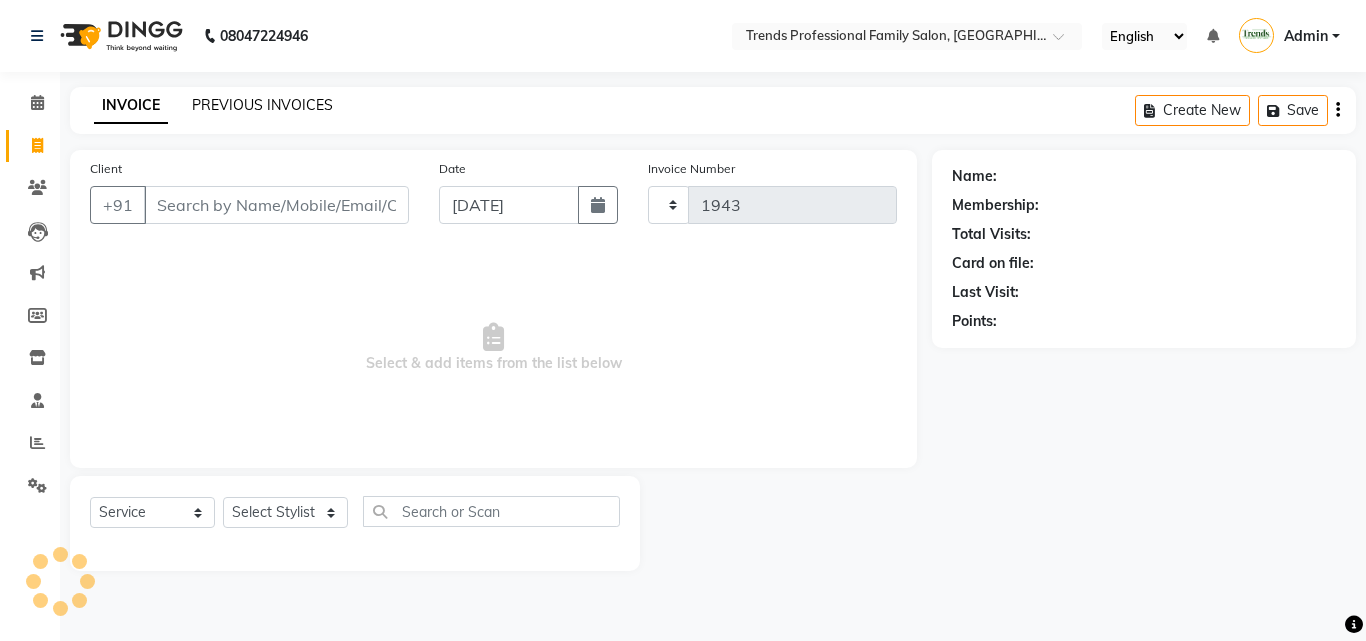 select on "7345" 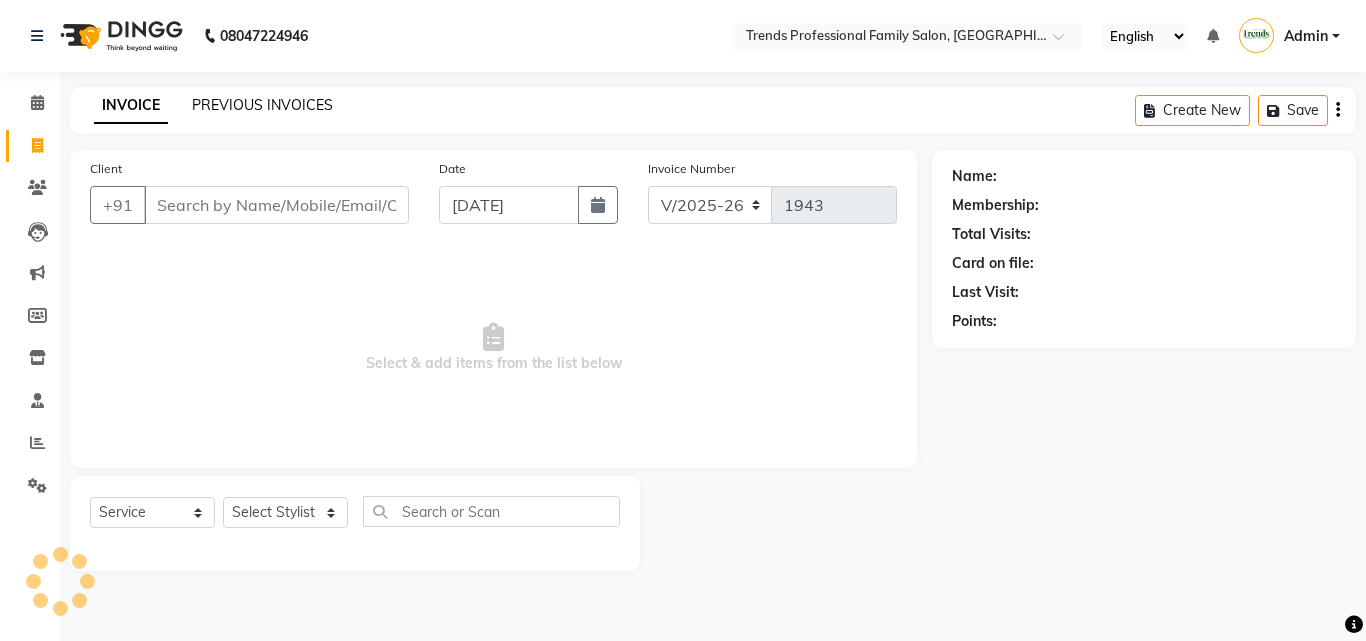 click on "PREVIOUS INVOICES" 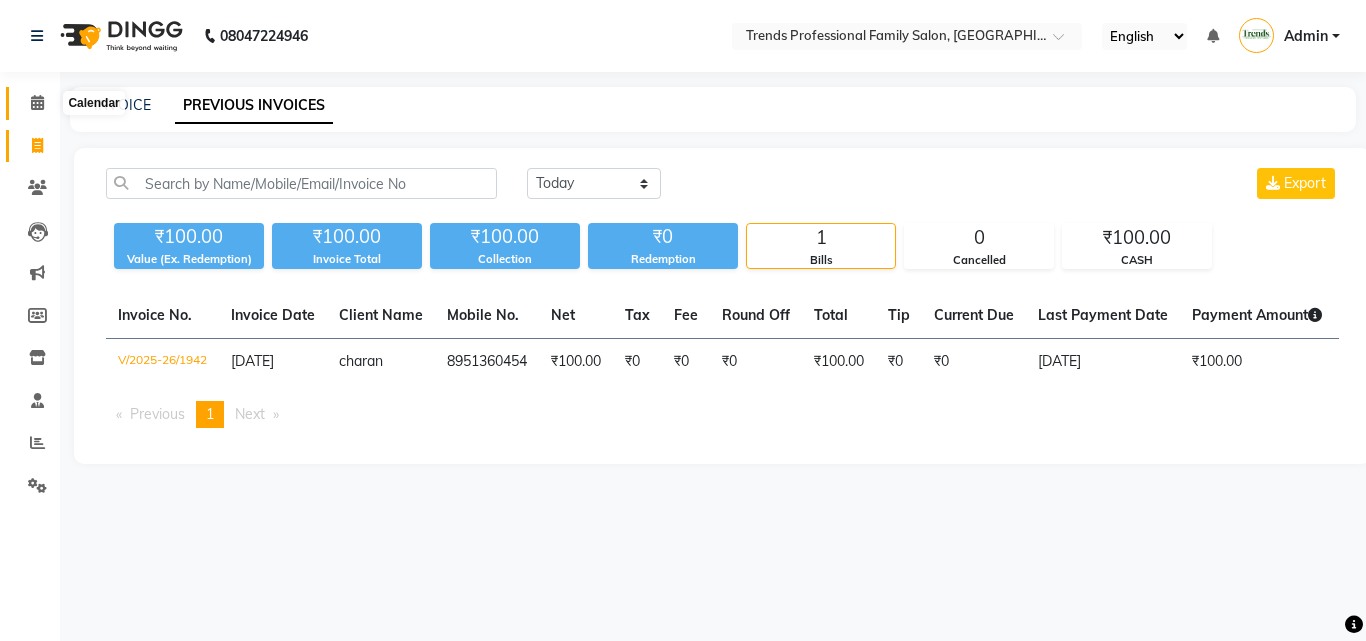 click 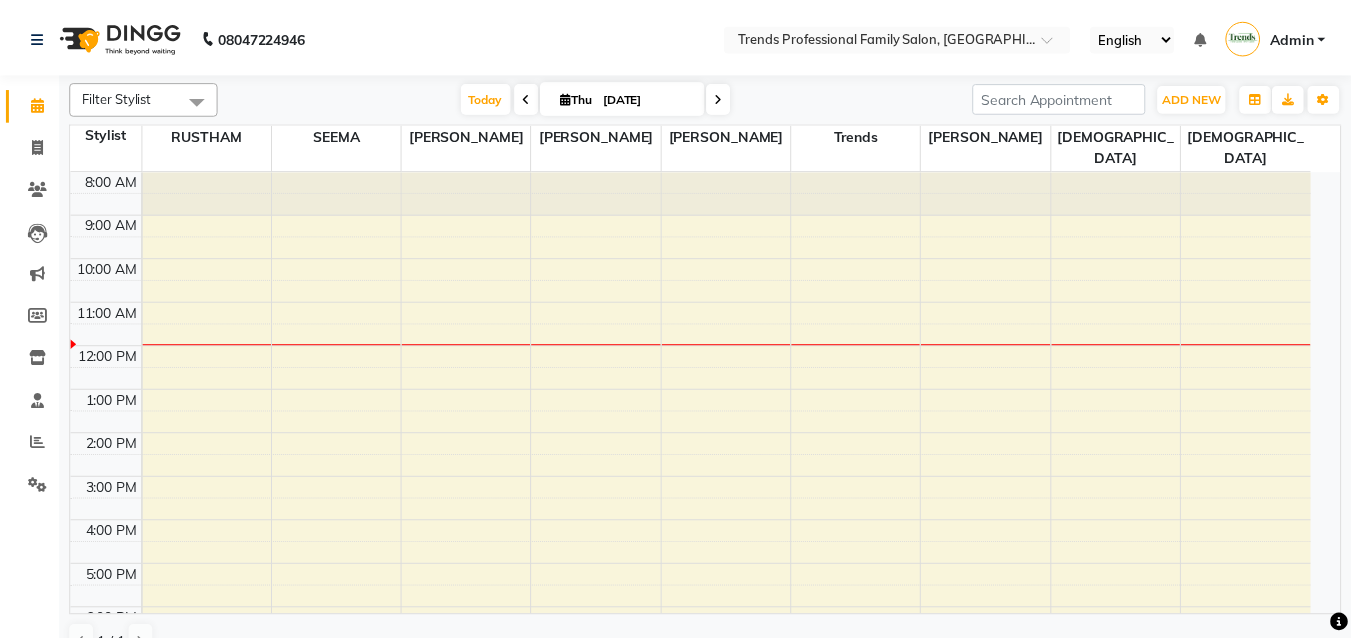 scroll, scrollTop: 0, scrollLeft: 0, axis: both 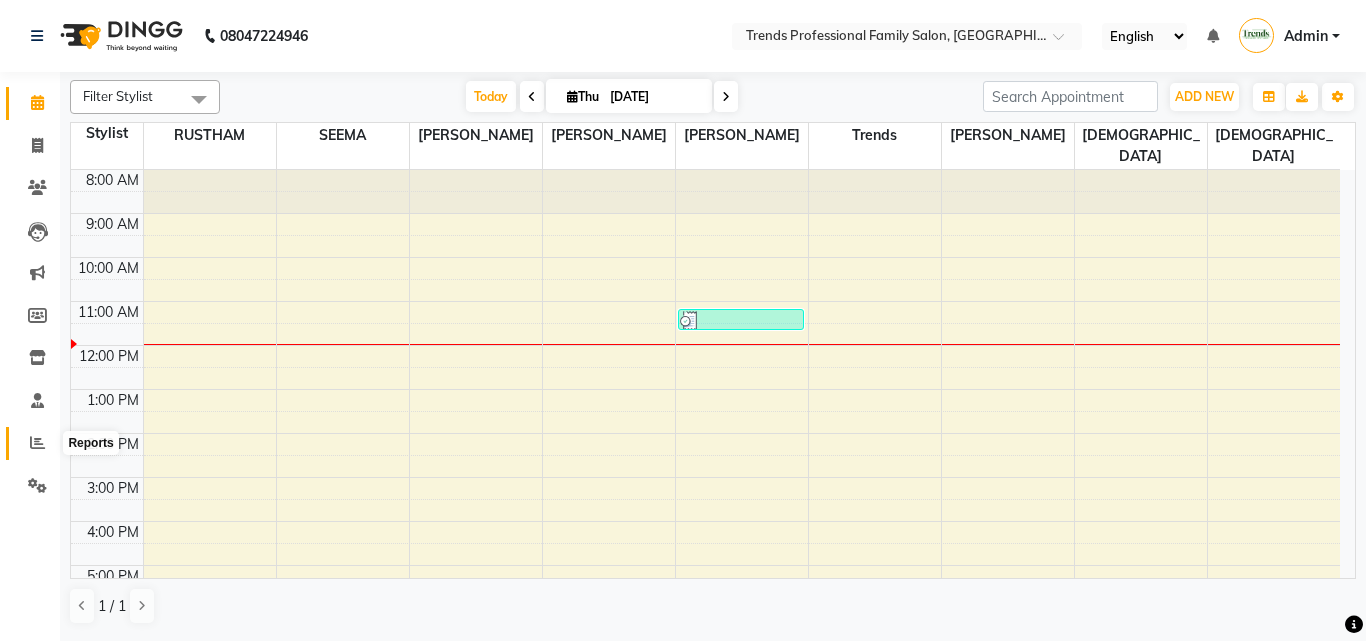 click 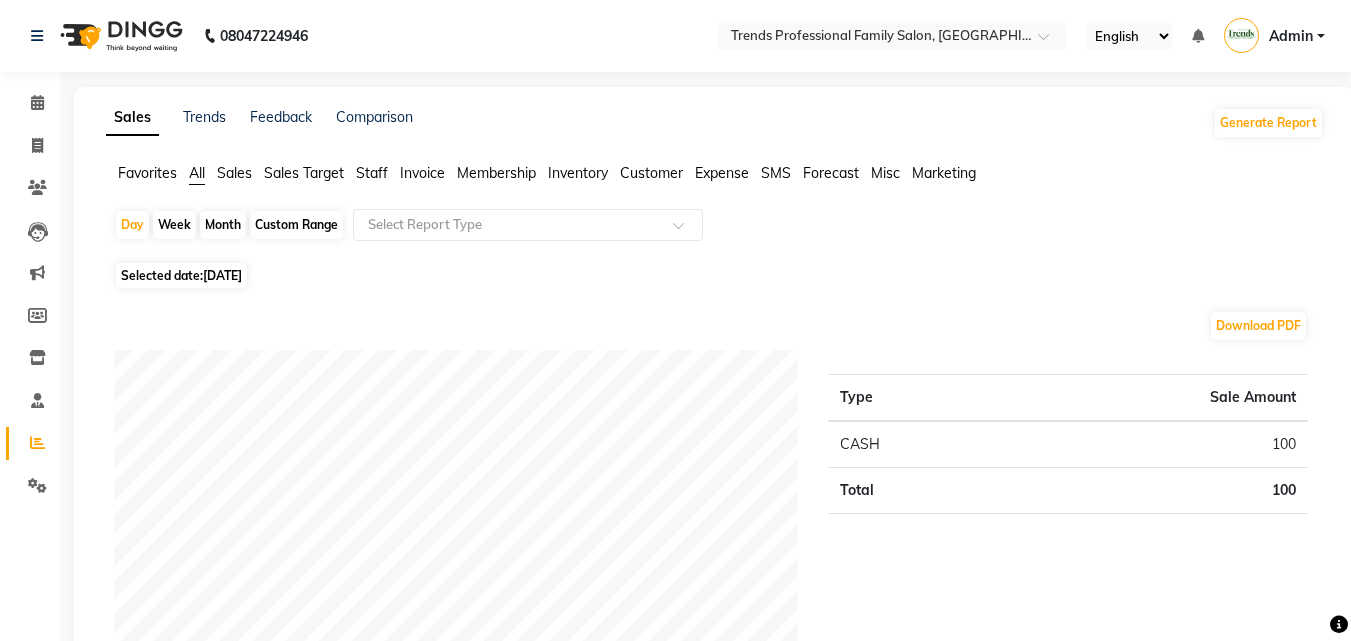 click on "Staff" 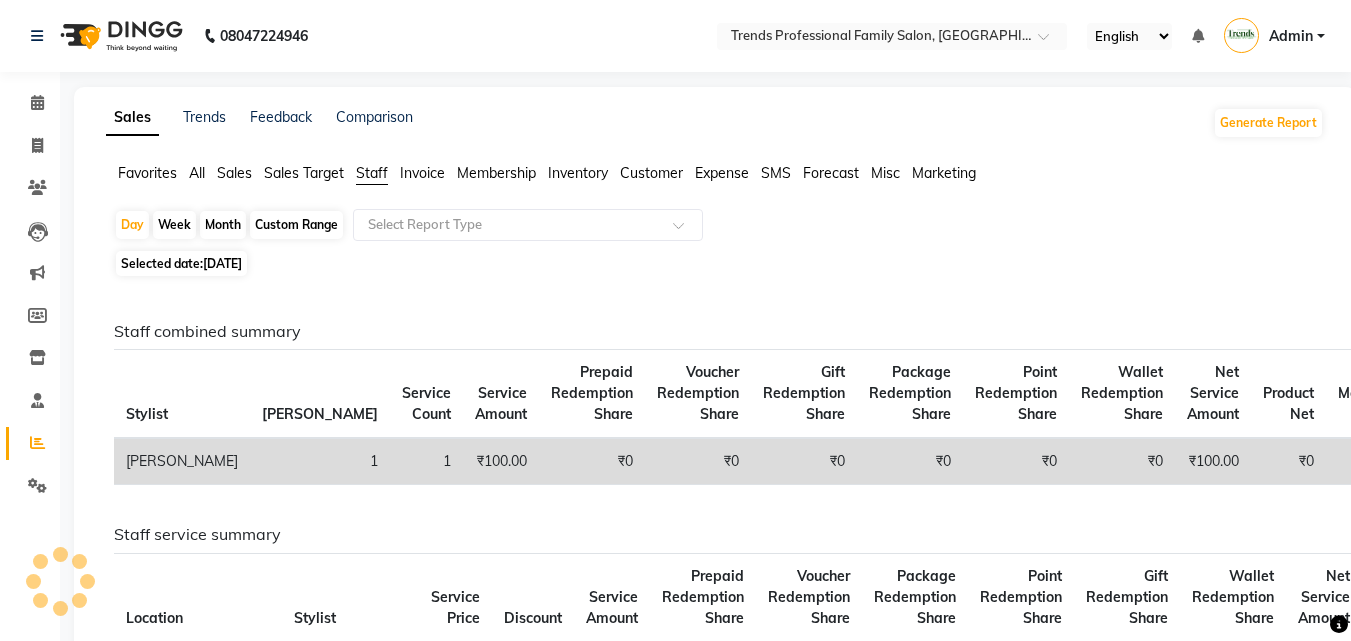 click on "Sales Target" 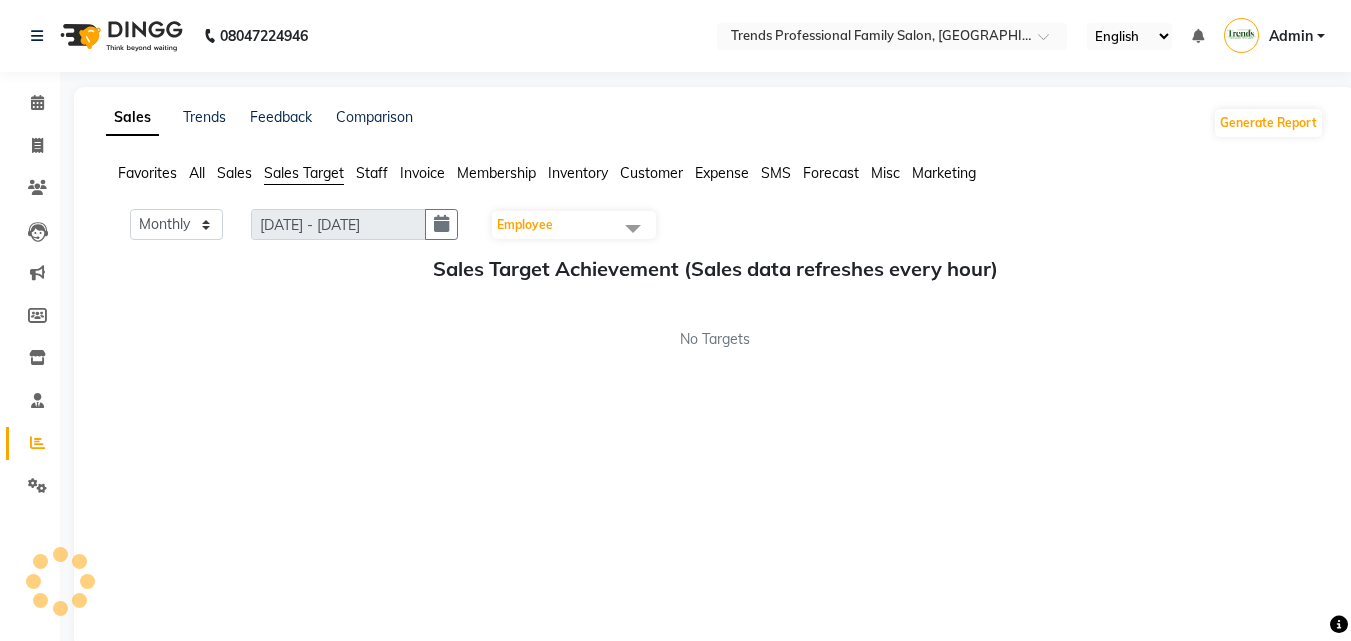 click on "Sales" 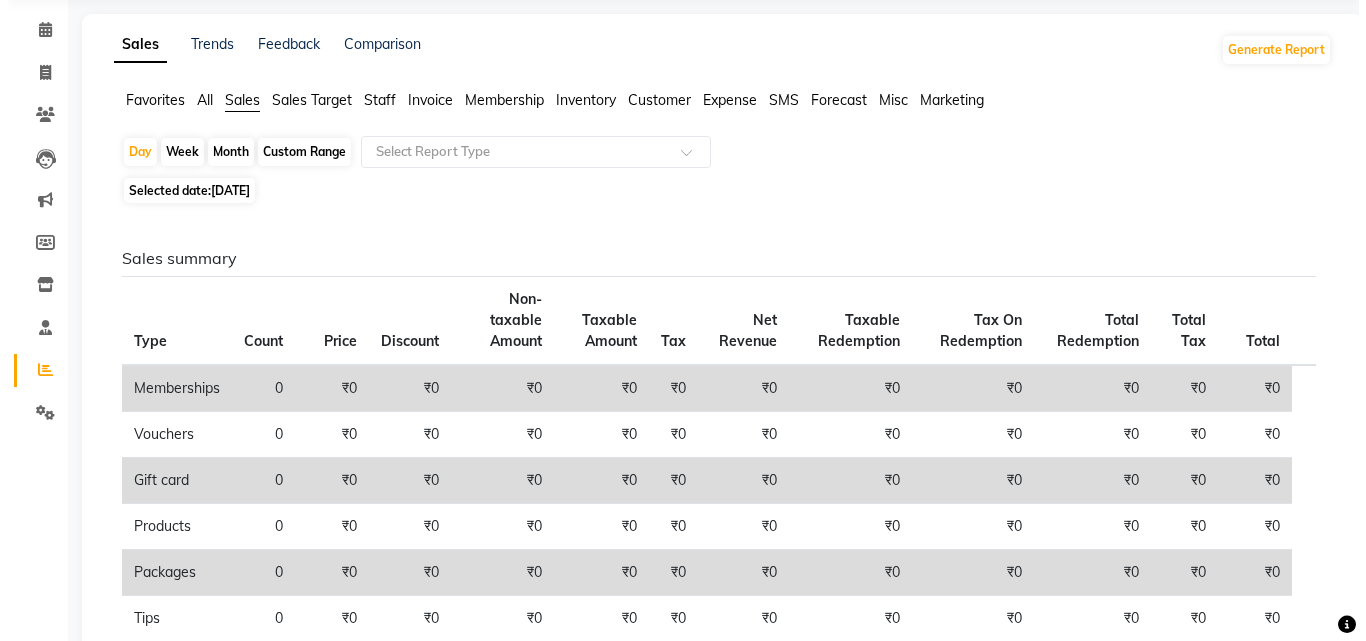 scroll, scrollTop: 0, scrollLeft: 0, axis: both 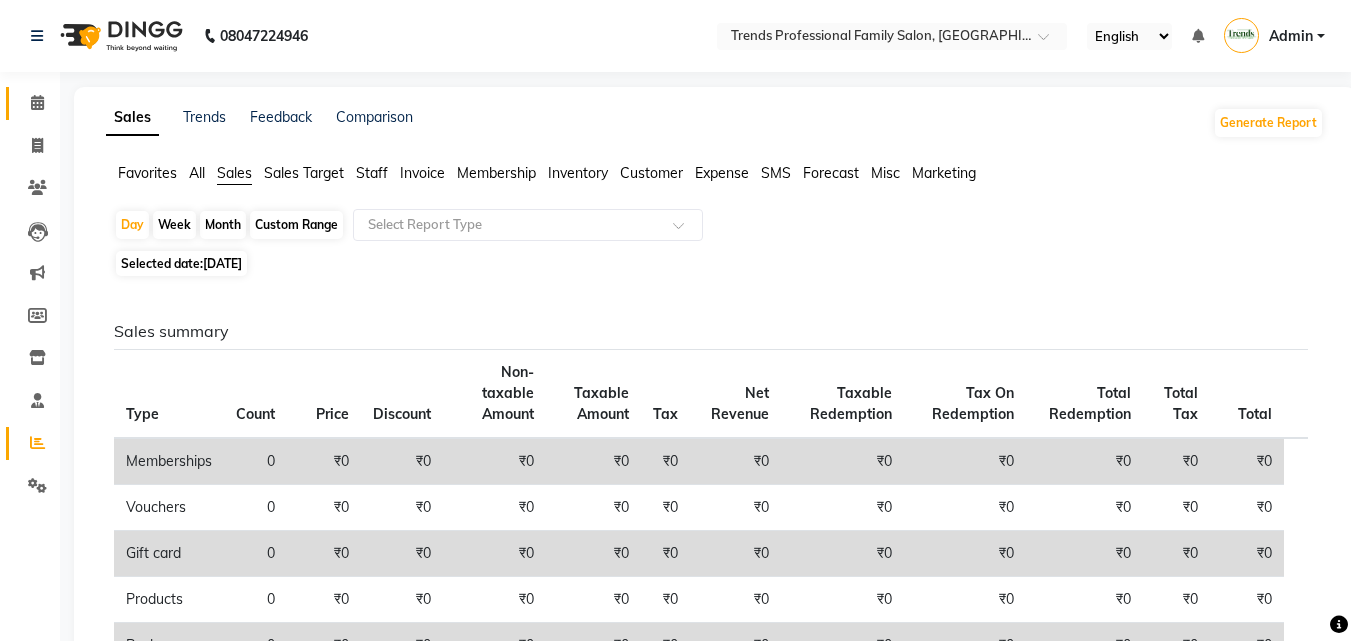 click on "Calendar" 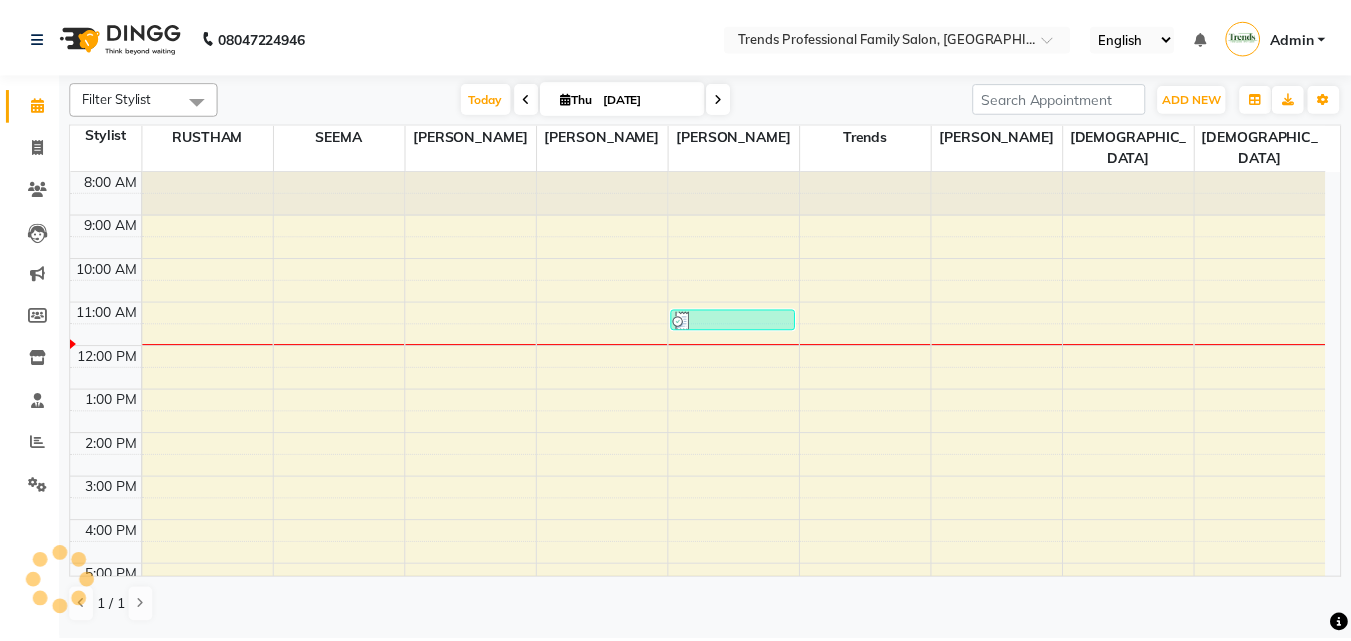 scroll, scrollTop: 0, scrollLeft: 0, axis: both 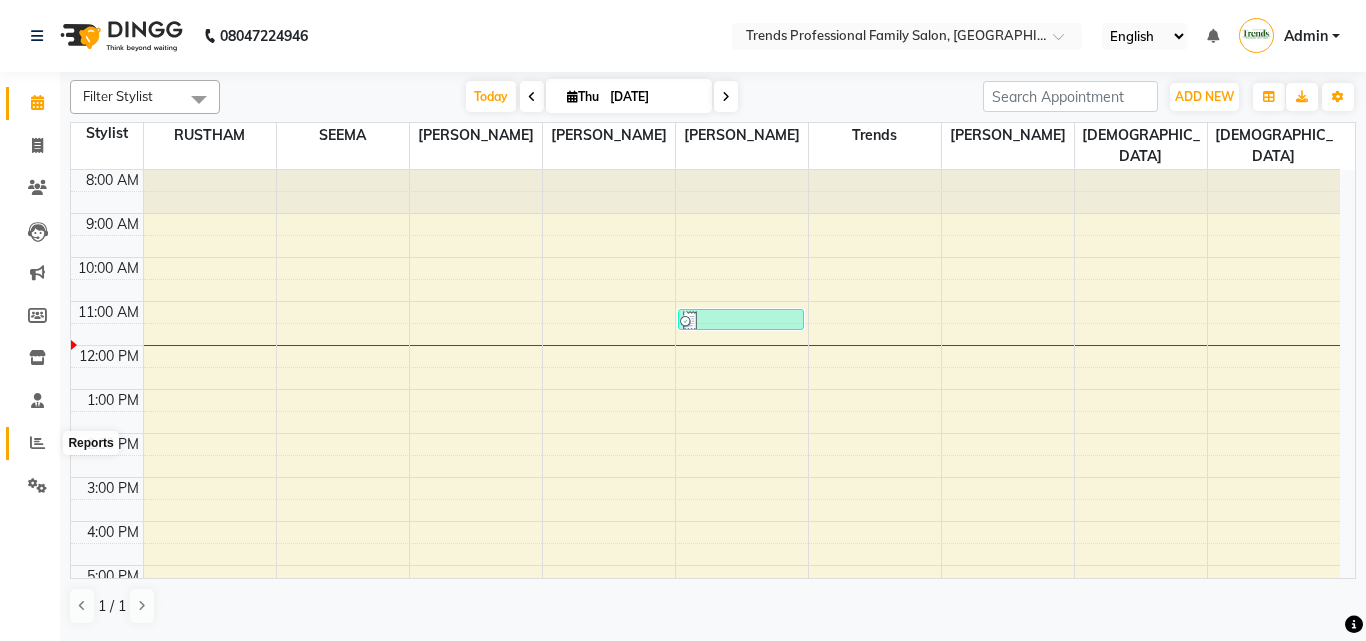 click 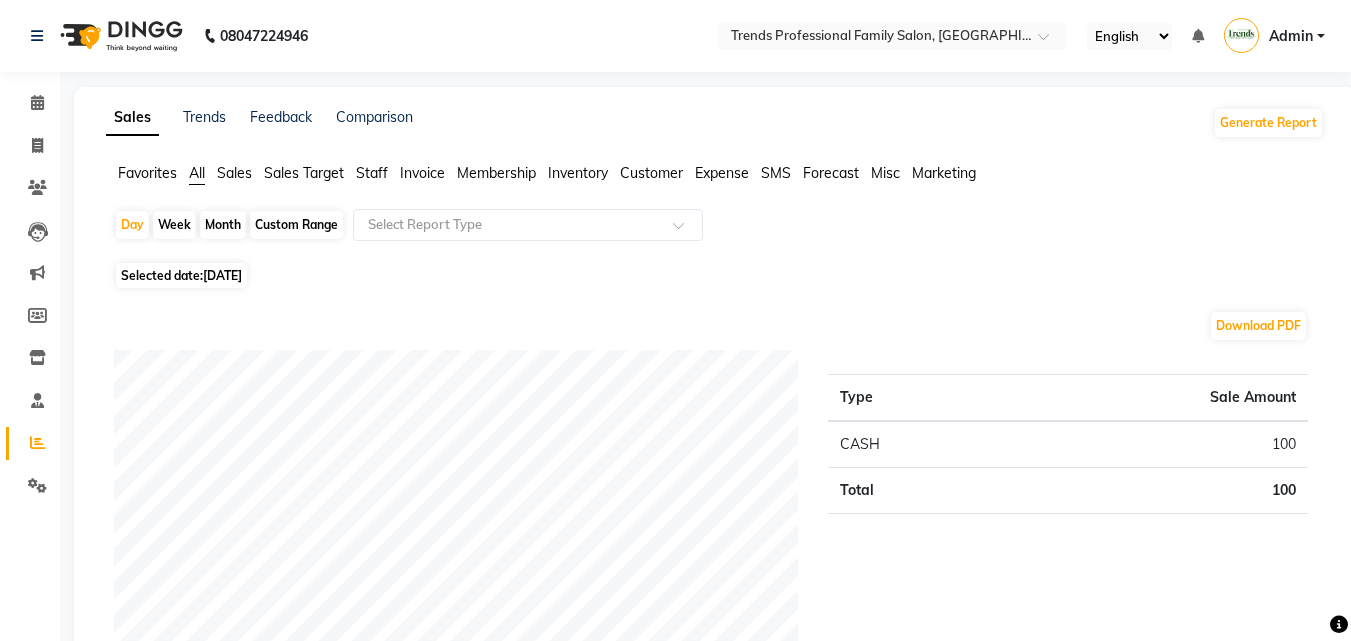 click on "Sales" 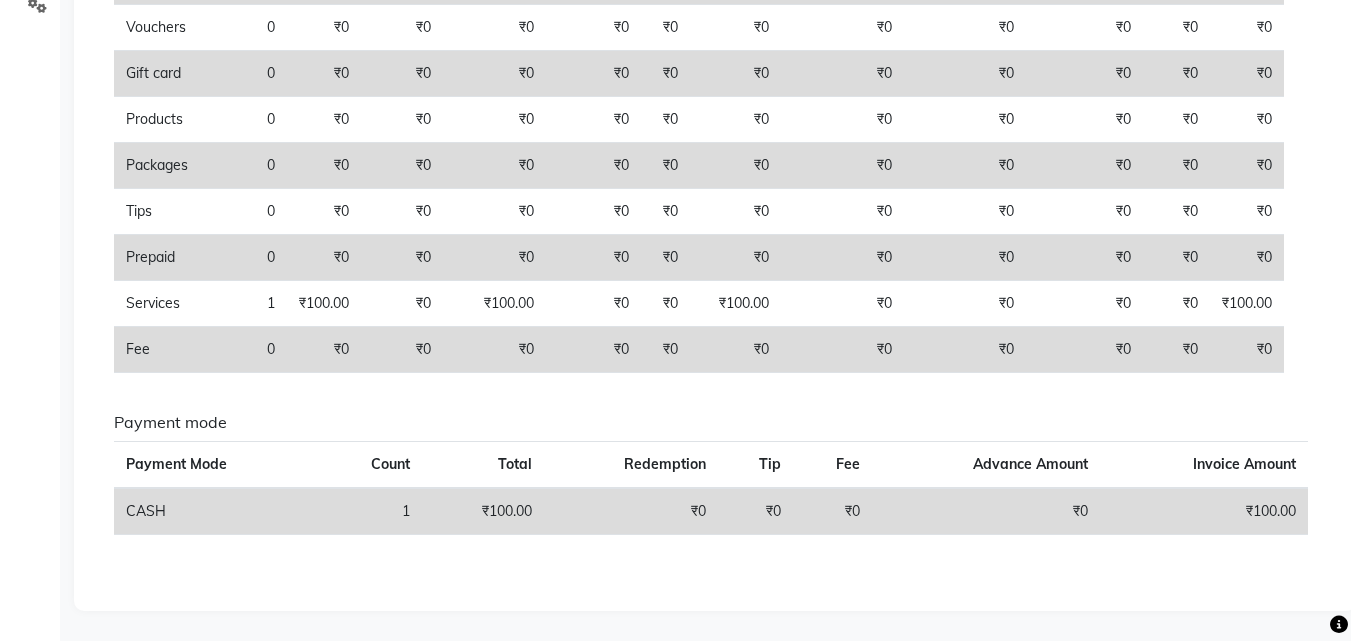 scroll, scrollTop: 0, scrollLeft: 0, axis: both 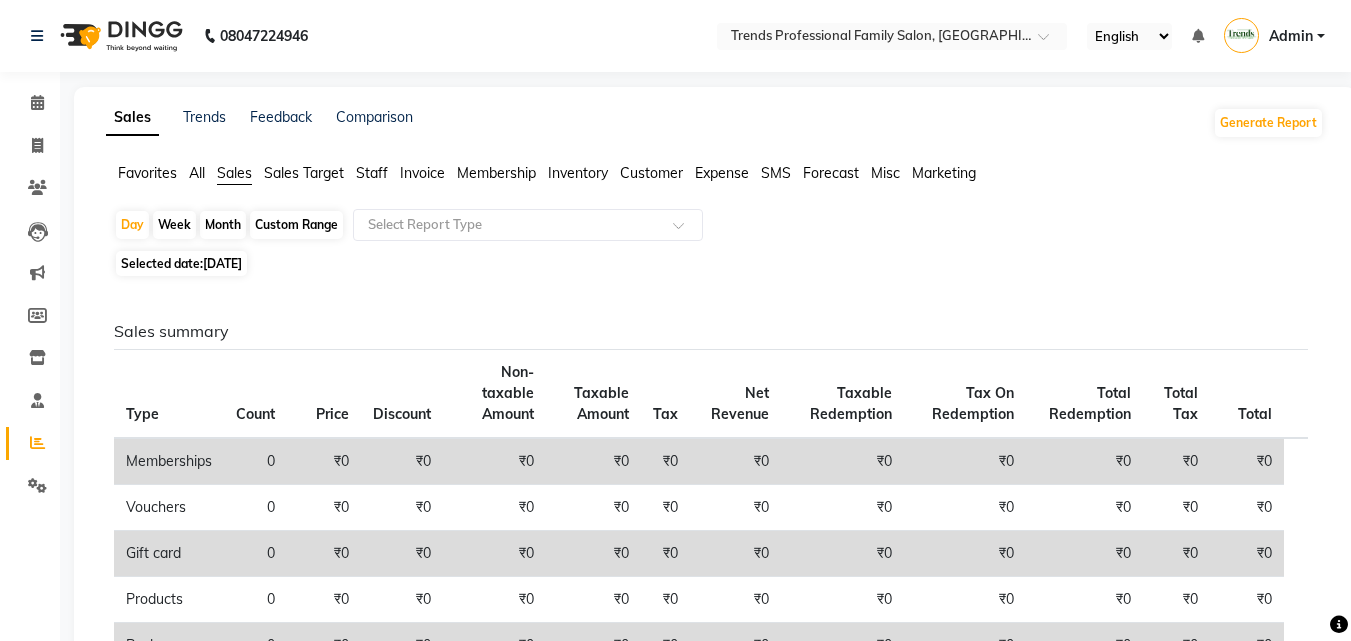 click on "Month" 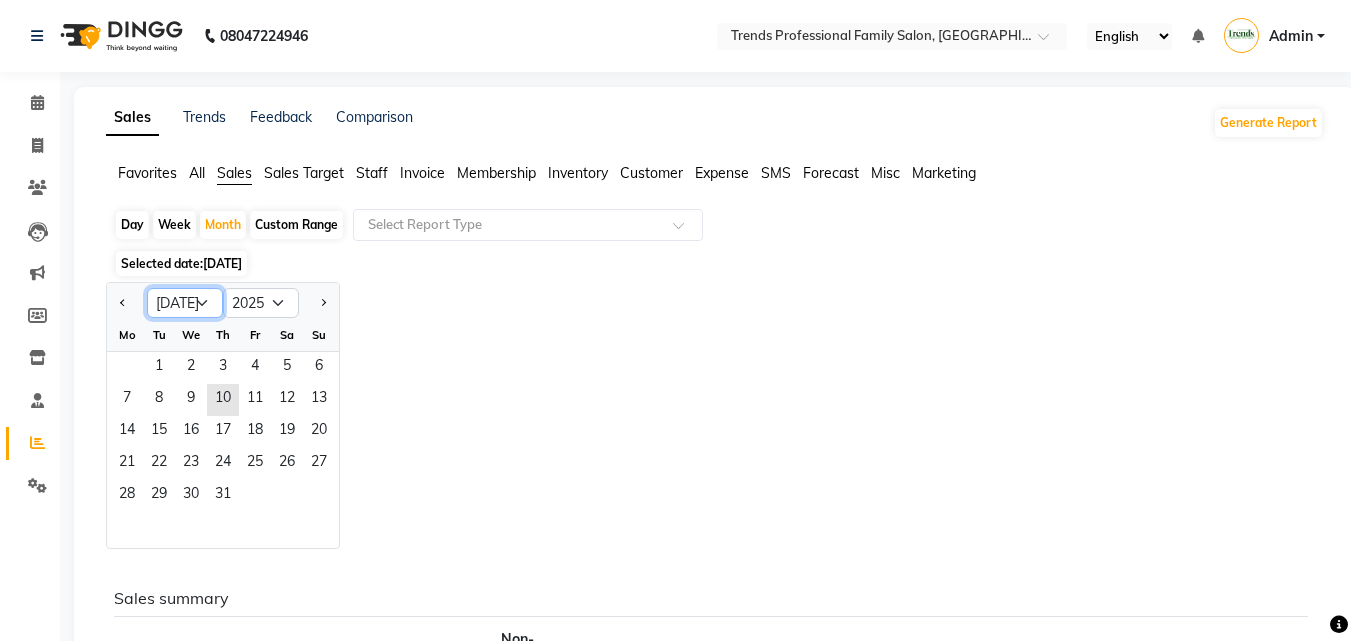 click on "Jan Feb Mar Apr May Jun [DATE] Aug Sep Oct Nov Dec" 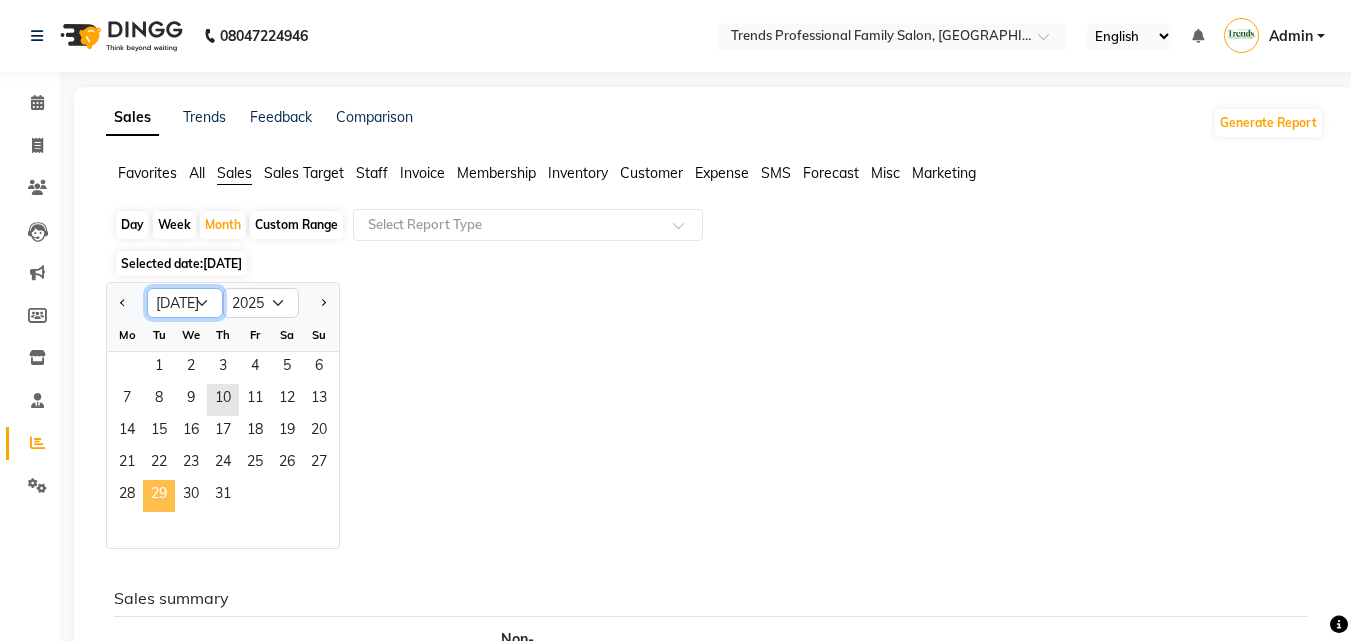 select on "6" 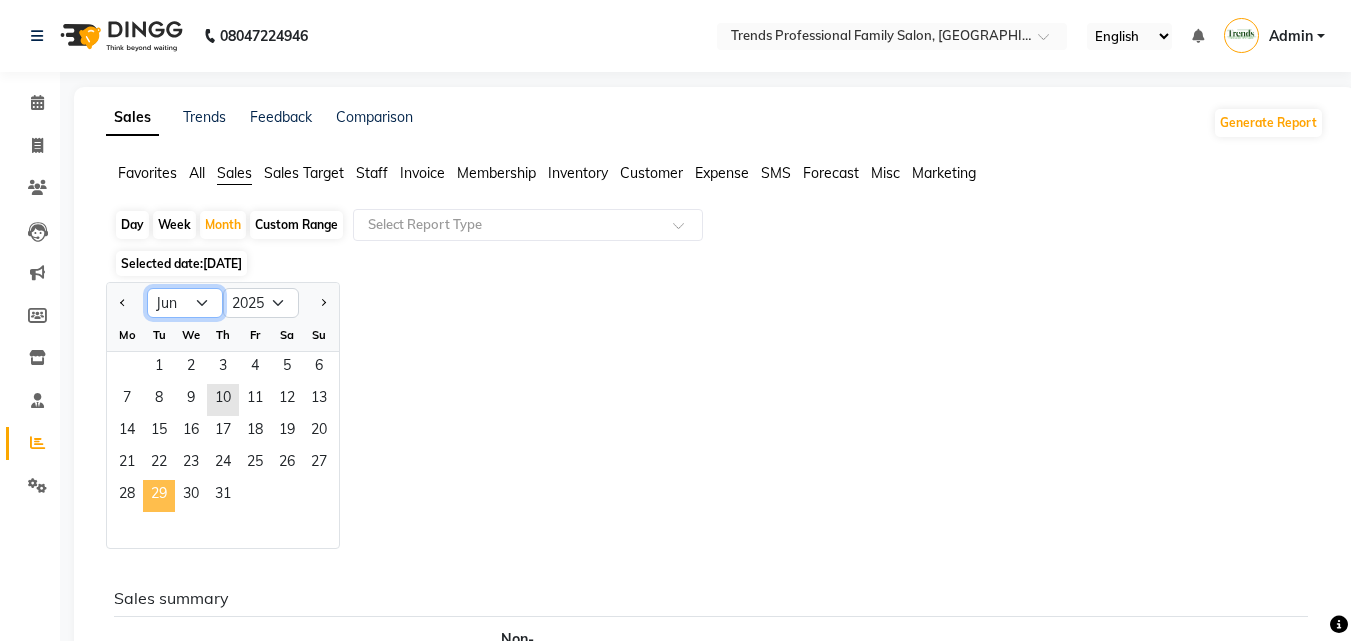 click on "Jan Feb Mar Apr May Jun [DATE] Aug Sep Oct Nov Dec" 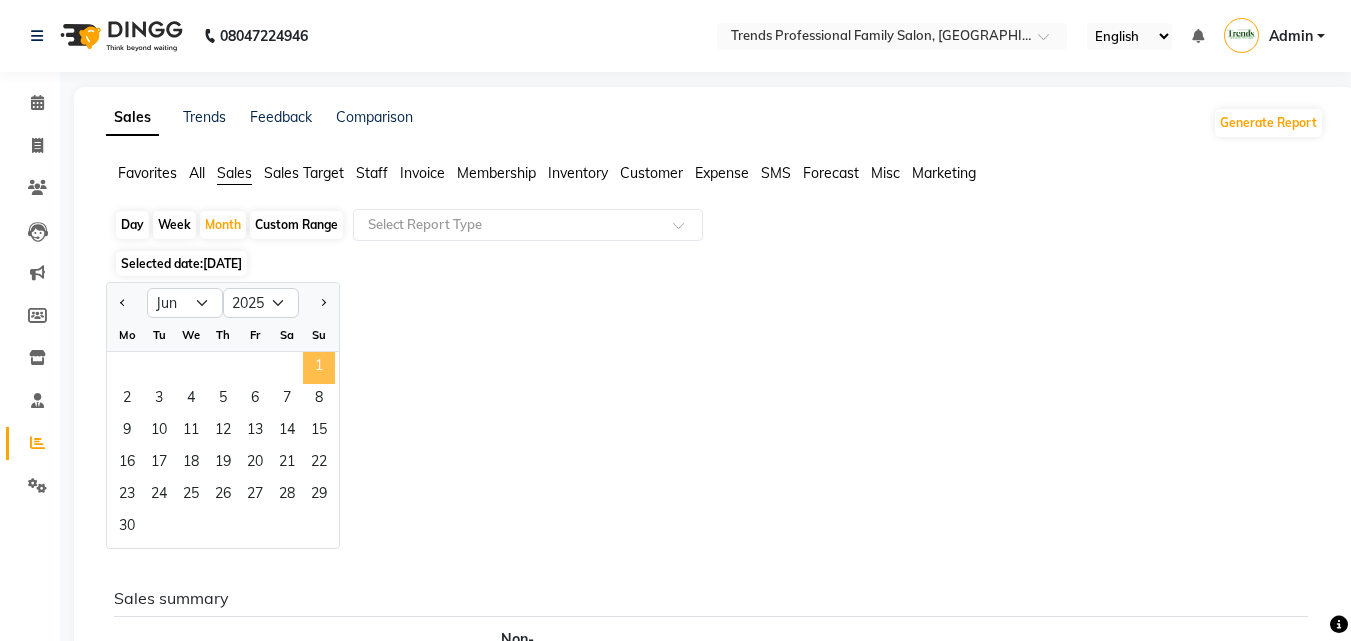 click on "1" 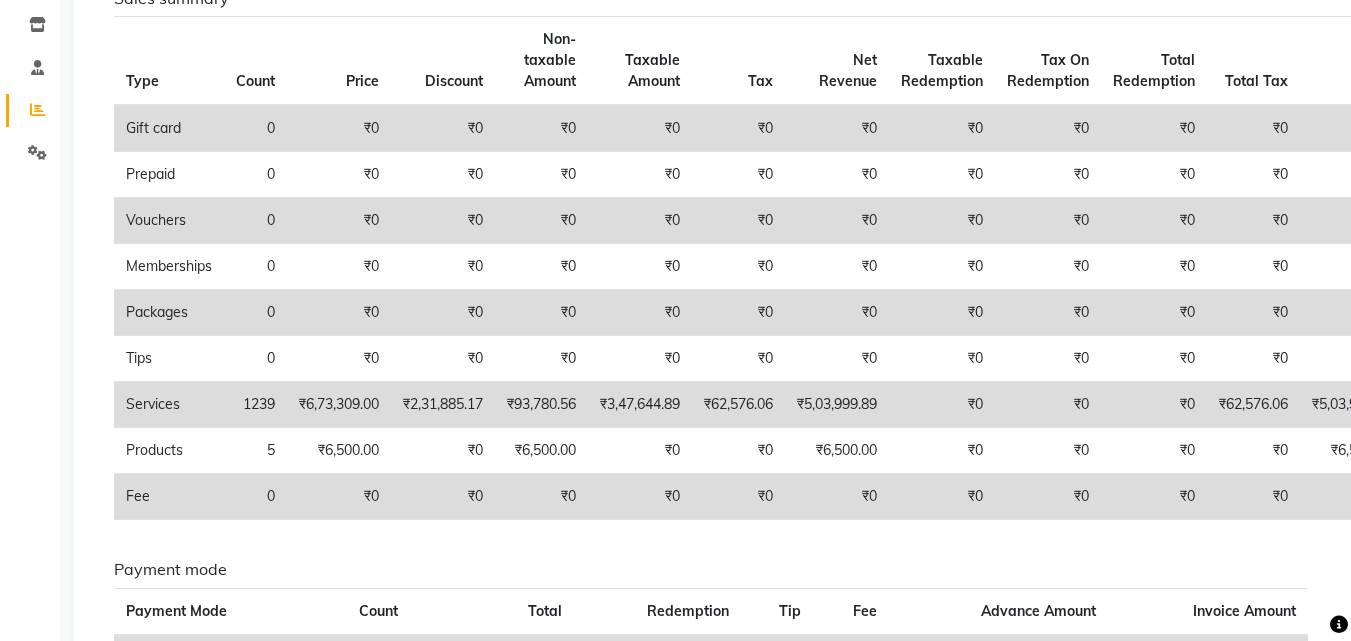 scroll, scrollTop: 0, scrollLeft: 0, axis: both 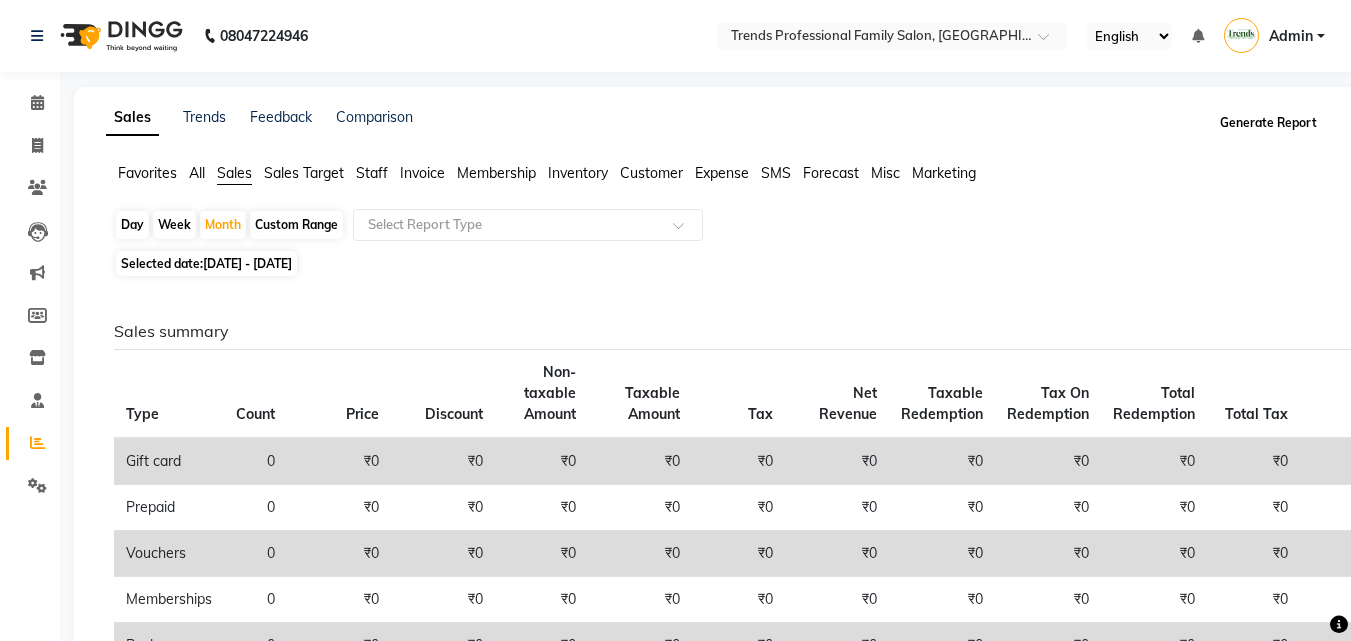 click on "Generate Report" 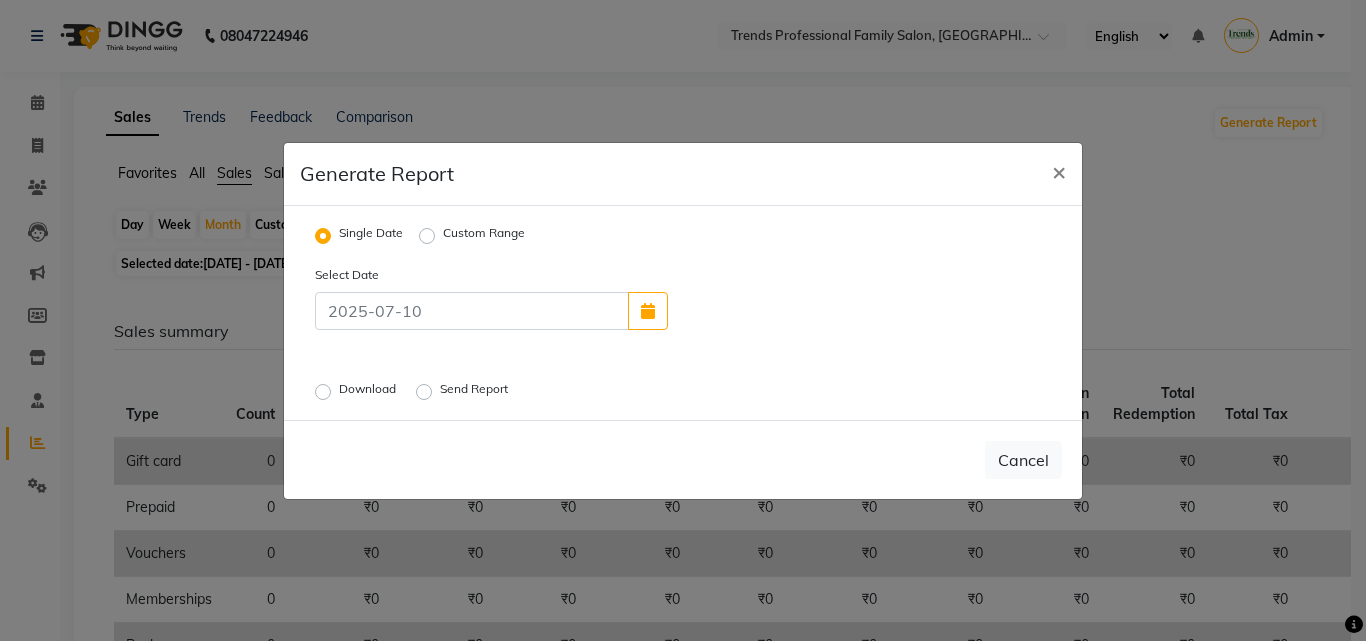 click on "Download" 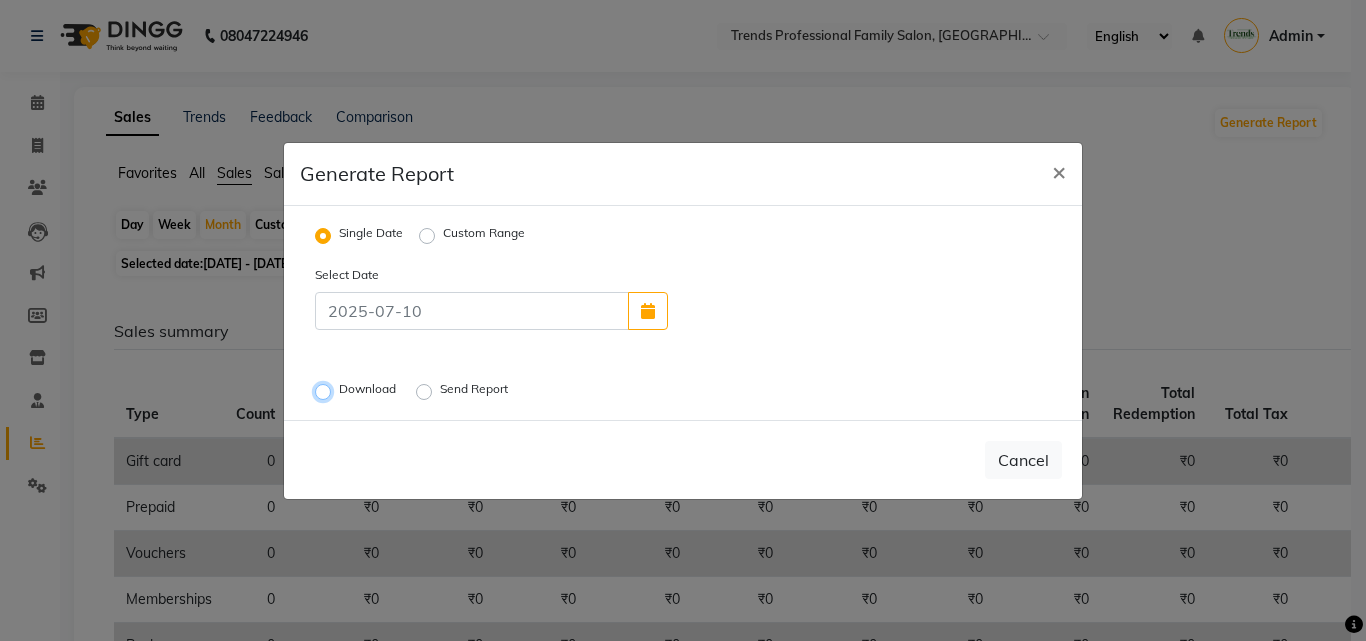 click on "Download" at bounding box center [326, 391] 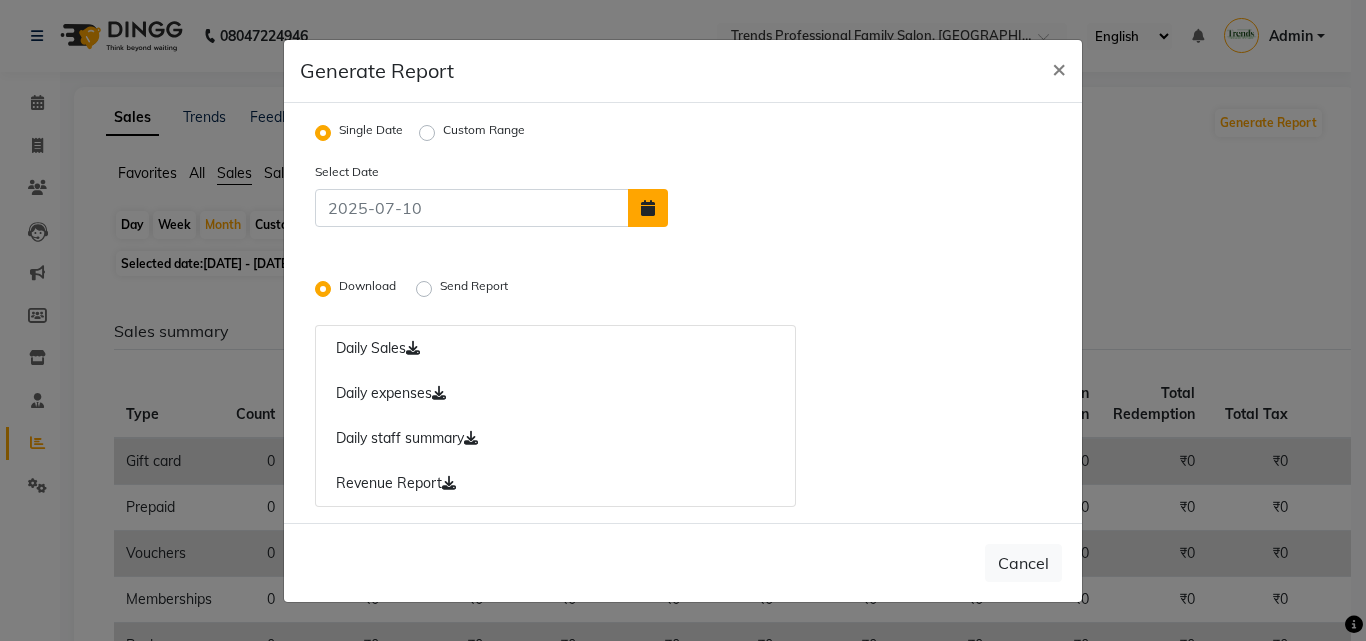 click 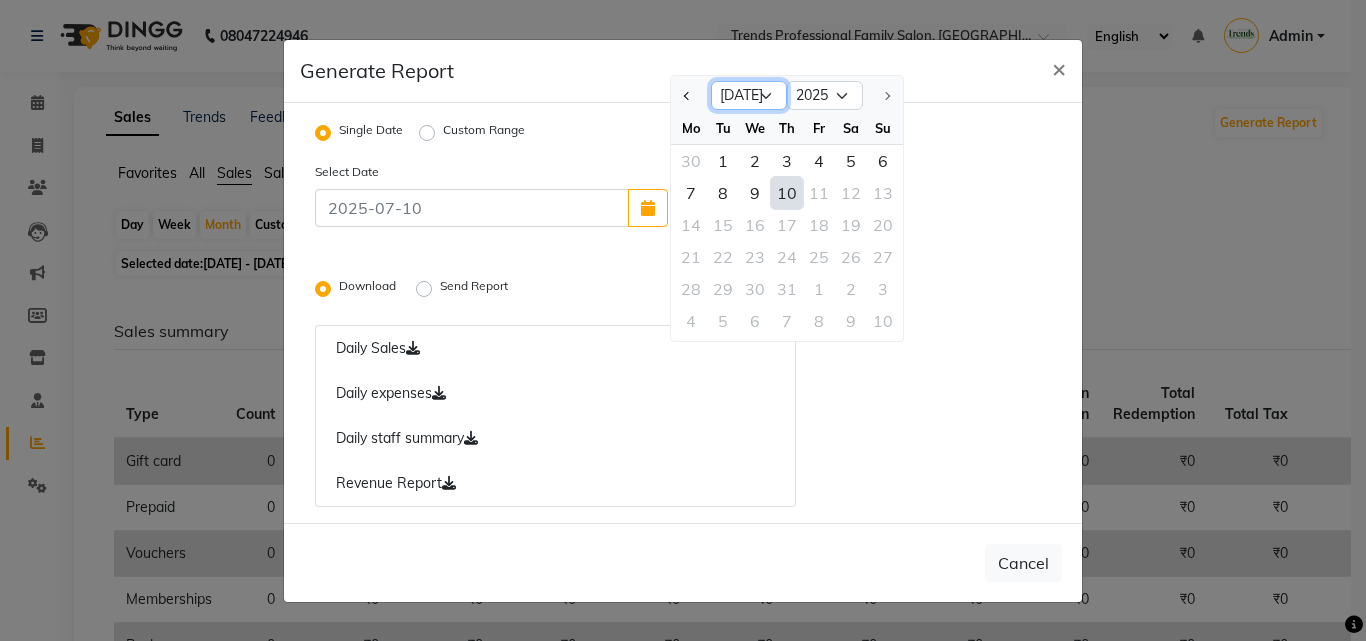 click on "Jan Feb Mar Apr May Jun [DATE]" 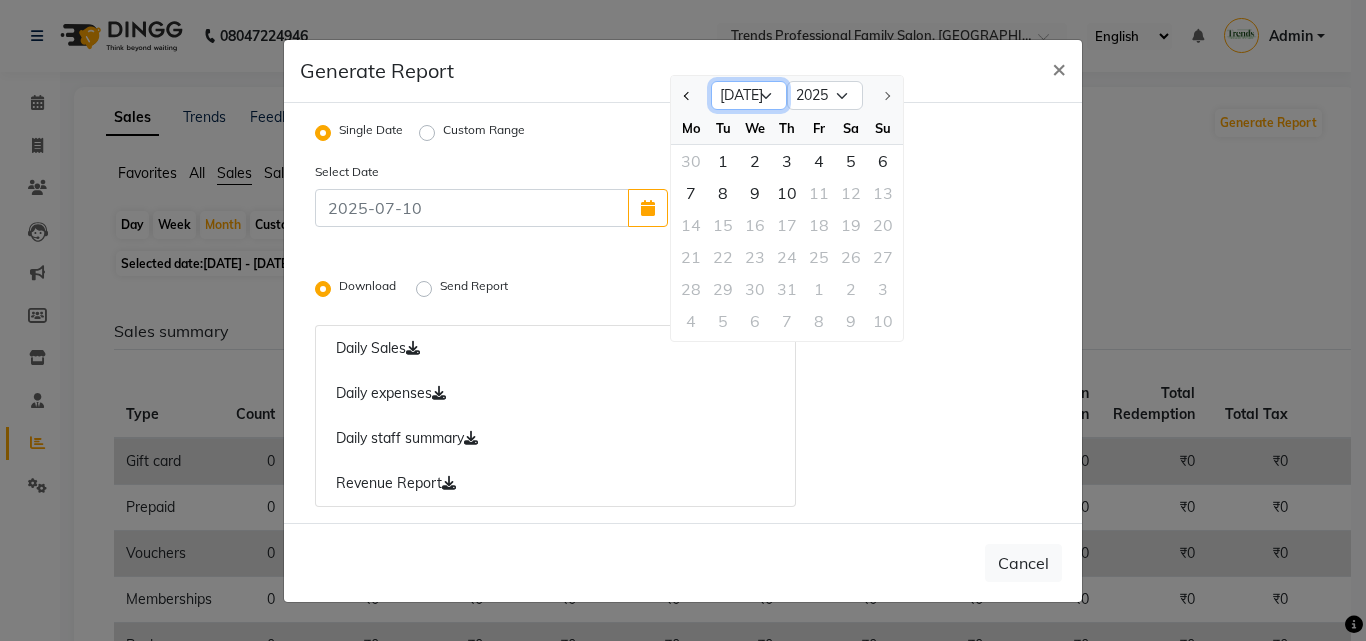 select on "6" 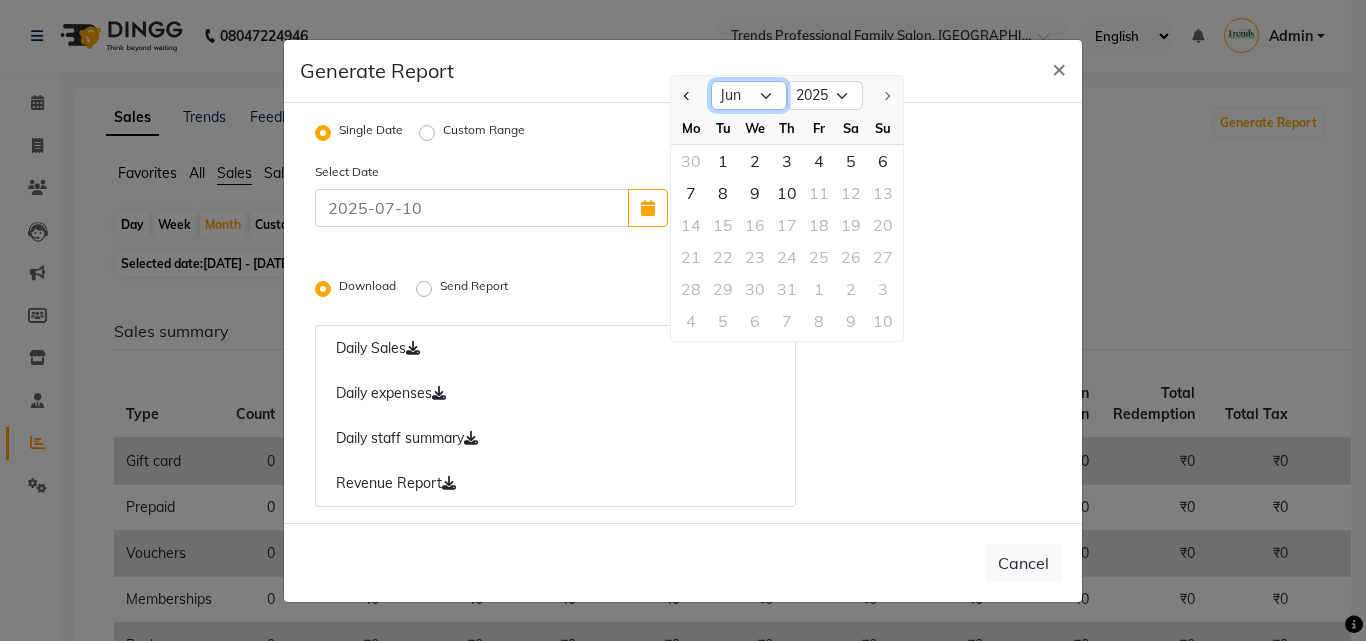 click on "Jan Feb Mar Apr May Jun [DATE]" 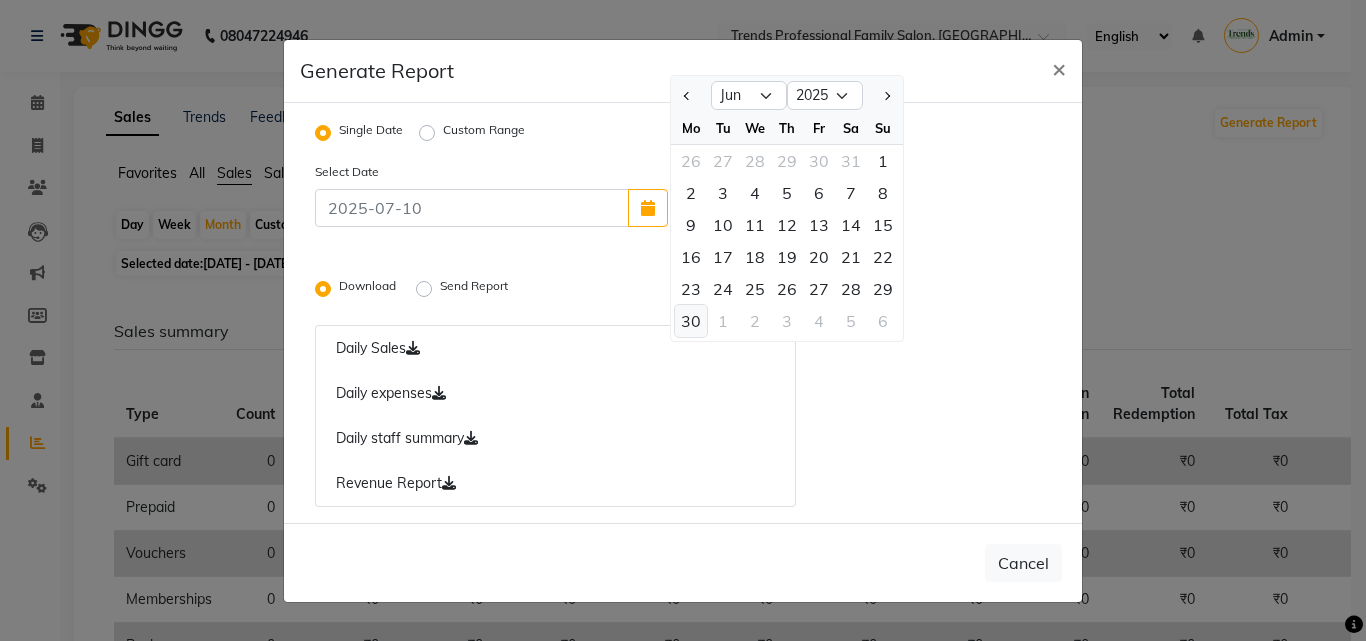 click on "30" 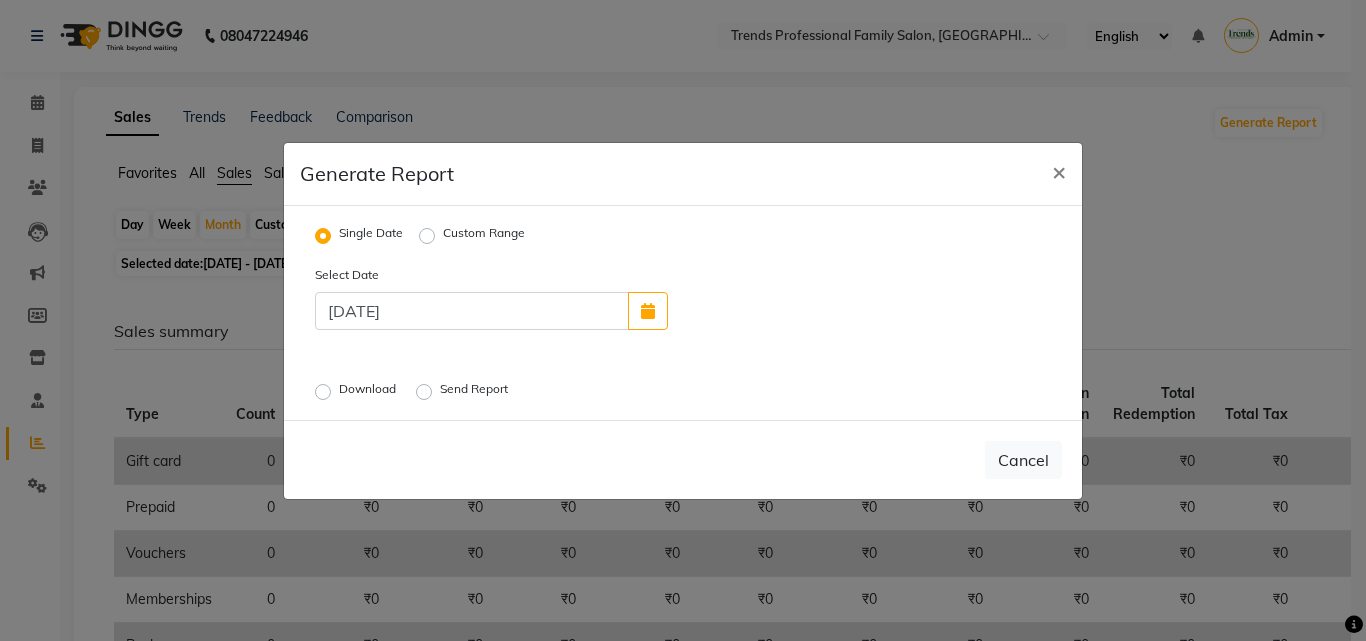 click on "Custom Range" 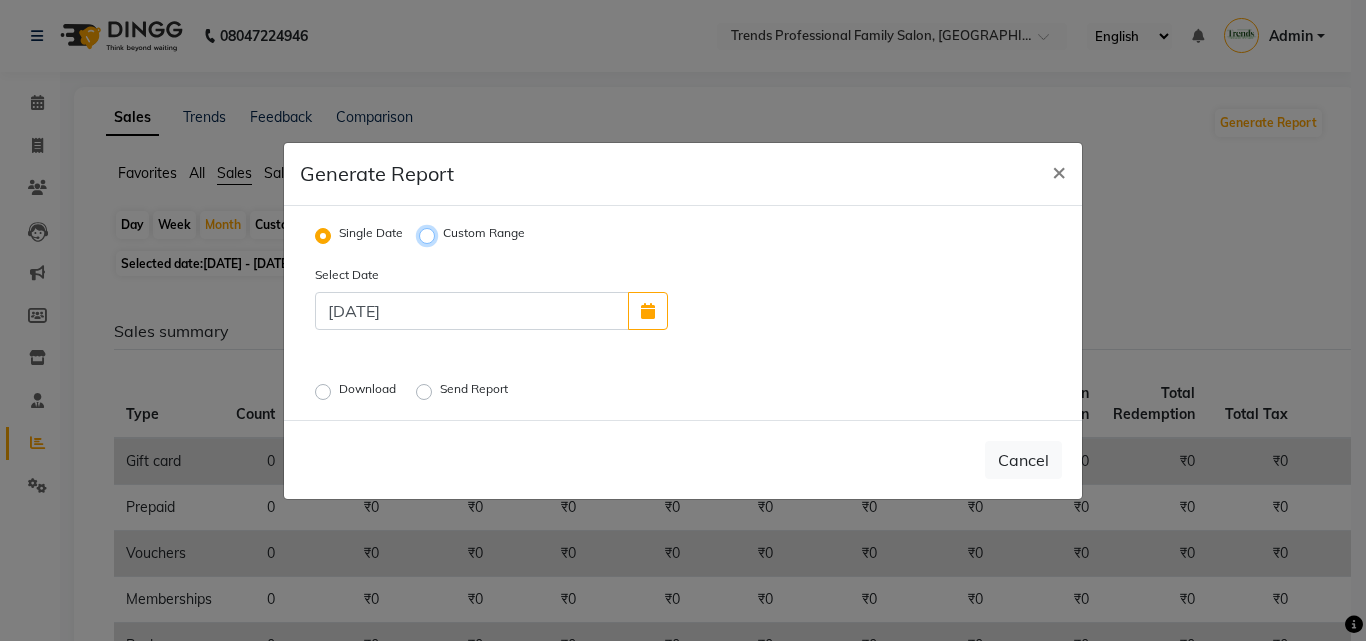 click on "Custom Range" at bounding box center [430, 235] 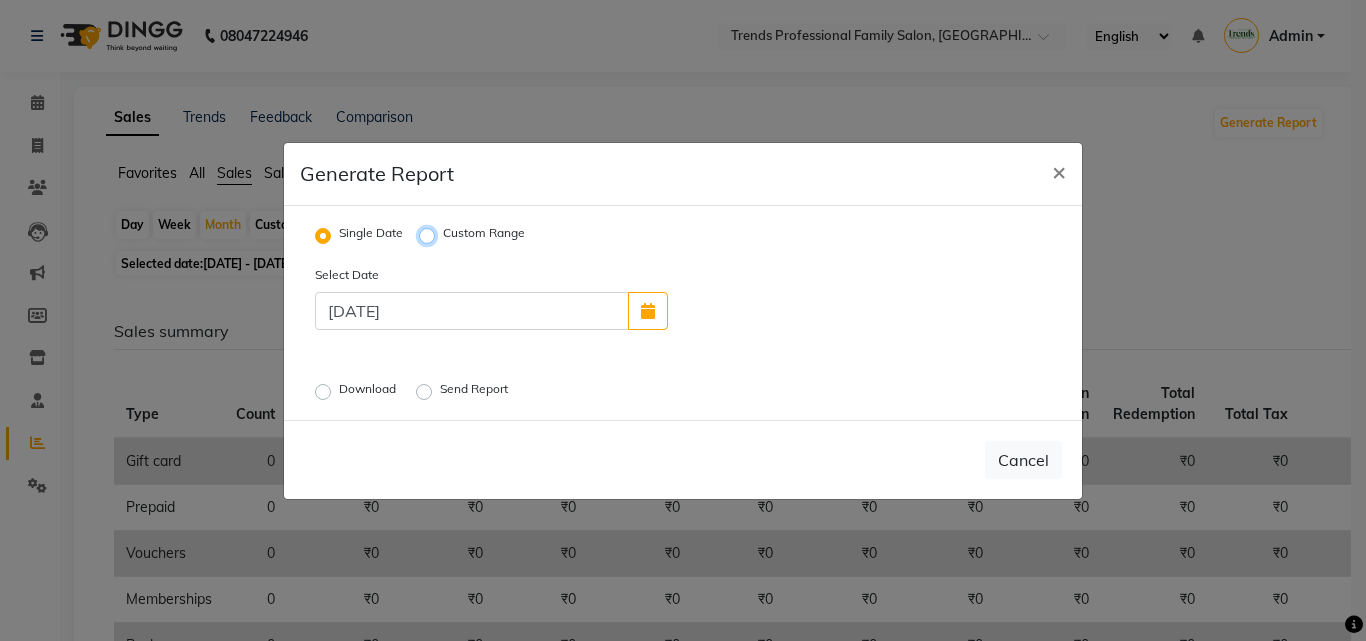radio on "true" 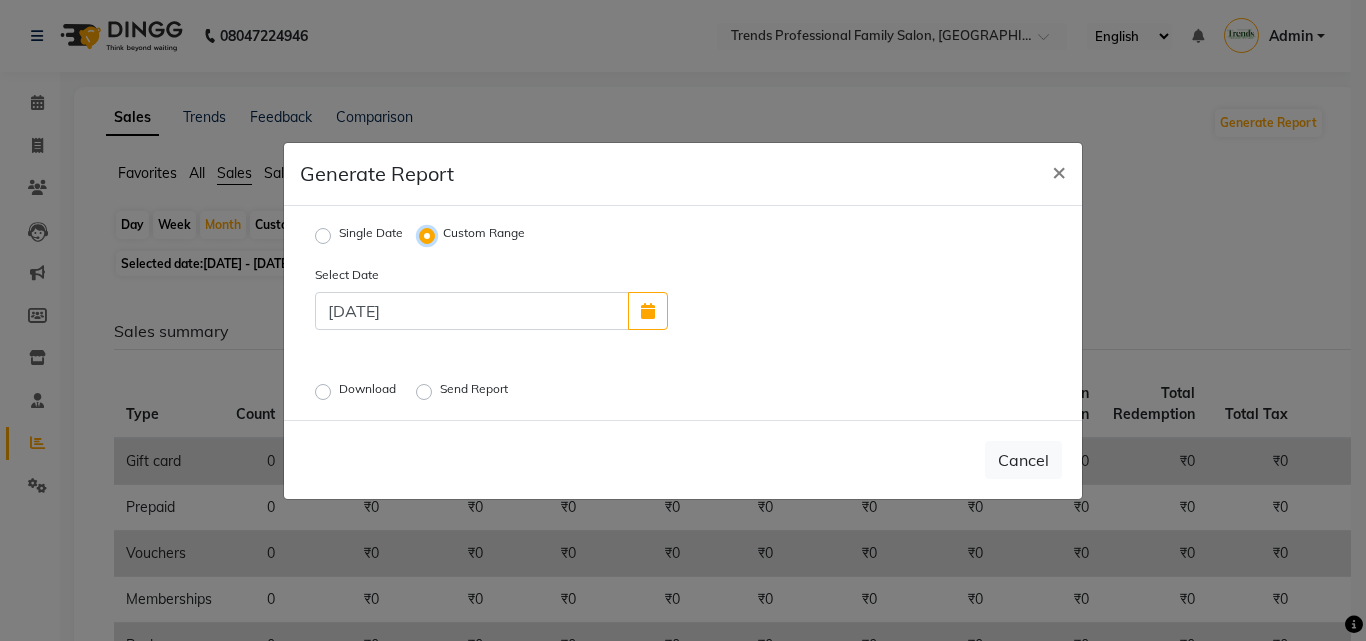 select on "7" 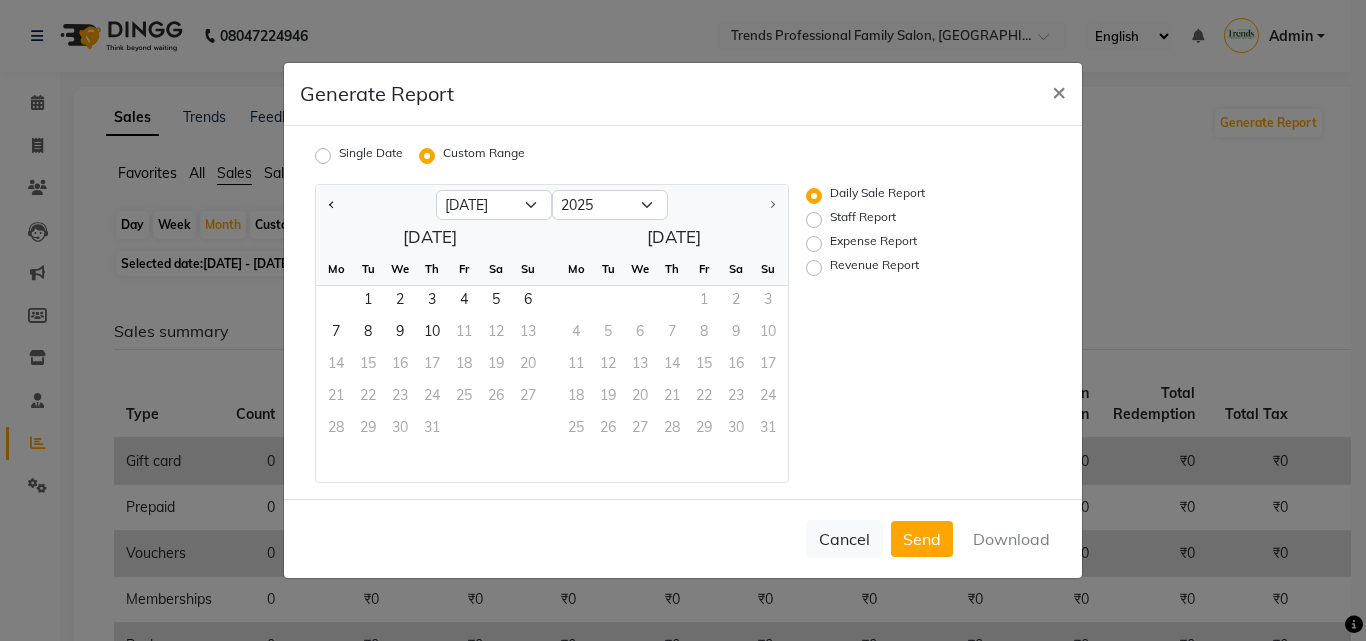 click on "Jan Feb Mar Apr May Jun [DATE] 2016 2017 2018 2019 2020 2021 2022 2023 2024 2025" 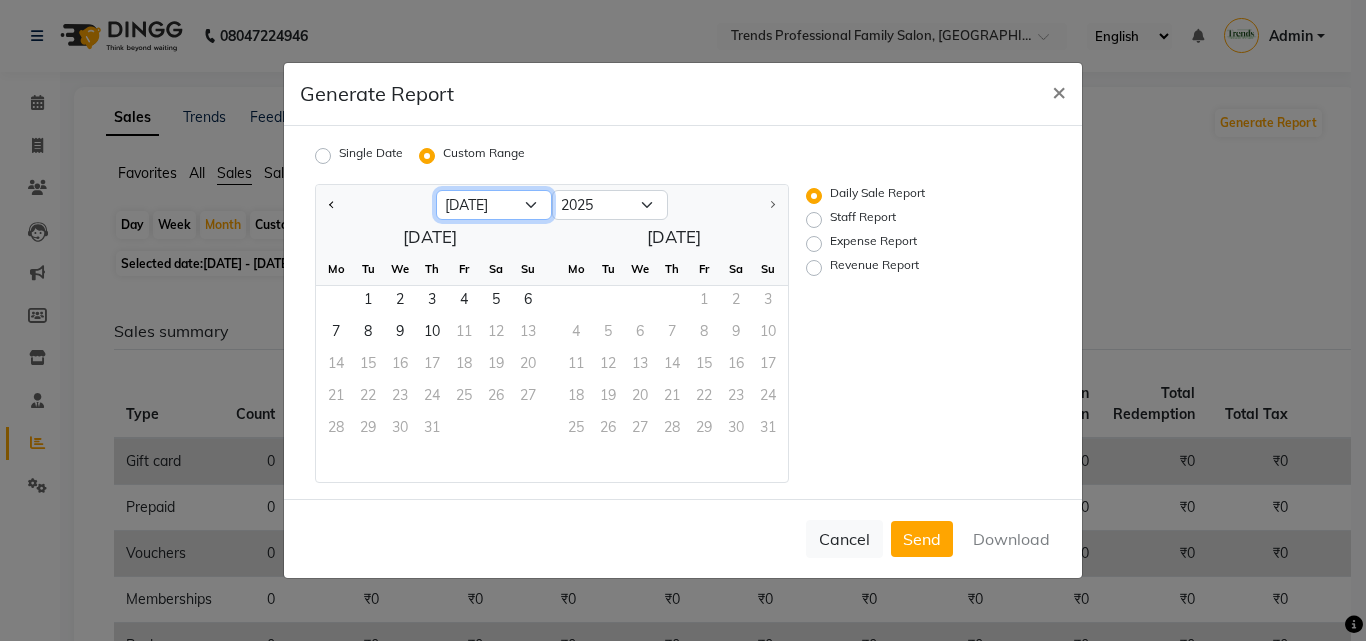 click on "Jan Feb Mar Apr May Jun [DATE]" 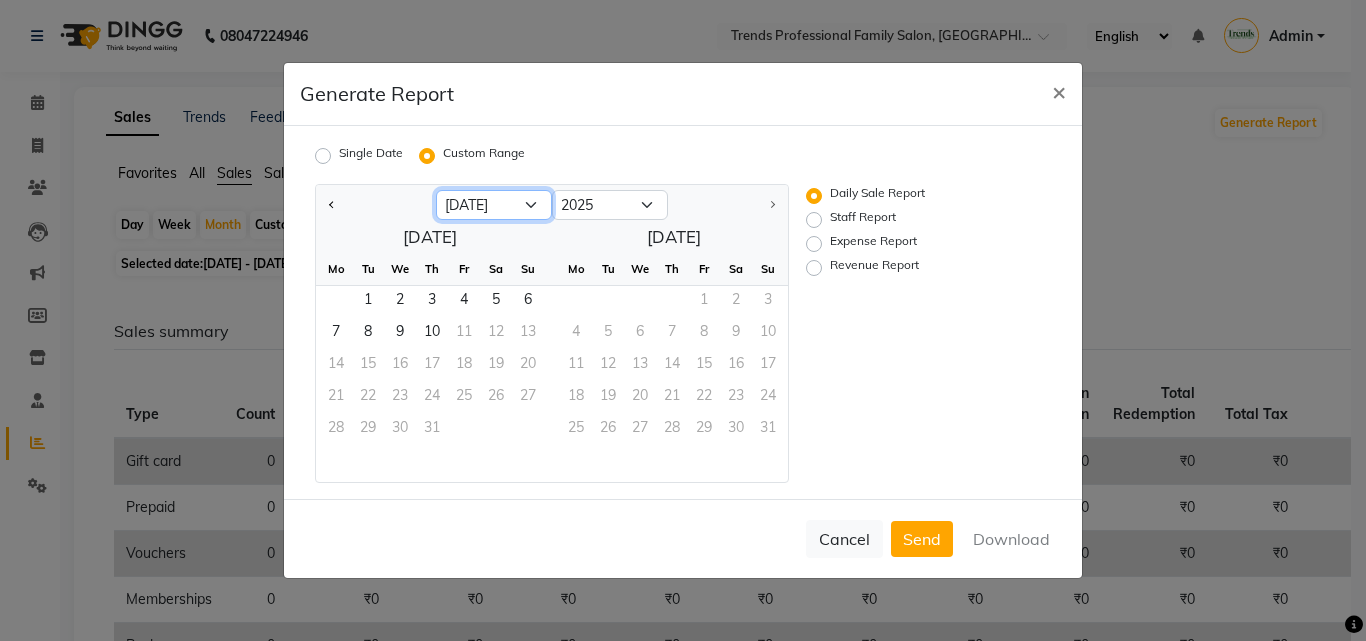 select on "6" 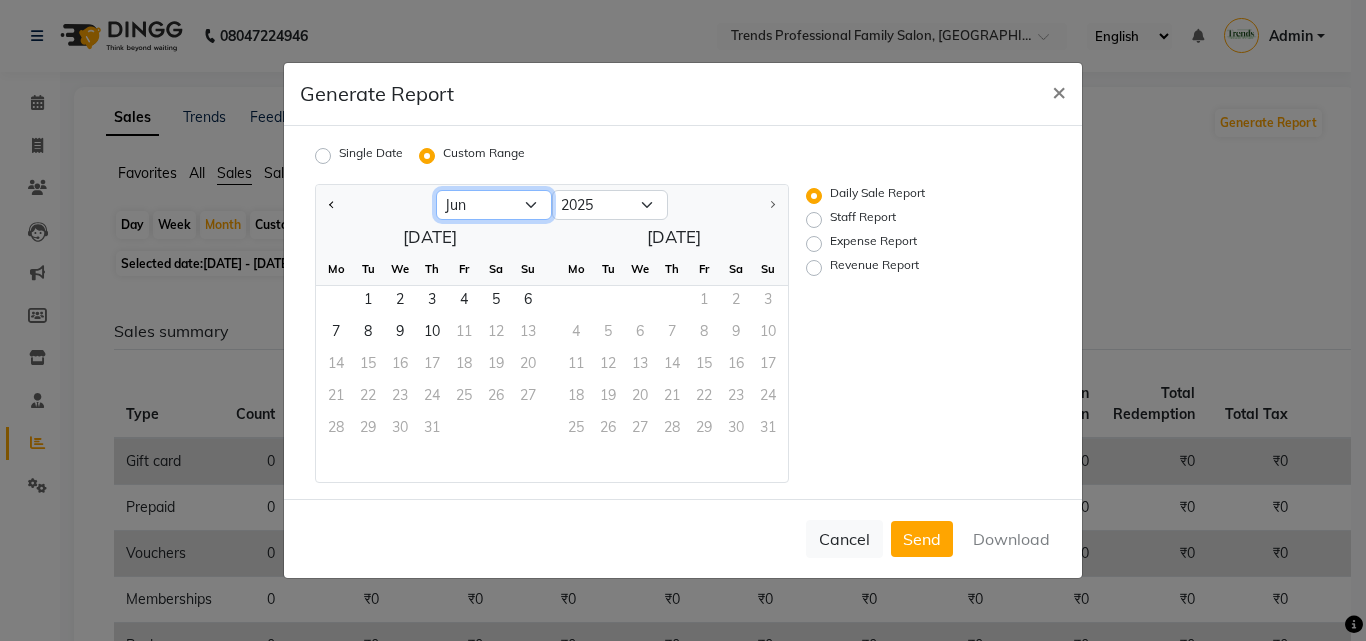 click on "Jan Feb Mar Apr May Jun [DATE]" 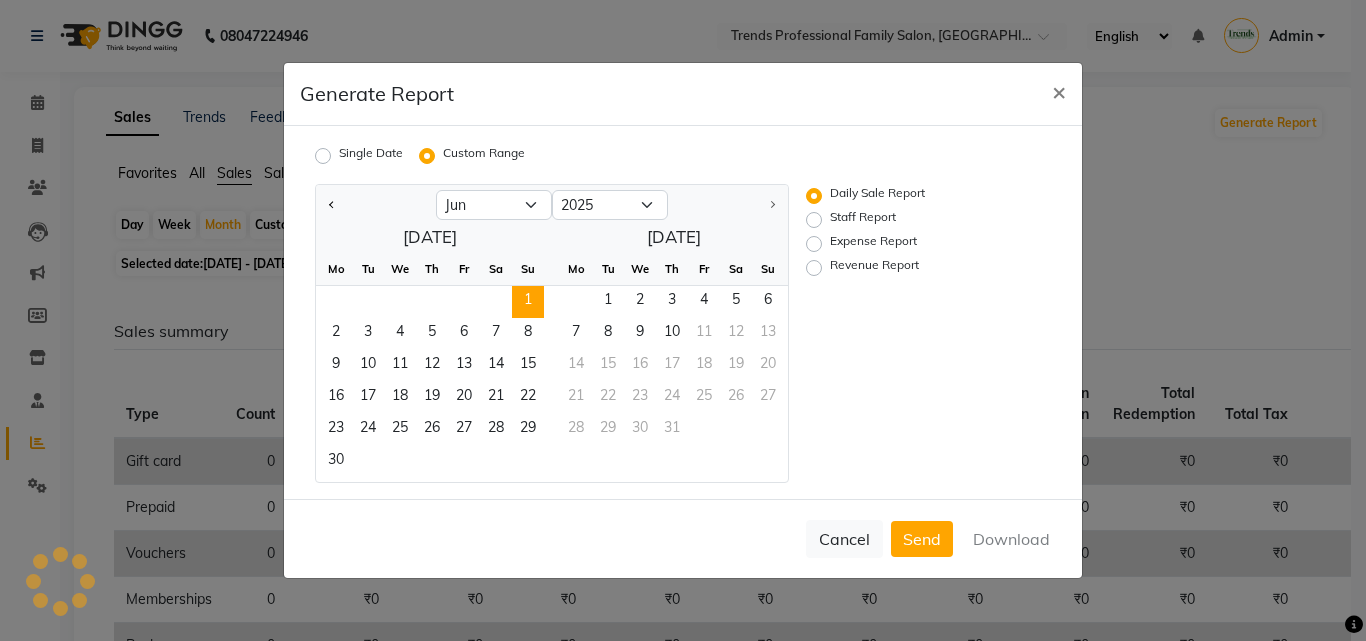 click on "1" 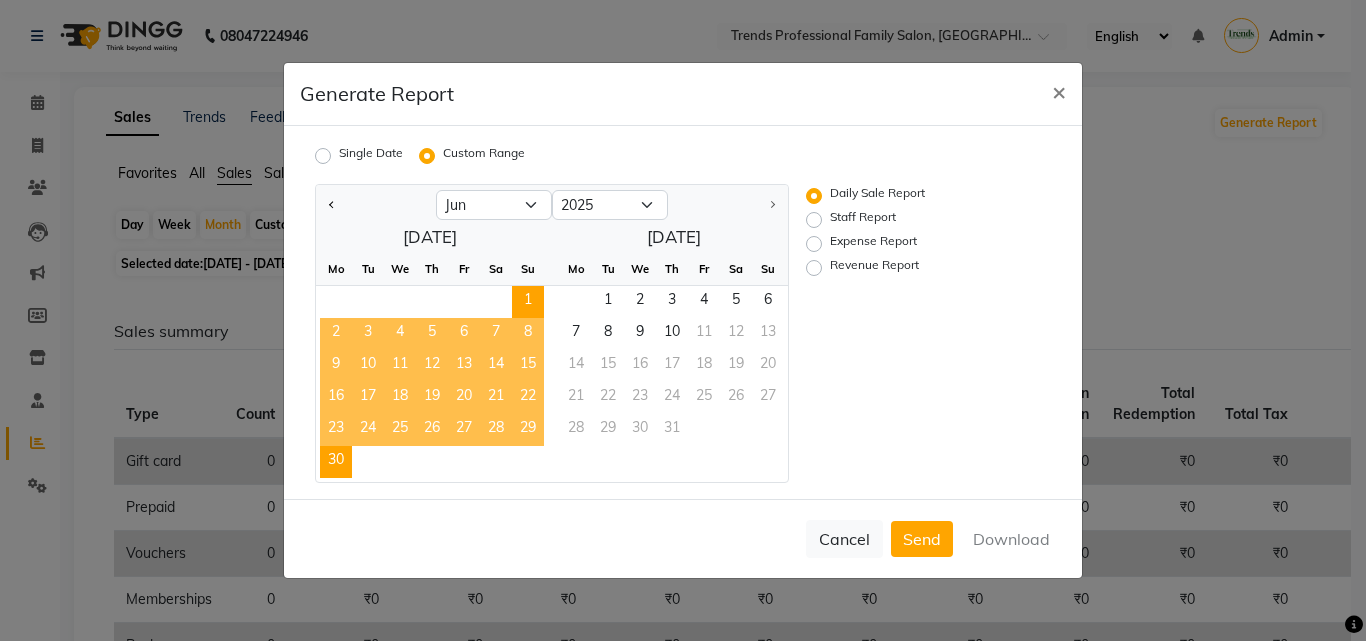 click on "30" 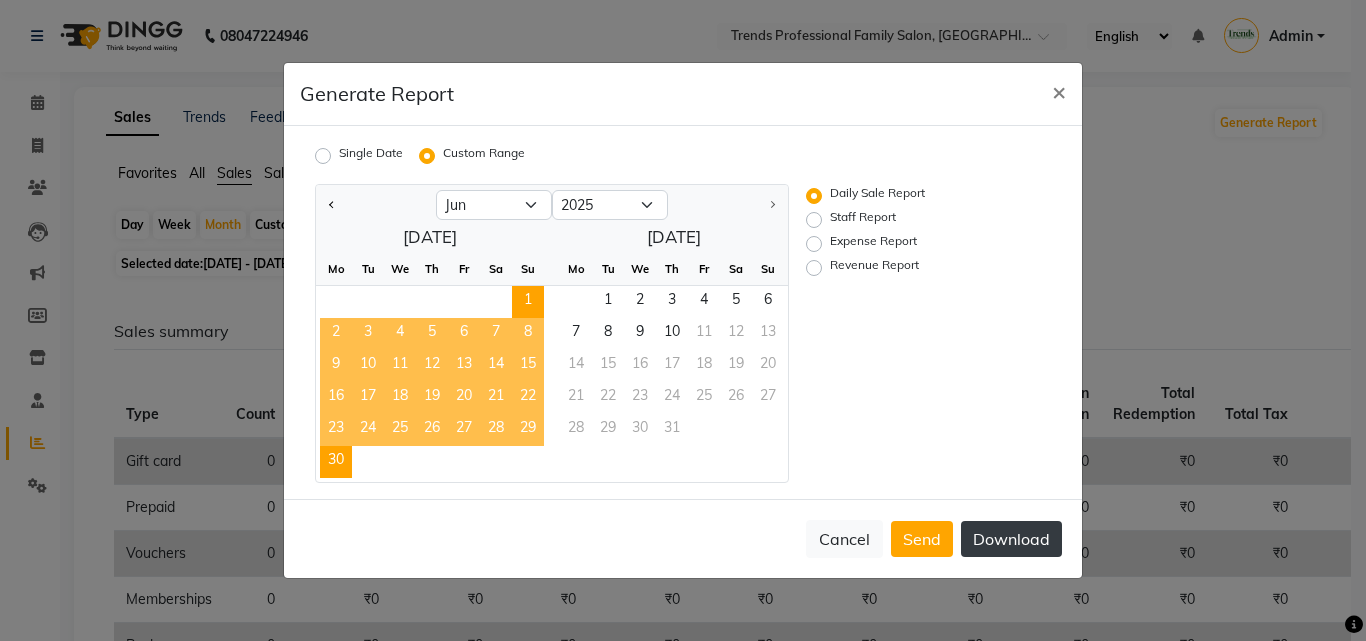 click on "Download" 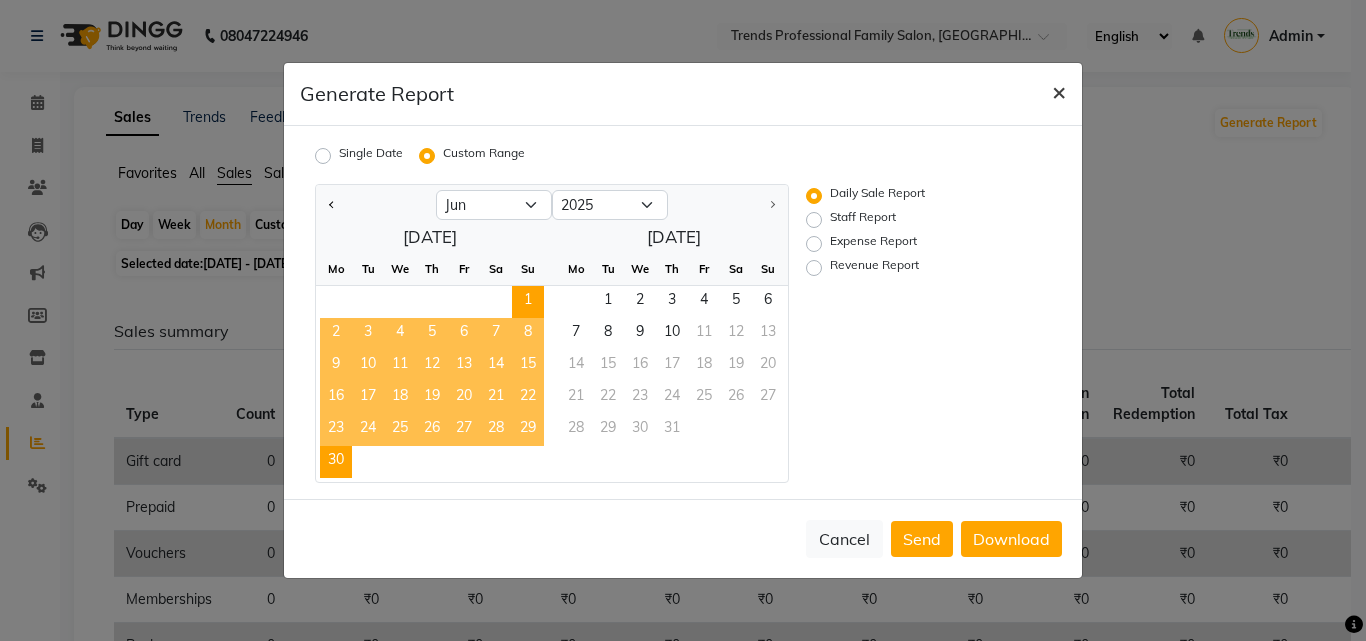 click on "×" 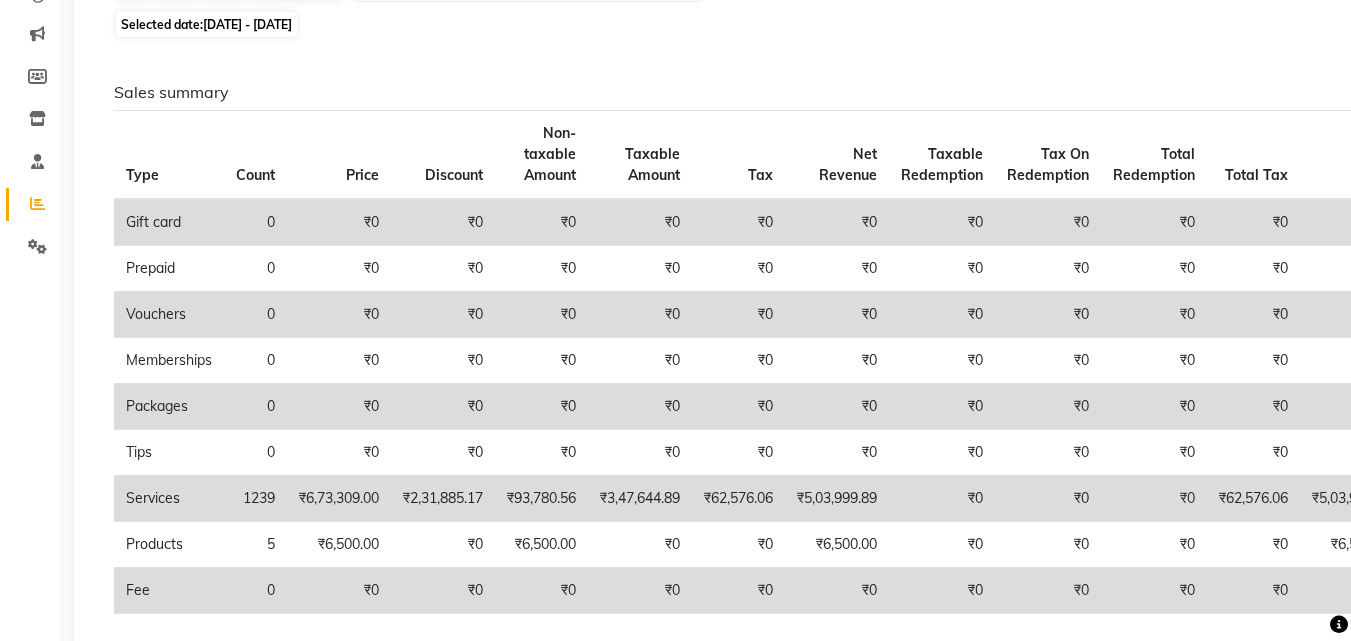 scroll, scrollTop: 0, scrollLeft: 0, axis: both 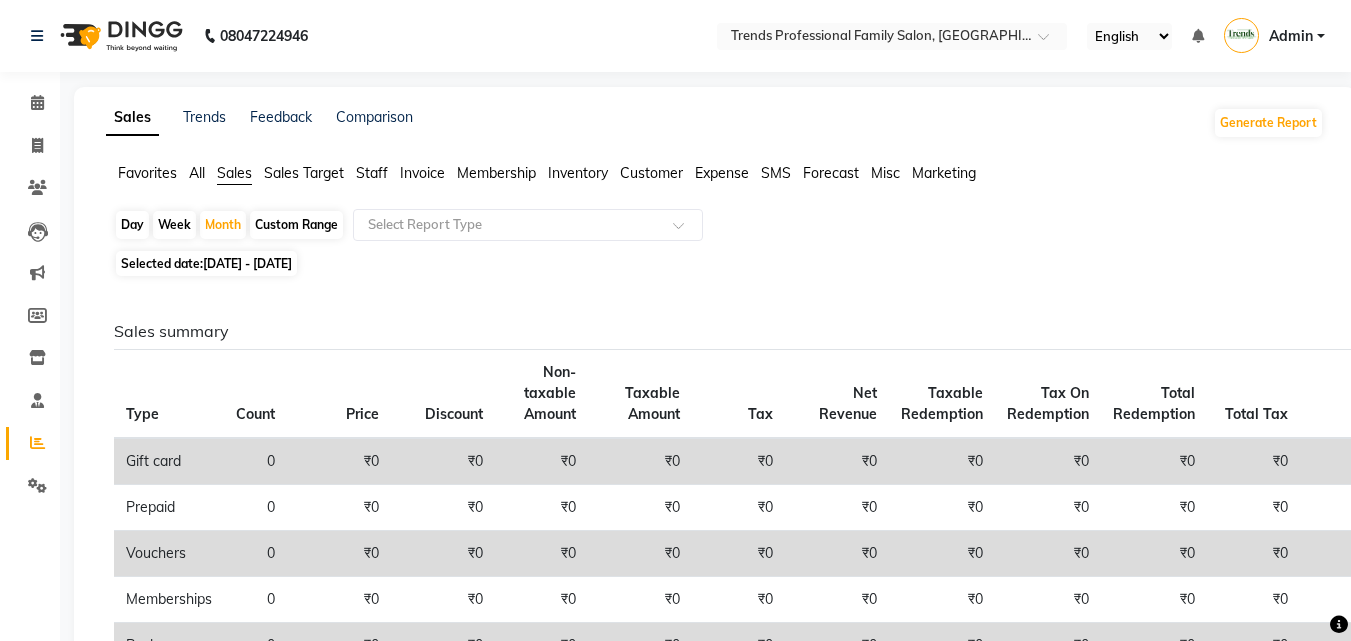 click on "Favorites All Sales Sales Target Staff Invoice Membership Inventory Customer Expense SMS Forecast Misc Marketing" 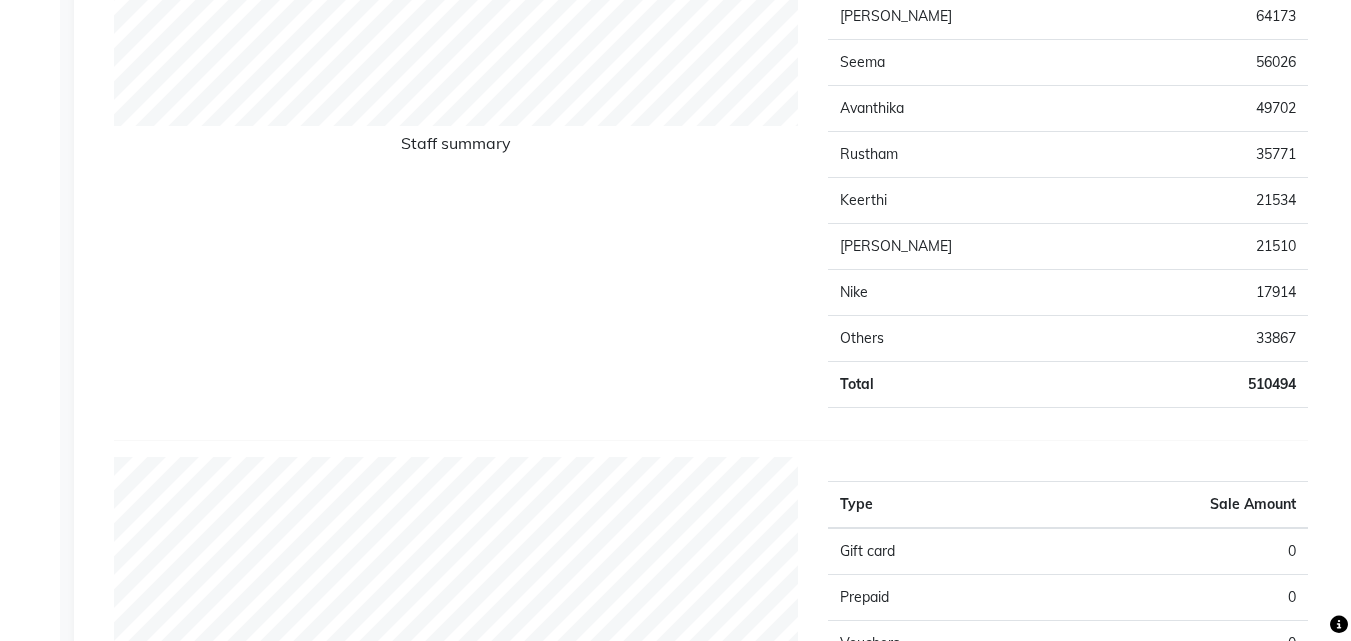 scroll, scrollTop: 0, scrollLeft: 0, axis: both 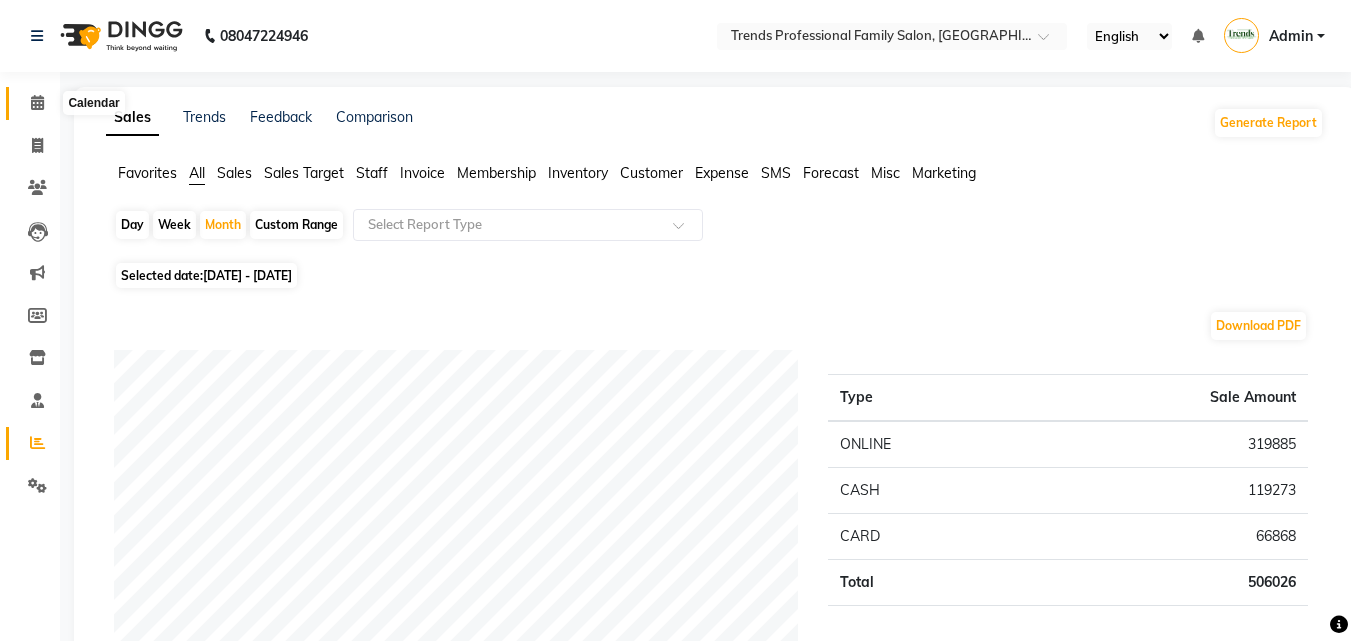click 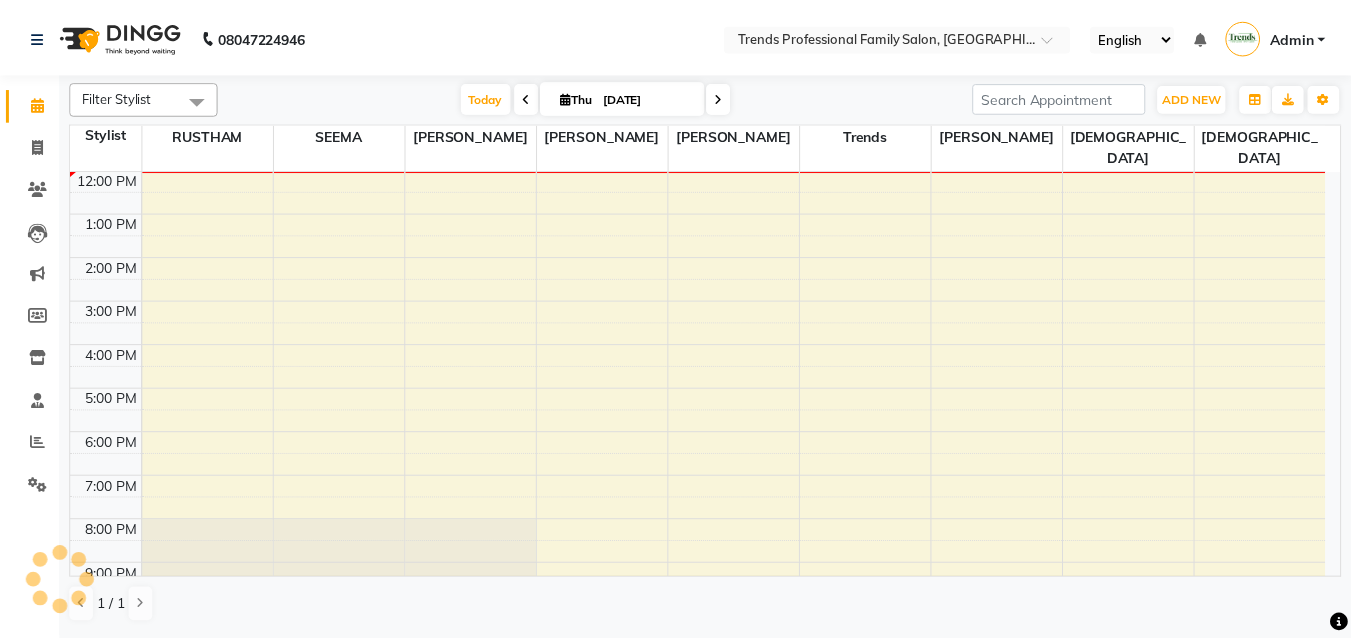 scroll, scrollTop: 0, scrollLeft: 0, axis: both 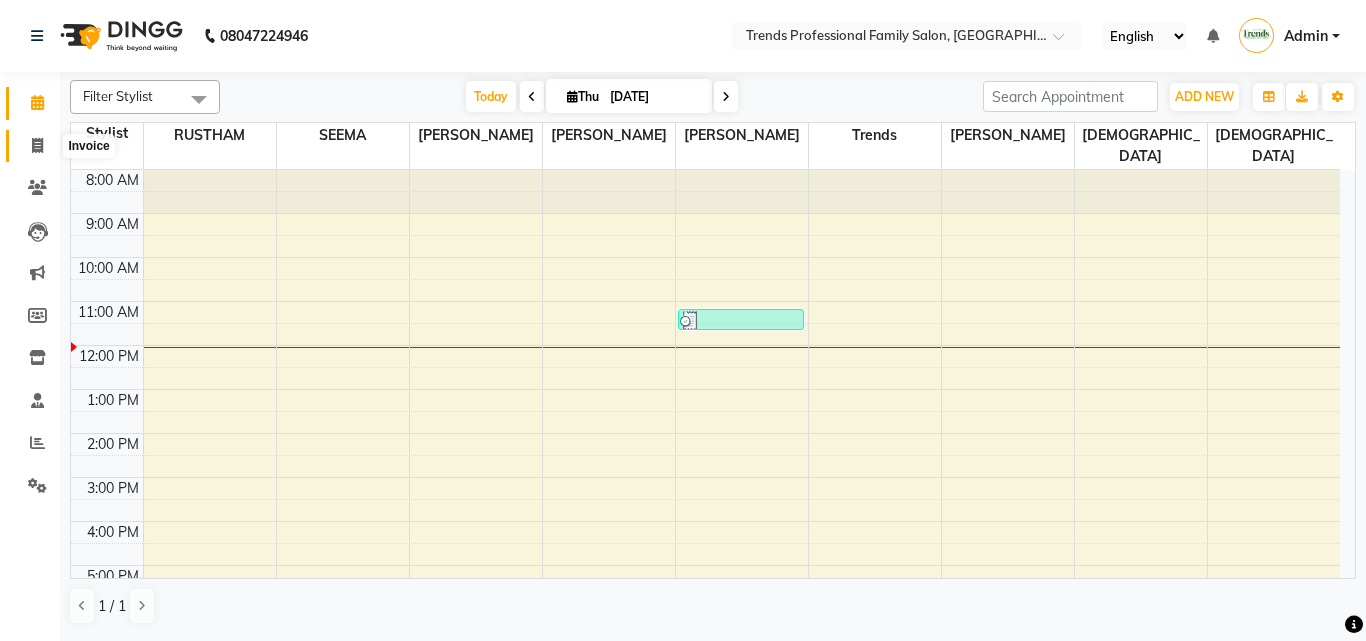 click 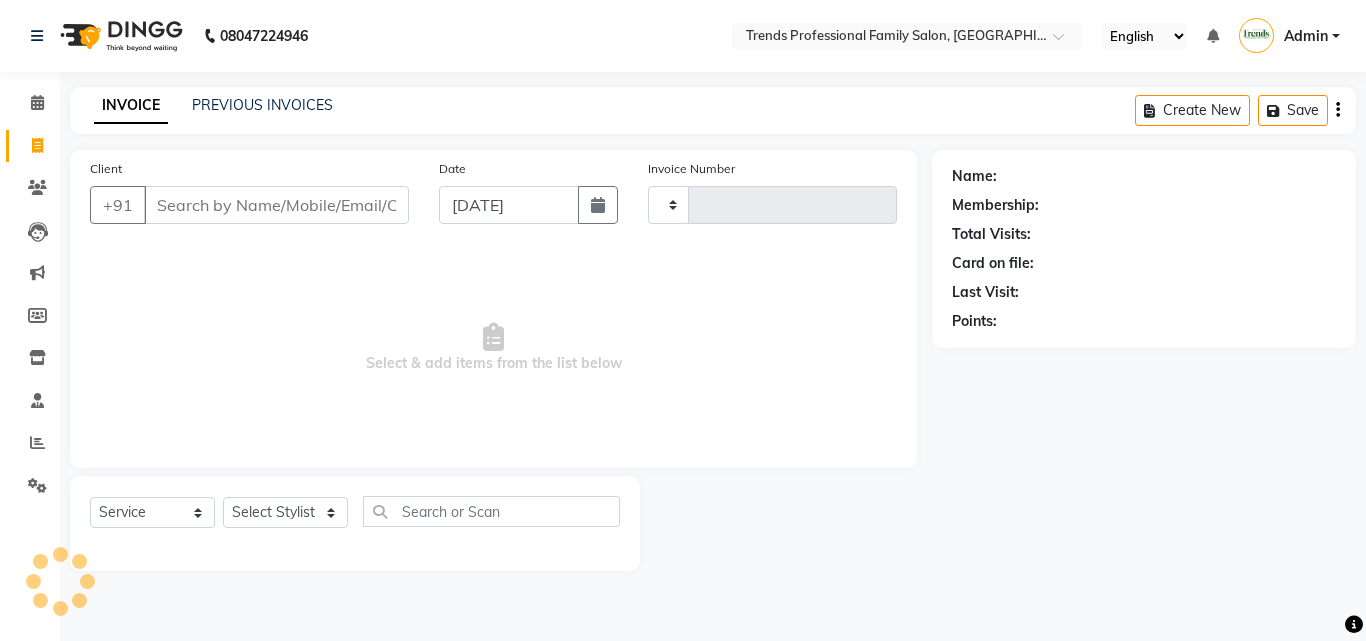 type on "1943" 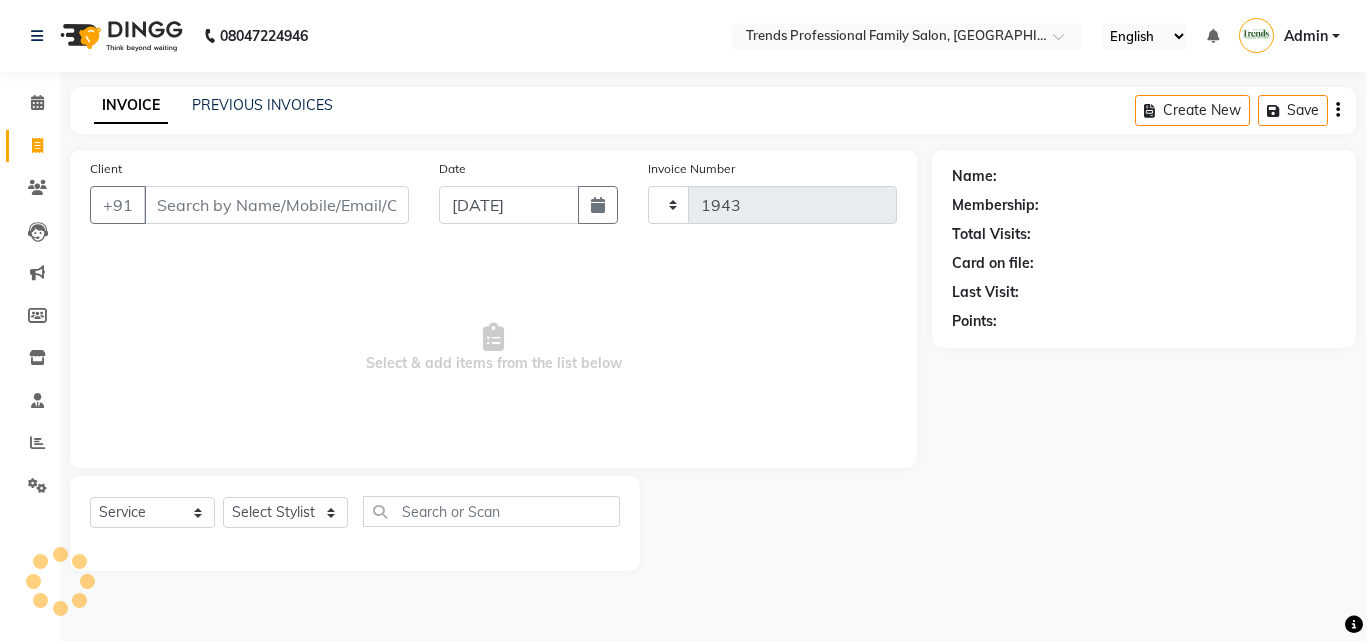 select on "7345" 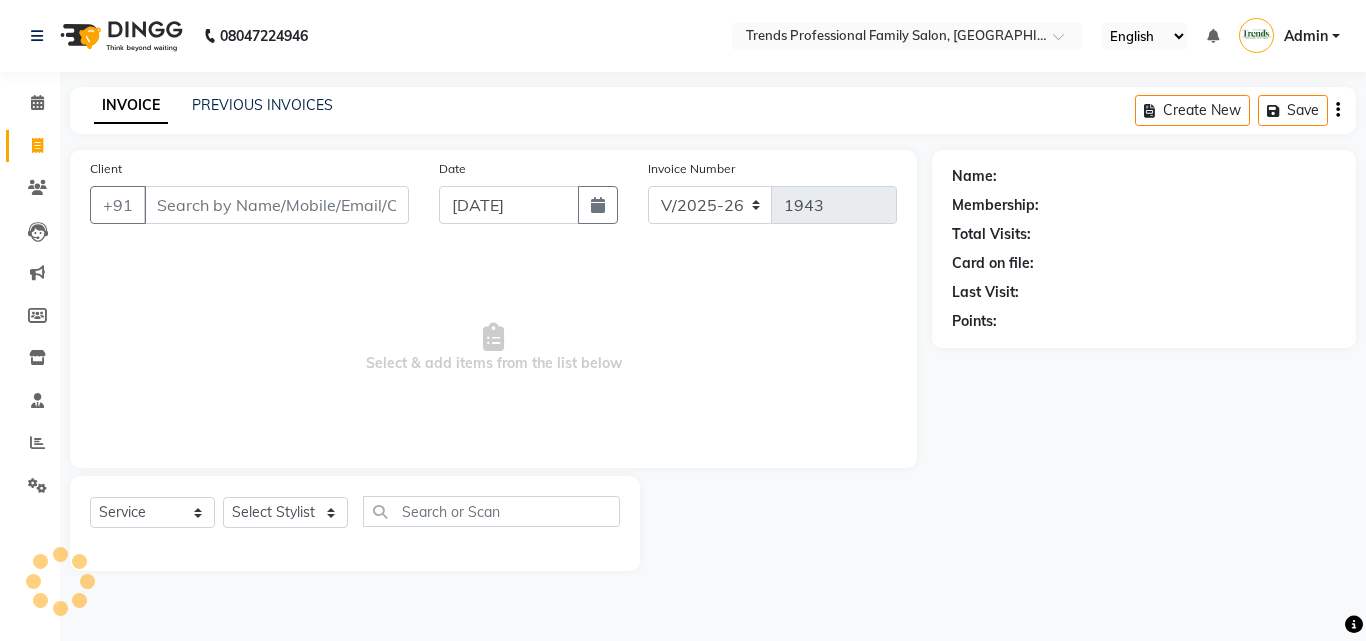 click on "PREVIOUS INVOICES" 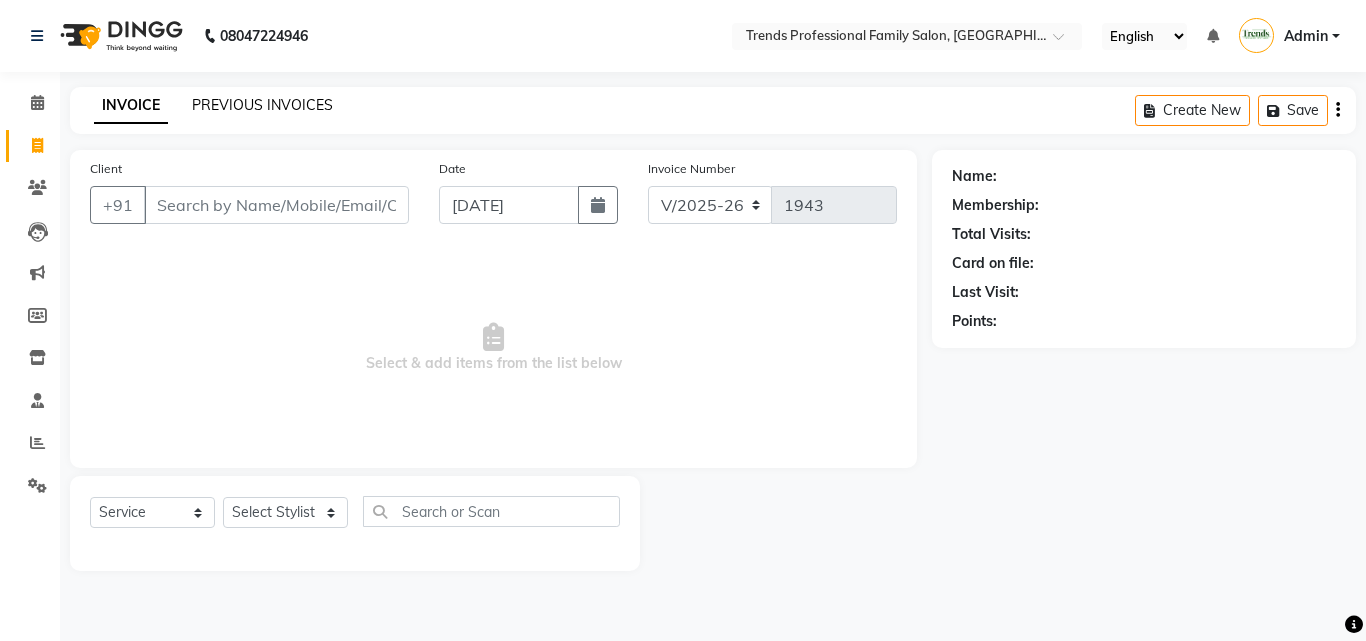 click on "PREVIOUS INVOICES" 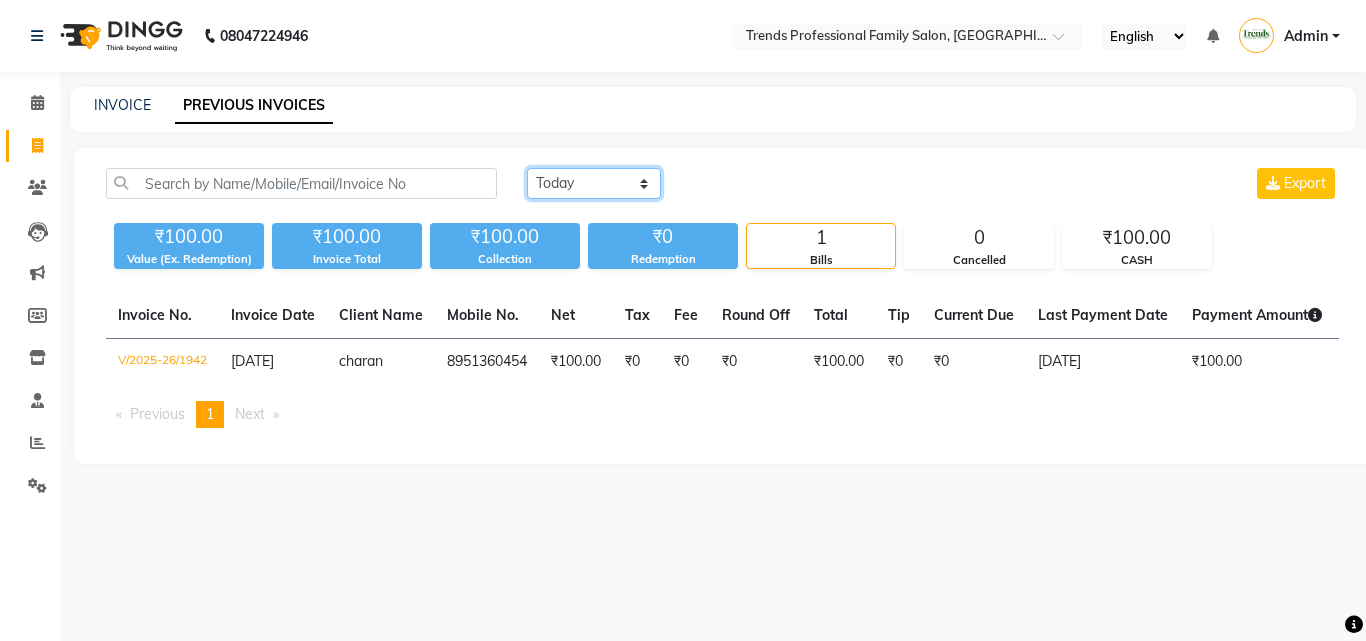 click on "[DATE] [DATE] Custom Range" 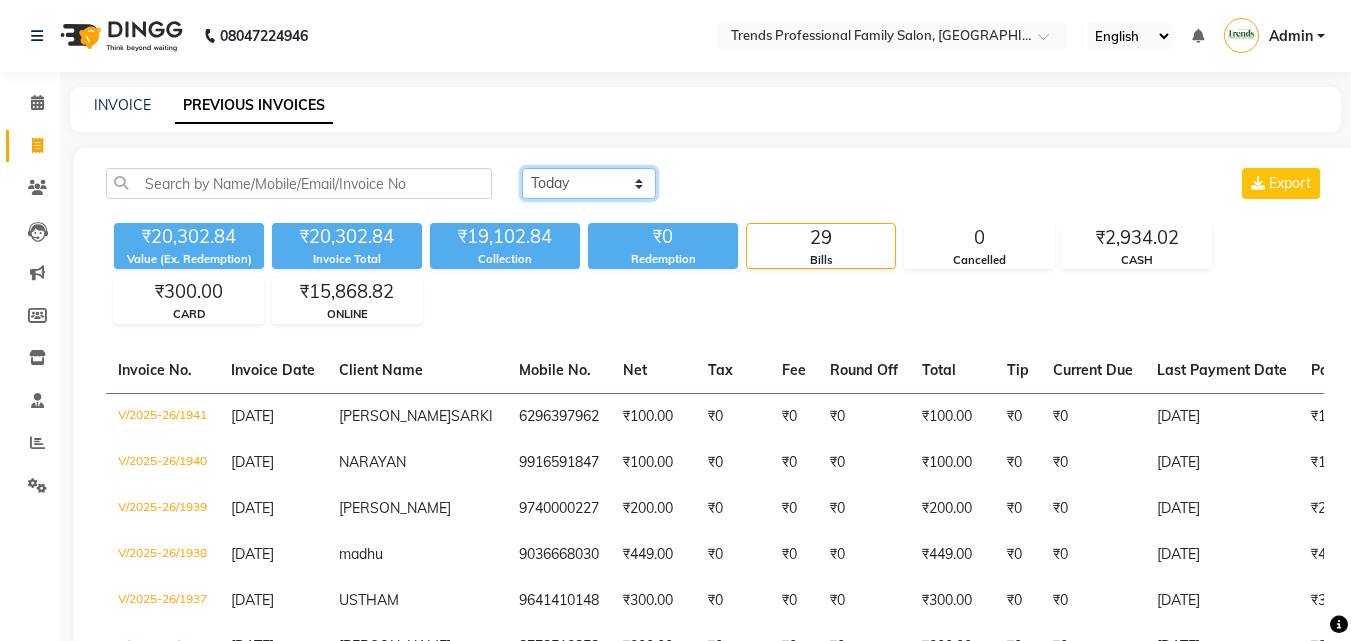 click on "[DATE] [DATE] Custom Range" 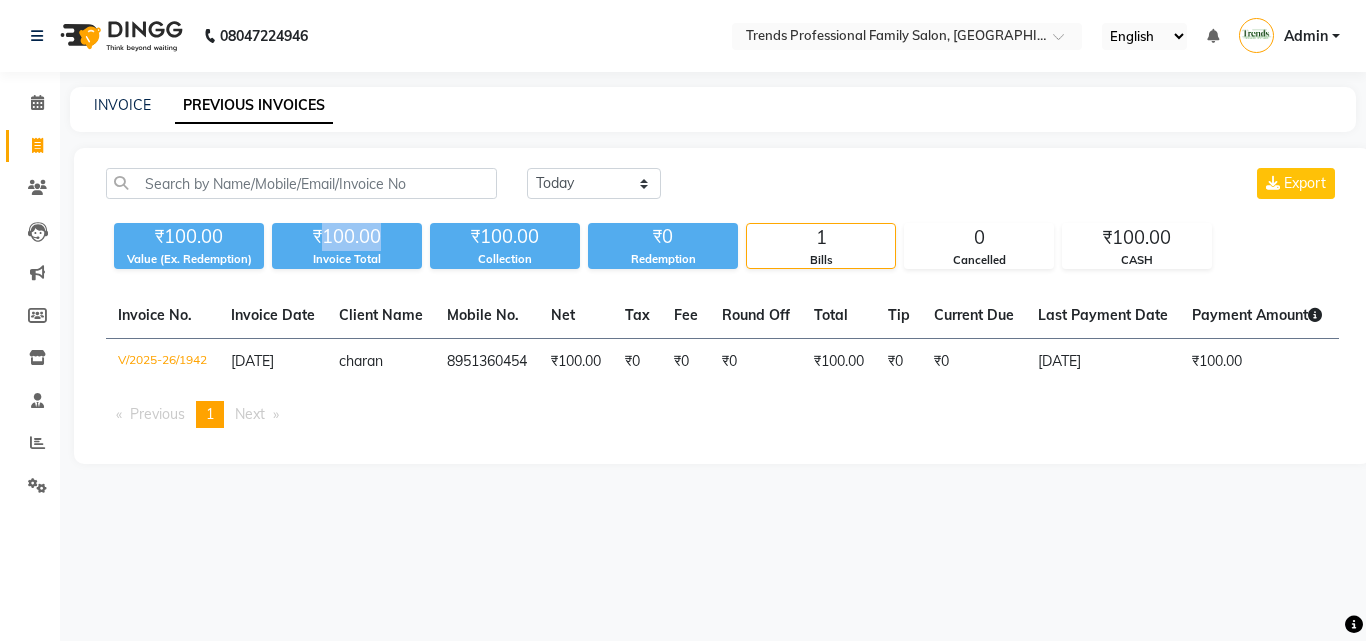 drag, startPoint x: 387, startPoint y: 230, endPoint x: 324, endPoint y: 235, distance: 63.1981 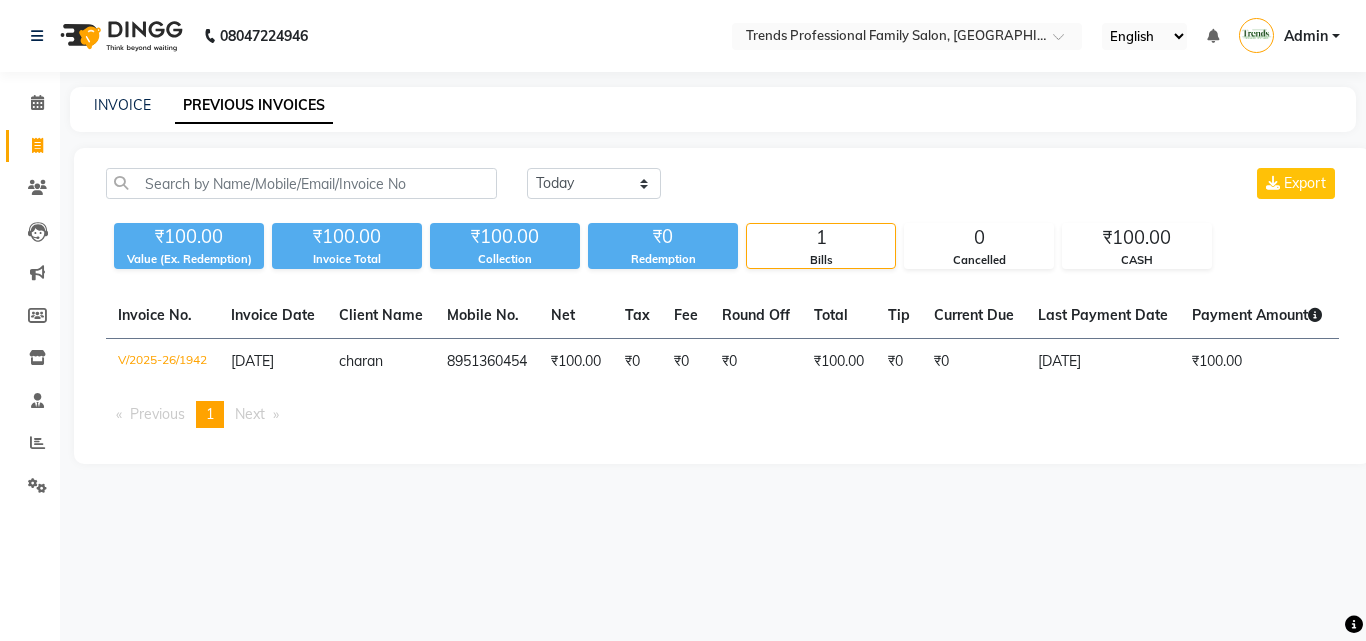 click on "INVOICE PREVIOUS INVOICES" 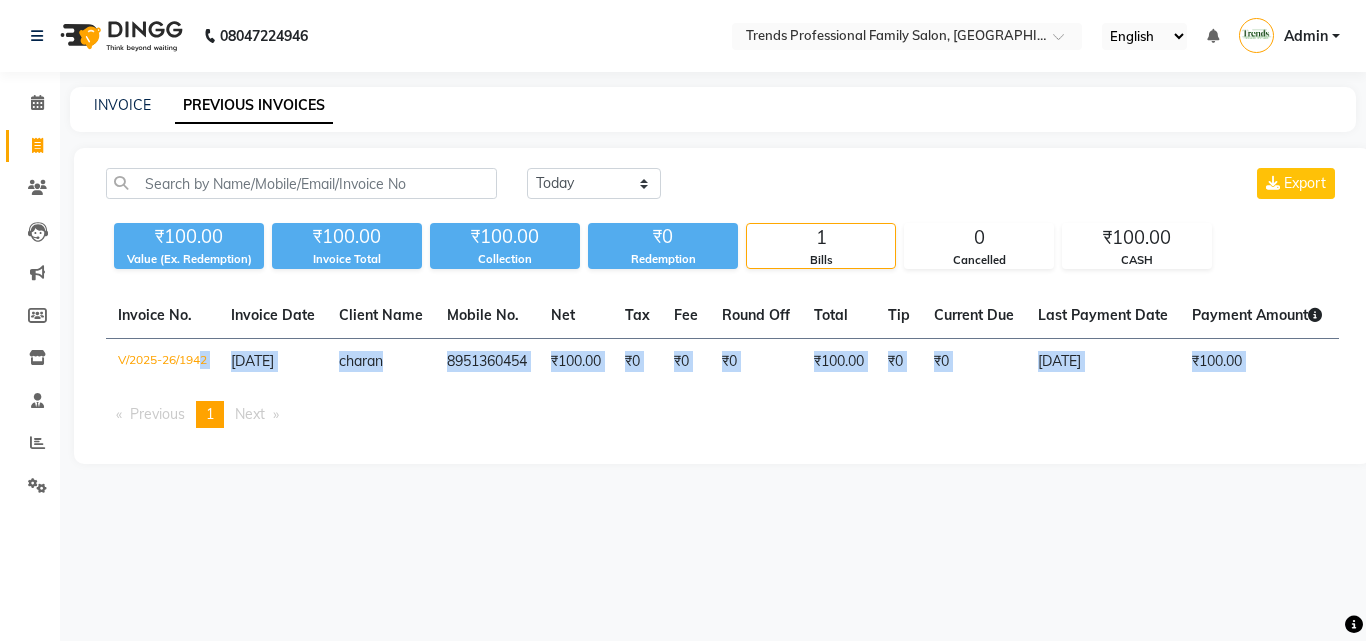 drag, startPoint x: 194, startPoint y: 359, endPoint x: 165, endPoint y: 410, distance: 58.66856 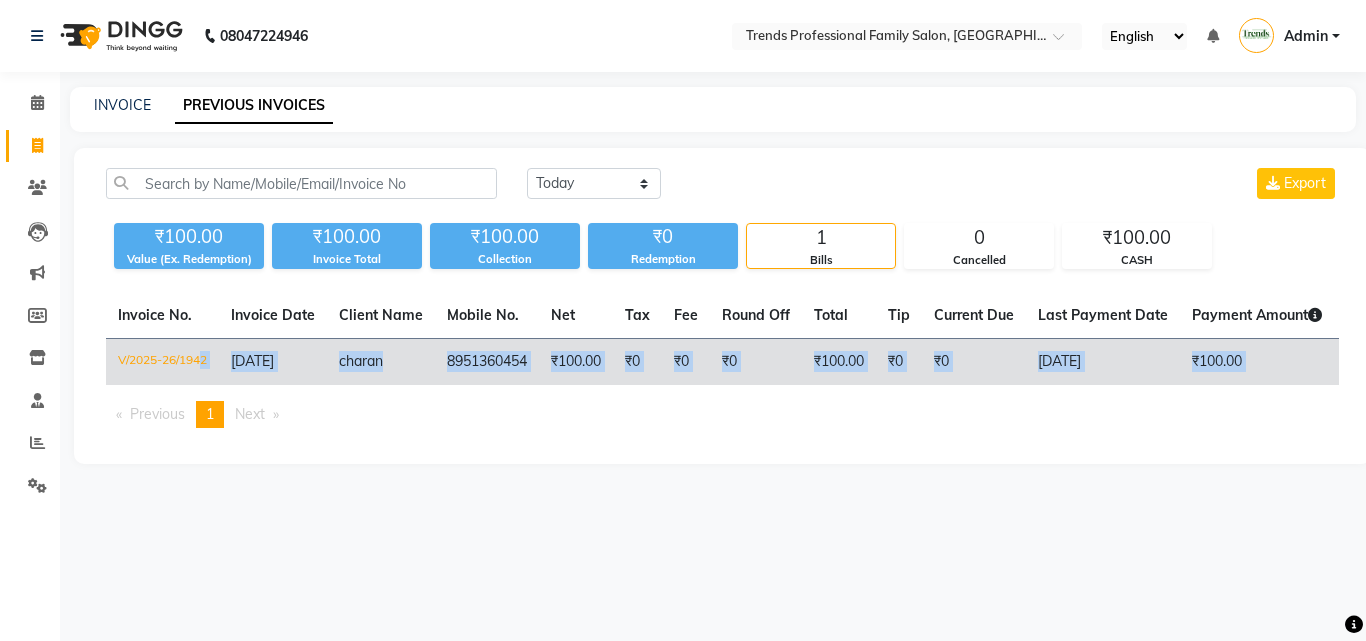 click on "V/2025-26/1942" 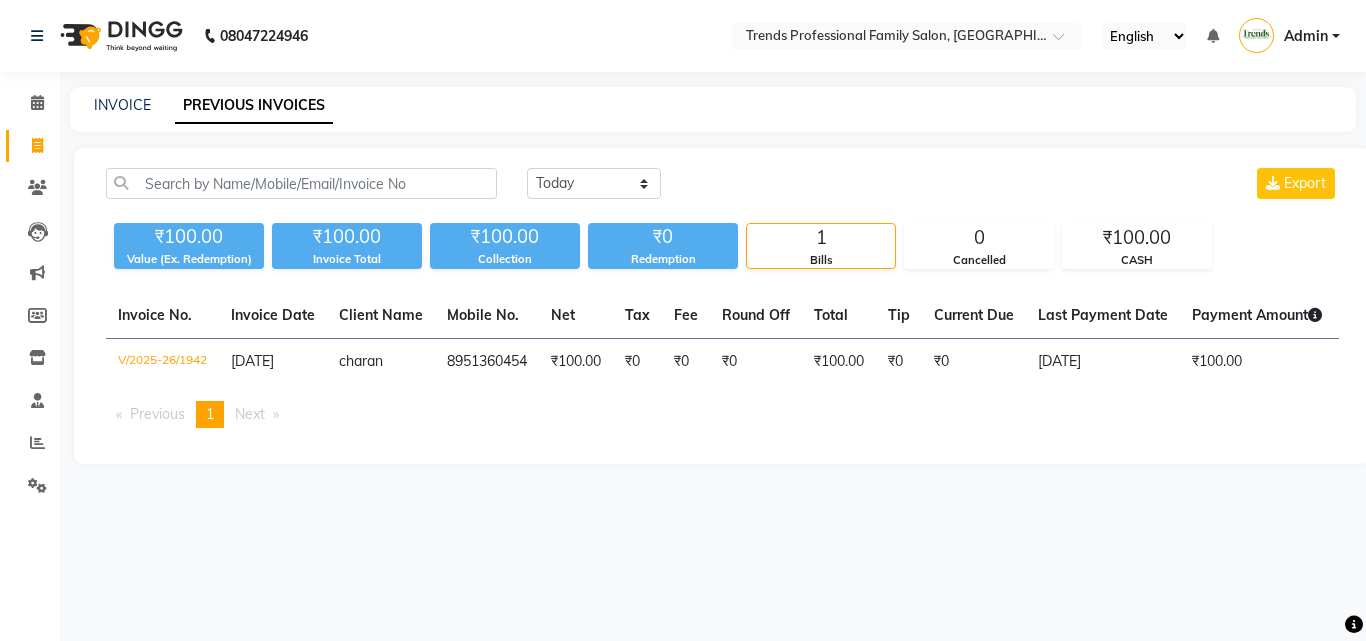 drag, startPoint x: 214, startPoint y: 351, endPoint x: 64, endPoint y: 349, distance: 150.01334 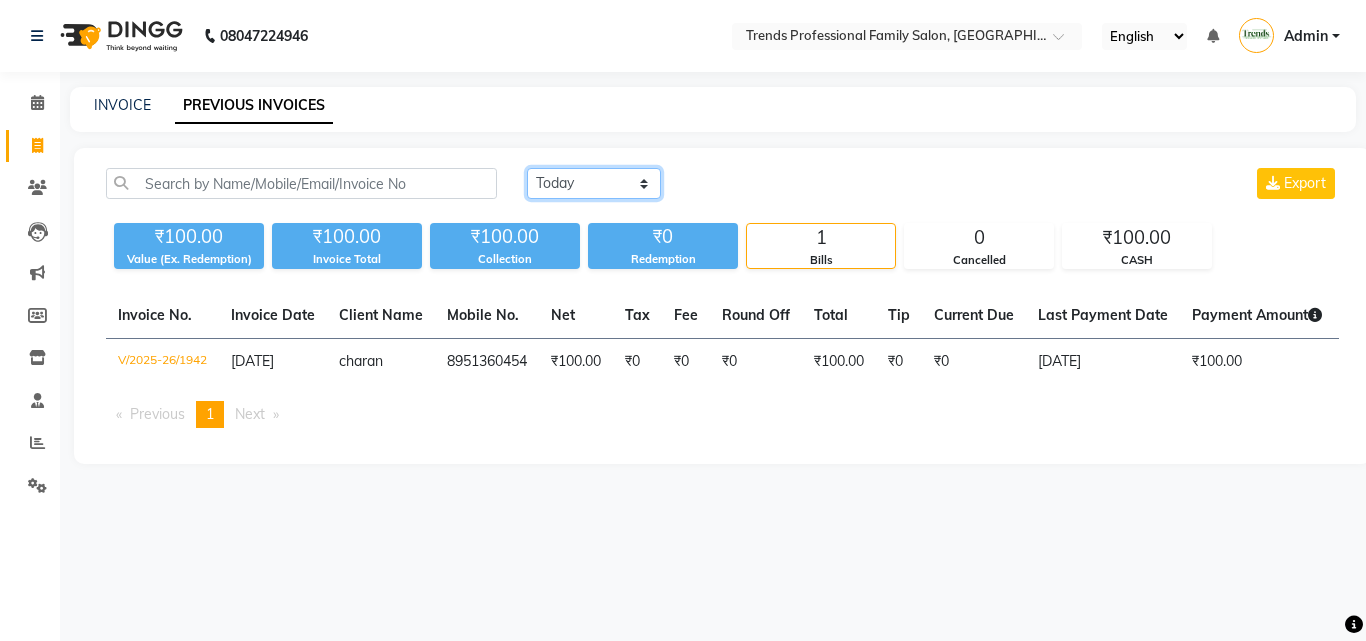click on "[DATE] [DATE] Custom Range" 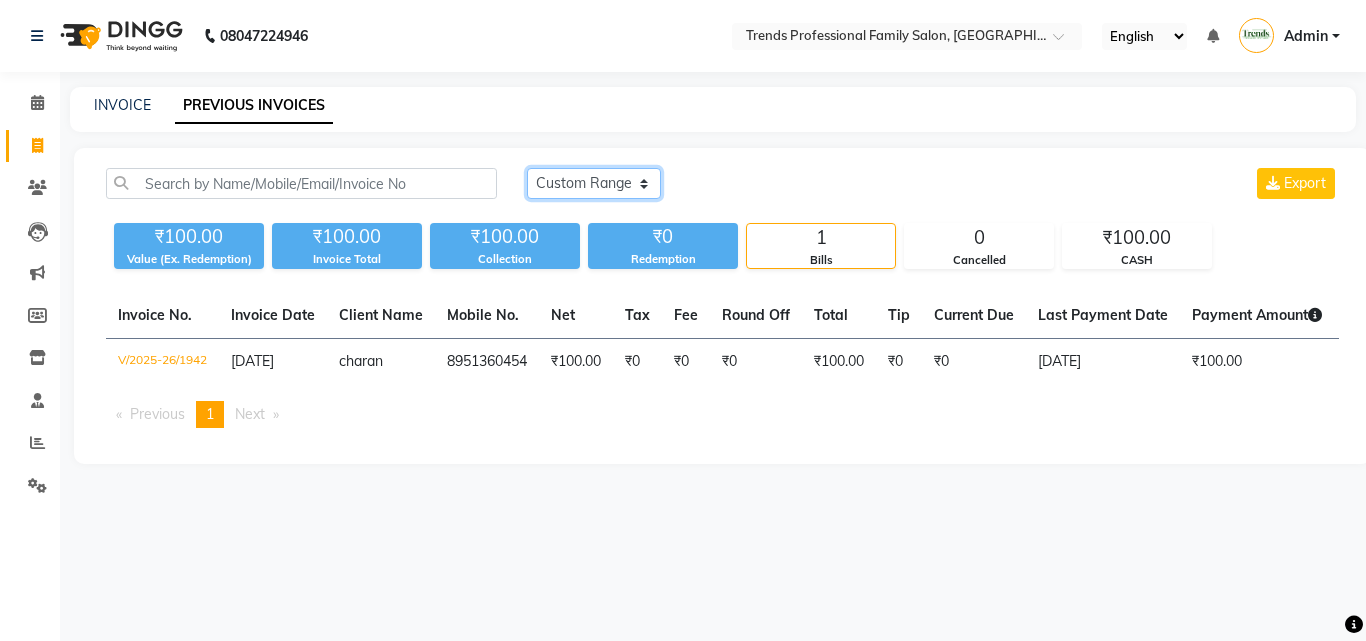 click on "[DATE] [DATE] Custom Range" 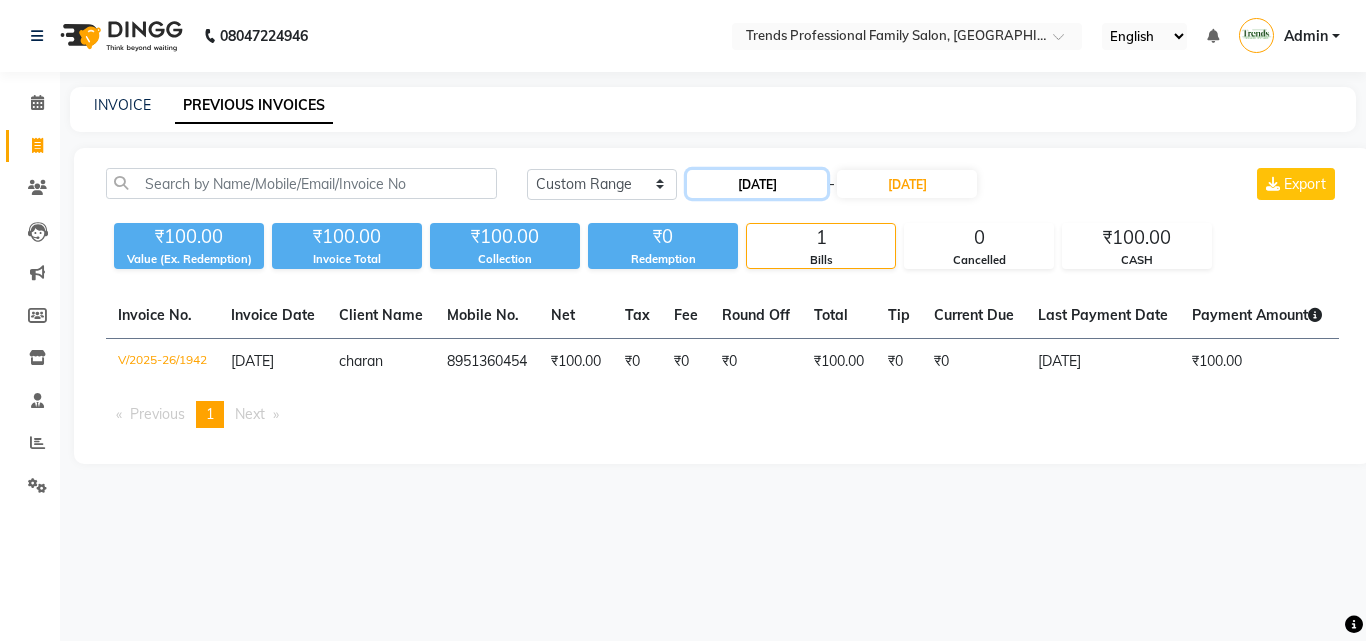 click on "[DATE]" 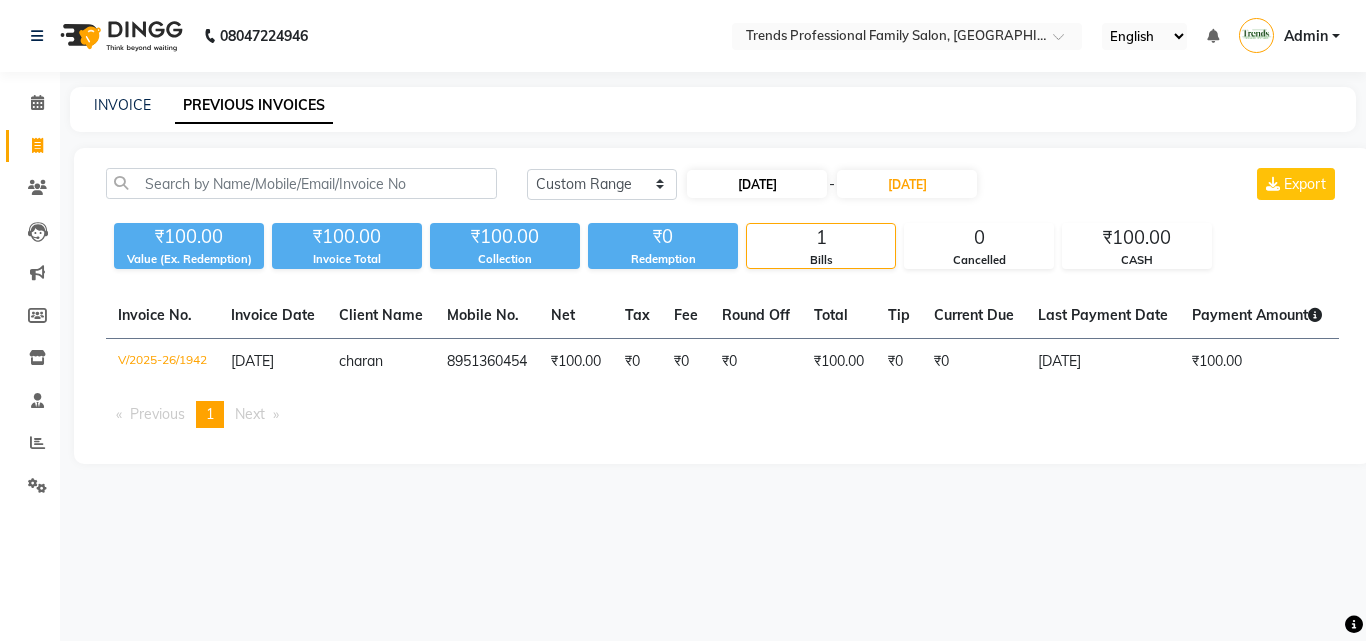 select on "7" 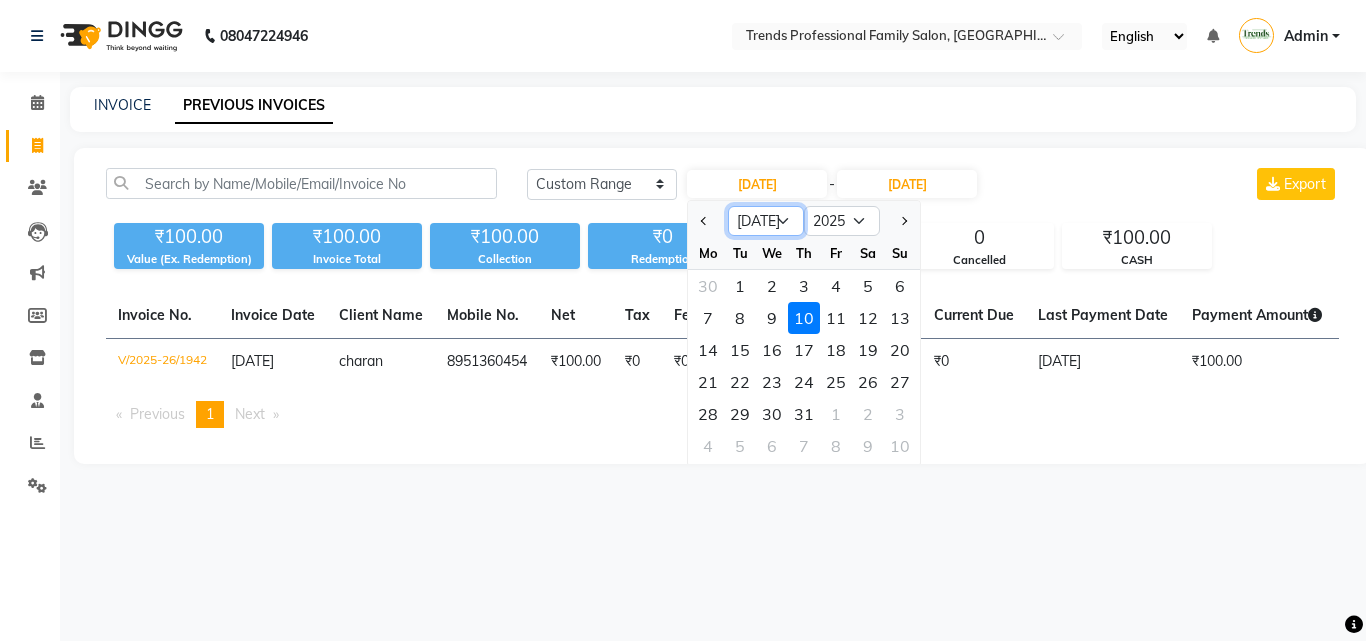 click on "Jan Feb Mar Apr May Jun [DATE] Aug Sep Oct Nov Dec" 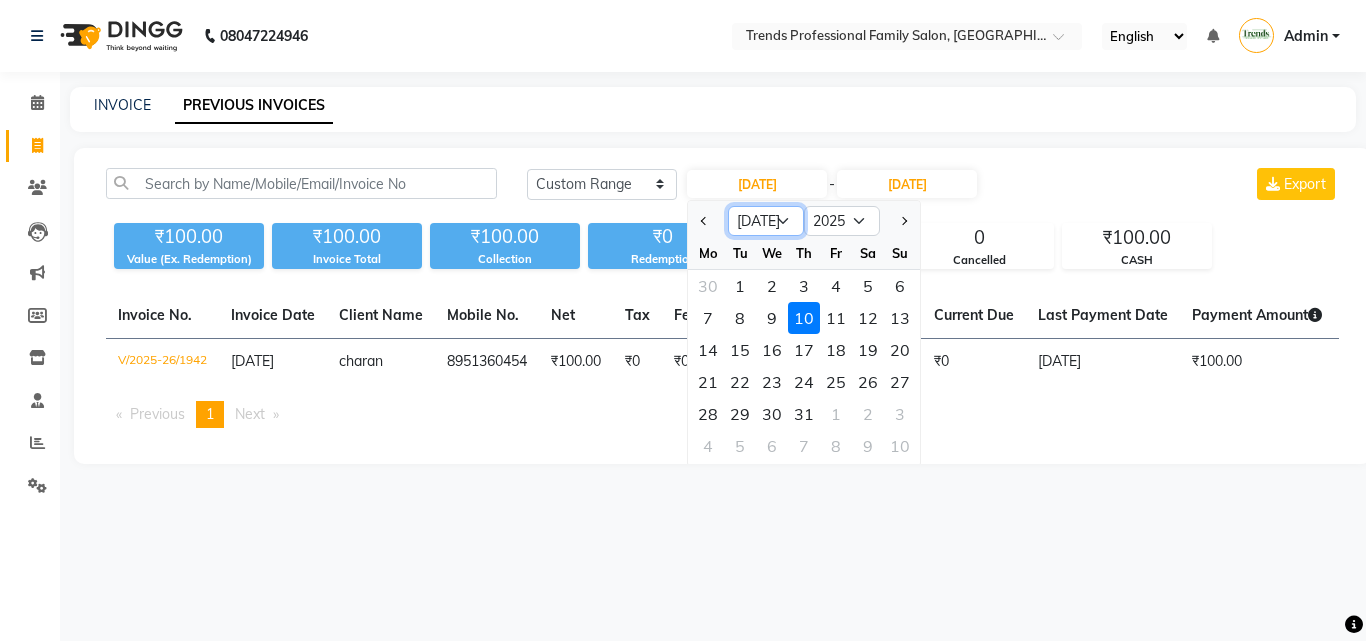 select on "6" 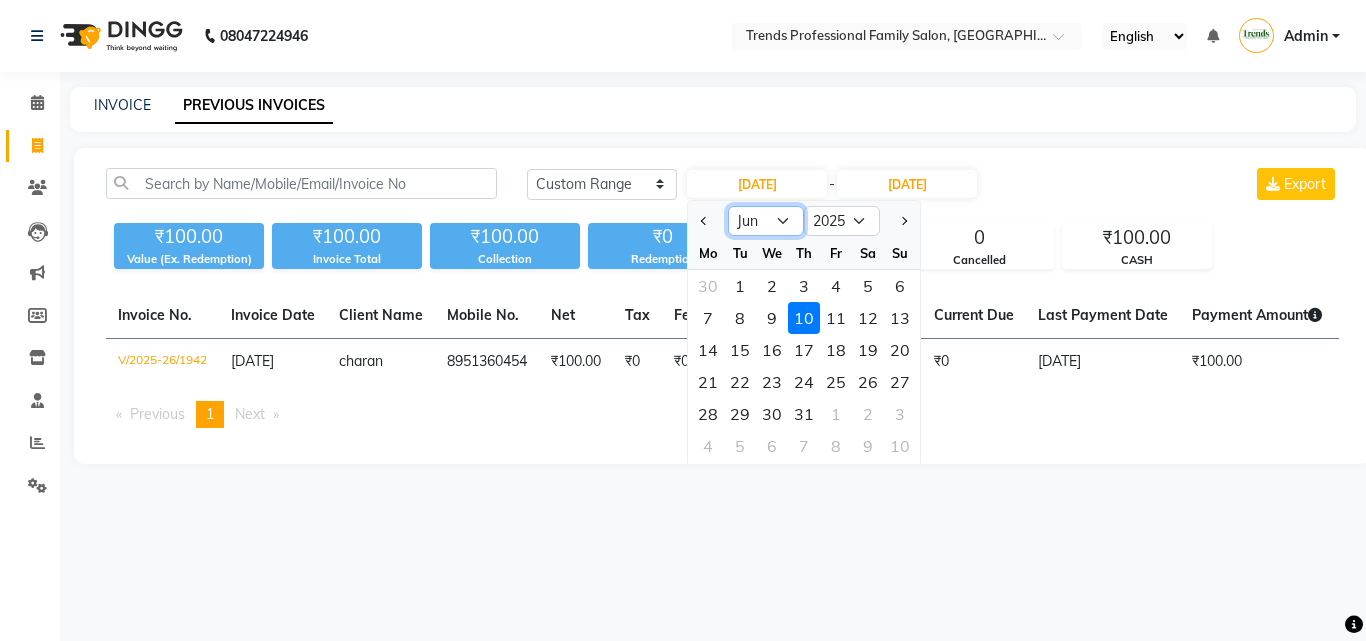 click on "Jan Feb Mar Apr May Jun [DATE] Aug Sep Oct Nov Dec" 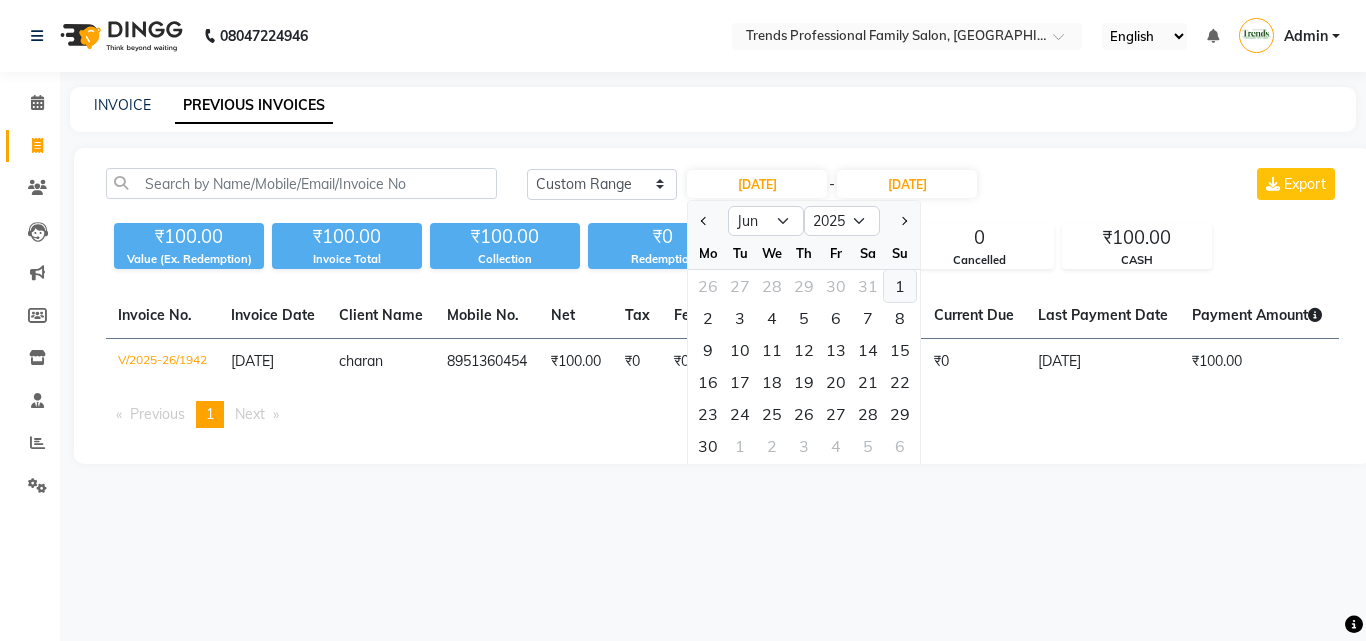click on "1" 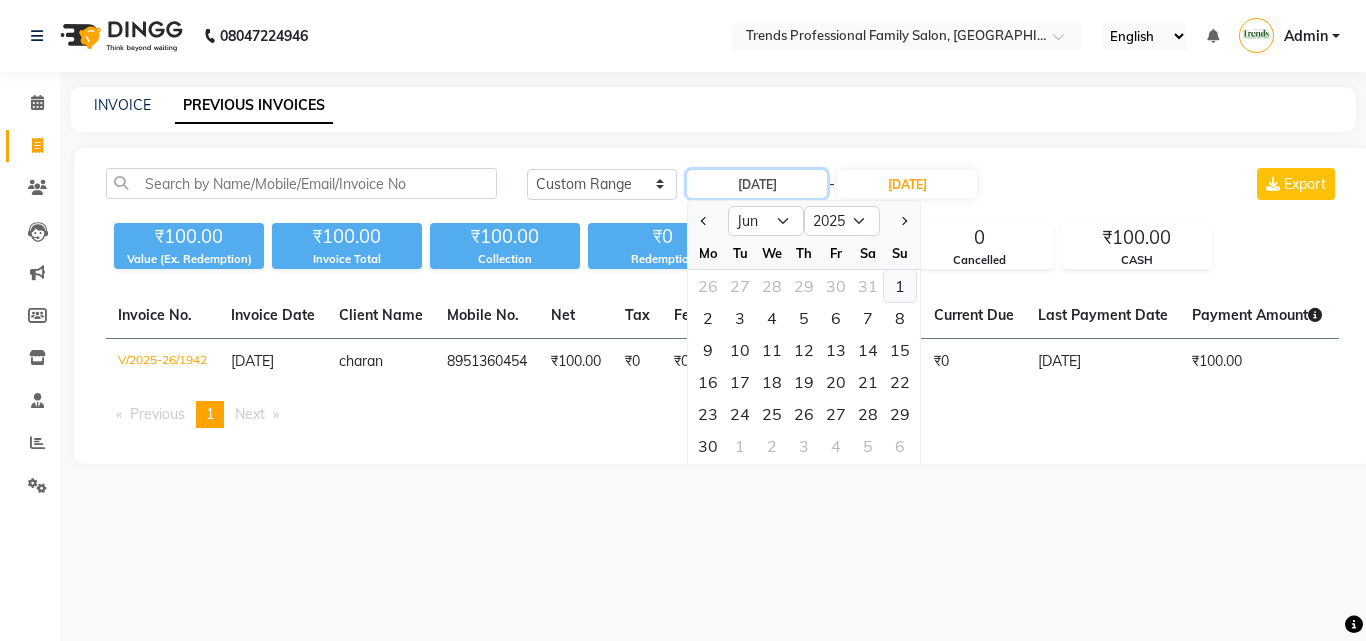 type on "[DATE]" 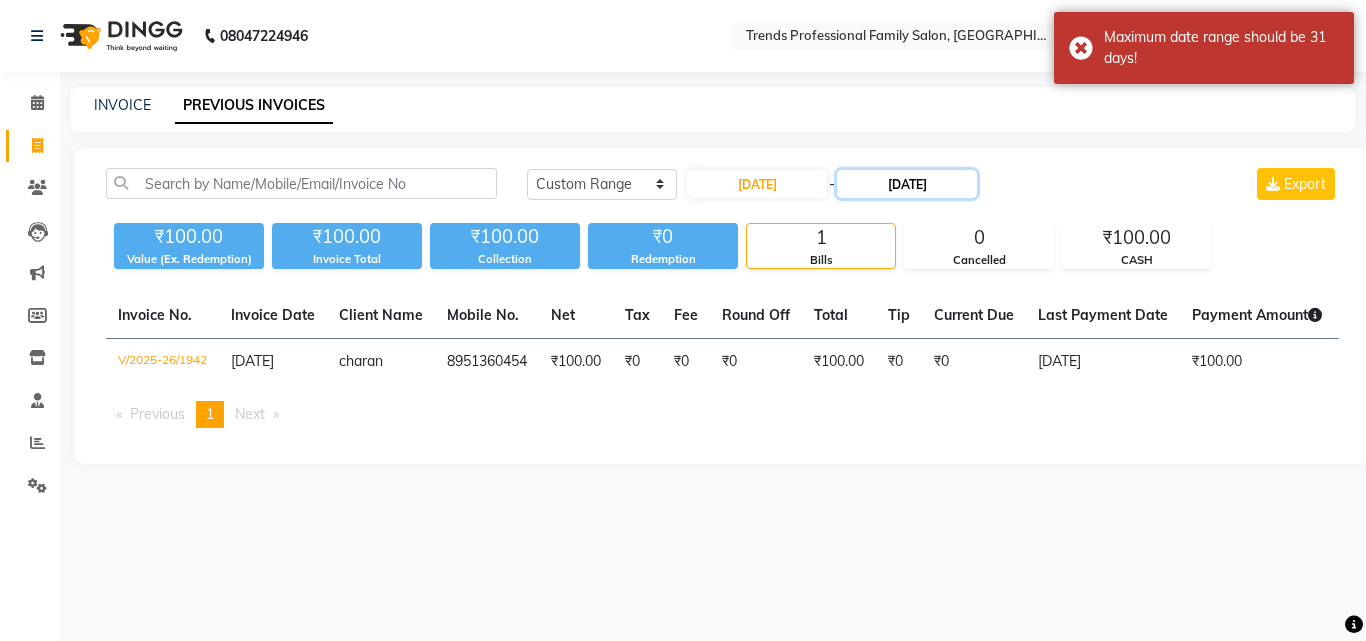 click on "[DATE]" 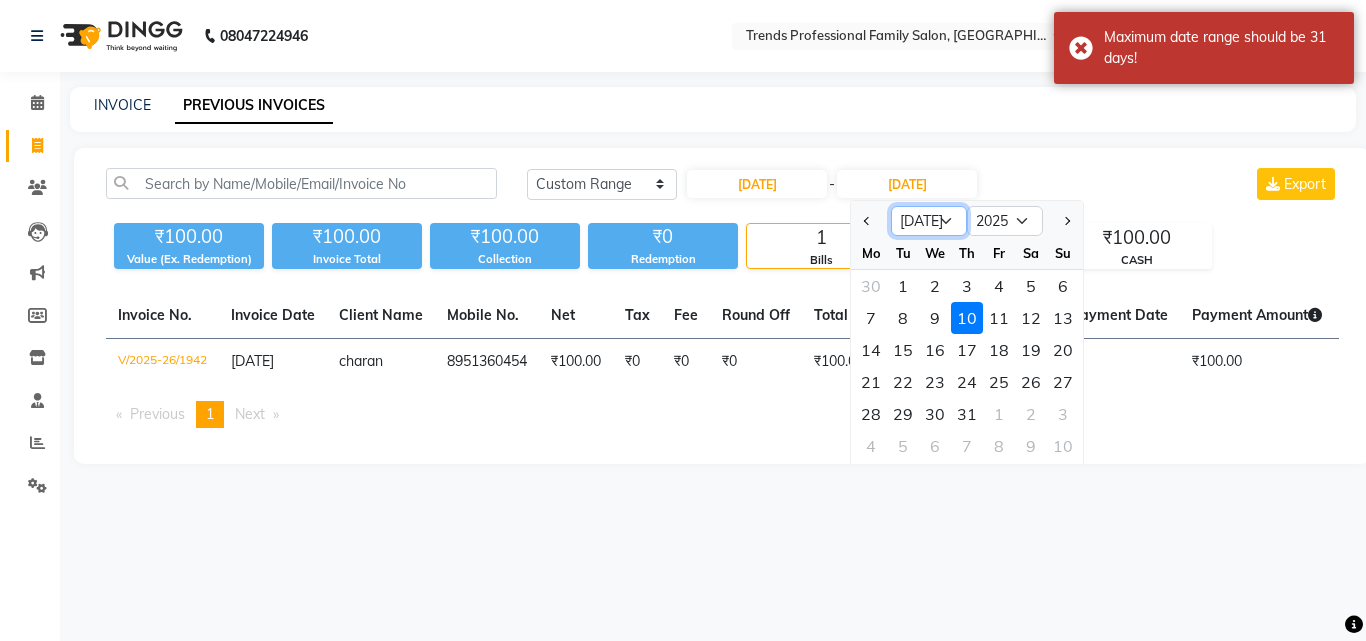 click on "Jun [DATE] Aug Sep Oct Nov Dec" 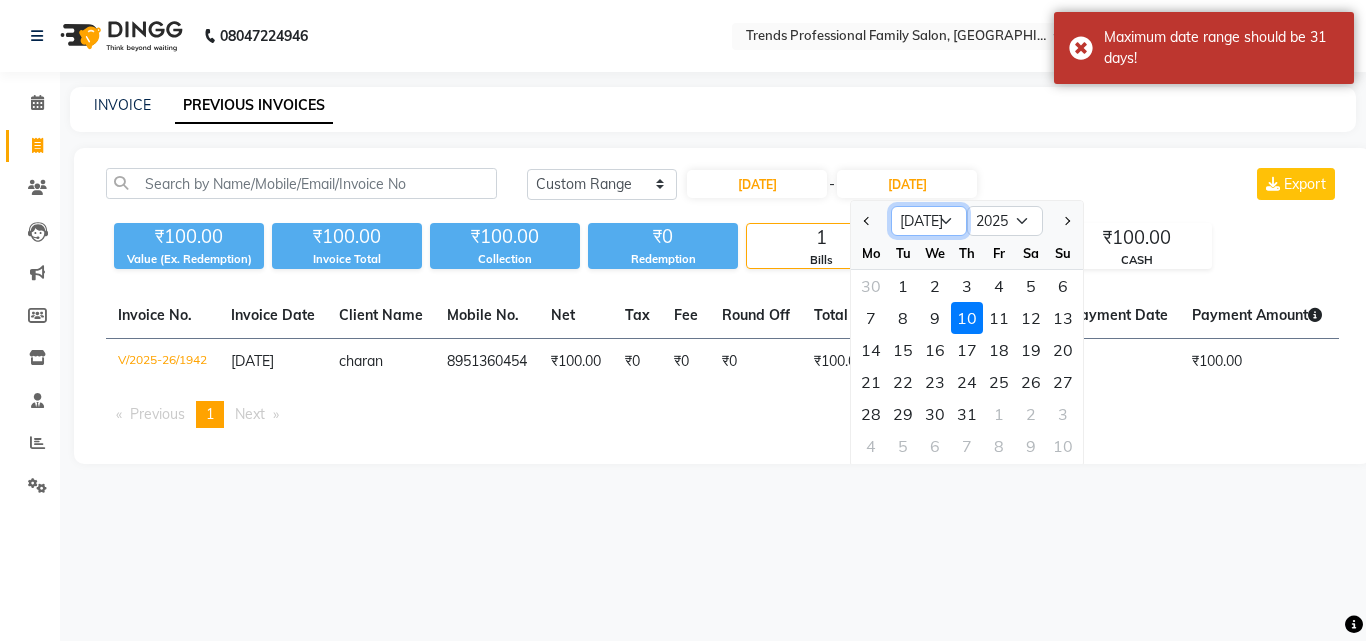 select on "6" 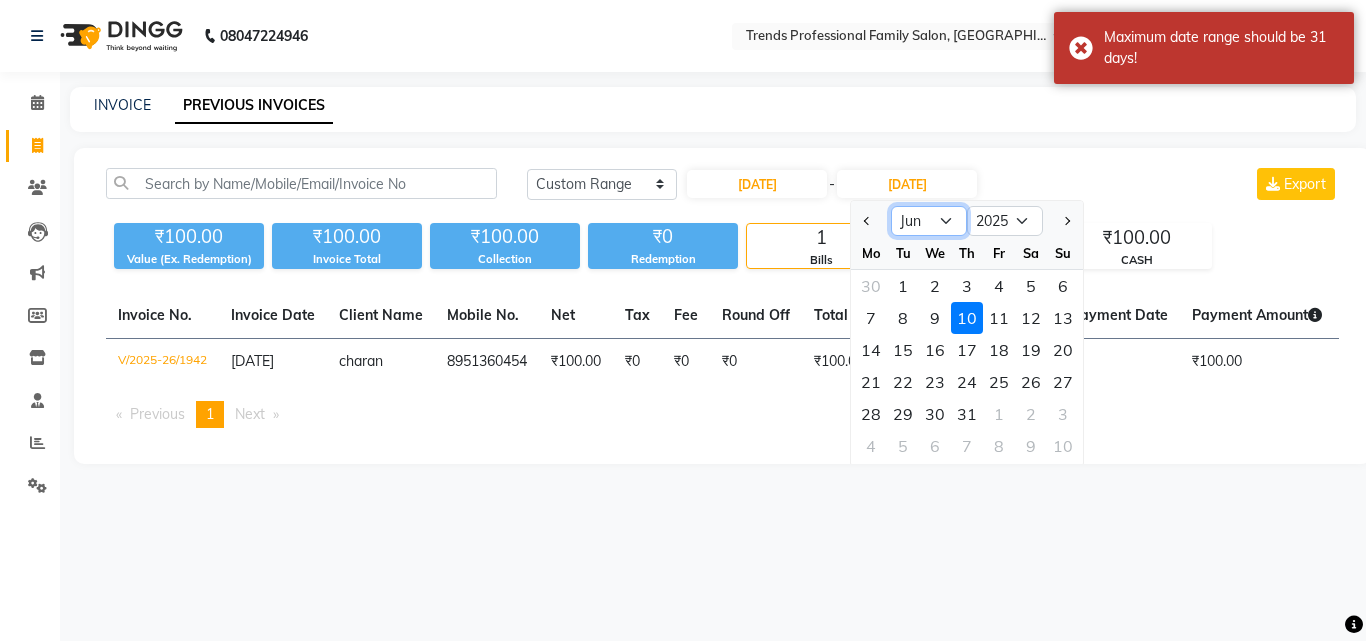 click on "Jun [DATE] Aug Sep Oct Nov Dec" 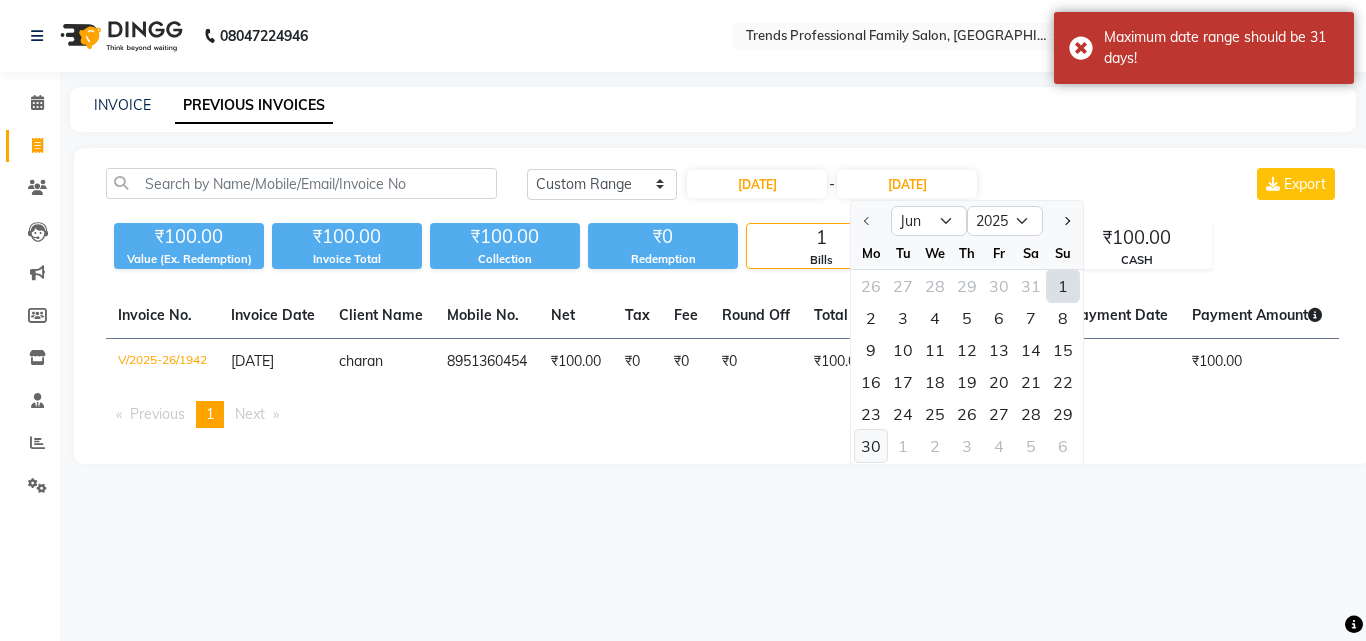 click on "30" 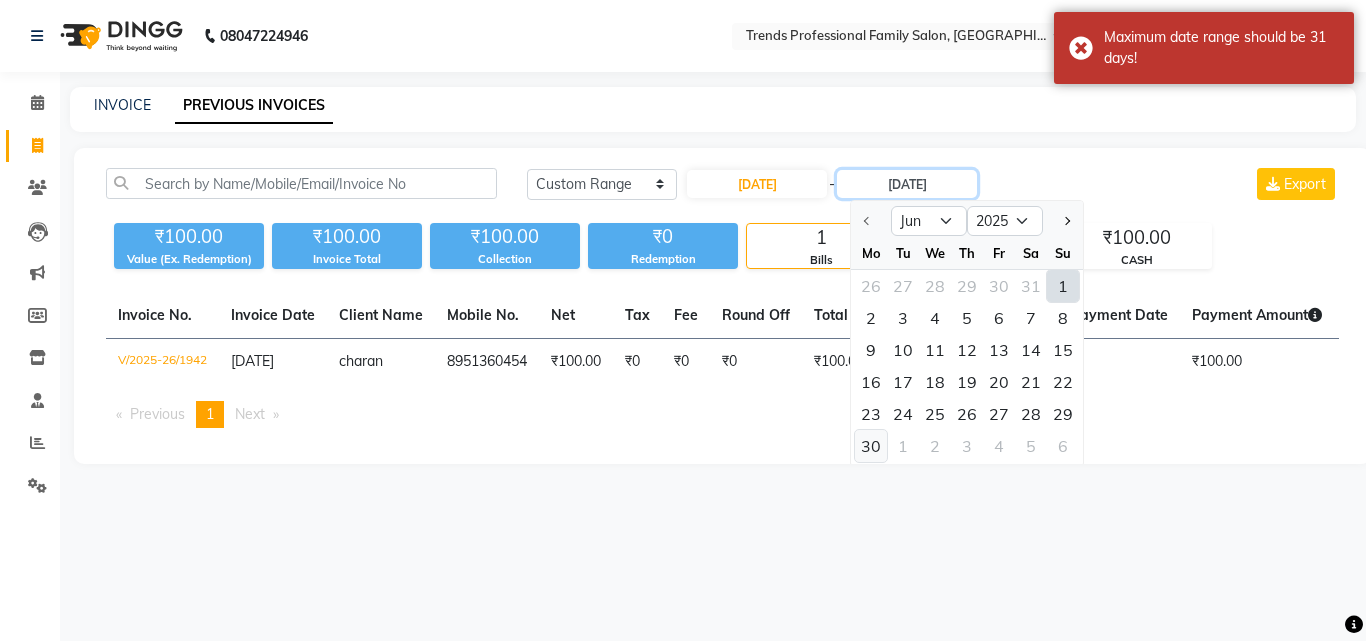 type on "[DATE]" 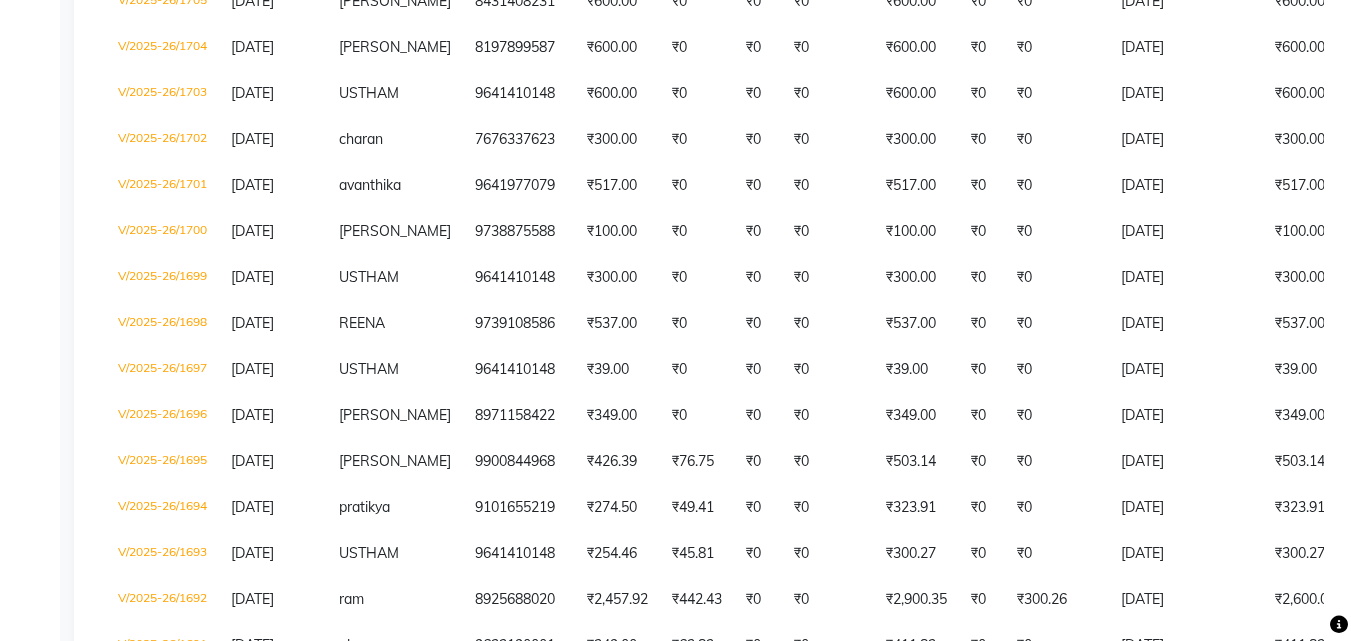 scroll, scrollTop: 4617, scrollLeft: 0, axis: vertical 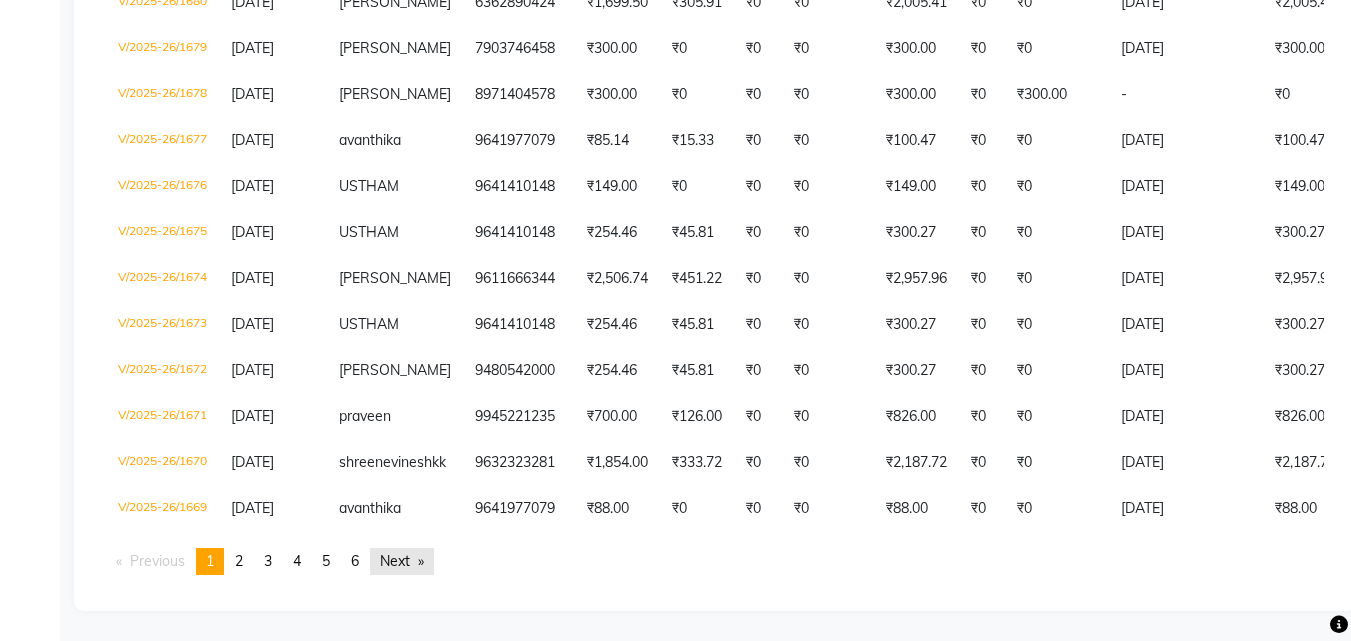 click on "Next  page" at bounding box center [402, 561] 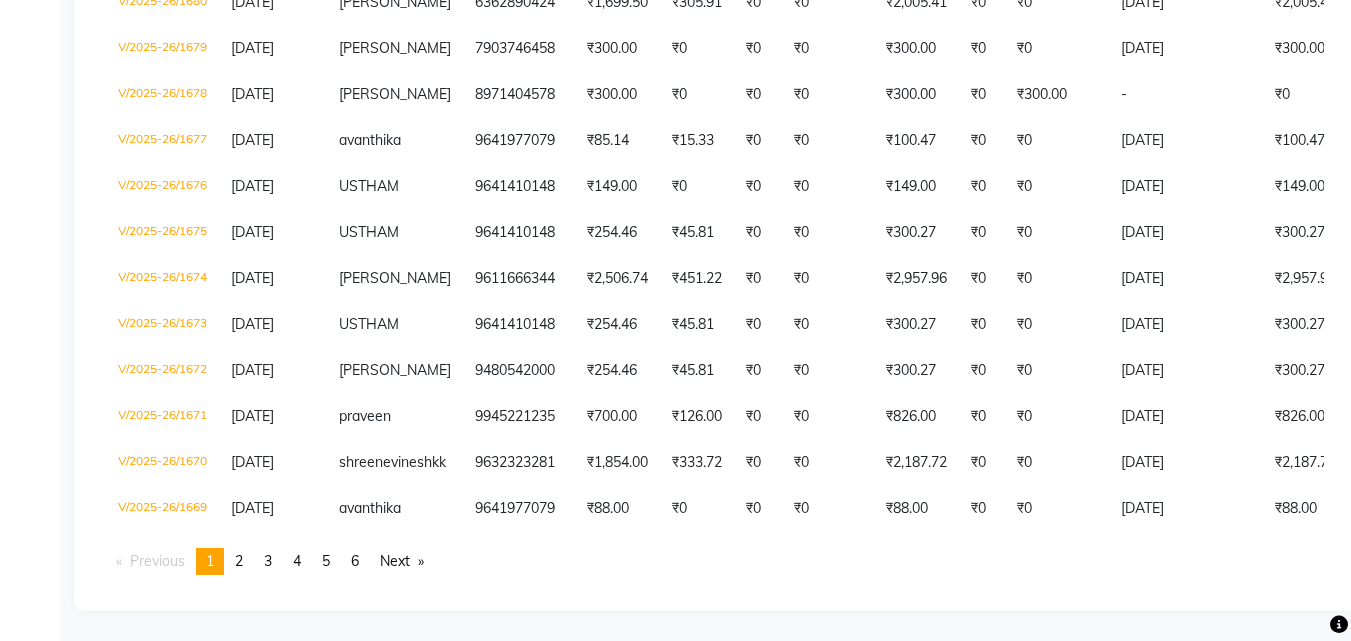 scroll, scrollTop: 4537, scrollLeft: 0, axis: vertical 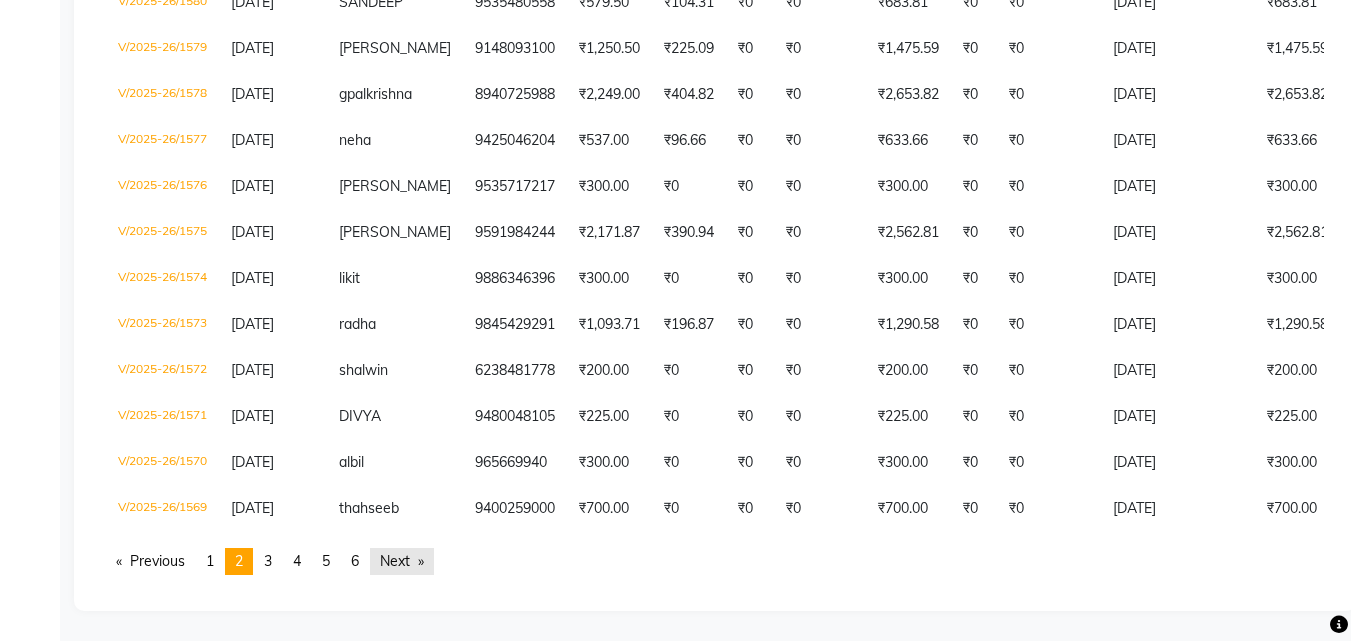 click on "Next  page" at bounding box center (402, 561) 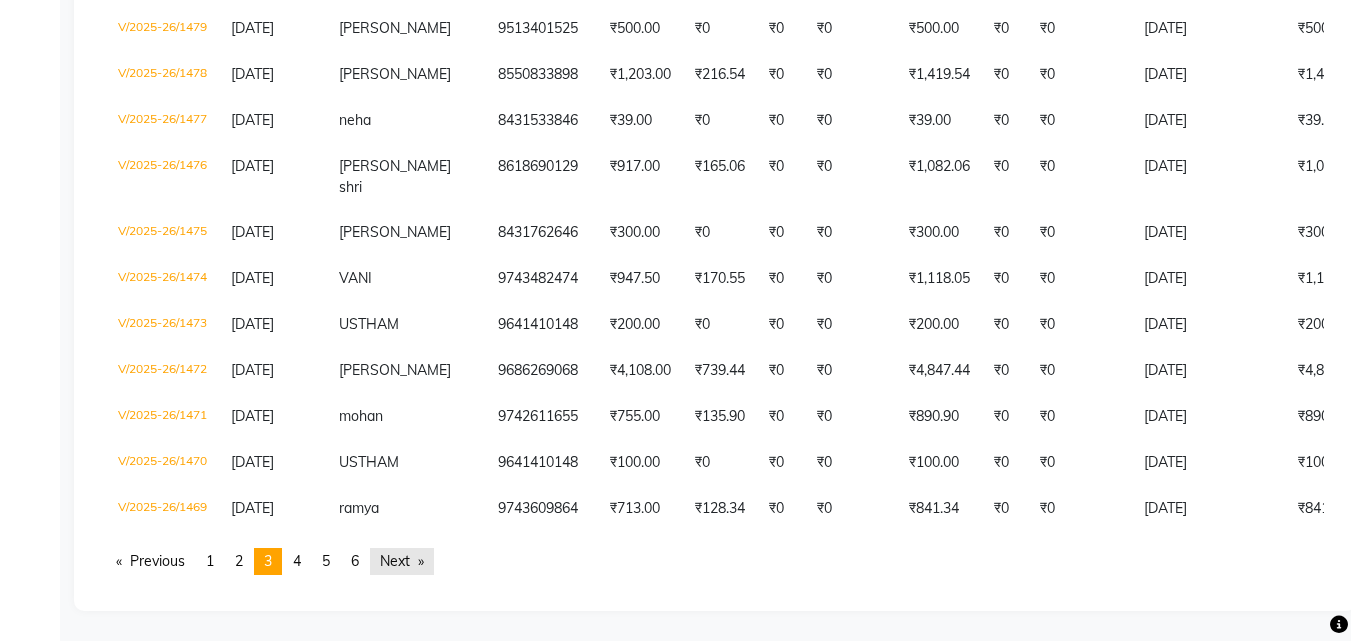 click on "Next  page" at bounding box center [402, 561] 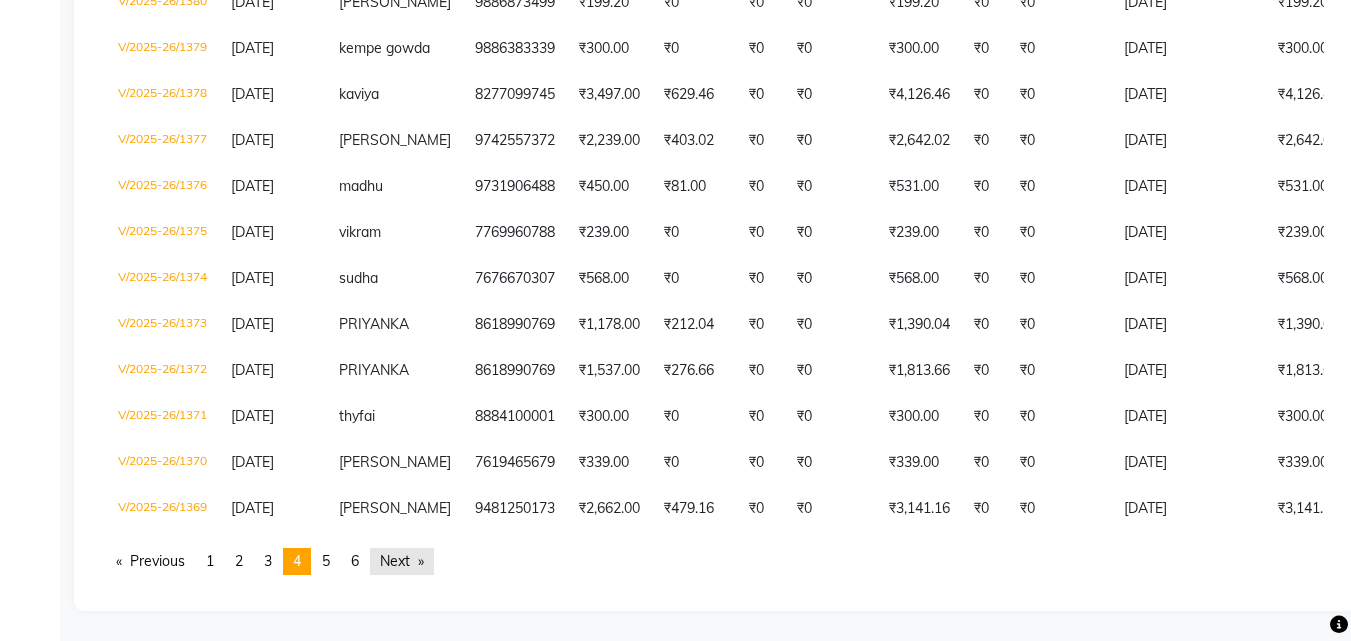 click on "Next  page" at bounding box center [402, 561] 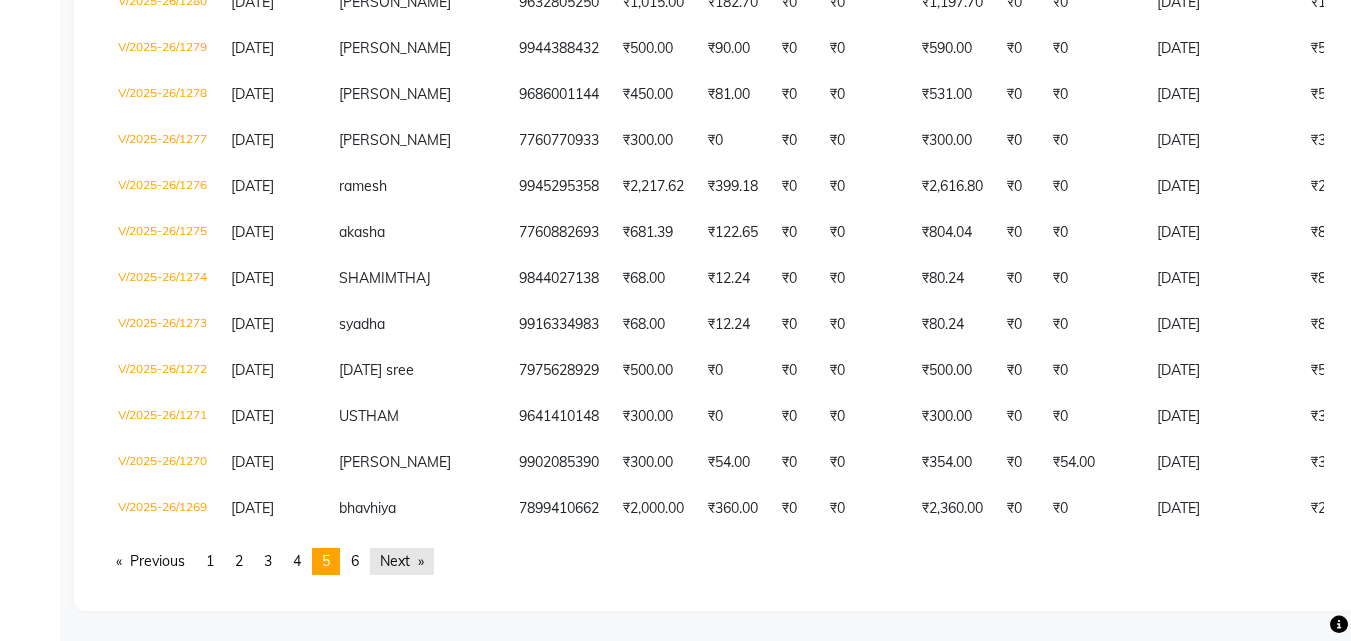 click on "Next  page" at bounding box center [402, 561] 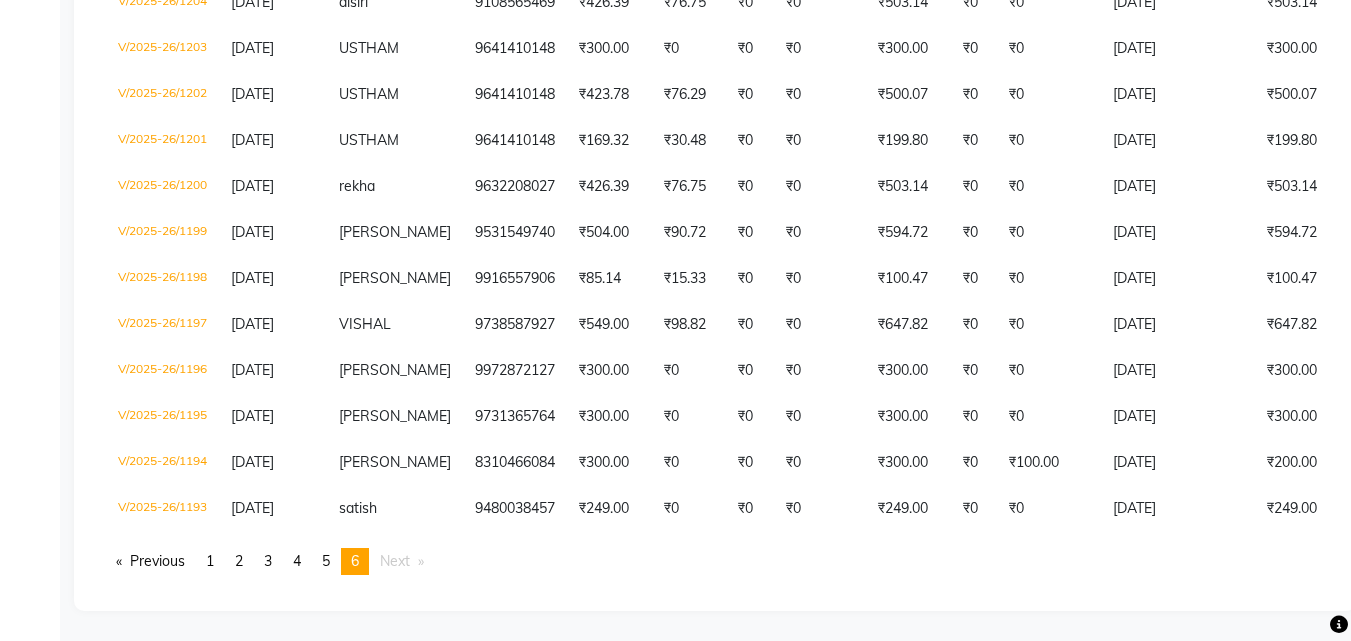 scroll, scrollTop: 3453, scrollLeft: 0, axis: vertical 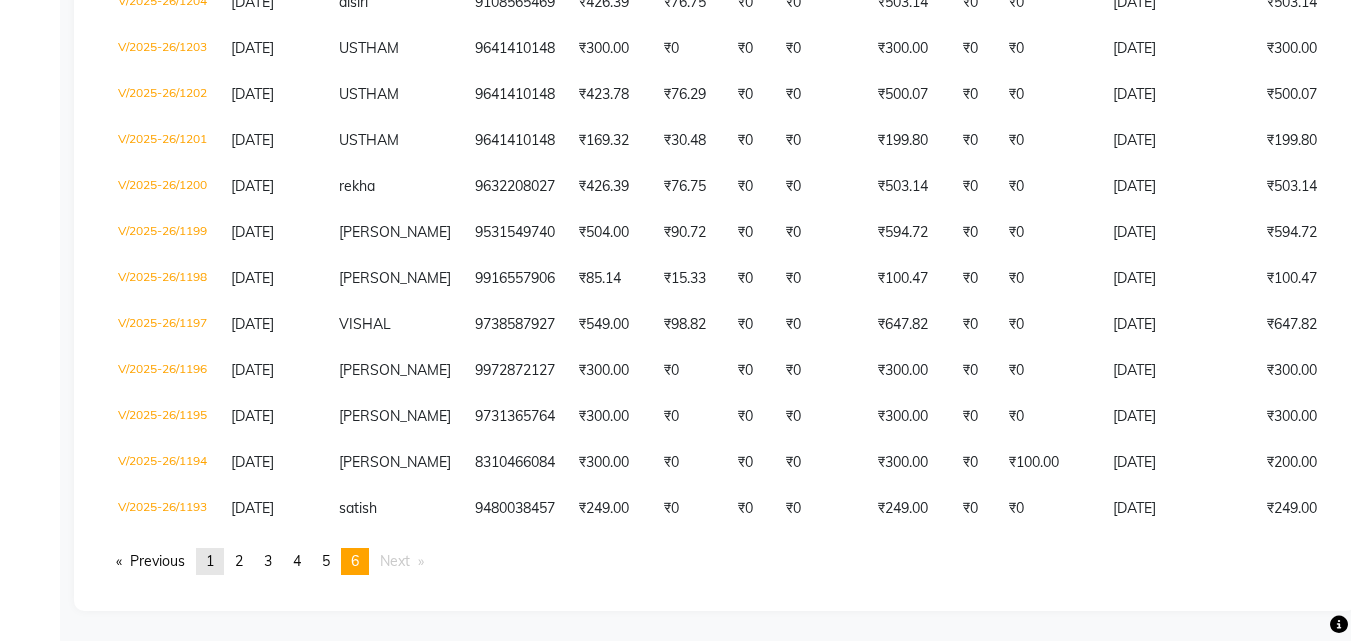 click on "1" at bounding box center [210, 561] 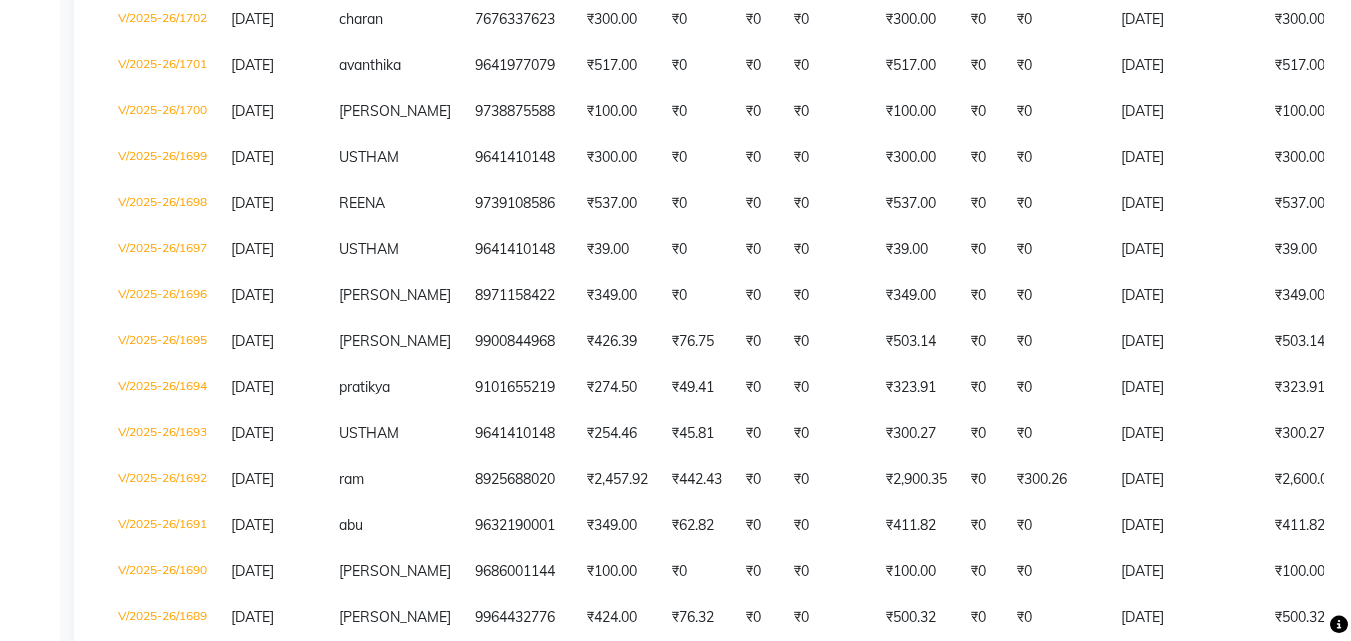 scroll, scrollTop: 4617, scrollLeft: 0, axis: vertical 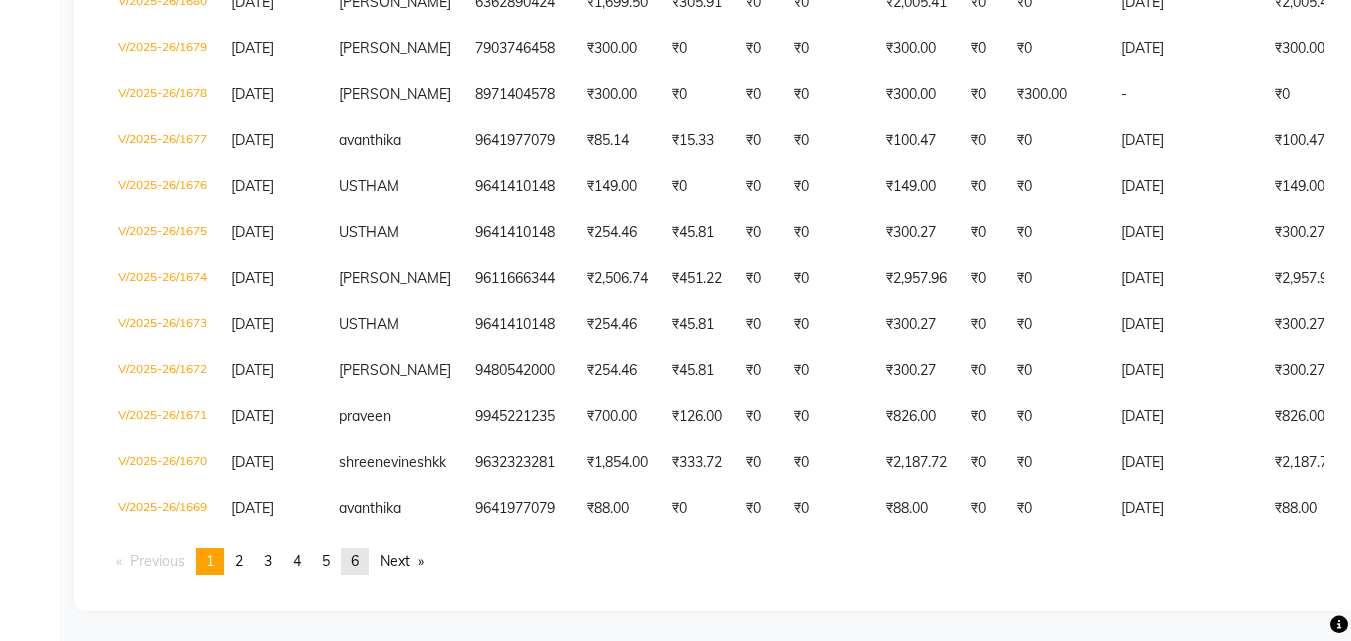 click on "6" at bounding box center [355, 561] 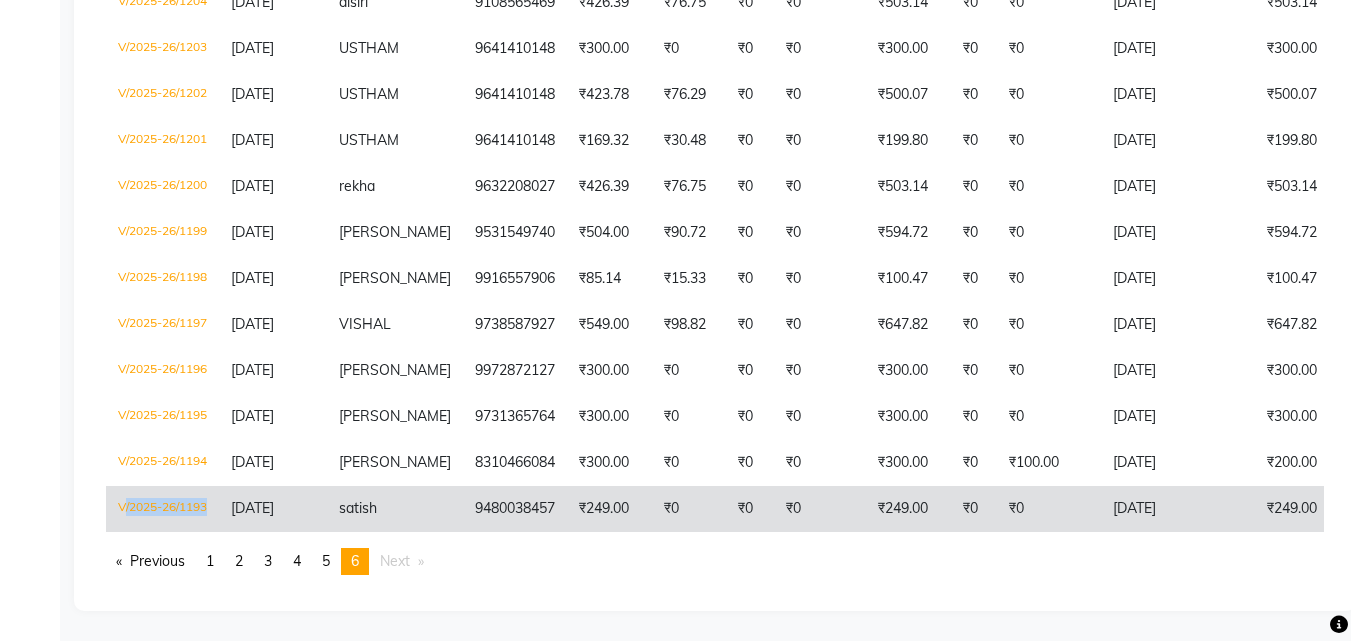 drag, startPoint x: 101, startPoint y: 490, endPoint x: 223, endPoint y: 500, distance: 122.40915 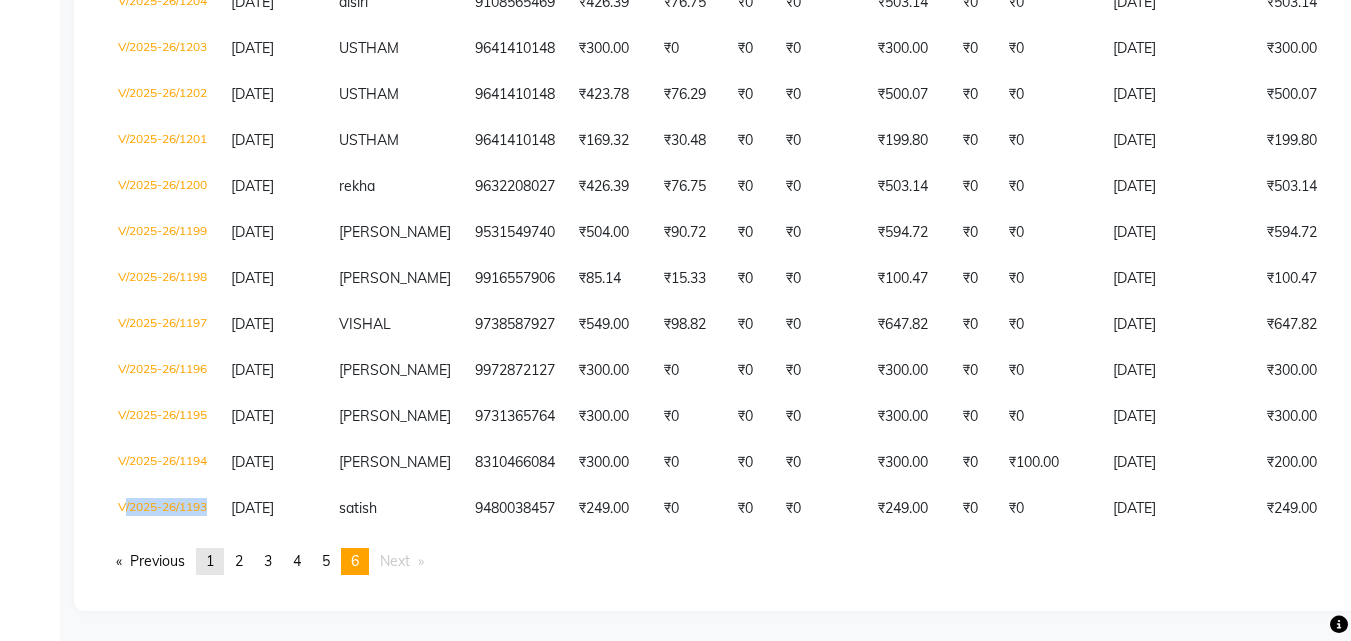 click on "page  1" at bounding box center [210, 561] 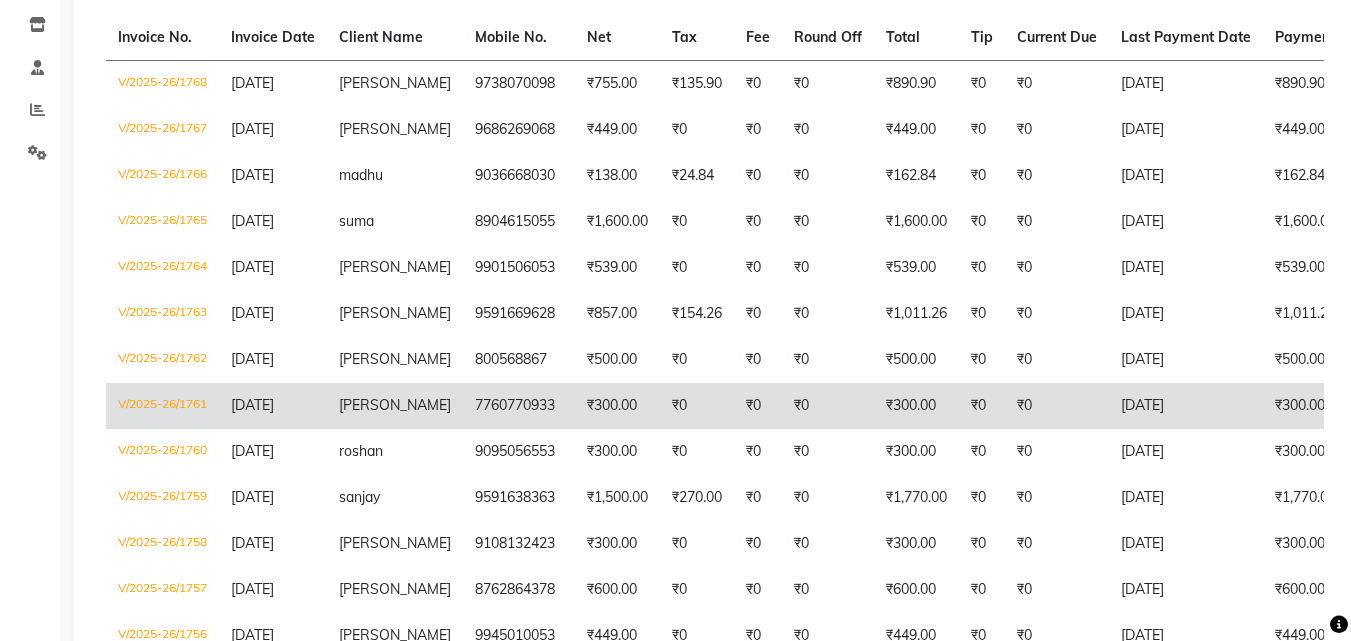scroll, scrollTop: 0, scrollLeft: 0, axis: both 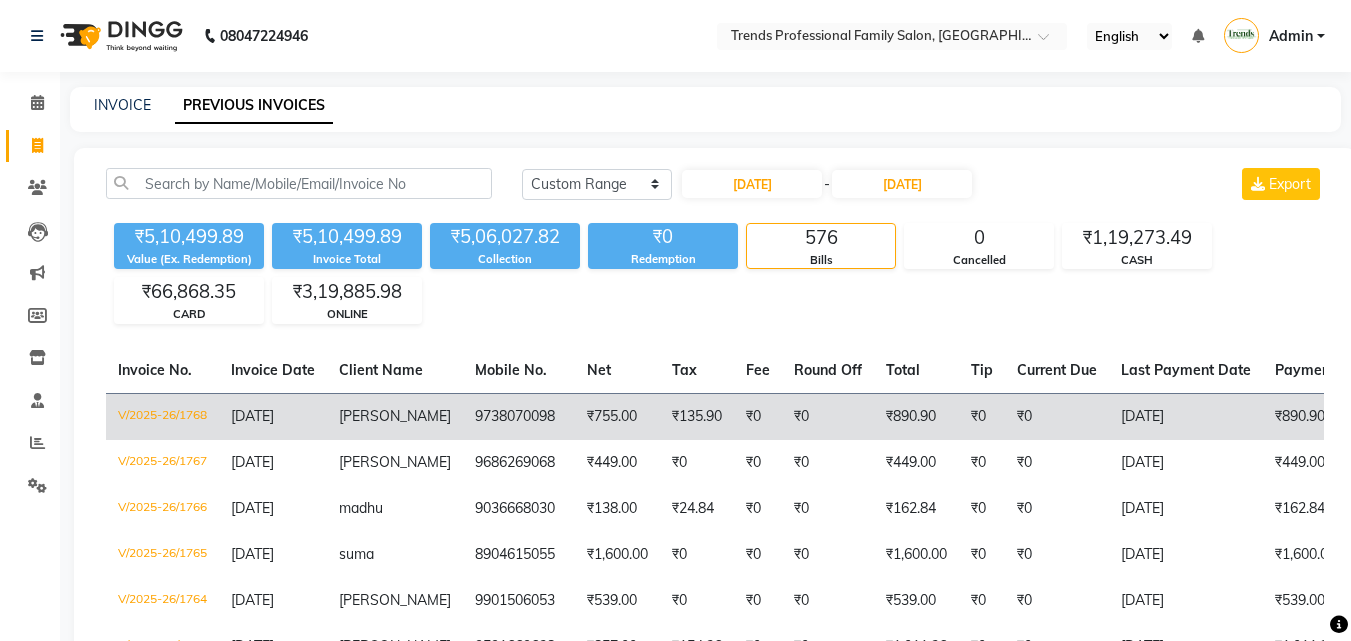 drag, startPoint x: 211, startPoint y: 411, endPoint x: 118, endPoint y: 407, distance: 93.08598 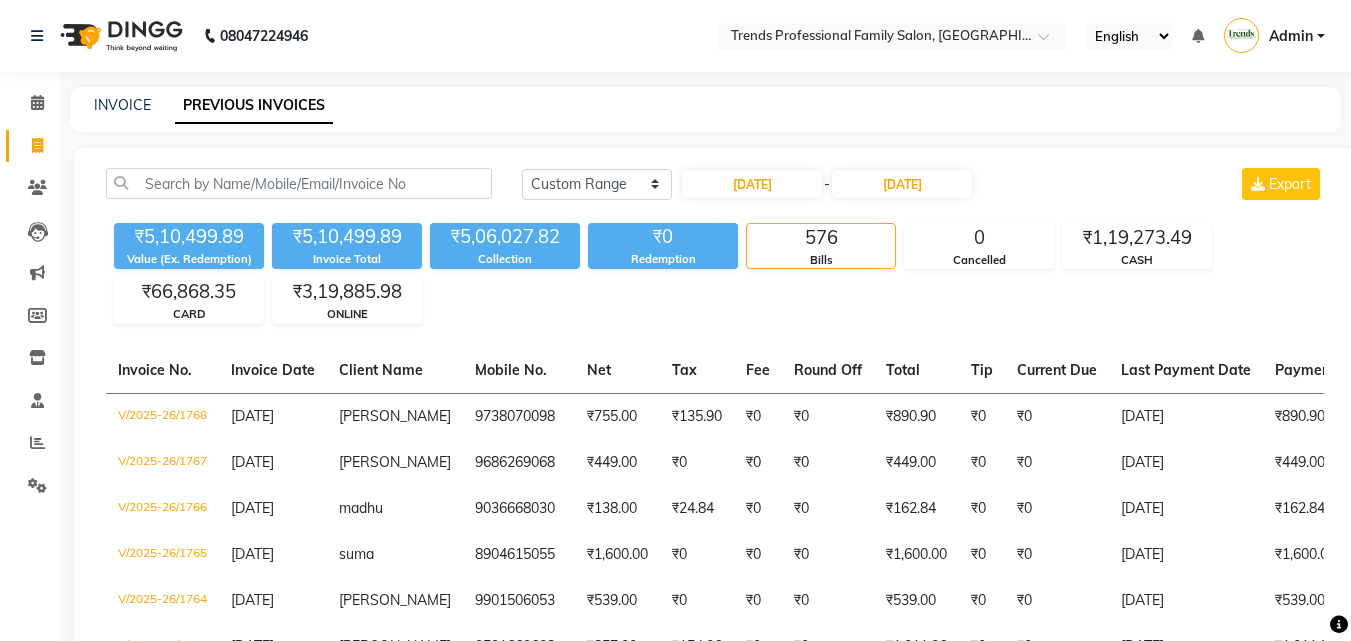 copy on "V/2025-26/1768" 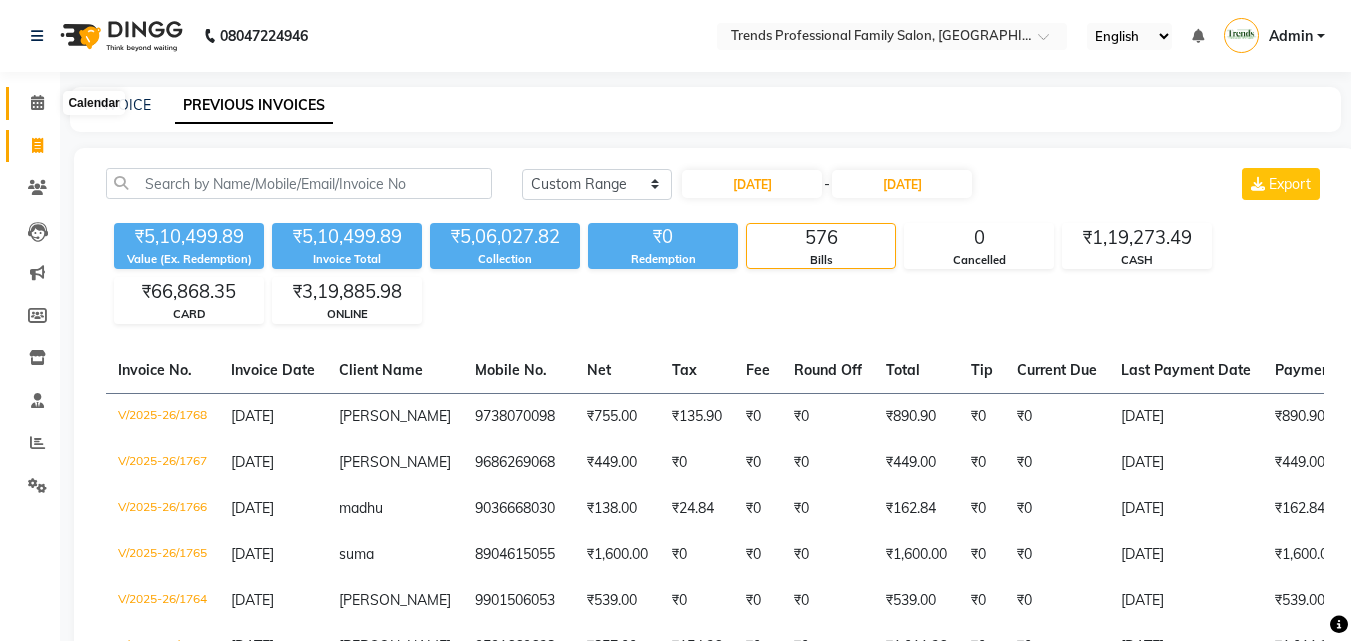 click 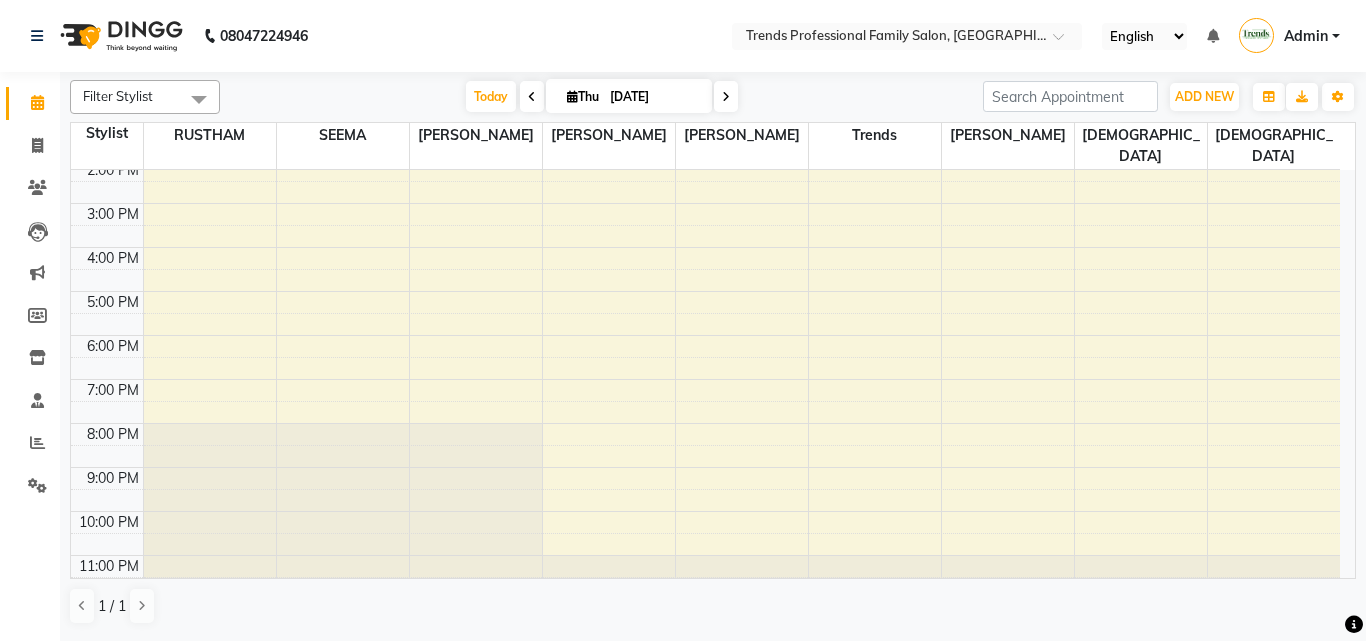 scroll, scrollTop: 0, scrollLeft: 0, axis: both 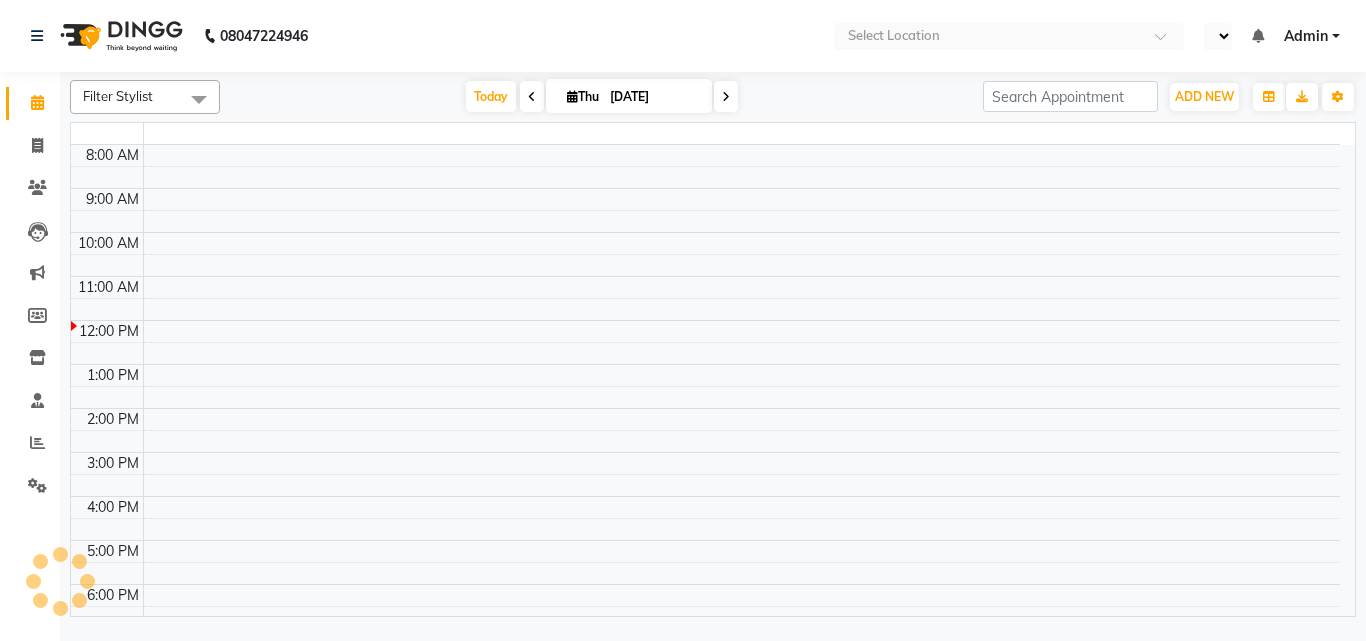 select on "en" 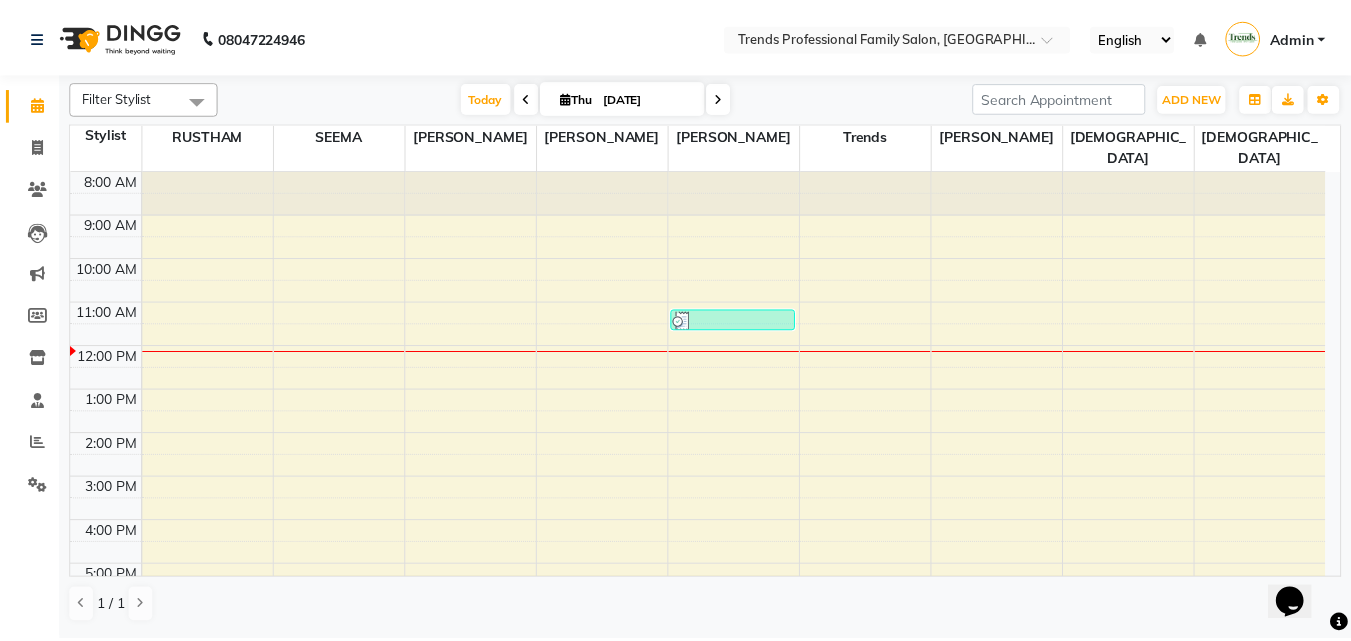 scroll, scrollTop: 0, scrollLeft: 0, axis: both 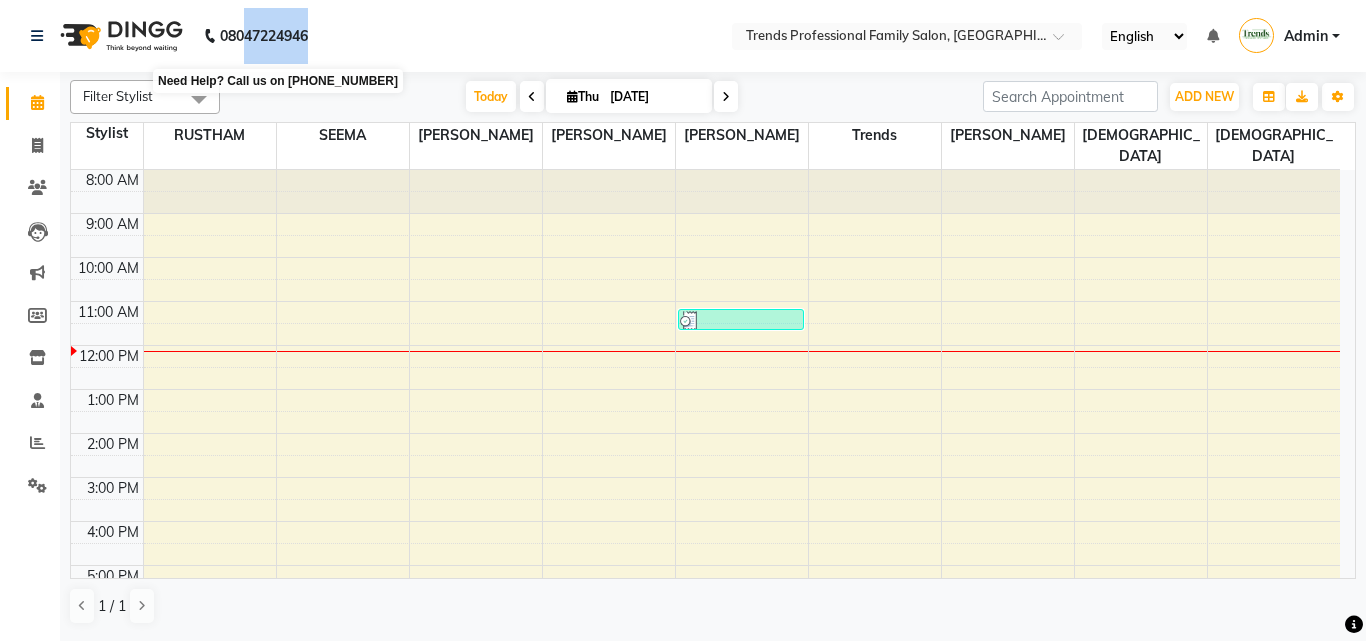 drag, startPoint x: 295, startPoint y: 42, endPoint x: 244, endPoint y: 46, distance: 51.156624 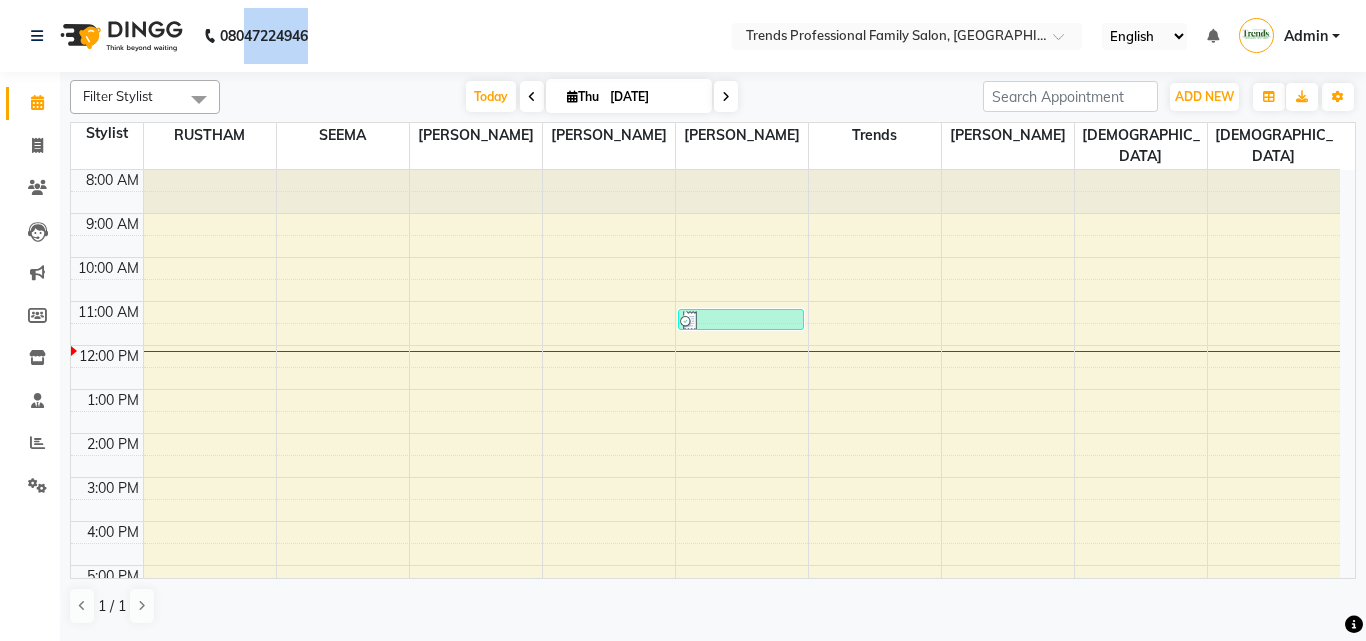 click on "08047224946 Select Location × Trends Professional Family Salon, Nelamangala English ENGLISH Español العربية मराठी हिंदी ગુજરાતી தமிழ் 中文 Notifications nothing to show Admin Manage Profile Change Password Sign out  Version:3.15.4" 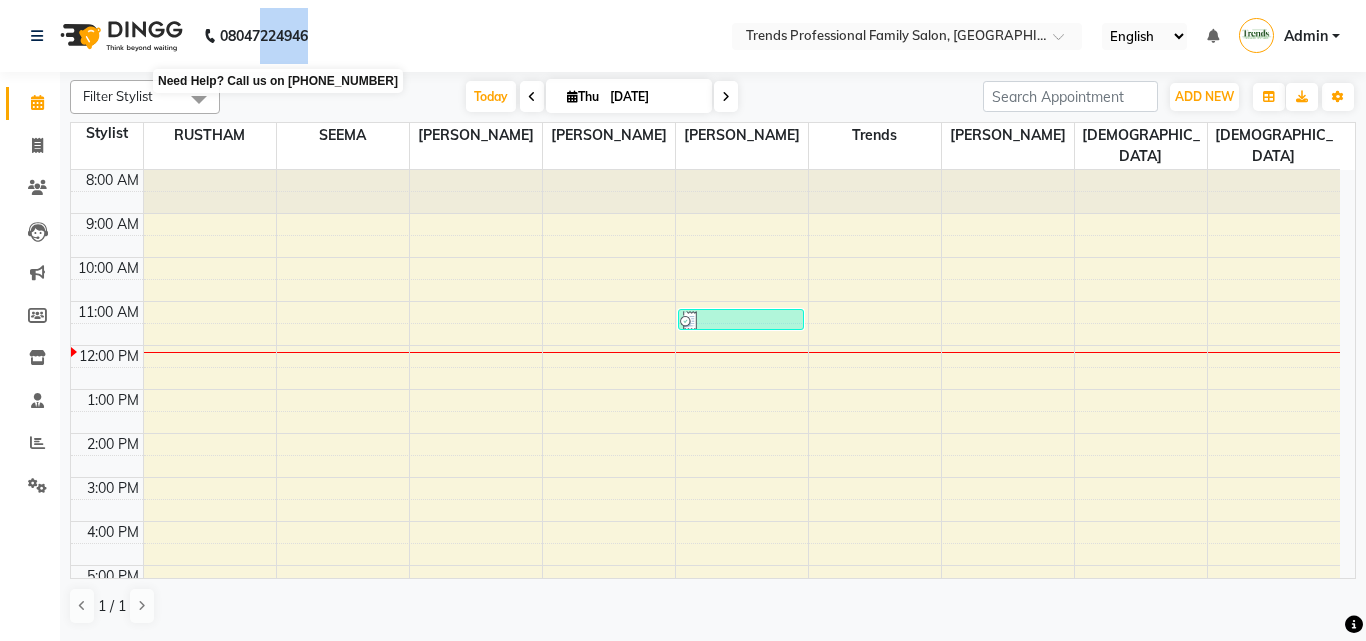 drag, startPoint x: 340, startPoint y: 48, endPoint x: 266, endPoint y: 47, distance: 74.00676 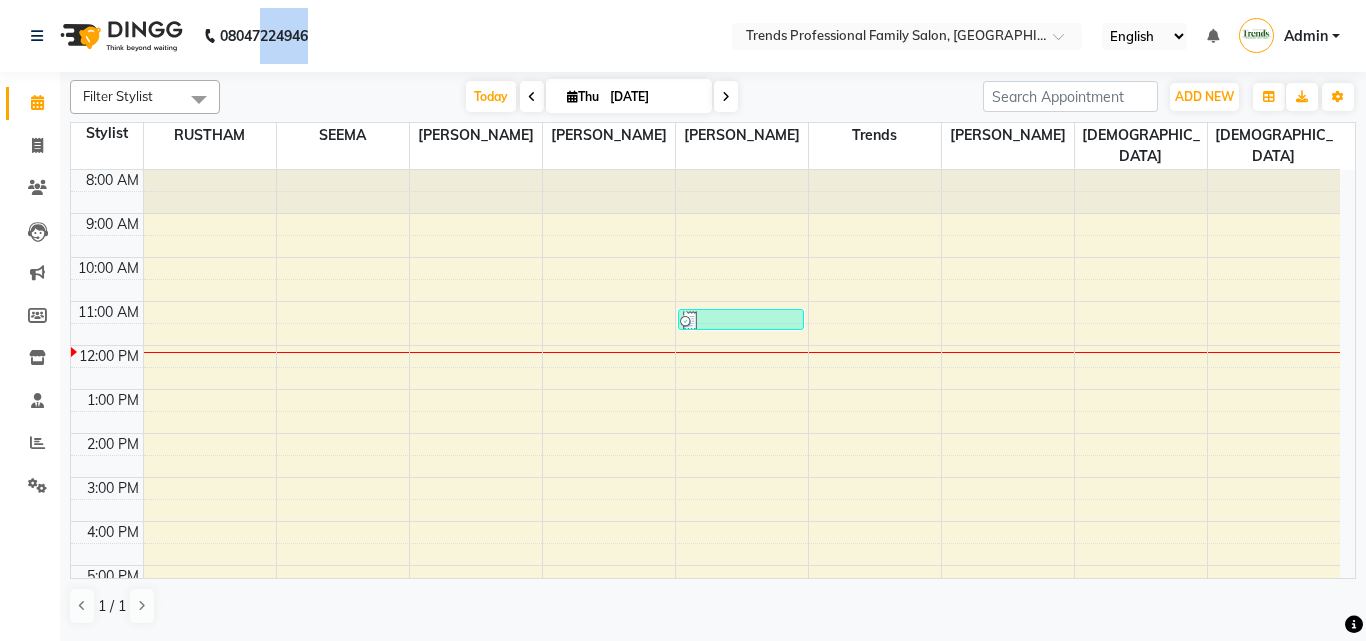click on "[PHONE_NUMBER] Need Help?  Call us on 08047224946 Select Location × Trends Professional Family Salon, Nelamangala English ENGLISH Español العربية मराठी हिंदी ગુજરાતી தமிழ் 中文 Notifications nothing to show Admin Manage Profile Change Password Sign out  Version:3.15.4" 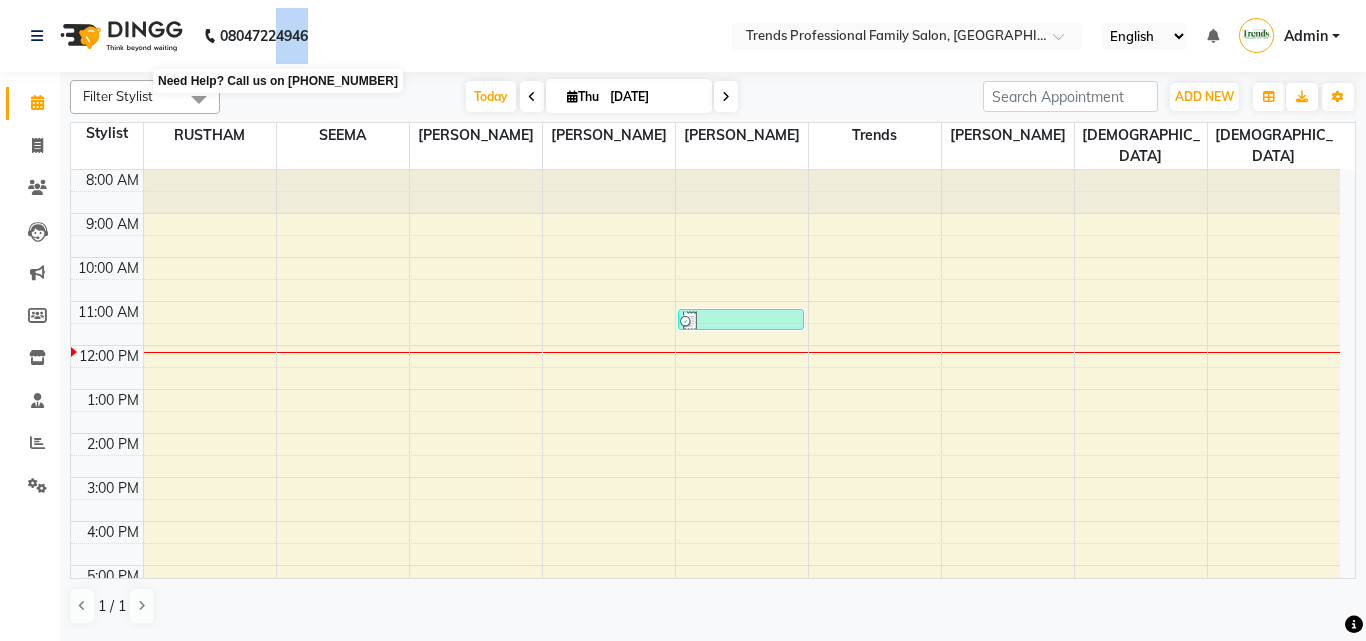 drag, startPoint x: 280, startPoint y: 31, endPoint x: 322, endPoint y: 31, distance: 42 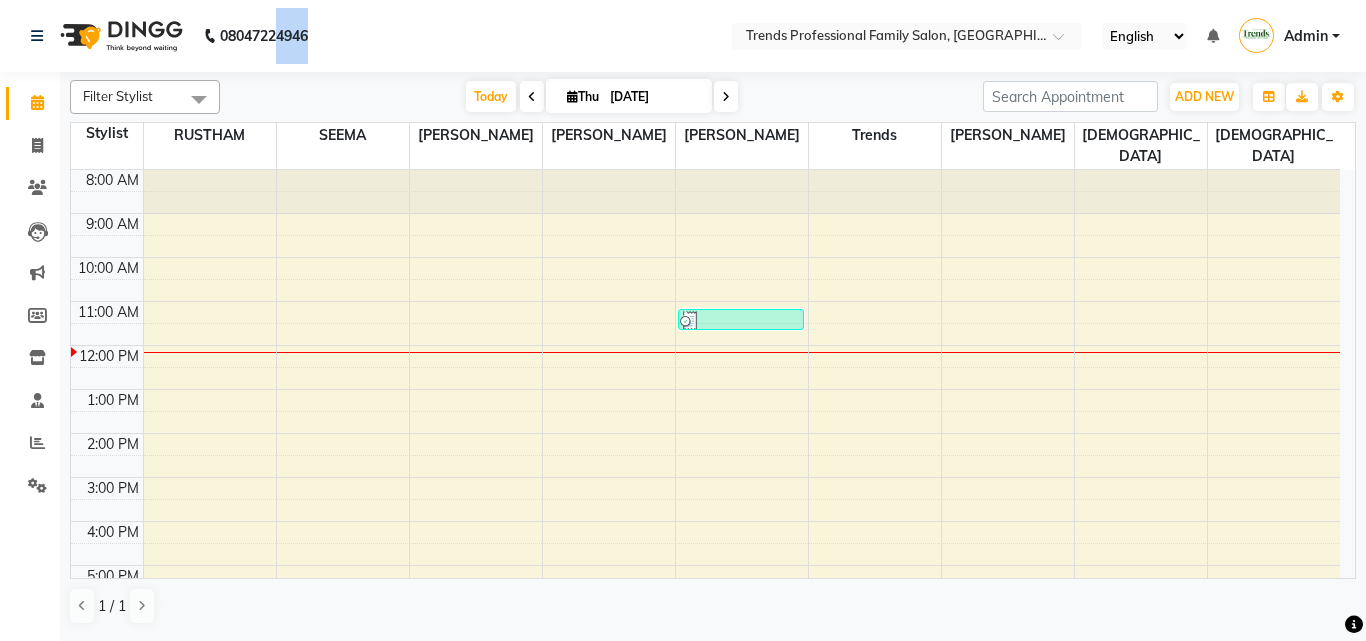 click on "08047224946" 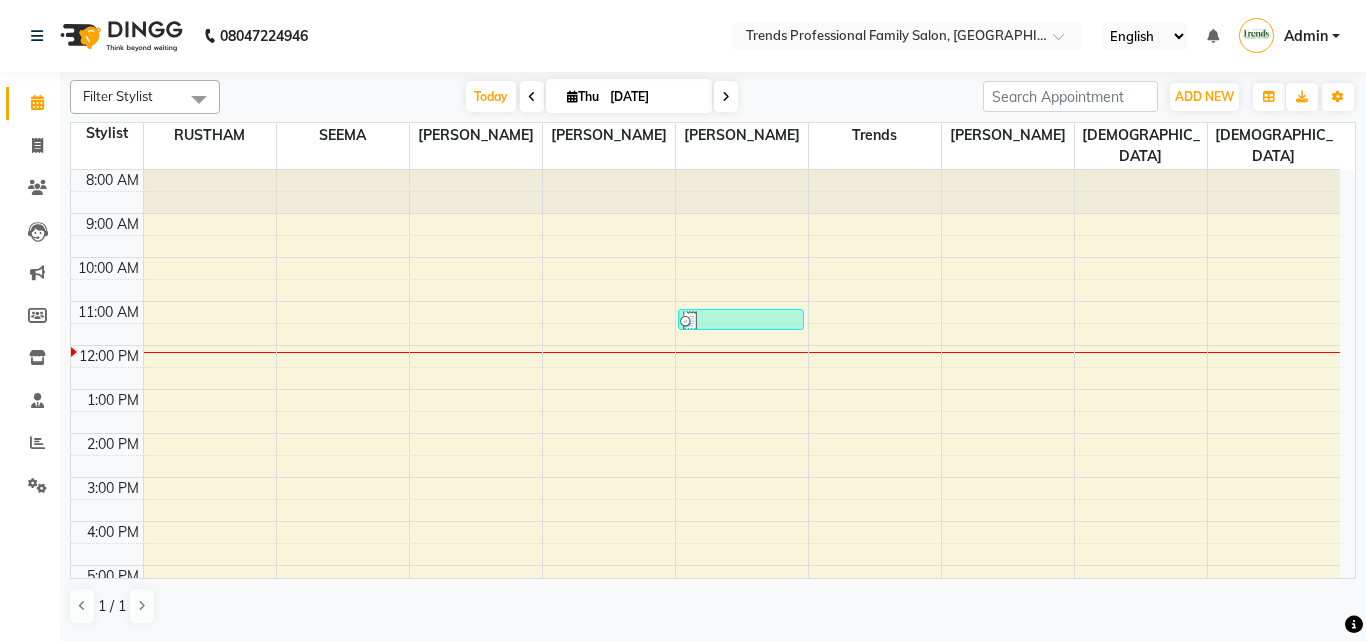 drag, startPoint x: 327, startPoint y: 38, endPoint x: 299, endPoint y: 57, distance: 33.83785 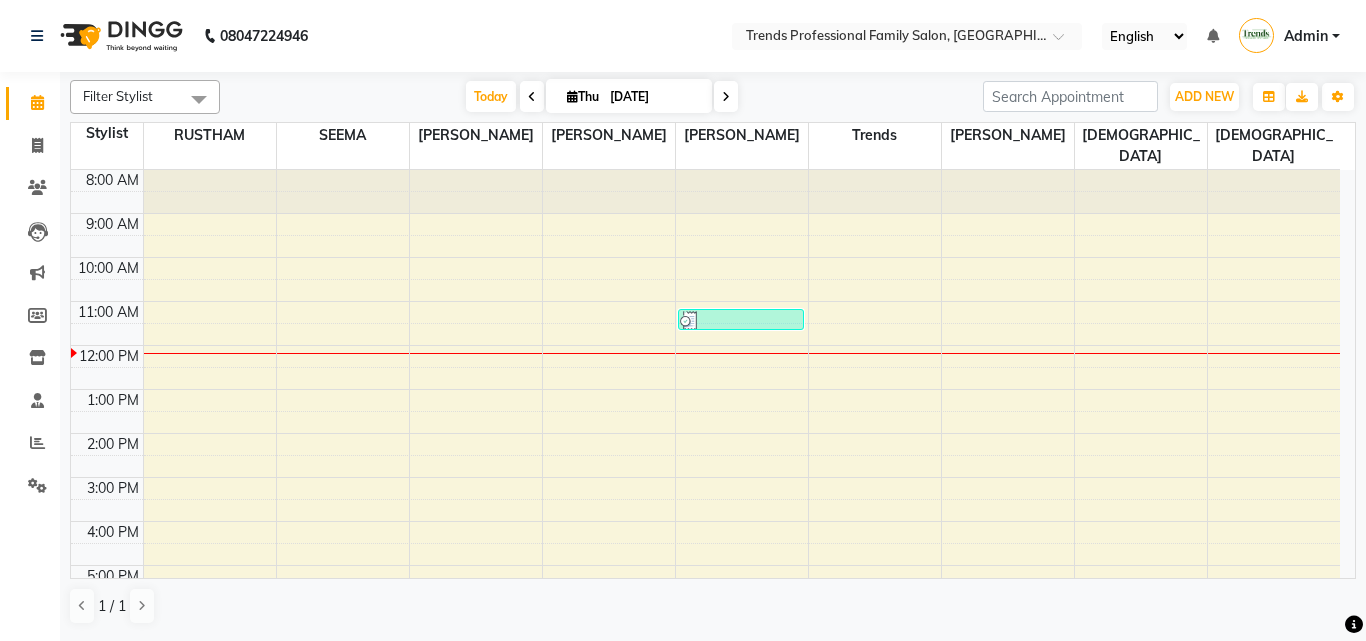 click on "08047224946" 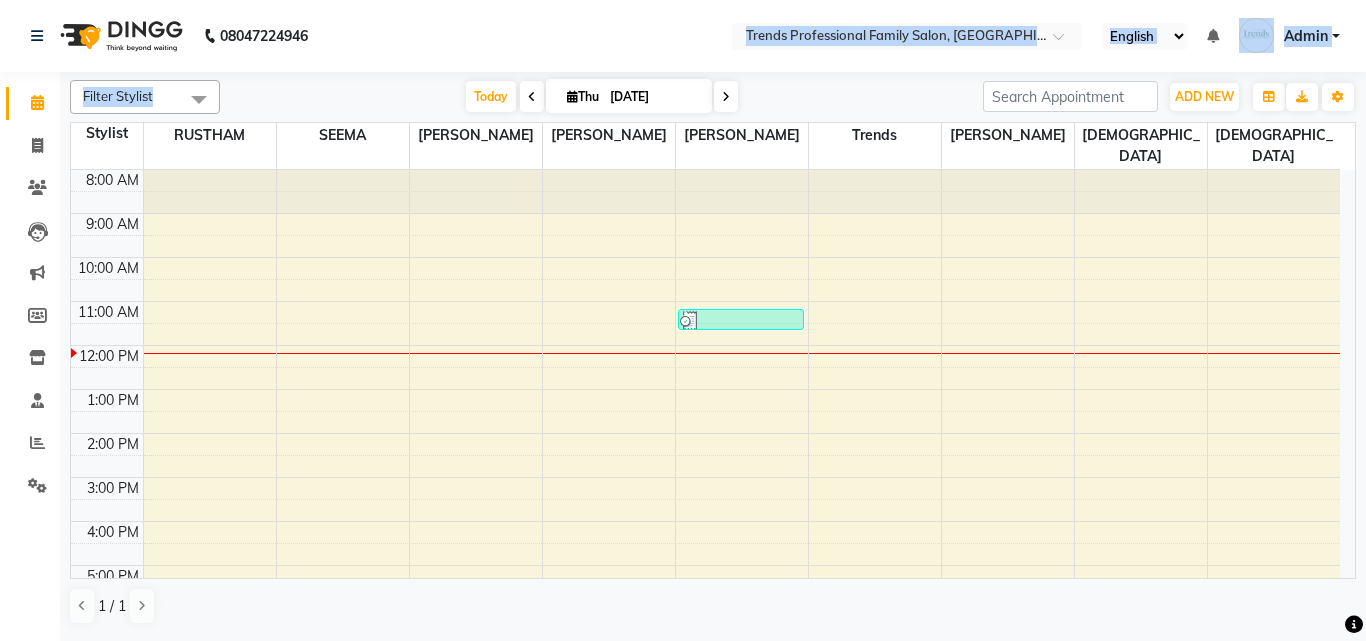 drag, startPoint x: 427, startPoint y: 82, endPoint x: 379, endPoint y: 81, distance: 48.010414 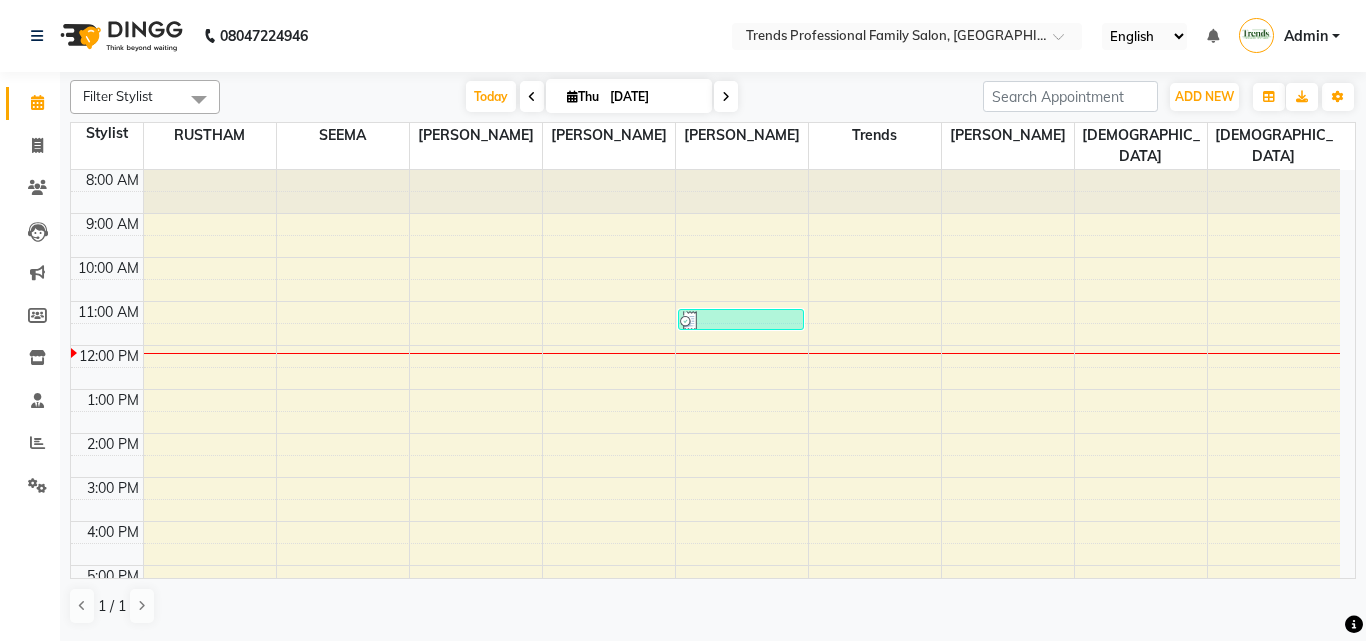 click on "Calendar" 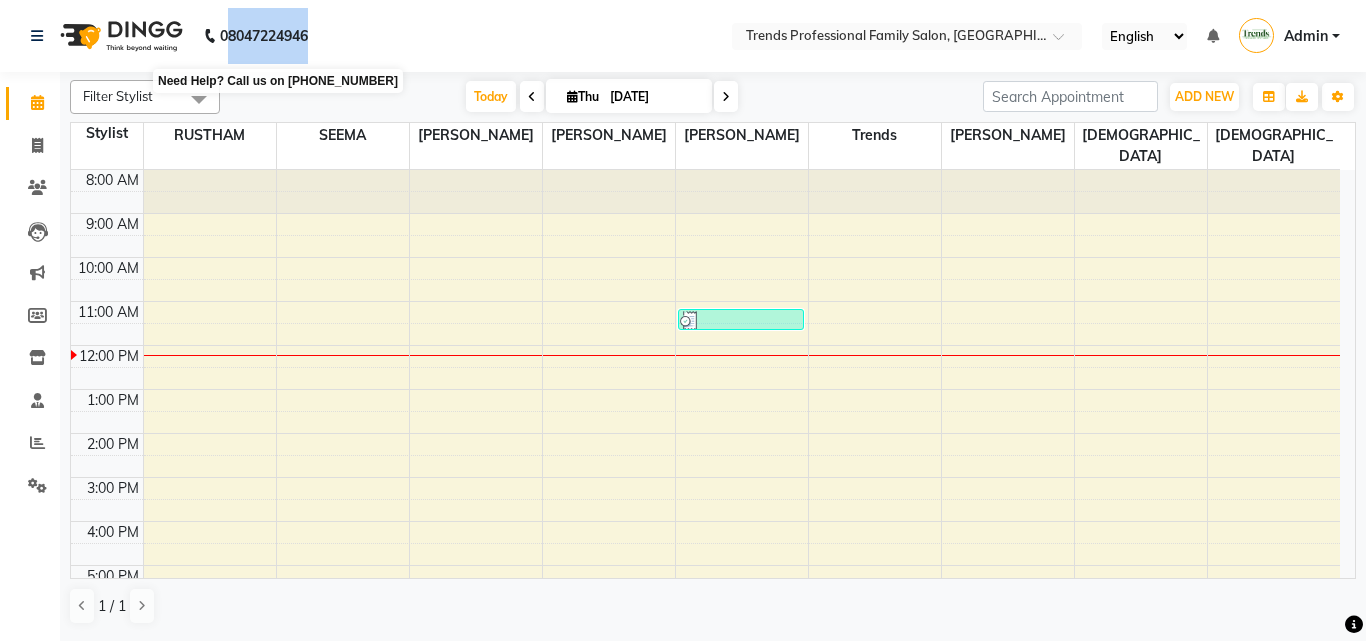 drag, startPoint x: 309, startPoint y: 20, endPoint x: 247, endPoint y: 32, distance: 63.15061 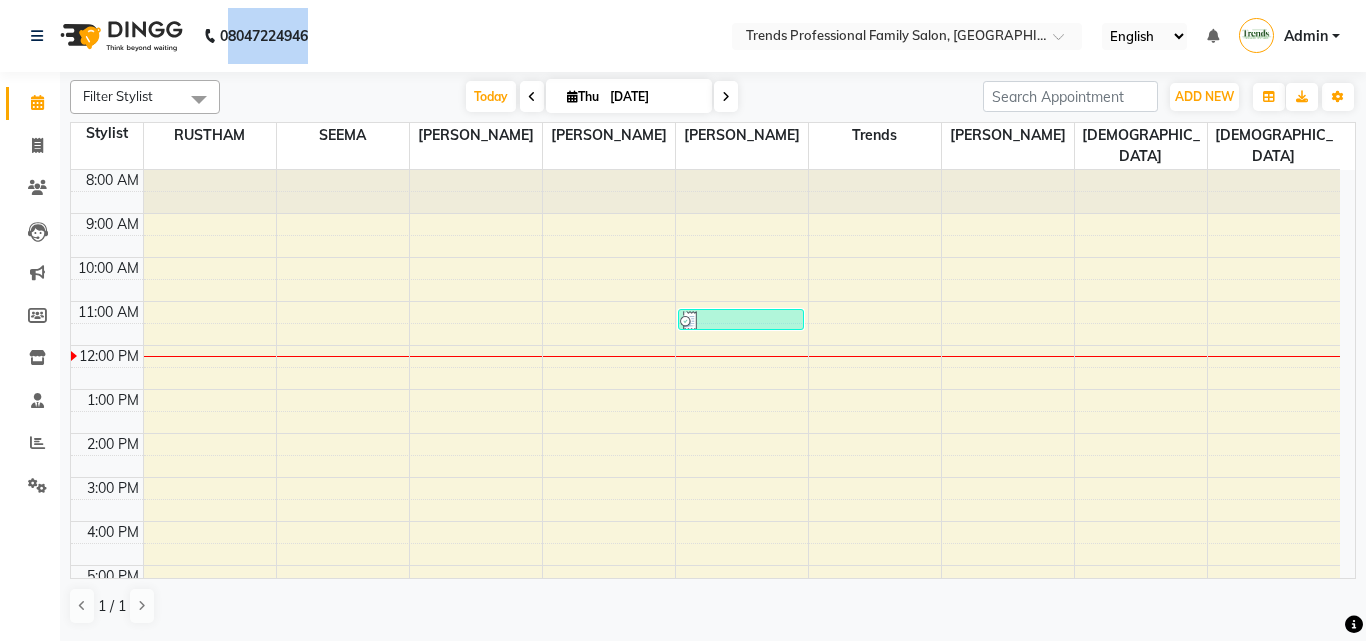 click on "08047224946 Select Location × Trends Professional Family Salon, Nelamangala English ENGLISH Español العربية मराठी हिंदी ગુજરાતી தமிழ் 中文 Notifications nothing to show Admin Manage Profile Change Password Sign out  Version:3.15.4" 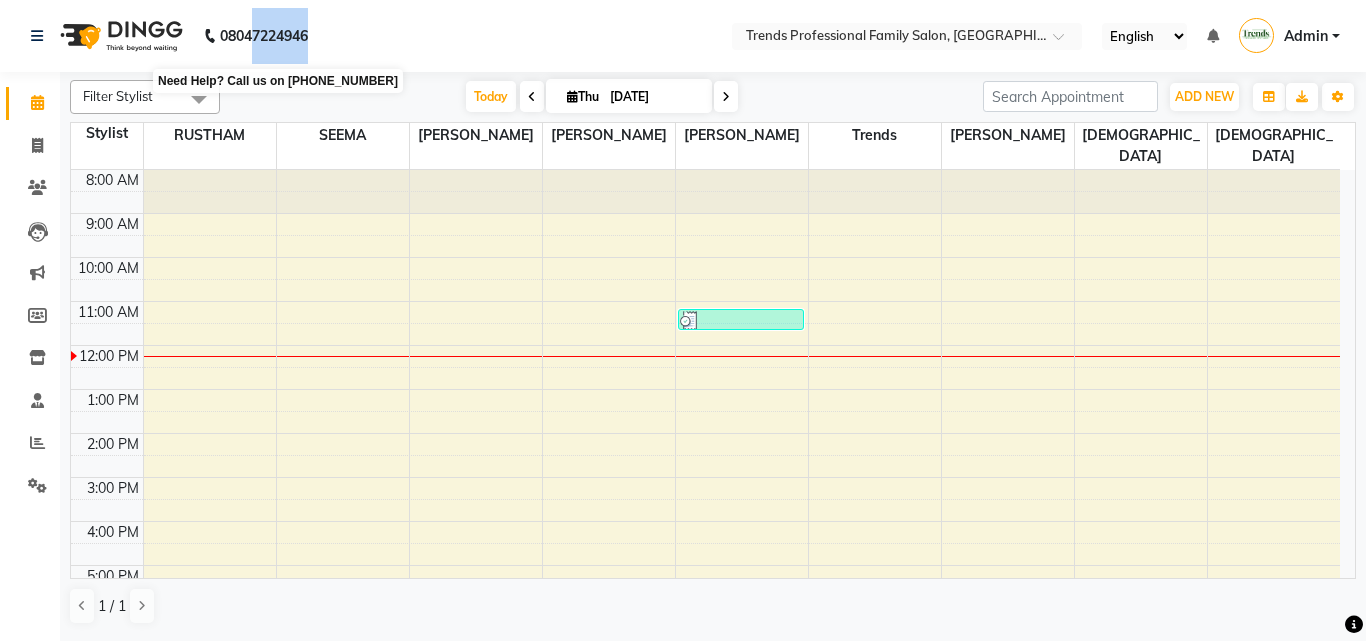 drag, startPoint x: 257, startPoint y: 33, endPoint x: 313, endPoint y: 29, distance: 56.142673 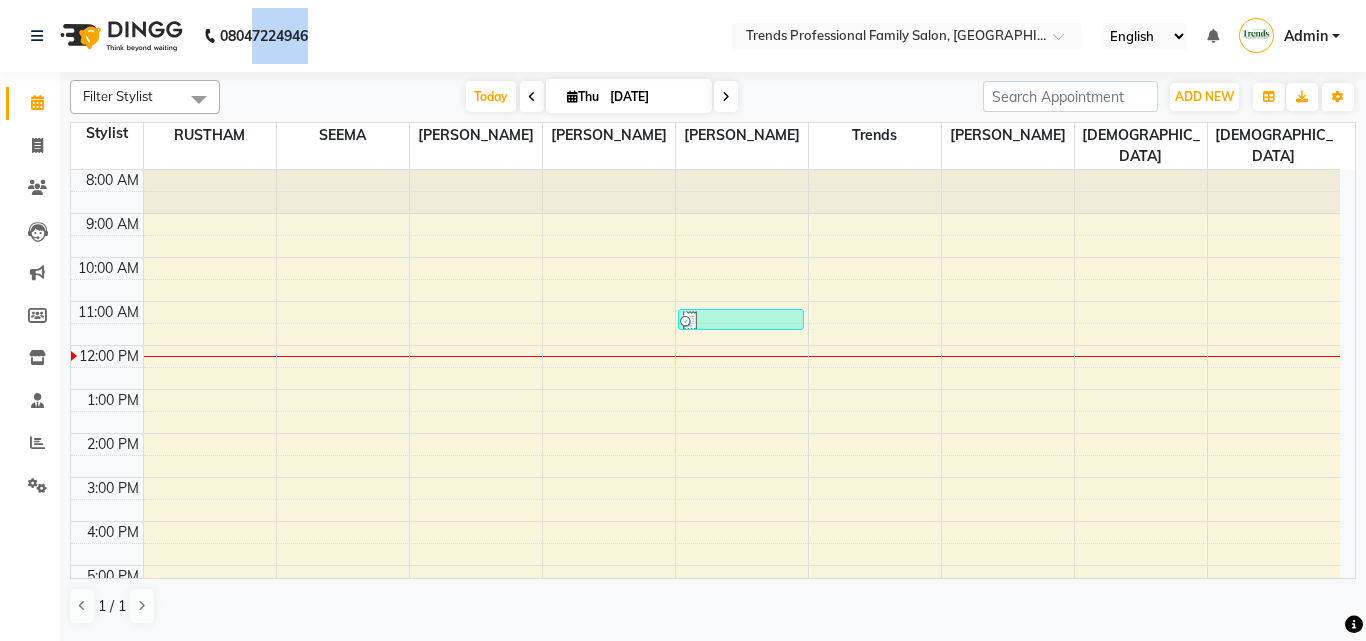 click on "08047224946 Select Location × Trends Professional Family Salon, Nelamangala English ENGLISH Español العربية मराठी हिंदी ગુજરાતી தமிழ் 中文 Notifications nothing to show Admin Manage Profile Change Password Sign out  Version:3.15.4" 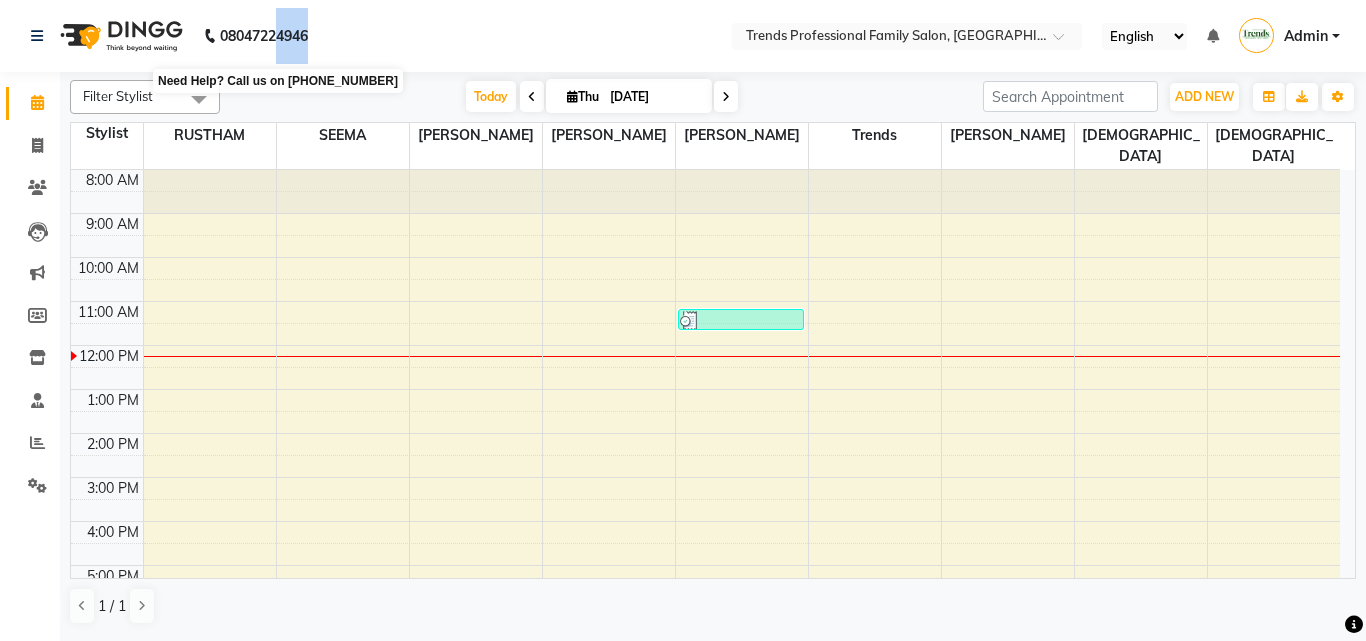 drag, startPoint x: 277, startPoint y: 26, endPoint x: 319, endPoint y: 24, distance: 42.047592 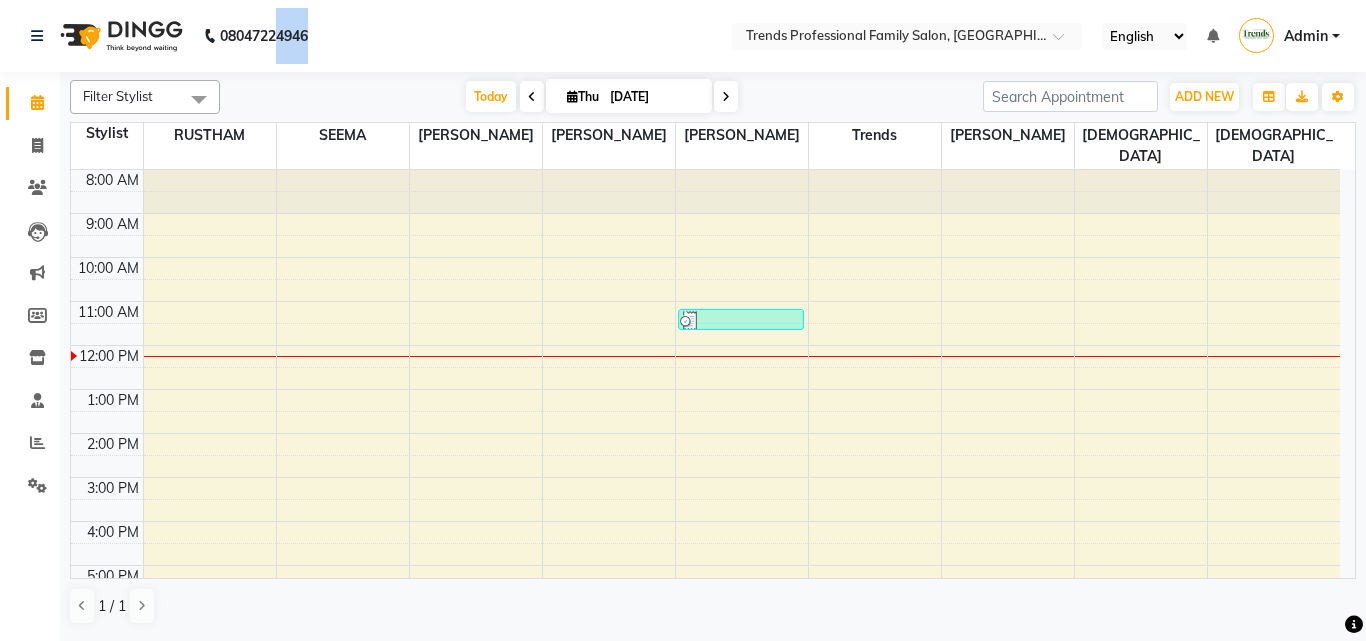 click on "08047224946 Select Location × Trends Professional Family Salon, Nelamangala English ENGLISH Español العربية मराठी हिंदी ગુજરાતી தமிழ் 中文 Notifications nothing to show Admin Manage Profile Change Password Sign out  Version:3.15.4" 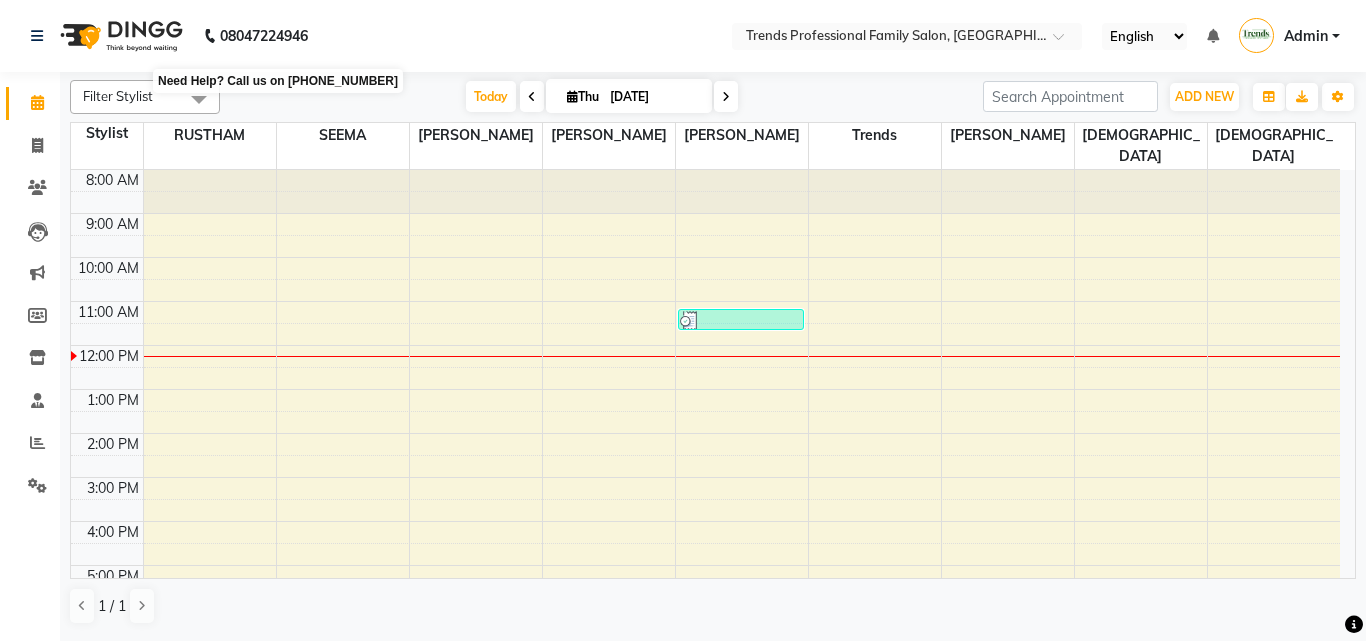 click on "08047224946" 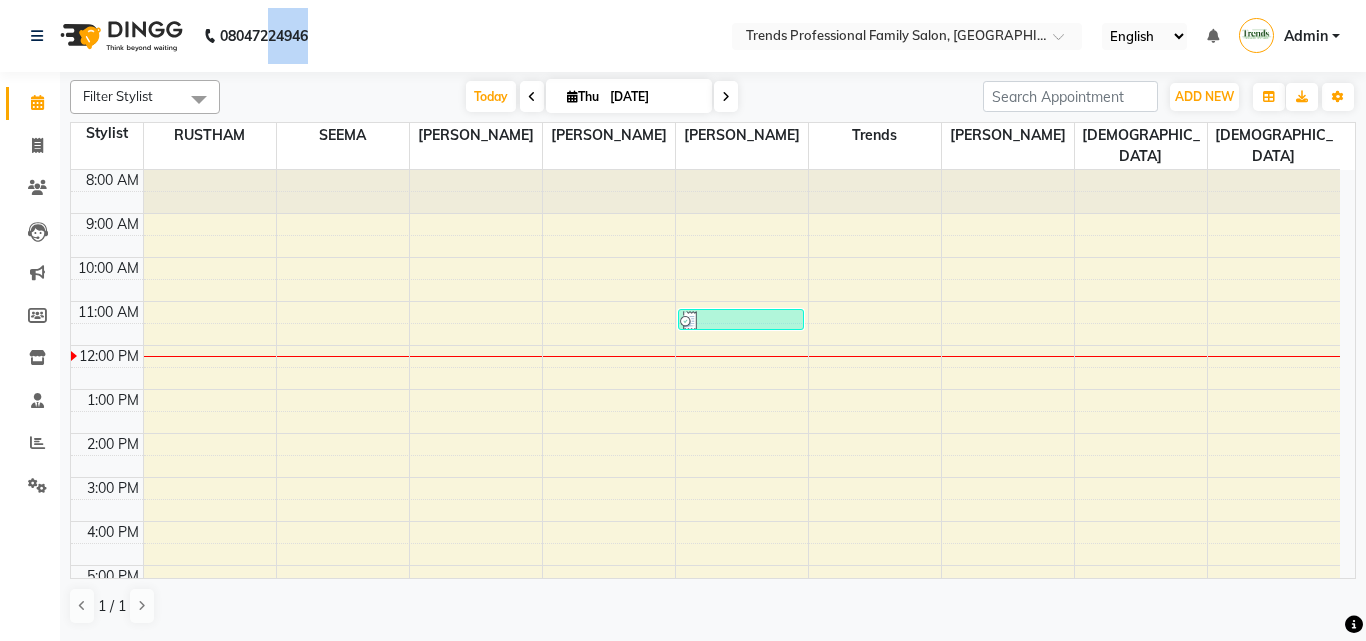 drag, startPoint x: 274, startPoint y: 30, endPoint x: 324, endPoint y: 28, distance: 50.039986 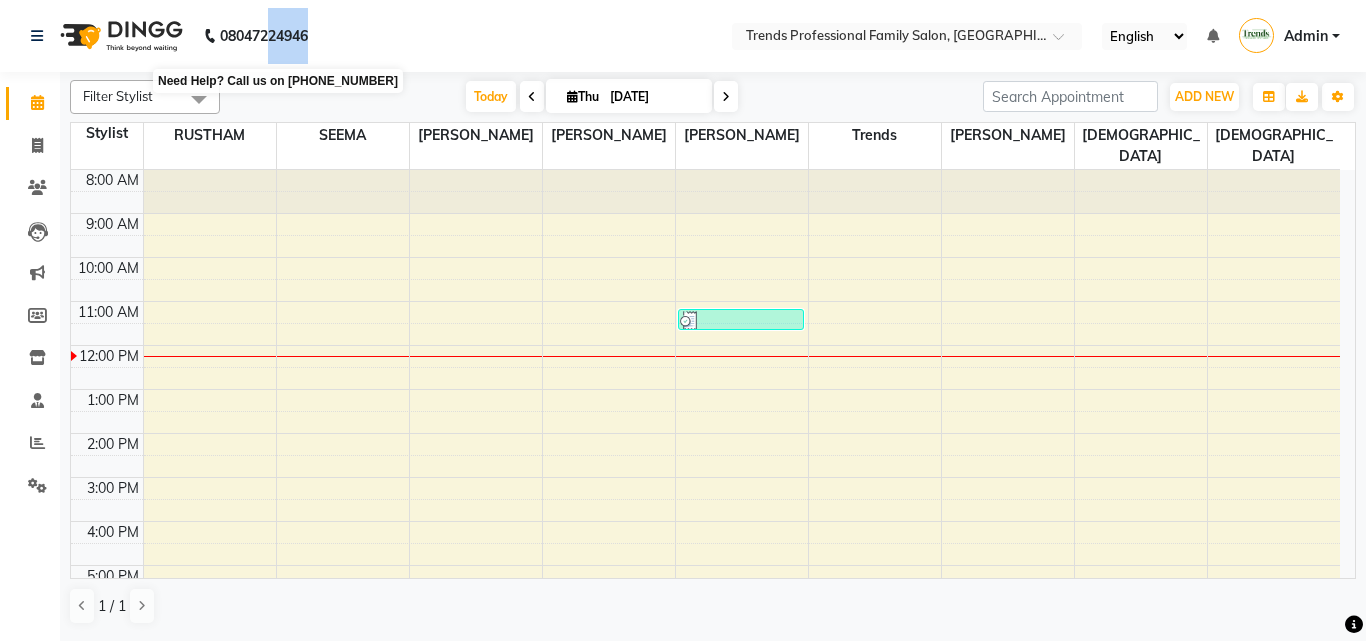 click on "08047224946" 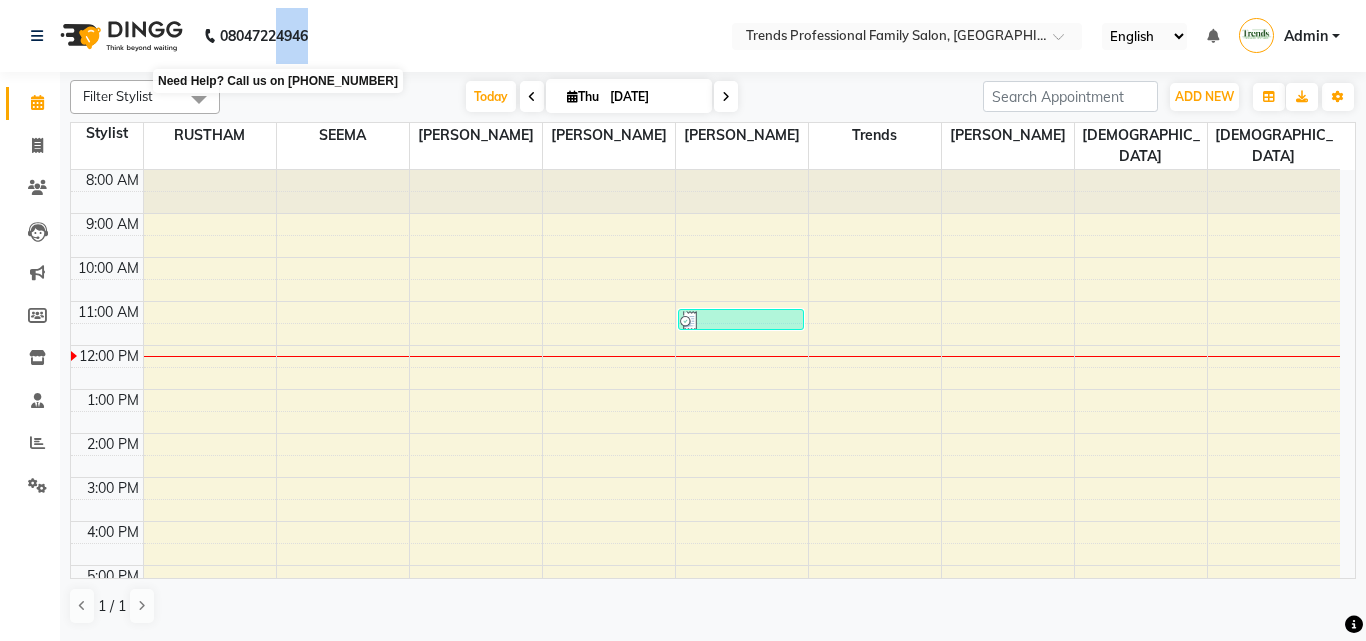 drag, startPoint x: 319, startPoint y: 29, endPoint x: 277, endPoint y: 30, distance: 42.0119 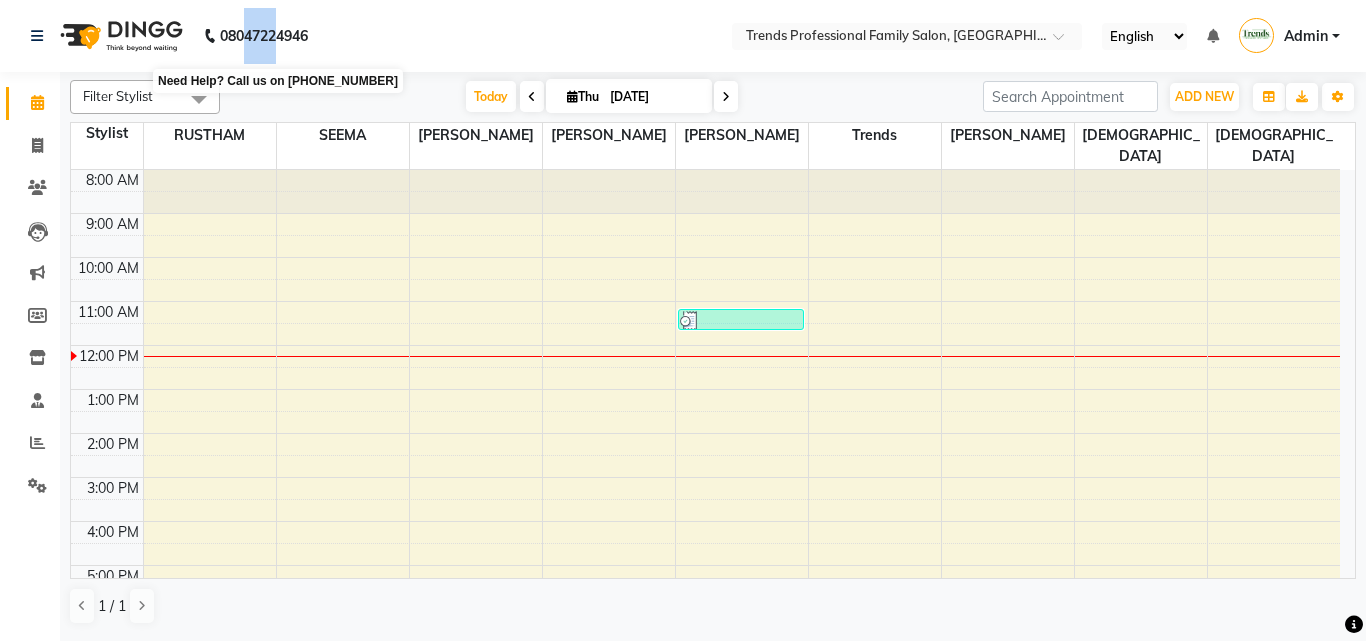 drag, startPoint x: 247, startPoint y: 33, endPoint x: 278, endPoint y: 32, distance: 31.016125 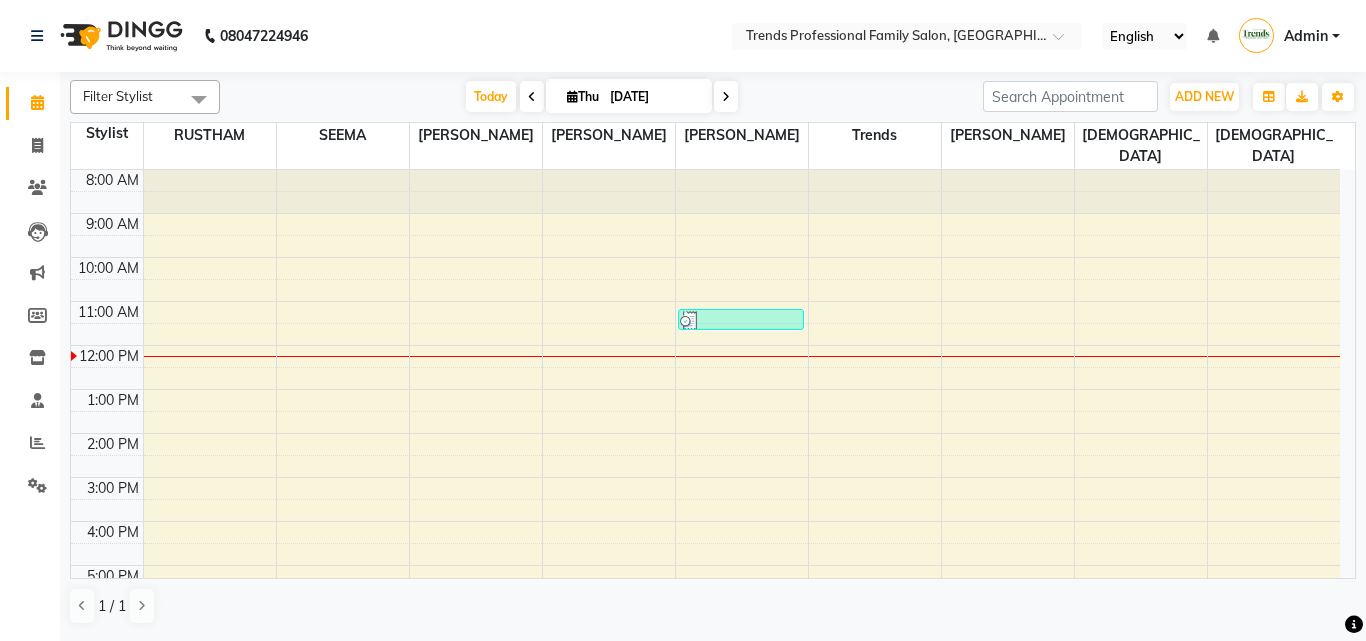 click on "08047224946 Select Location × Trends Professional Family Salon, Nelamangala English ENGLISH Español العربية मराठी हिंदी ગુજરાતી தமிழ் 中文 Notifications nothing to show Admin Manage Profile Change Password Sign out  Version:3.15.4" 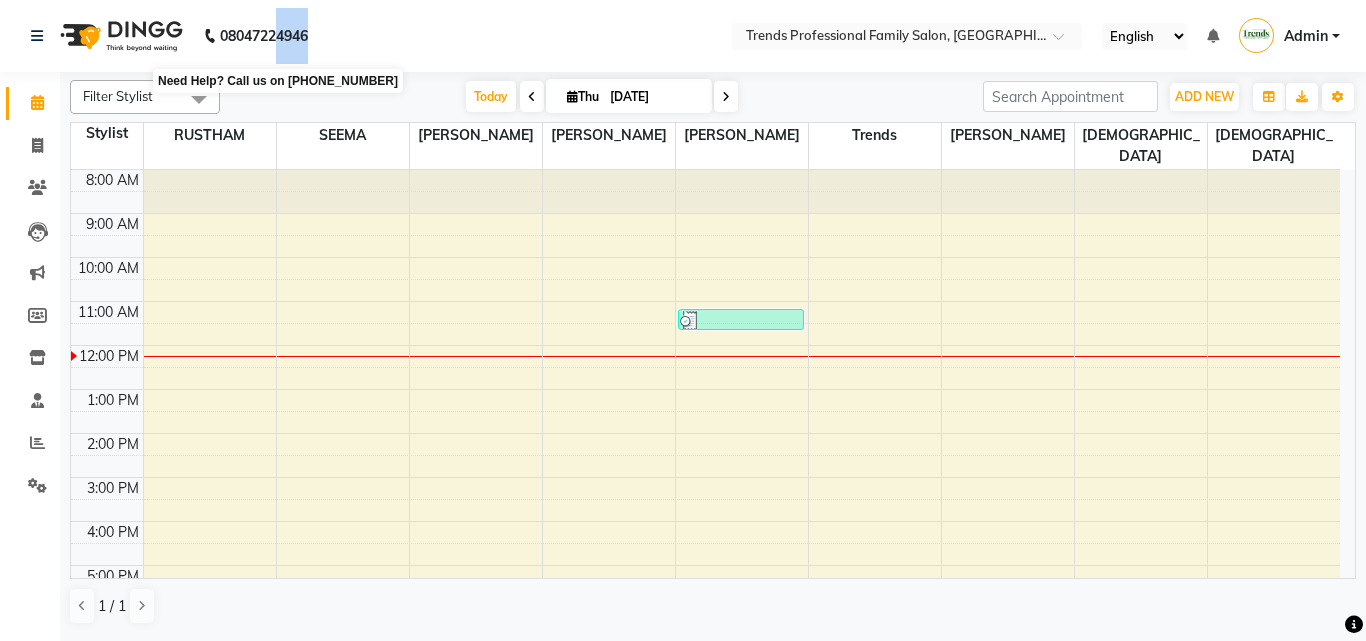 drag, startPoint x: 323, startPoint y: 29, endPoint x: 279, endPoint y: 28, distance: 44.011364 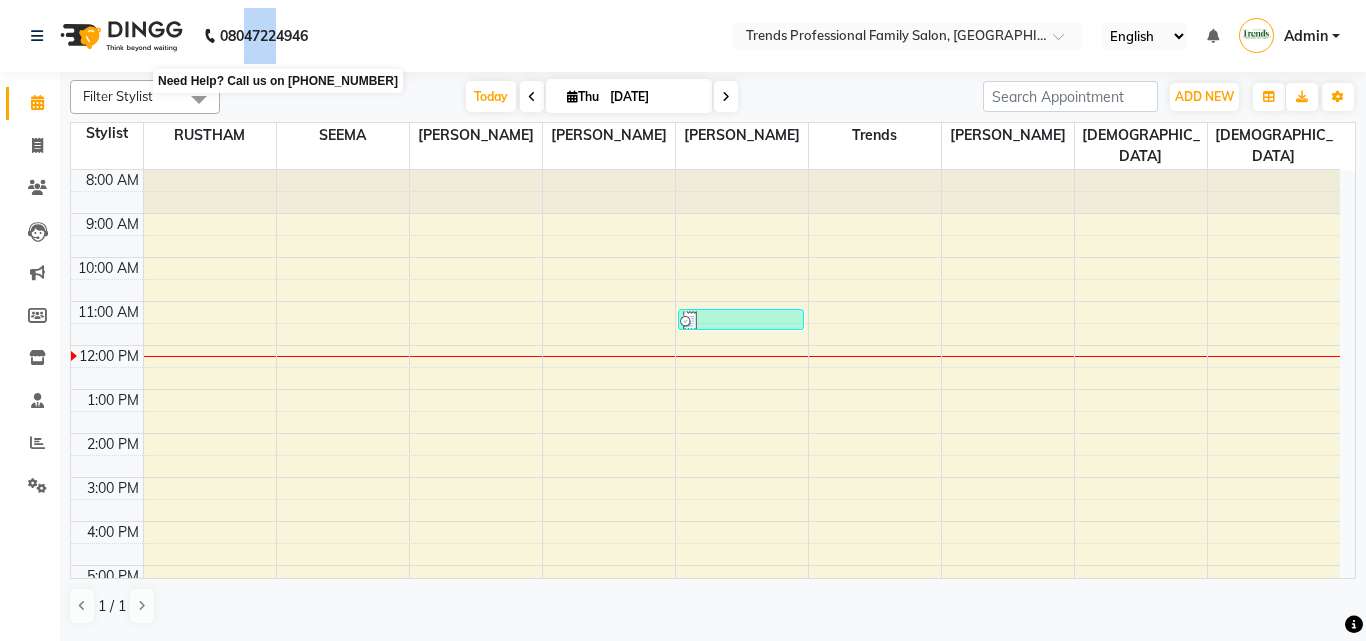 drag, startPoint x: 246, startPoint y: 33, endPoint x: 280, endPoint y: 31, distance: 34.058773 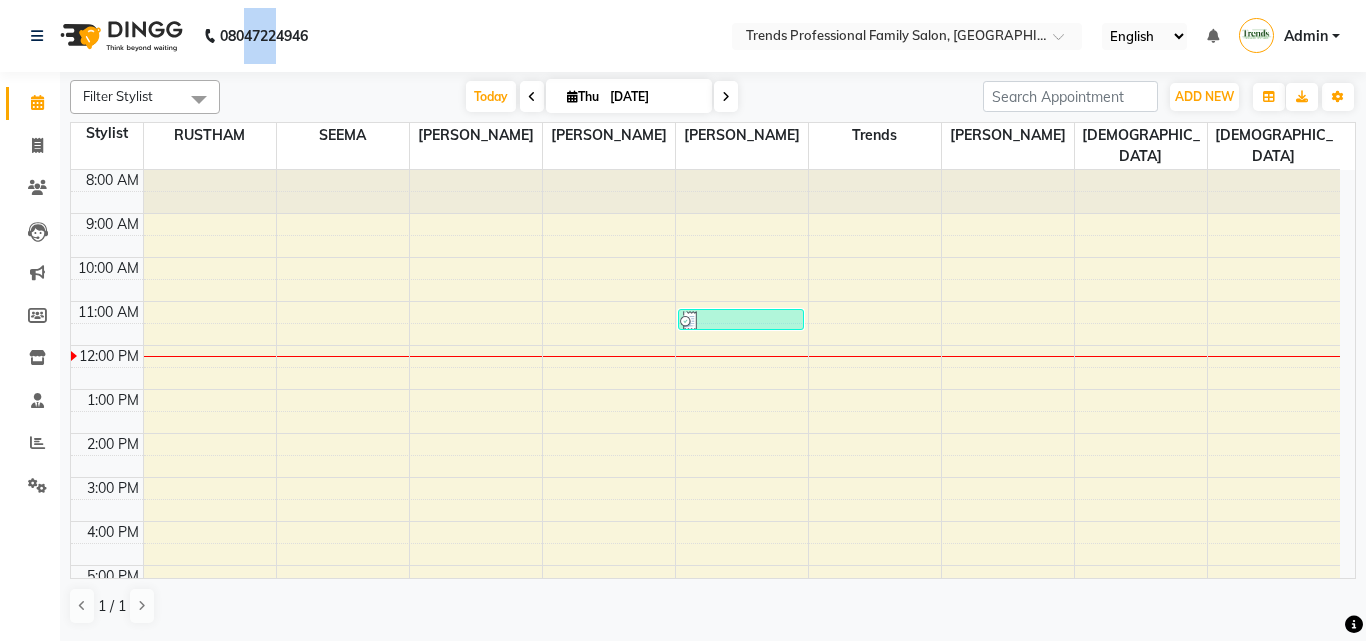 click on "08047224946" 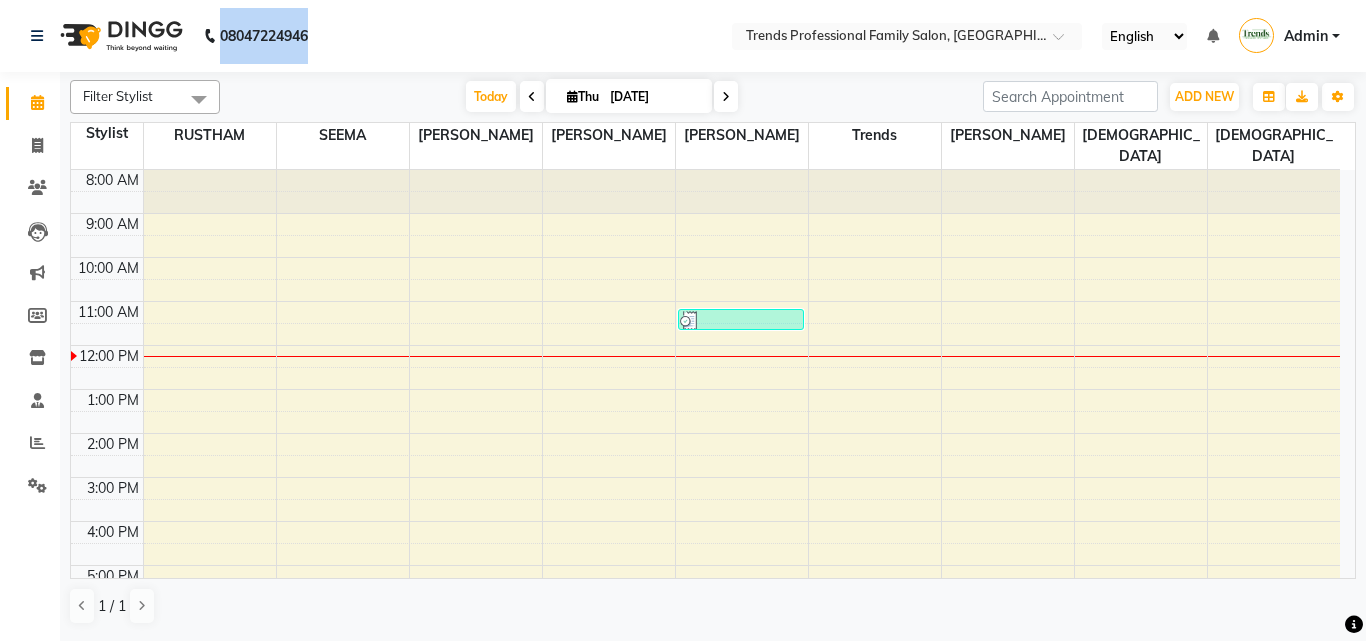 drag, startPoint x: 278, startPoint y: 31, endPoint x: 299, endPoint y: 31, distance: 21 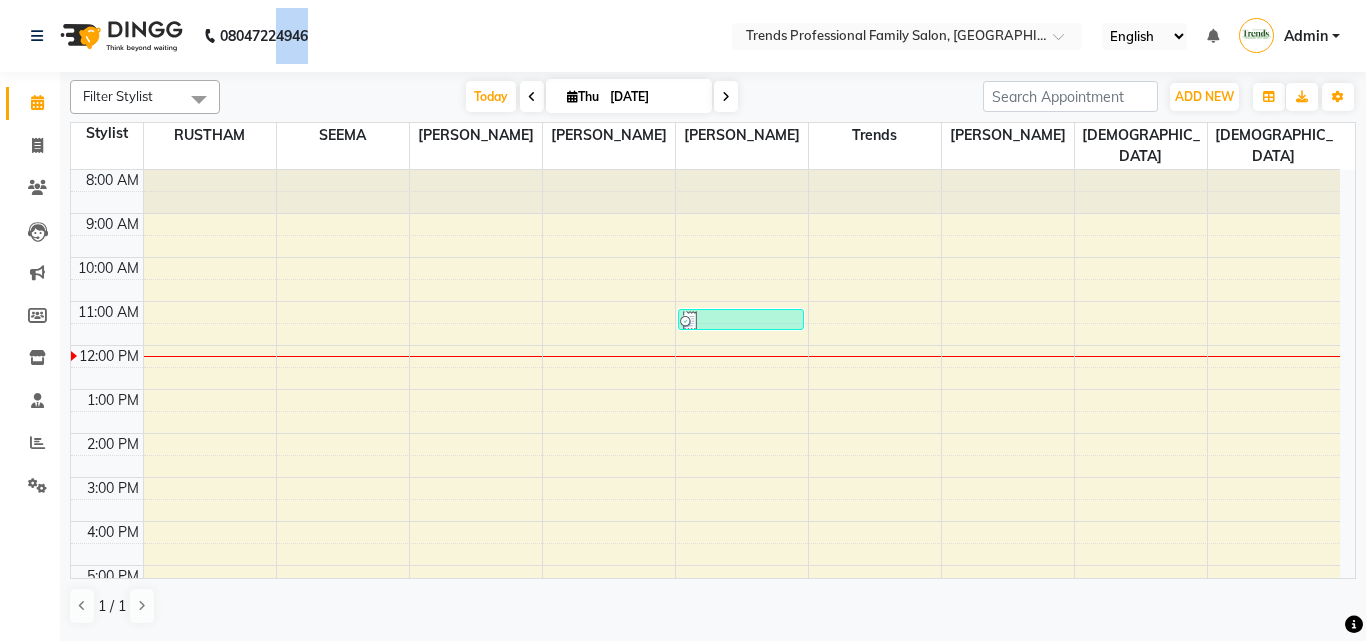 drag, startPoint x: 280, startPoint y: 32, endPoint x: 314, endPoint y: 30, distance: 34.058773 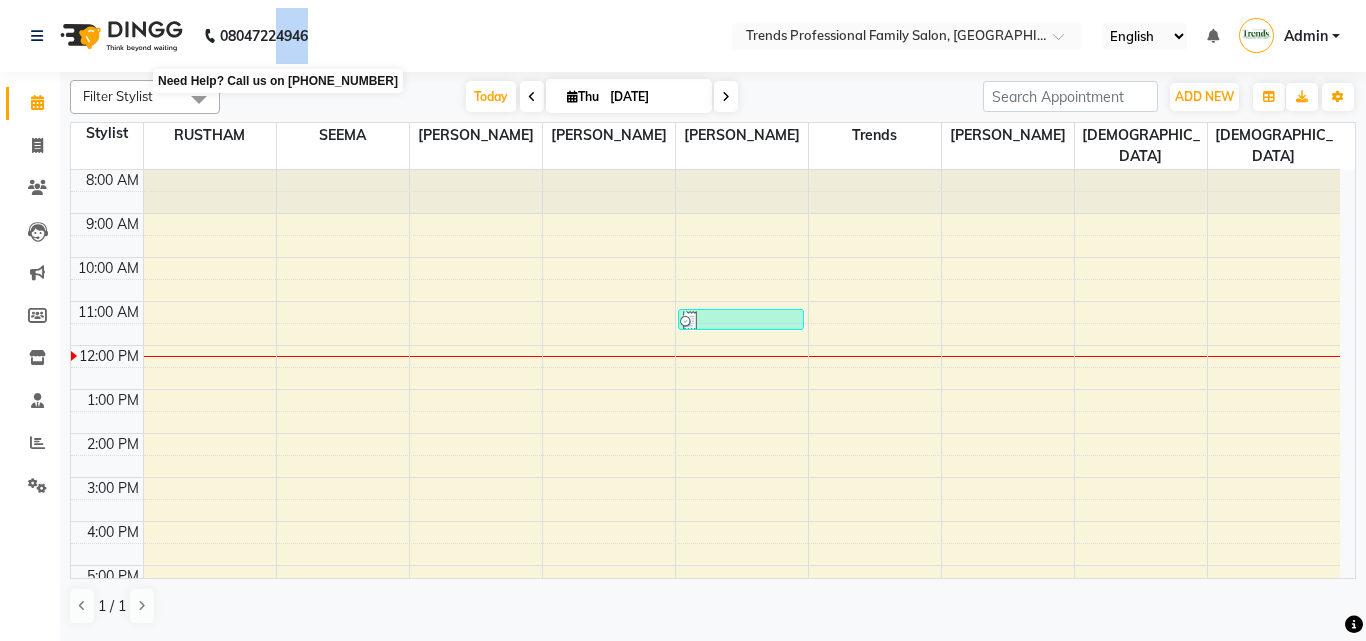 drag, startPoint x: 304, startPoint y: 27, endPoint x: 282, endPoint y: 28, distance: 22.022715 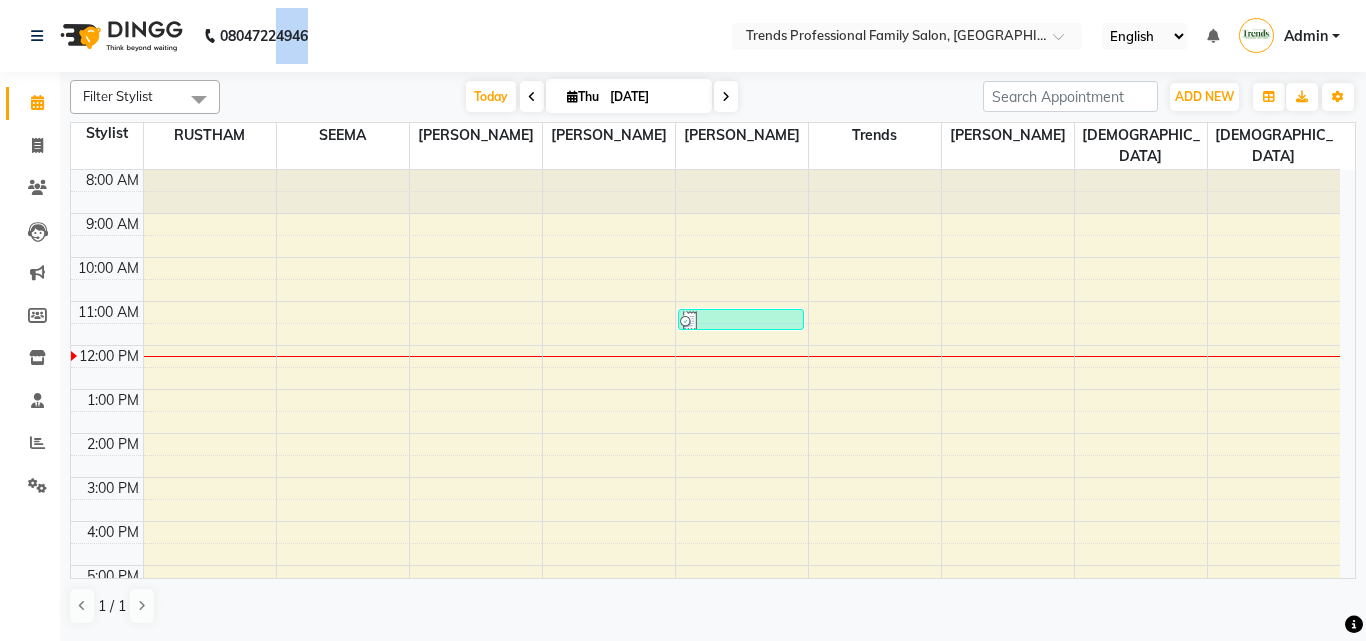 click on "08047224946 Select Location × Trends Professional Family Salon, Nelamangala English ENGLISH Español العربية मराठी हिंदी ગુજરાતી தமிழ் 中文 Notifications nothing to show Admin Manage Profile Change Password Sign out  Version:3.15.4" 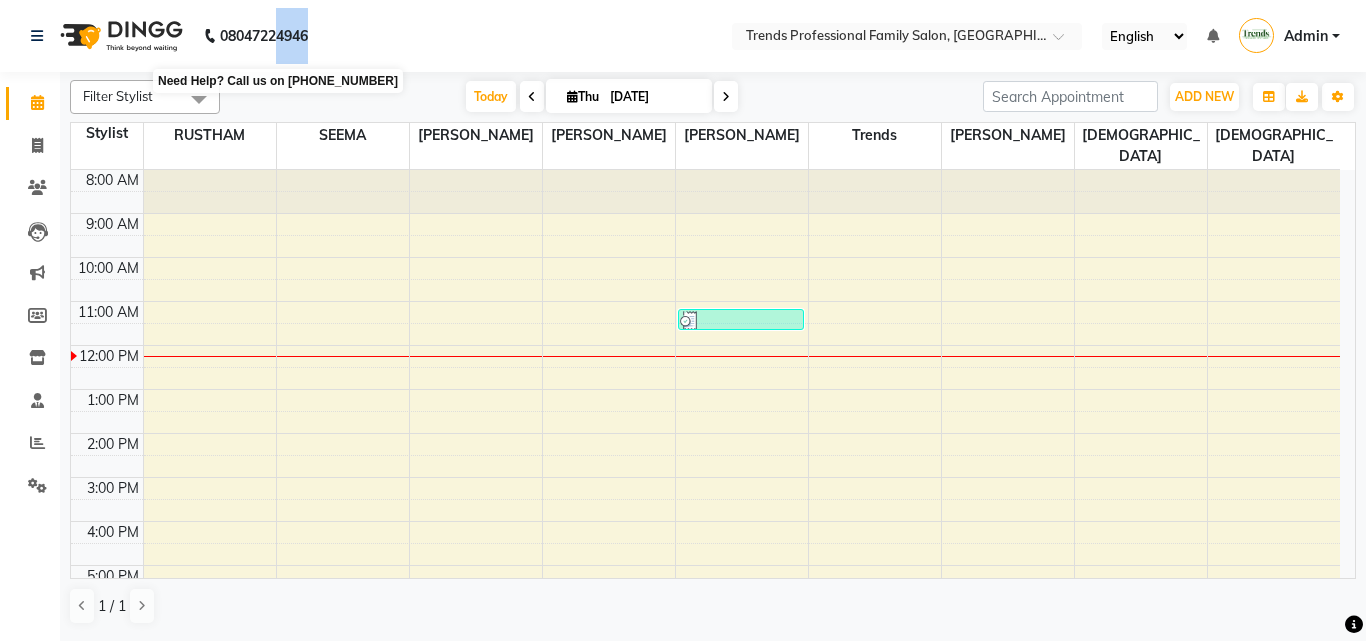 drag, startPoint x: 329, startPoint y: 21, endPoint x: 281, endPoint y: 23, distance: 48.04165 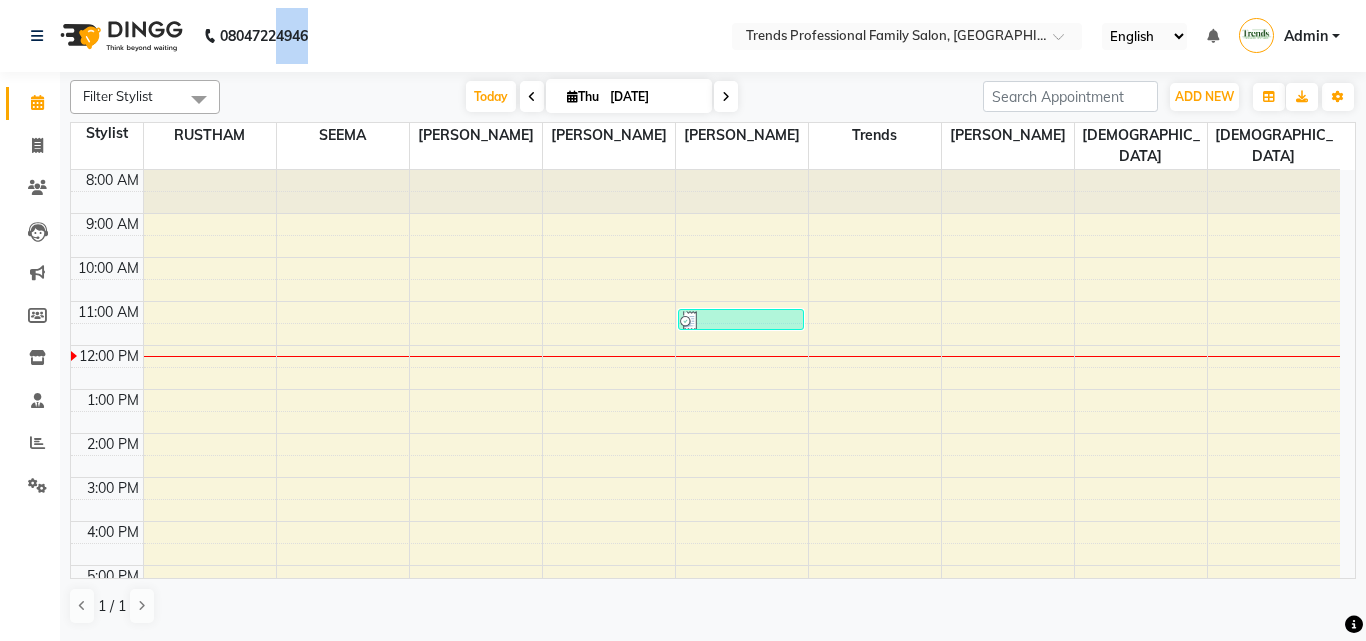 click on "08047224946 Select Location × Trends Professional Family Salon, Nelamangala English ENGLISH Español العربية मराठी हिंदी ગુજરાતી தமிழ் 中文 Notifications nothing to show Admin Manage Profile Change Password Sign out  Version:3.15.4" 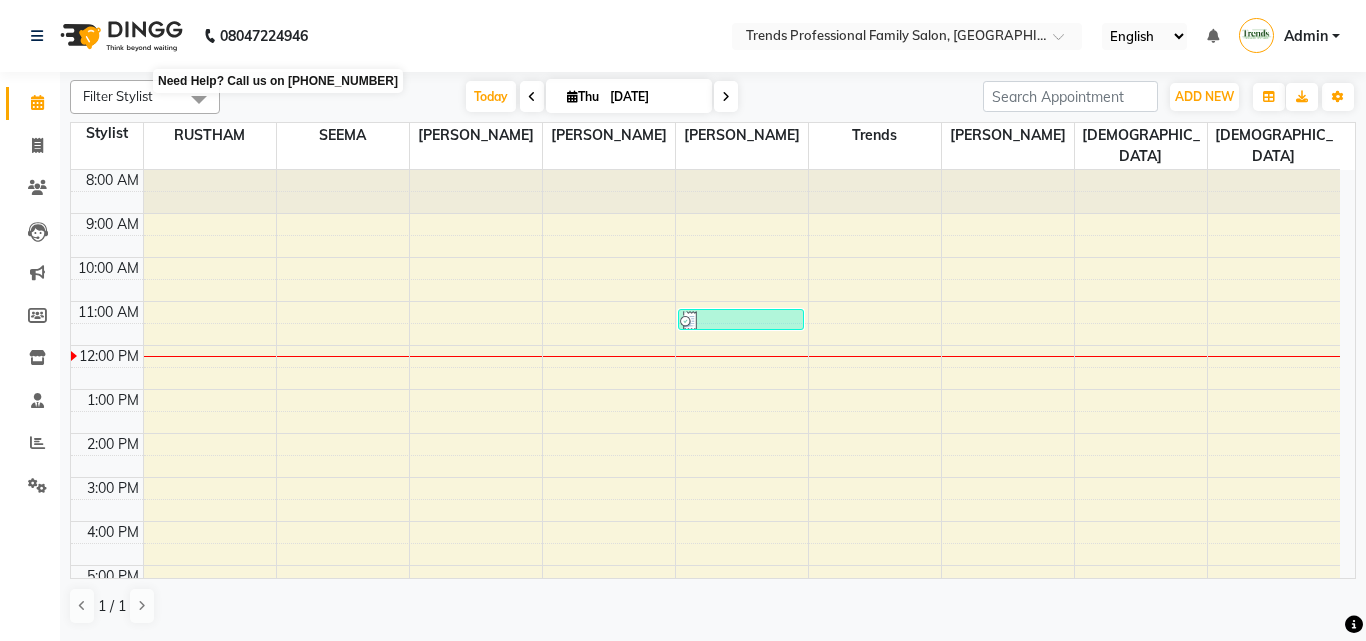 drag, startPoint x: 329, startPoint y: 13, endPoint x: 284, endPoint y: 14, distance: 45.01111 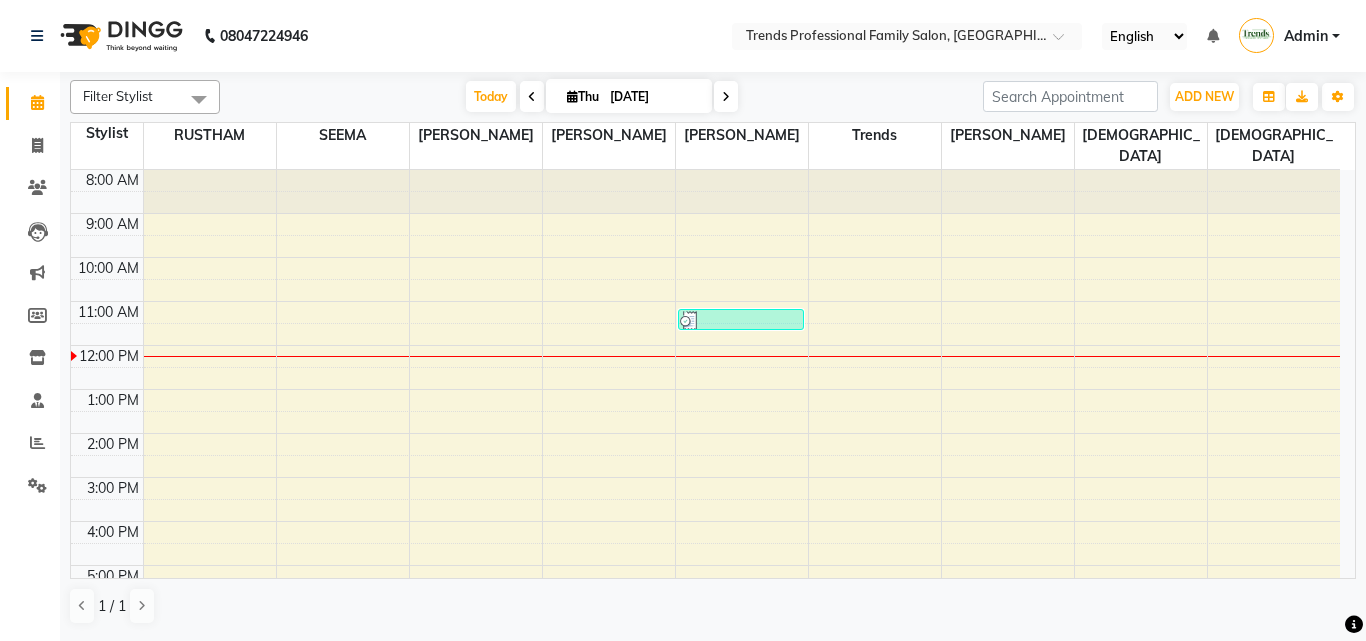 click on "[PHONE_NUMBER] Need Help?  Call us on 08047224946 Select Location × Trends Professional Family Salon, Nelamangala English ENGLISH Español العربية मराठी हिंदी ગુજરાતી தமிழ் 中文 Notifications nothing to show Admin Manage Profile Change Password Sign out  Version:3.15.4" 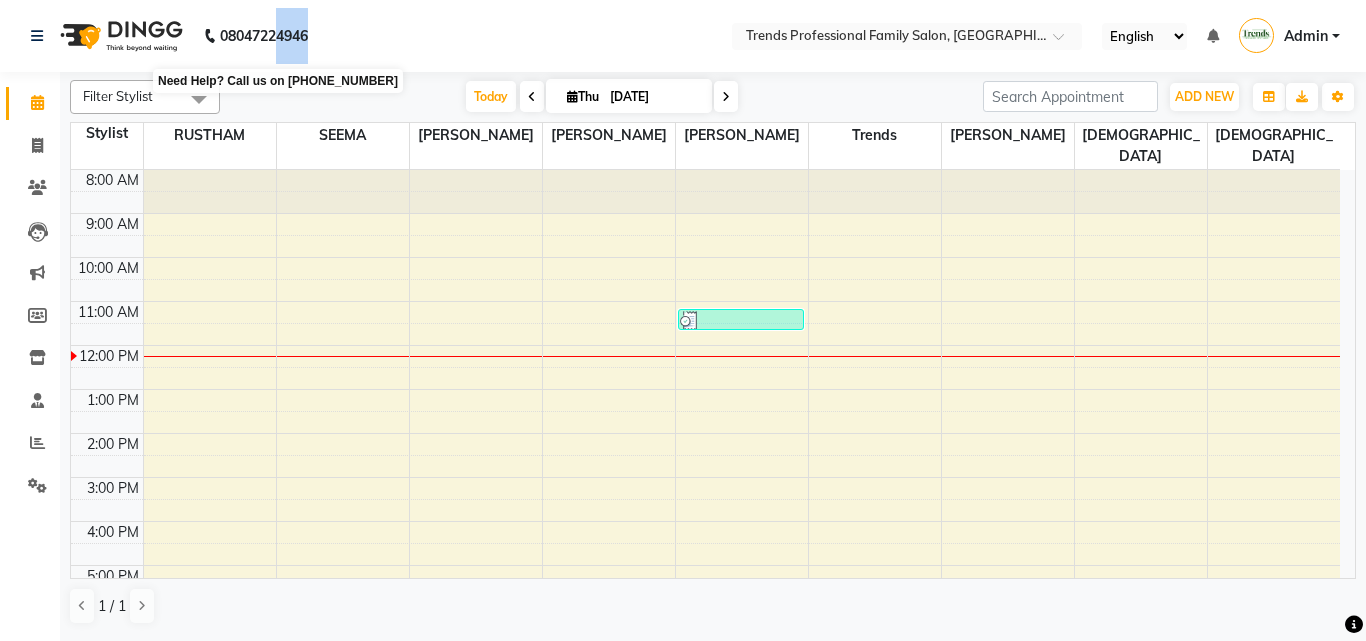 drag, startPoint x: 324, startPoint y: 25, endPoint x: 278, endPoint y: 27, distance: 46.043457 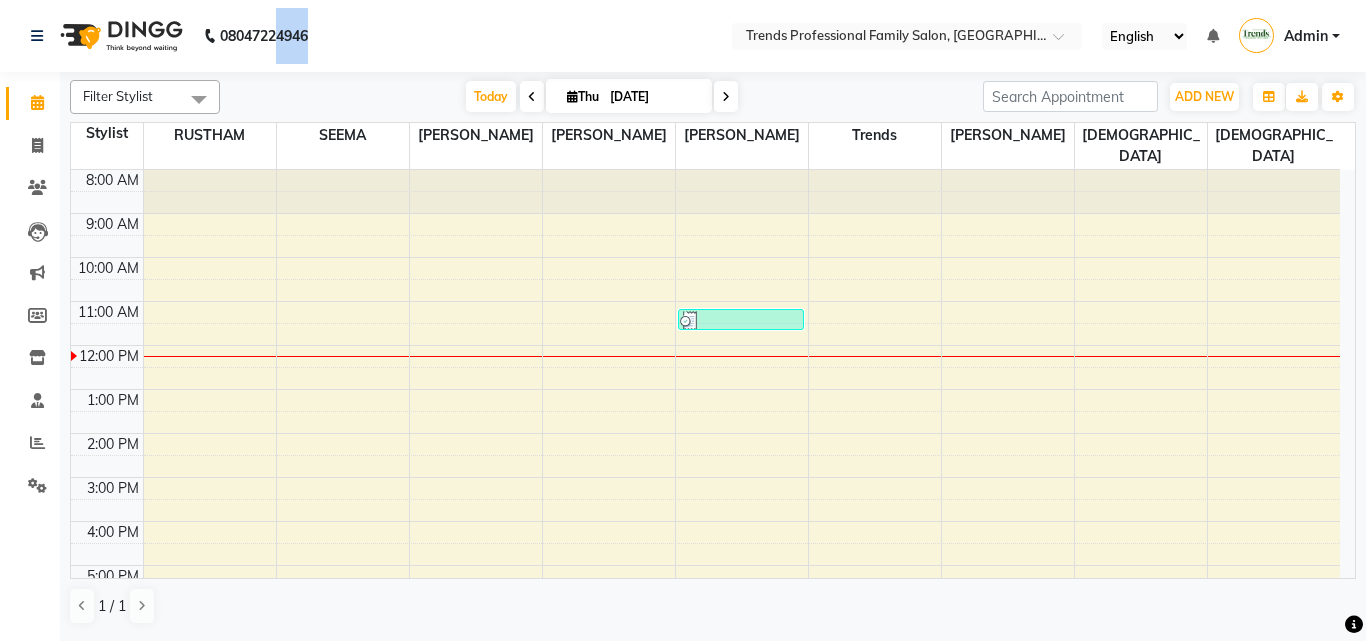 click on "[PHONE_NUMBER] Need Help?  Call us on [PHONE_NUMBER]" 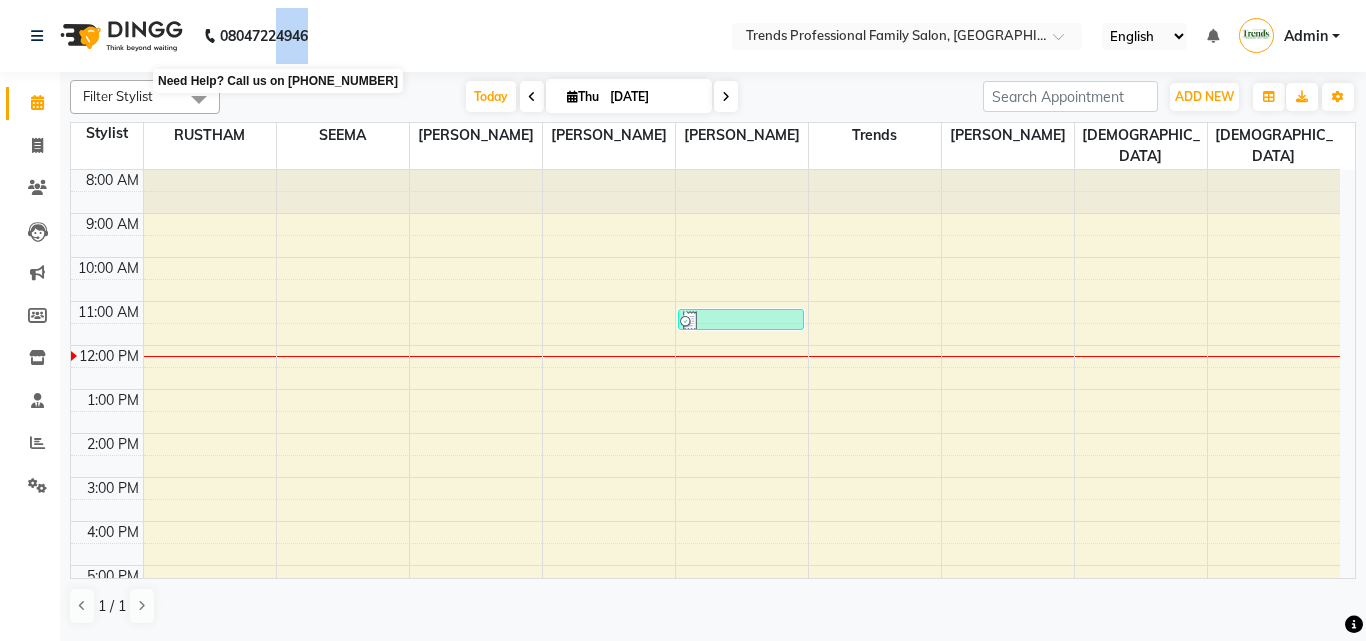 drag, startPoint x: 319, startPoint y: 26, endPoint x: 282, endPoint y: 25, distance: 37.01351 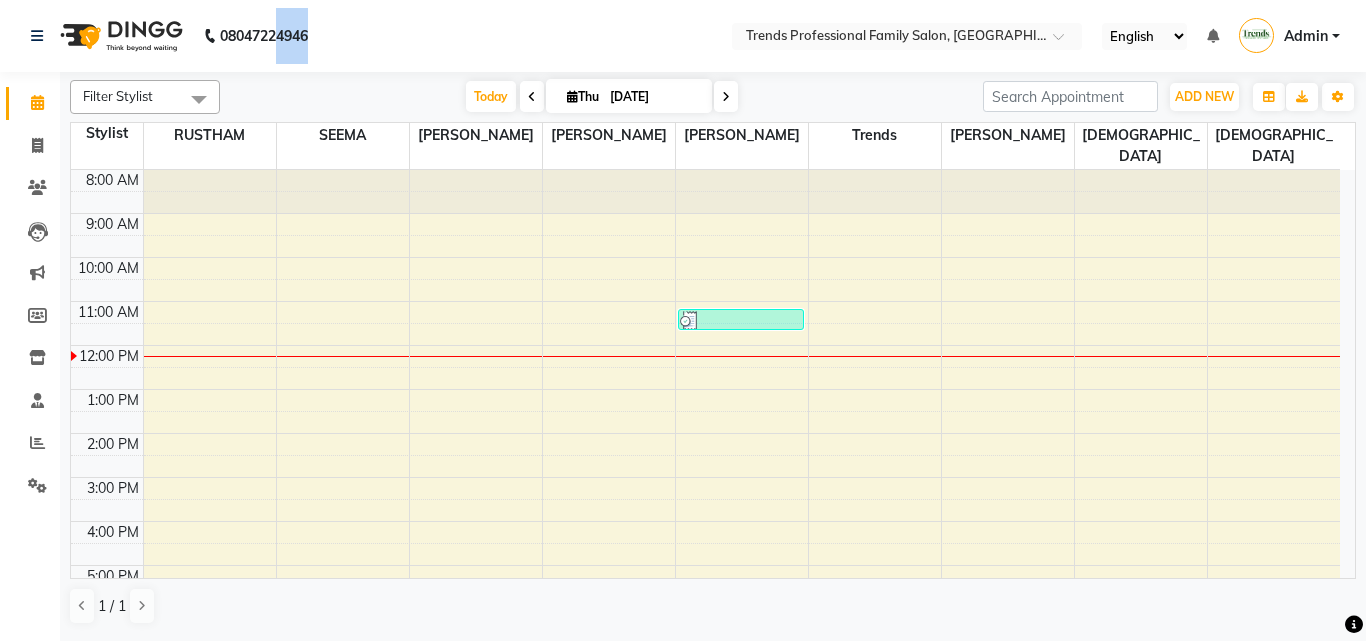 drag, startPoint x: 374, startPoint y: 32, endPoint x: 323, endPoint y: 31, distance: 51.009804 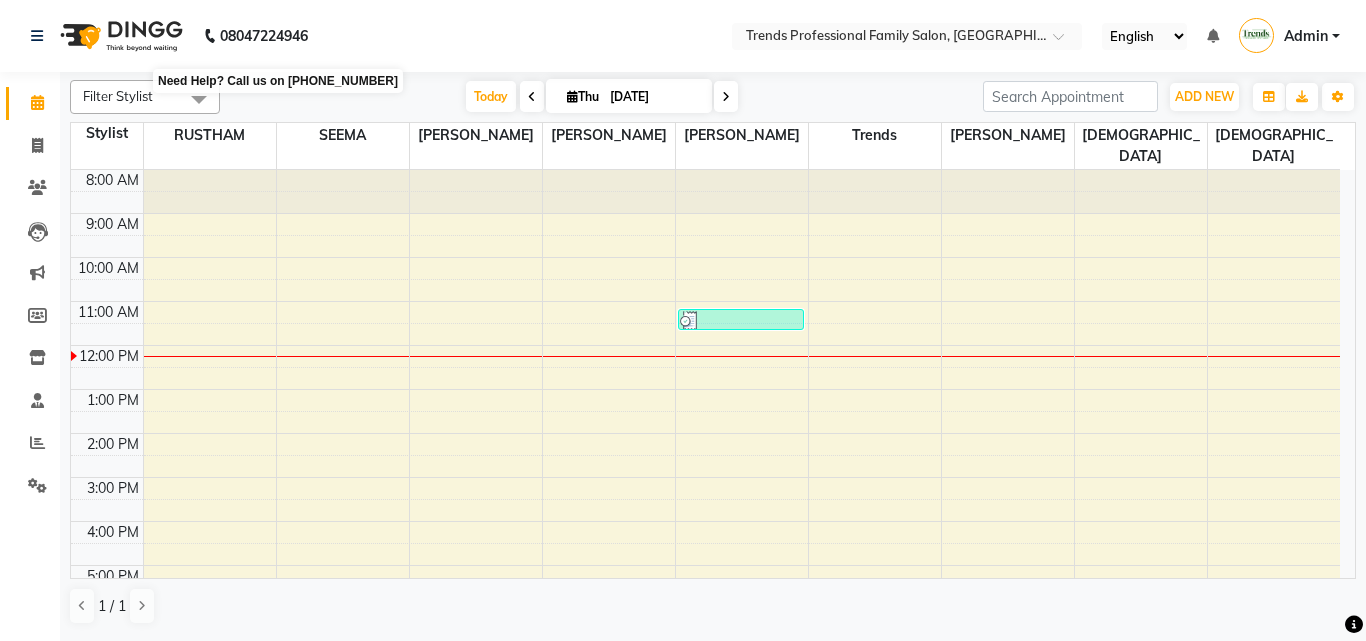 drag, startPoint x: 318, startPoint y: 31, endPoint x: 294, endPoint y: 31, distance: 24 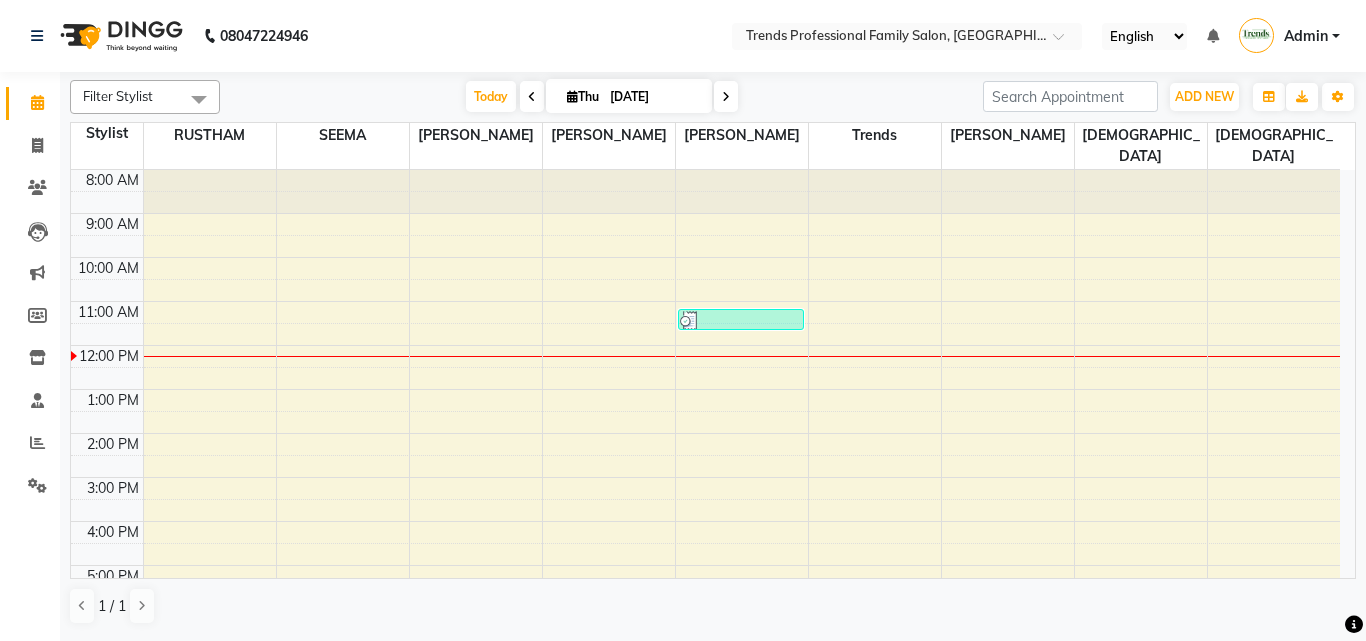 click on "[PHONE_NUMBER] Need Help?  Call us on 08047224946 Select Location × Trends Professional Family Salon, Nelamangala English ENGLISH Español العربية मराठी हिंदी ગુજરાતી தமிழ் 中文 Notifications nothing to show Admin Manage Profile Change Password Sign out  Version:3.15.4" 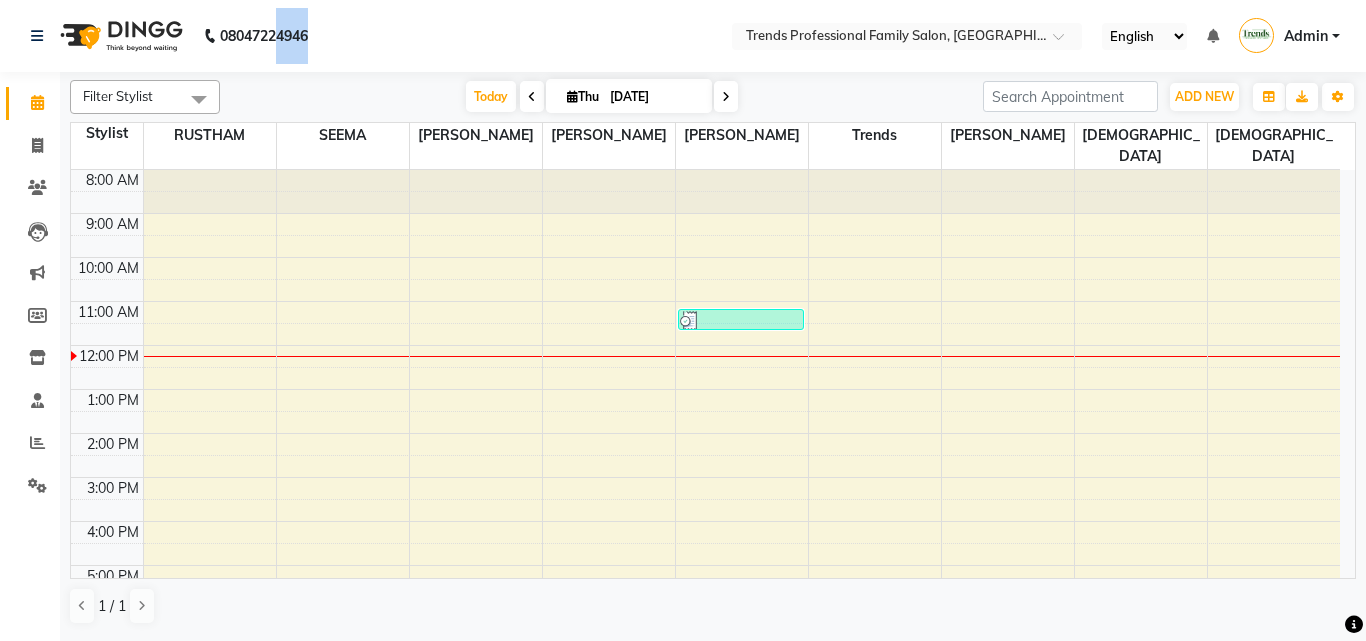 drag, startPoint x: 280, startPoint y: 27, endPoint x: 318, endPoint y: 24, distance: 38.118237 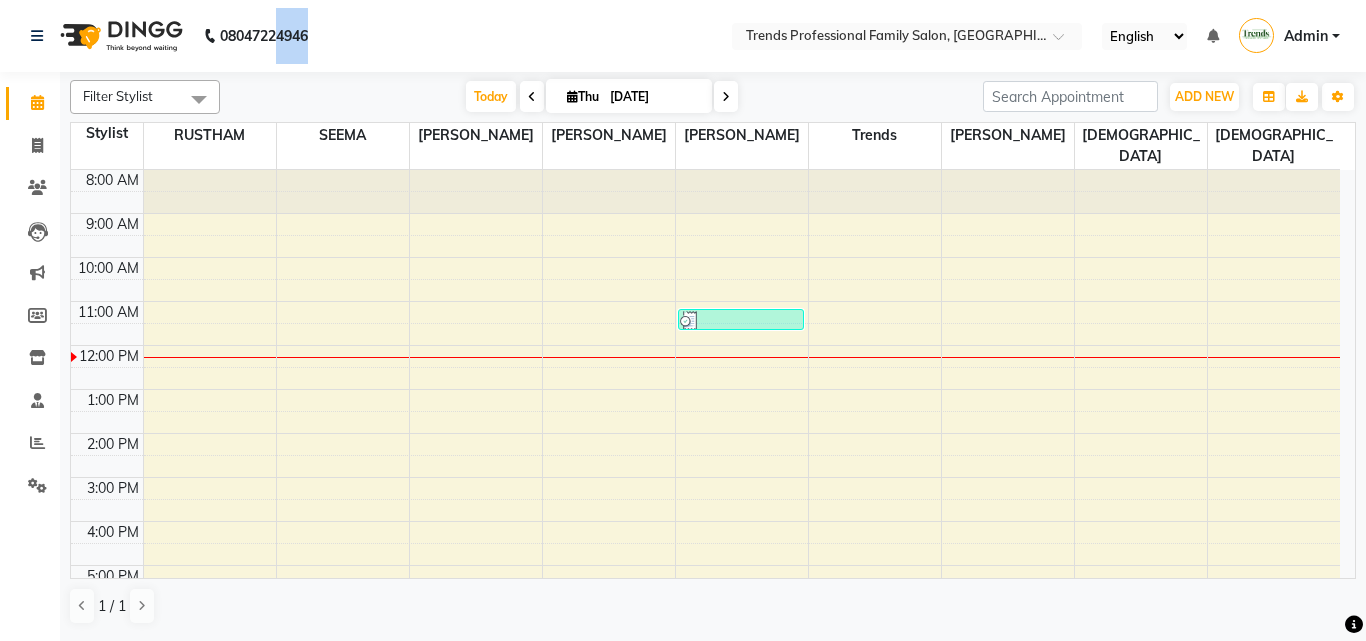 click on "08047224946 Select Location × Trends Professional Family Salon, Nelamangala English ENGLISH Español العربية मराठी हिंदी ગુજરાતી தமிழ் 中文 Notifications nothing to show Admin Manage Profile Change Password Sign out  Version:3.15.4" 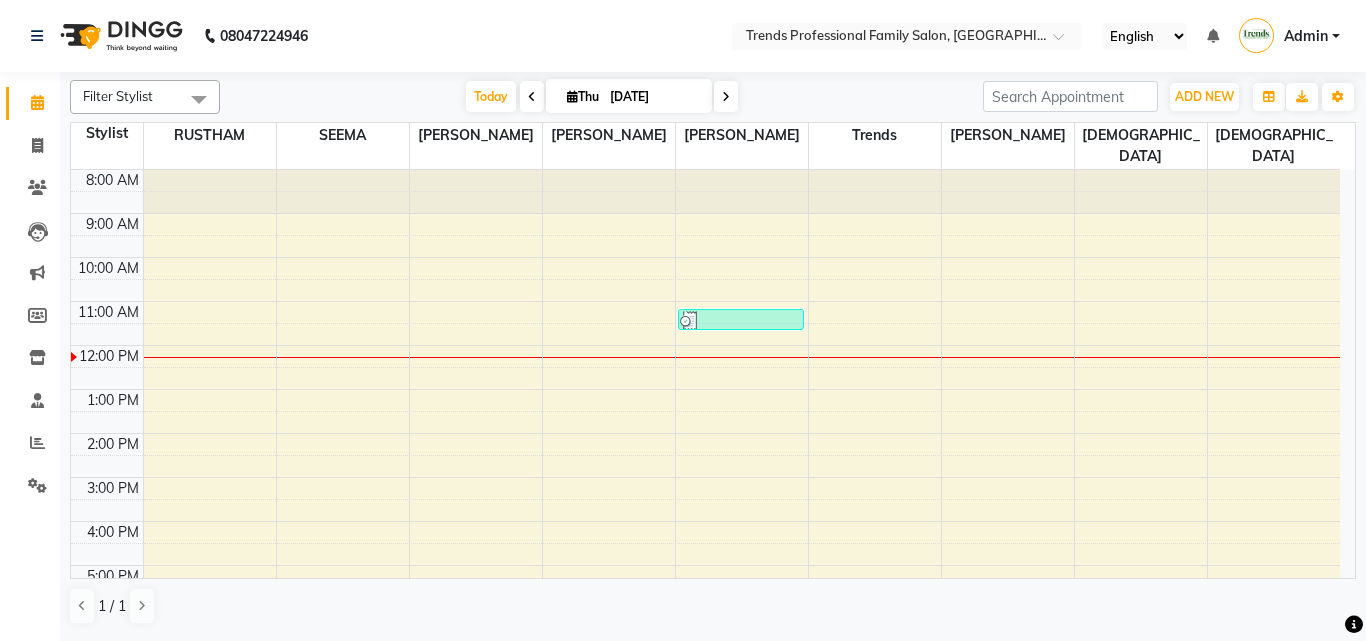 click on "08047224946 Select Location × Trends Professional Family Salon, Nelamangala English ENGLISH Español العربية मराठी हिंदी ગુજરાતી தமிழ் 中文 Notifications nothing to show Admin Manage Profile Change Password Sign out  Version:3.15.4" 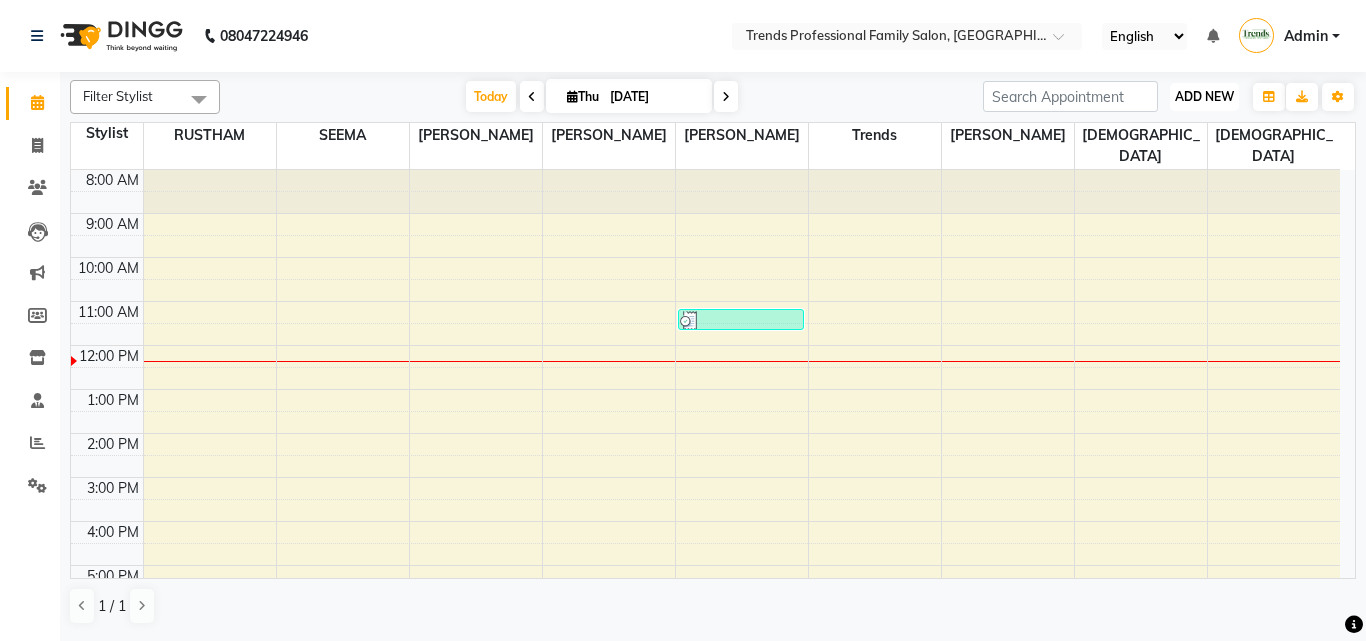 click on "ADD NEW" at bounding box center (1204, 96) 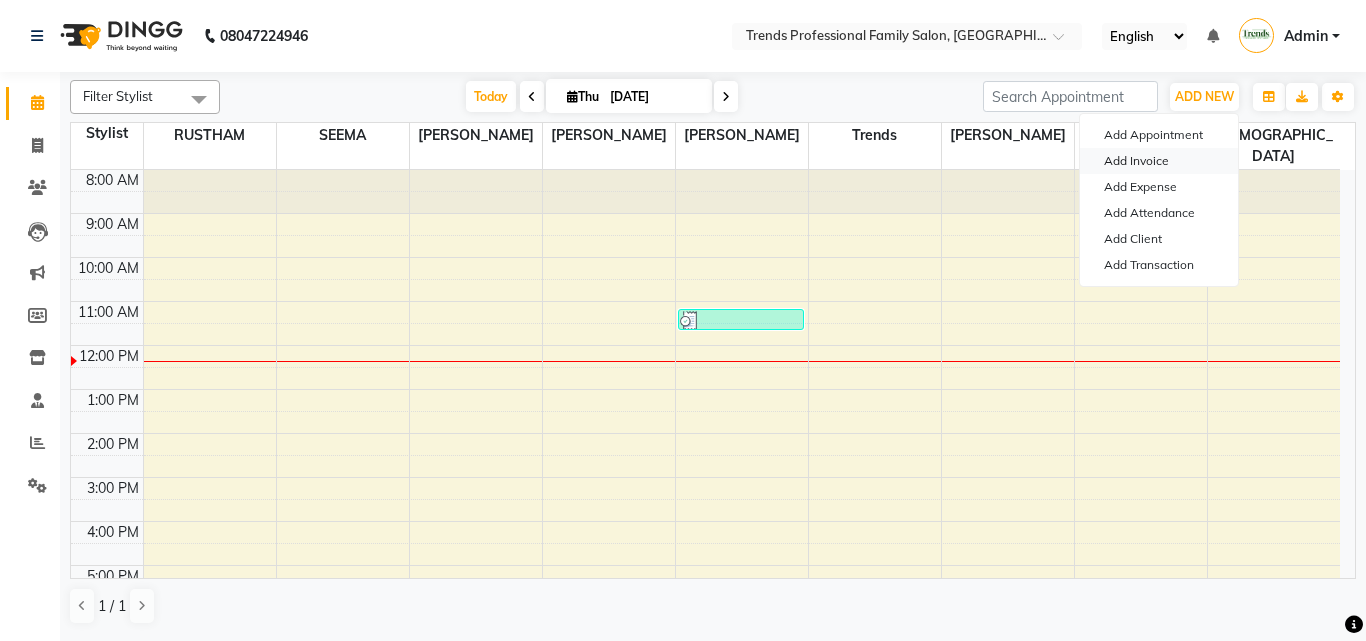 click on "Add Invoice" at bounding box center (1159, 161) 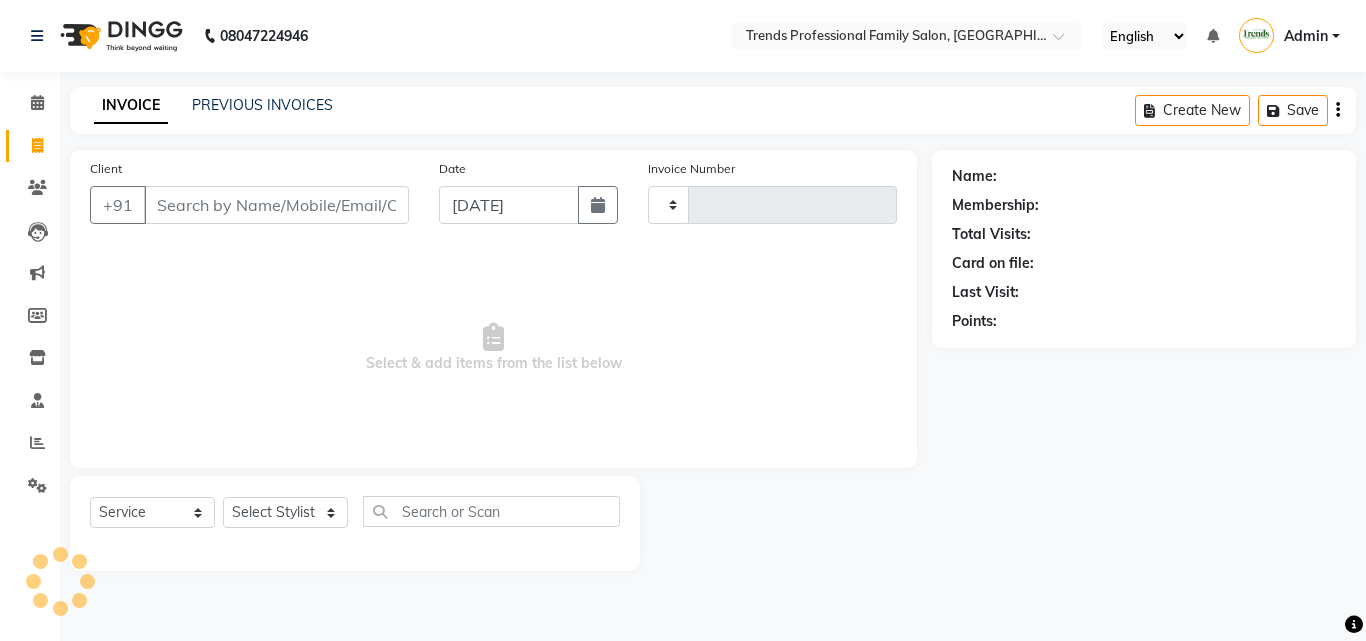 type on "1943" 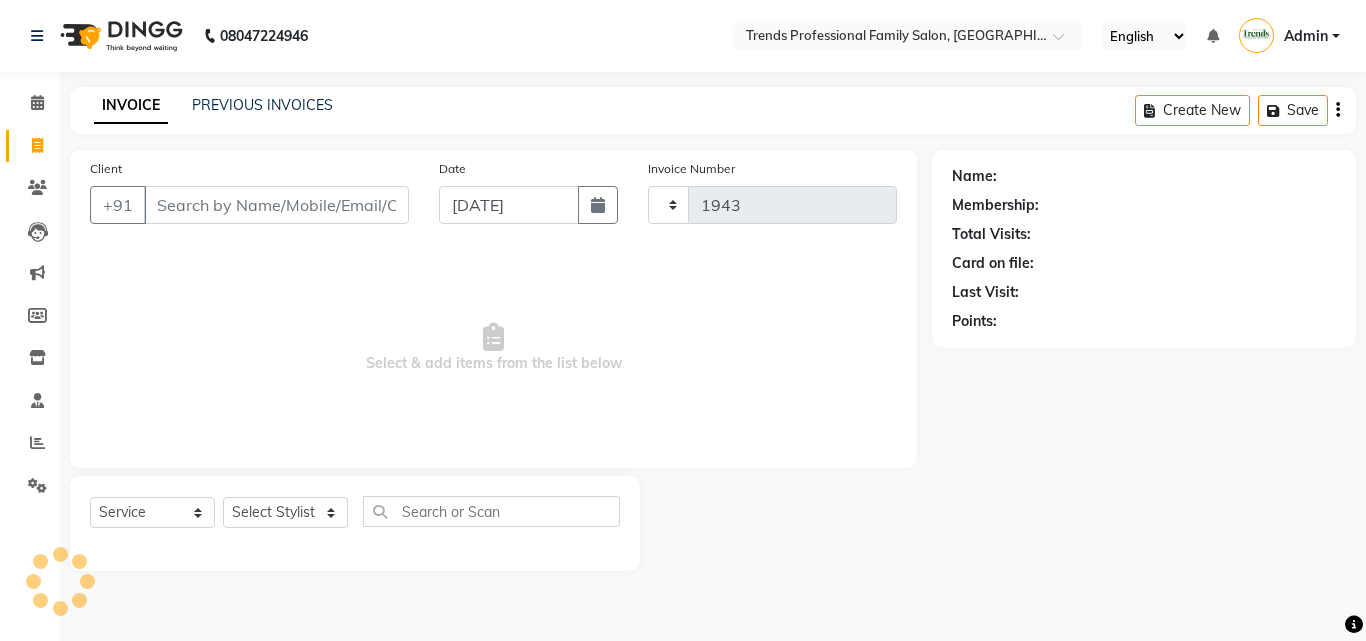 select on "7345" 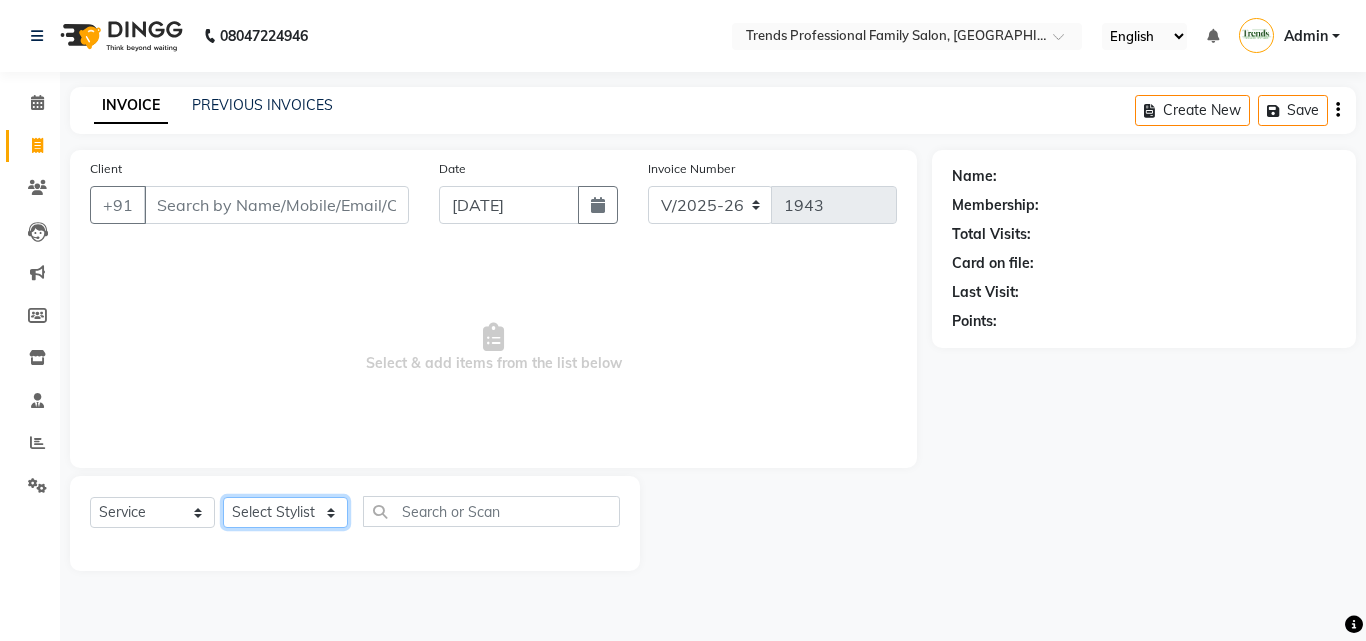 click on "Select Stylist" 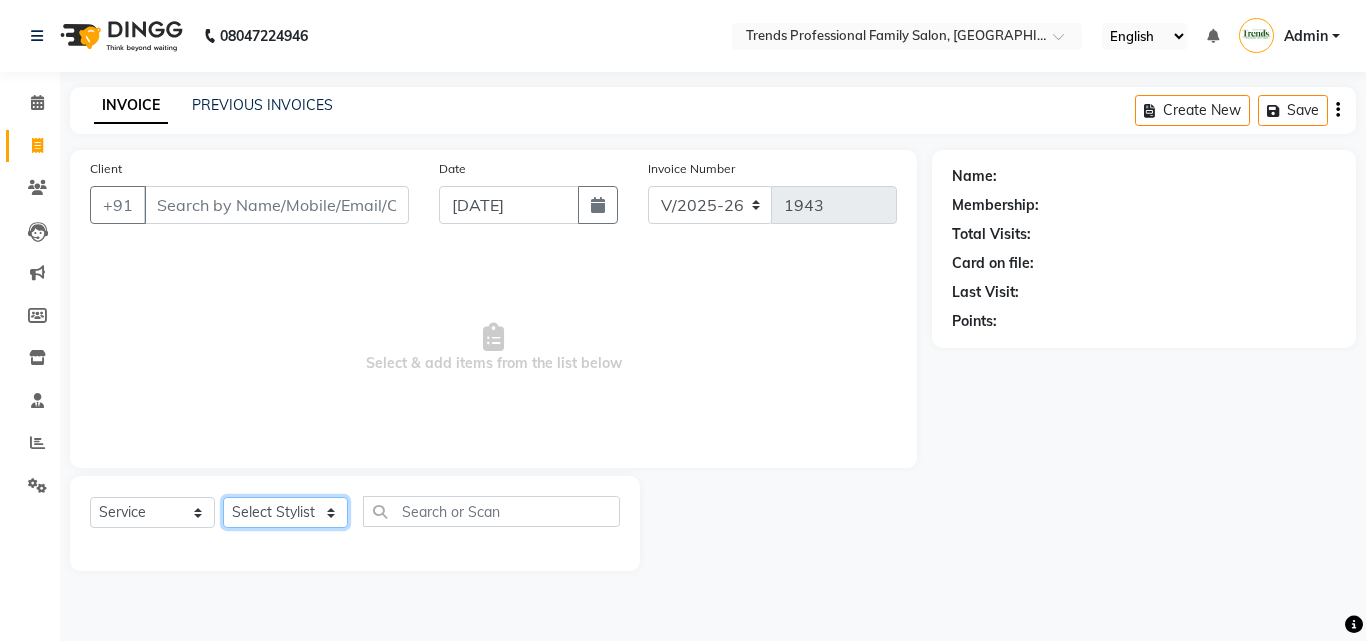 select on "84239" 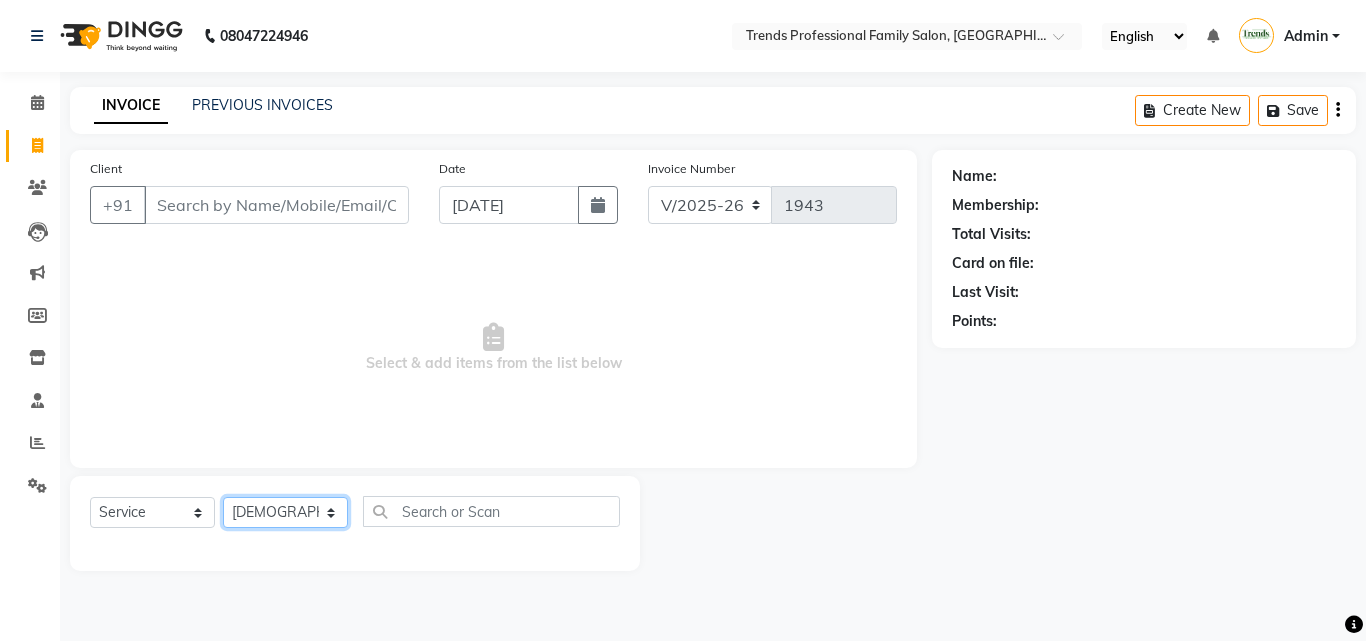 click on "Select Stylist [PERSON_NAME] [PERSON_NAME] [PERSON_NAME] [PERSON_NAME] [DEMOGRAPHIC_DATA][PERSON_NAME] Sumika Trends" 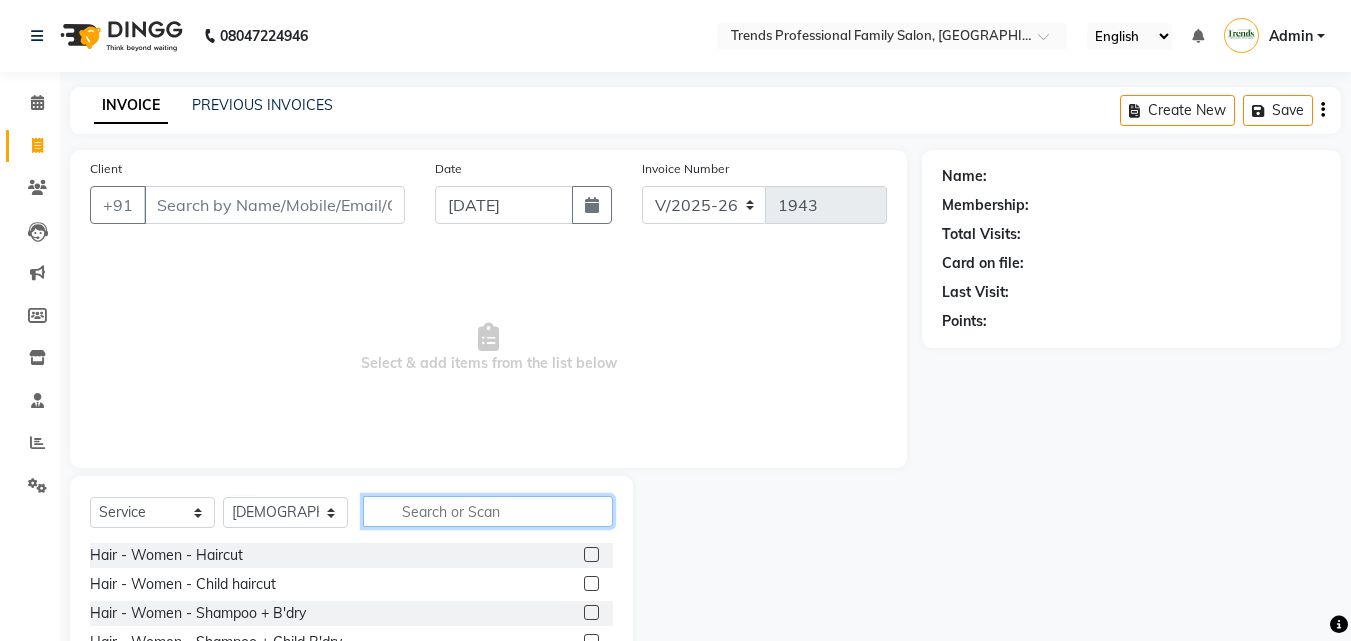 click 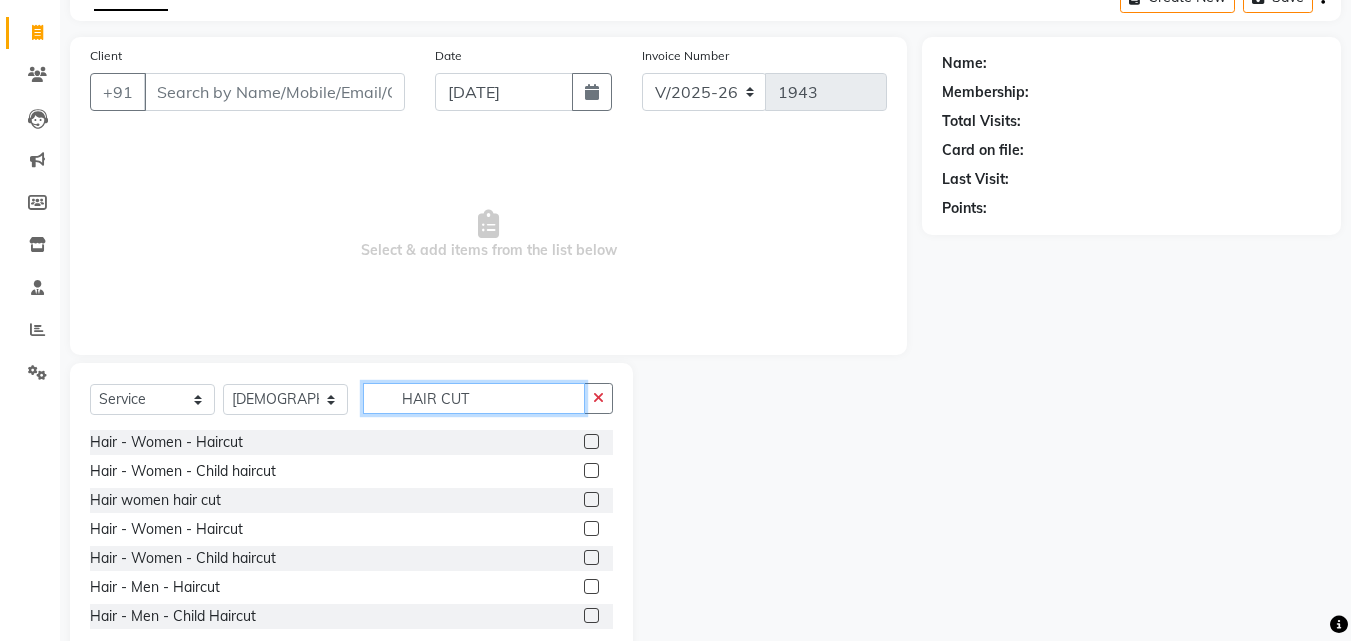 scroll, scrollTop: 160, scrollLeft: 0, axis: vertical 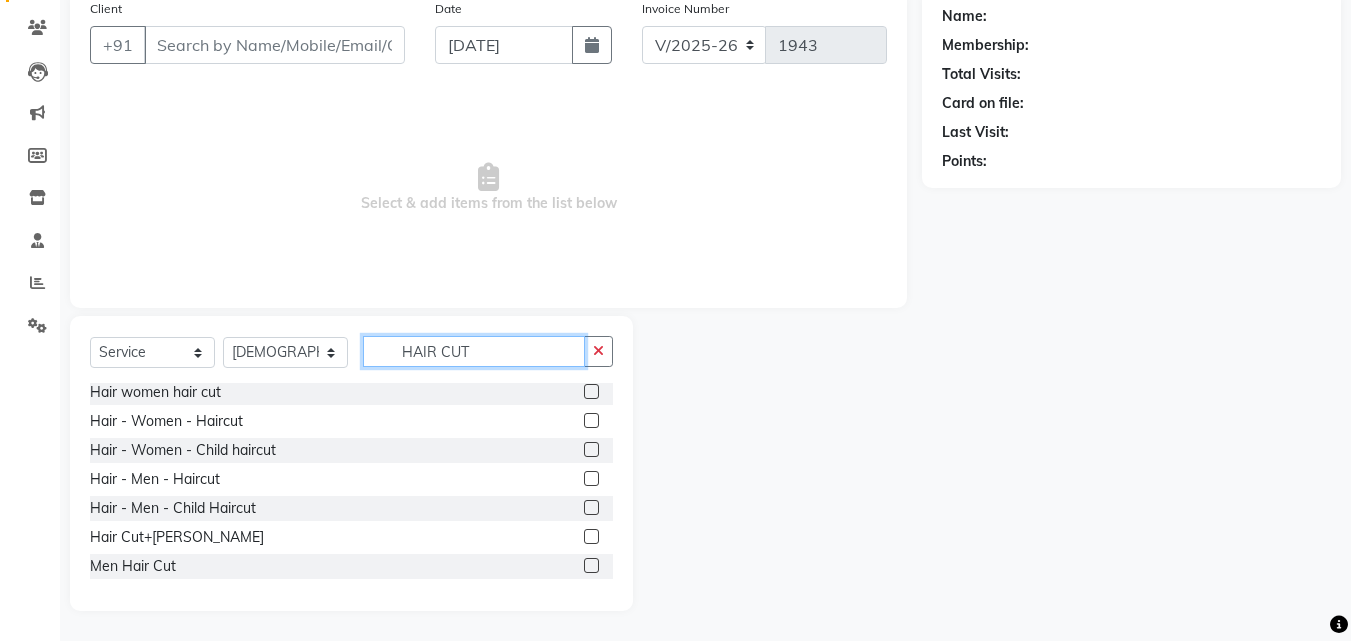 type on "HAIR CUT" 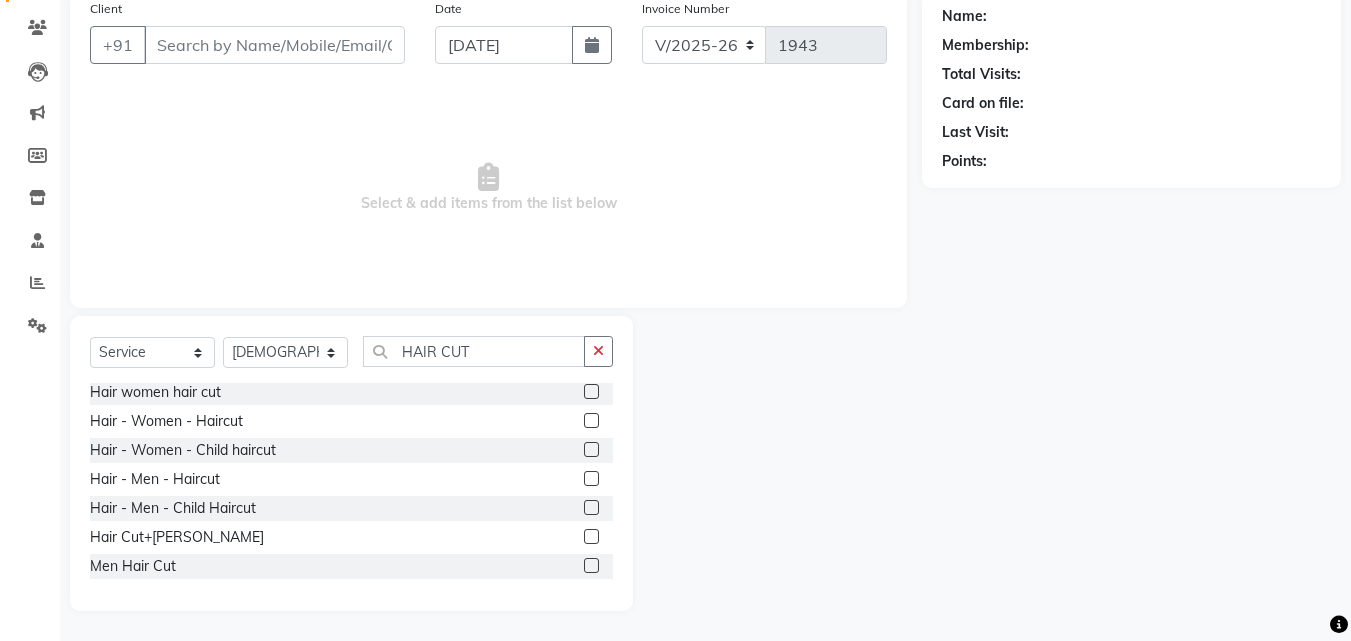 click 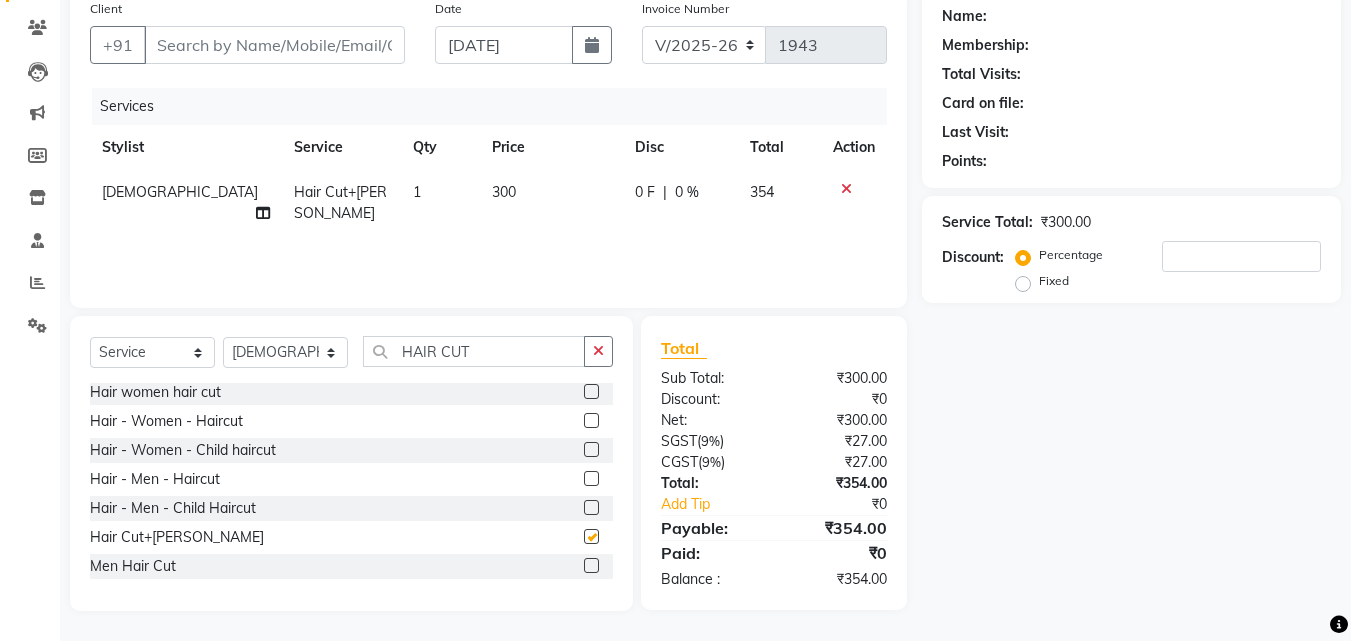 checkbox on "false" 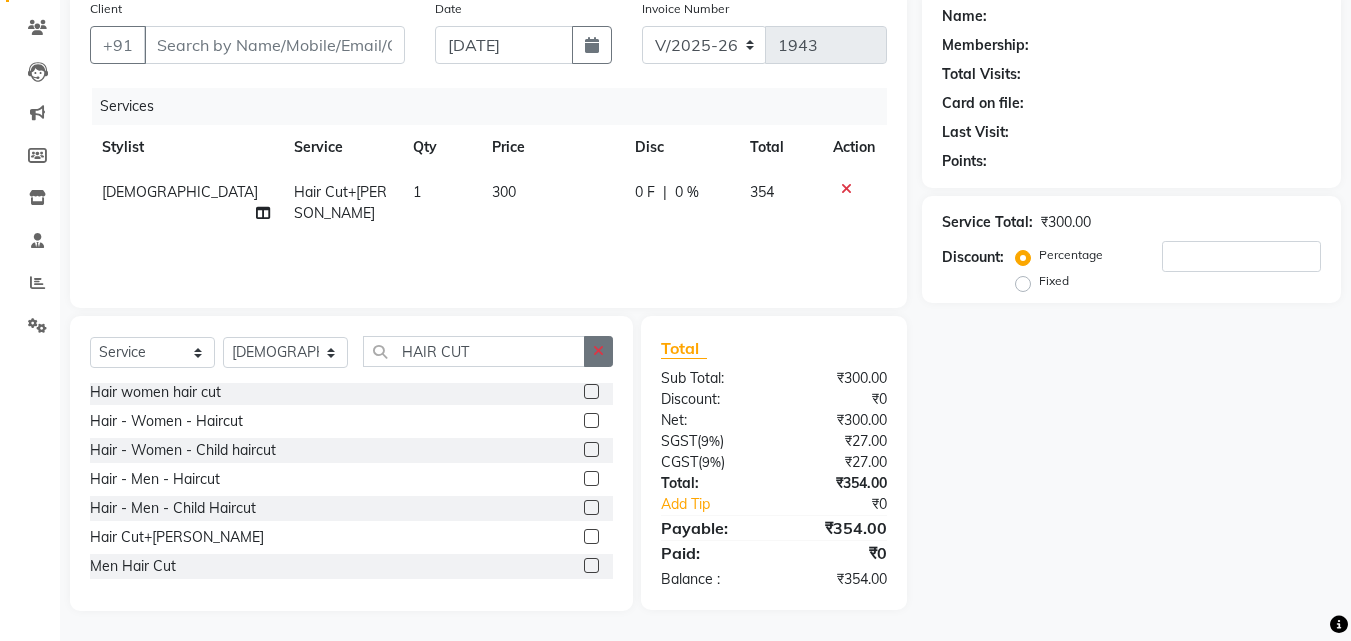 click 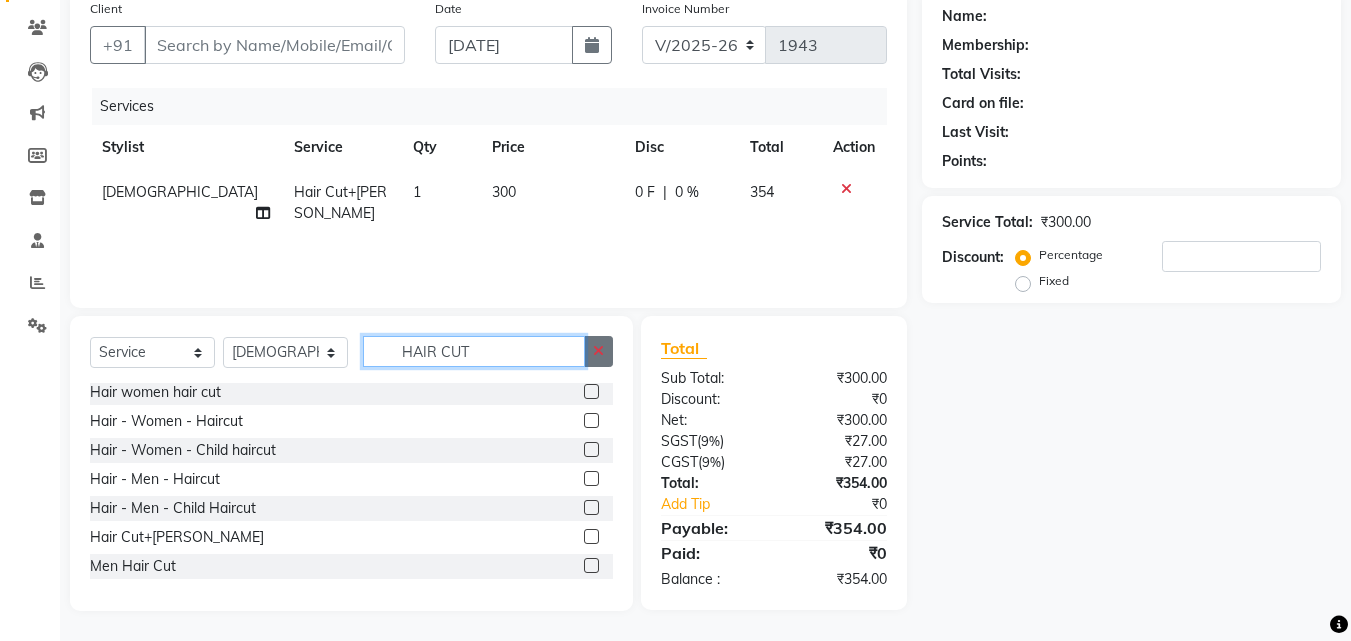 type 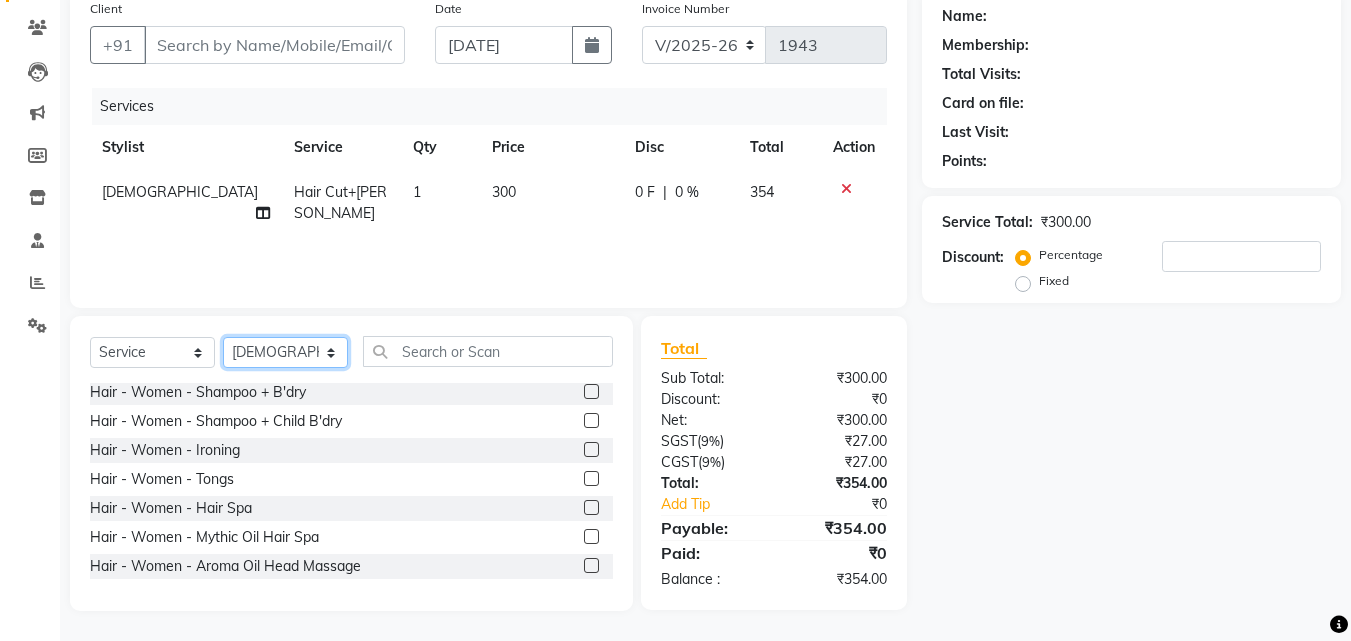 click on "Select Stylist [PERSON_NAME] [PERSON_NAME] [PERSON_NAME] [PERSON_NAME] [DEMOGRAPHIC_DATA][PERSON_NAME] Sumika Trends" 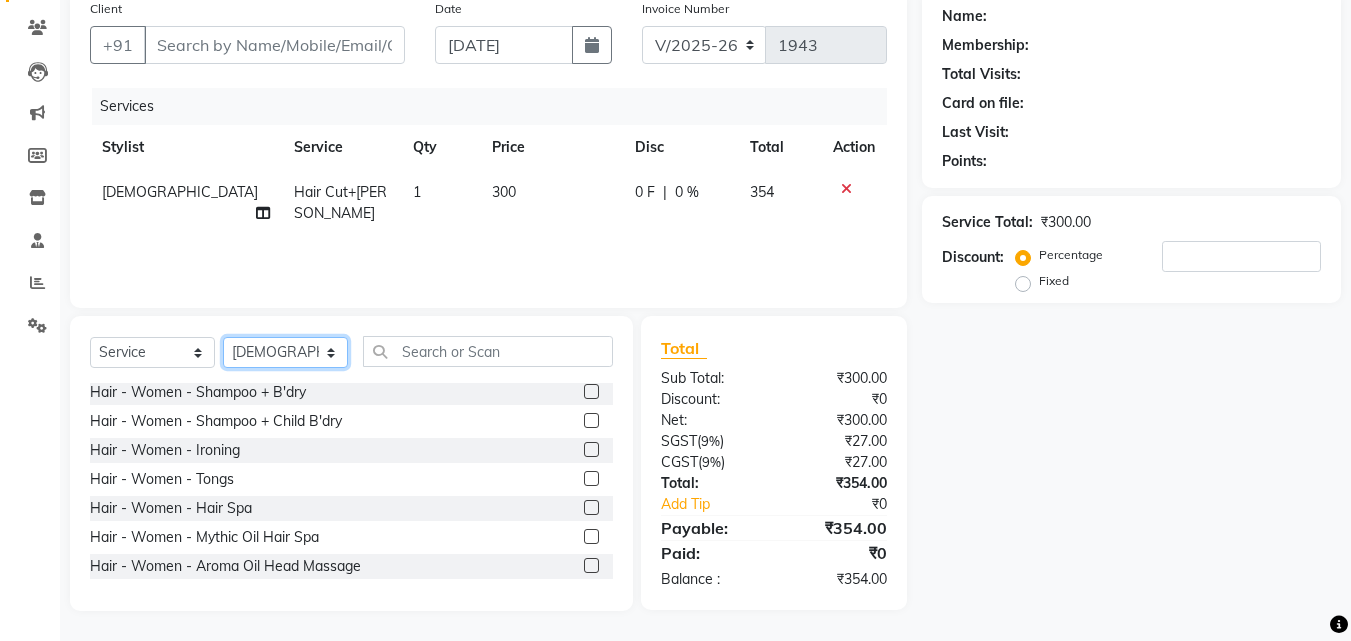select on "64189" 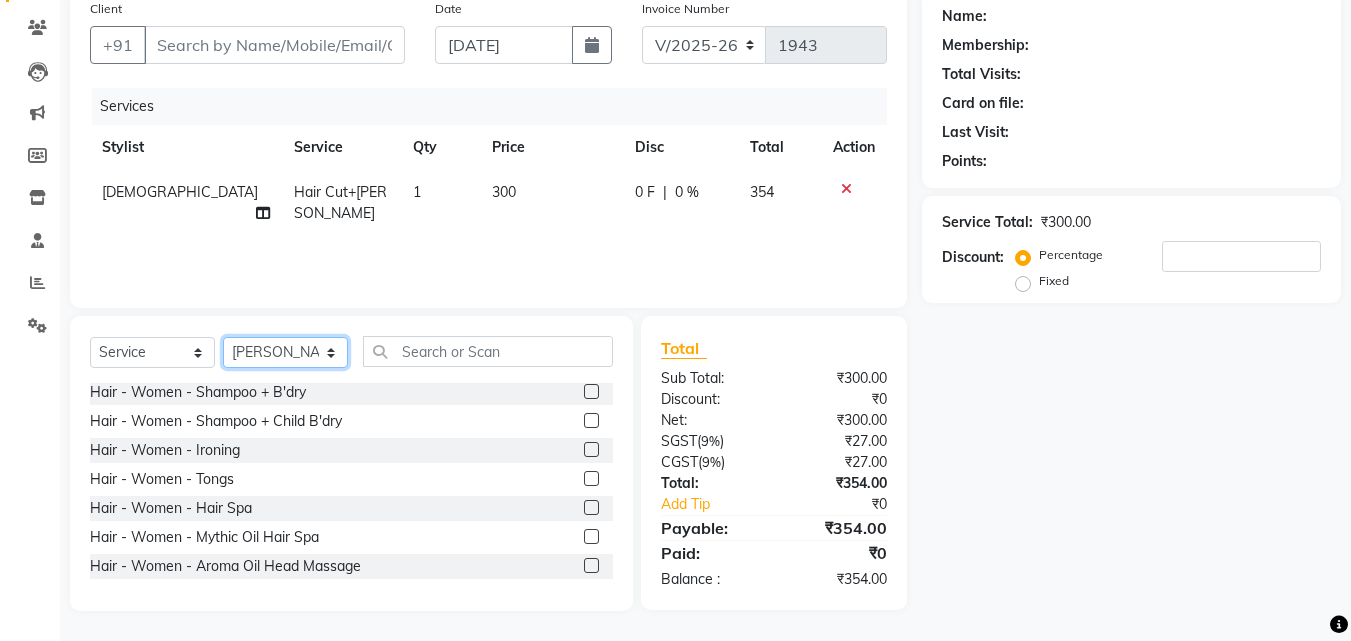 click on "Select Stylist [PERSON_NAME] [PERSON_NAME] [PERSON_NAME] [PERSON_NAME] [DEMOGRAPHIC_DATA][PERSON_NAME] Sumika Trends" 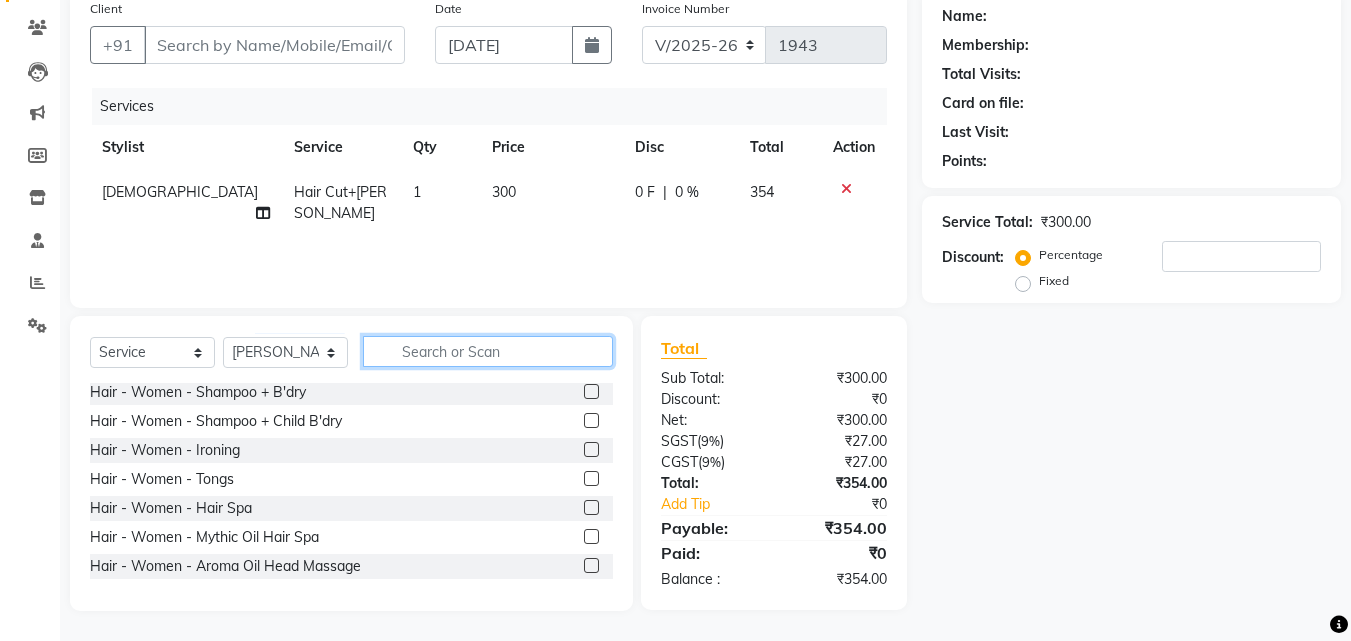click 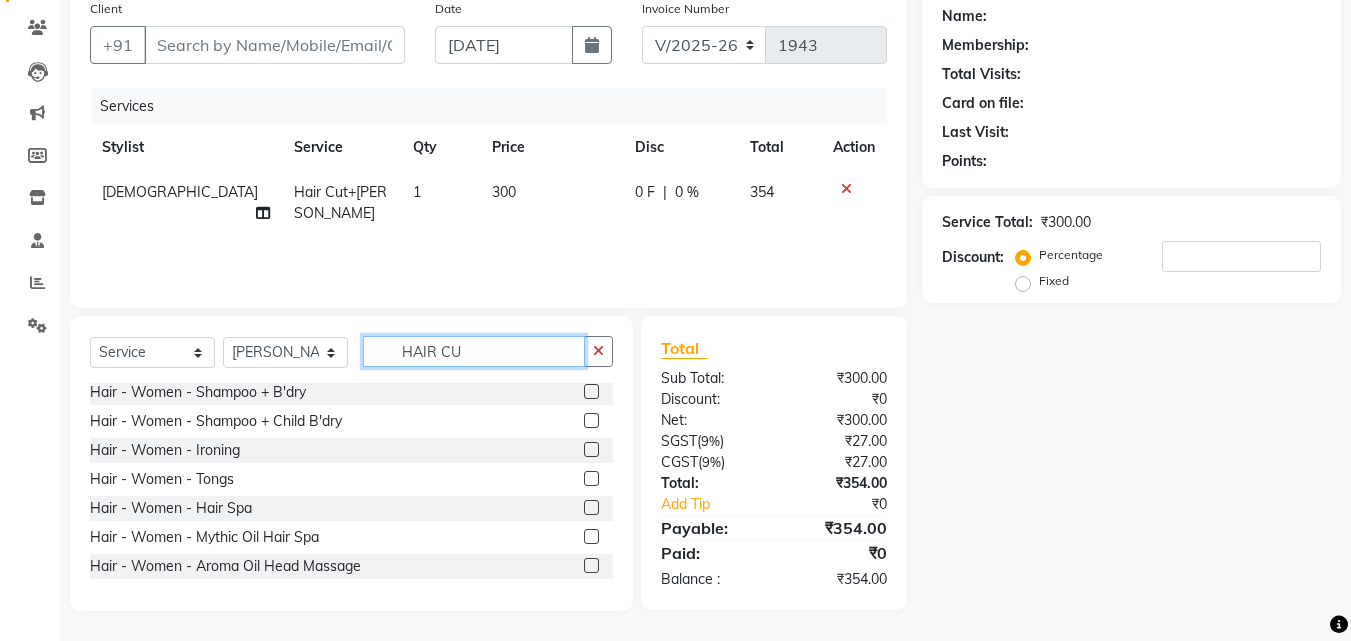 scroll, scrollTop: 32, scrollLeft: 0, axis: vertical 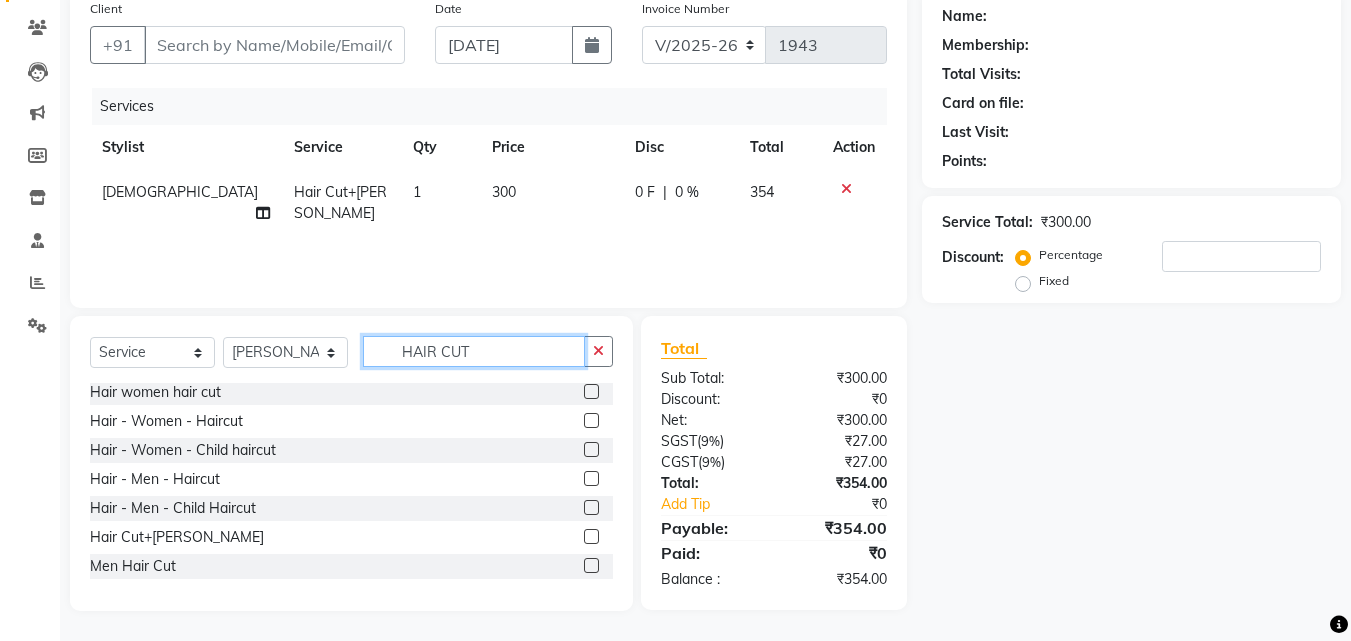 type on "HAIR CUT" 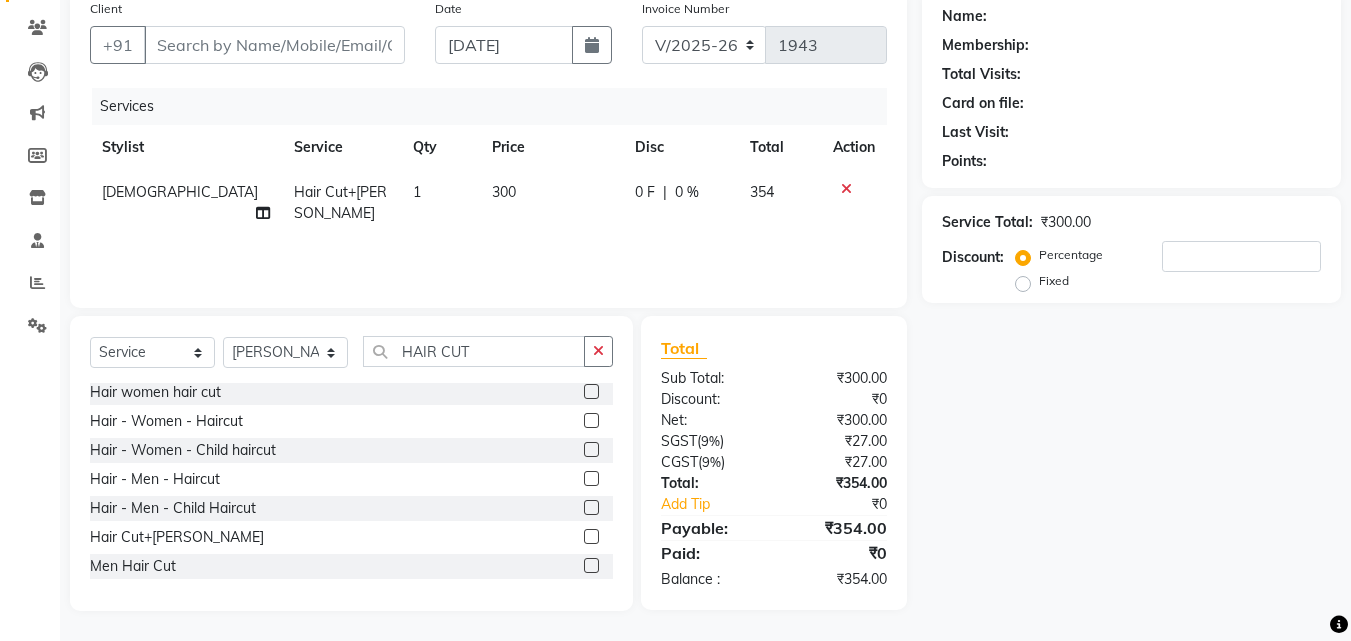 click 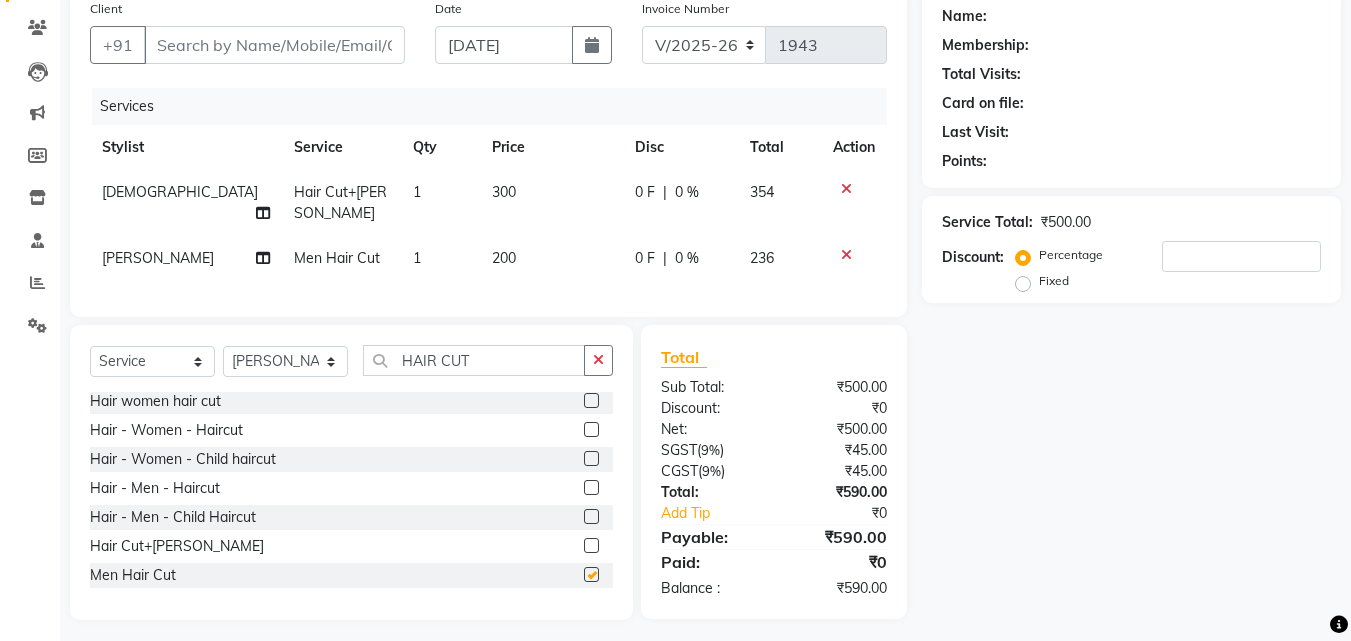 checkbox on "false" 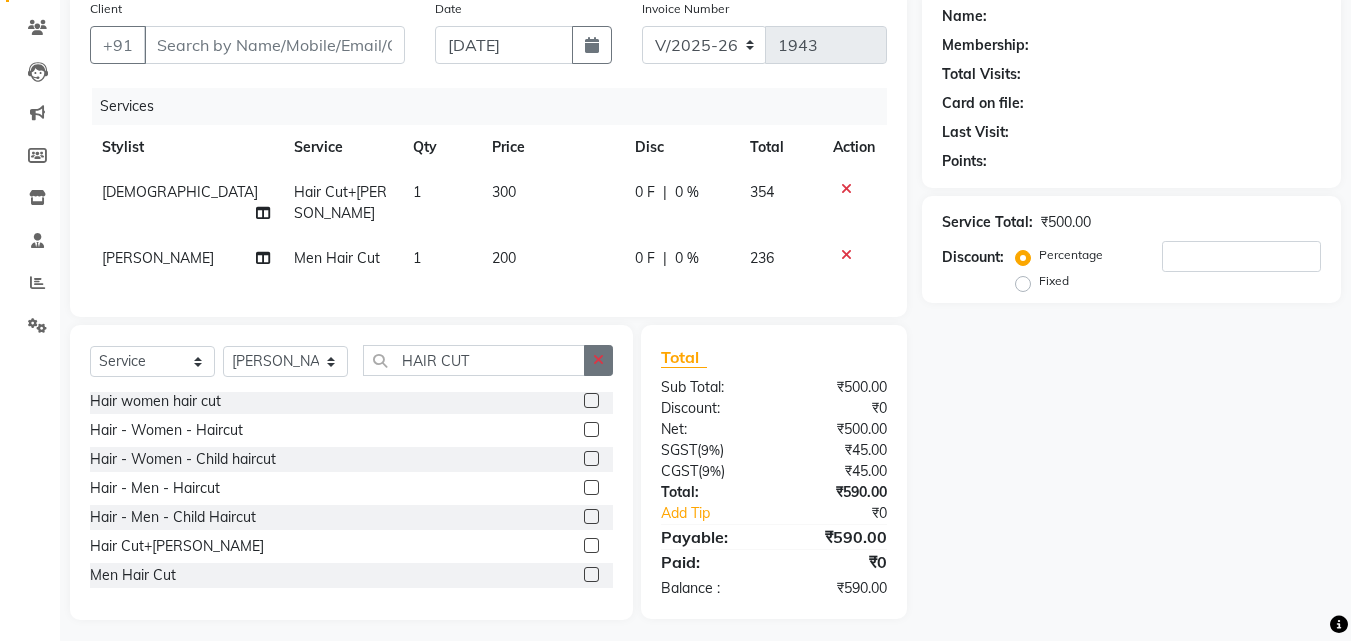 click 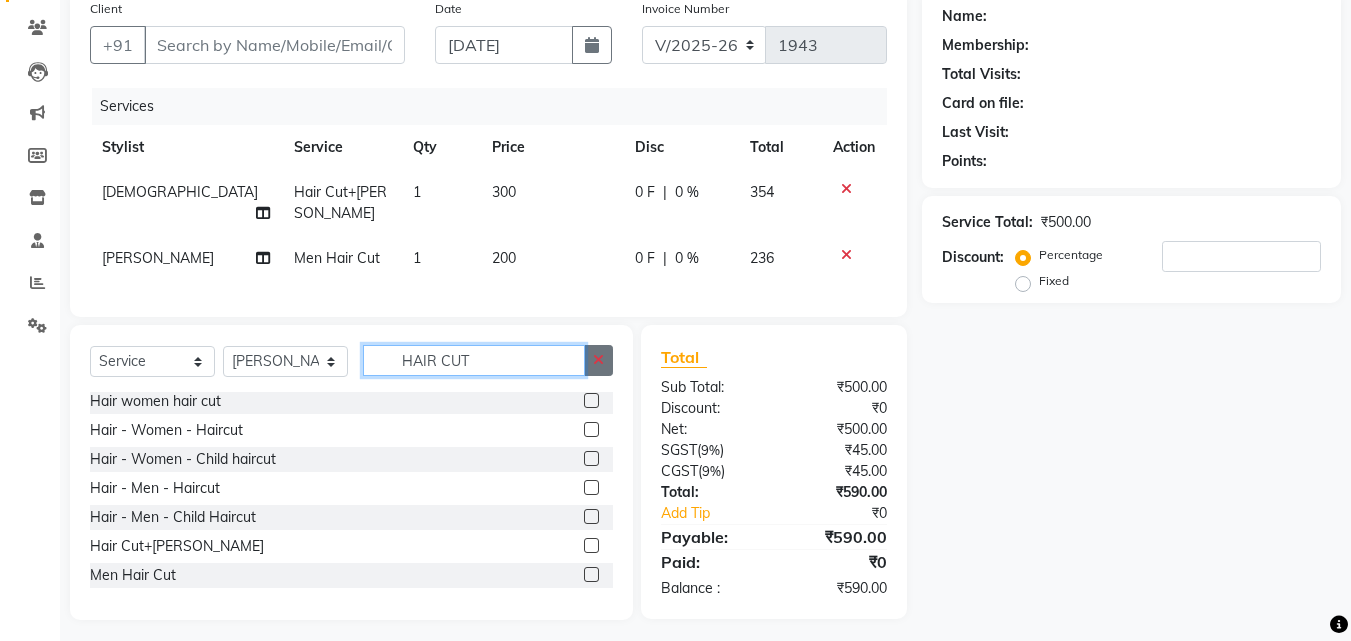 type 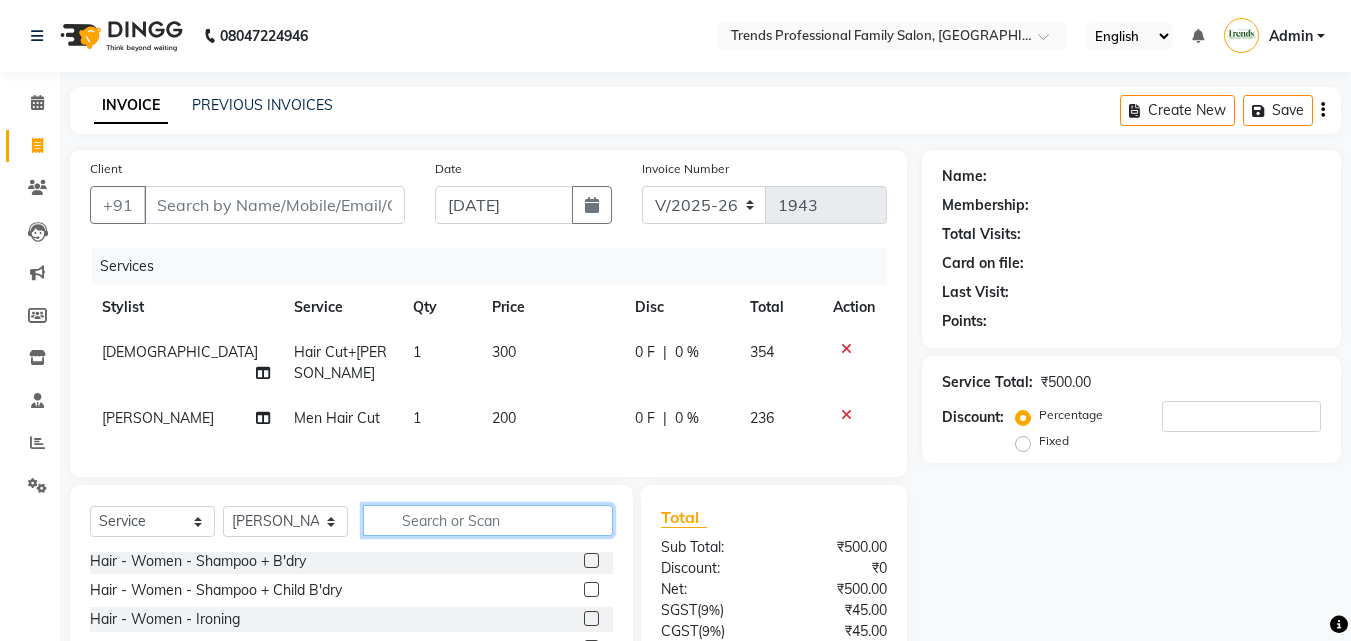 scroll, scrollTop: 184, scrollLeft: 0, axis: vertical 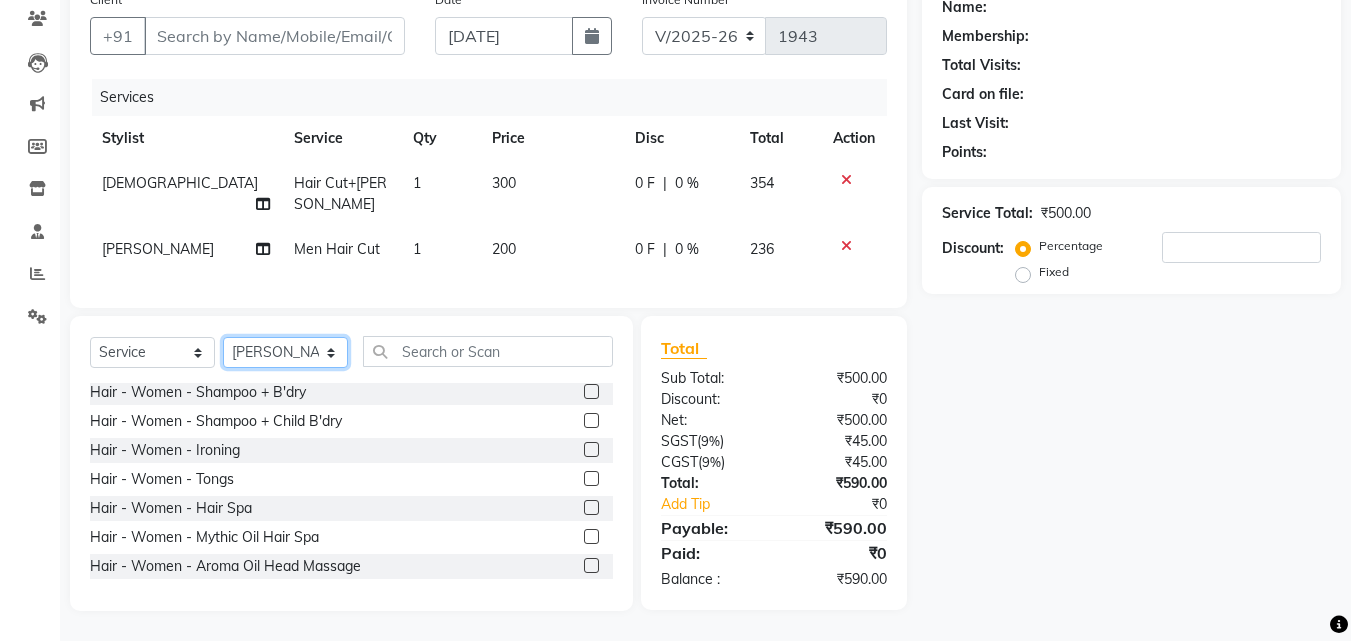 click on "Select Stylist [PERSON_NAME] [PERSON_NAME] [PERSON_NAME] [PERSON_NAME] [DEMOGRAPHIC_DATA][PERSON_NAME] Sumika Trends" 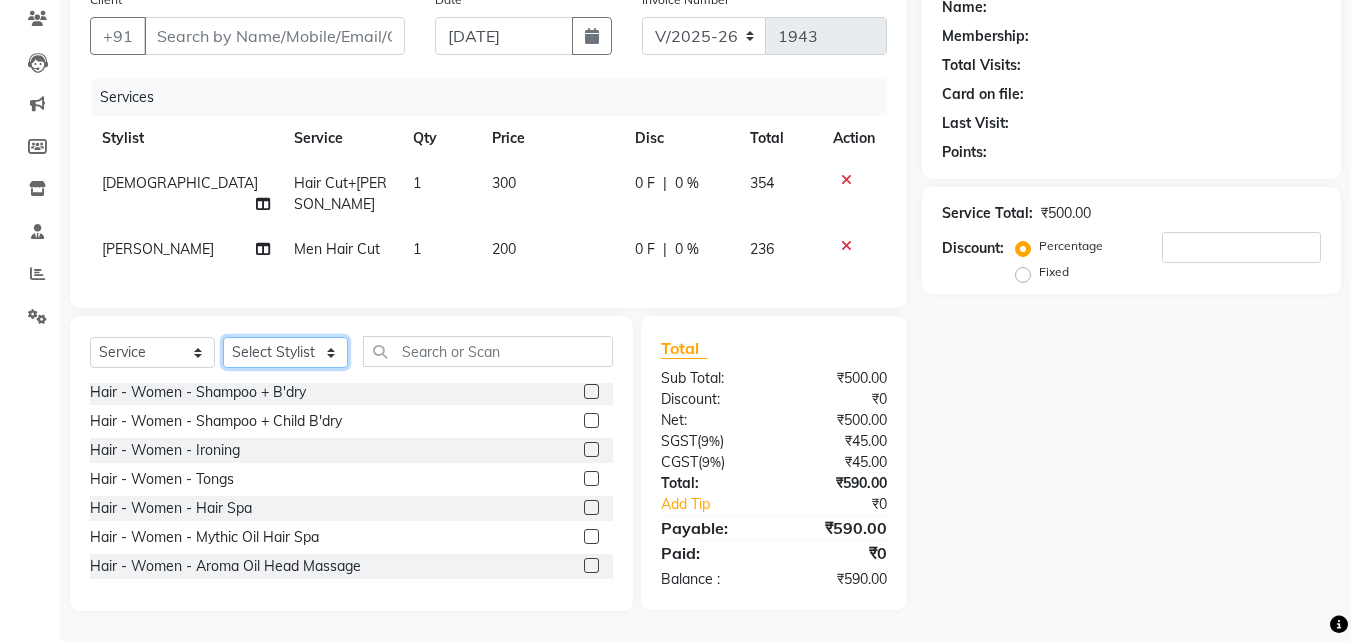 click on "Select Stylist [PERSON_NAME] [PERSON_NAME] [PERSON_NAME] [PERSON_NAME] [DEMOGRAPHIC_DATA][PERSON_NAME] Sumika Trends" 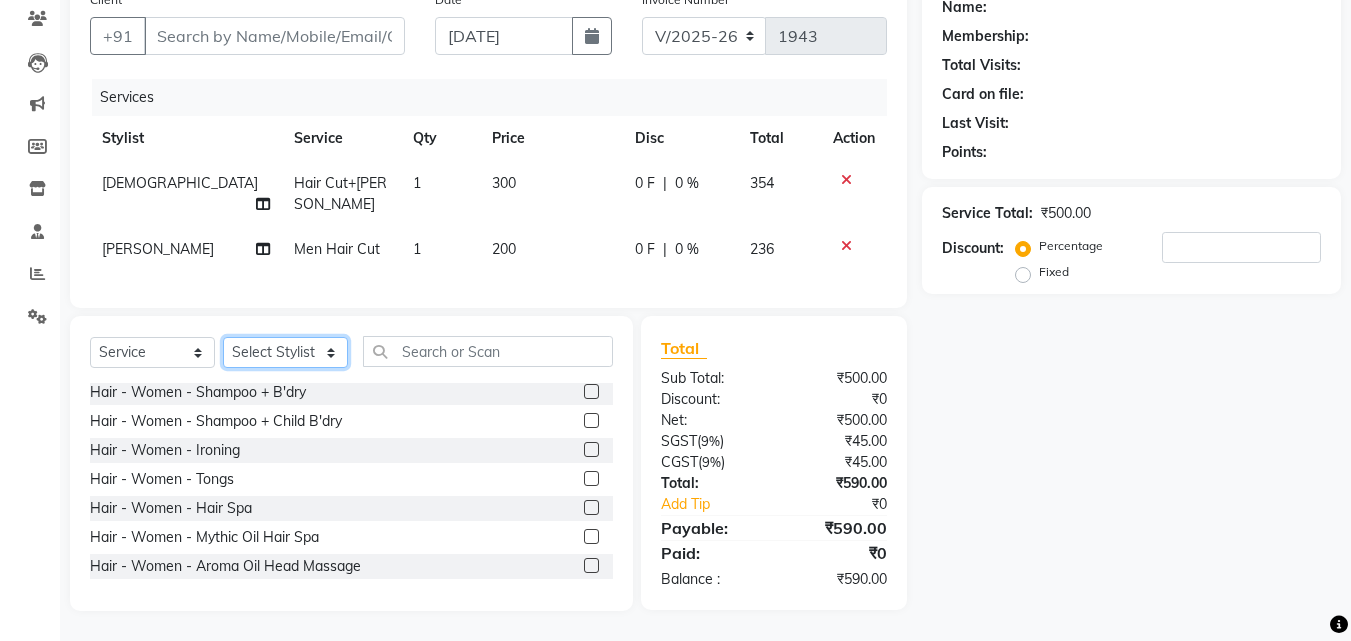 scroll, scrollTop: 0, scrollLeft: 0, axis: both 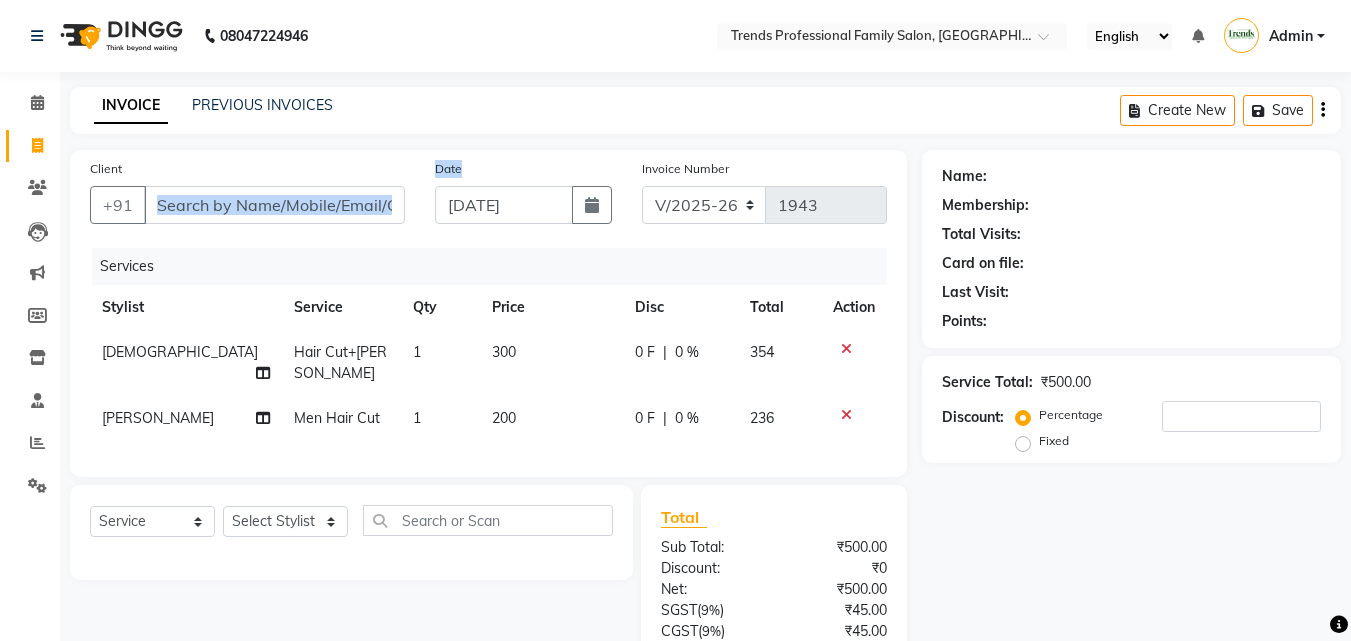 drag, startPoint x: 410, startPoint y: 169, endPoint x: 561, endPoint y: 190, distance: 152.45328 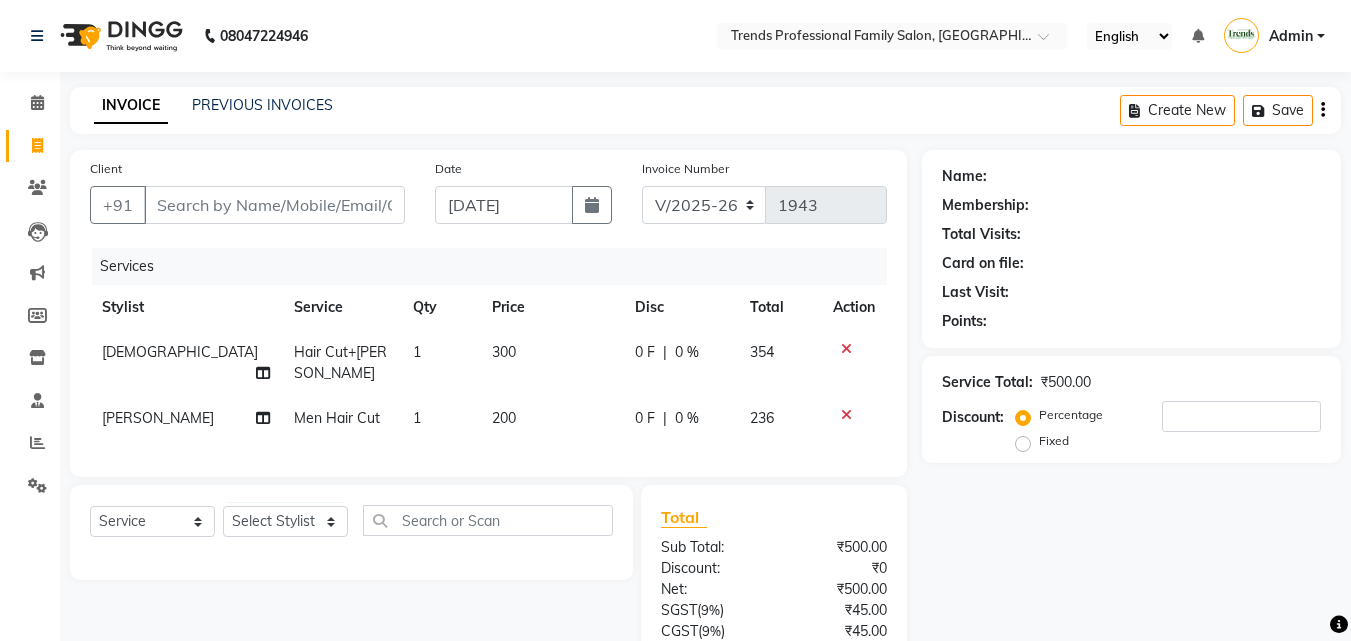 click on "08047224946 Select Location × Trends Professional Family Salon, Nelamangala English ENGLISH Español العربية मराठी हिंदी ગુજરાતી தமிழ் 中文 Notifications nothing to show Admin Manage Profile Change Password Sign out  Version:3.15.4" 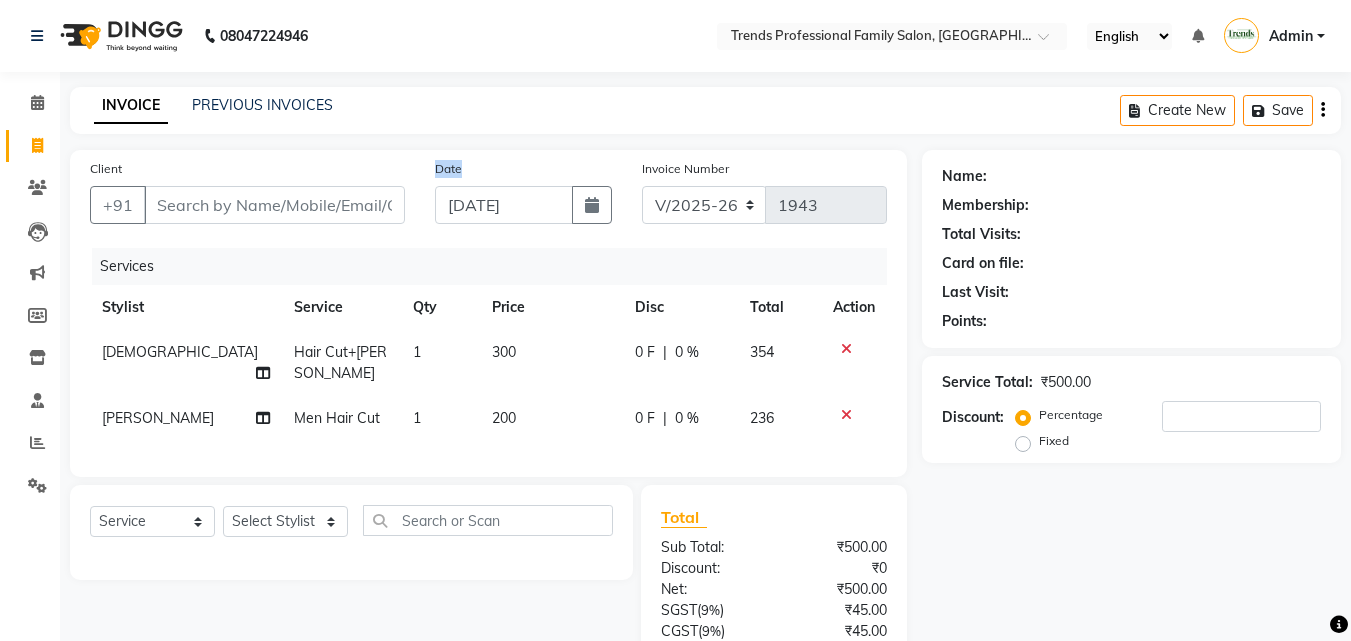 drag, startPoint x: 460, startPoint y: 179, endPoint x: 431, endPoint y: 169, distance: 30.675724 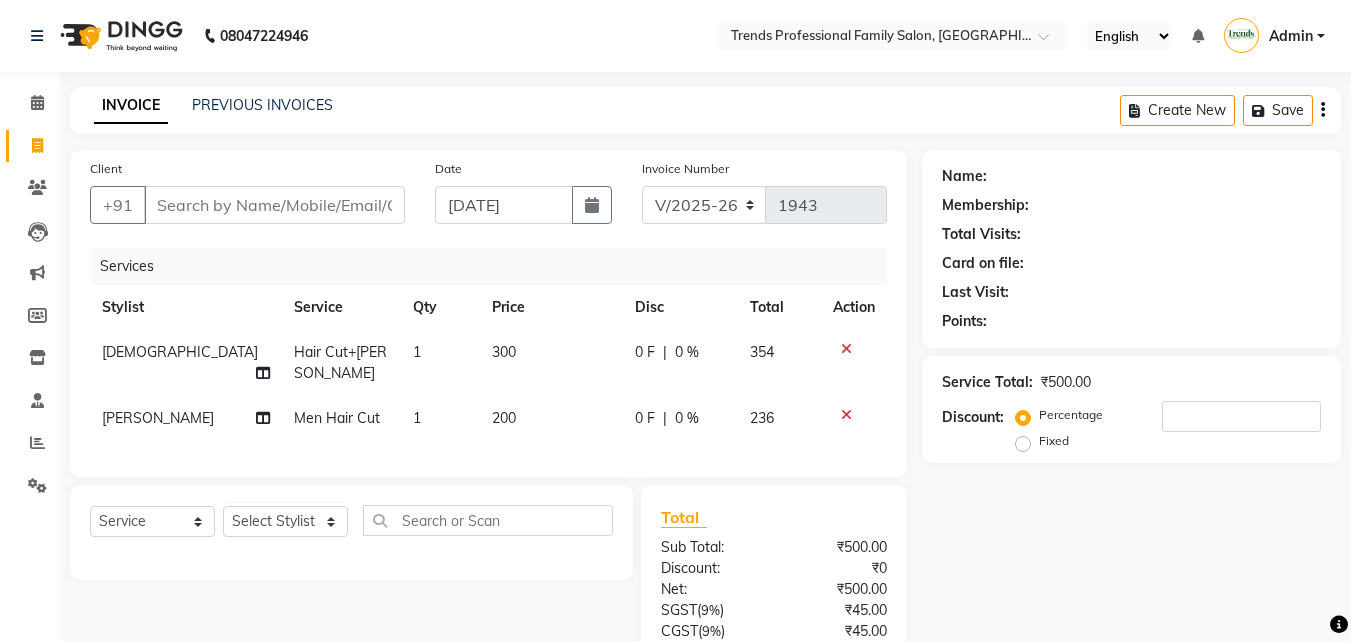 click on "INVOICE PREVIOUS INVOICES Create New   Save" 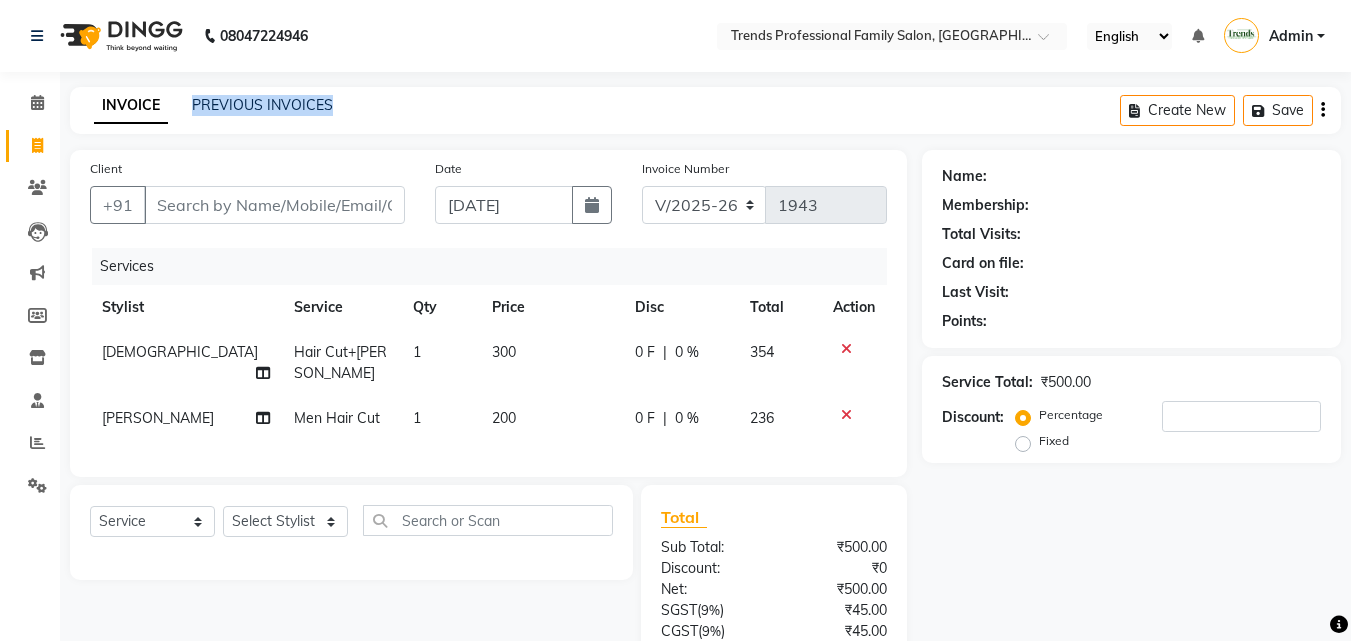 drag, startPoint x: 339, startPoint y: 106, endPoint x: 179, endPoint y: 119, distance: 160.52725 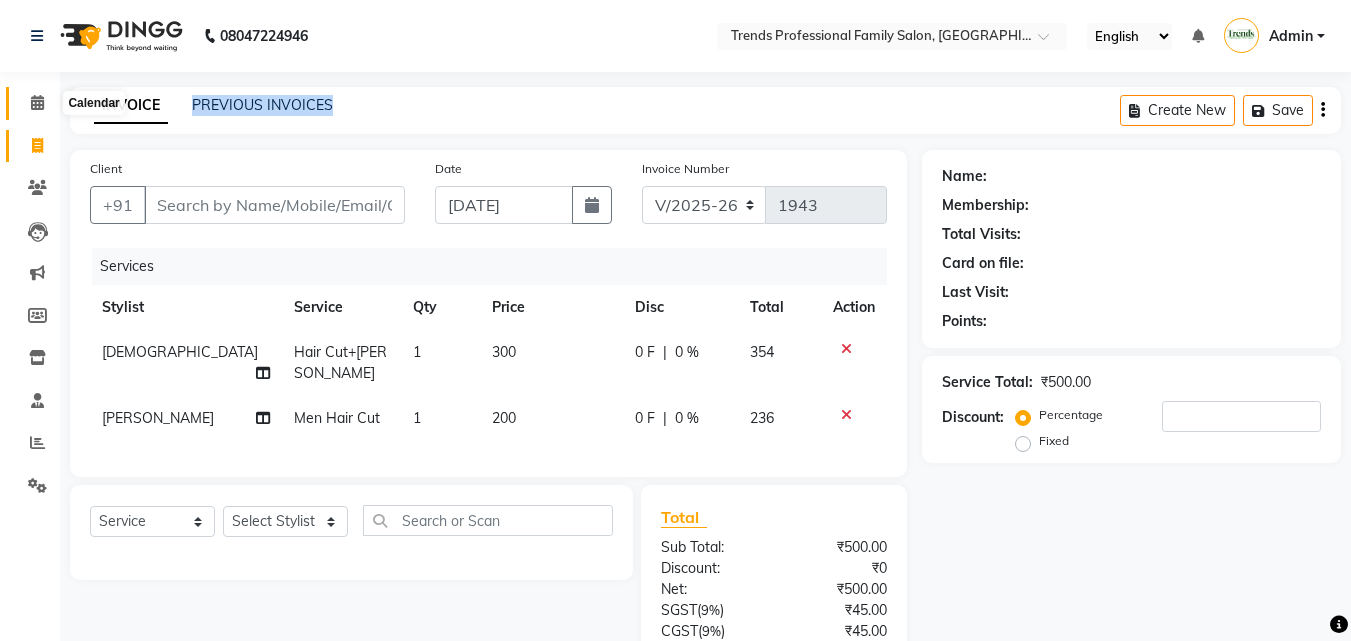 click 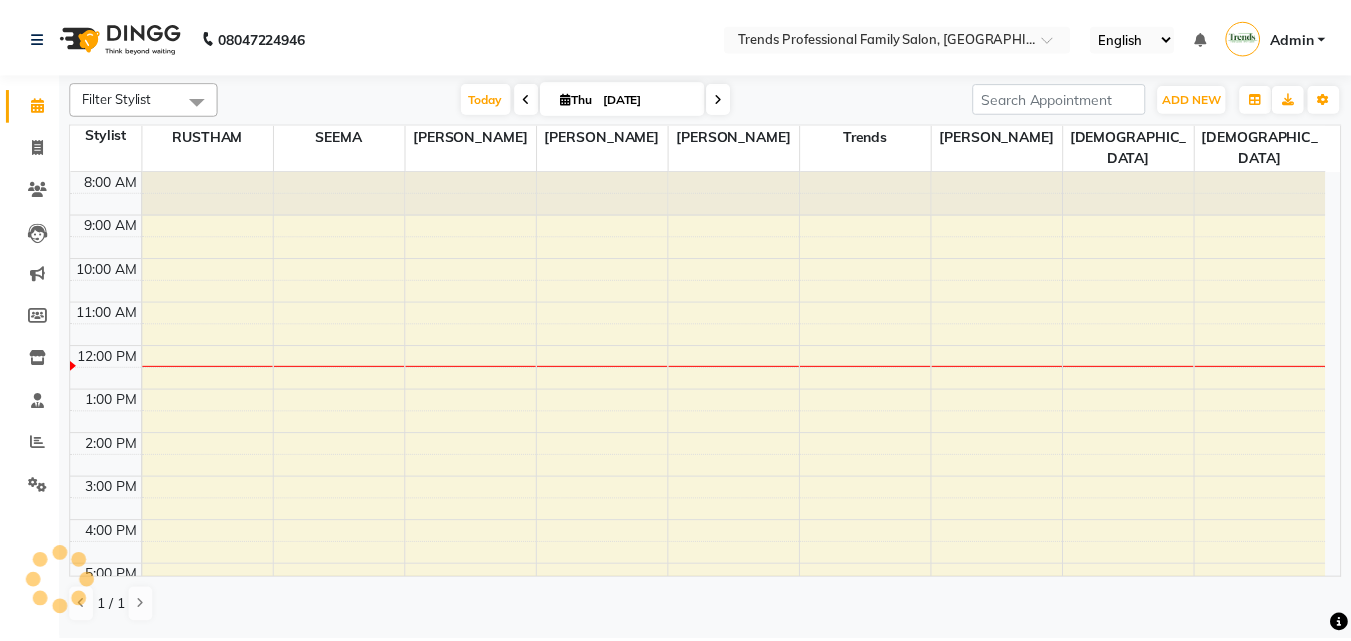scroll, scrollTop: 0, scrollLeft: 0, axis: both 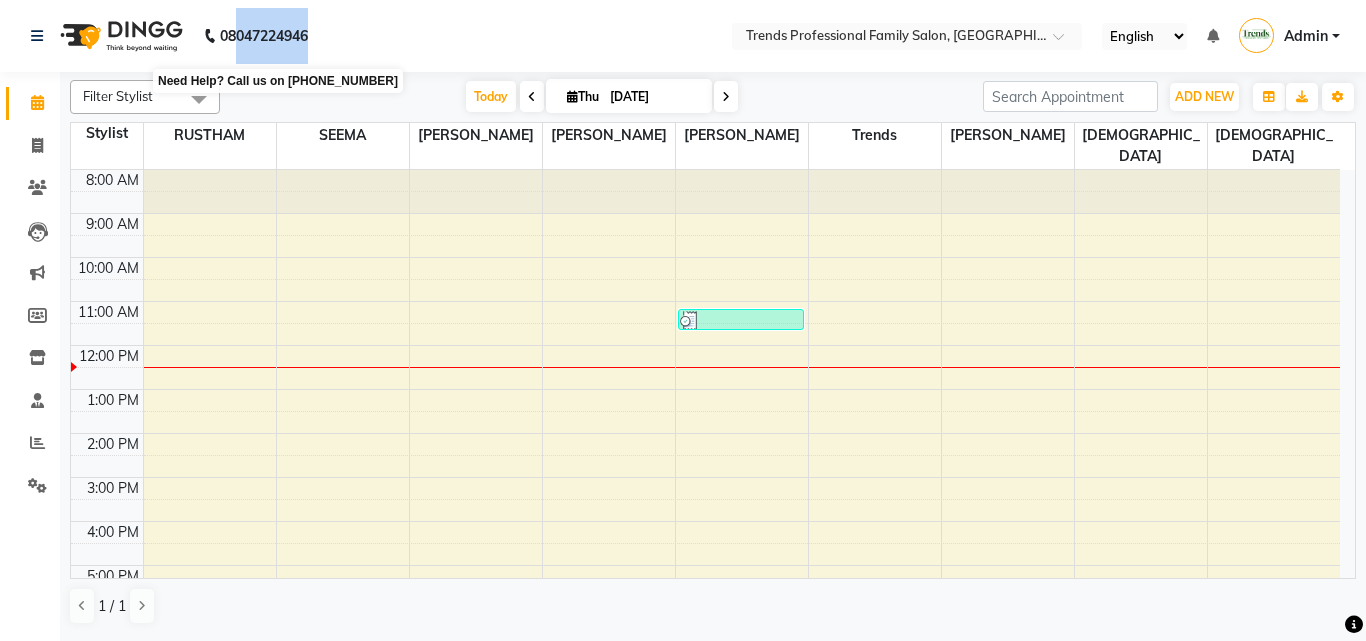 drag, startPoint x: 333, startPoint y: 29, endPoint x: 235, endPoint y: 32, distance: 98.045906 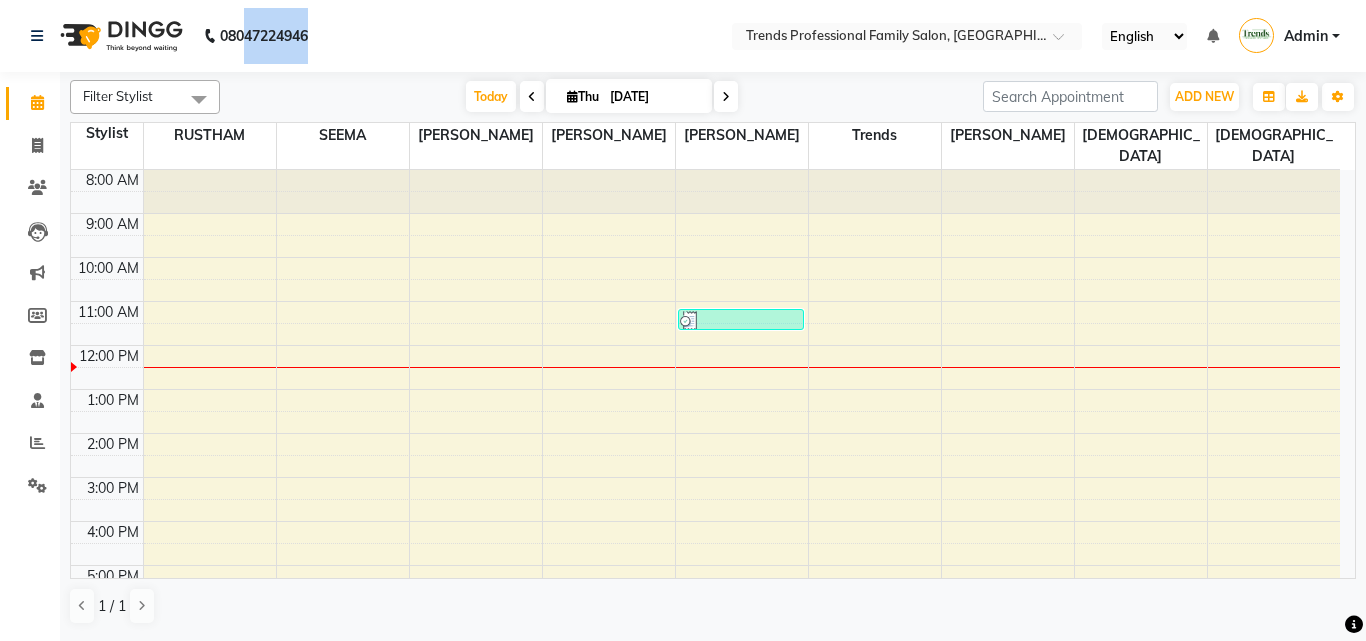 drag, startPoint x: 242, startPoint y: 37, endPoint x: 316, endPoint y: 32, distance: 74.168724 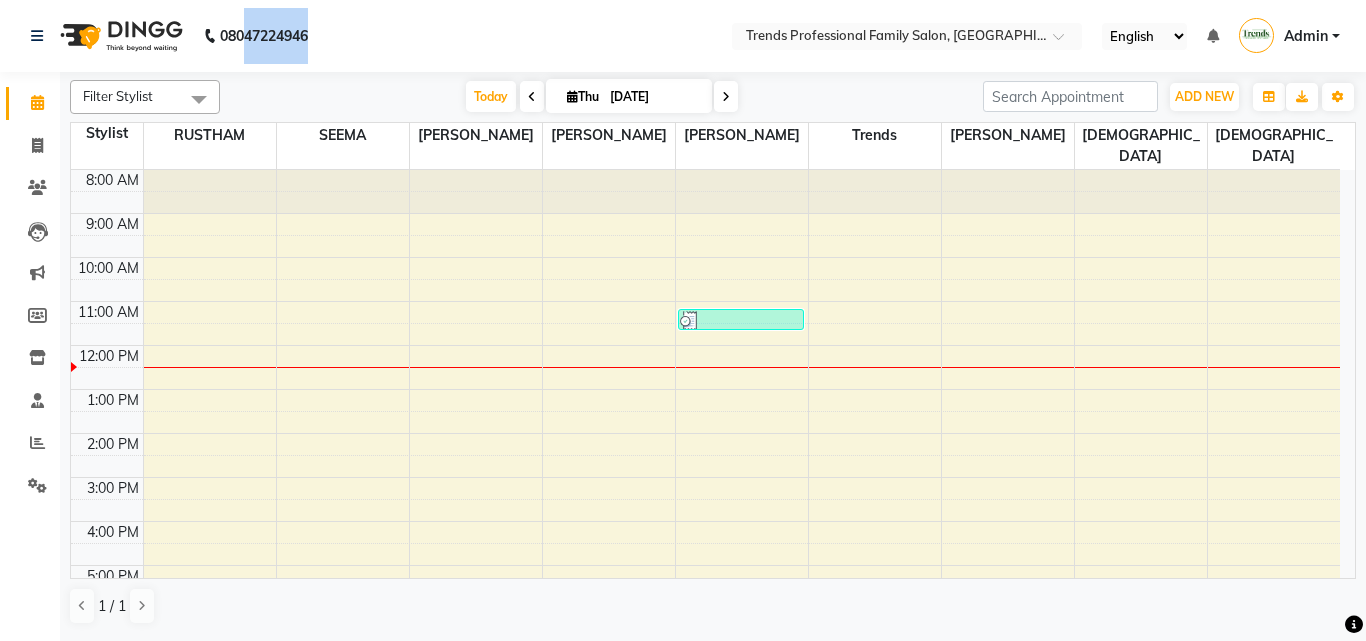 click on "08047224946 Select Location × Trends Professional Family Salon, Nelamangala English ENGLISH Español العربية मराठी हिंदी ગુજરાતી தமிழ் 中文 Notifications nothing to show Admin Manage Profile Change Password Sign out  Version:3.15.4" 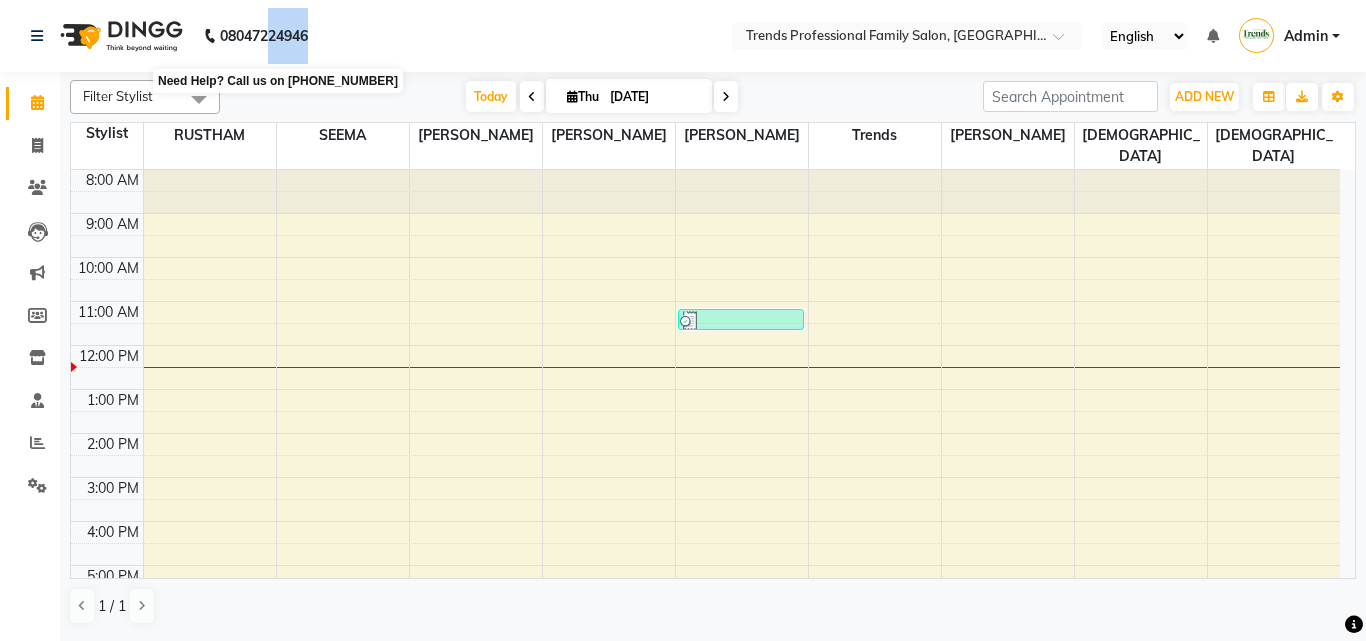 drag, startPoint x: 316, startPoint y: 33, endPoint x: 271, endPoint y: 33, distance: 45 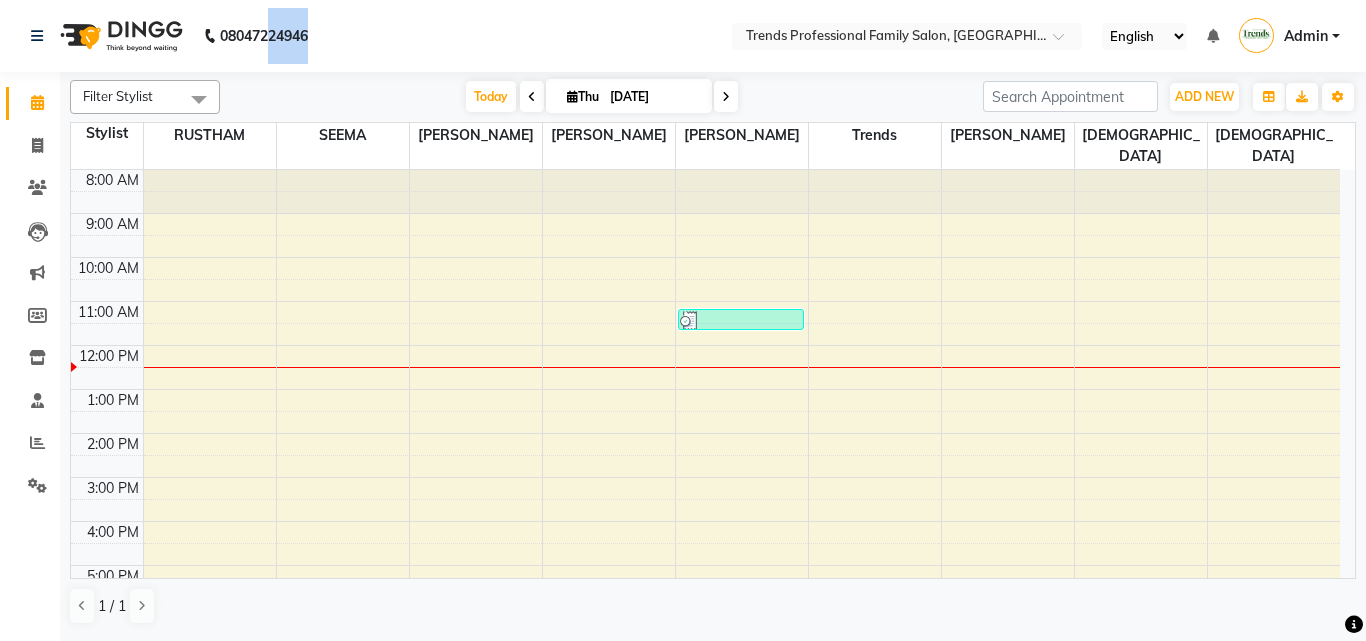 click on "08047224946" 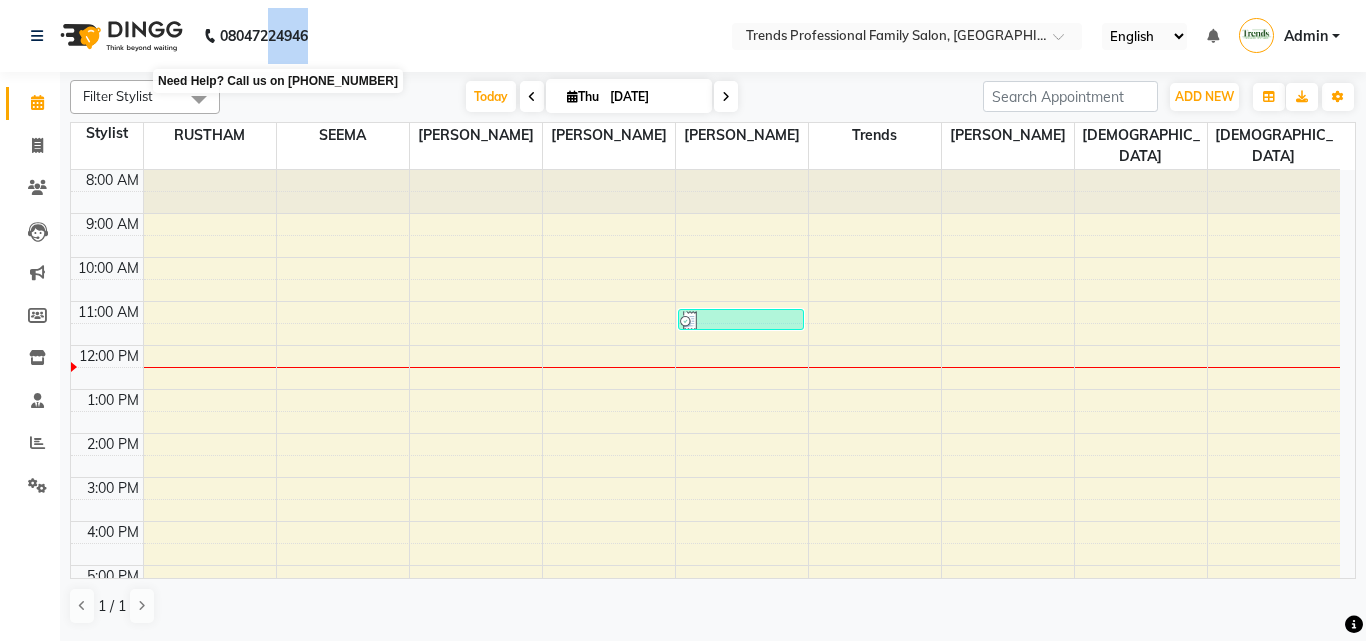 drag, startPoint x: 316, startPoint y: 28, endPoint x: 267, endPoint y: 33, distance: 49.25444 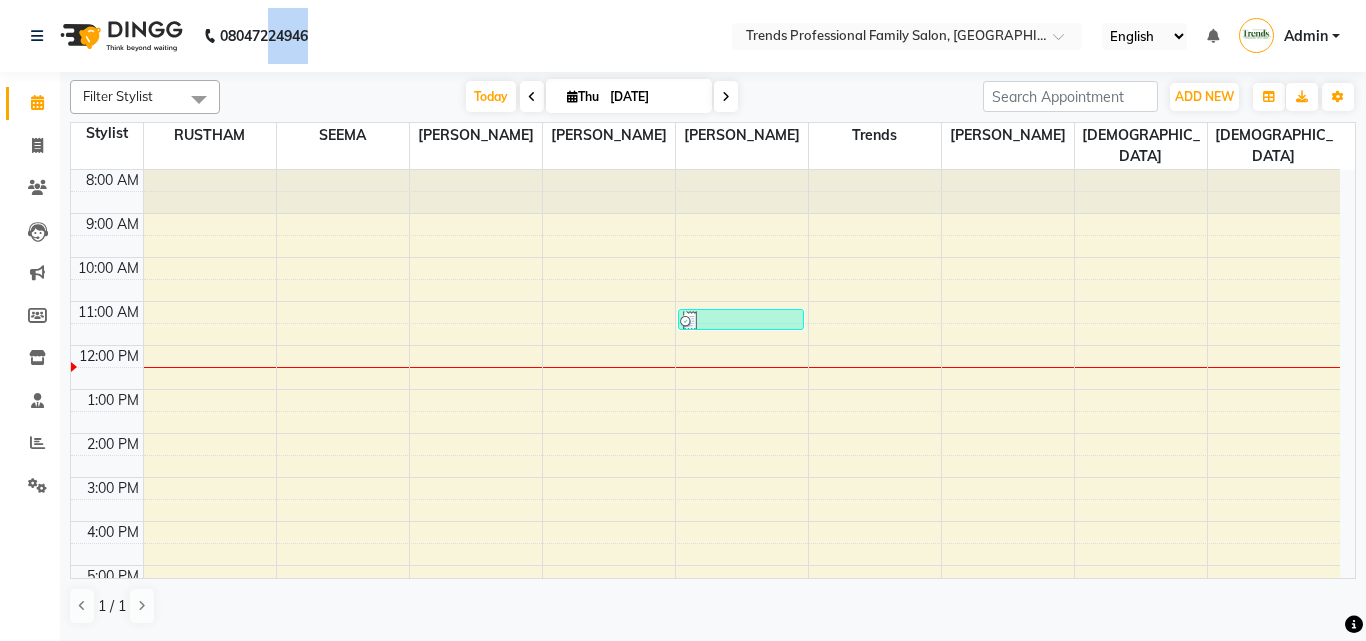 click on "08047224946" 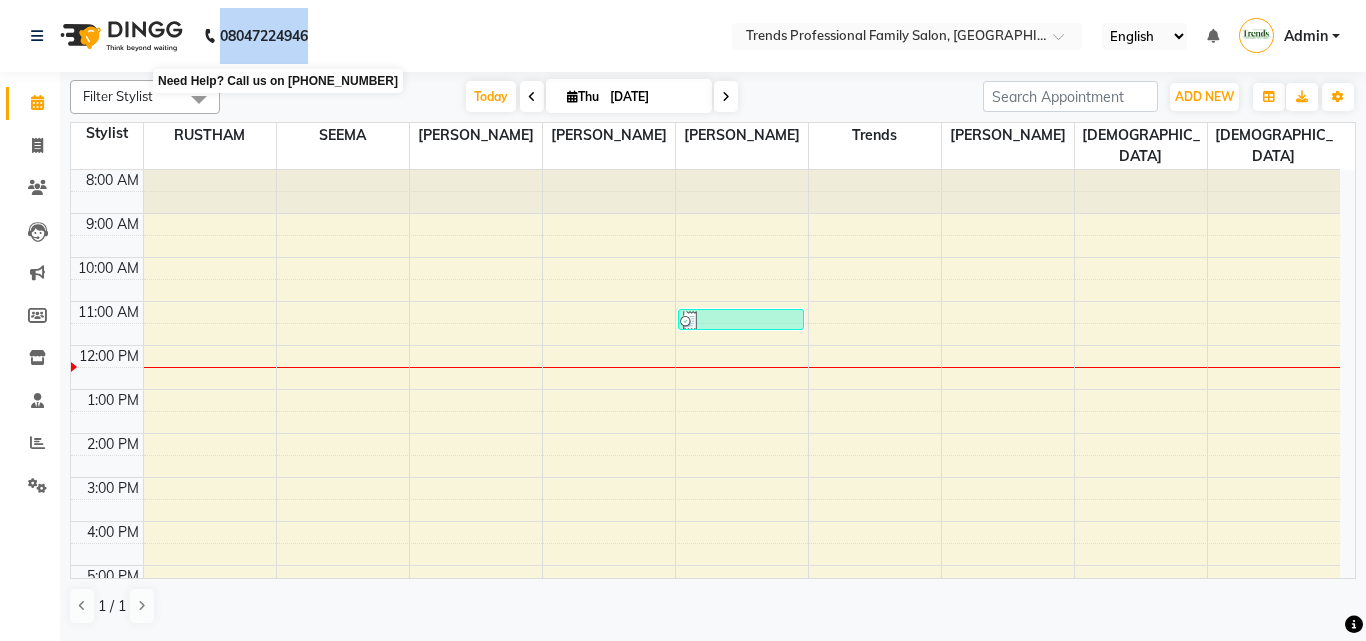 drag, startPoint x: 363, startPoint y: 19, endPoint x: 221, endPoint y: 25, distance: 142.12671 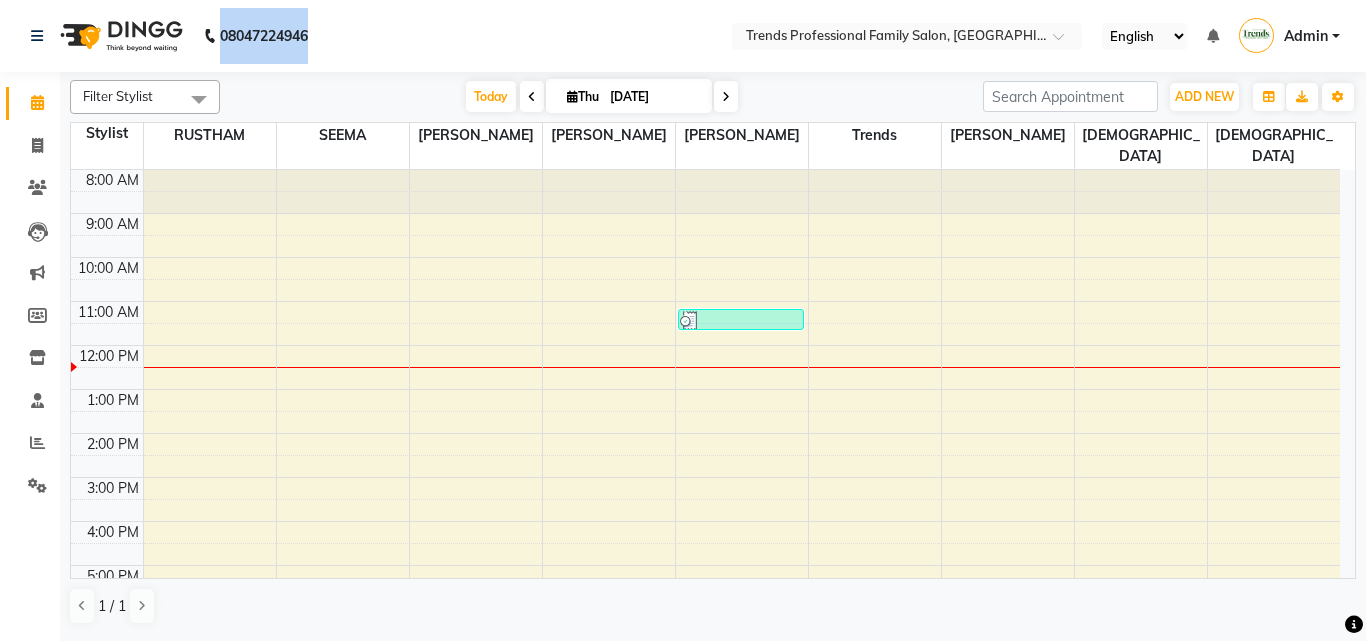 click on "08047224946" 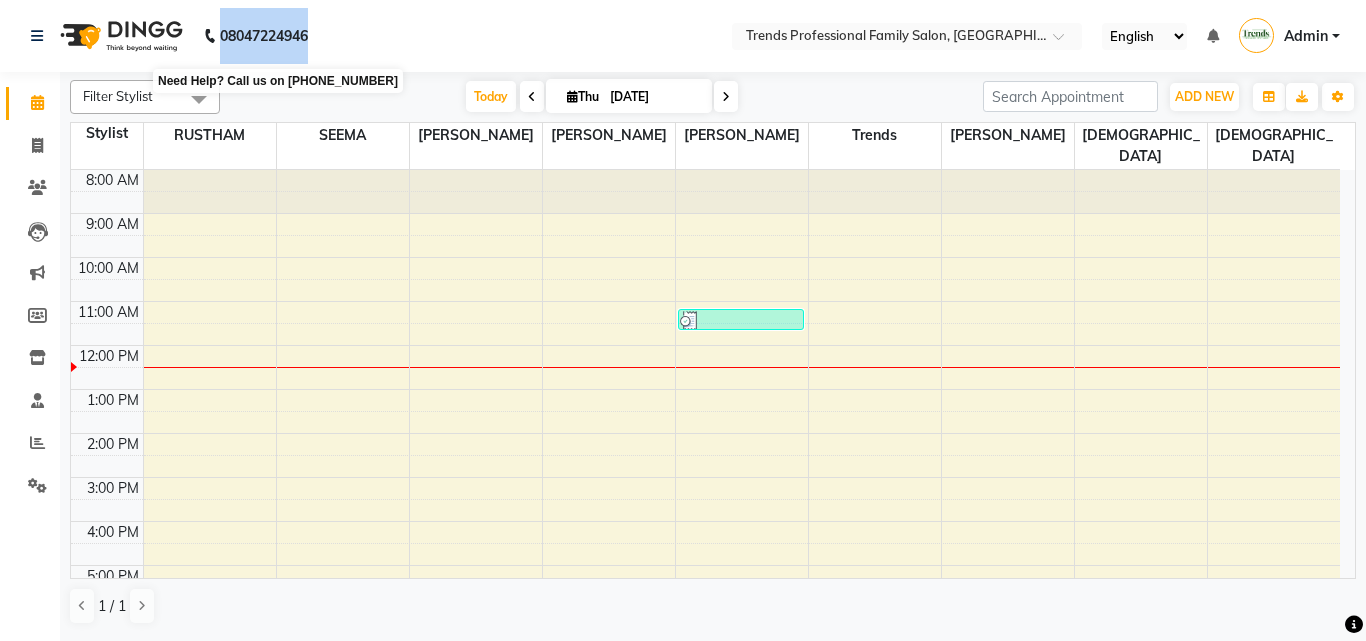 drag, startPoint x: 327, startPoint y: 27, endPoint x: 223, endPoint y: 27, distance: 104 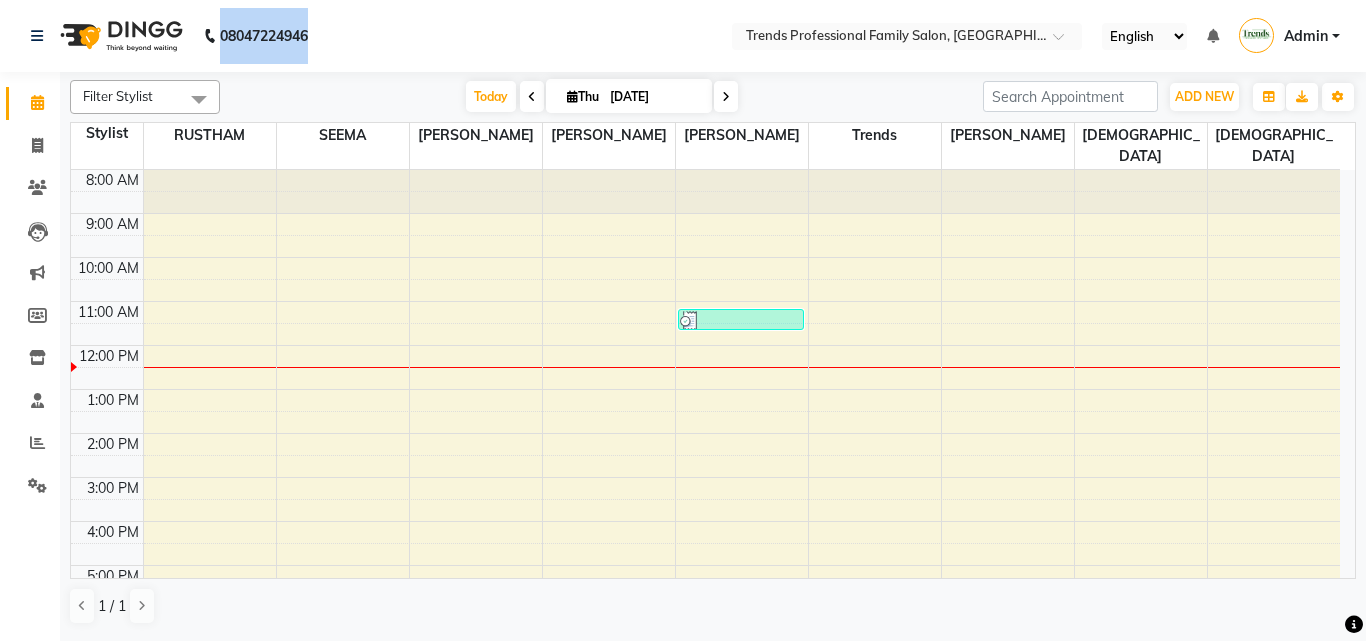 click on "08047224946 Select Location × Trends Professional Family Salon, Nelamangala English ENGLISH Español العربية मराठी हिंदी ગુજરાતી தமிழ் 中文 Notifications nothing to show Admin Manage Profile Change Password Sign out  Version:3.15.4" 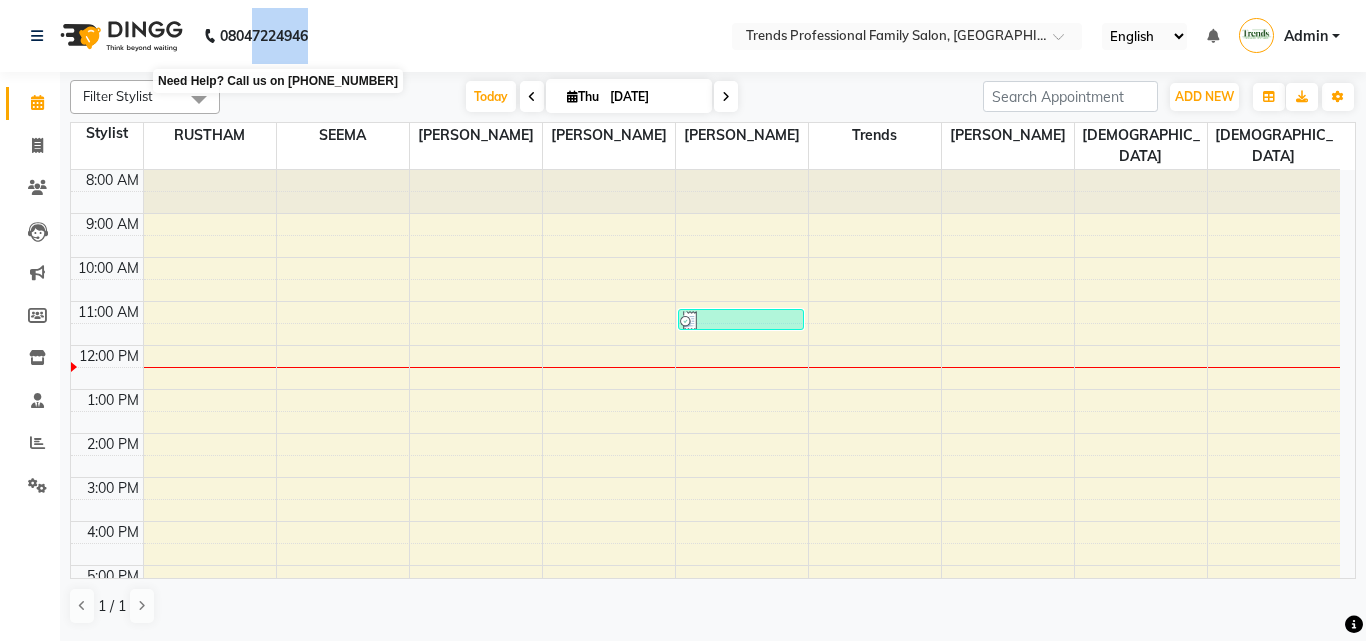 drag, startPoint x: 345, startPoint y: 24, endPoint x: 252, endPoint y: 23, distance: 93.00538 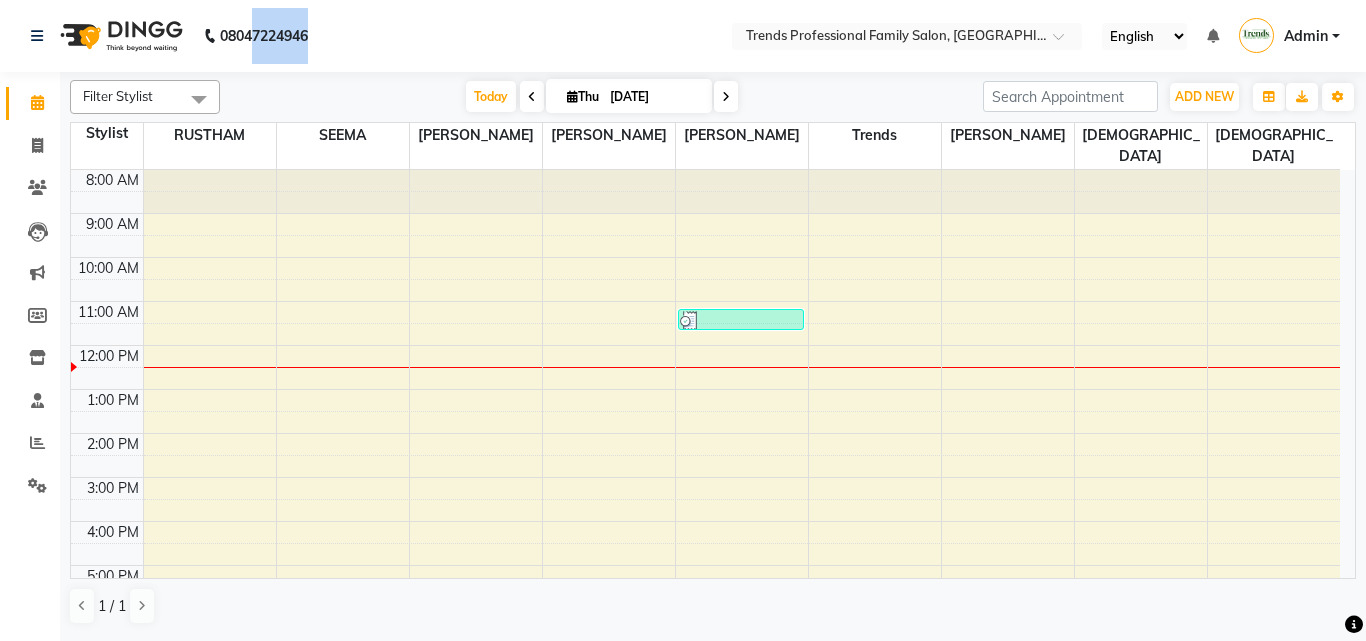 click on "08047224946 Select Location × Trends Professional Family Salon, Nelamangala English ENGLISH Español العربية मराठी हिंदी ગુજરાતી தமிழ் 中文 Notifications nothing to show Admin Manage Profile Change Password Sign out  Version:3.15.4" 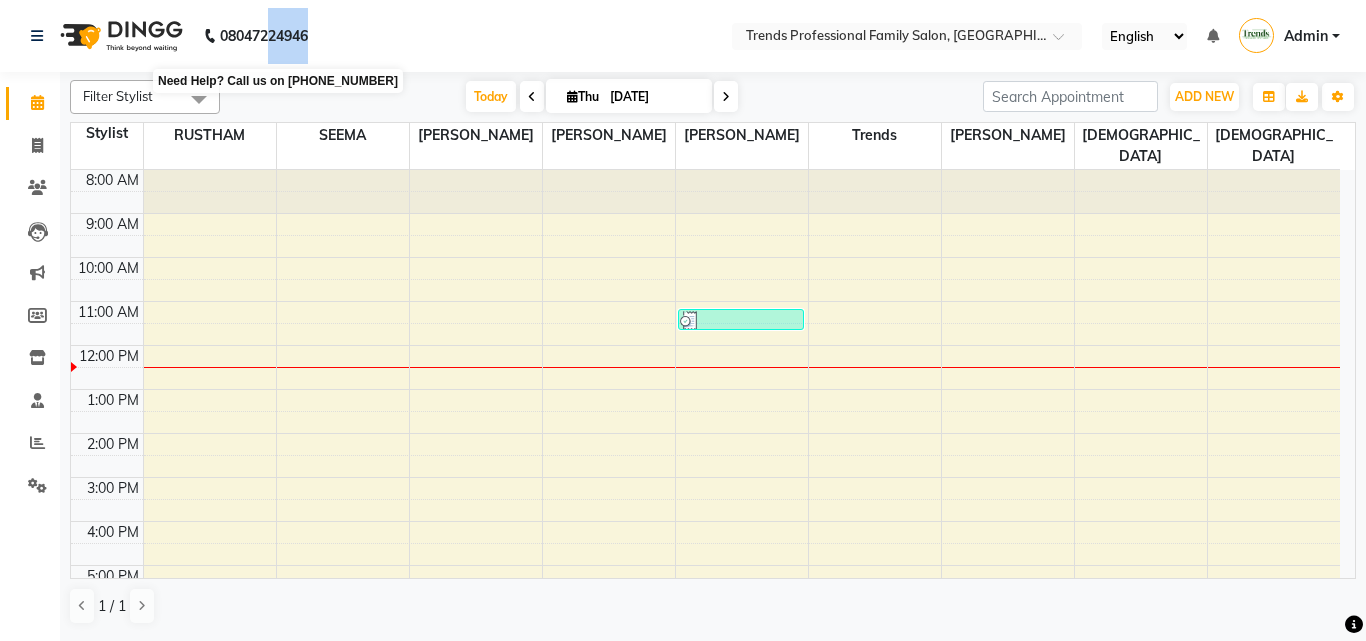 drag, startPoint x: 324, startPoint y: 30, endPoint x: 267, endPoint y: 31, distance: 57.00877 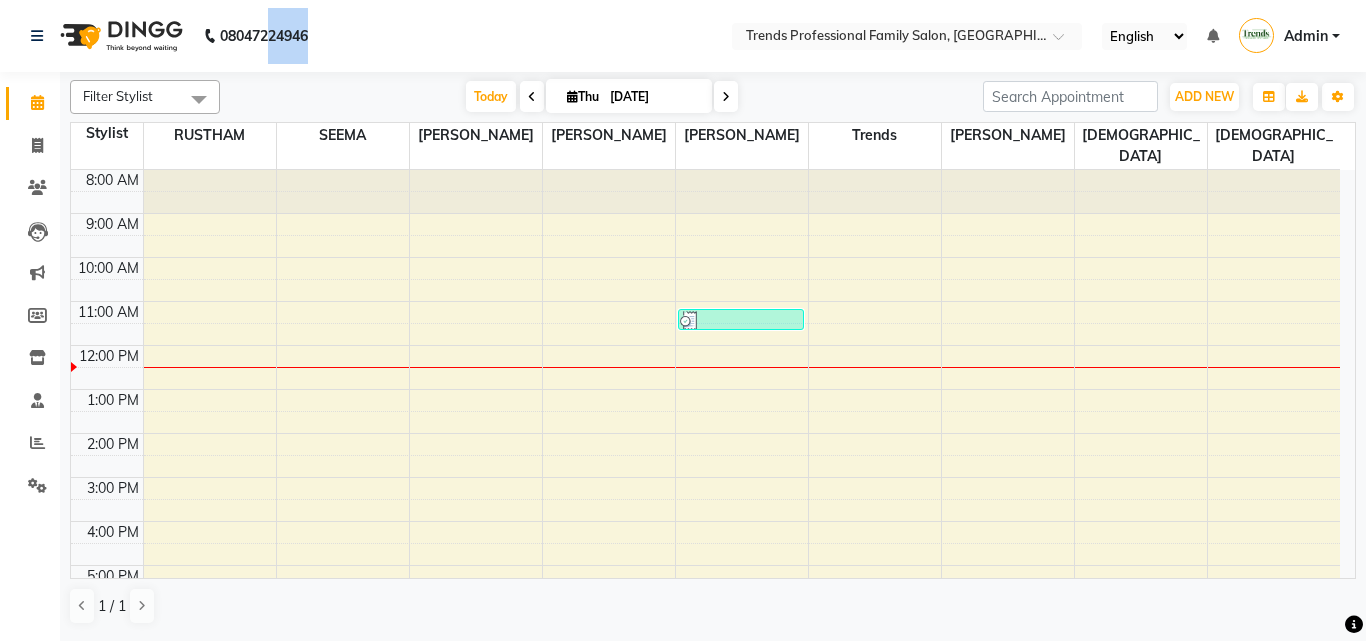 click on "08047224946 Select Location × Trends Professional Family Salon, Nelamangala English ENGLISH Español العربية मराठी हिंदी ગુજરાતી தமிழ் 中文 Notifications nothing to show Admin Manage Profile Change Password Sign out  Version:3.15.4" 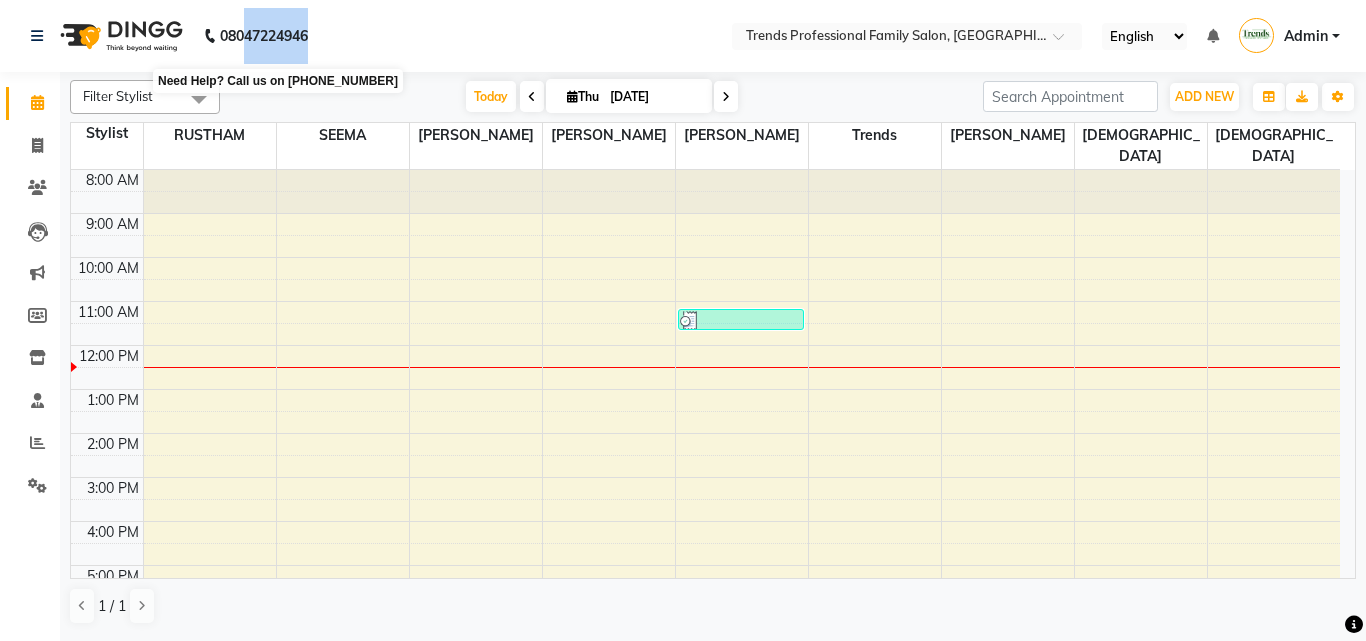 drag, startPoint x: 313, startPoint y: 21, endPoint x: 272, endPoint y: 21, distance: 41 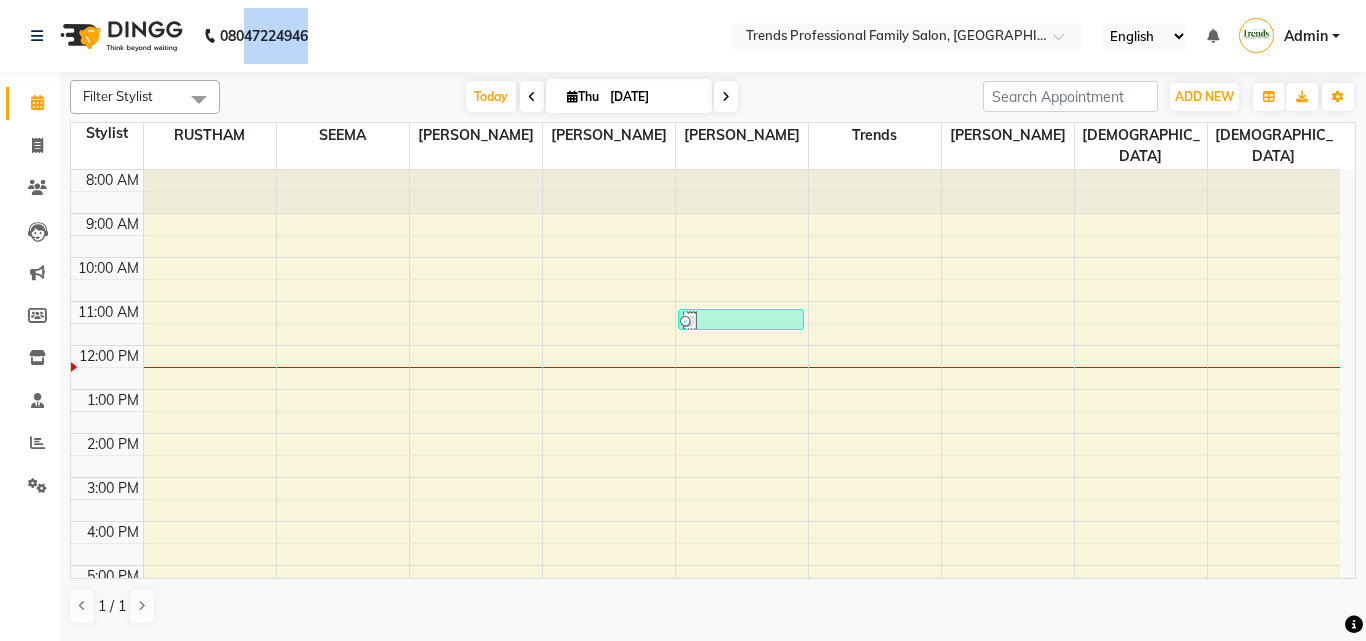click on "[PHONE_NUMBER] Need Help?  Call us on 08047224946 Select Location × Trends Professional Family Salon, Nelamangala English ENGLISH Español العربية मराठी हिंदी ગુજરાતી தமிழ் 中文 Notifications nothing to show Admin Manage Profile Change Password Sign out  Version:3.15.4" 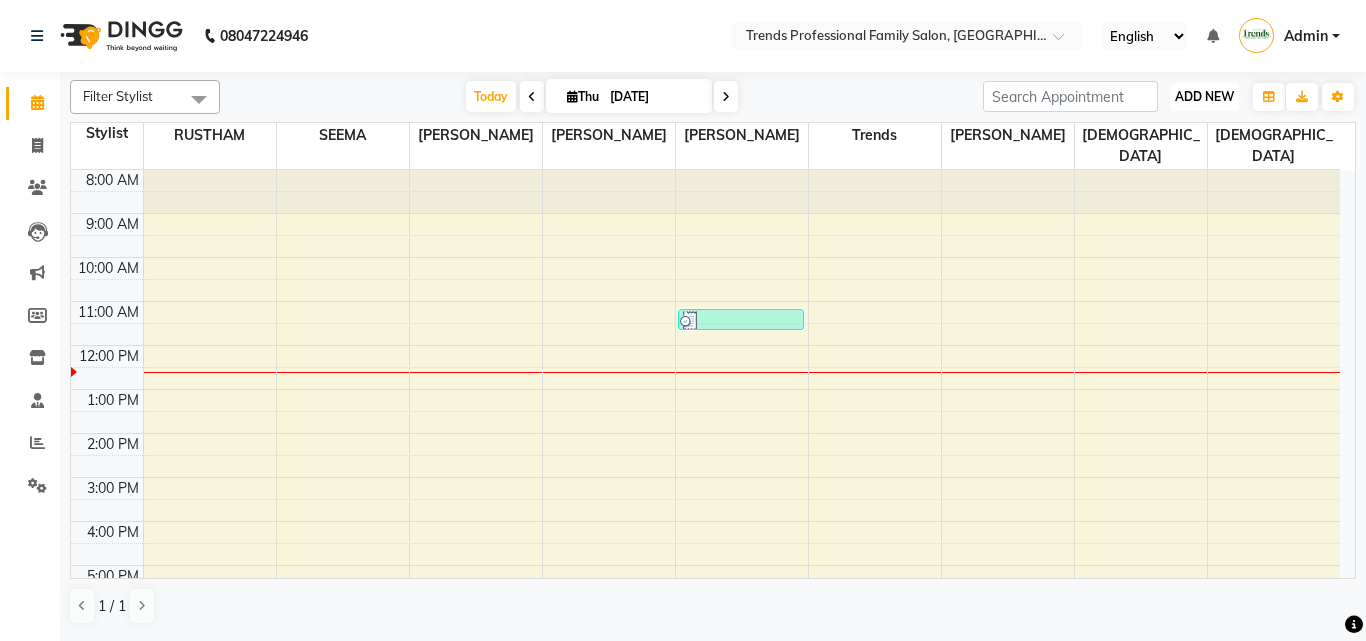 click on "ADD NEW Toggle Dropdown" at bounding box center [1204, 97] 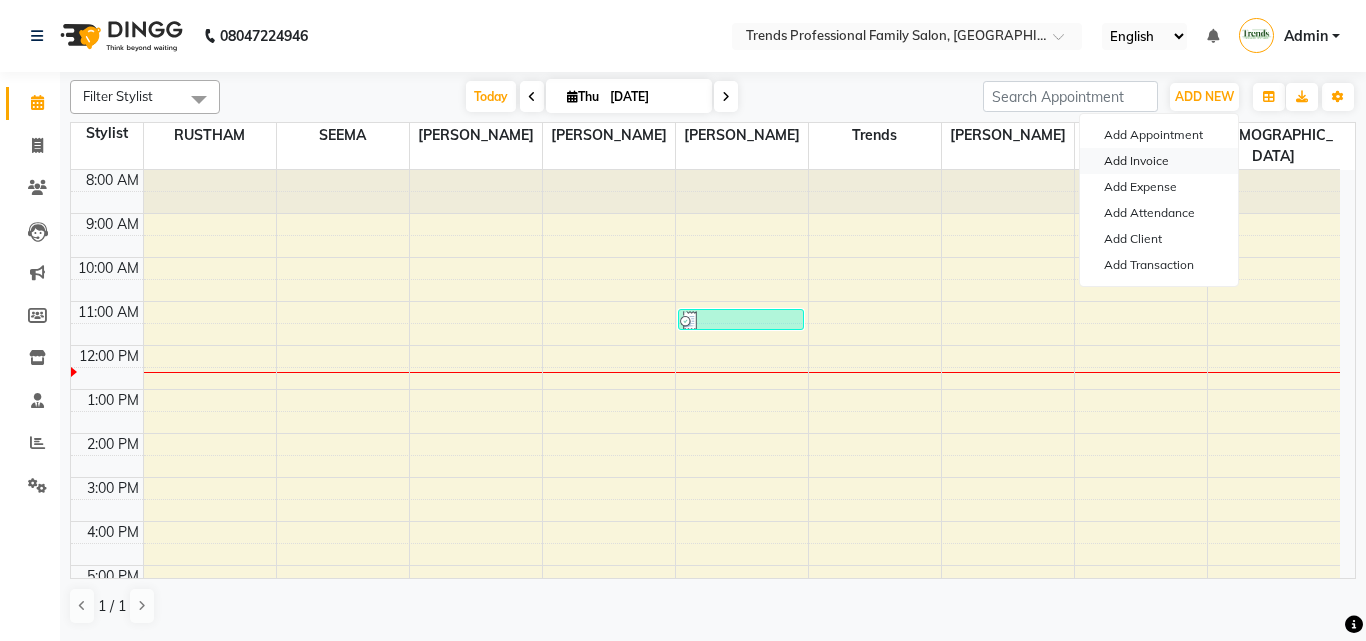 click on "Add Invoice" at bounding box center [1159, 161] 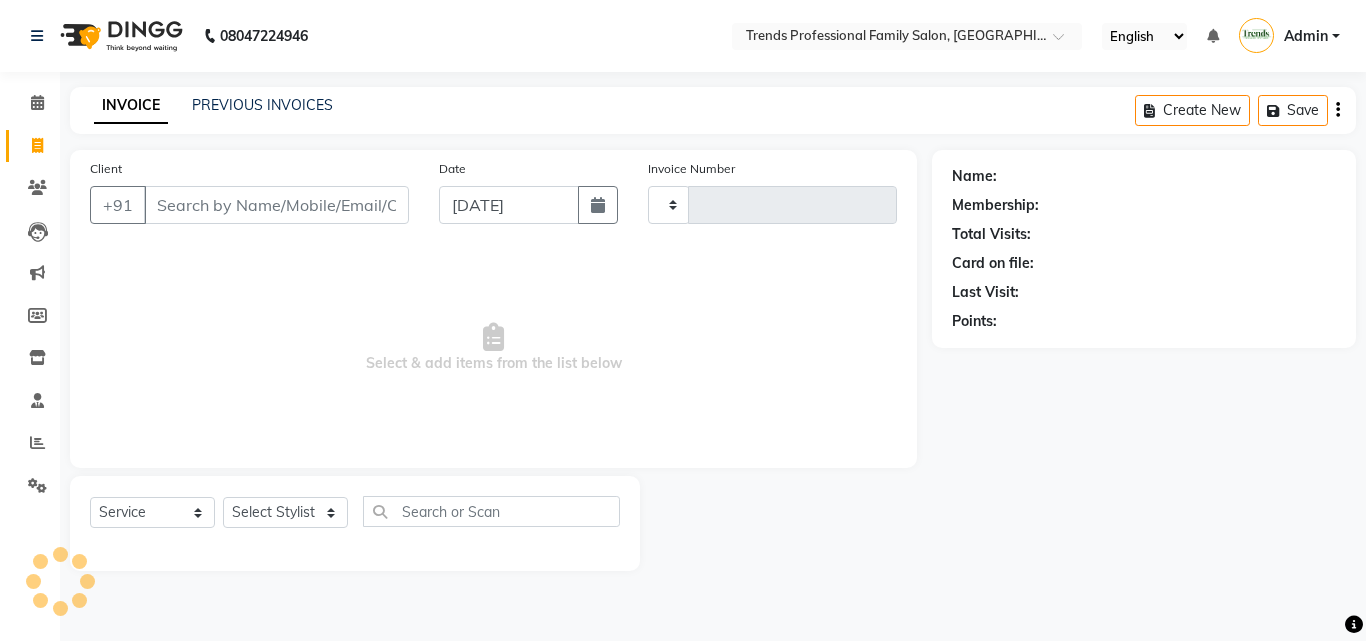 type on "1943" 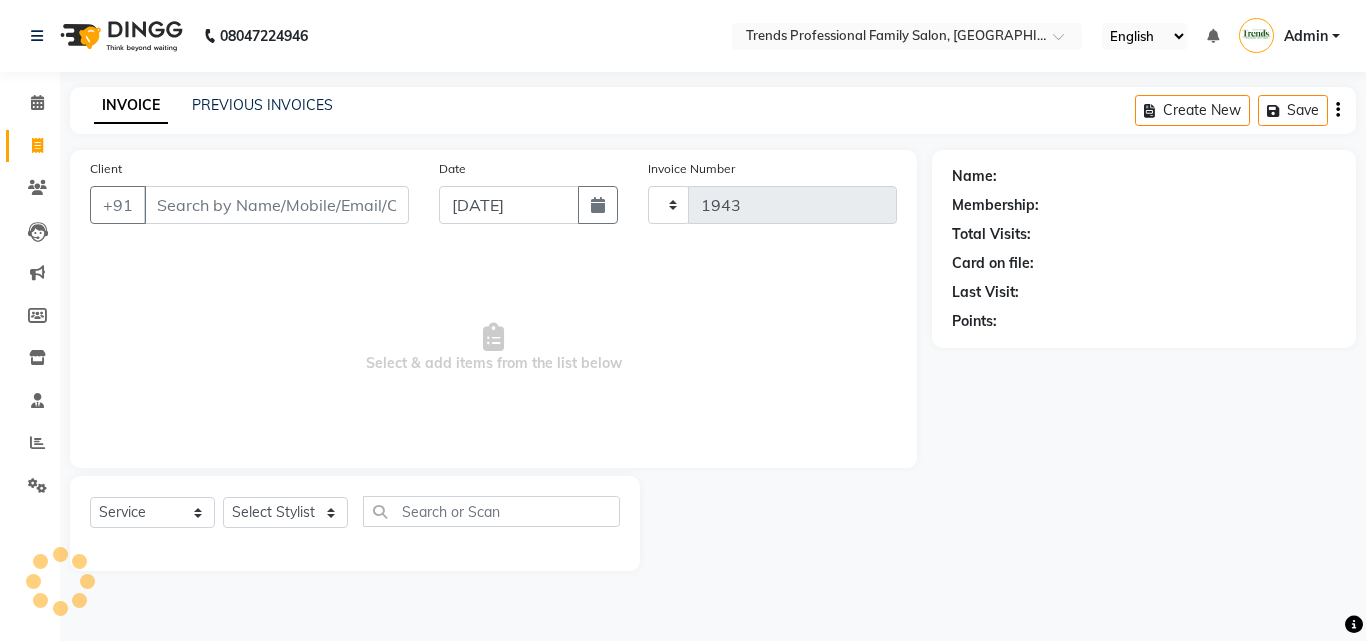 select on "7345" 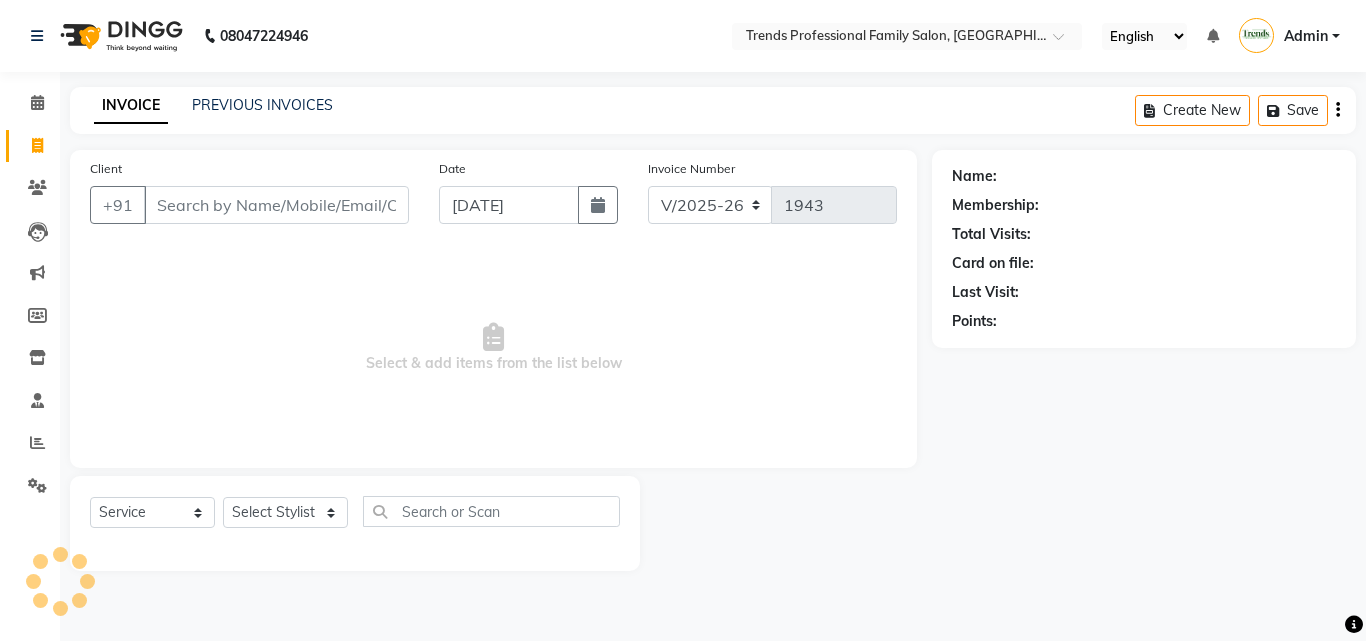 click on "Client" at bounding box center [276, 205] 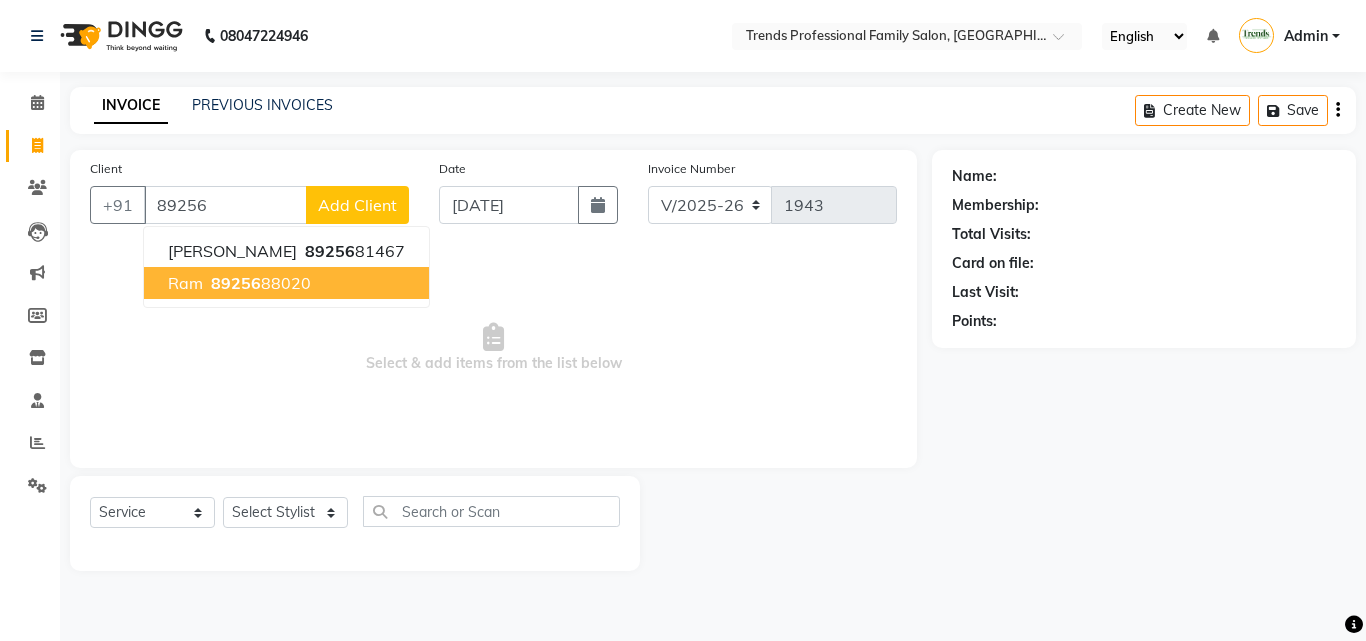 click on "89256" at bounding box center [236, 283] 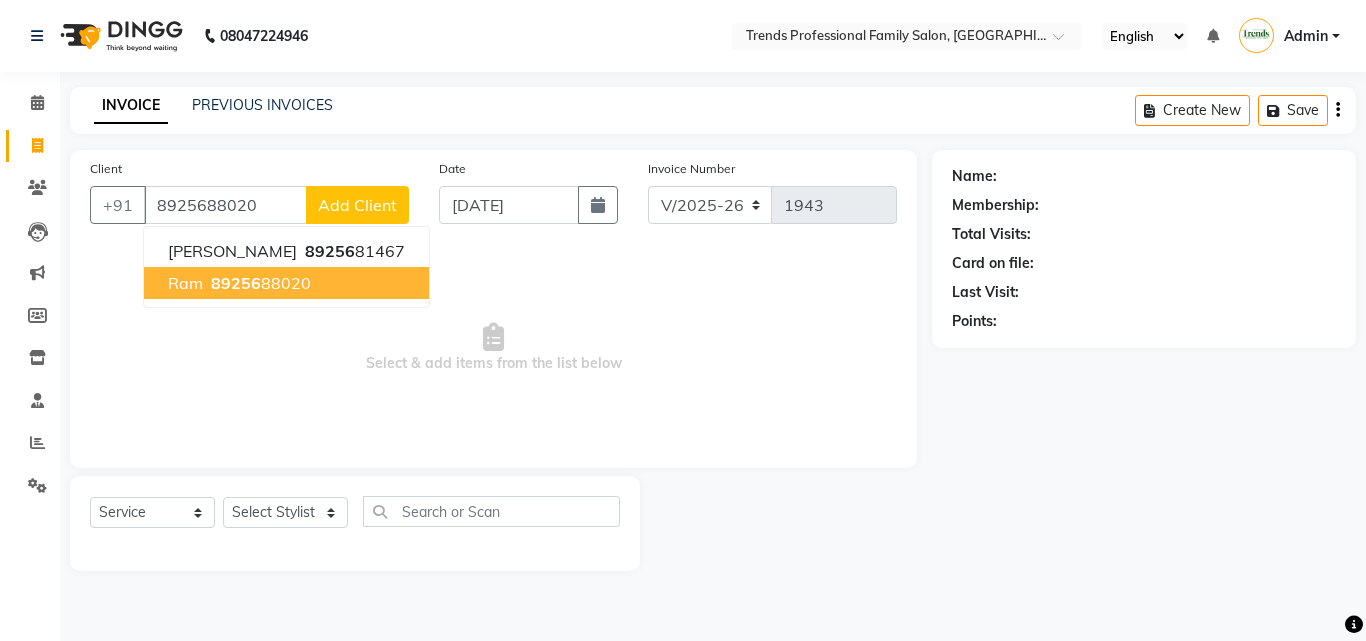 type on "8925688020" 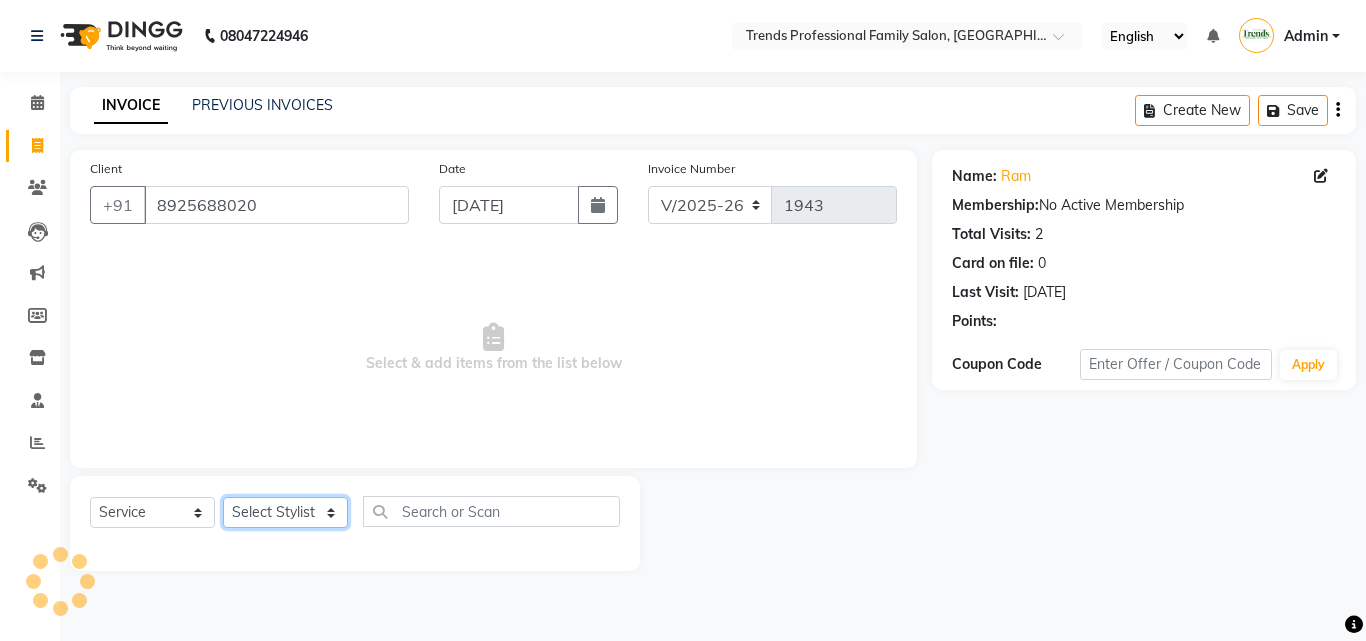 click on "Select Stylist [PERSON_NAME] [PERSON_NAME] [PERSON_NAME] [PERSON_NAME] [DEMOGRAPHIC_DATA][PERSON_NAME] Sumika Trends" 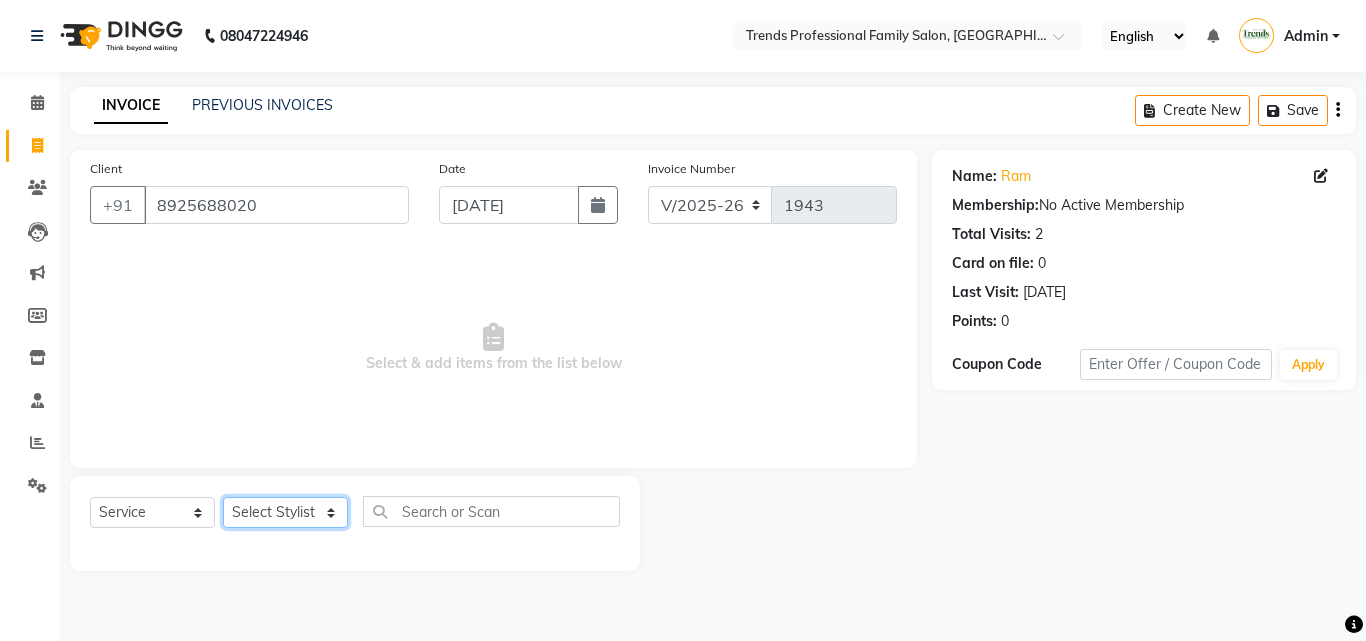 select on "84239" 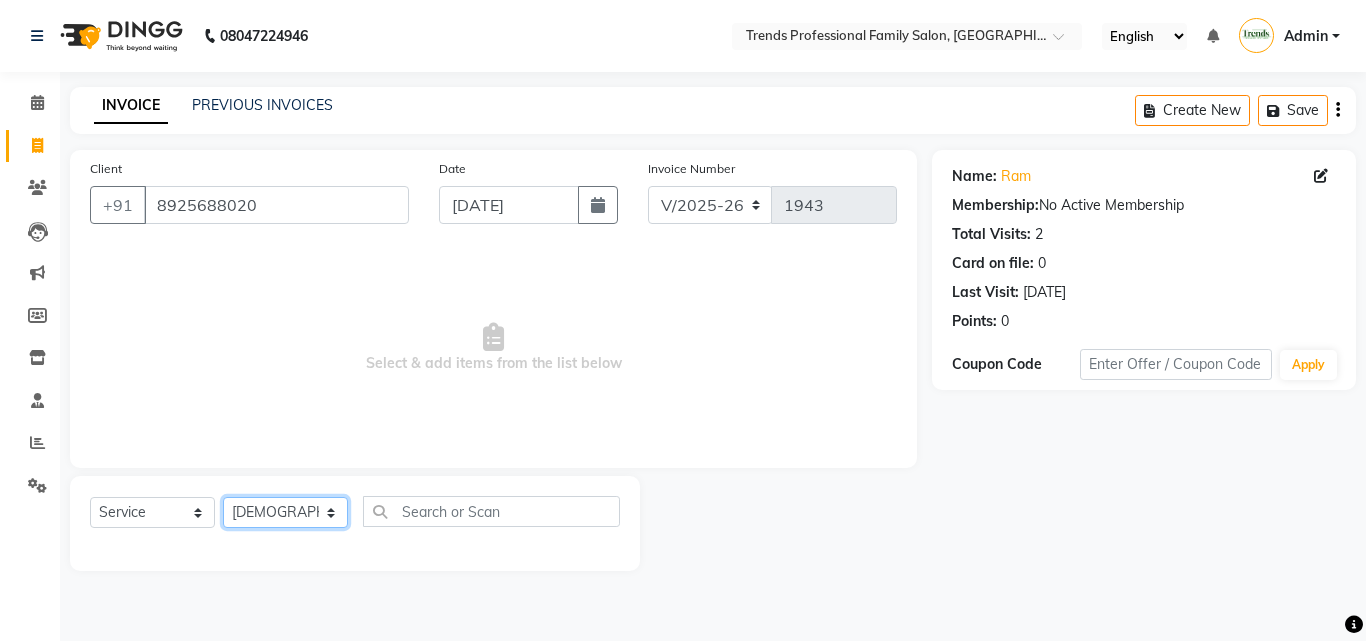 click on "Select Stylist [PERSON_NAME] [PERSON_NAME] [PERSON_NAME] [PERSON_NAME] [DEMOGRAPHIC_DATA][PERSON_NAME] Sumika Trends" 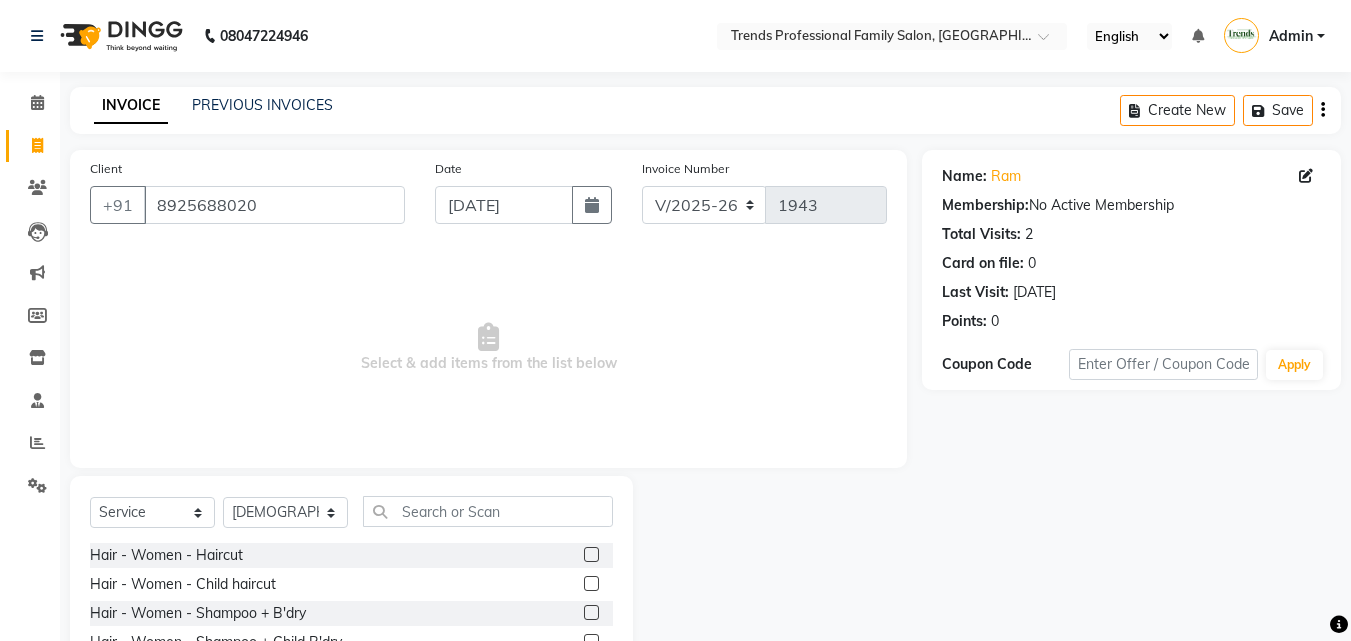 click on "Select  Service  Product  Membership  Package Voucher Prepaid Gift Card  Select Stylist ANITHA CHAITANYA IMRAN KHAN MUSKHAN RUSTHAM SEEMA SHIVA SOURAV Sumika Trends Hair - Women - Haircut  Hair - Women - Child haircut  Hair - Women - Shampoo + B'dry  Hair - Women - Shampoo + Child B'dry  Hair - Women - Ironing  Hair - Women - Tongs  Hair - Women - Hair Spa  Hair - Women - Mythic Oil Hair Spa  Hair - Women - Aroma Oil Head Massage  Hair - Women - Almond Oil Head Massage  Hair - Women - Olive Oil Head Massage  Hair - Women - Coconut Oil Head Massage  Hair - Women - Dandruff / Hair Loss Treatment  Hair Colour (Global Colour) - Women - Root Touch Up  Hair Colour (Global Colour) - Women - Inoa Roots  Hair Colour (Global Colour) - Women - Short  Hair Colour (Global Colour) - Women - Medium  Hair Colour (Global Colour) - Women - Long  Hair Colour (Global Colour) - Women - Extra Long  Hair Colour (Balayage) - Women - Short  Hair Colour (Balayage) - Women - Medium  Hair Colour (Balayage) - Women - Long  Pedicure" 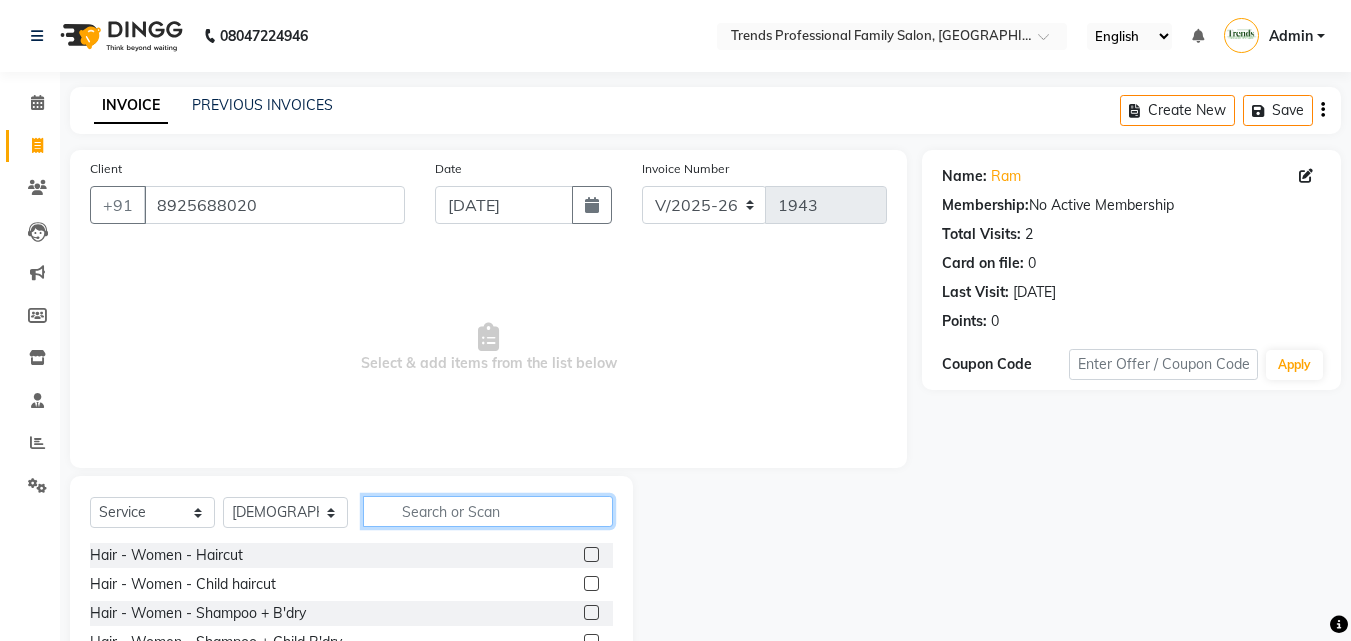 click 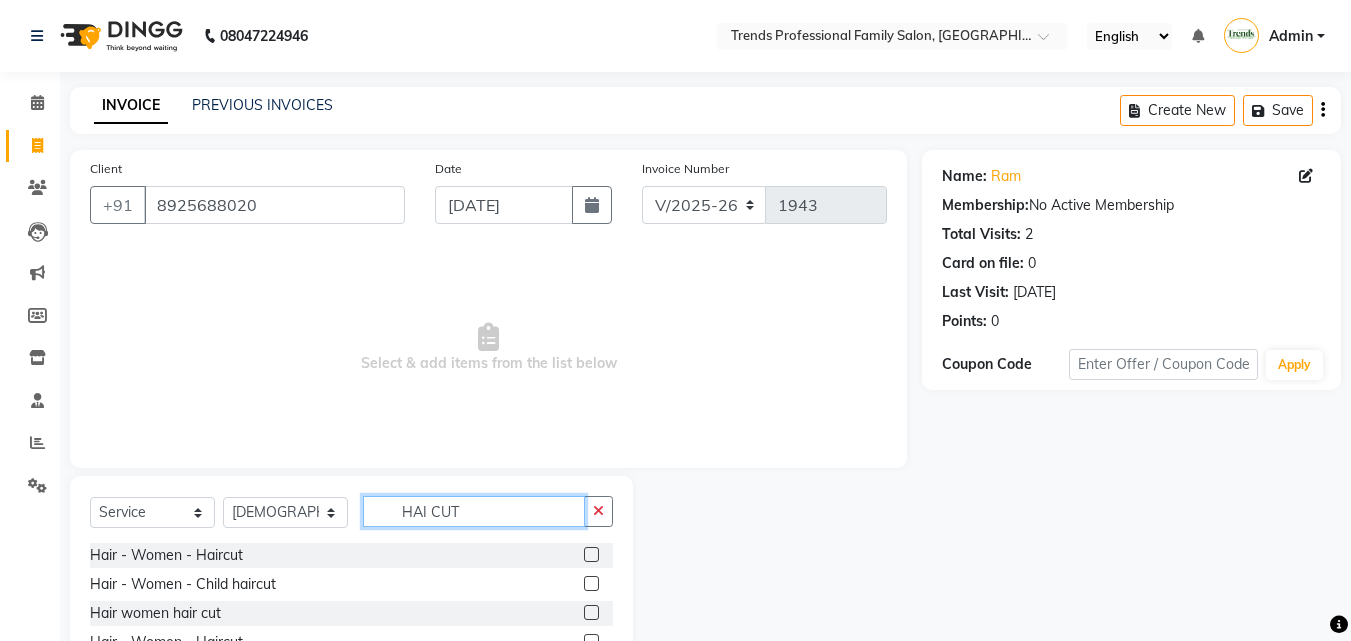 scroll, scrollTop: 160, scrollLeft: 0, axis: vertical 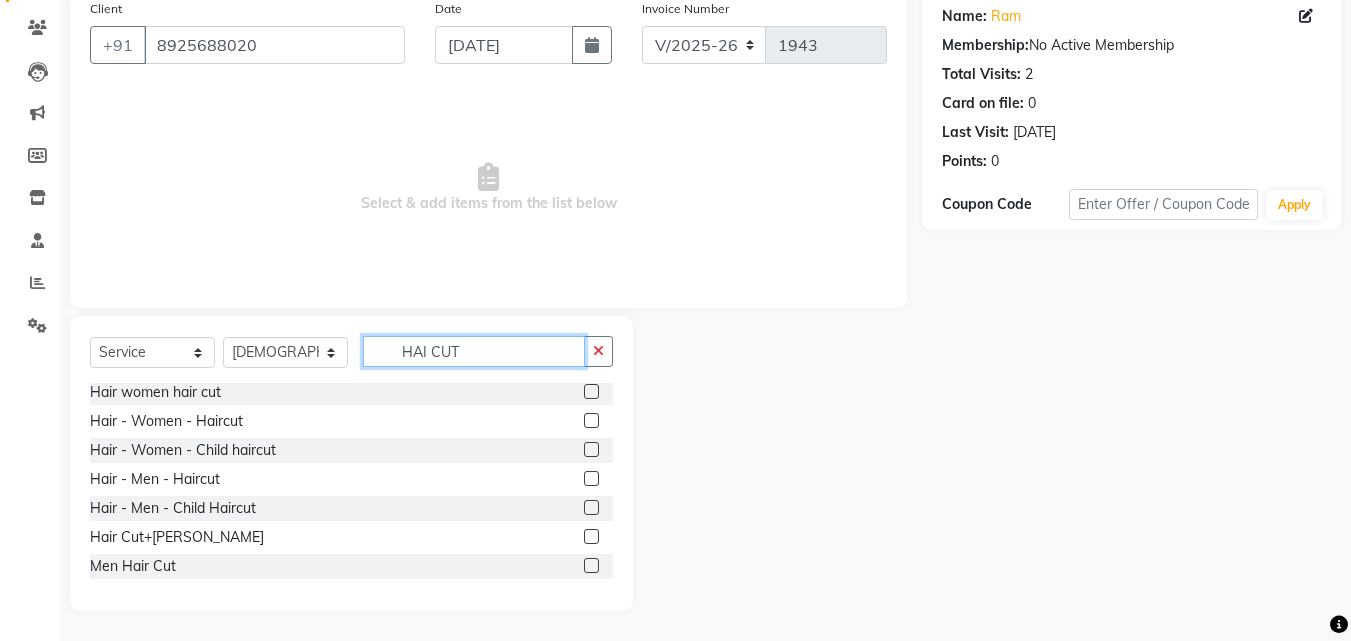 type on "HAI CUT" 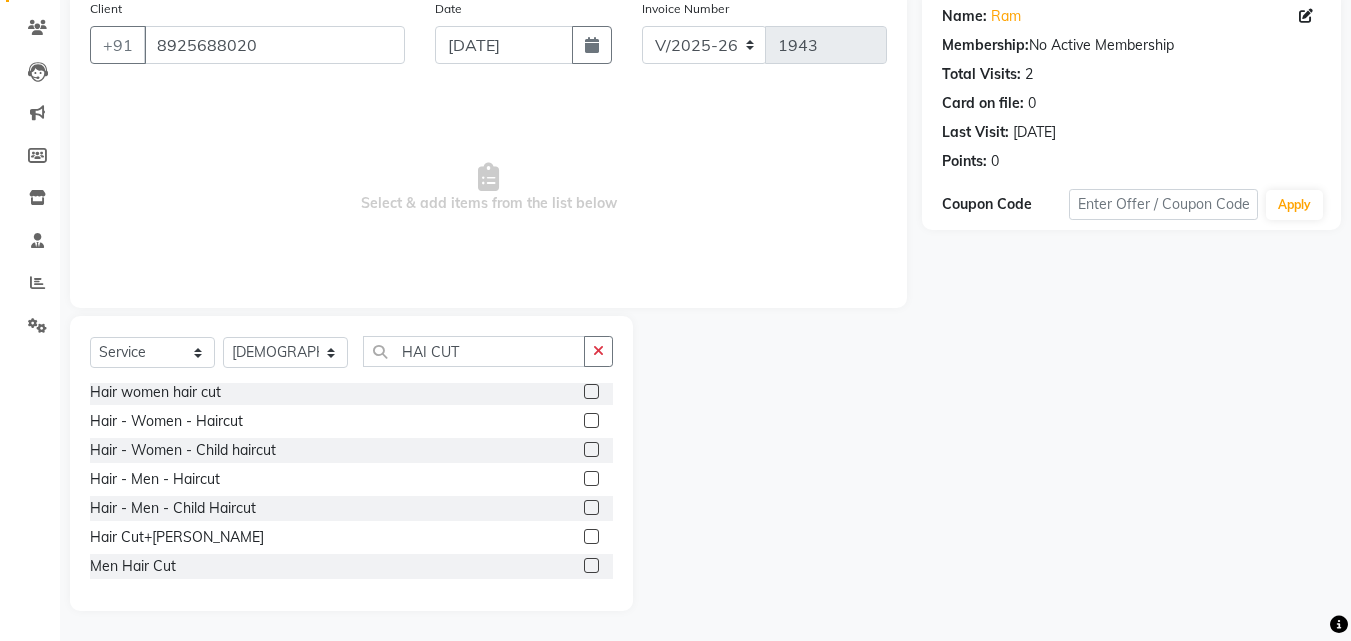 click 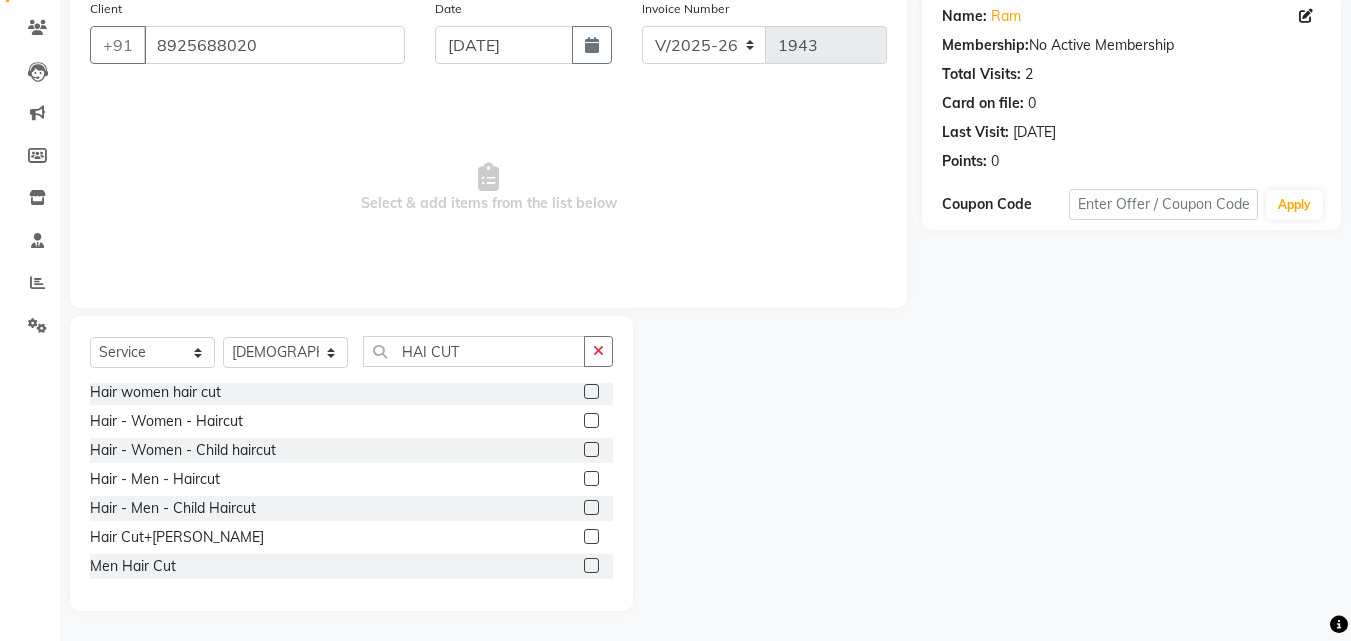 click 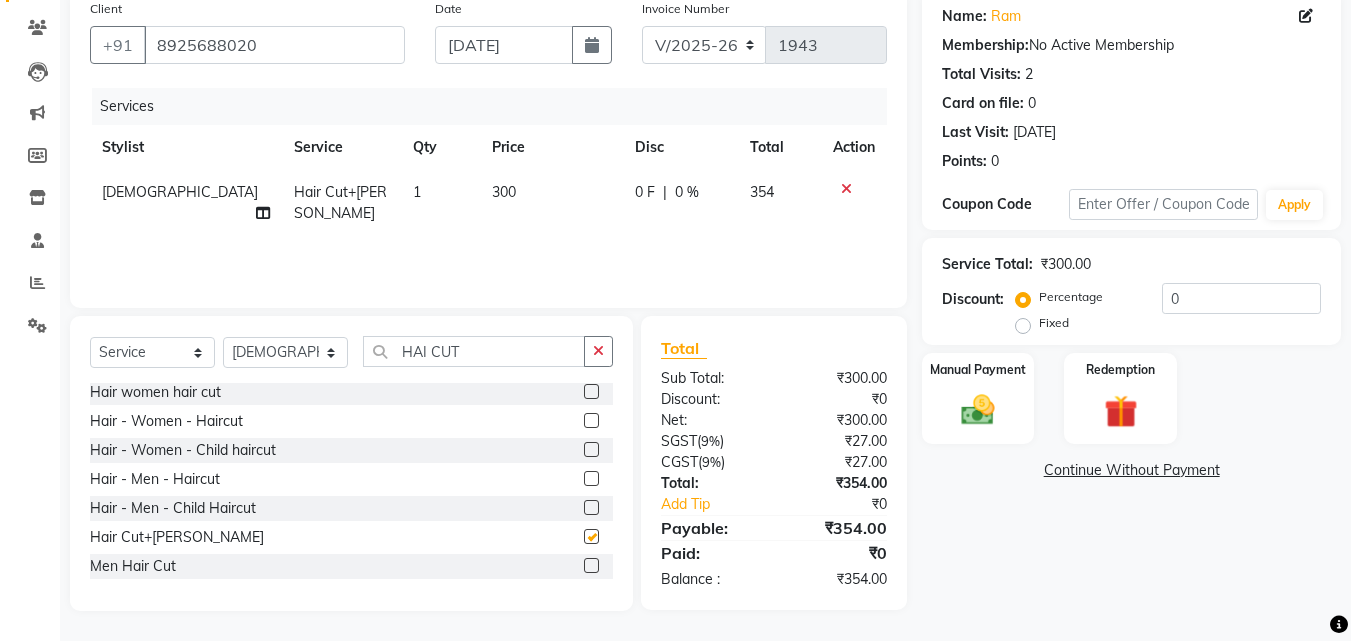 checkbox on "false" 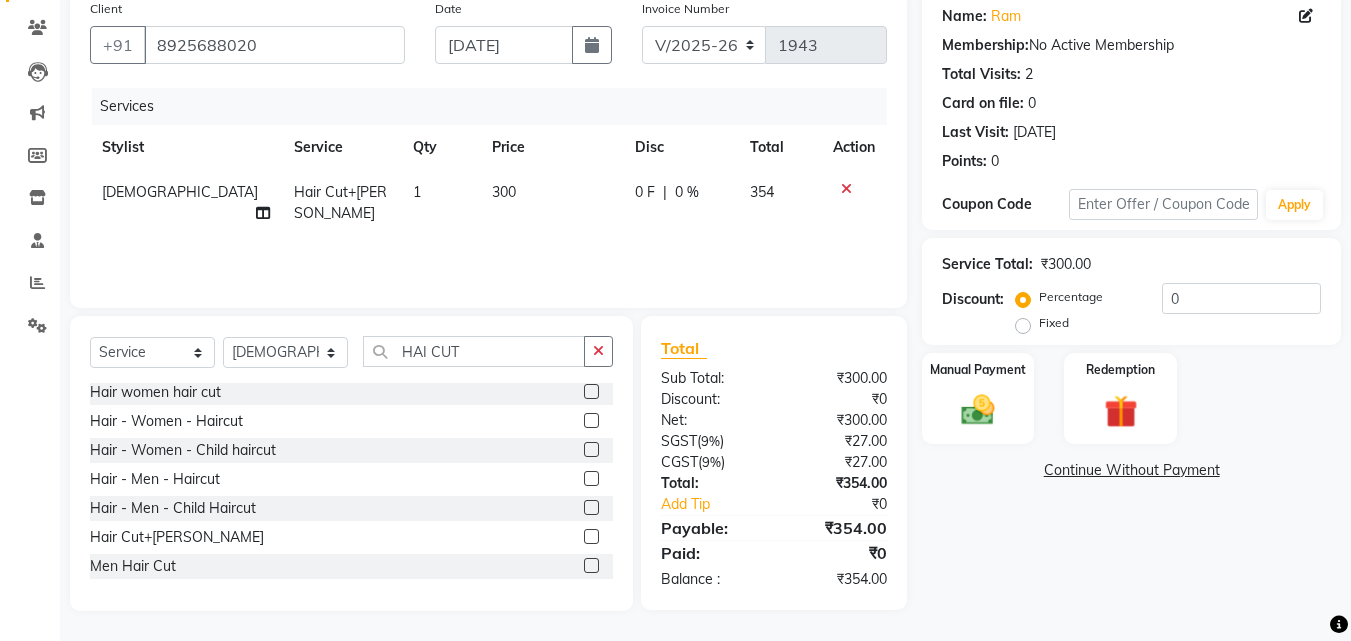 click 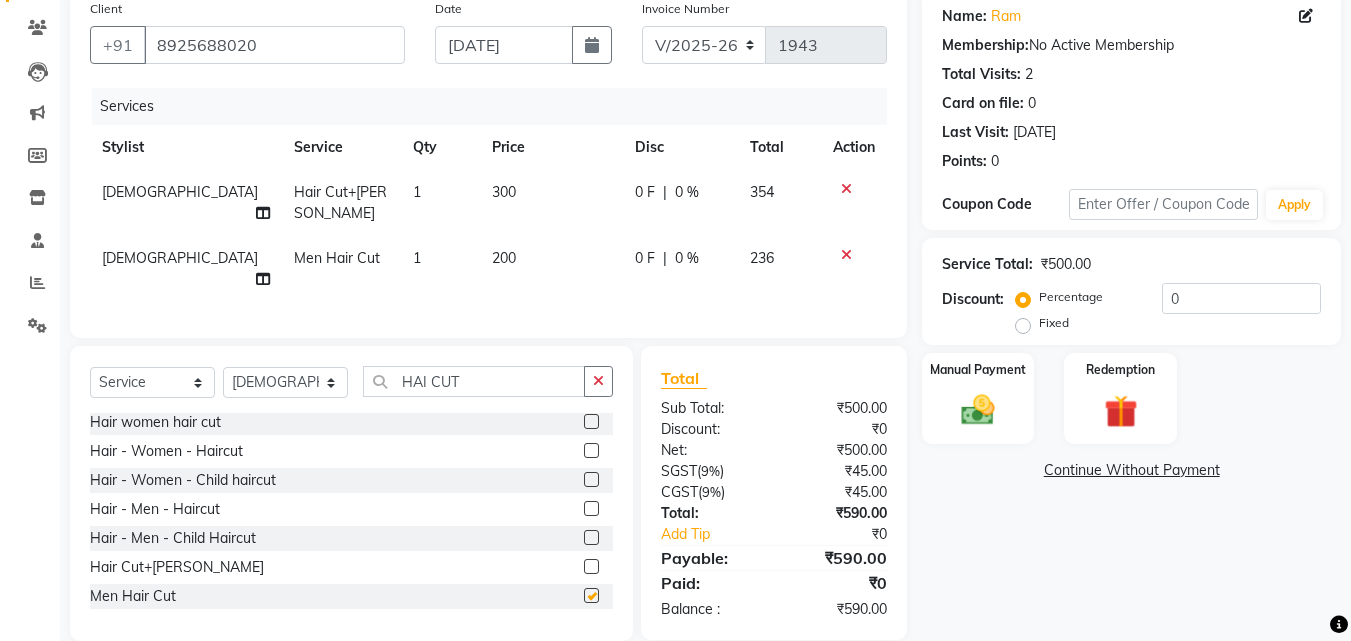 checkbox on "false" 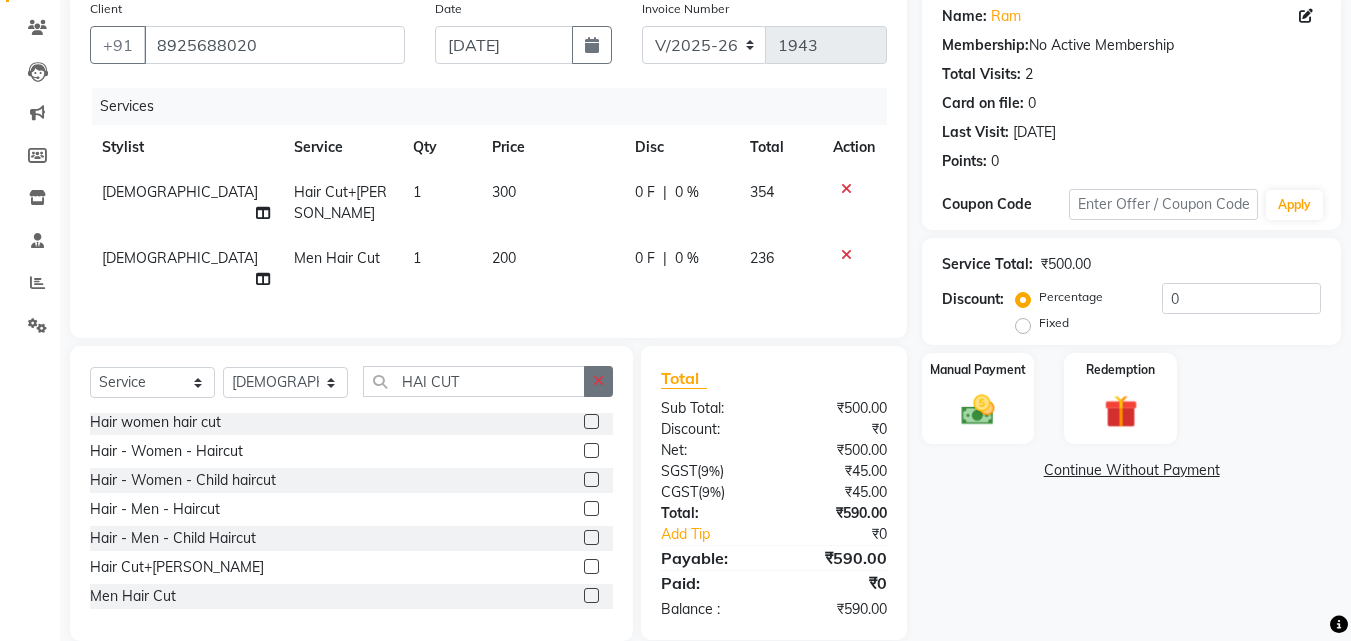 click 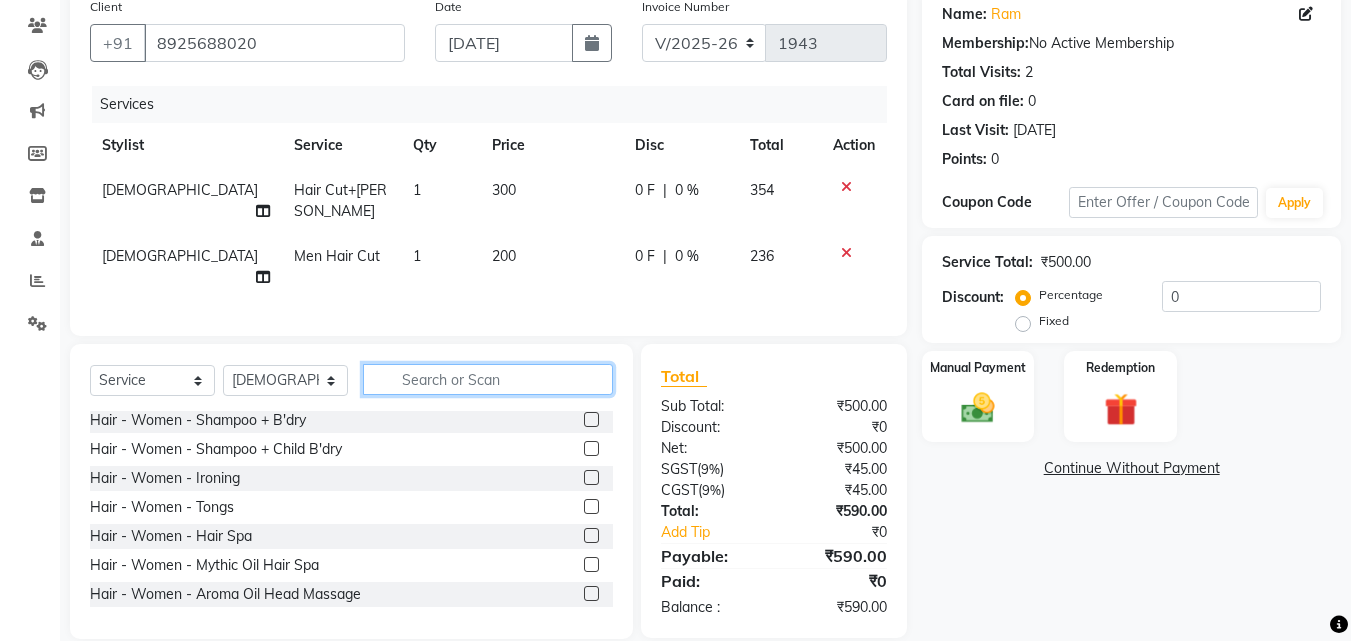scroll, scrollTop: 163, scrollLeft: 0, axis: vertical 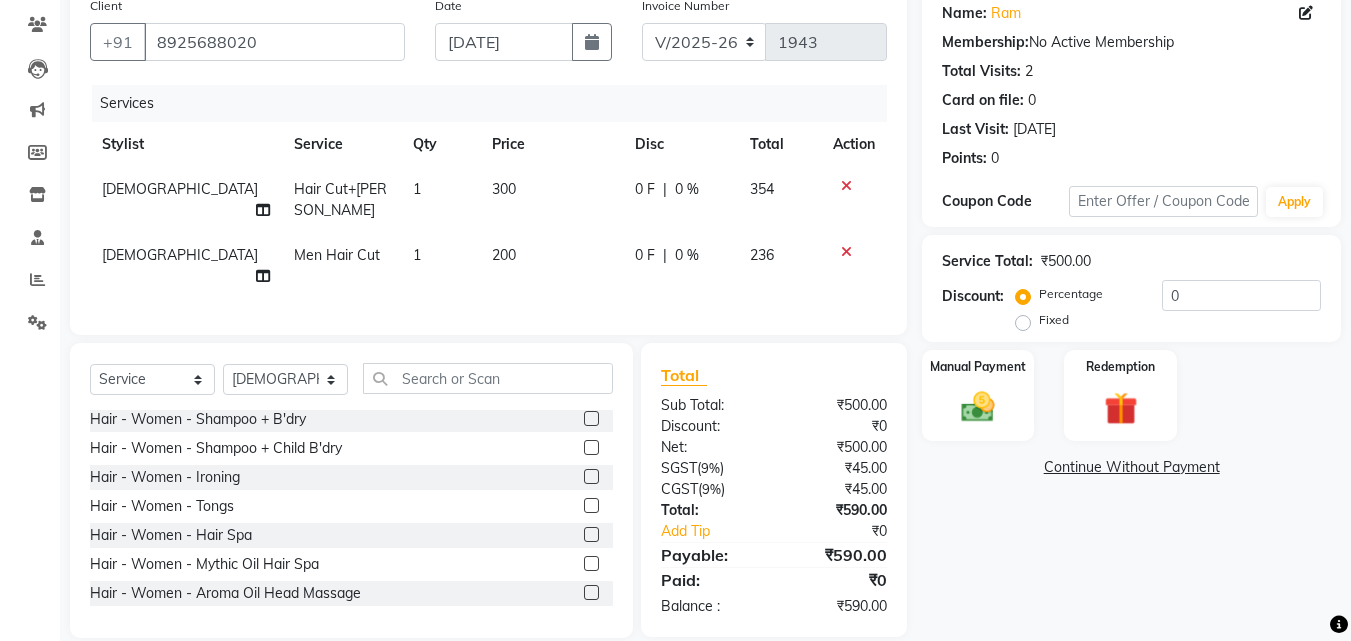 click 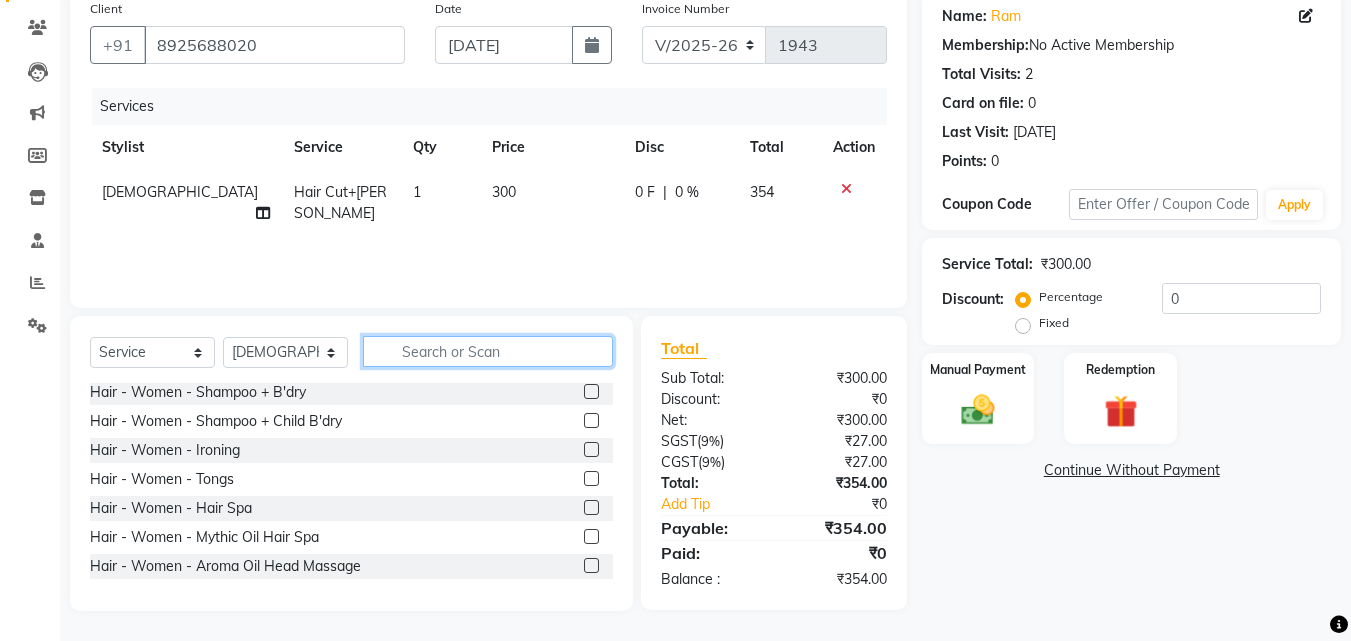 click 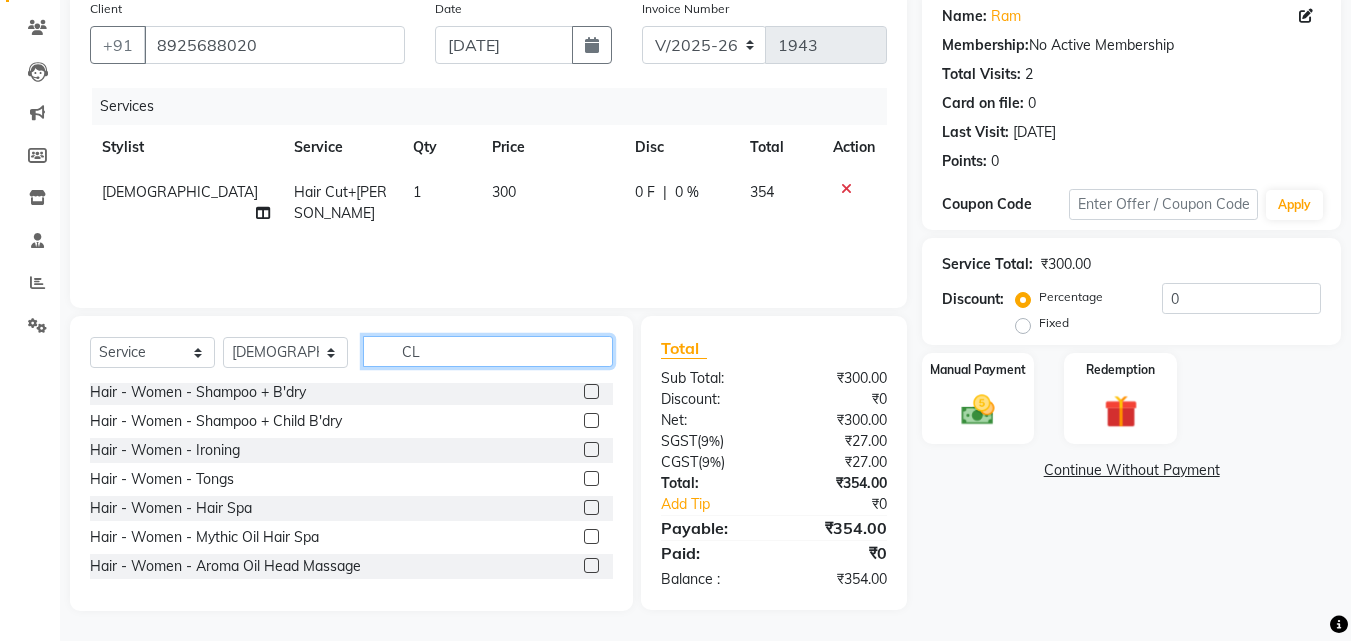 scroll, scrollTop: 32, scrollLeft: 0, axis: vertical 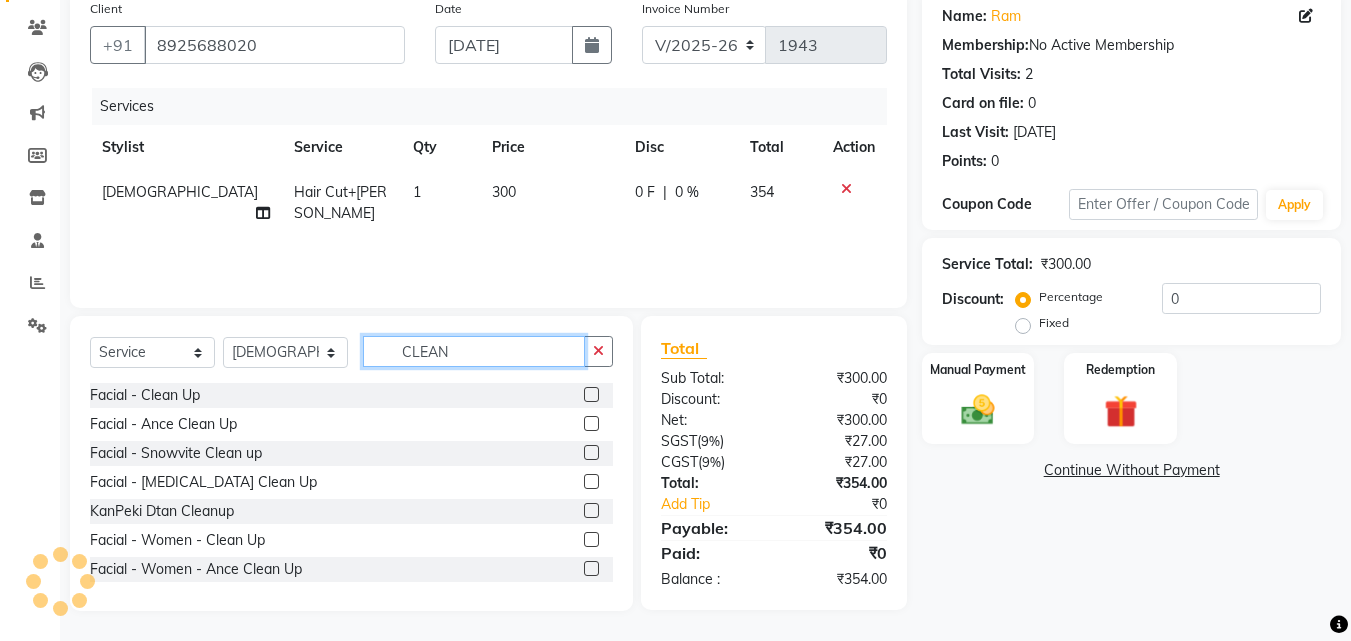 type on "CLEAN" 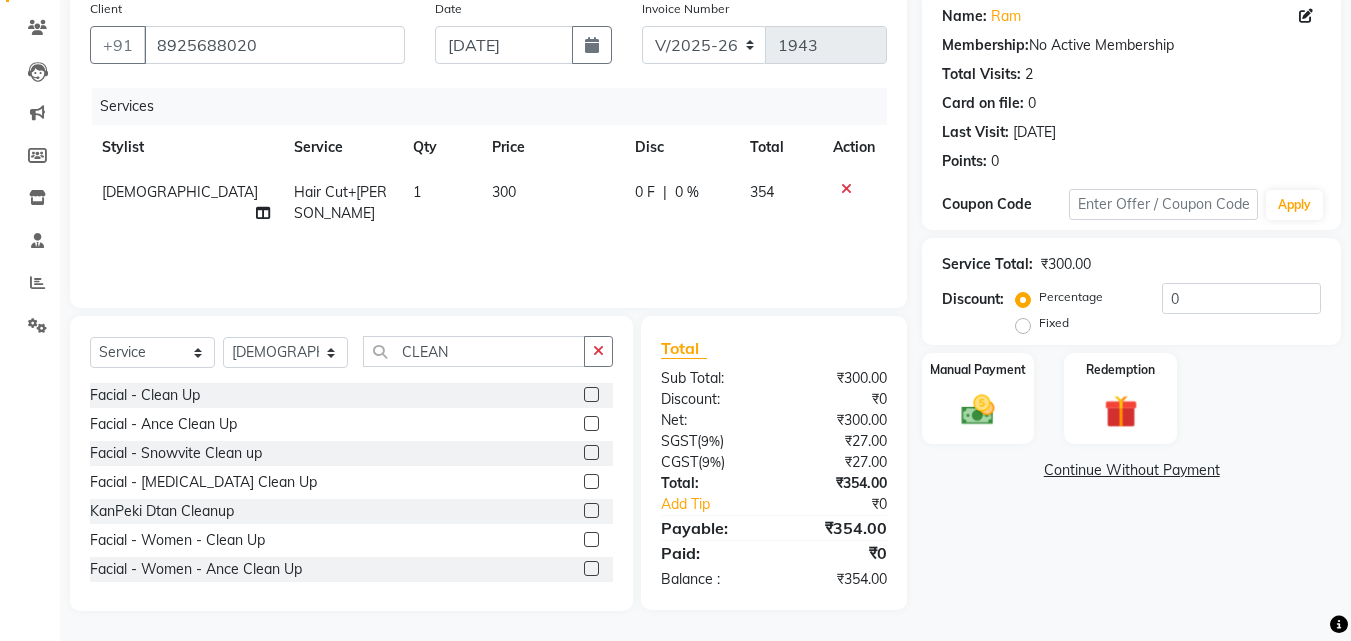 click 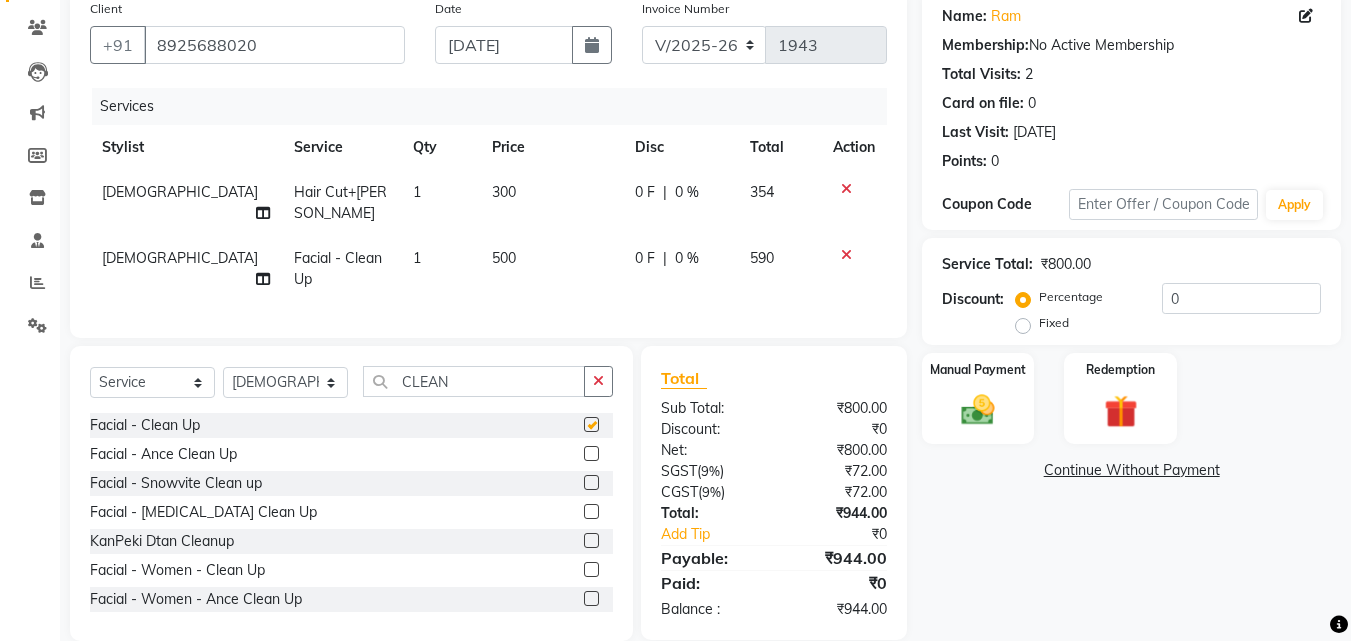 checkbox on "false" 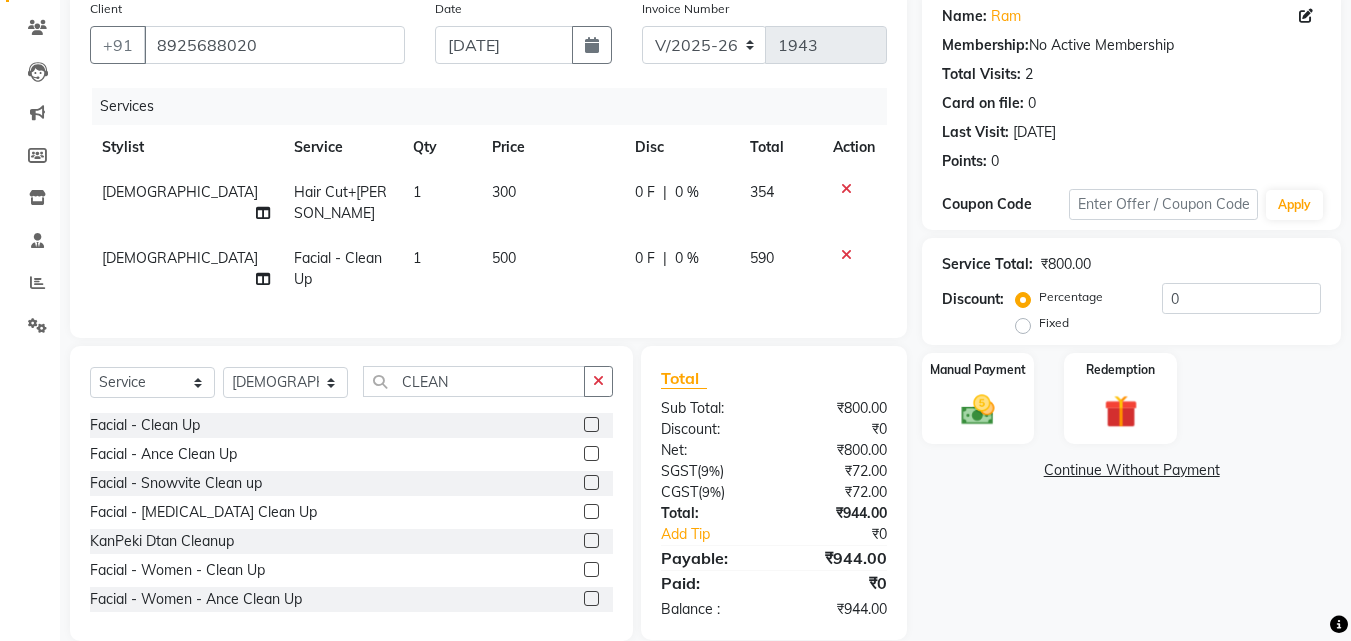 click on "[DEMOGRAPHIC_DATA]" 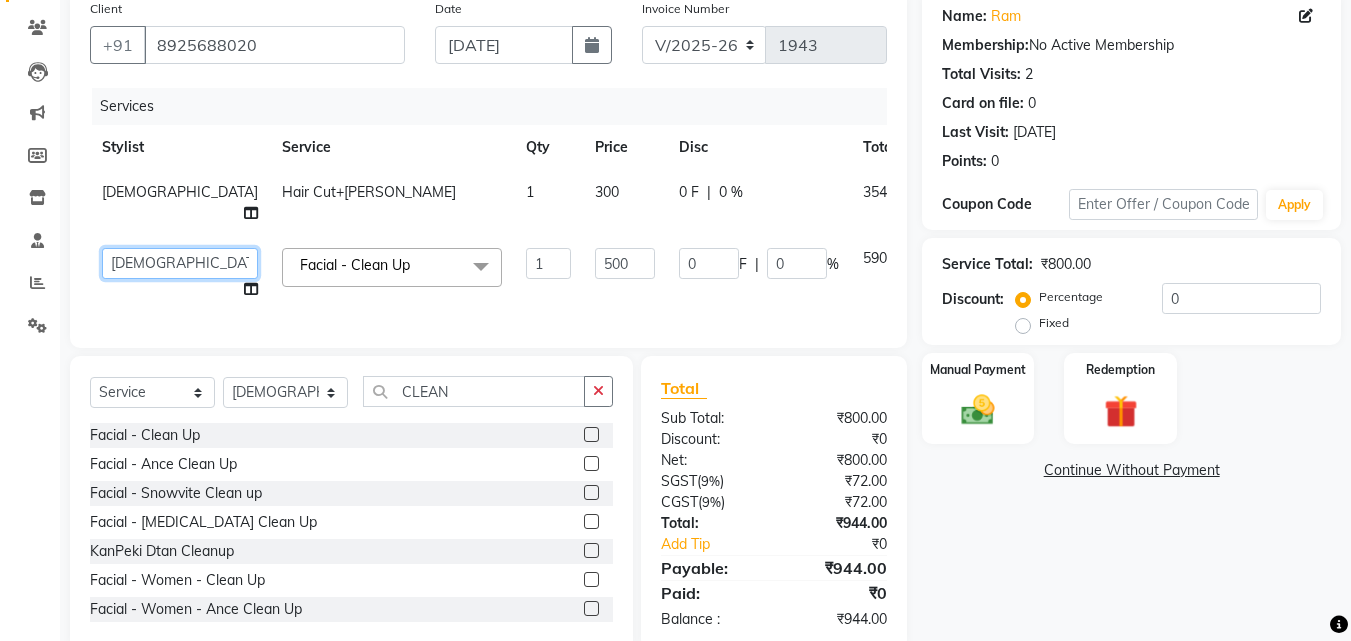 click on "ANITHA   CHAITANYA   IMRAN KHAN   MUSKHAN   RUSTHAM   SEEMA   SHIVA   SOURAV   Sumika   Trends" 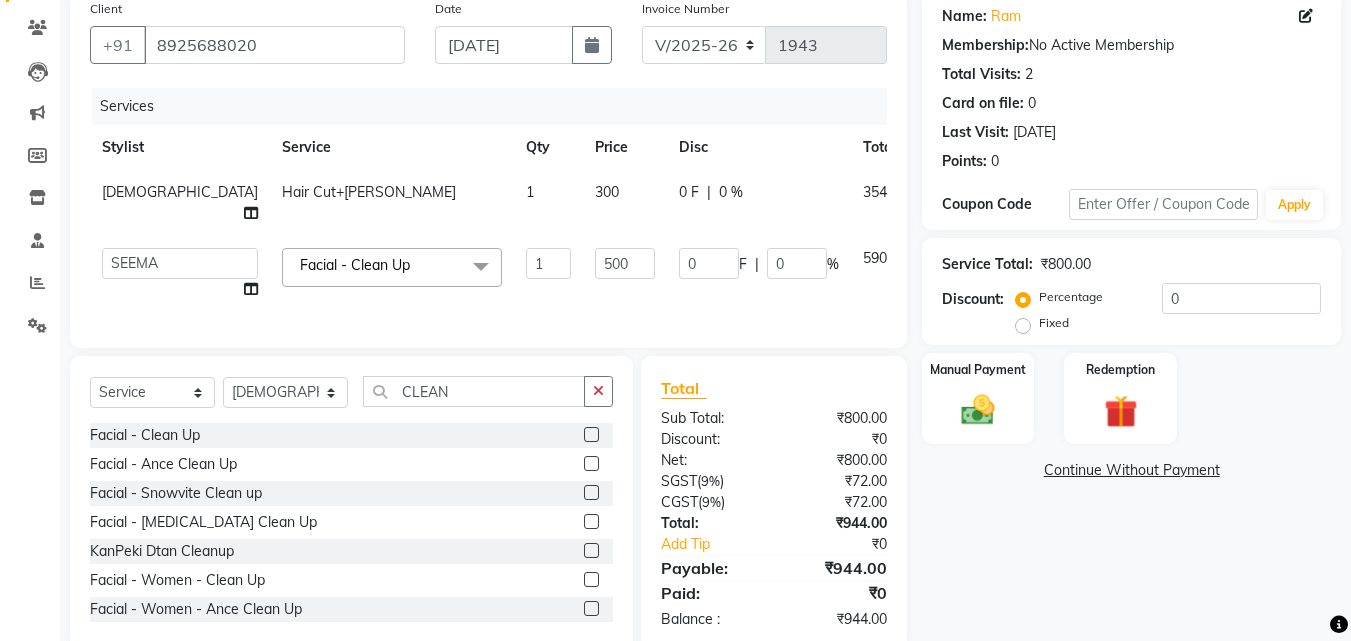select on "63524" 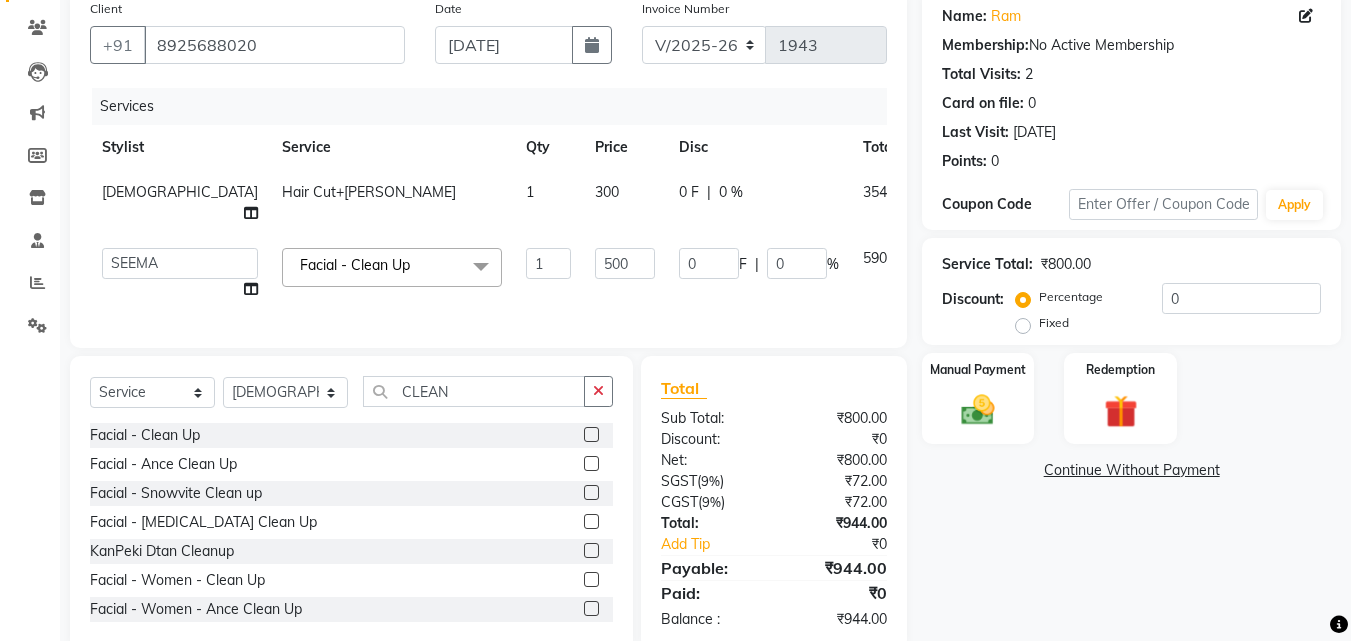 scroll, scrollTop: 0, scrollLeft: 0, axis: both 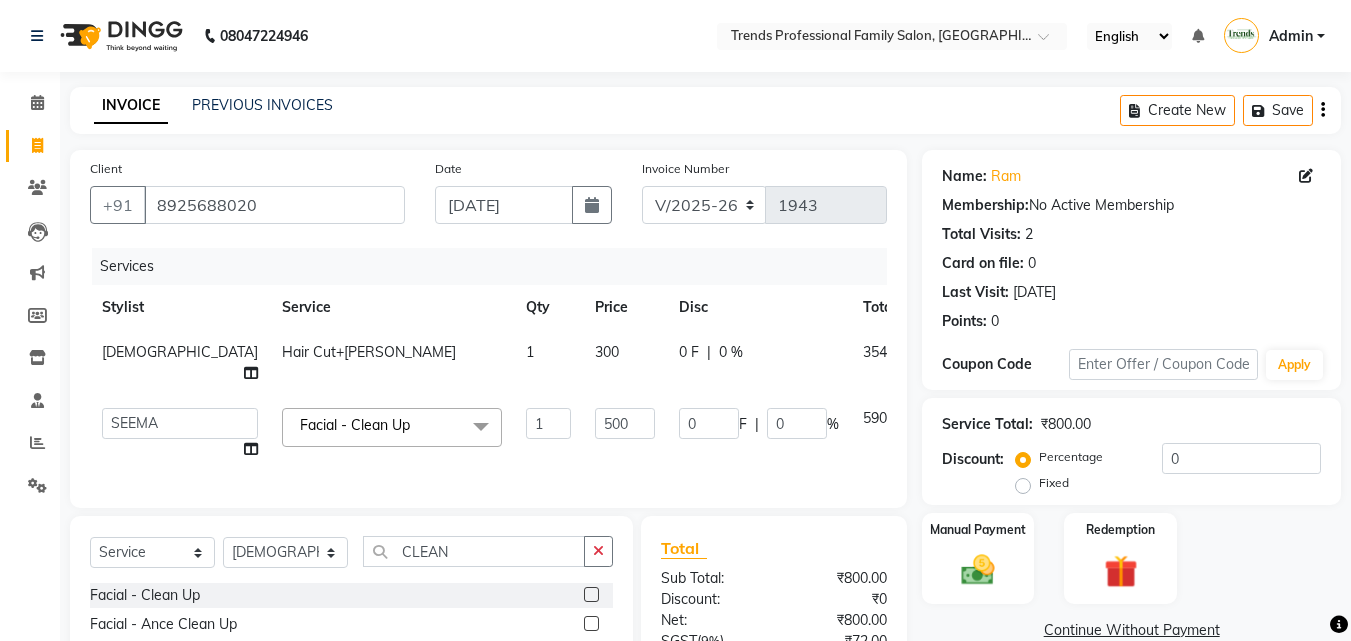 click 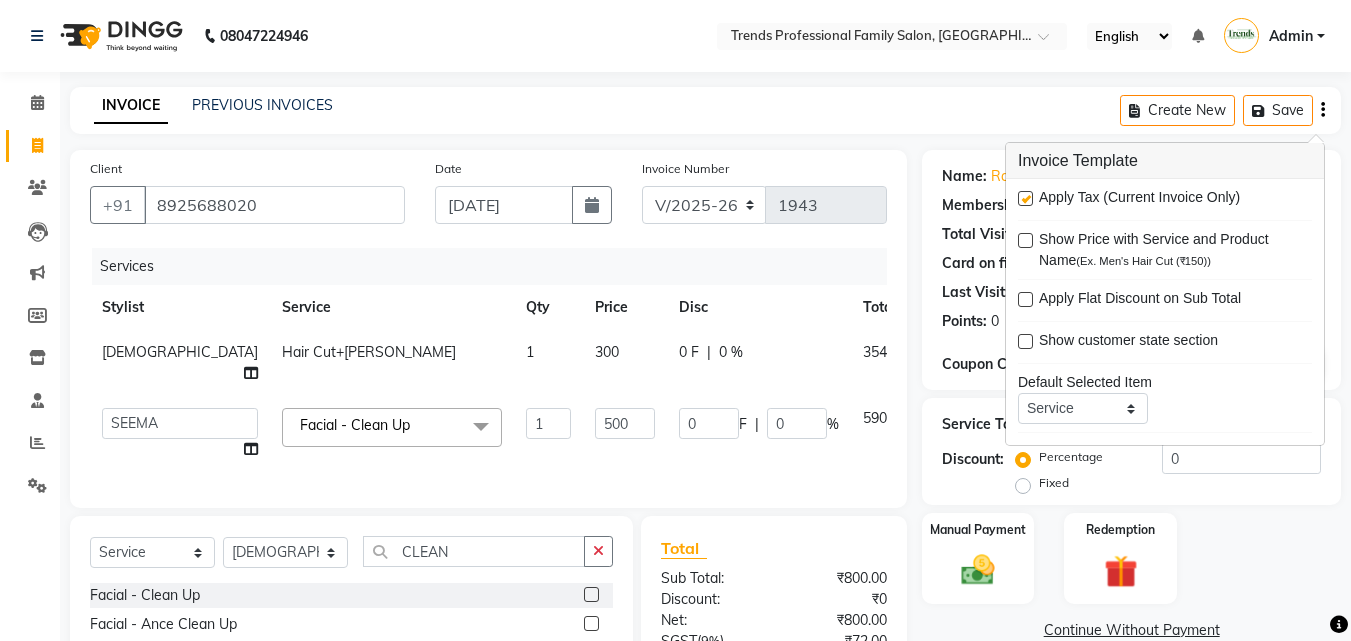 click at bounding box center [1025, 198] 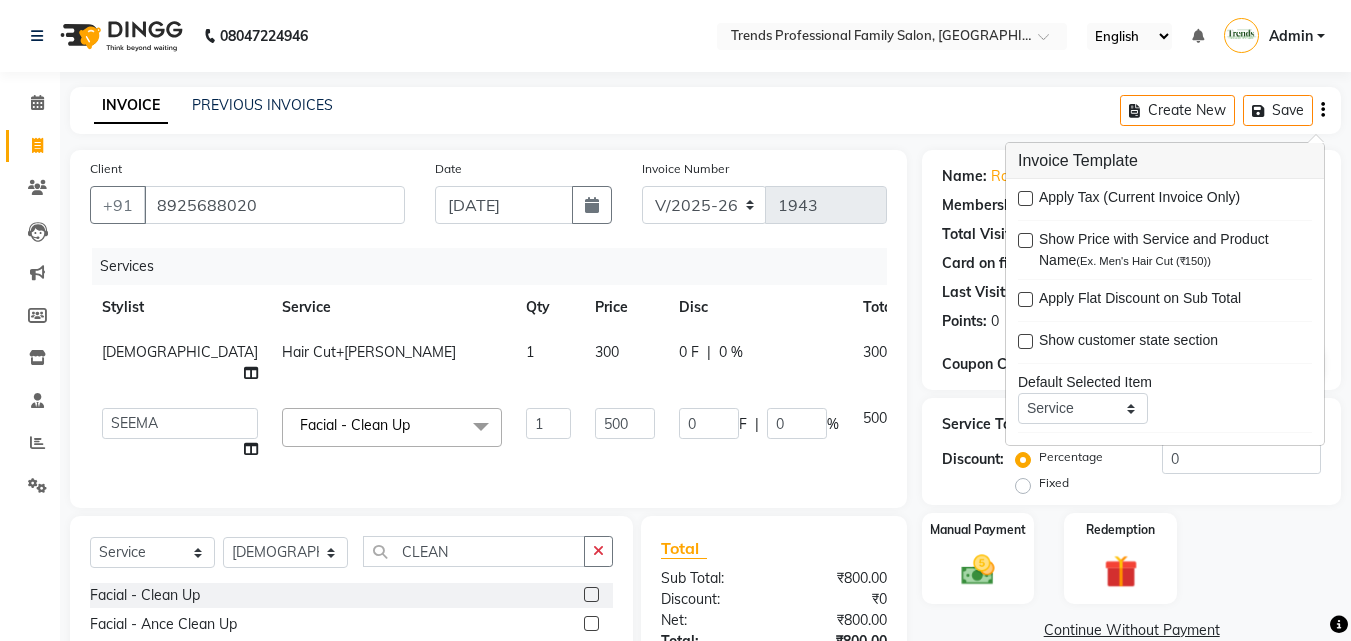 click on "Client +91 8925688020 Date 10-07-2025 Invoice Number V/2025 V/2025-26 1943 Services Stylist Service Qty Price Disc Total Action SHIVA Hair Cut+Beard 1 300 0 F | 0 % 300  ANITHA   CHAITANYA   IMRAN KHAN   MUSKHAN   RUSTHAM   SEEMA   SHIVA   SOURAV   Sumika   Trends  Facial - Clean Up  x Hair - Women - Haircut Hair - Women - Child haircut Hair - Women - Shampoo + B'dry Hair - Women - Shampoo + Child B'dry Hair - Women - Ironing Hair - Women - Tongs Hair - Women - Hair Spa Hair - Women - Mythic Oil Hair Spa Hair - Women - Aroma Oil Head Massage Hair - Women - Almond Oil Head Massage Hair - Women - Olive Oil Head Massage Hair - Women - Coconut Oil Head Massage Hair - Women - Dandruff / Hair Loss Treatment Hair Colour (Global Colour) - Women - Root Touch Up Hair Colour (Global Colour) - Women - Inoa Roots Hair Colour (Global Colour) - Women - Short Hair Colour (Global Colour) - Women - Medium Hair Colour (Global Colour) - Women - Long Hair Colour (Global Colour) - Women - Extra Long Keratin - Women - Short 1 500" 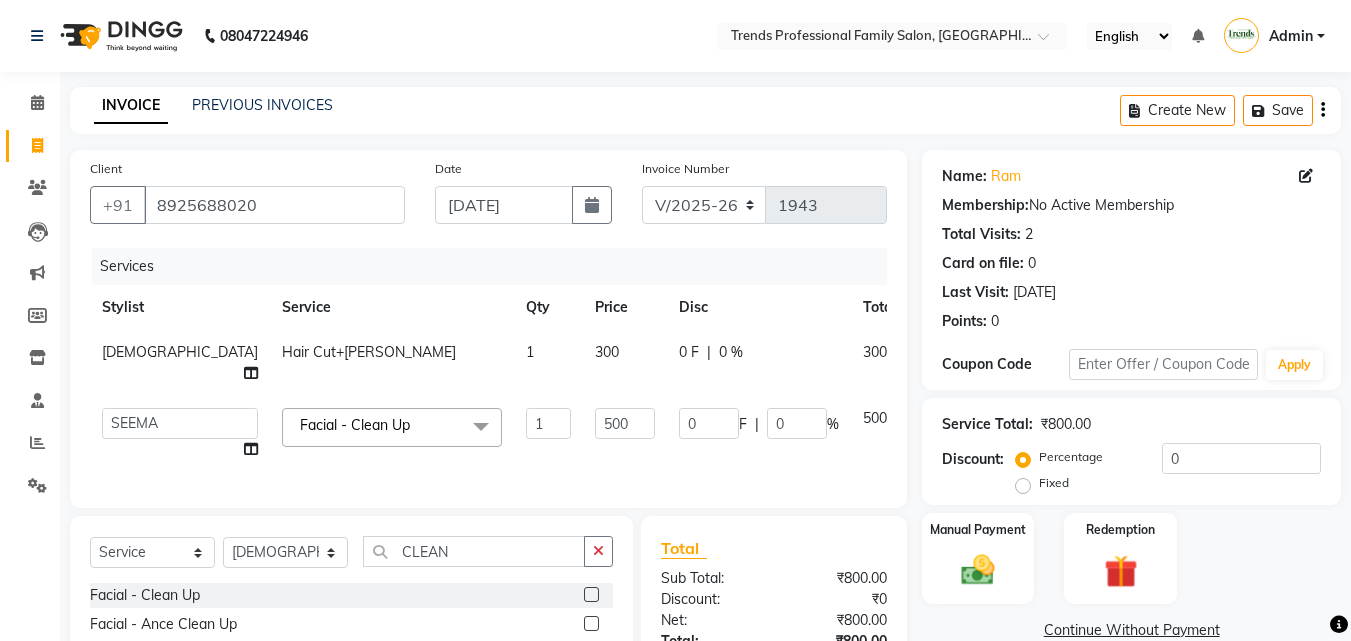 scroll, scrollTop: 215, scrollLeft: 0, axis: vertical 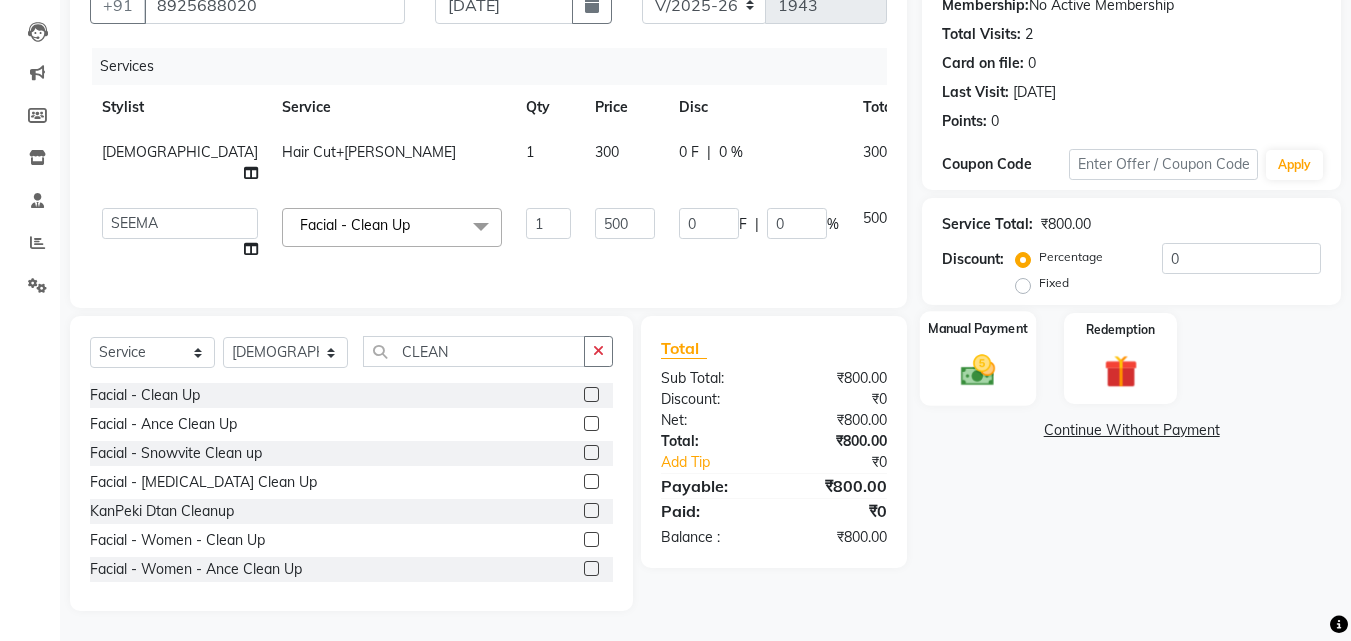 drag, startPoint x: 990, startPoint y: 379, endPoint x: 987, endPoint y: 368, distance: 11.401754 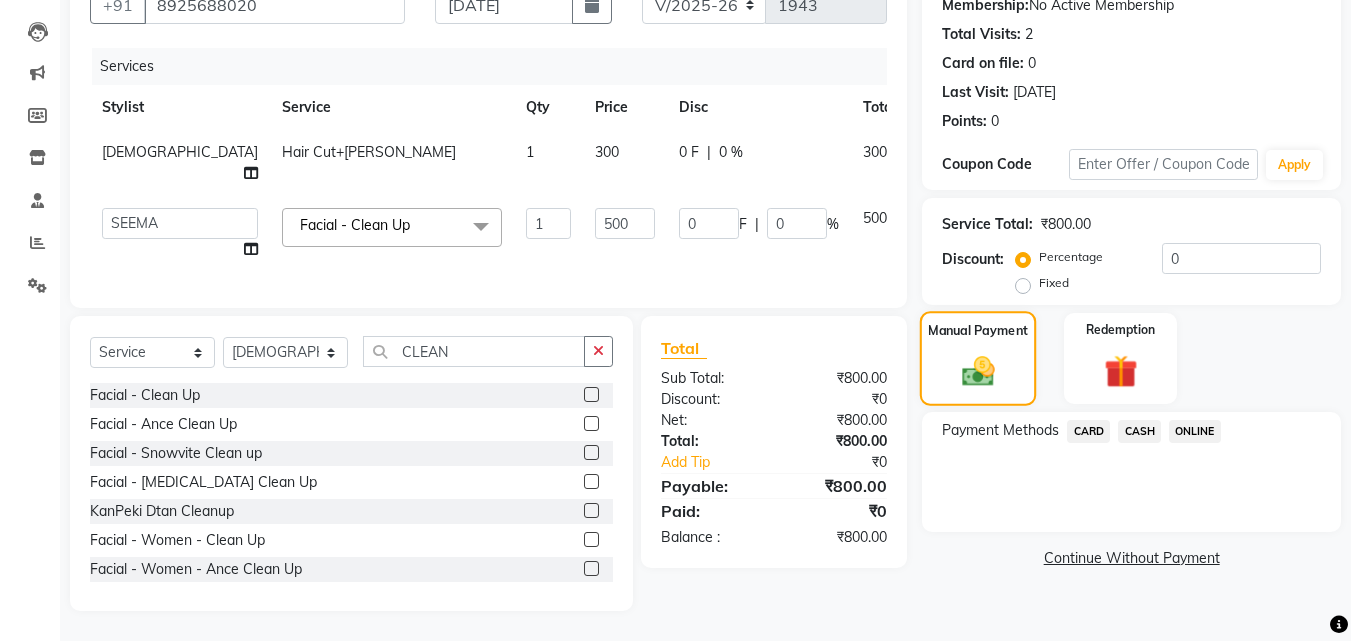 click 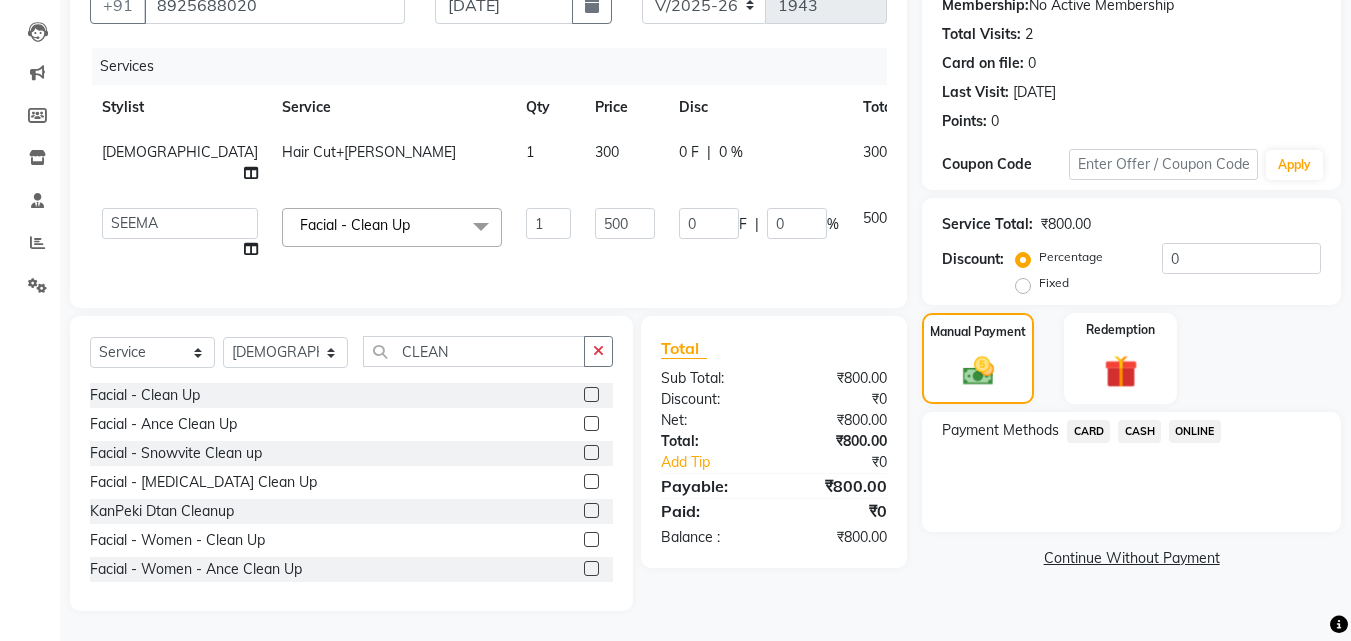 click on "500" 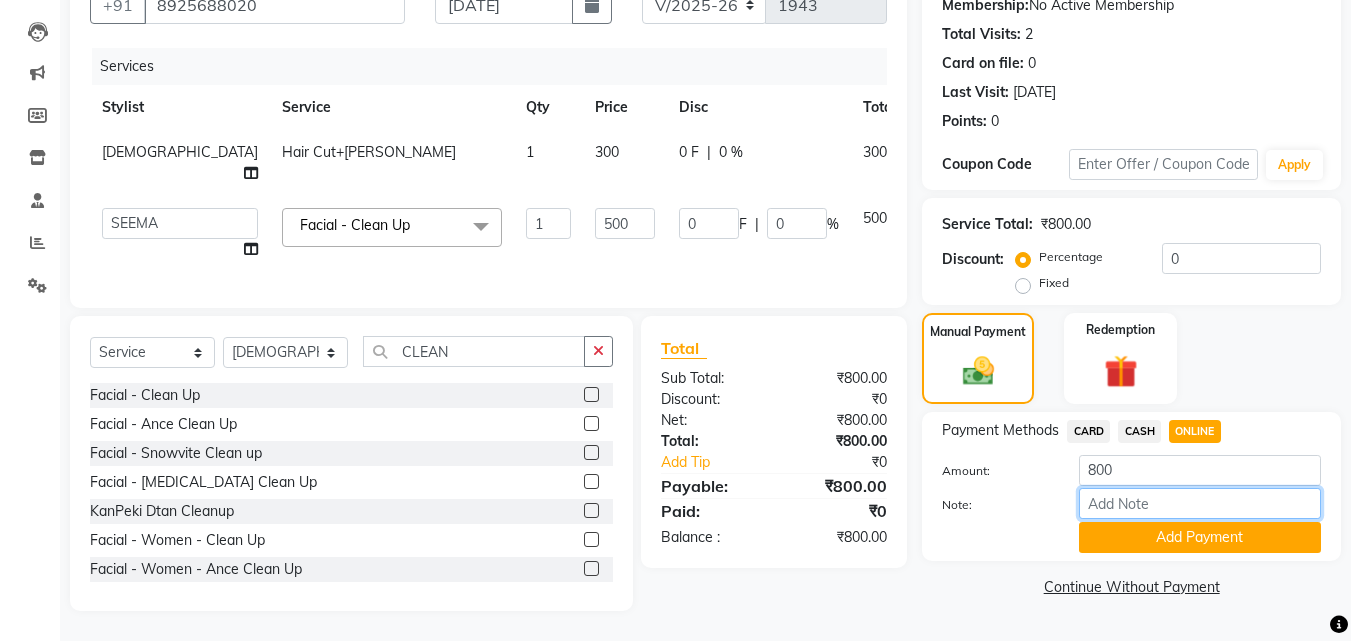 click on "Note:" at bounding box center (1200, 503) 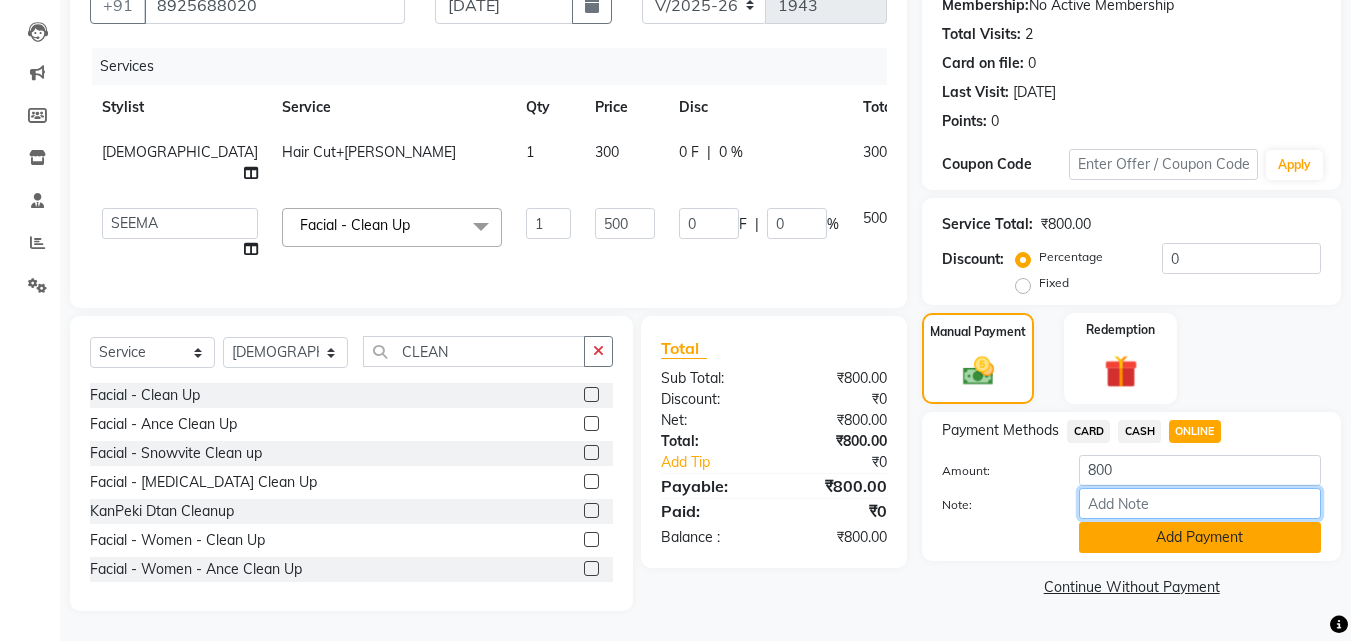 type on "THANK YOU VISIT AGAIN" 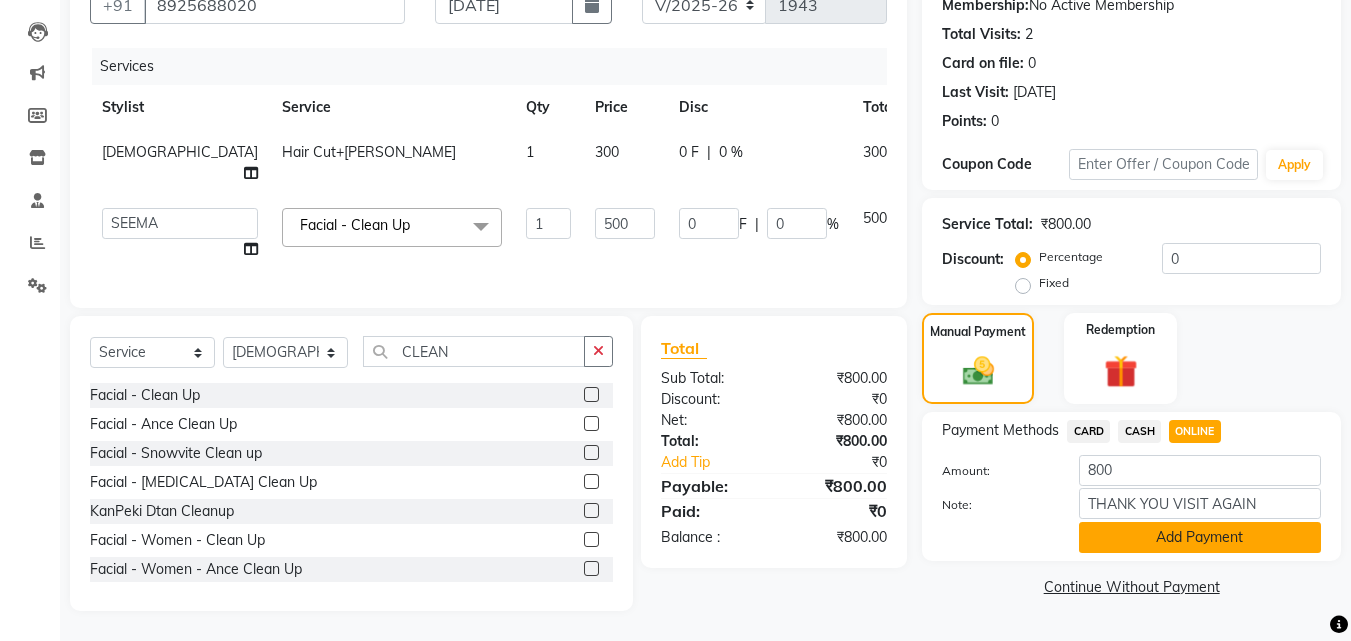 click on "Add Payment" 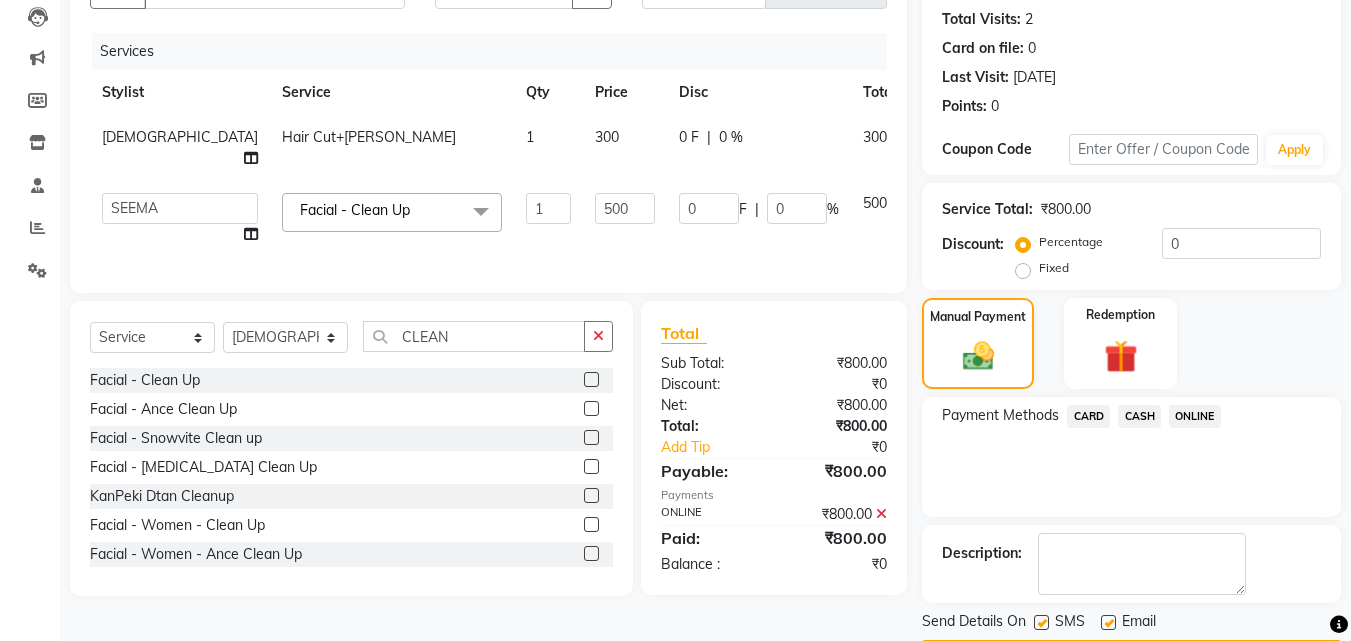 scroll, scrollTop: 275, scrollLeft: 0, axis: vertical 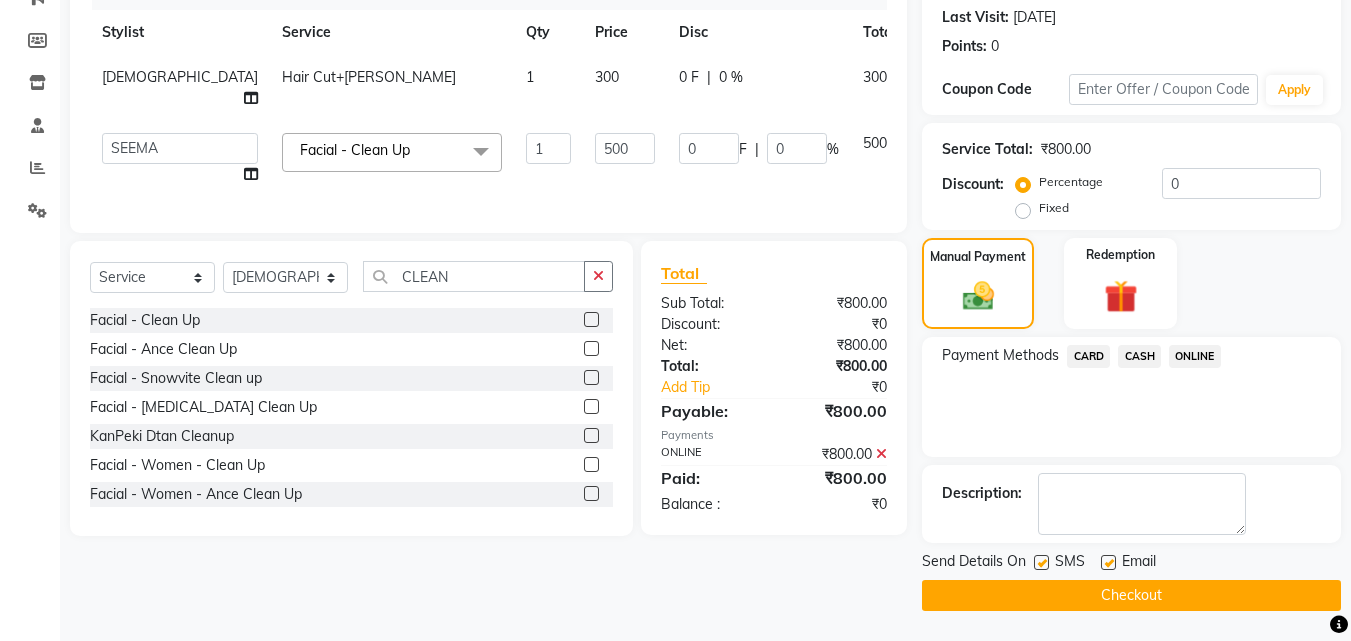 click on "Email" 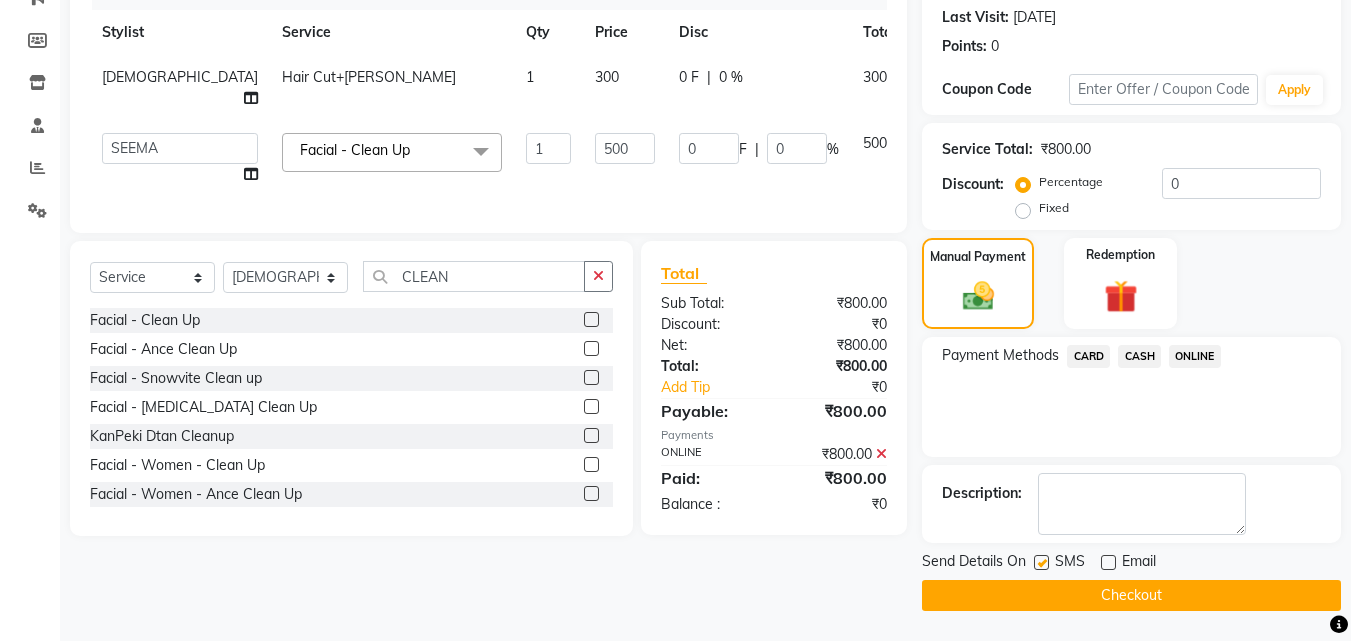 click on "Checkout" 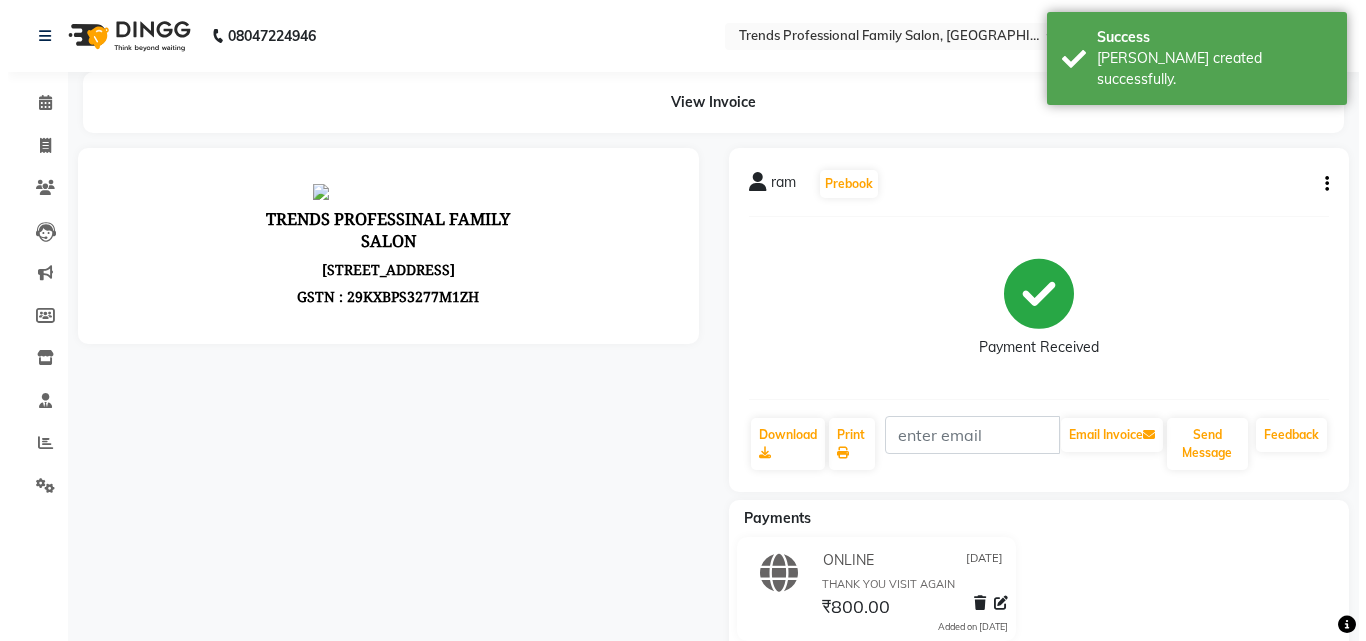 scroll, scrollTop: 0, scrollLeft: 0, axis: both 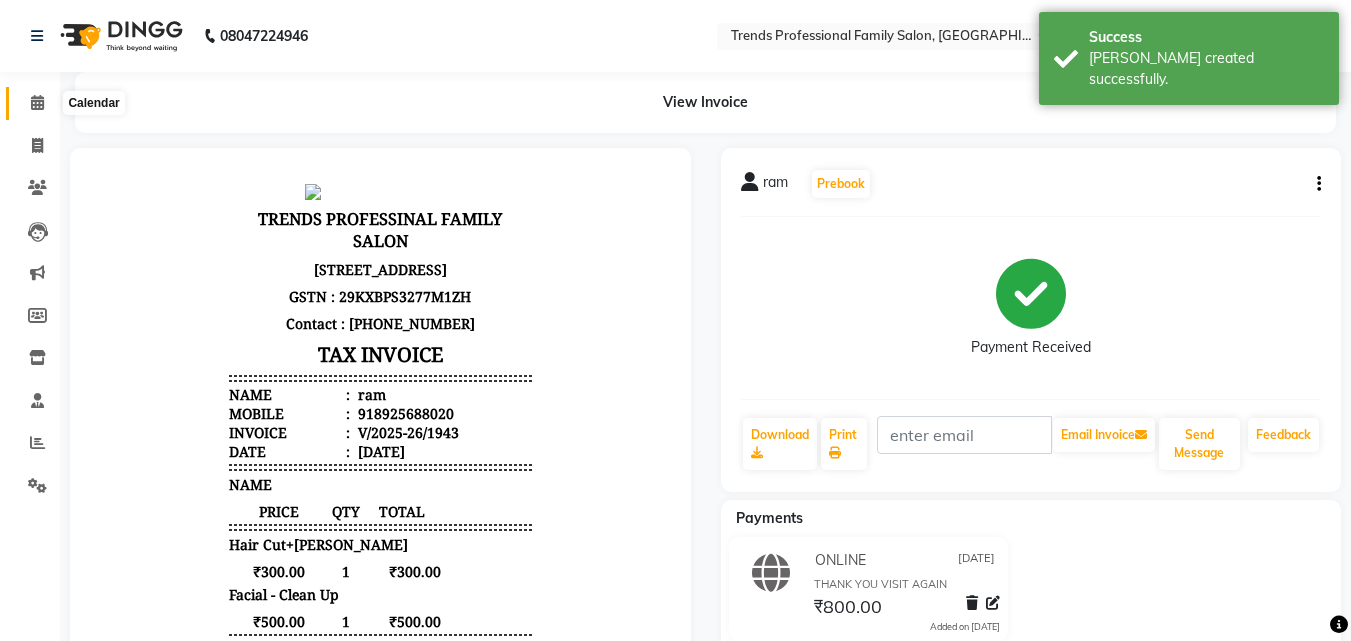 click 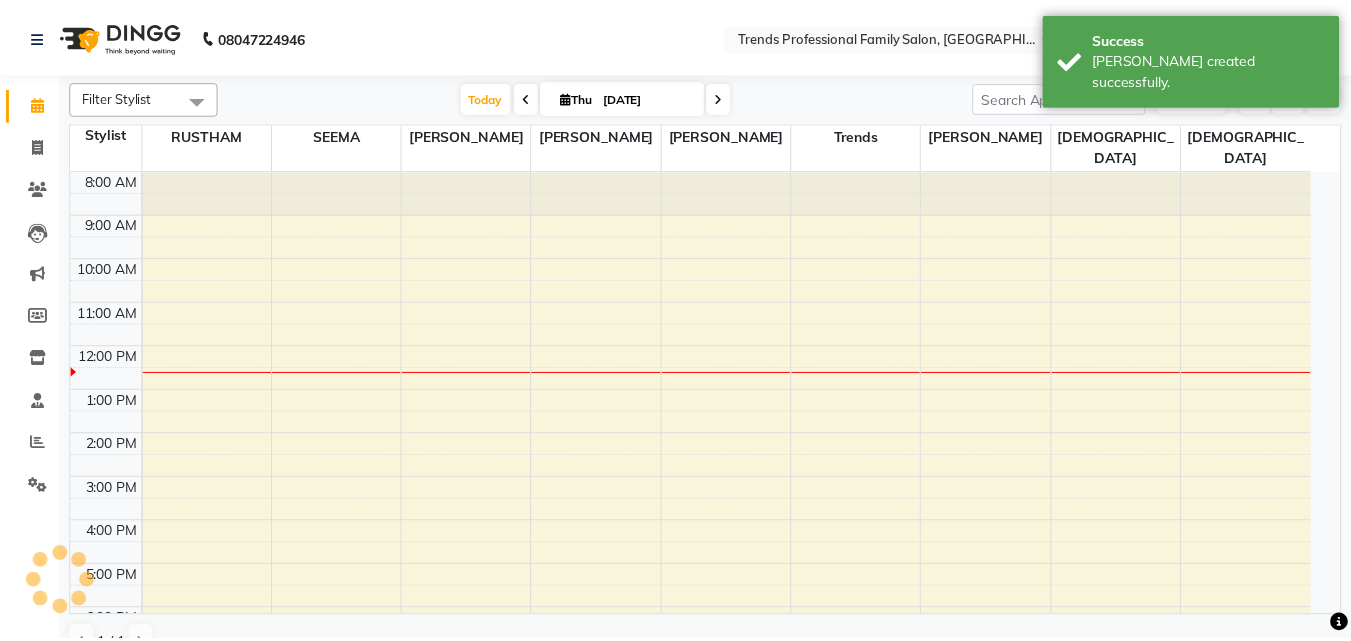scroll, scrollTop: 0, scrollLeft: 0, axis: both 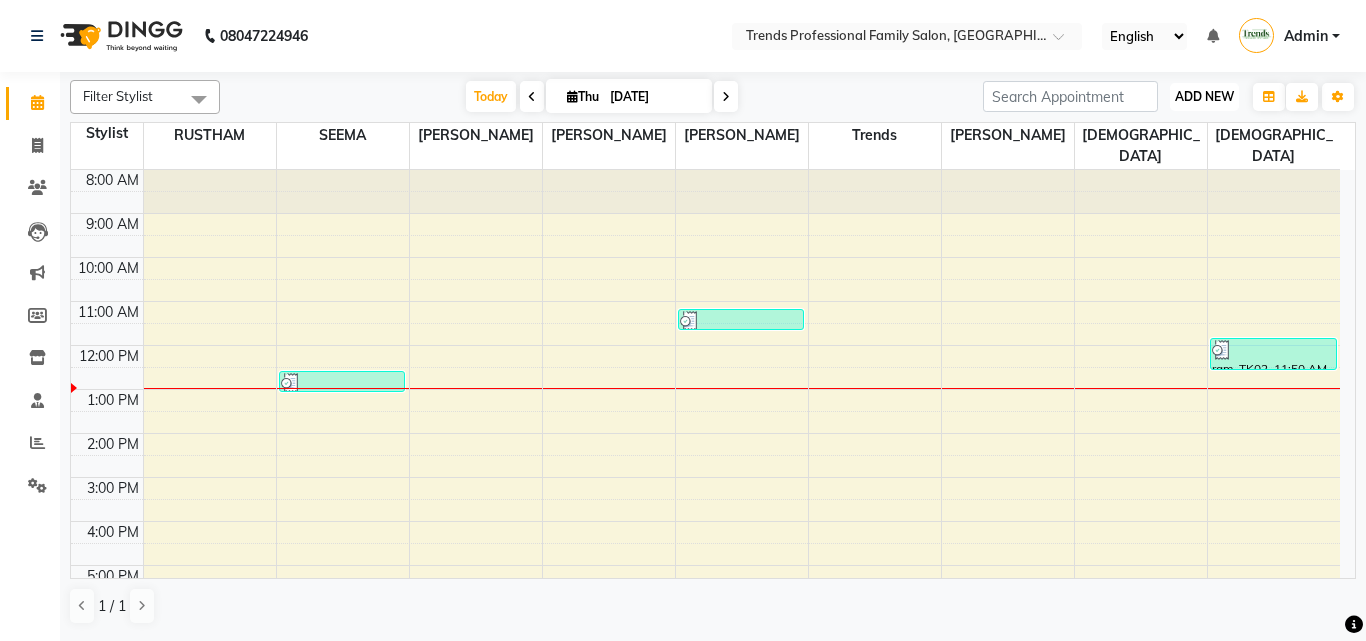 click on "ADD NEW" at bounding box center (1204, 96) 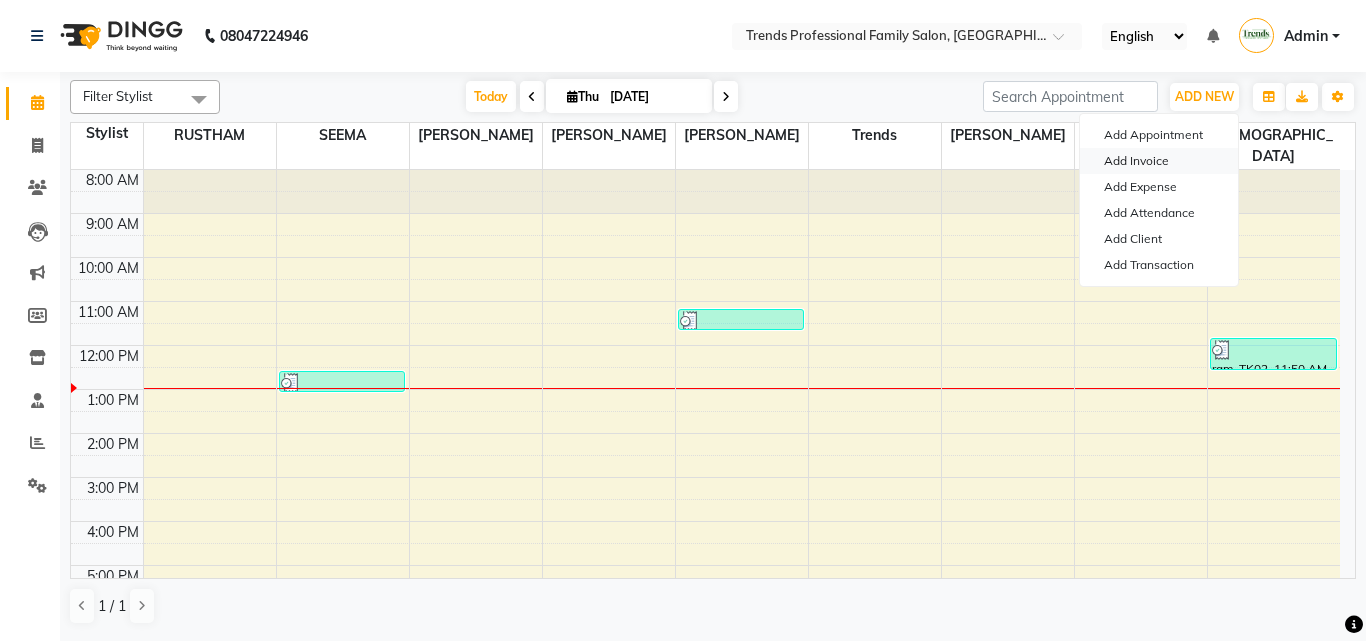 click on "Add Invoice" at bounding box center [1159, 161] 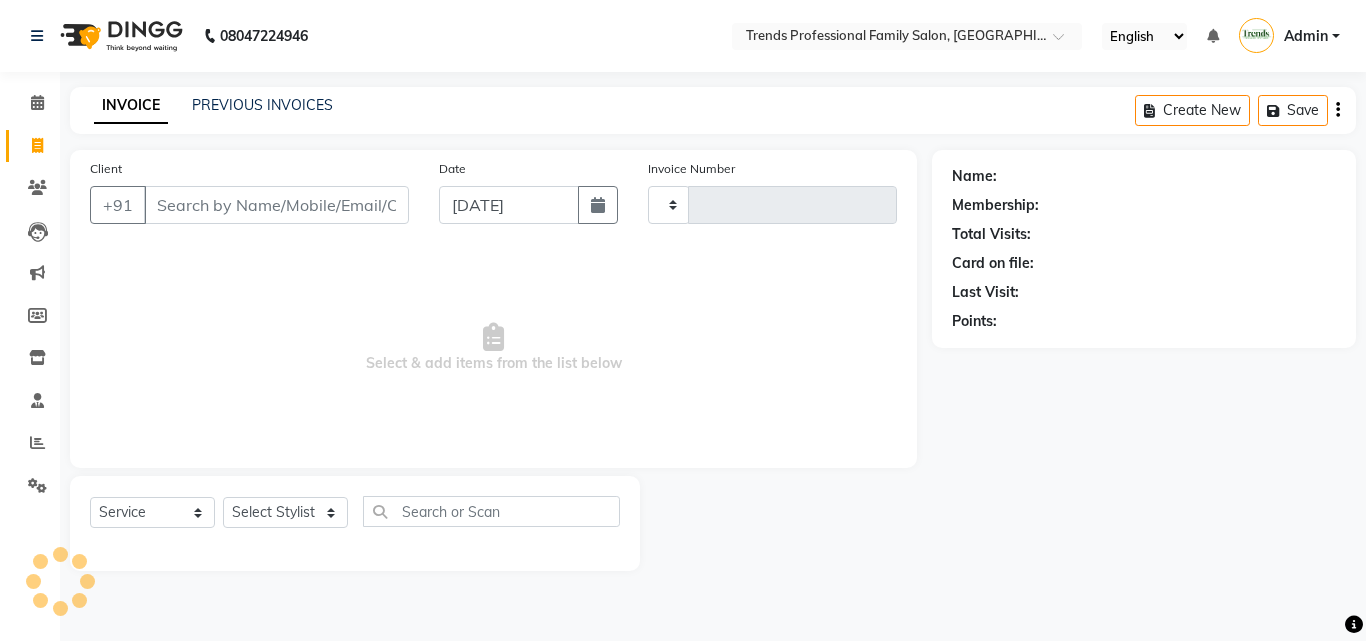 type on "1944" 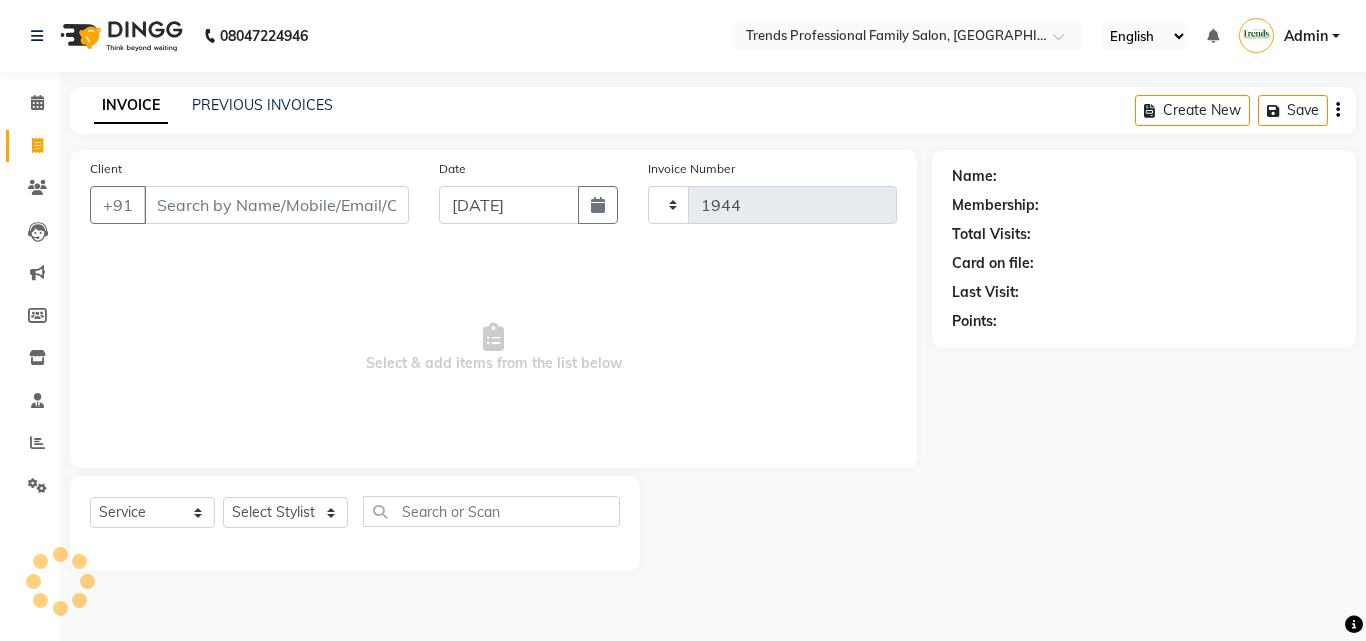 select on "7345" 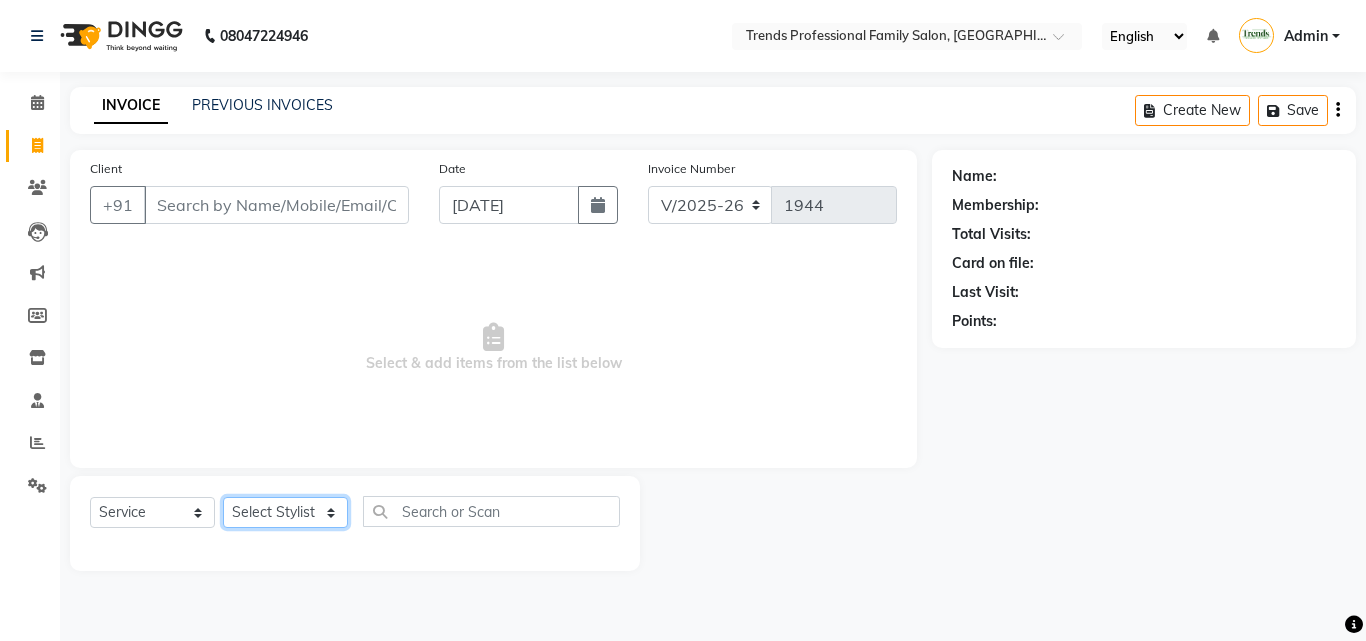 click on "Select Stylist [PERSON_NAME] [PERSON_NAME] [PERSON_NAME] [PERSON_NAME] [DEMOGRAPHIC_DATA][PERSON_NAME] Sumika Trends" 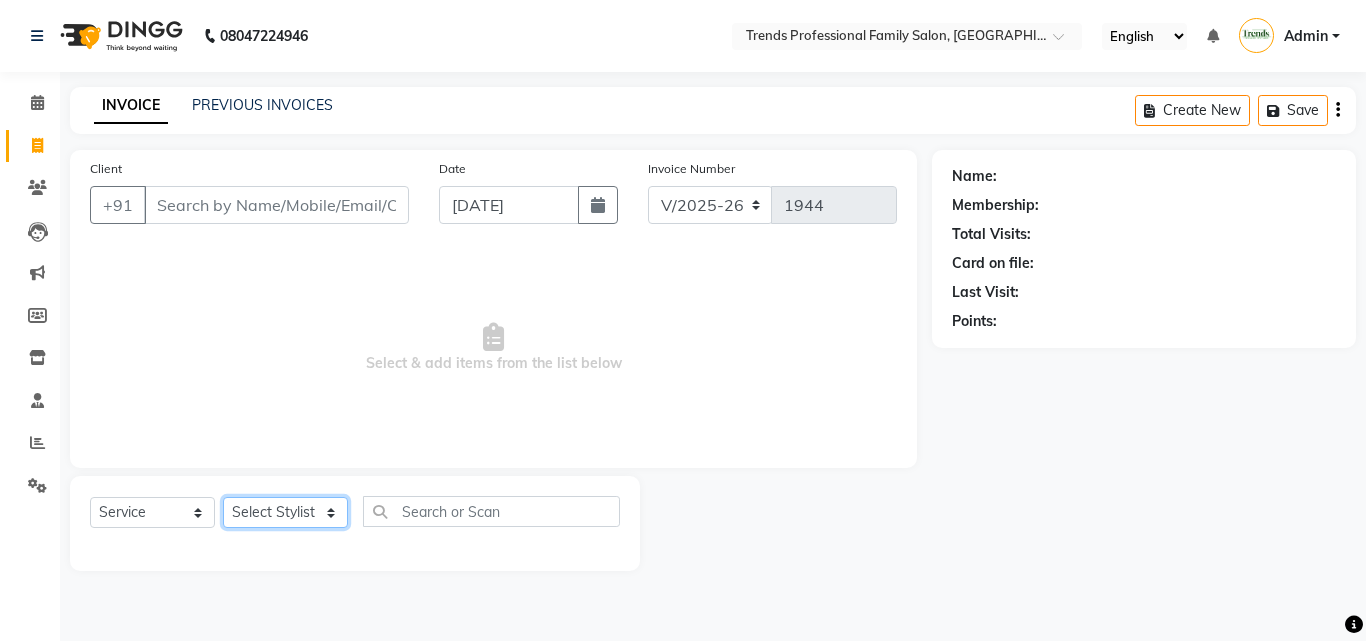 select on "64189" 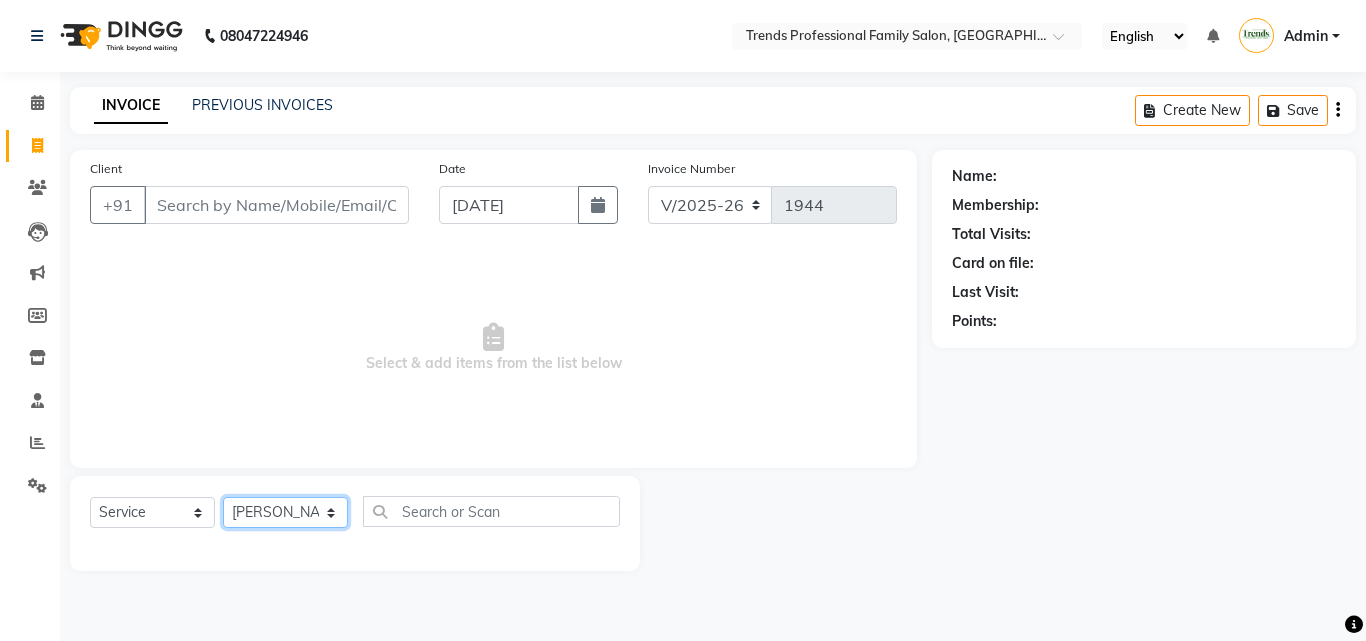 click on "Select Stylist [PERSON_NAME] [PERSON_NAME] [PERSON_NAME] [PERSON_NAME] [DEMOGRAPHIC_DATA][PERSON_NAME] Sumika Trends" 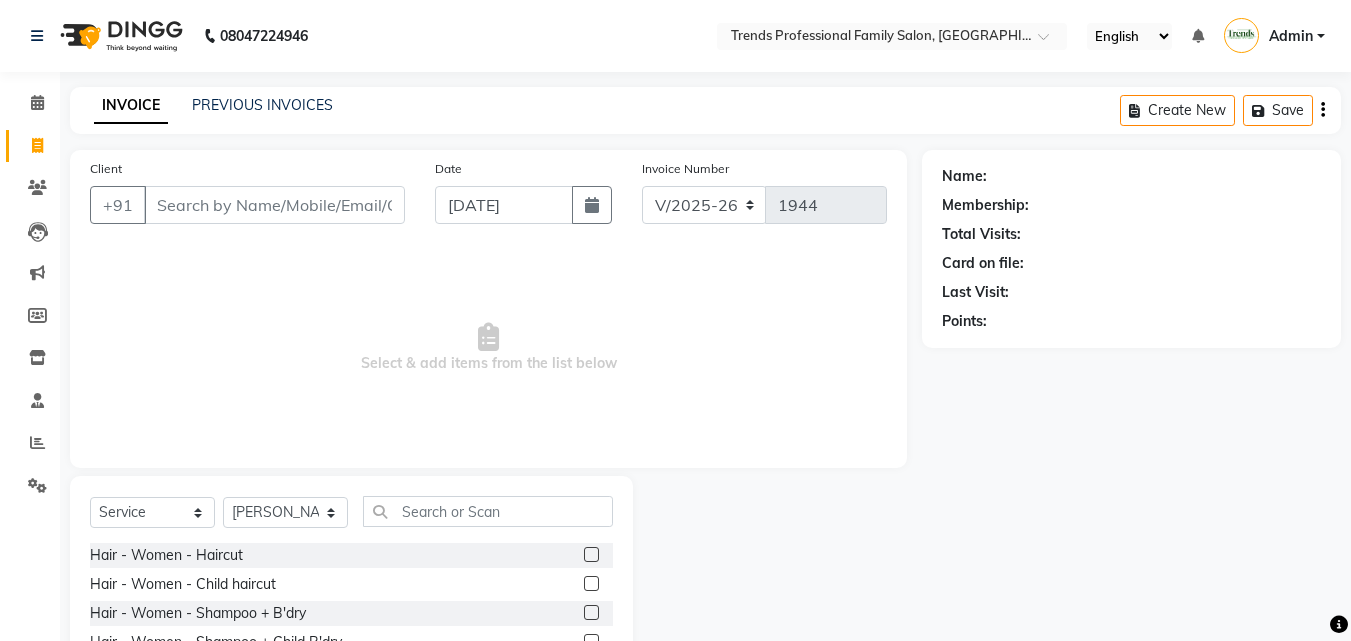 click on "Select  Service  Product  Membership  Package Voucher Prepaid Gift Card  Select Stylist [PERSON_NAME] [PERSON_NAME] [PERSON_NAME] RUSTHAM SEEMA [PERSON_NAME] Sumika Trends" 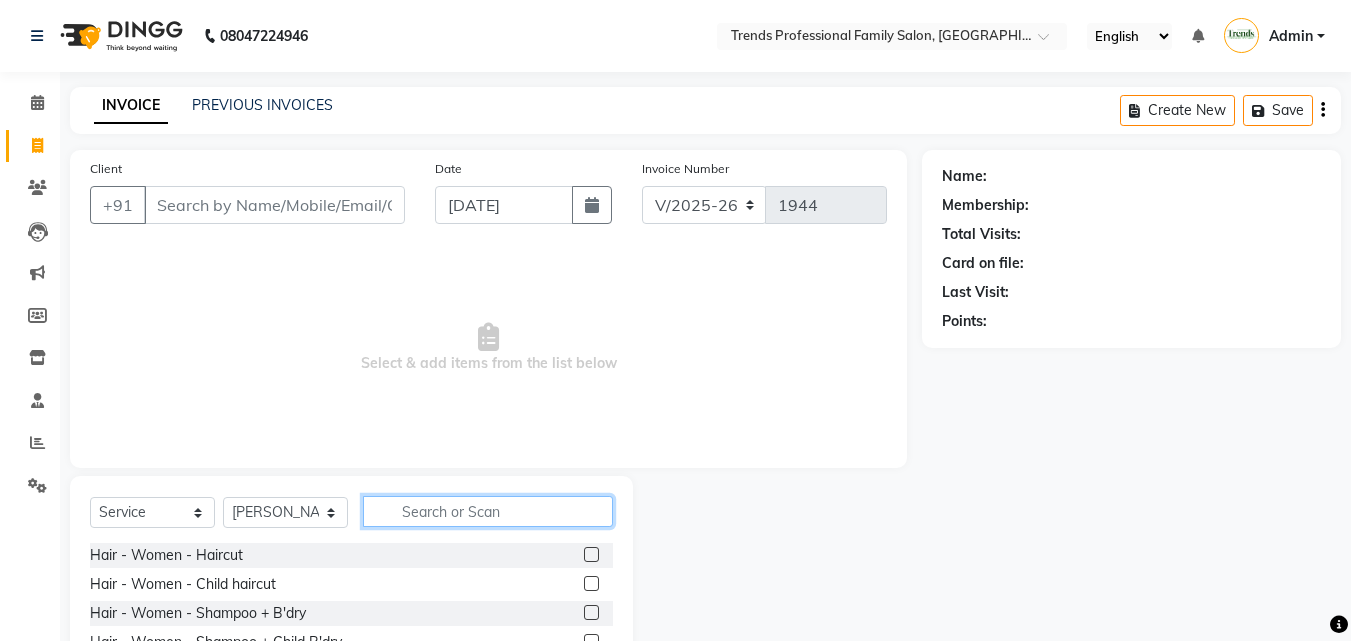 click 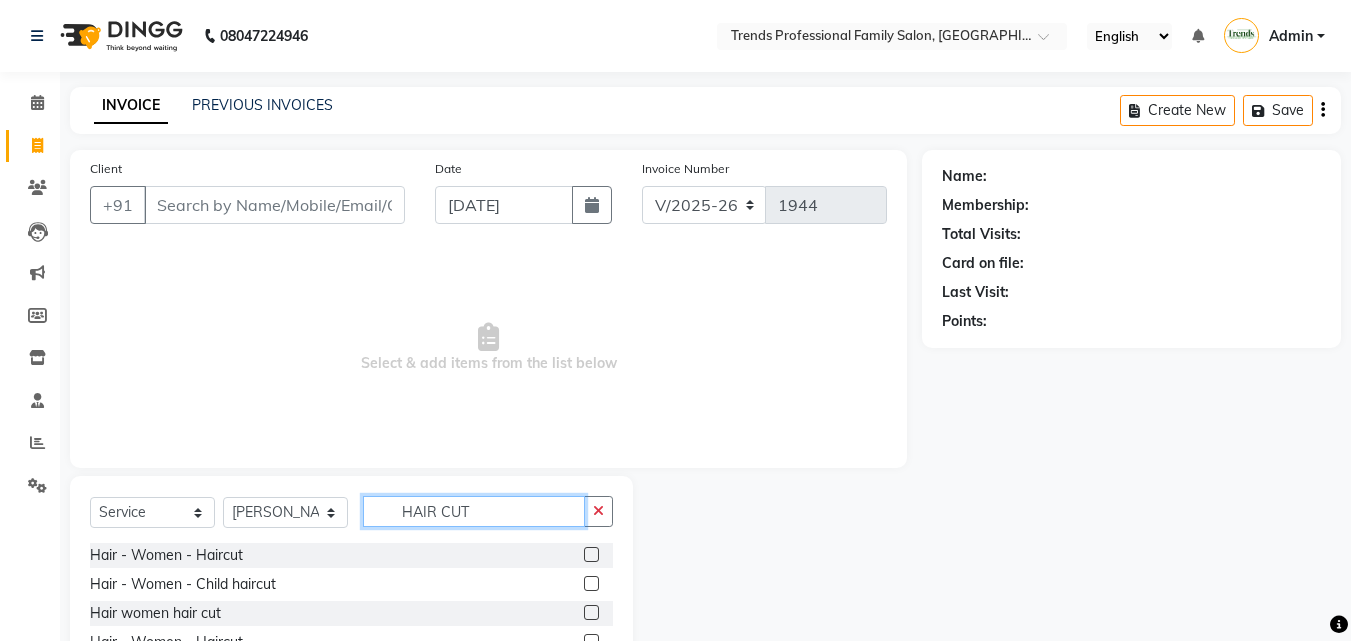 scroll, scrollTop: 160, scrollLeft: 0, axis: vertical 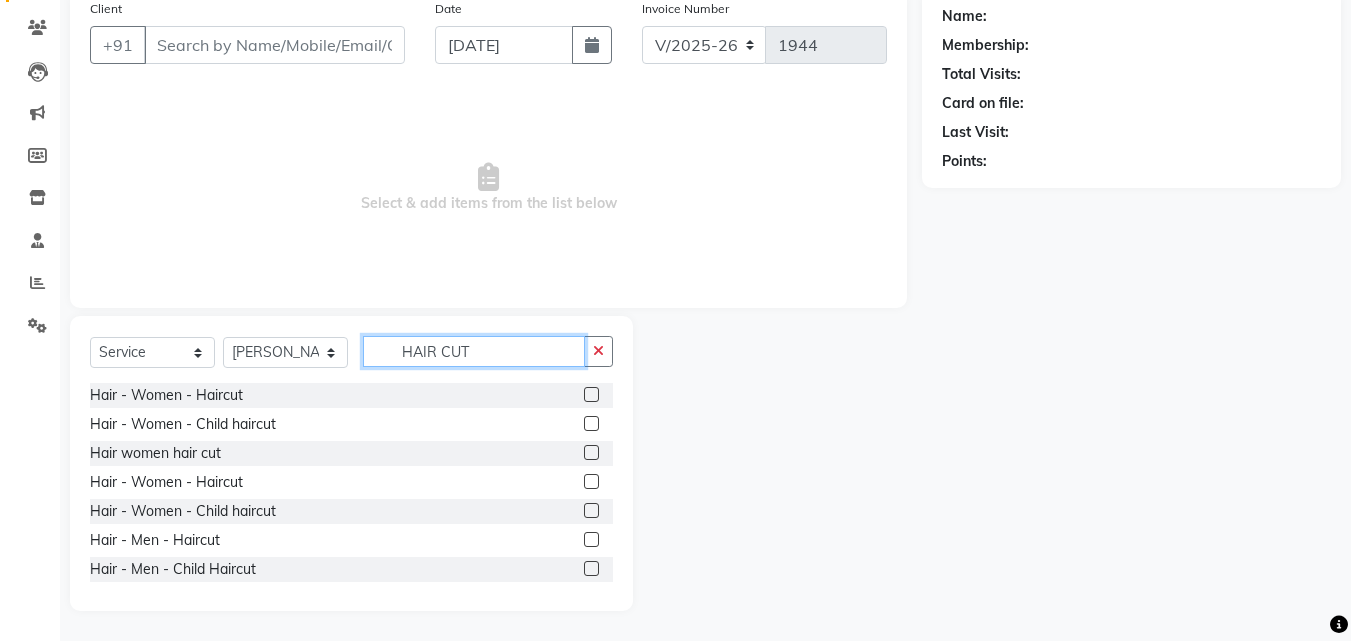 type on "HAIR CUT" 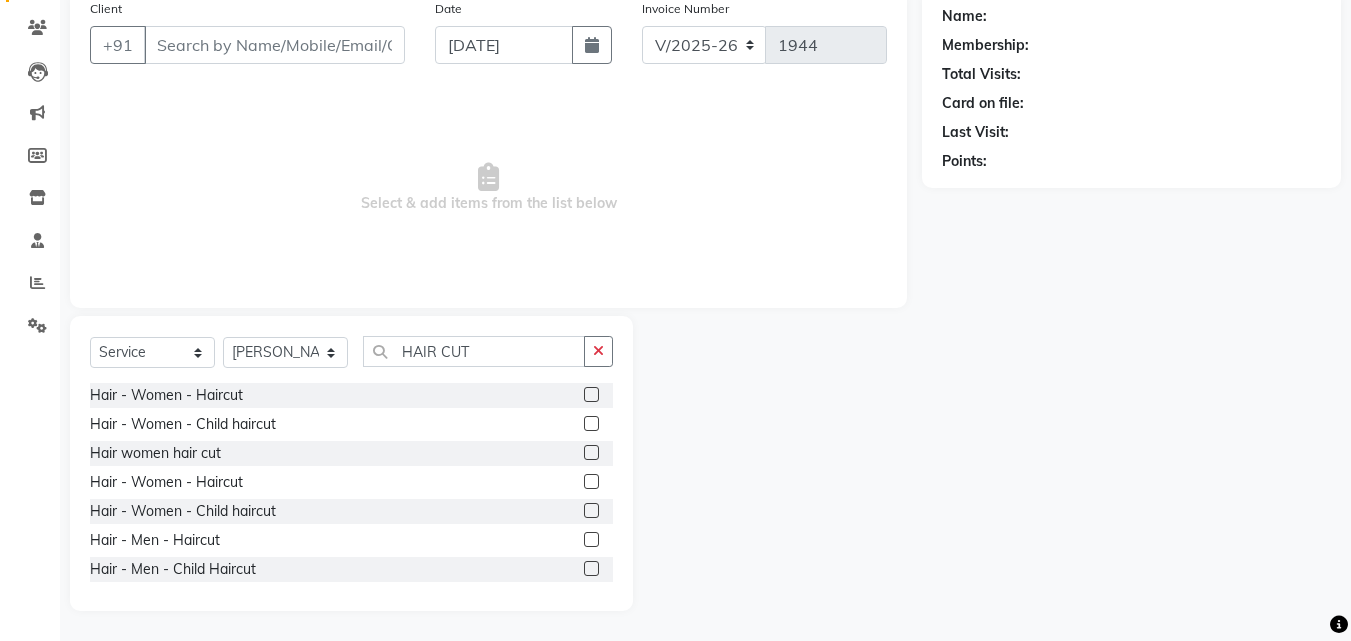 click 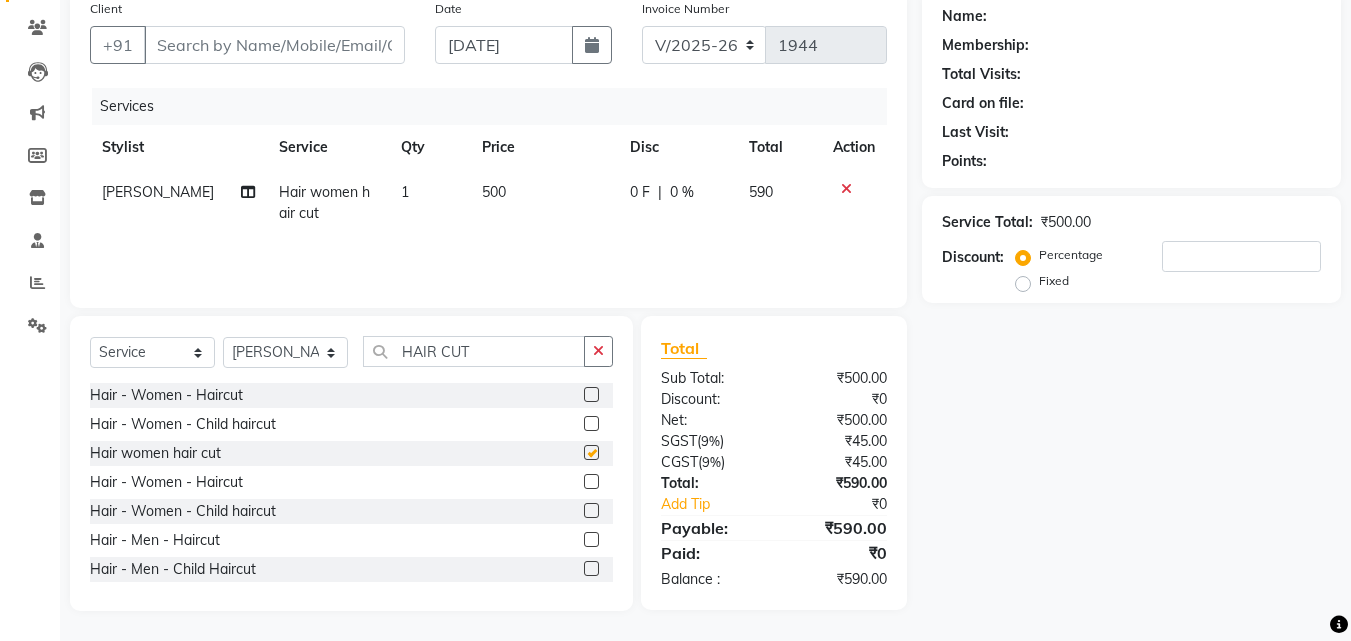 checkbox on "false" 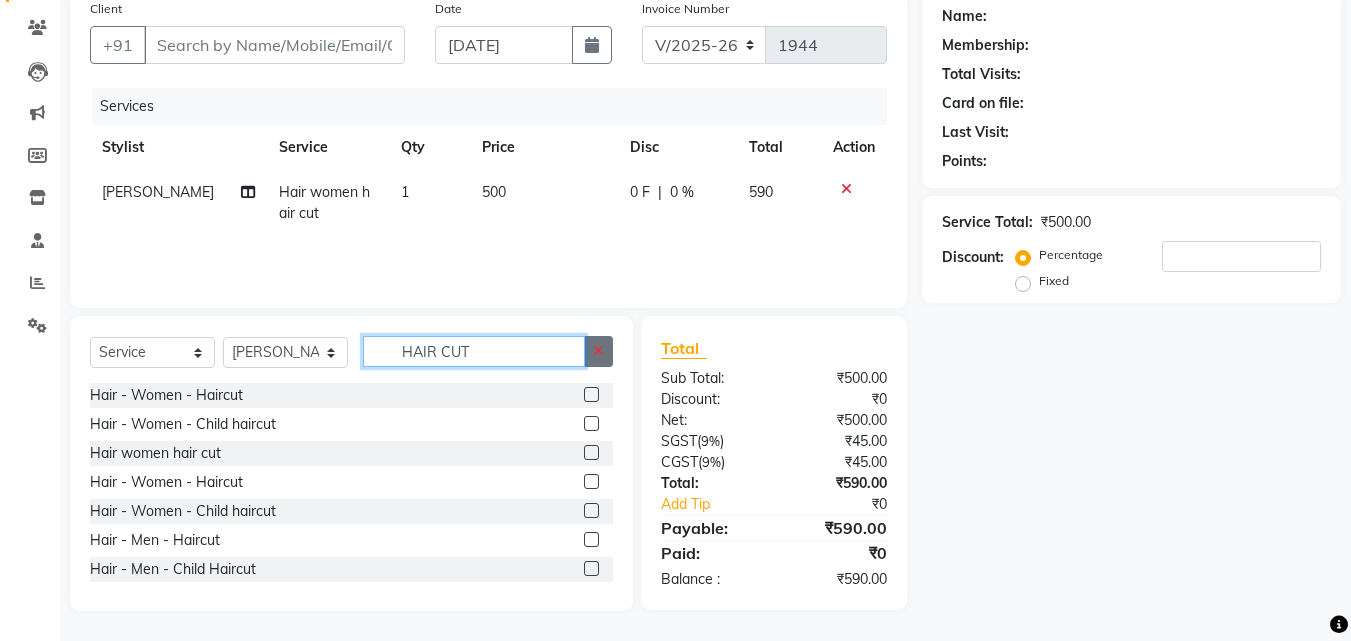 drag, startPoint x: 578, startPoint y: 354, endPoint x: 608, endPoint y: 359, distance: 30.413813 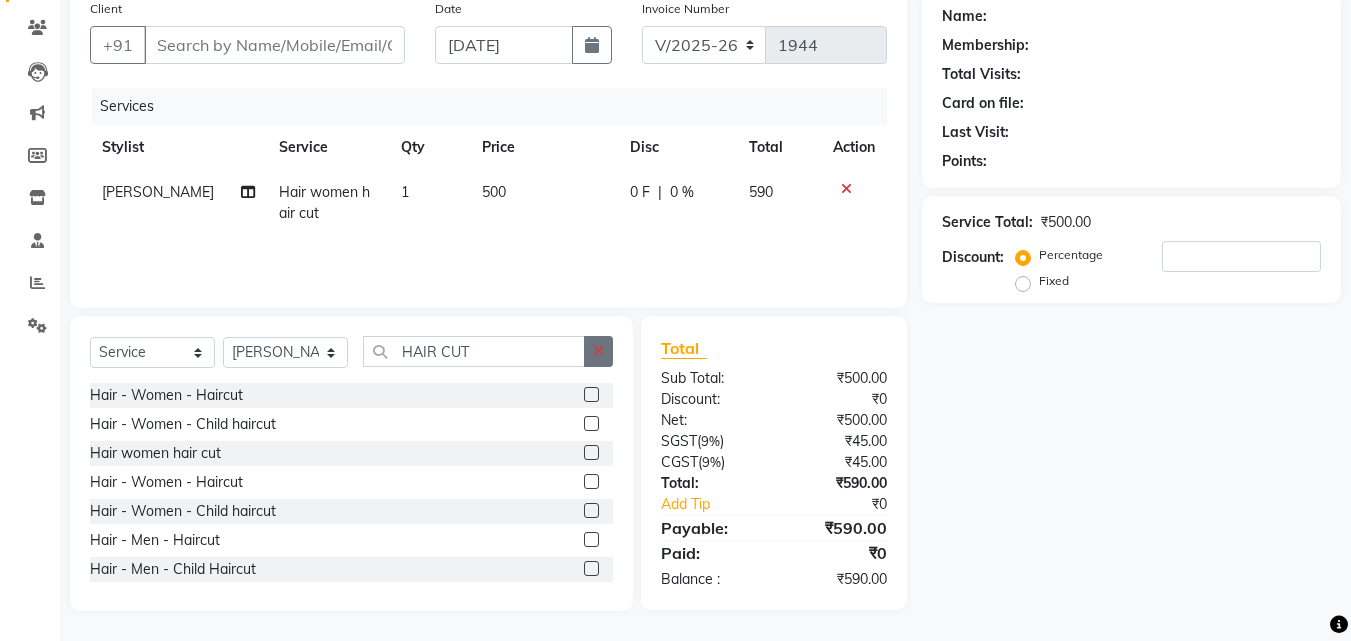 click 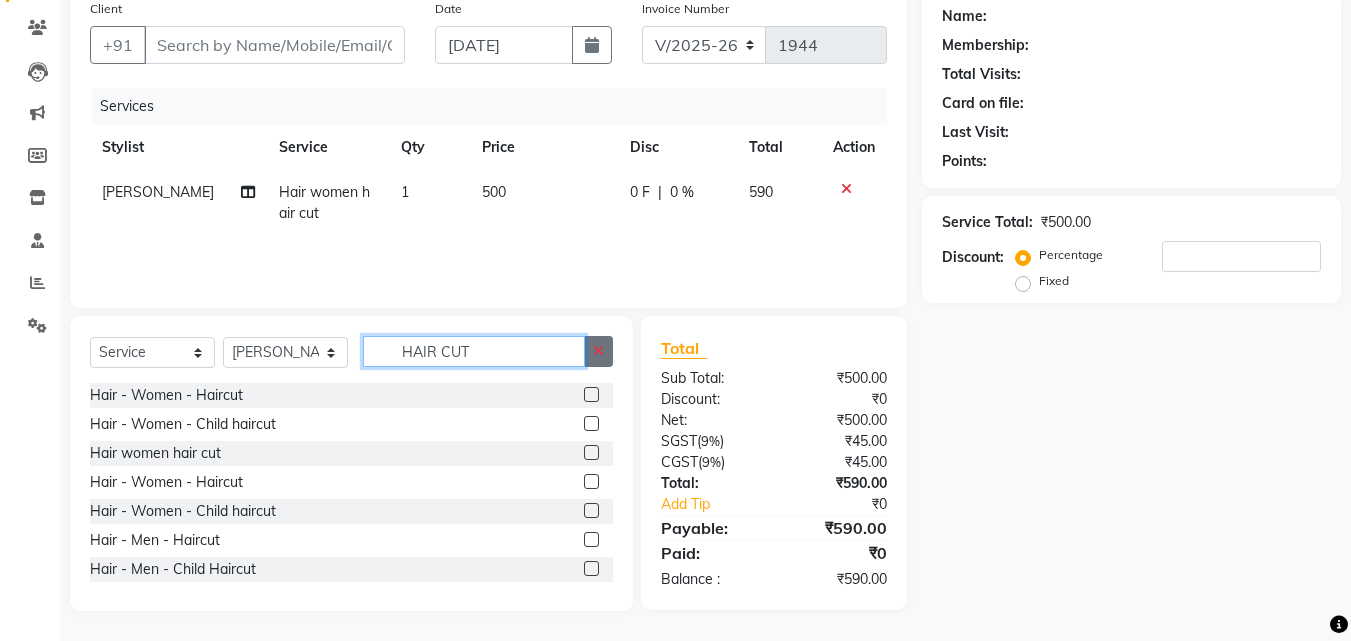 type 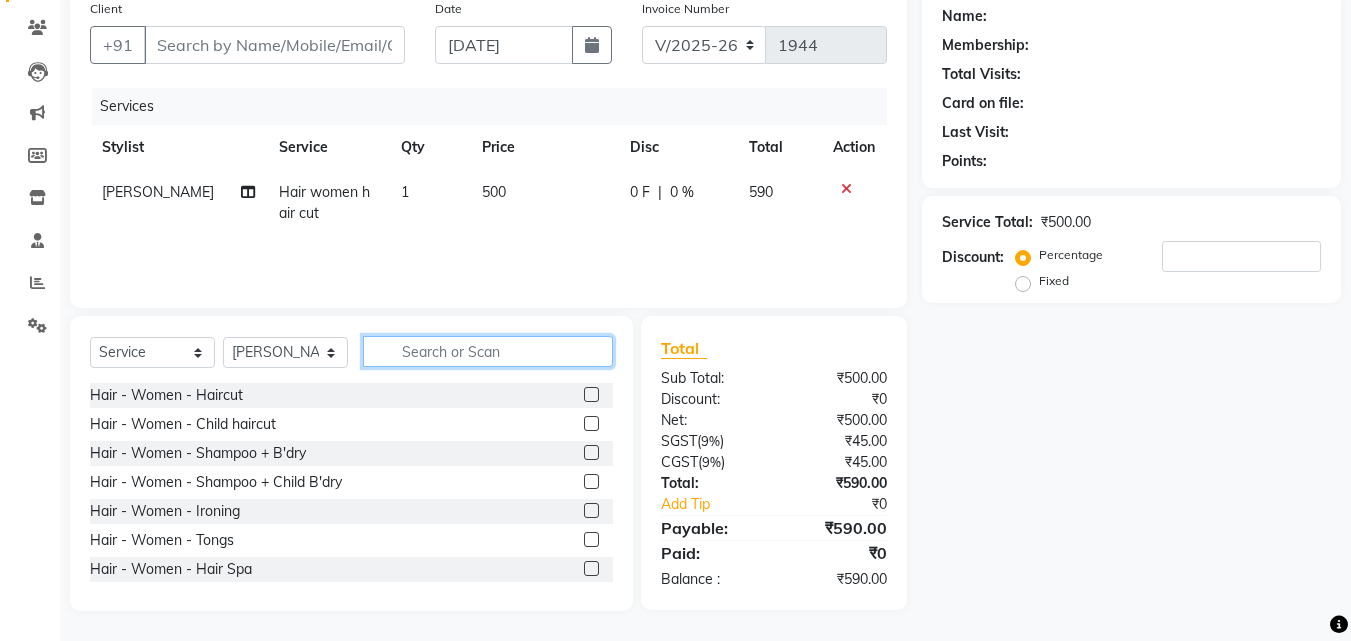 scroll, scrollTop: 0, scrollLeft: 0, axis: both 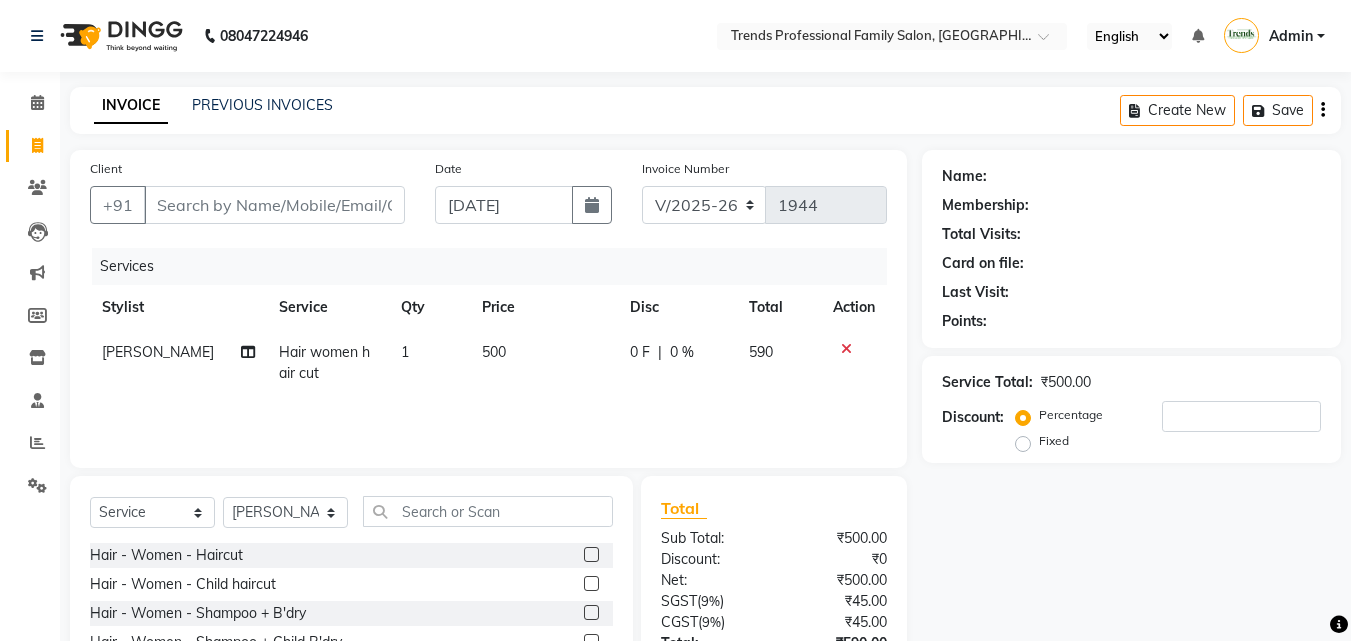 click 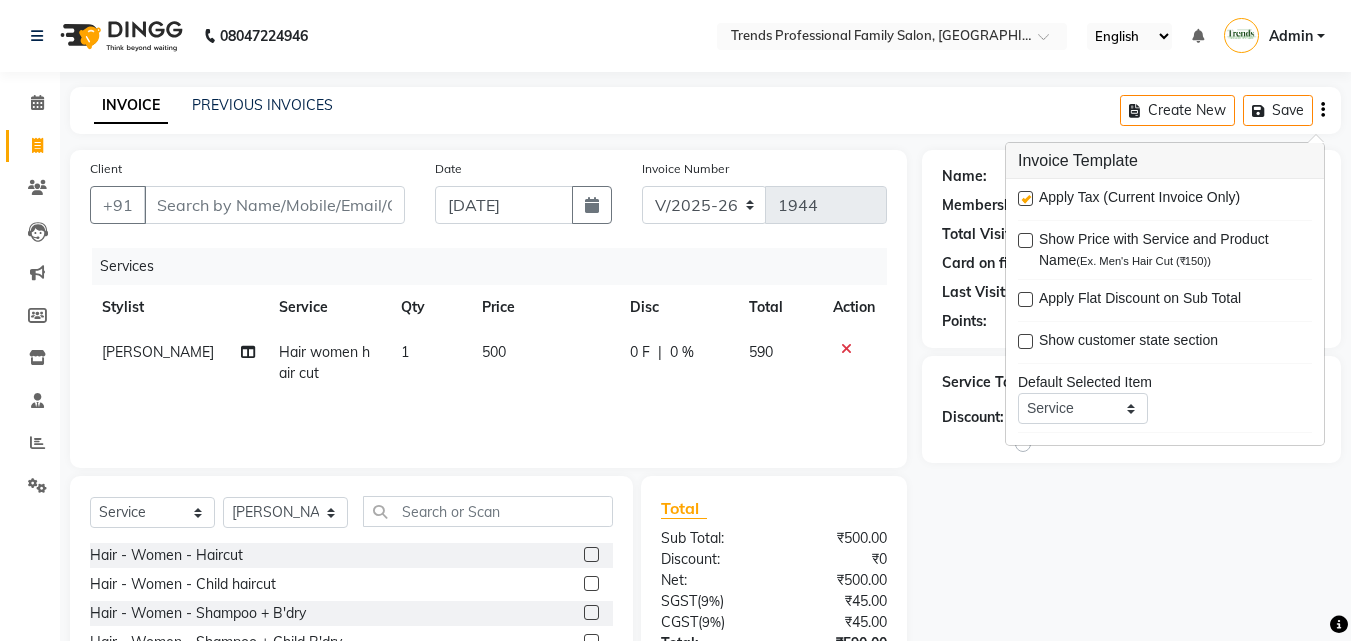 click at bounding box center (1025, 198) 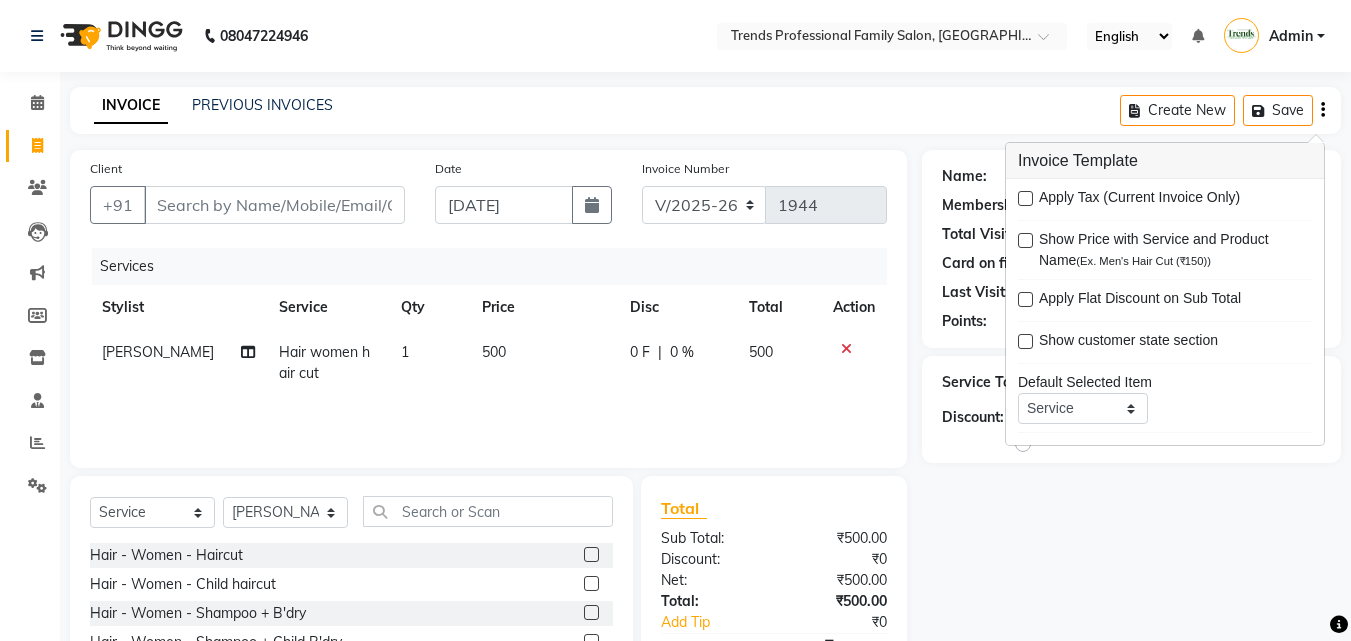 click on "08047224946 Select Location × Trends Professional Family Salon, Nelamangala English ENGLISH Español العربية मराठी हिंदी ગુજરાતી தமிழ் 中文 Notifications nothing to show Admin Manage Profile Change Password Sign out  Version:3.15.4" 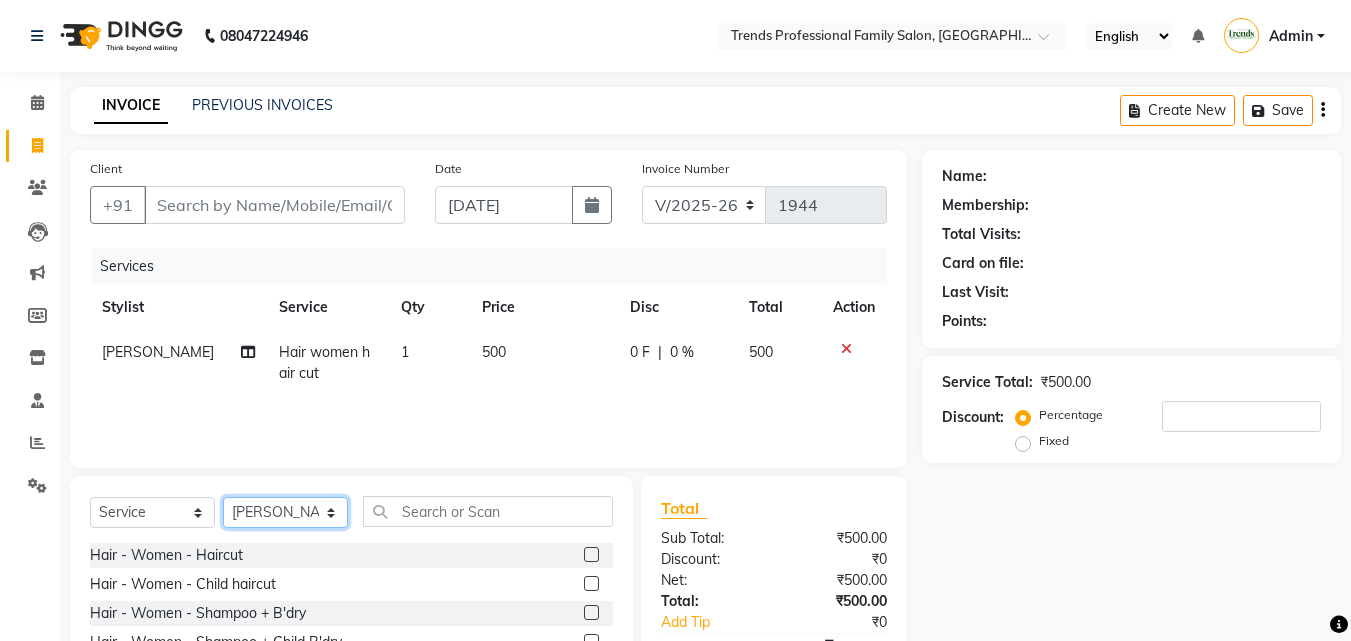 click on "Select Stylist [PERSON_NAME] [PERSON_NAME] [PERSON_NAME] [PERSON_NAME] [DEMOGRAPHIC_DATA][PERSON_NAME] Sumika Trends" 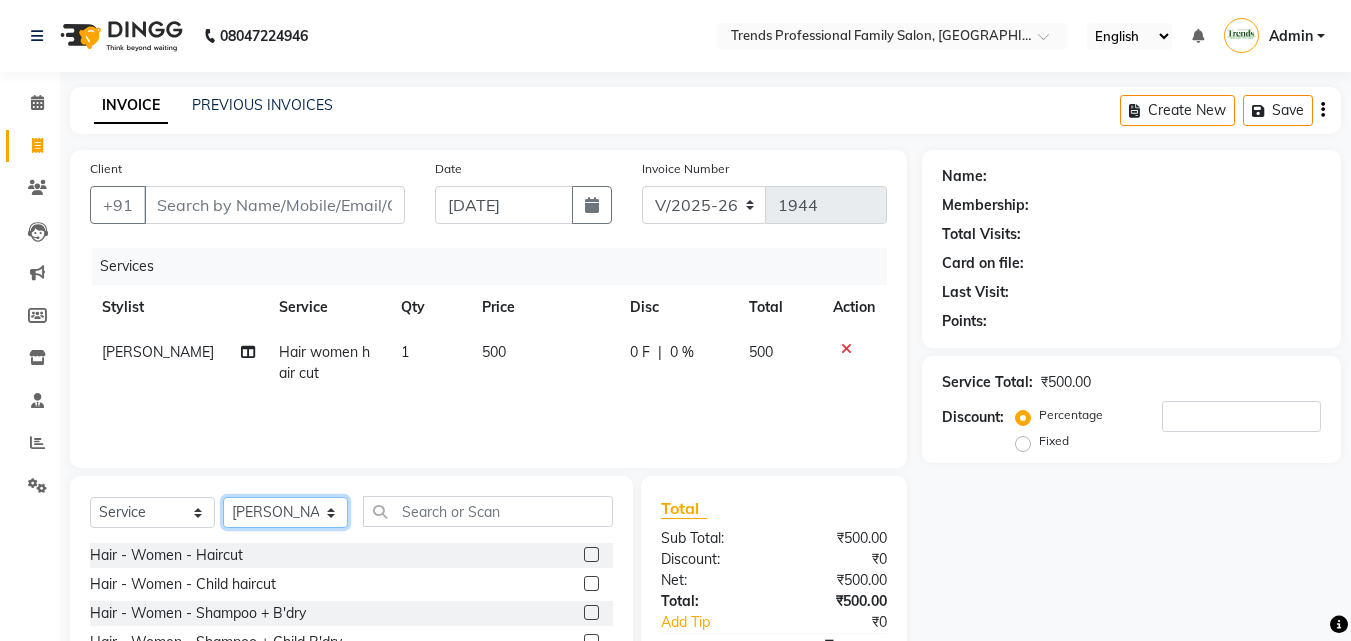 select on "72180" 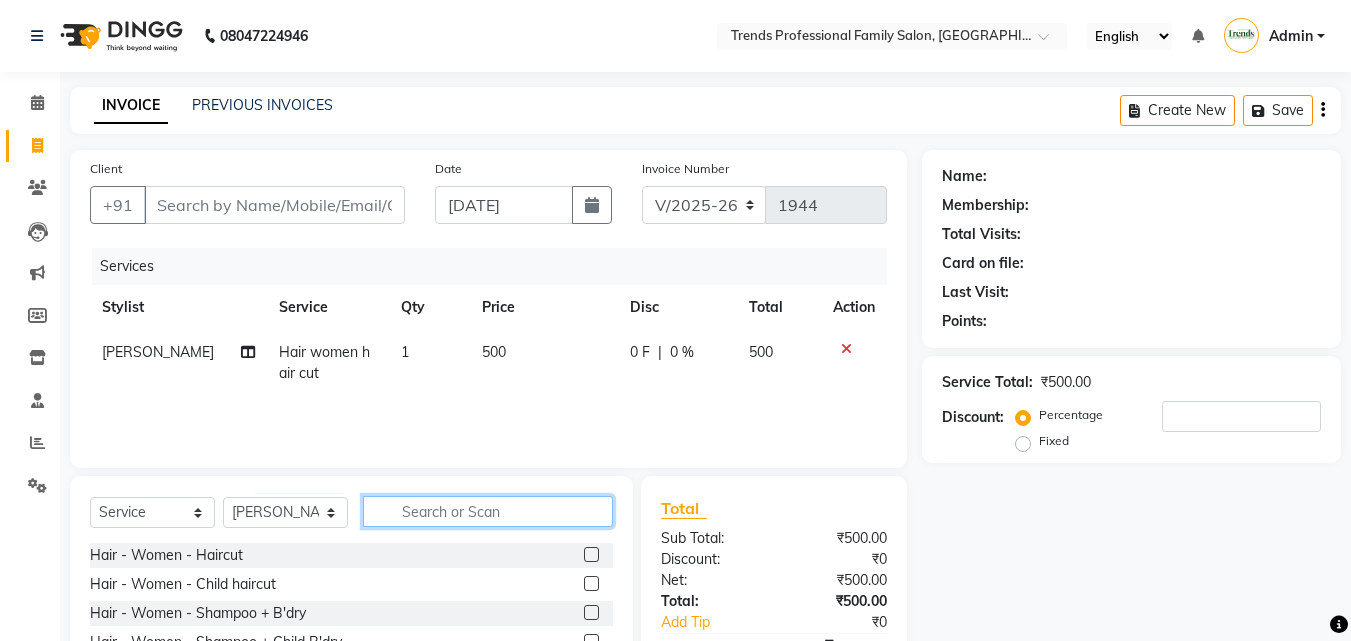 click 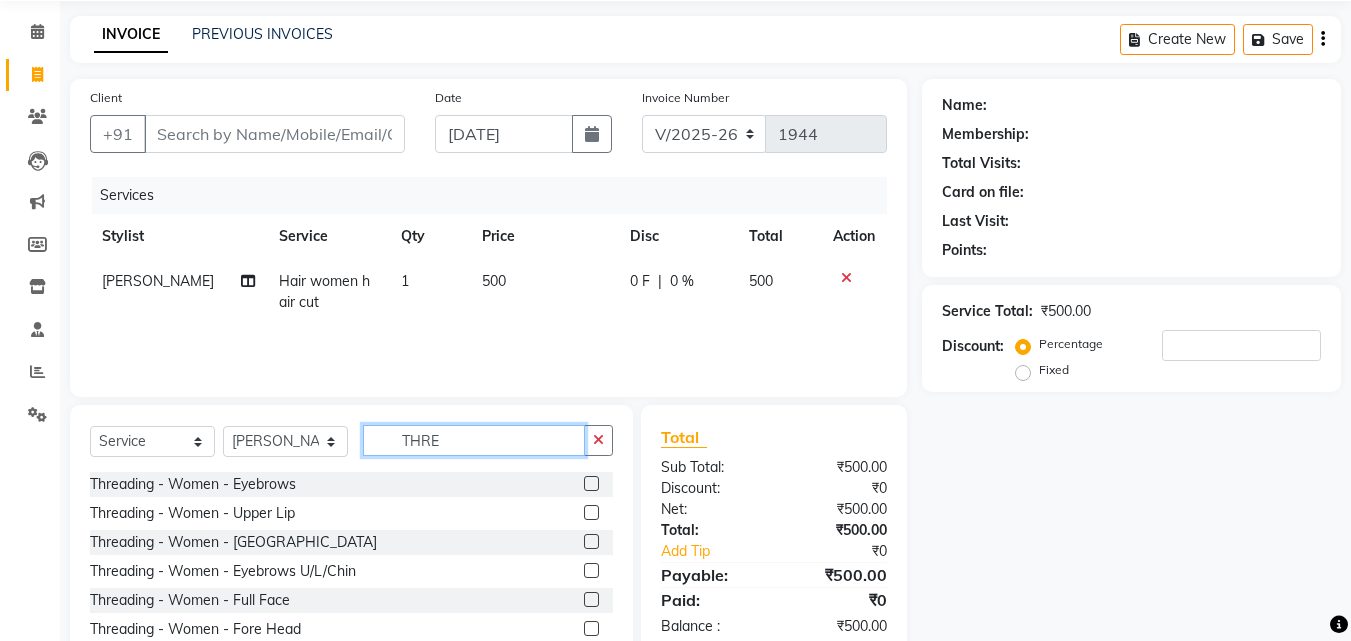 scroll, scrollTop: 160, scrollLeft: 0, axis: vertical 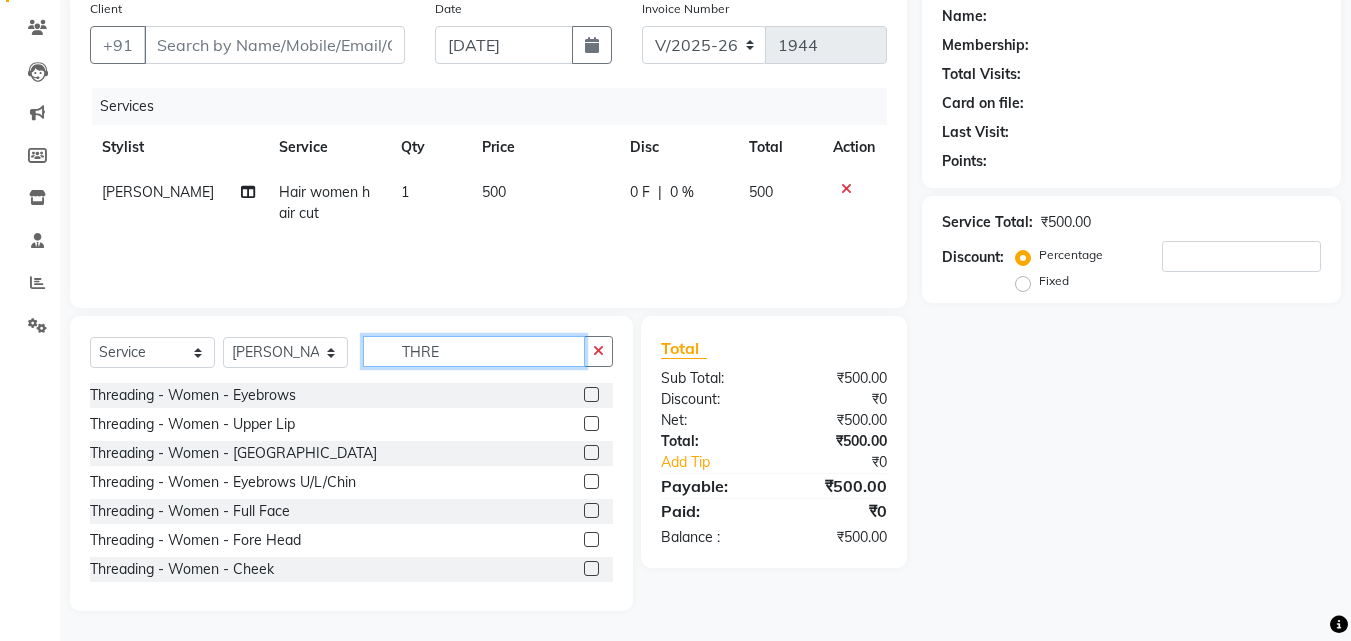 type on "THRE" 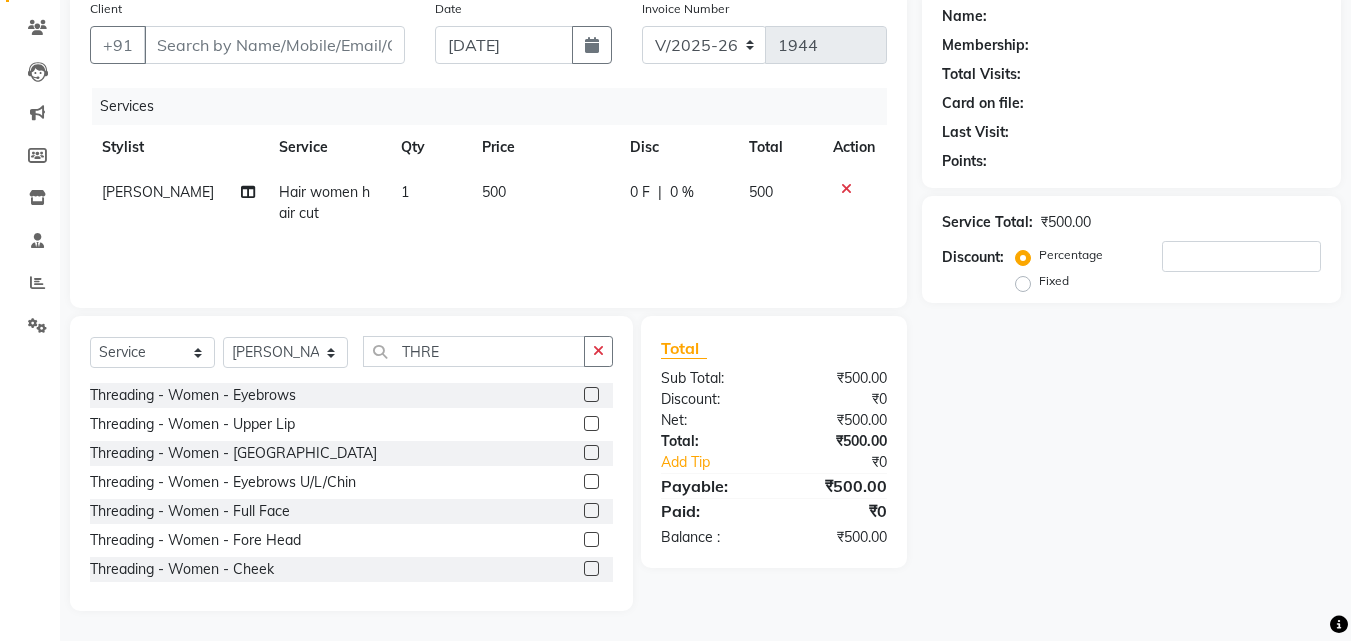 click 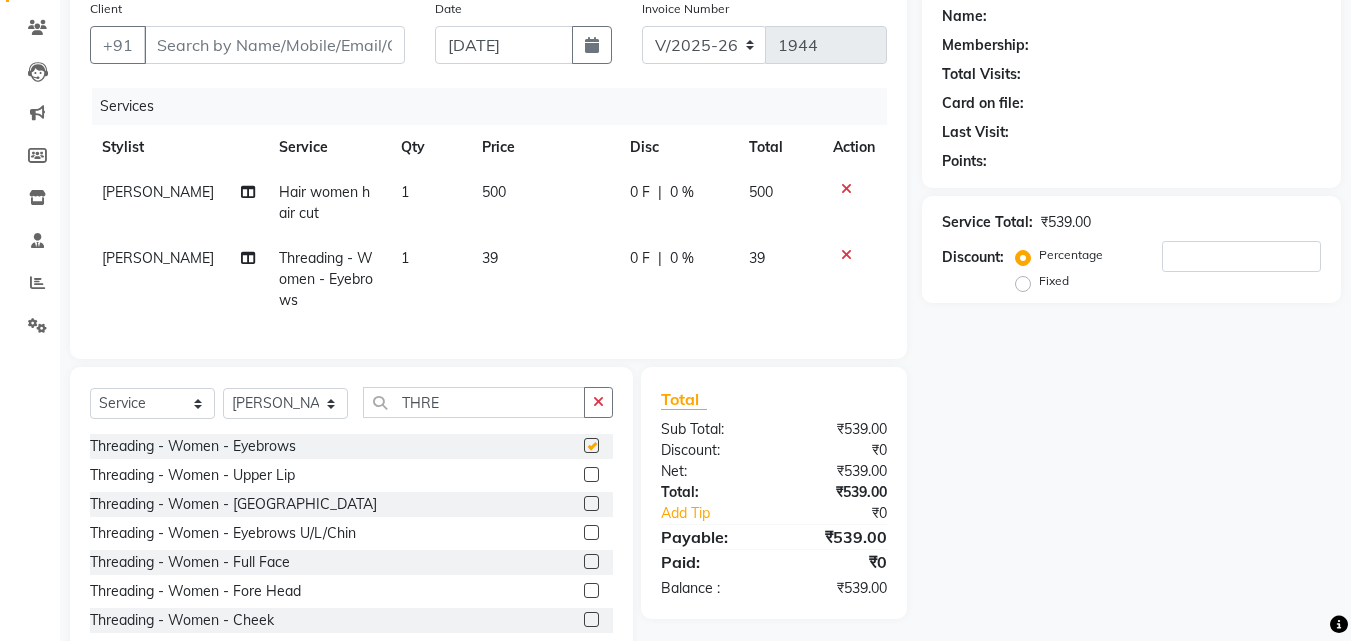 checkbox on "false" 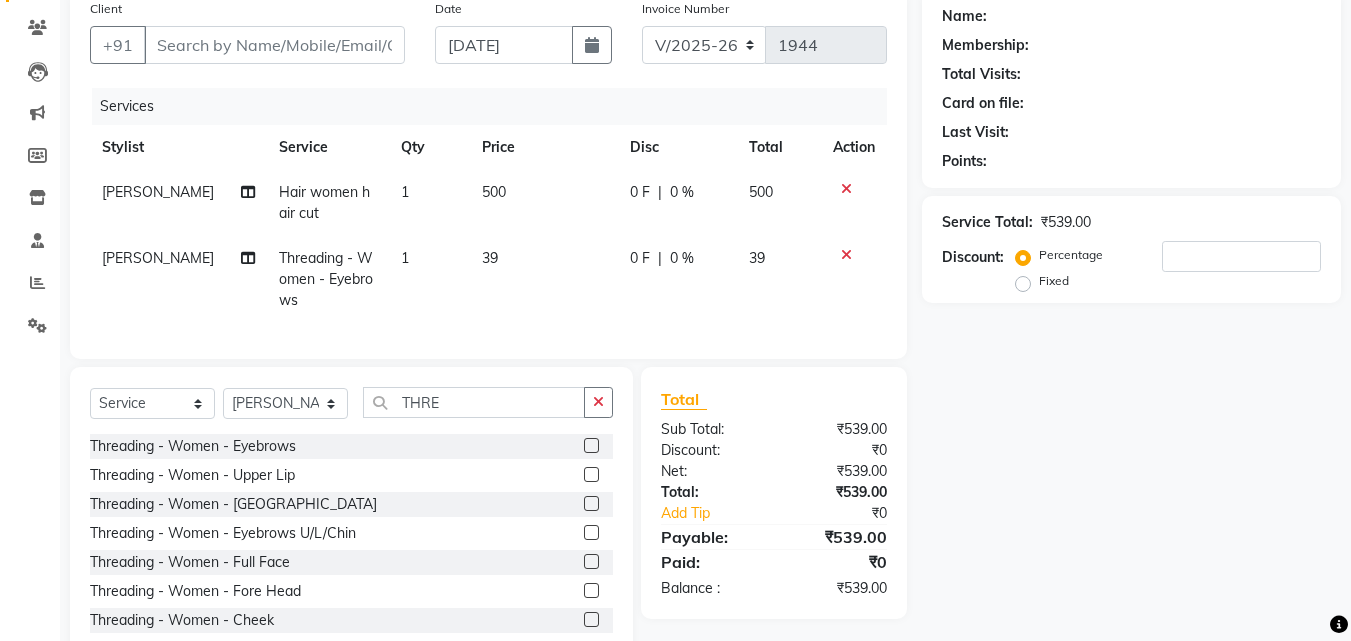 click 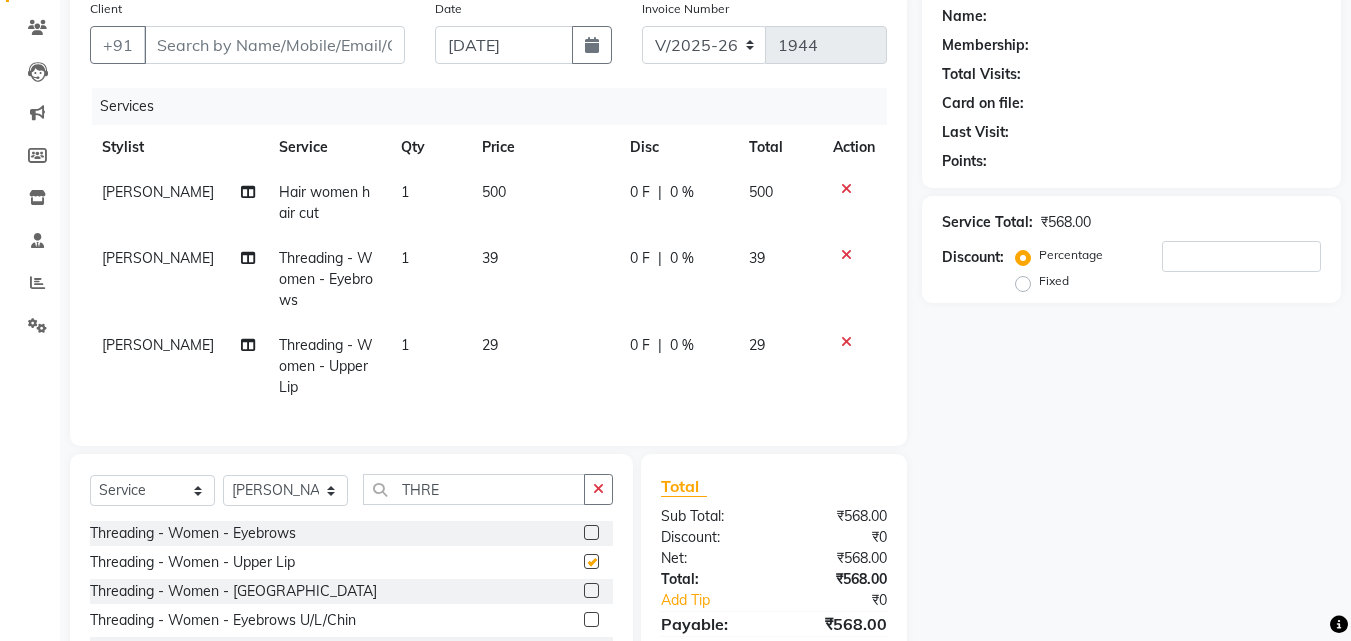 checkbox on "false" 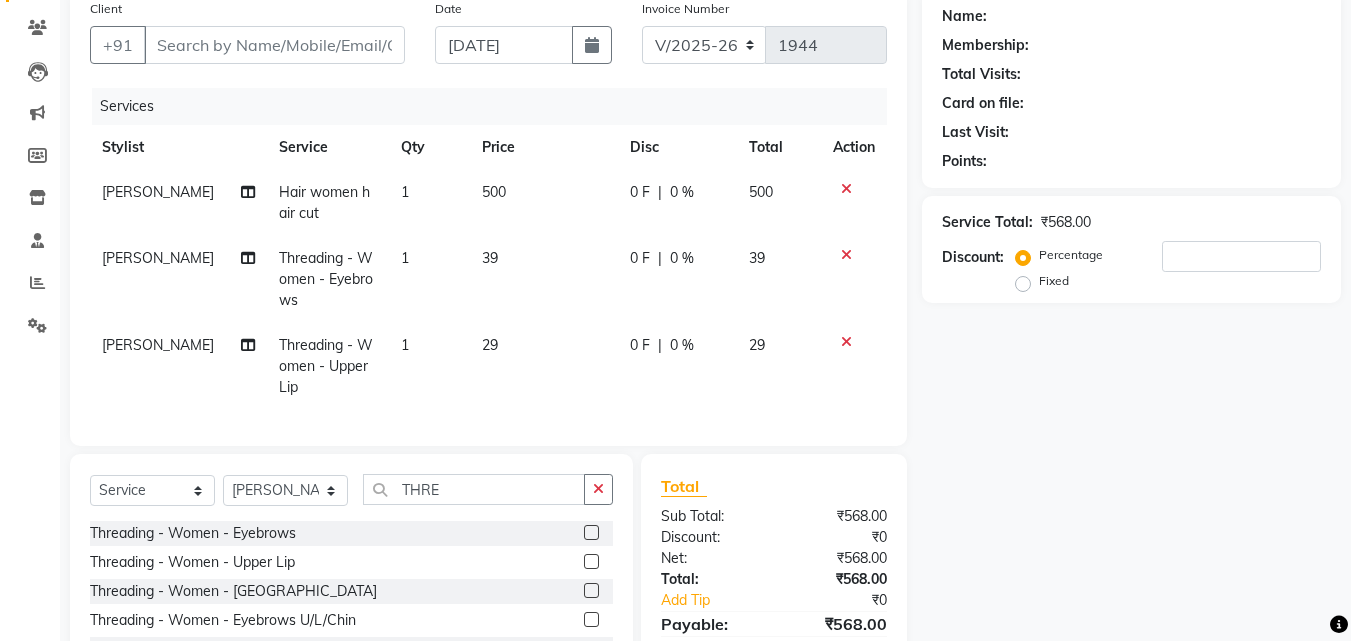 scroll, scrollTop: 313, scrollLeft: 0, axis: vertical 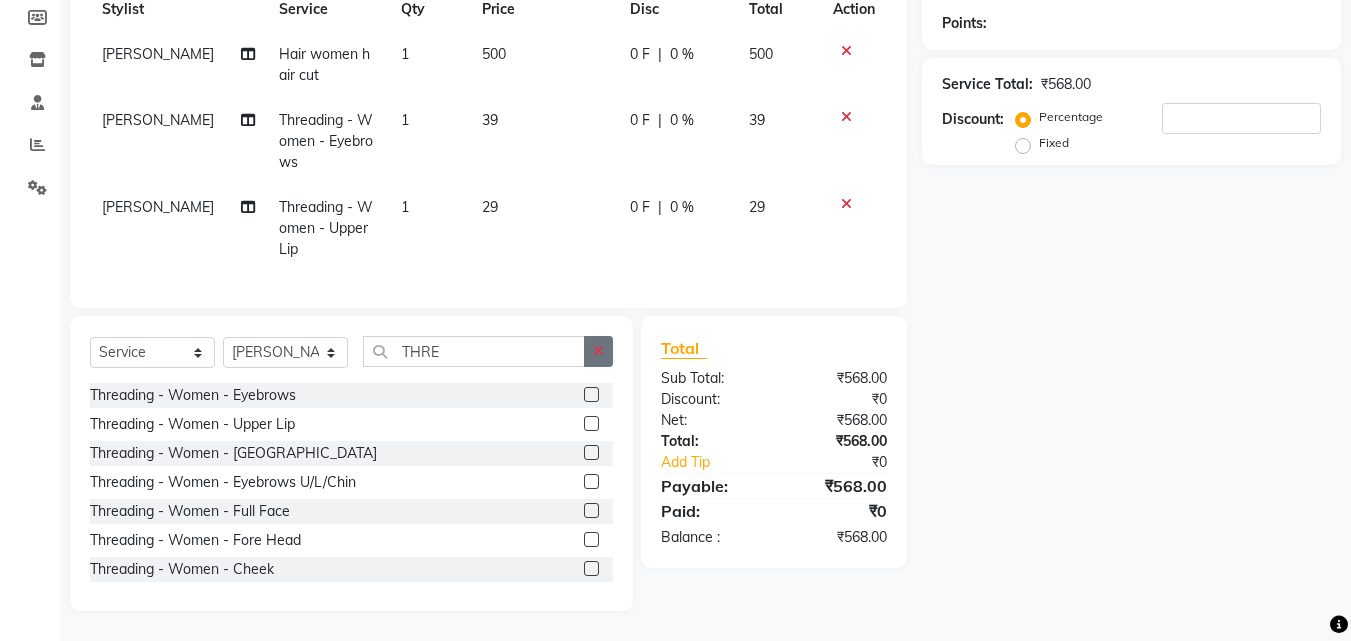 click 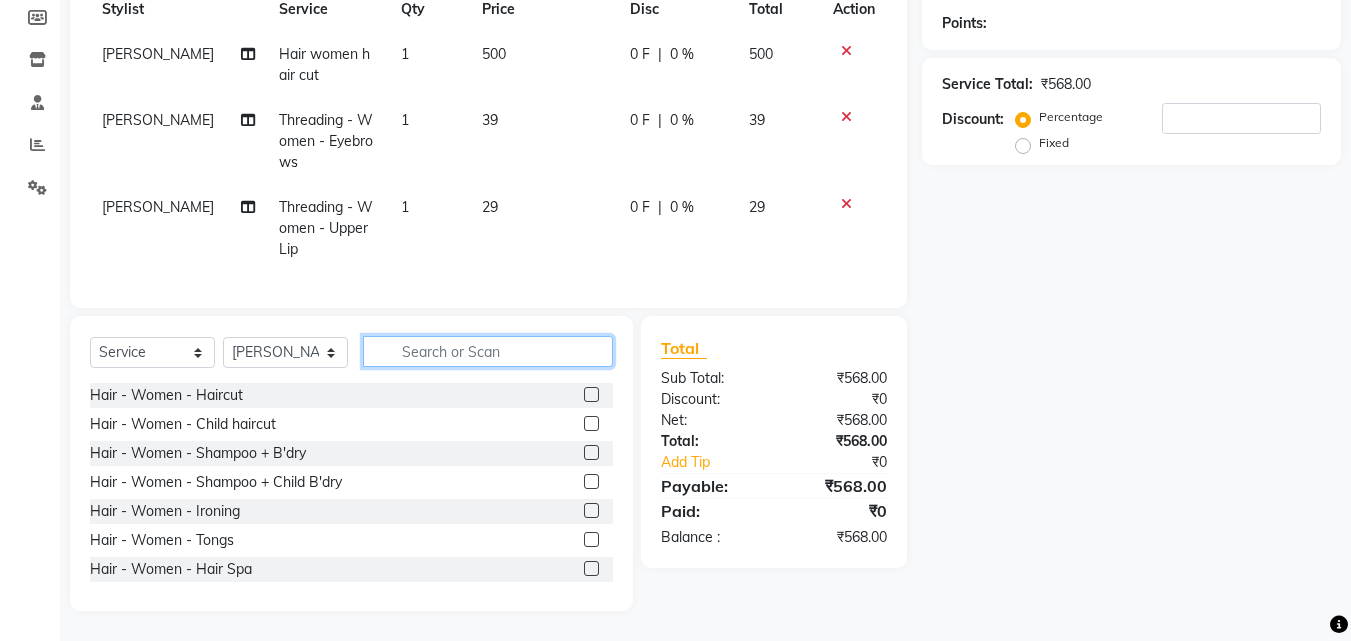 type on "W" 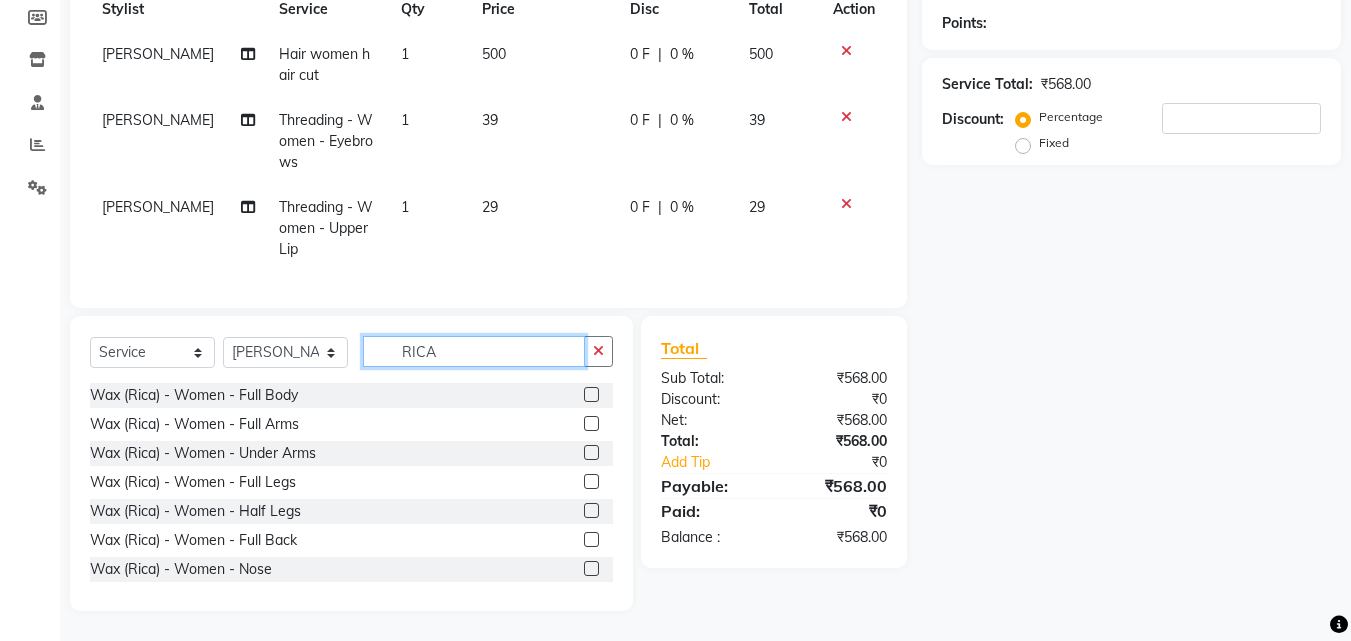 type on "RICA" 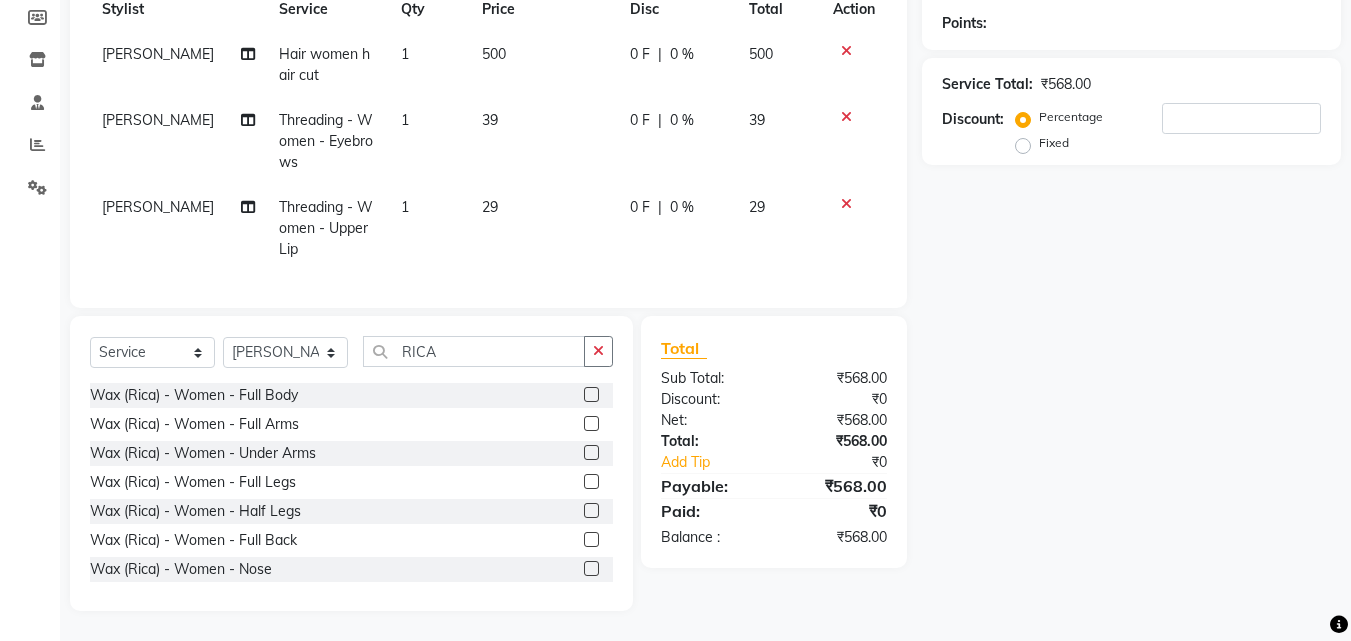 click 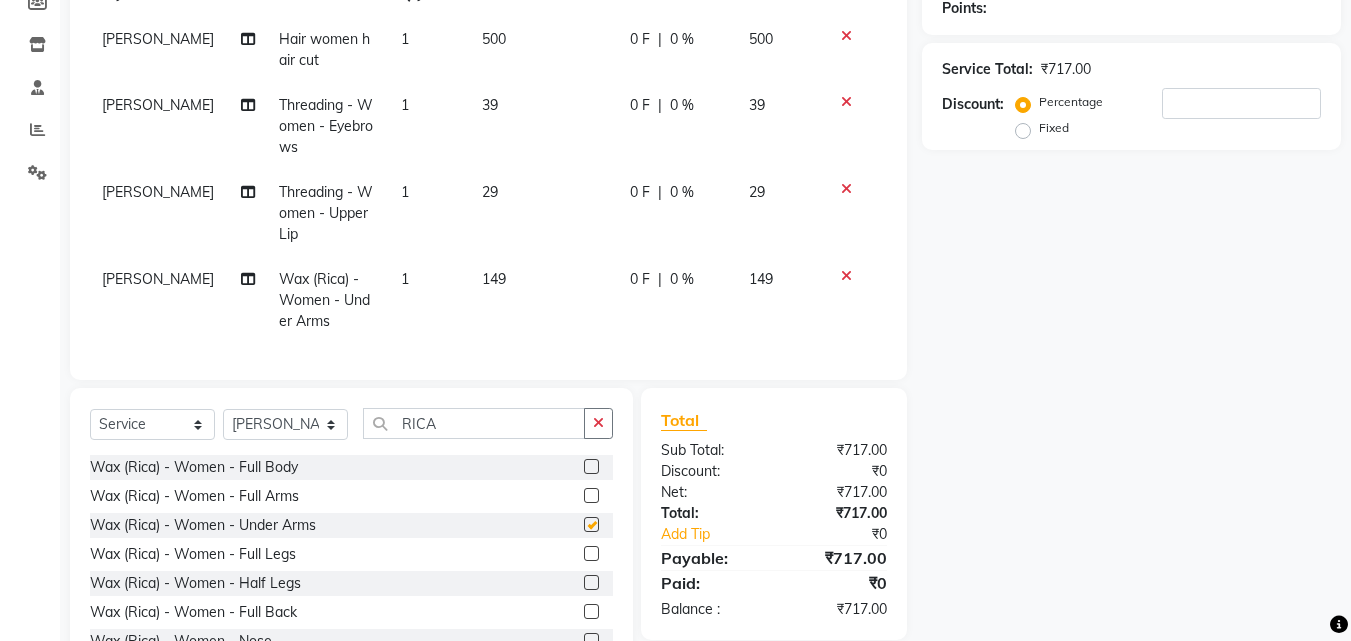checkbox on "false" 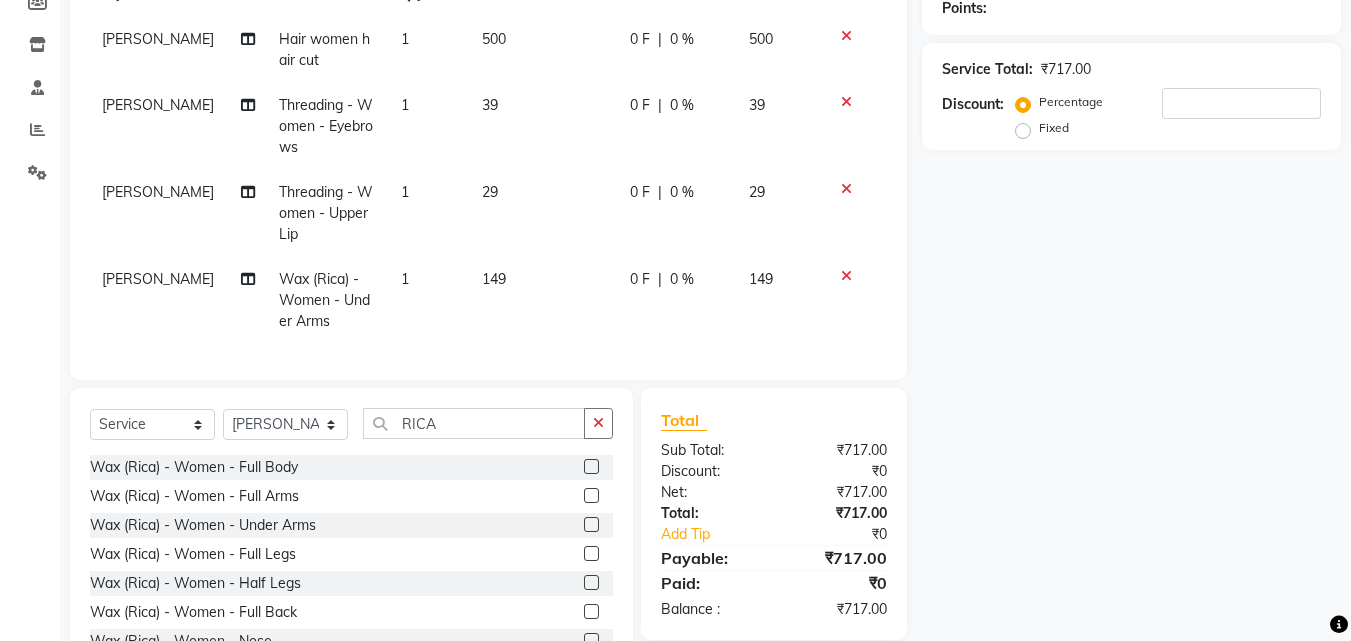 scroll, scrollTop: 400, scrollLeft: 0, axis: vertical 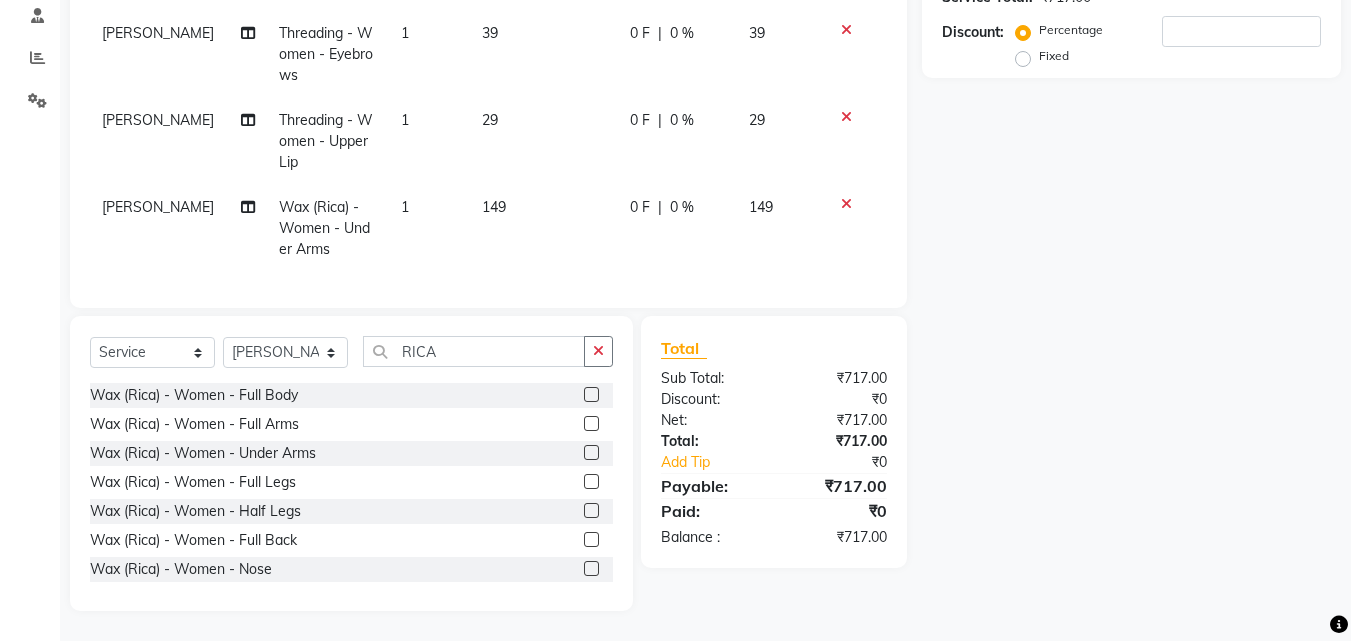 click 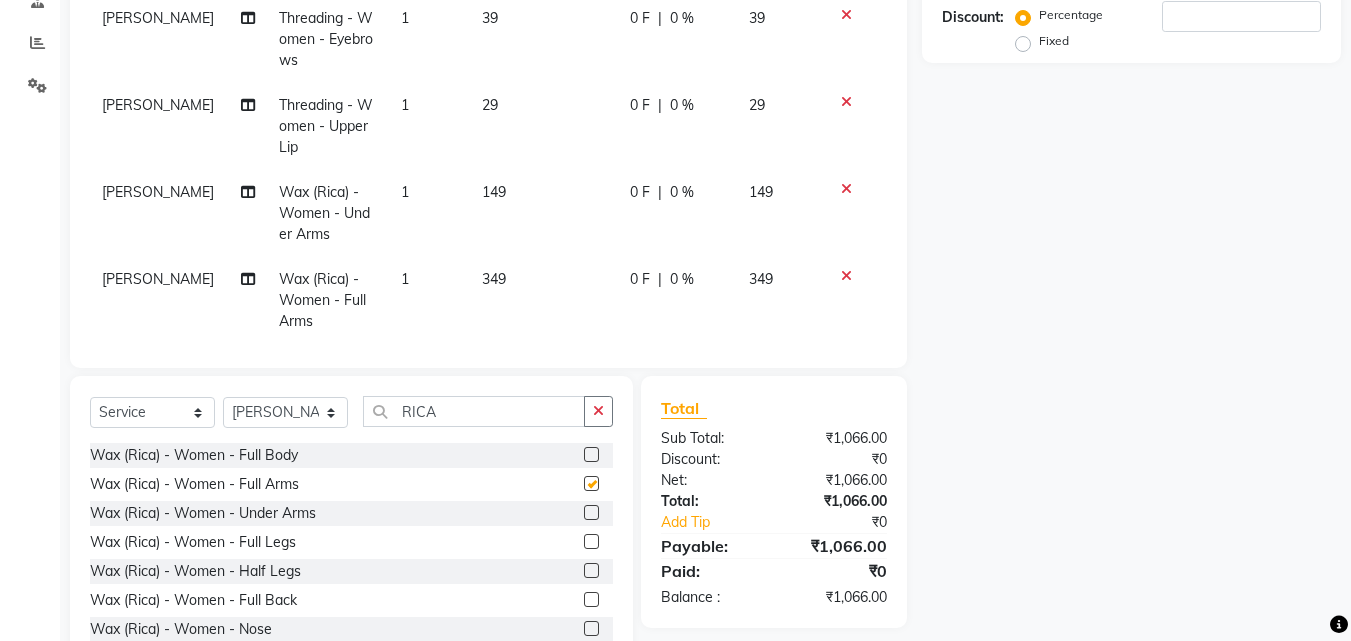 checkbox on "false" 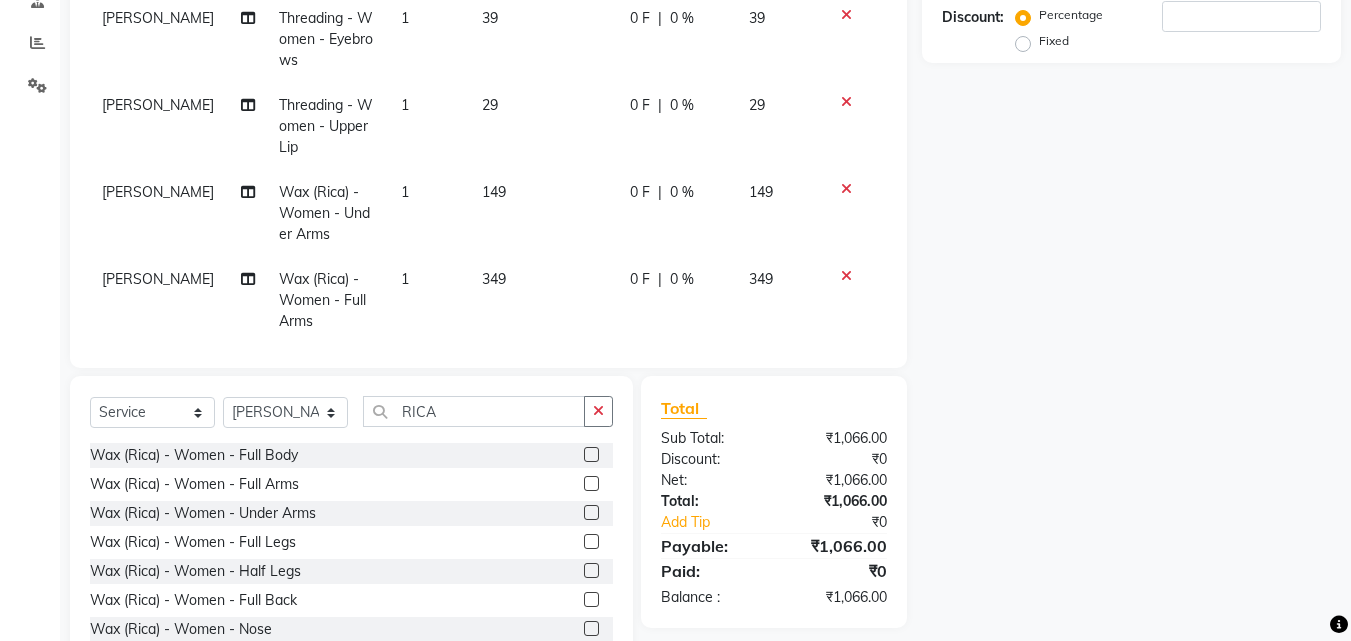 click 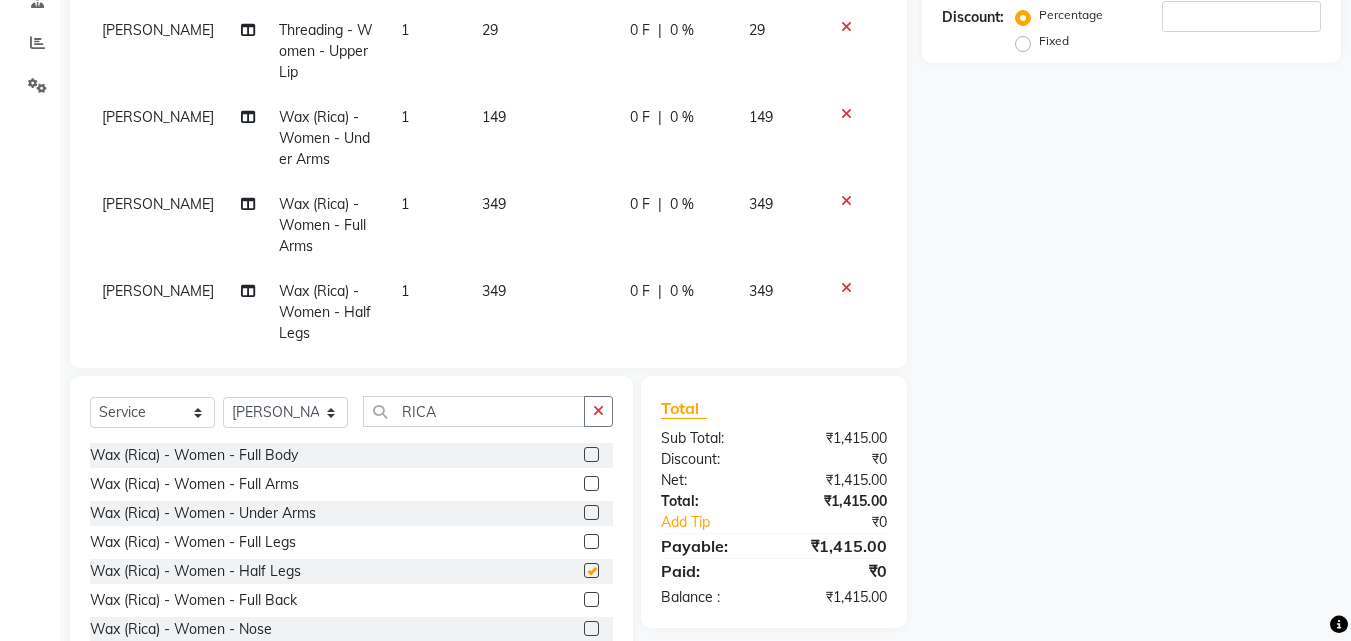 checkbox on "false" 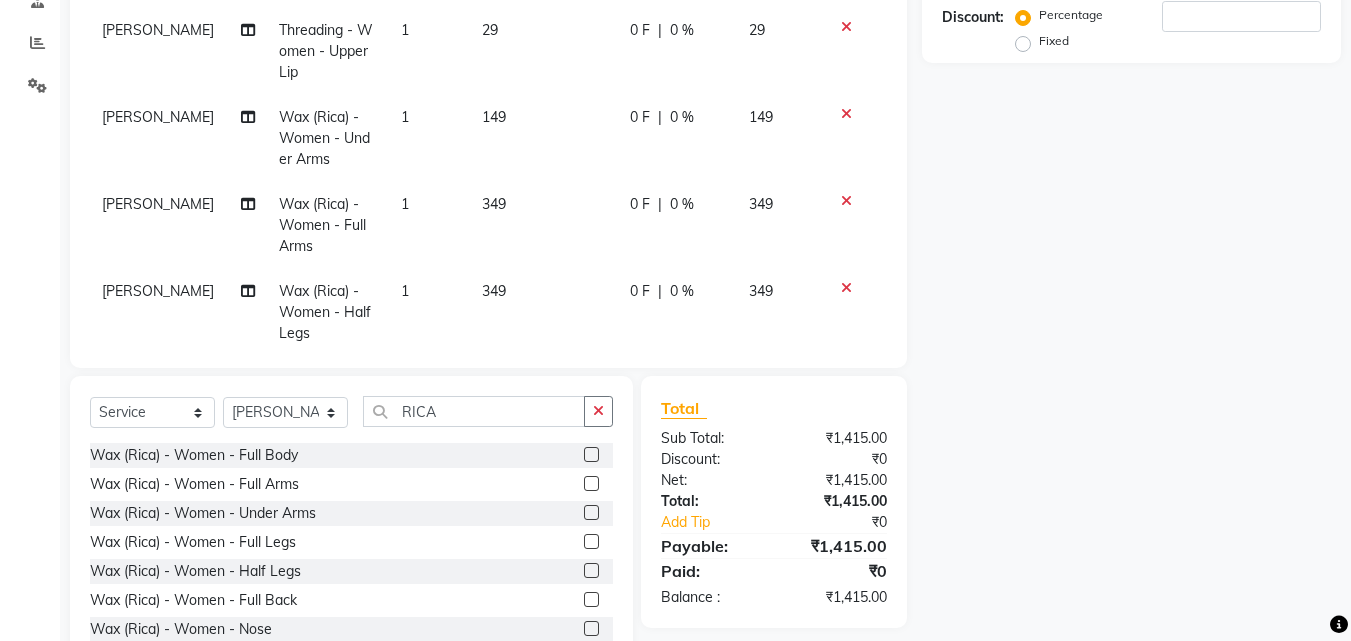 scroll, scrollTop: 114, scrollLeft: 0, axis: vertical 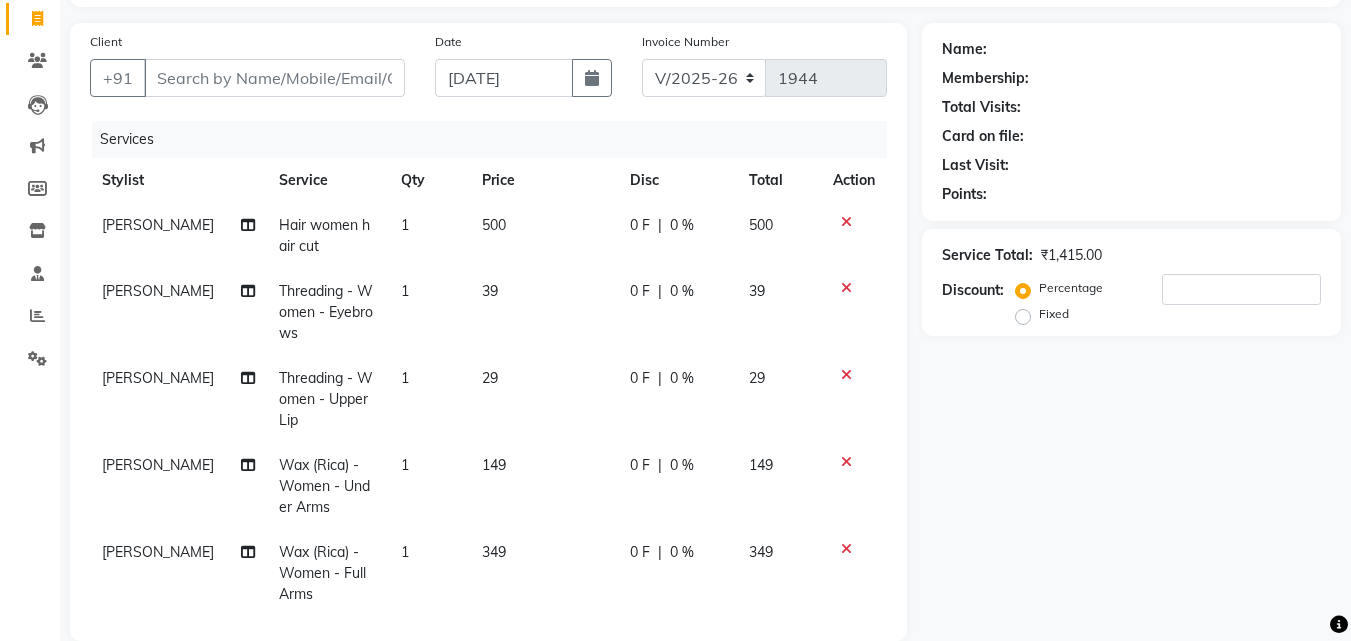 click on "0 %" 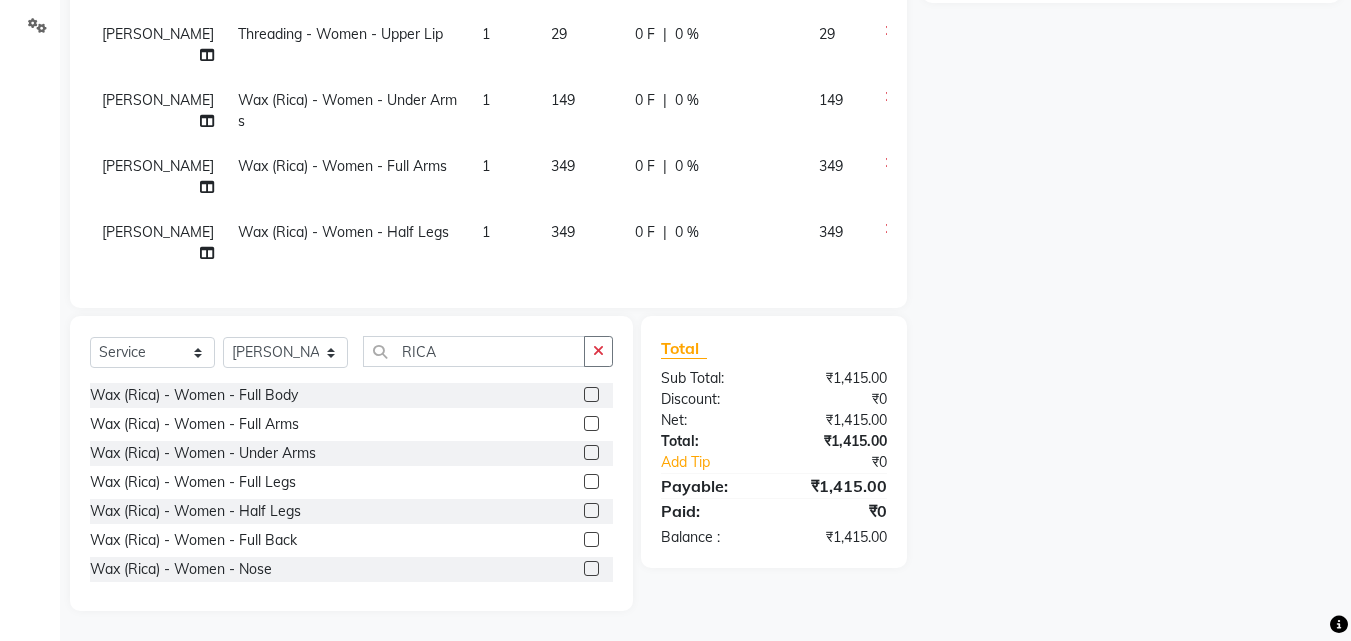 scroll, scrollTop: 0, scrollLeft: 0, axis: both 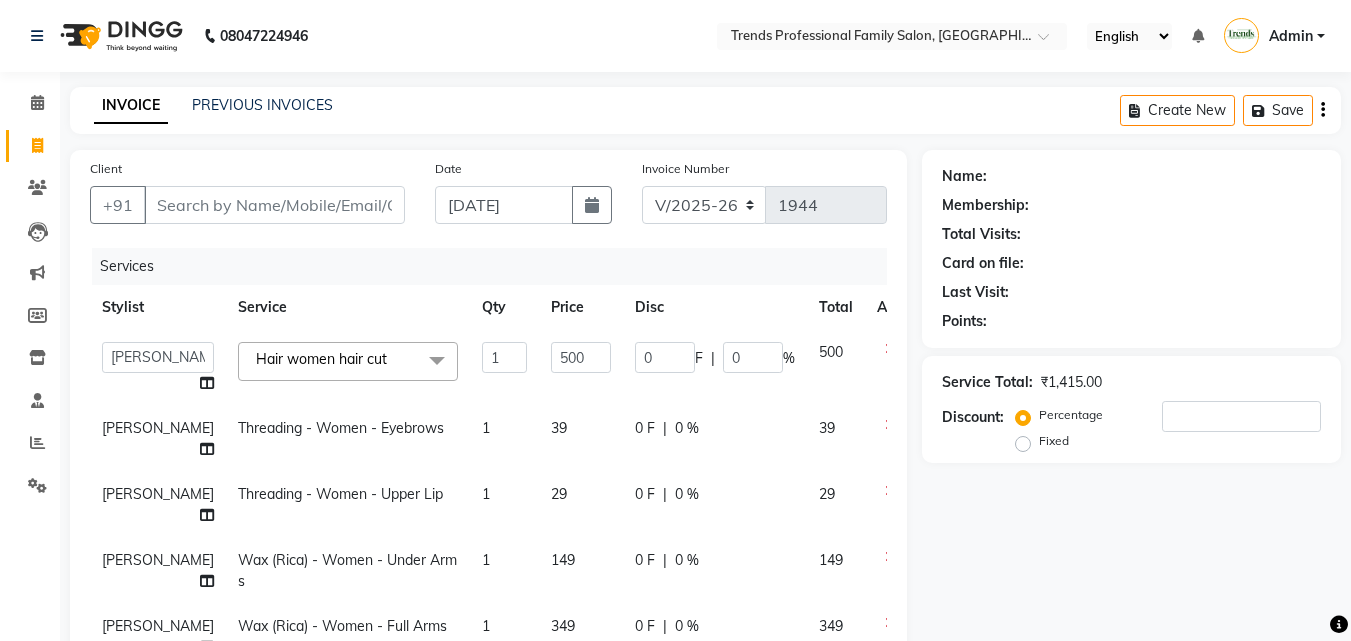 click 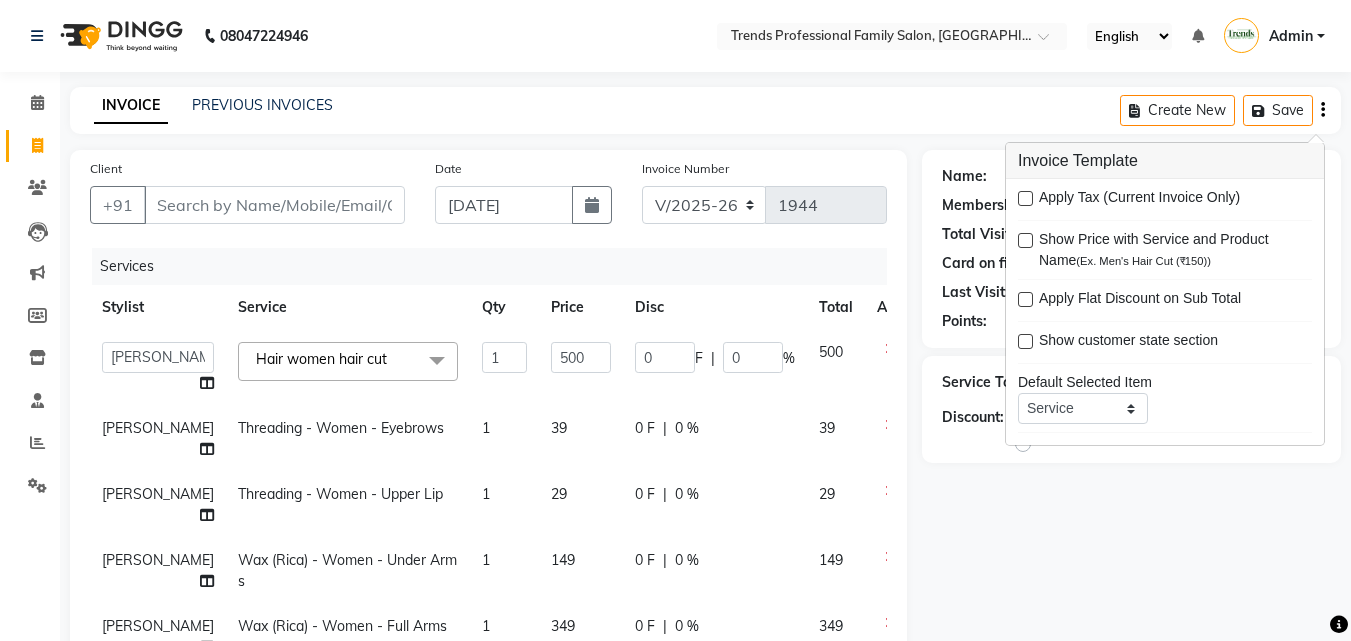 click at bounding box center [1025, 198] 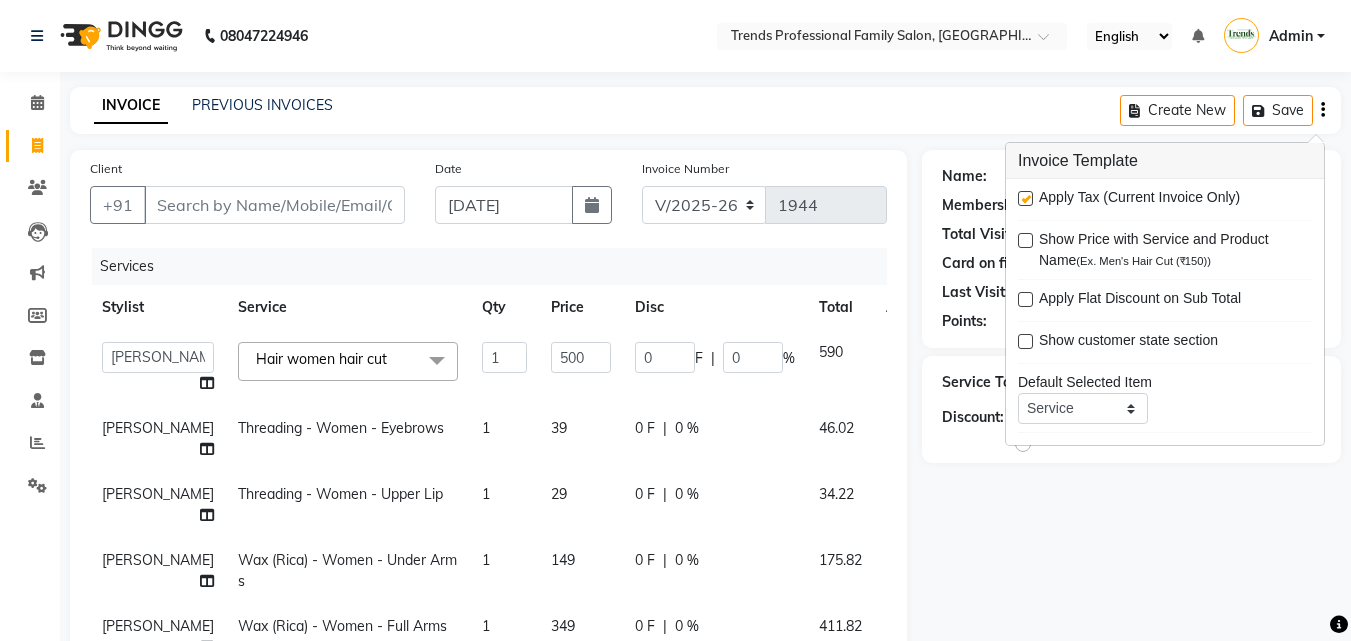 click on "INVOICE PREVIOUS INVOICES Create New   Save" 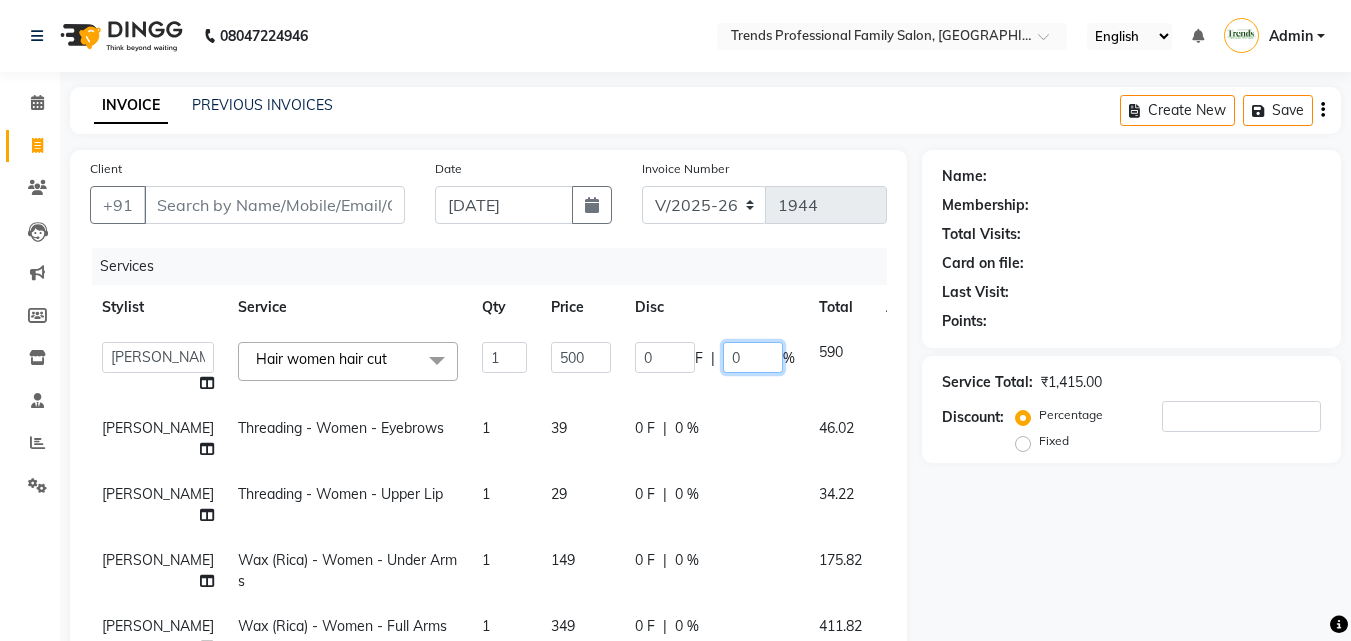 click on "0" 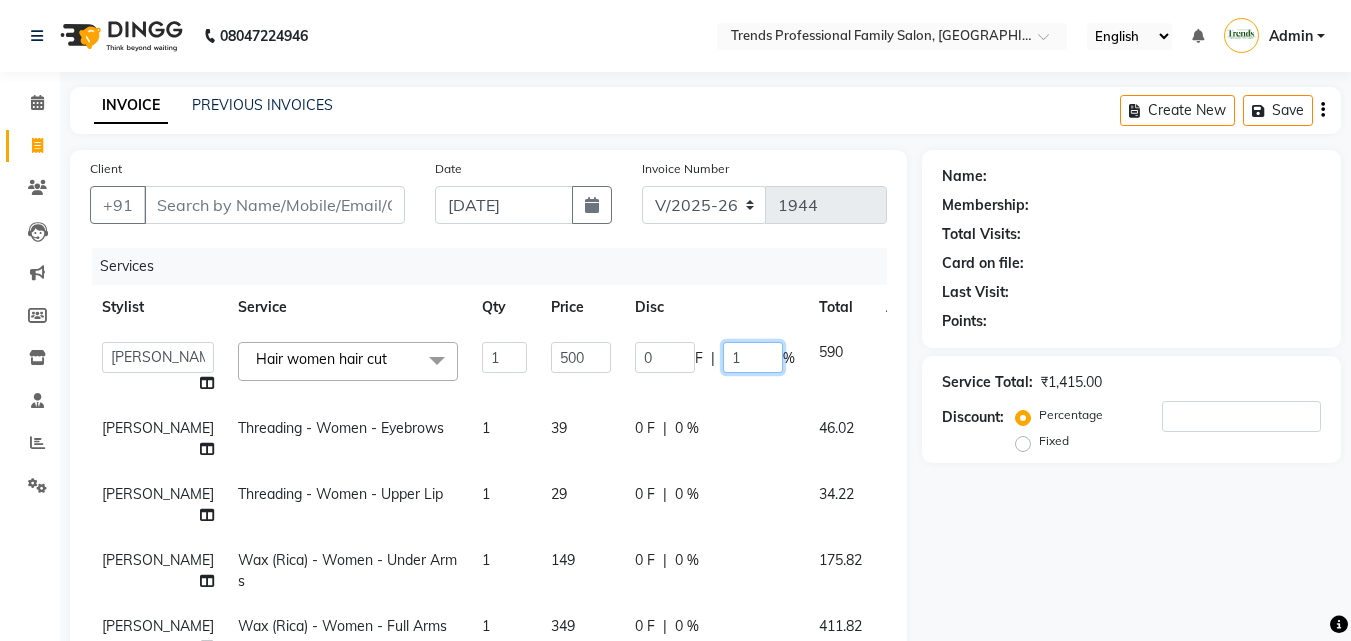 type on "15" 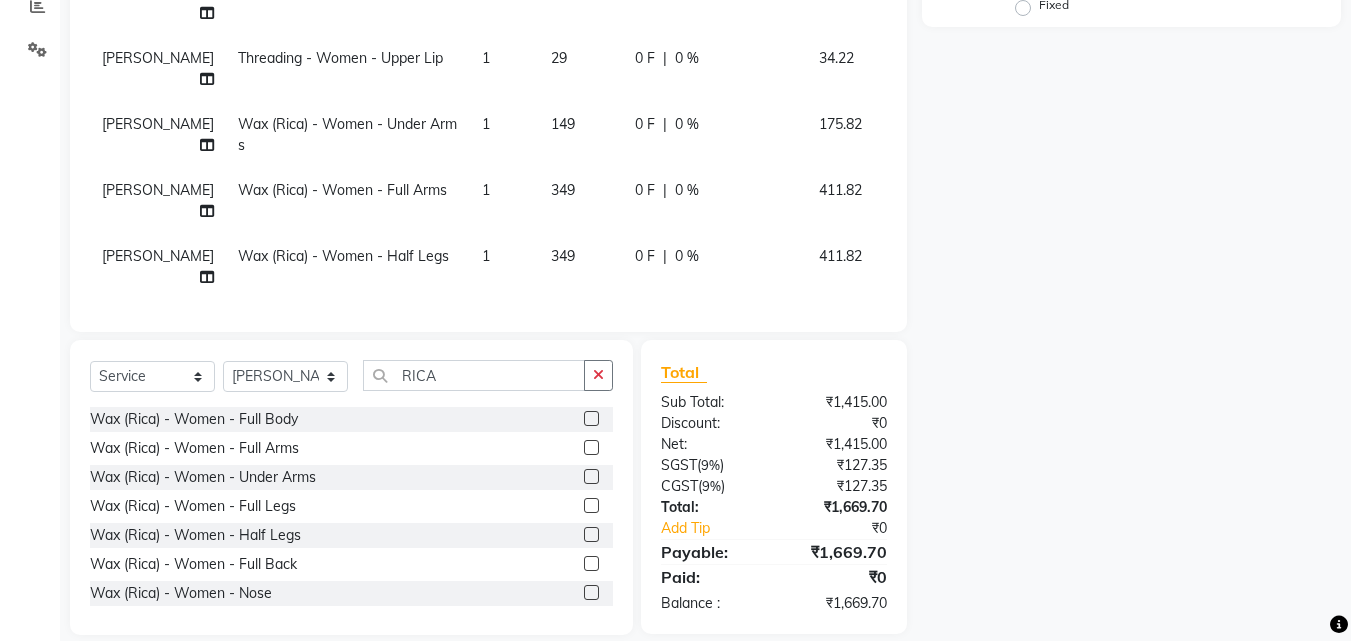 scroll, scrollTop: 460, scrollLeft: 0, axis: vertical 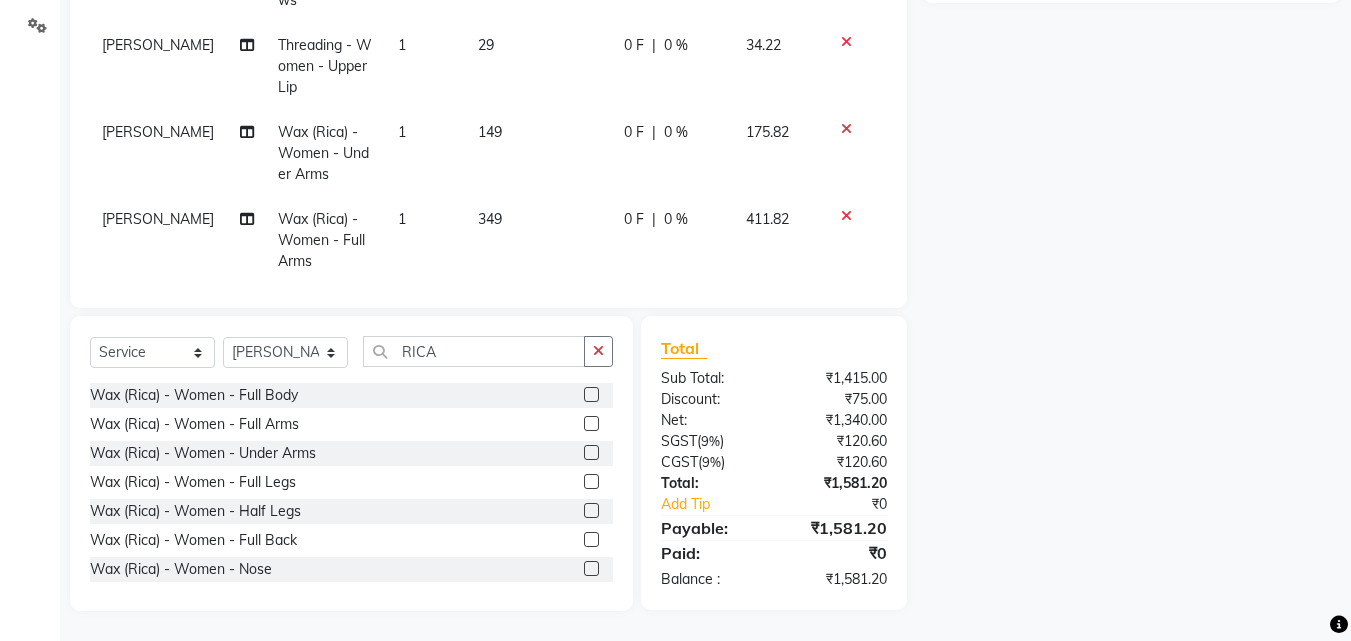 click on "Name: Membership: Total Visits: Card on file: Last Visit:  Points:  Service Total:  ₹1,415.00  Discount:  Percentage   Fixed" 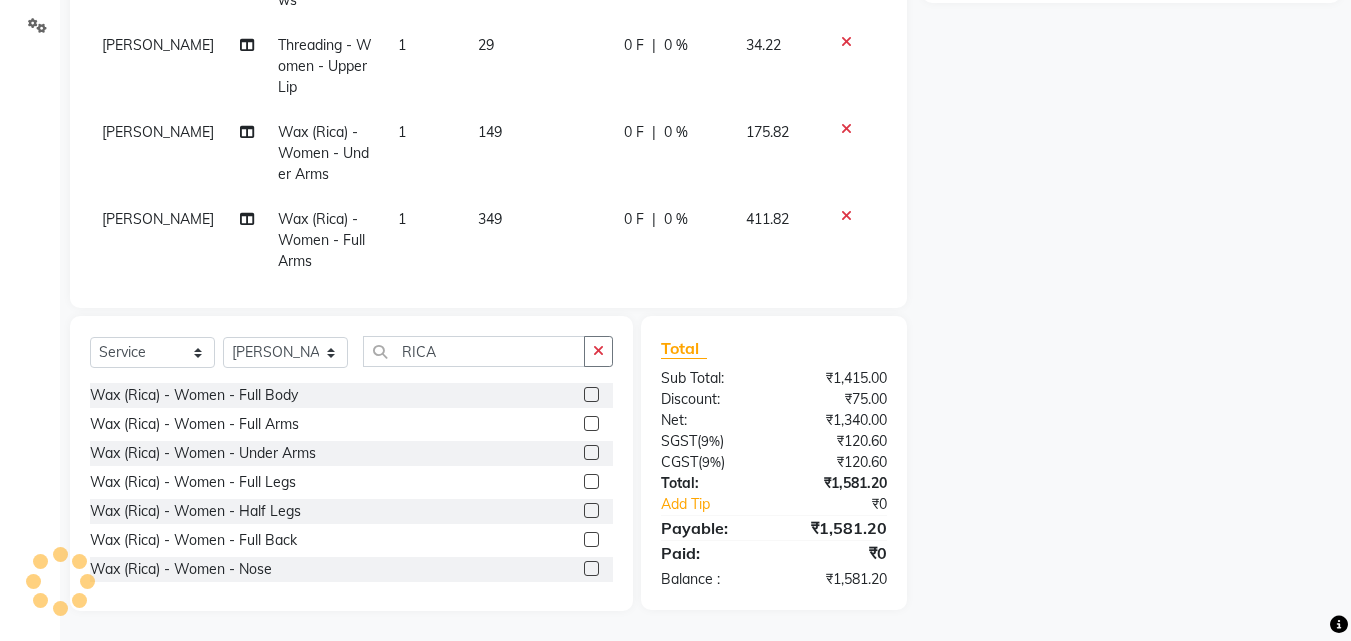 scroll, scrollTop: 127, scrollLeft: 0, axis: vertical 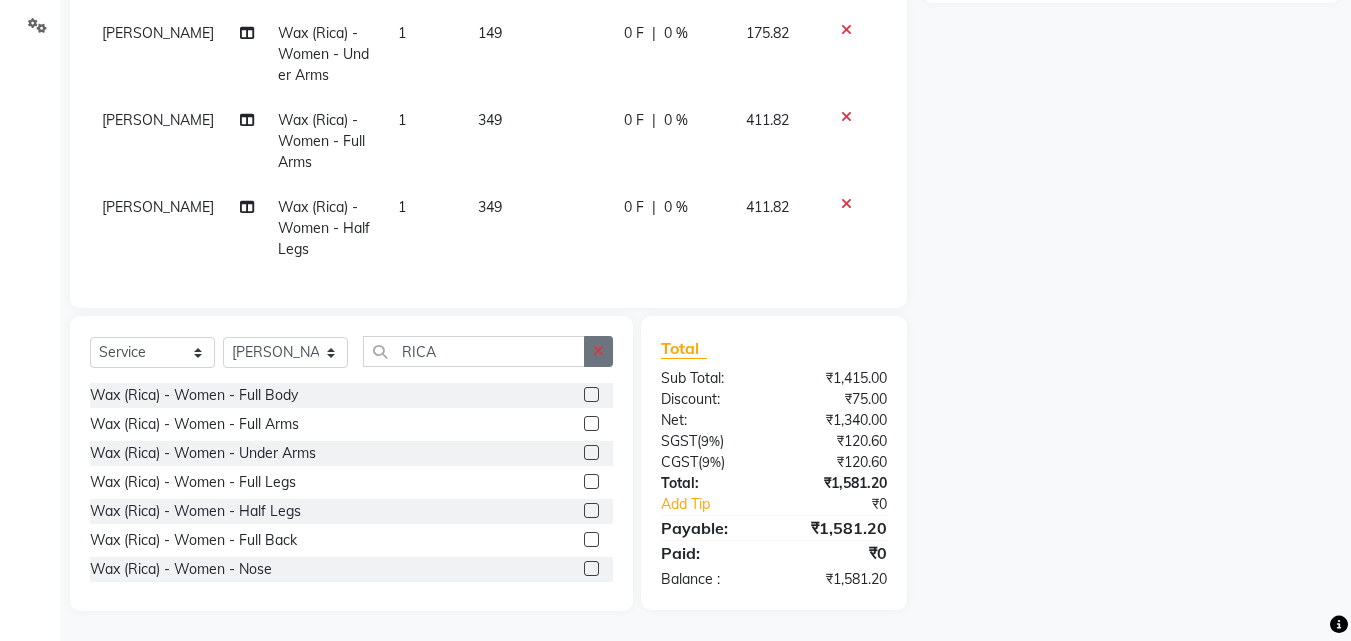 click 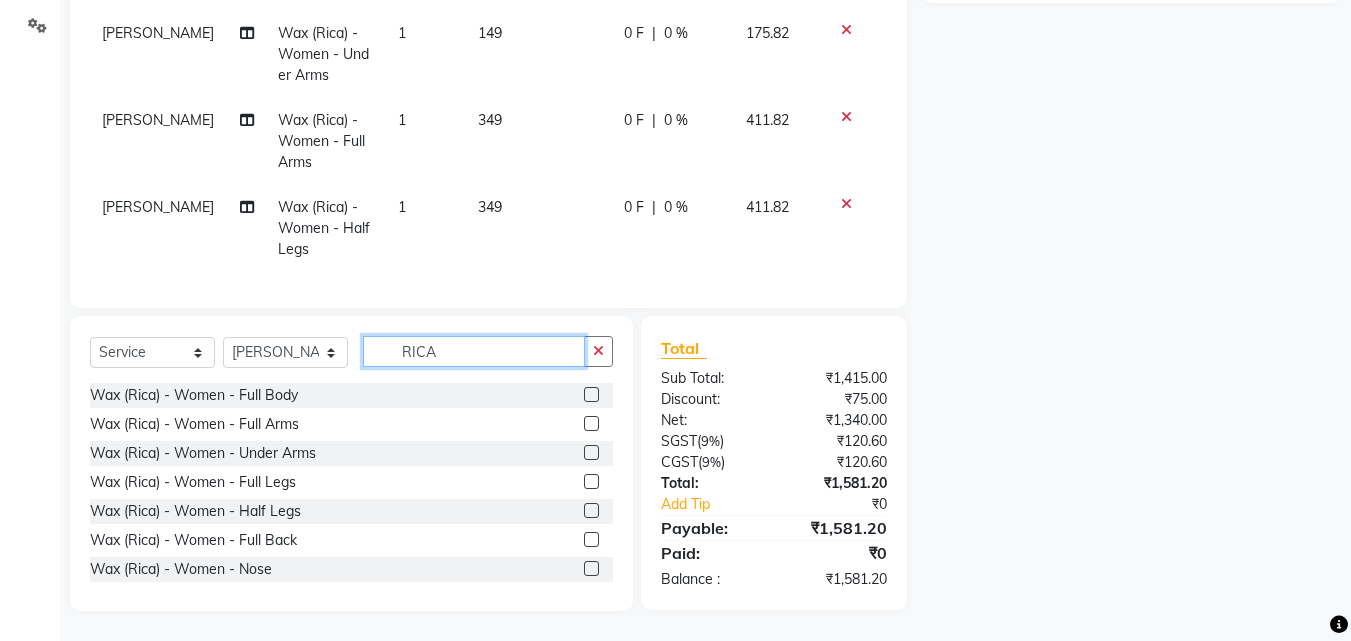 type 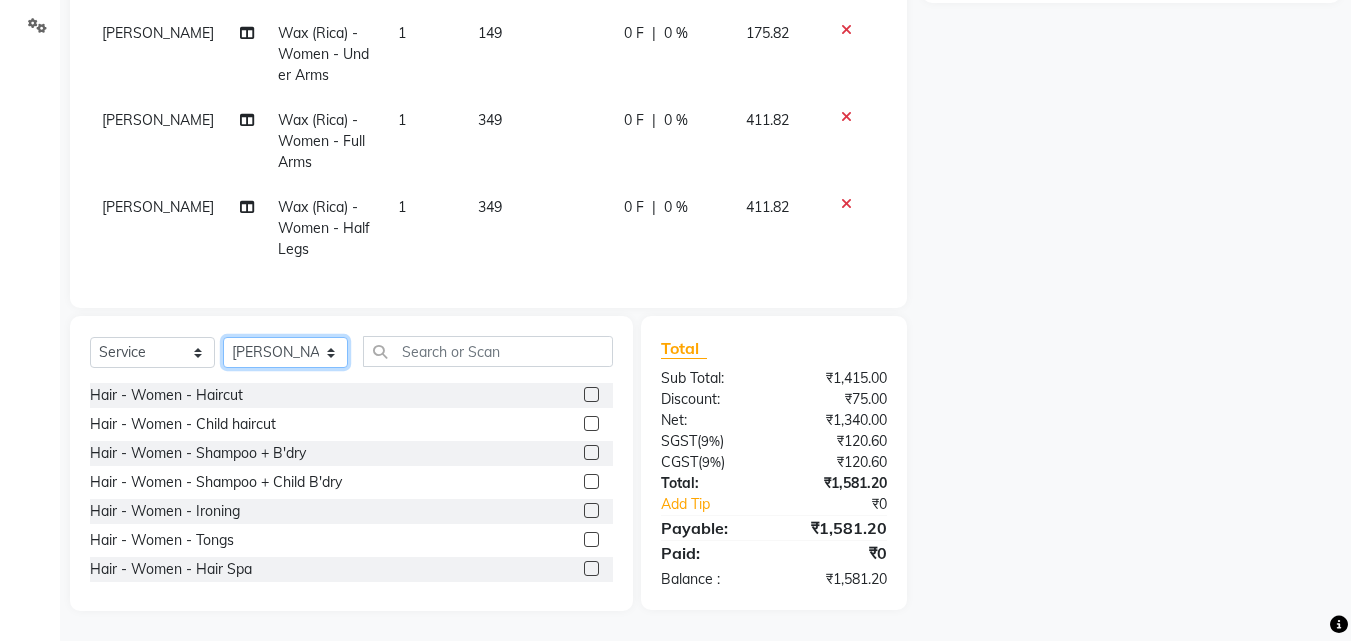 click on "Select Stylist [PERSON_NAME] [PERSON_NAME] [PERSON_NAME] [PERSON_NAME] [DEMOGRAPHIC_DATA][PERSON_NAME] Sumika Trends" 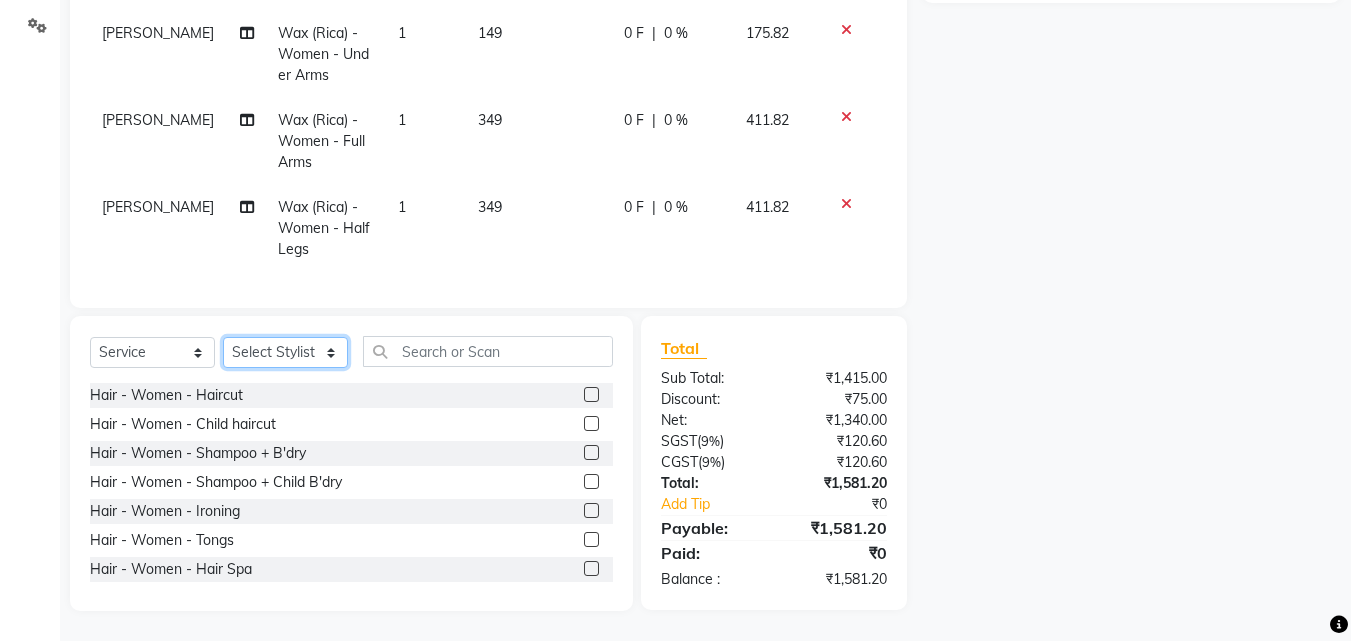 click on "Select Stylist [PERSON_NAME] [PERSON_NAME] [PERSON_NAME] [PERSON_NAME] [DEMOGRAPHIC_DATA][PERSON_NAME] Sumika Trends" 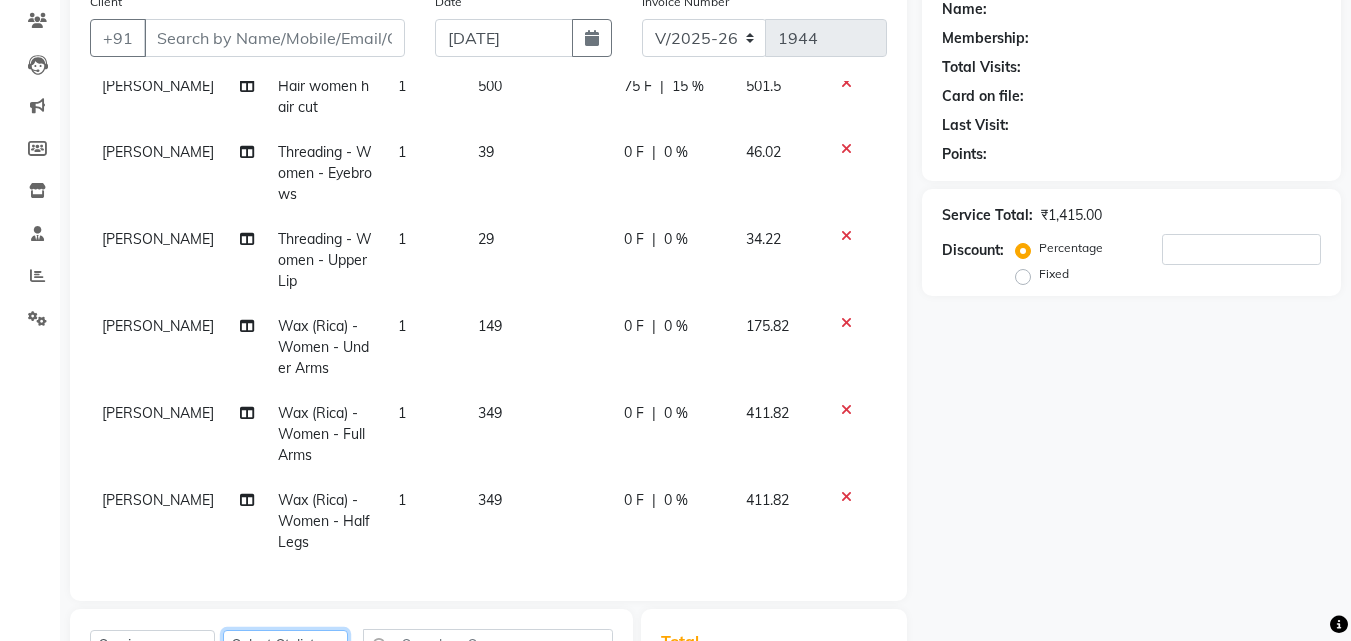 scroll, scrollTop: 126, scrollLeft: 0, axis: vertical 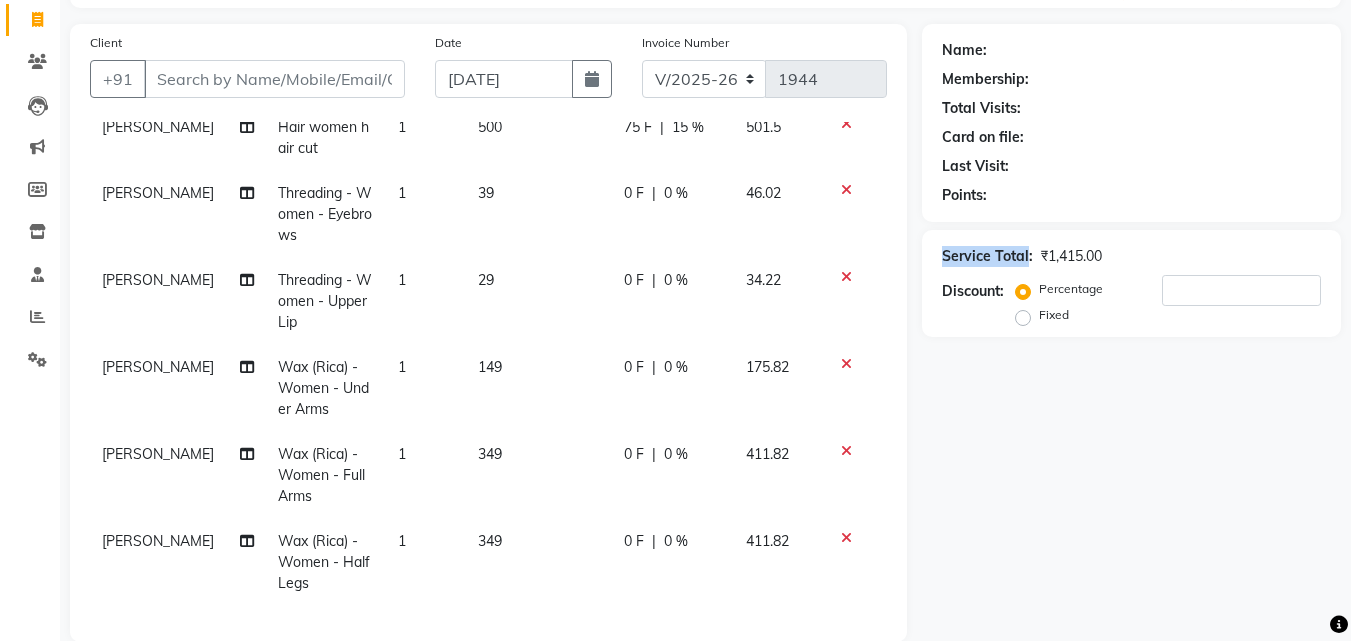 drag, startPoint x: 955, startPoint y: 255, endPoint x: 1027, endPoint y: 248, distance: 72.33948 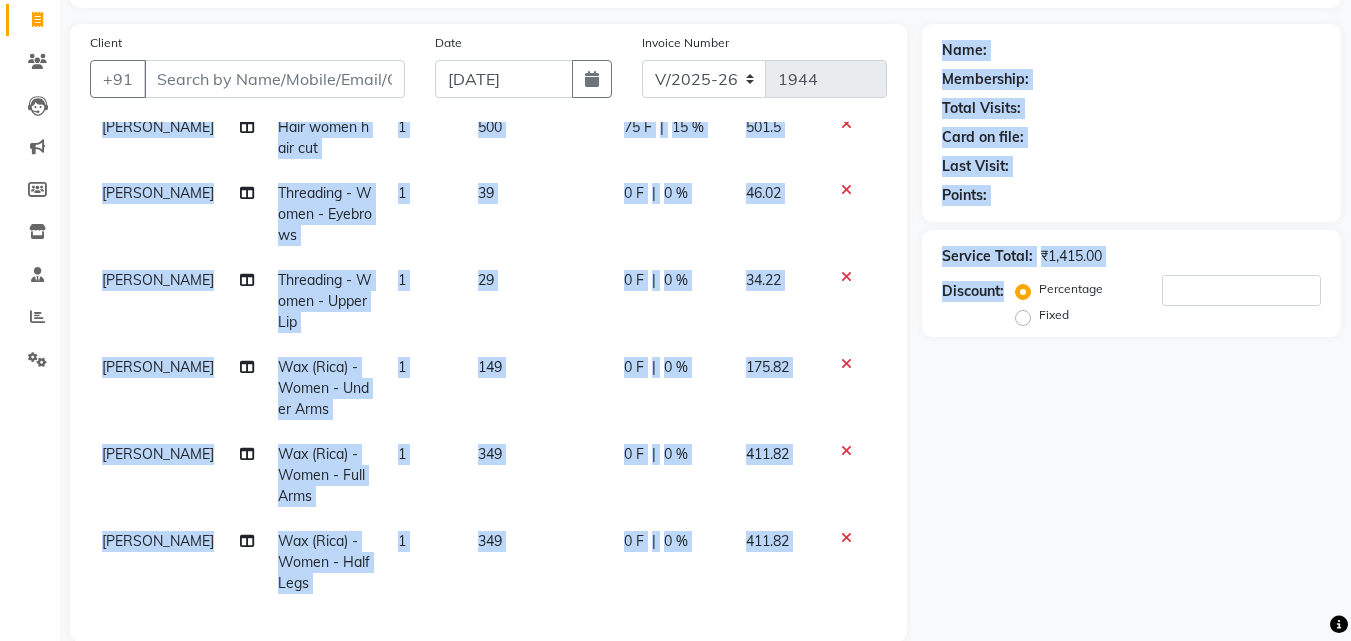 drag, startPoint x: 912, startPoint y: 292, endPoint x: 1006, endPoint y: 289, distance: 94.04786 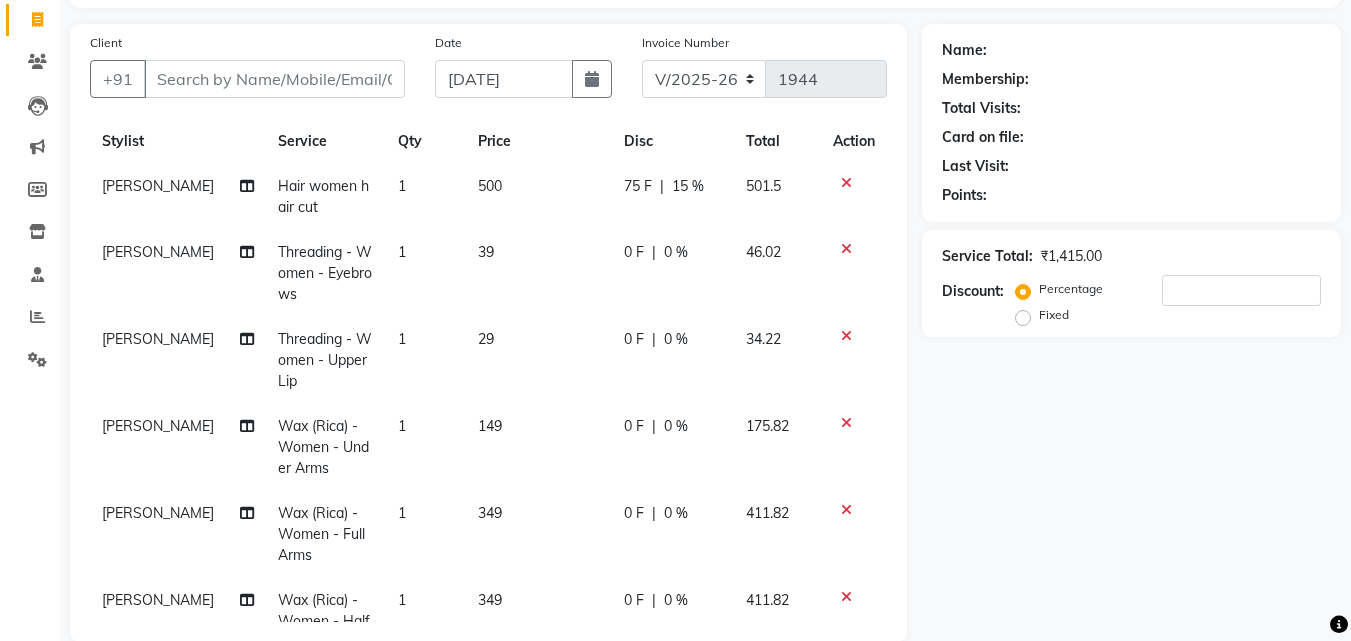 scroll, scrollTop: 0, scrollLeft: 0, axis: both 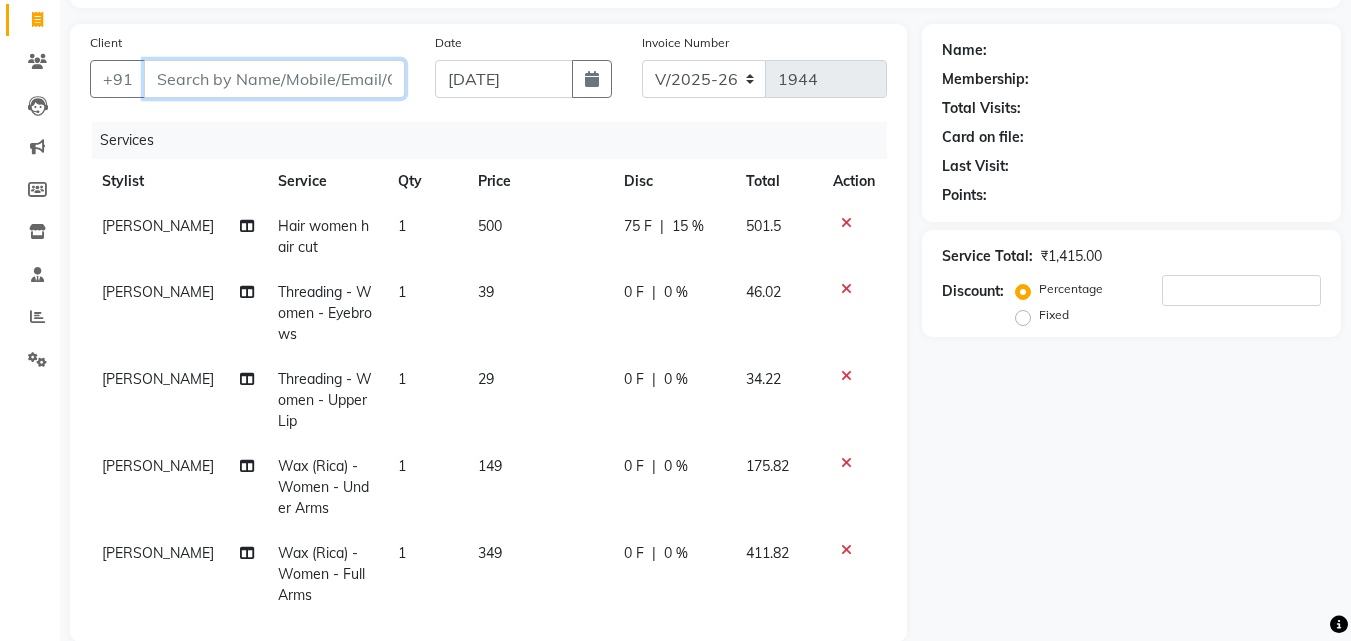 click on "Client" at bounding box center [274, 79] 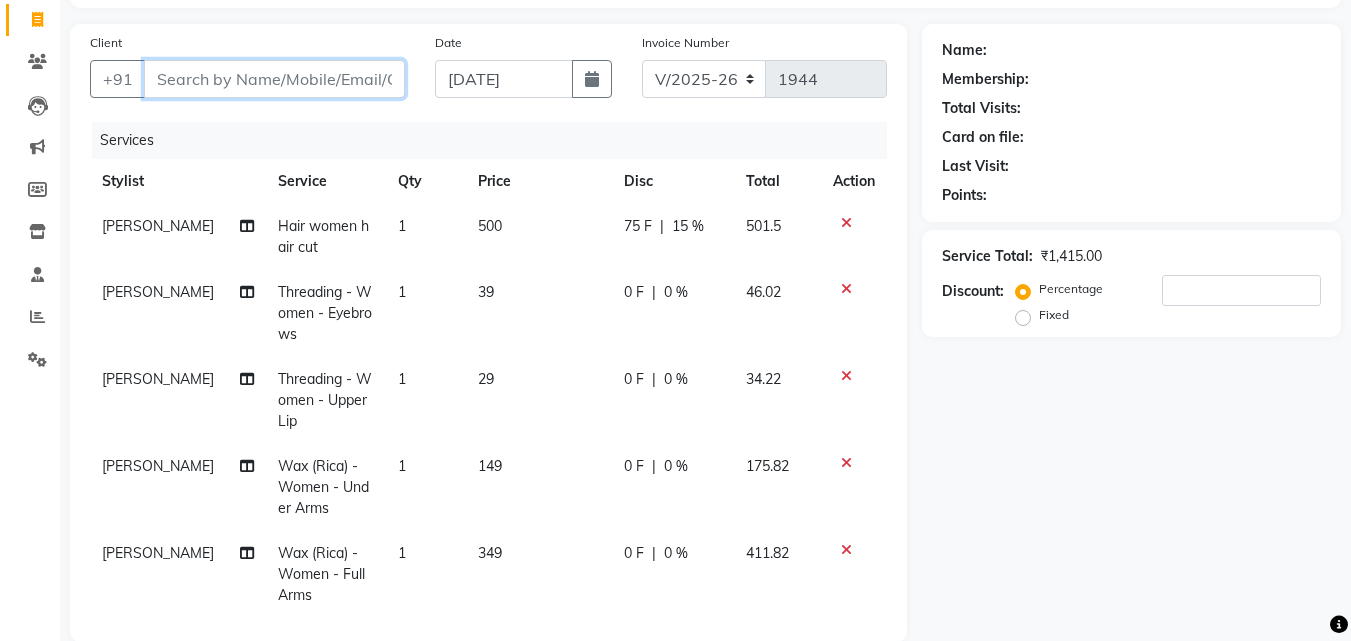 type on "9" 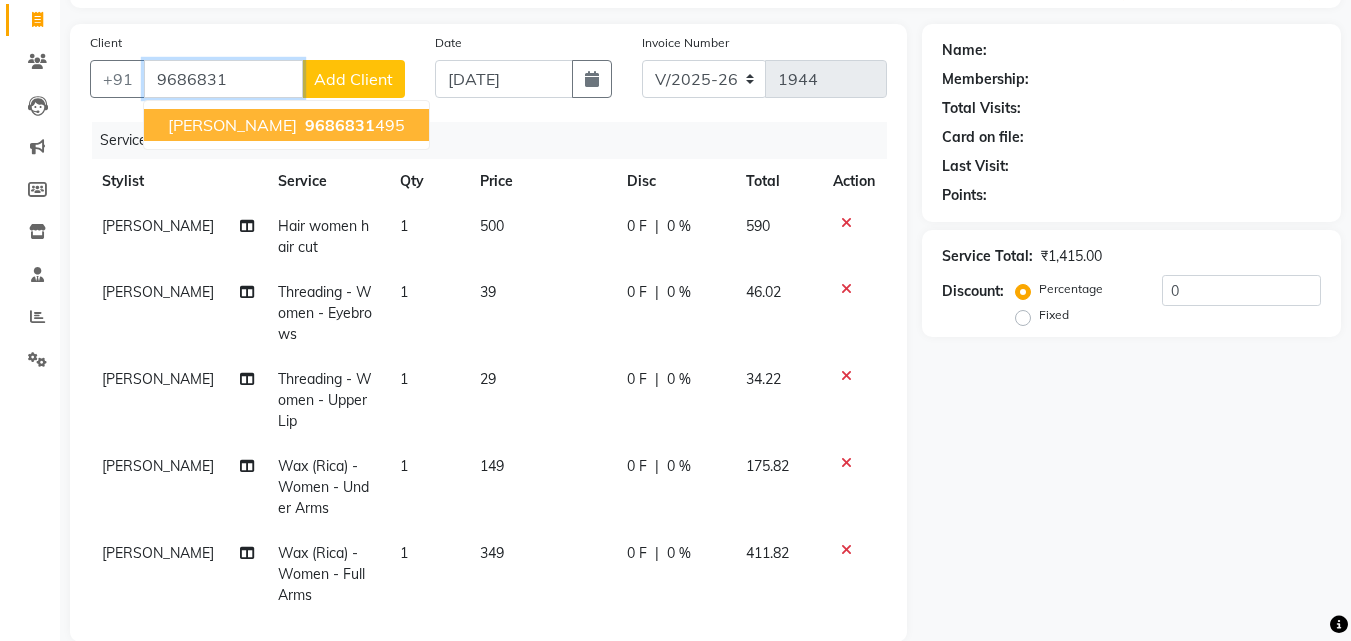 click on "nagashree" at bounding box center [232, 125] 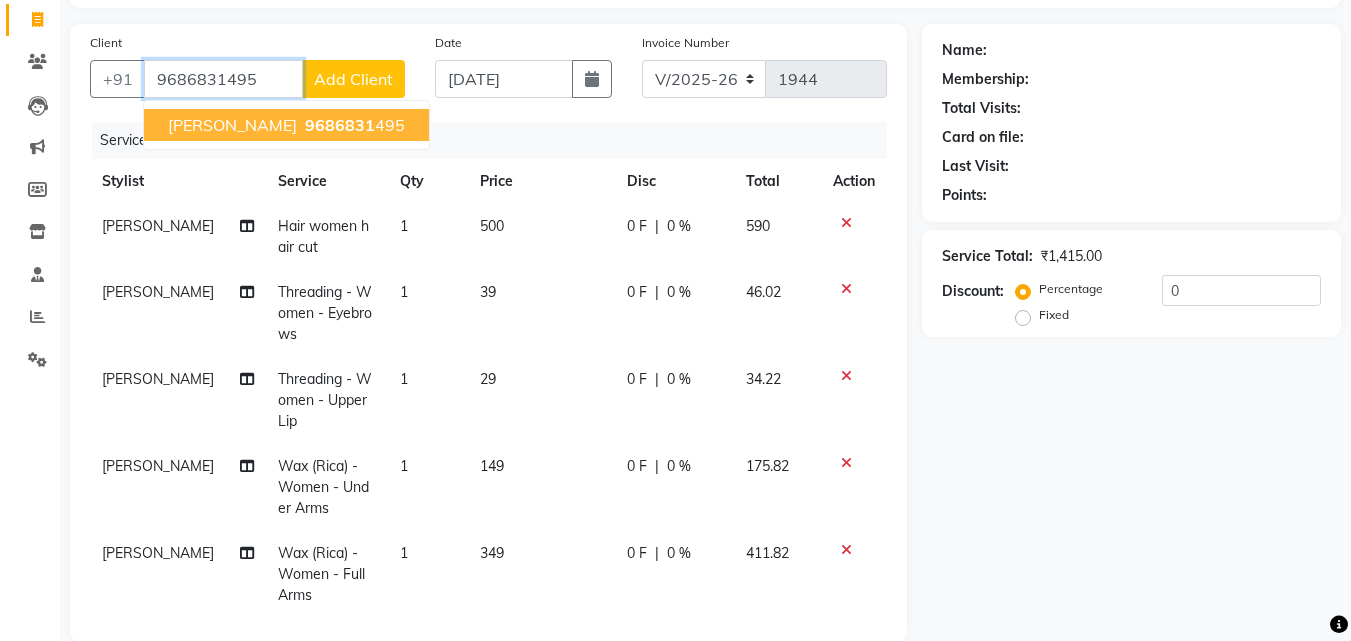 type on "9686831495" 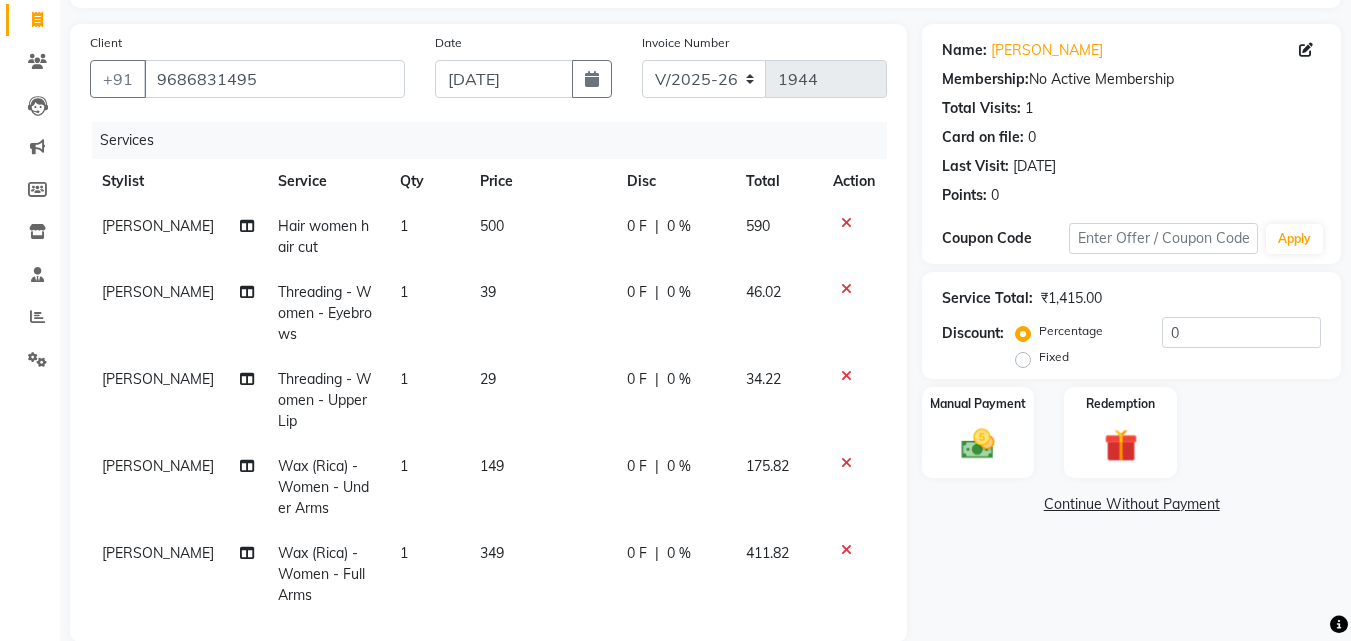 click on "0 %" 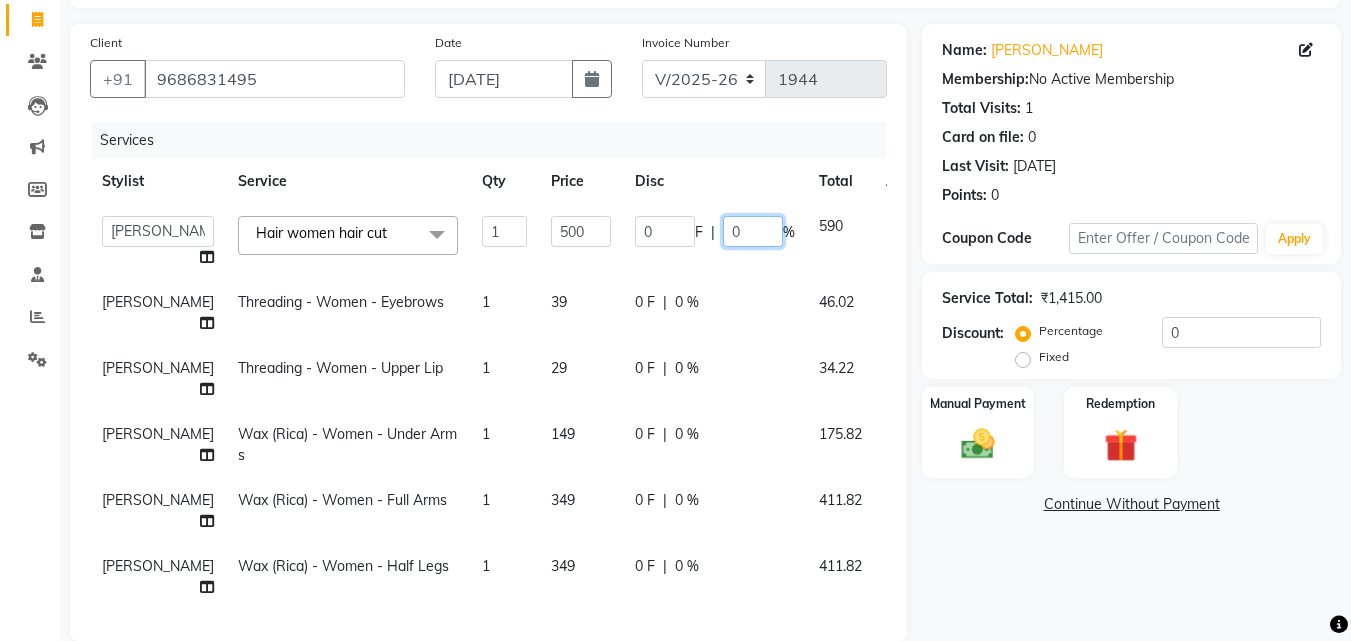 click on "0" 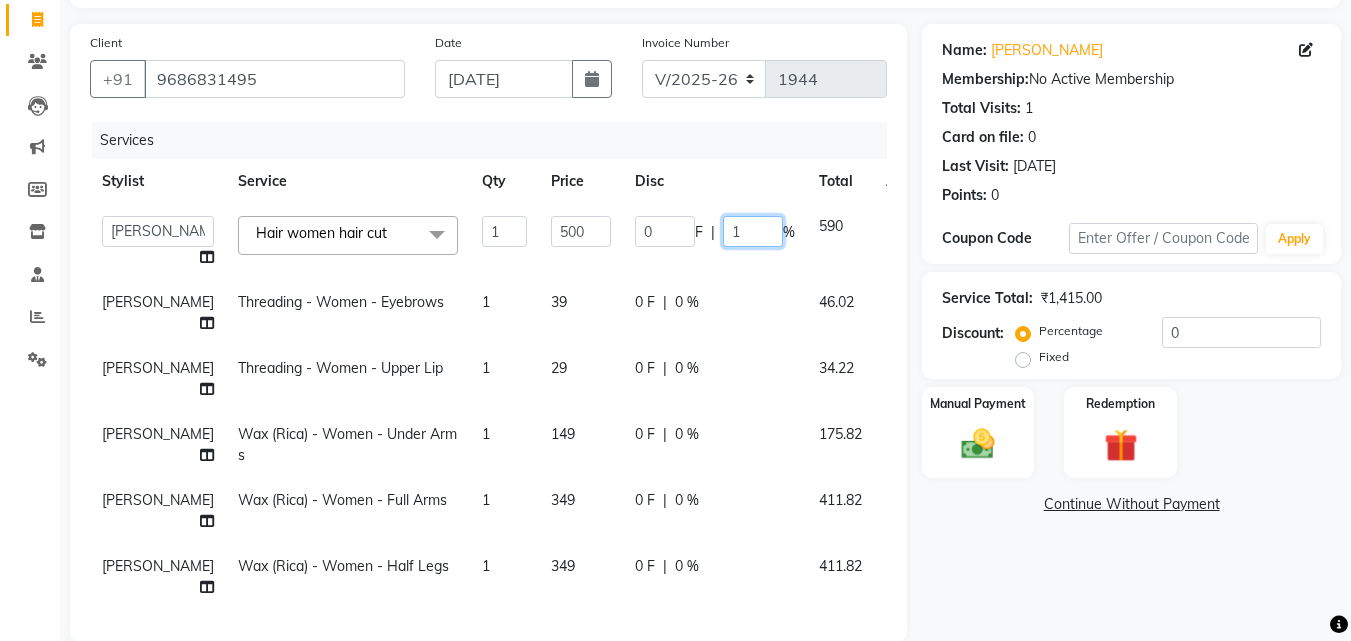 type on "15" 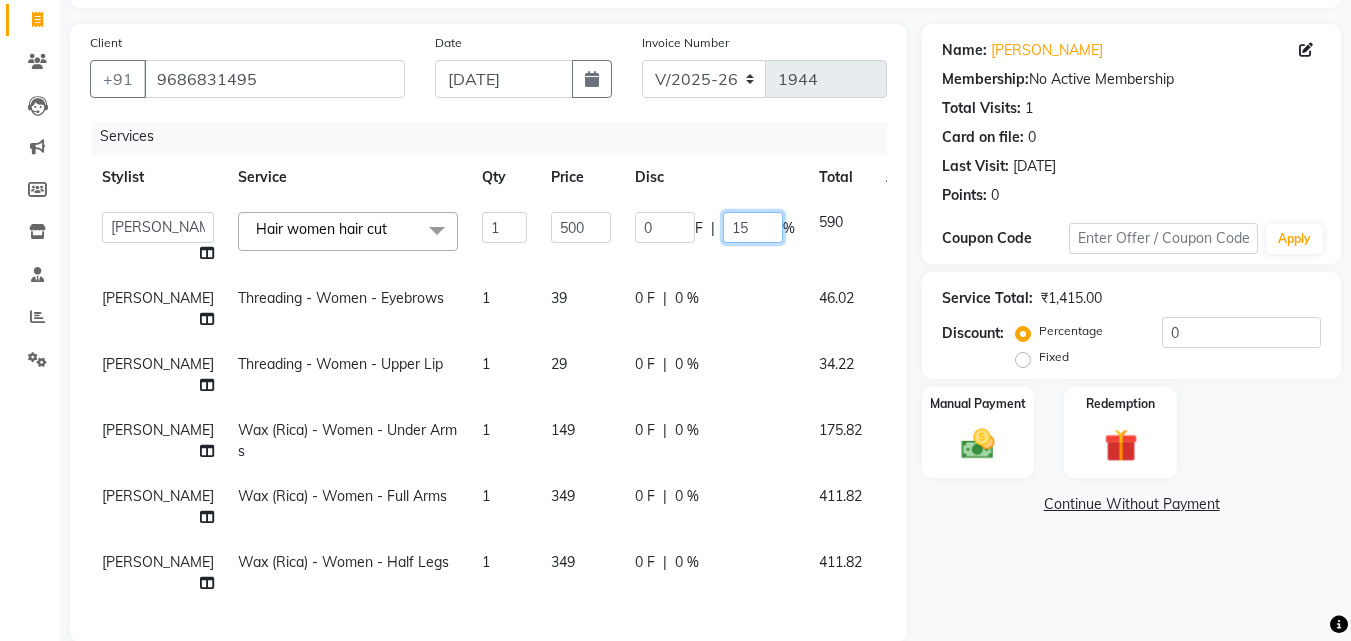 scroll, scrollTop: 19, scrollLeft: 0, axis: vertical 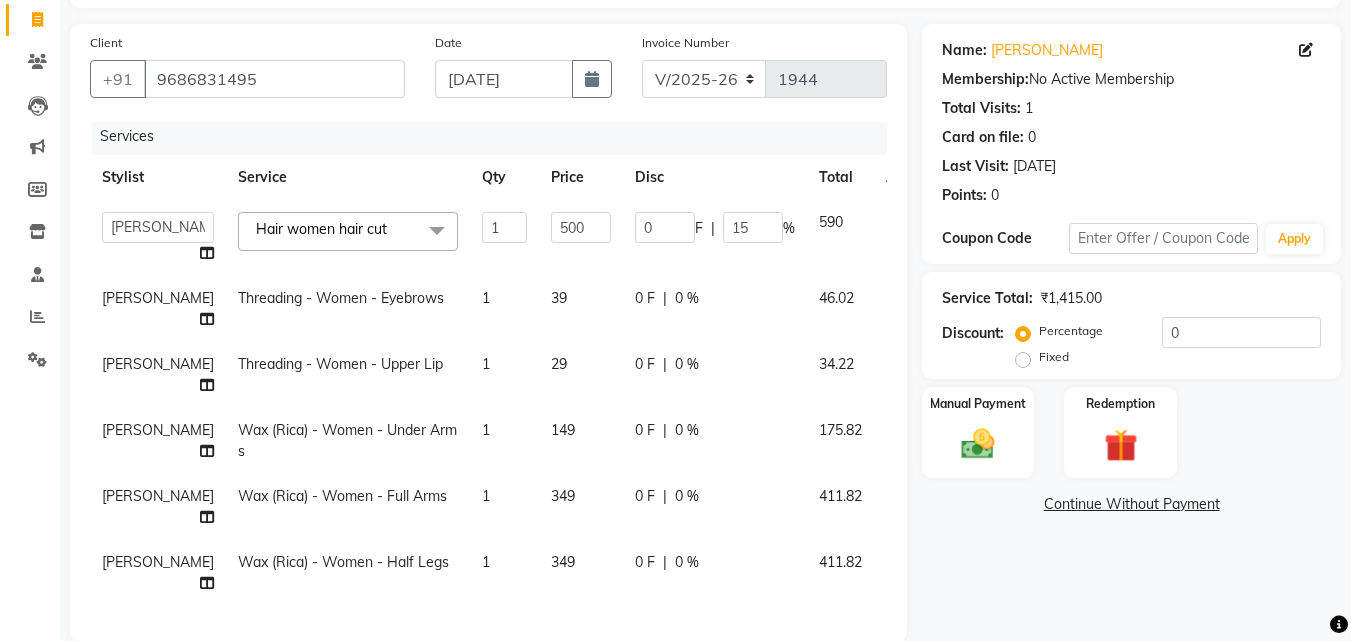 click on "Name: Nagashree  Membership:  No Active Membership  Total Visits:  1 Card on file:  0 Last Visit:   17-04-2025 Points:   0  Coupon Code Apply Service Total:  ₹1,415.00  Discount:  Percentage   Fixed  0 Manual Payment Redemption  Continue Without Payment" 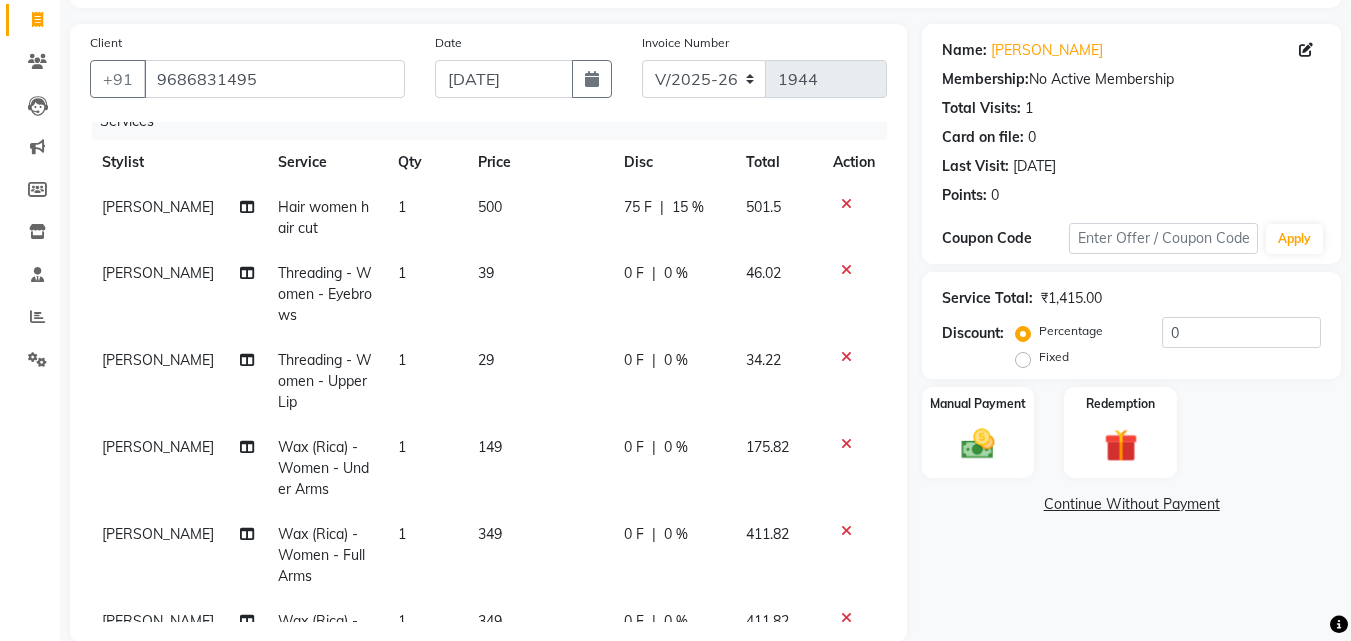 scroll, scrollTop: 459, scrollLeft: 0, axis: vertical 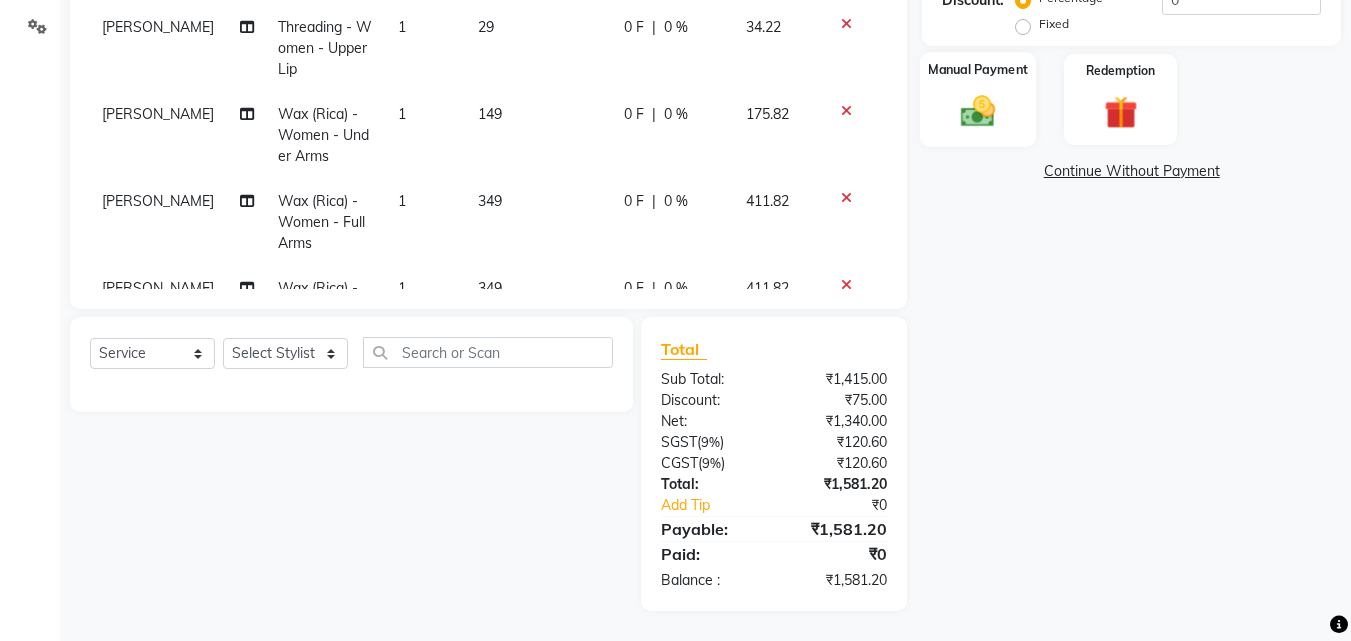 click 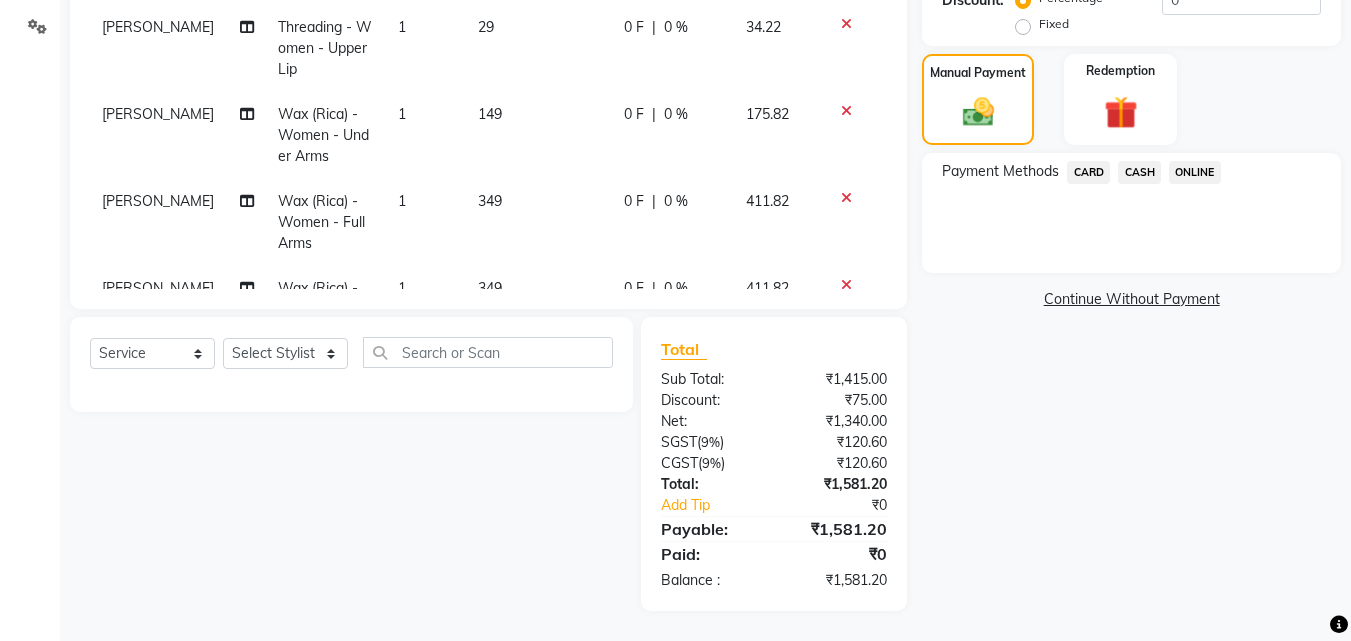 click on "ONLINE" 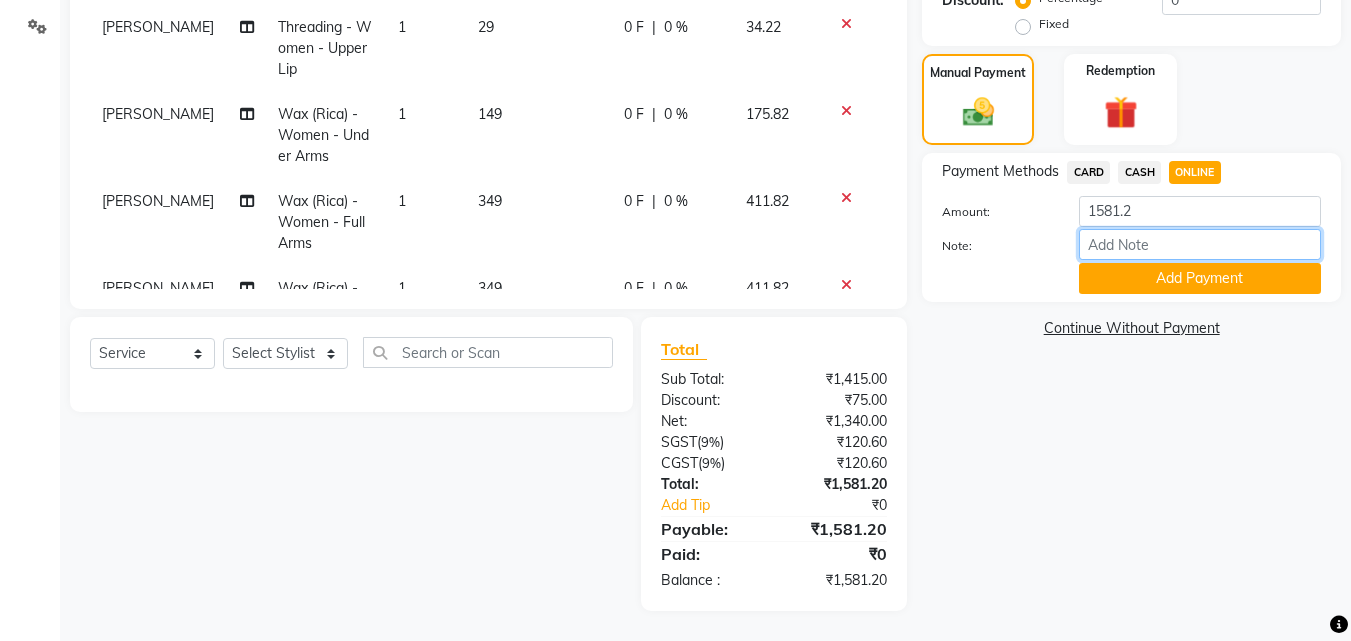 drag, startPoint x: 1198, startPoint y: 192, endPoint x: 1144, endPoint y: 248, distance: 77.7946 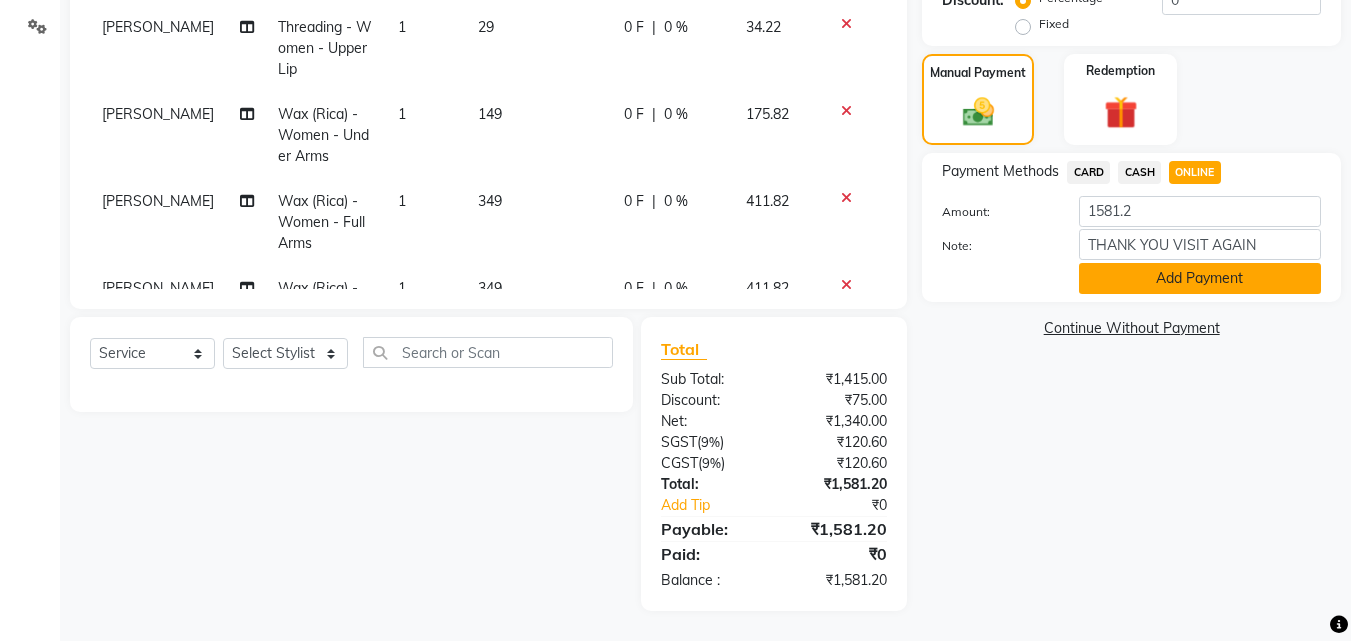 click on "Add Payment" 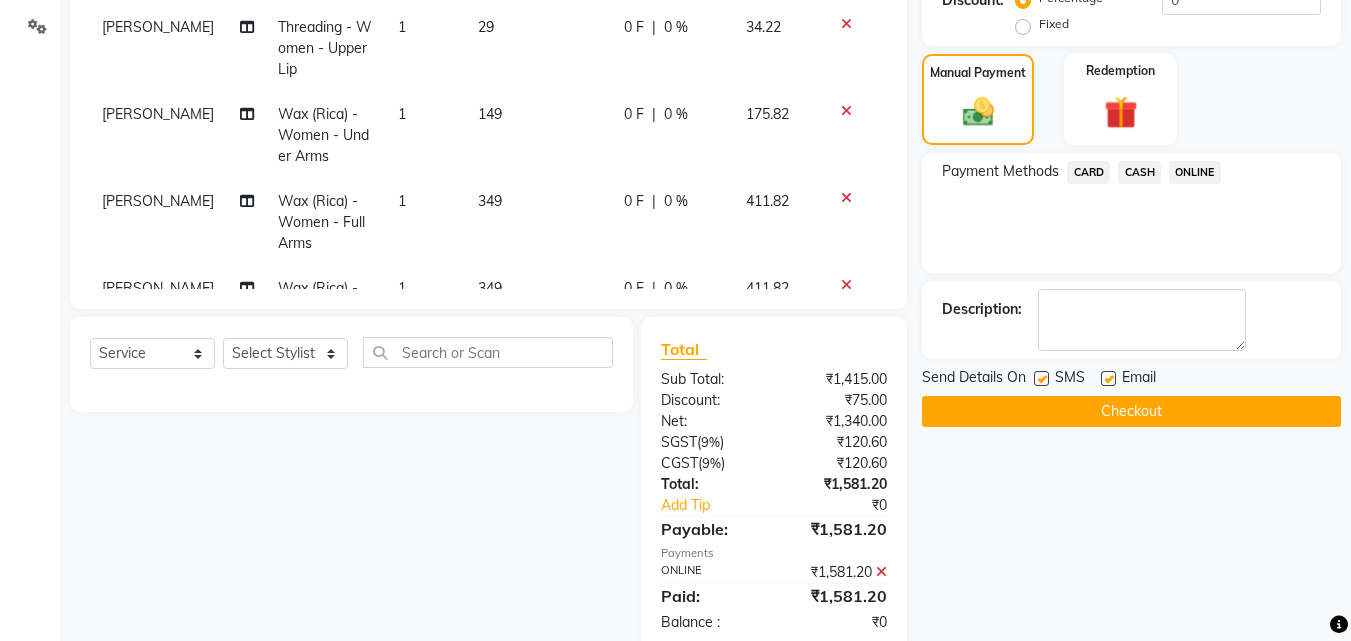 scroll, scrollTop: 501, scrollLeft: 0, axis: vertical 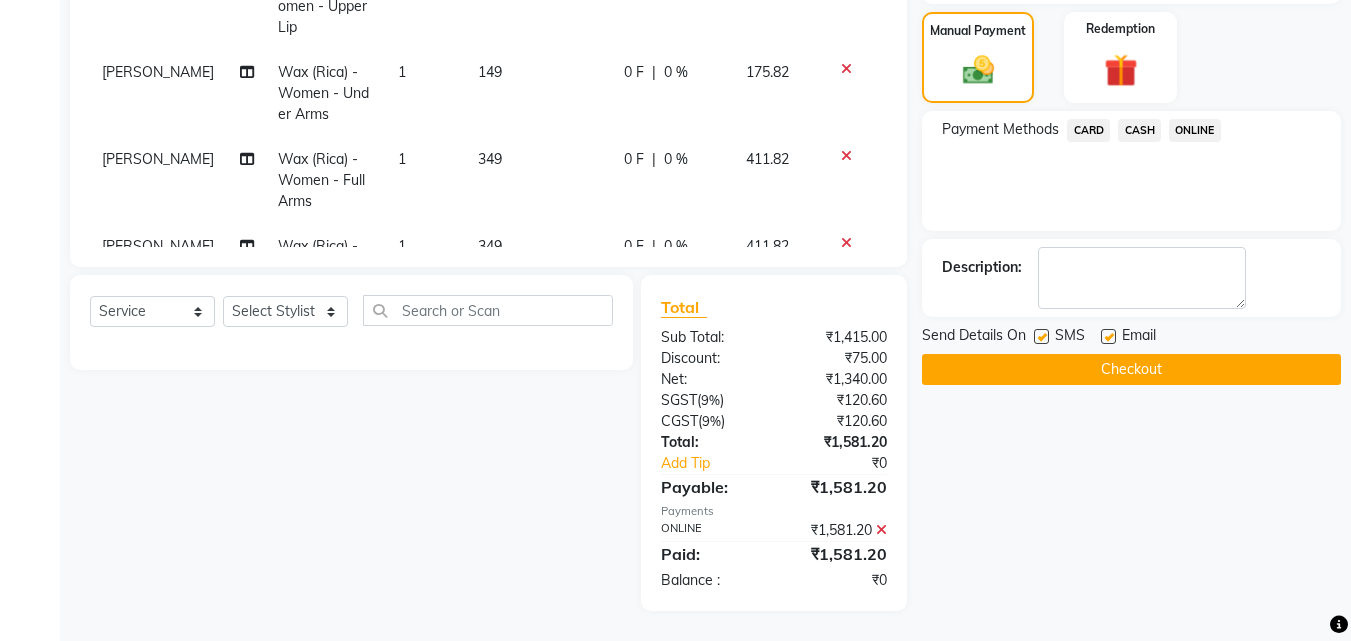 click 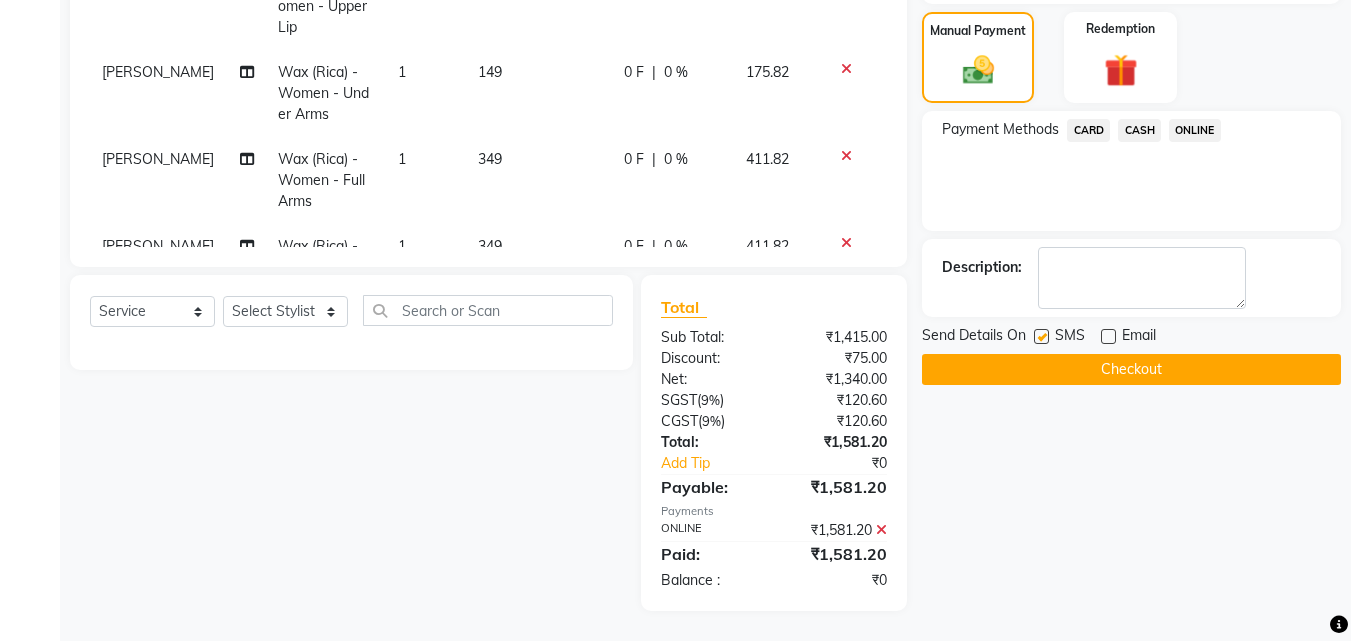 click on "Checkout" 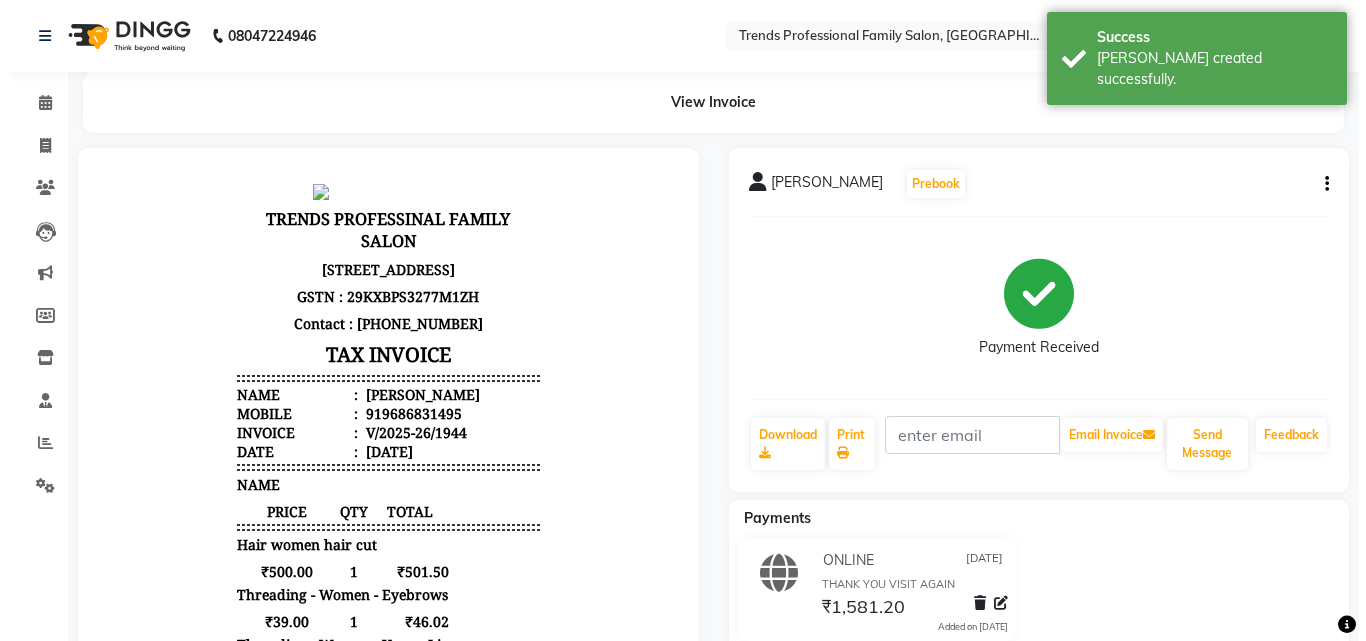 scroll, scrollTop: 0, scrollLeft: 0, axis: both 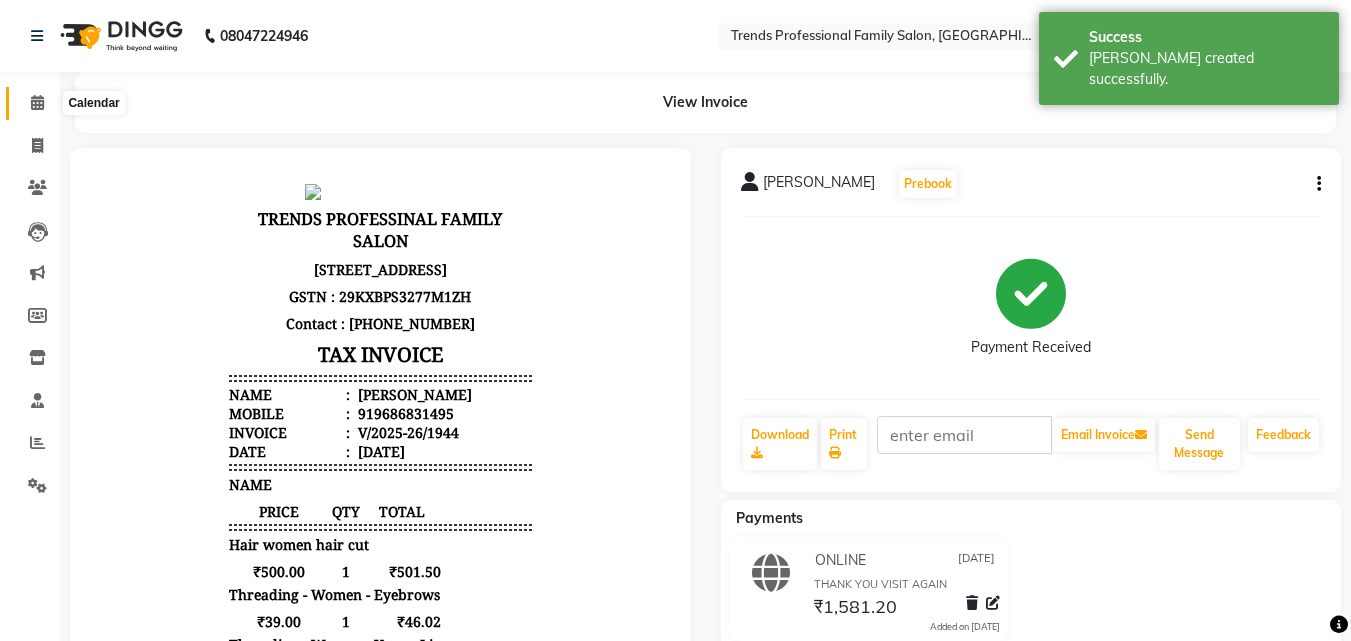 click 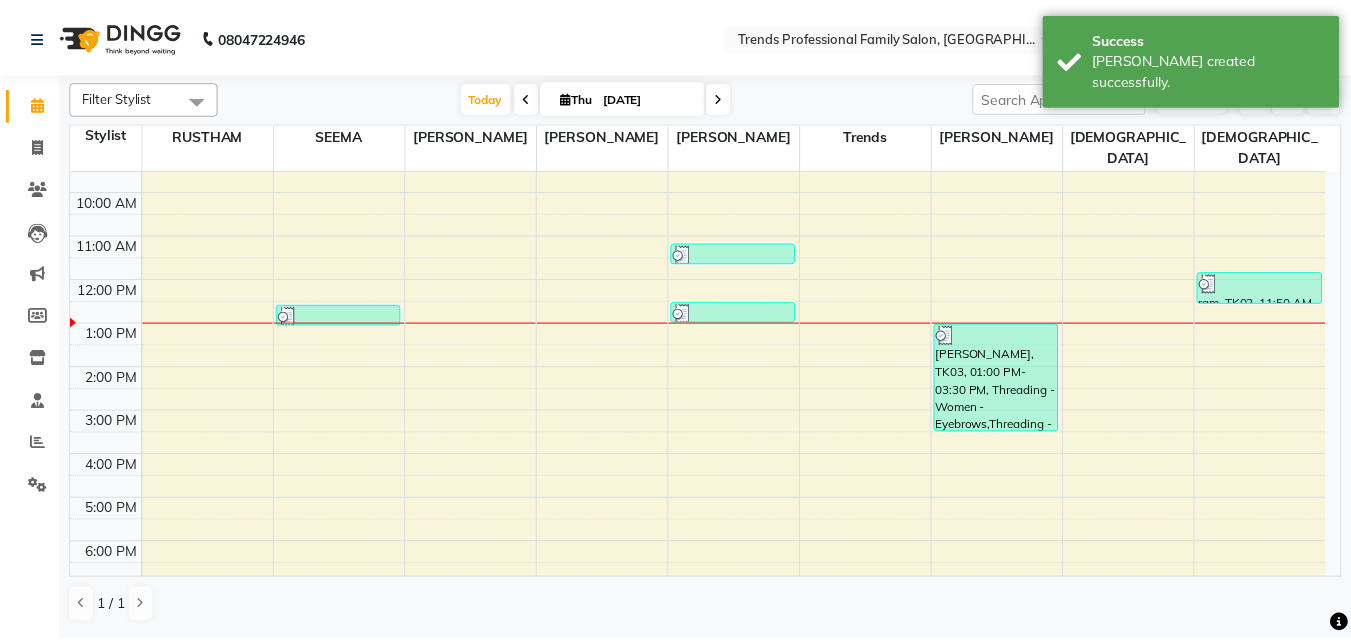 scroll, scrollTop: 0, scrollLeft: 0, axis: both 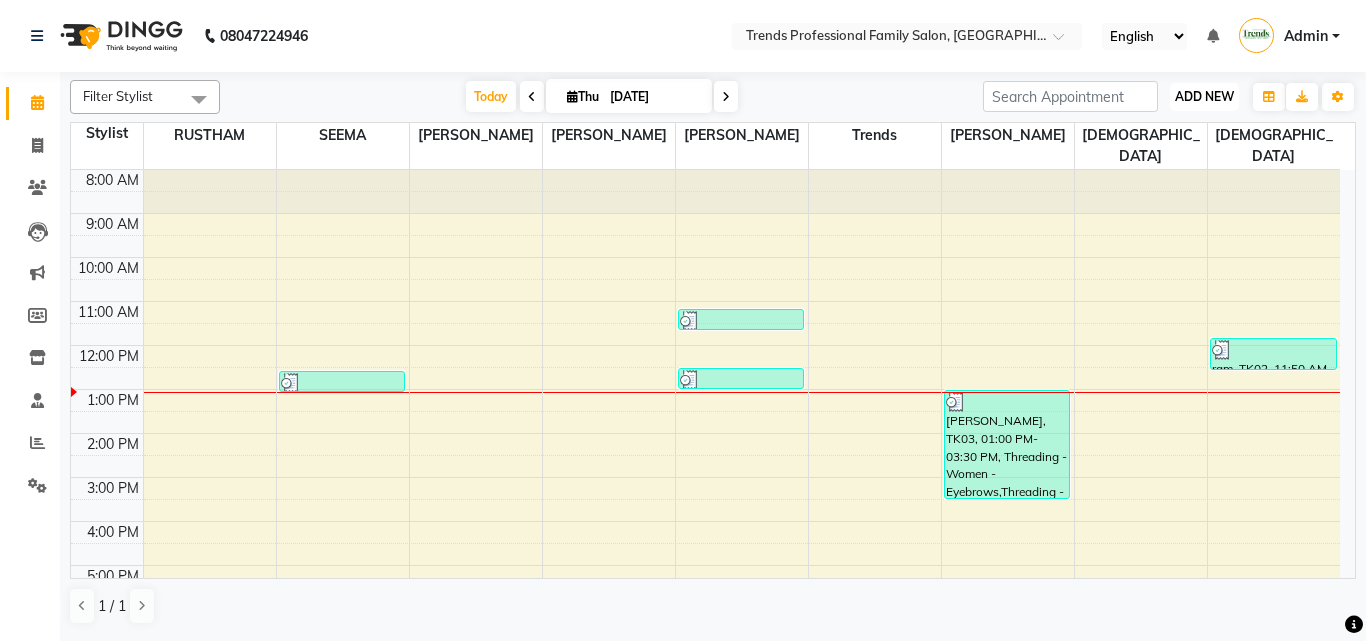 click on "ADD NEW" at bounding box center [1204, 96] 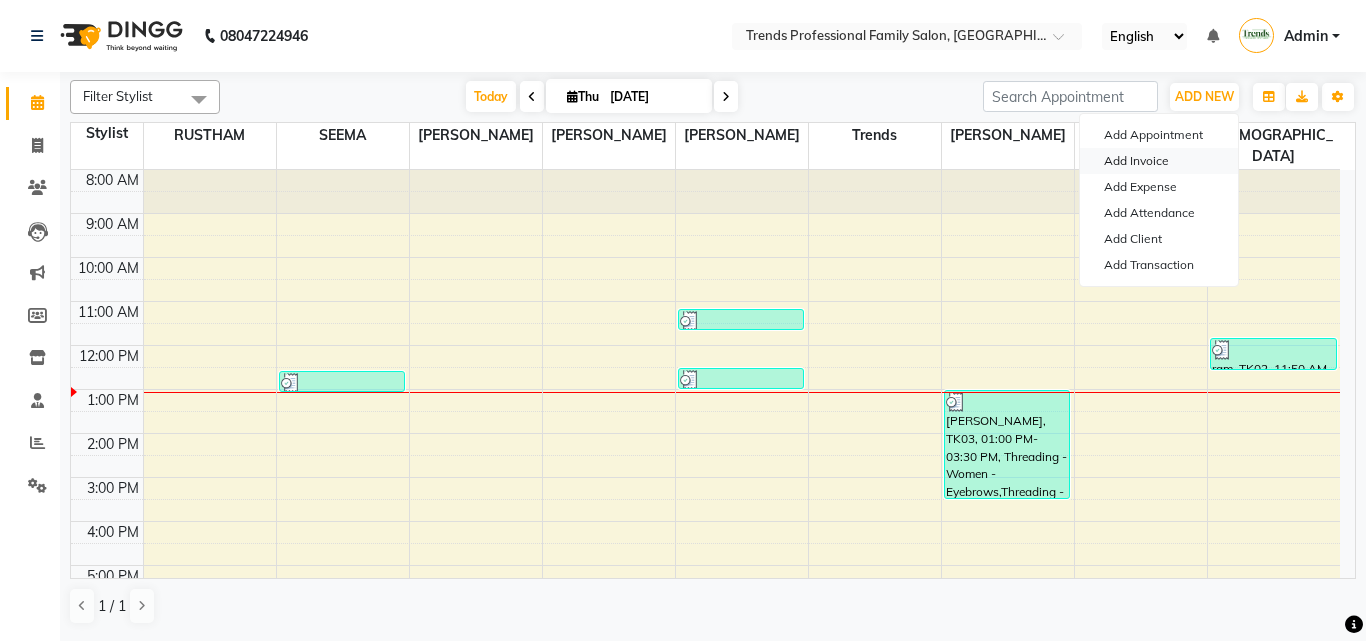 click on "Add Invoice" at bounding box center (1159, 161) 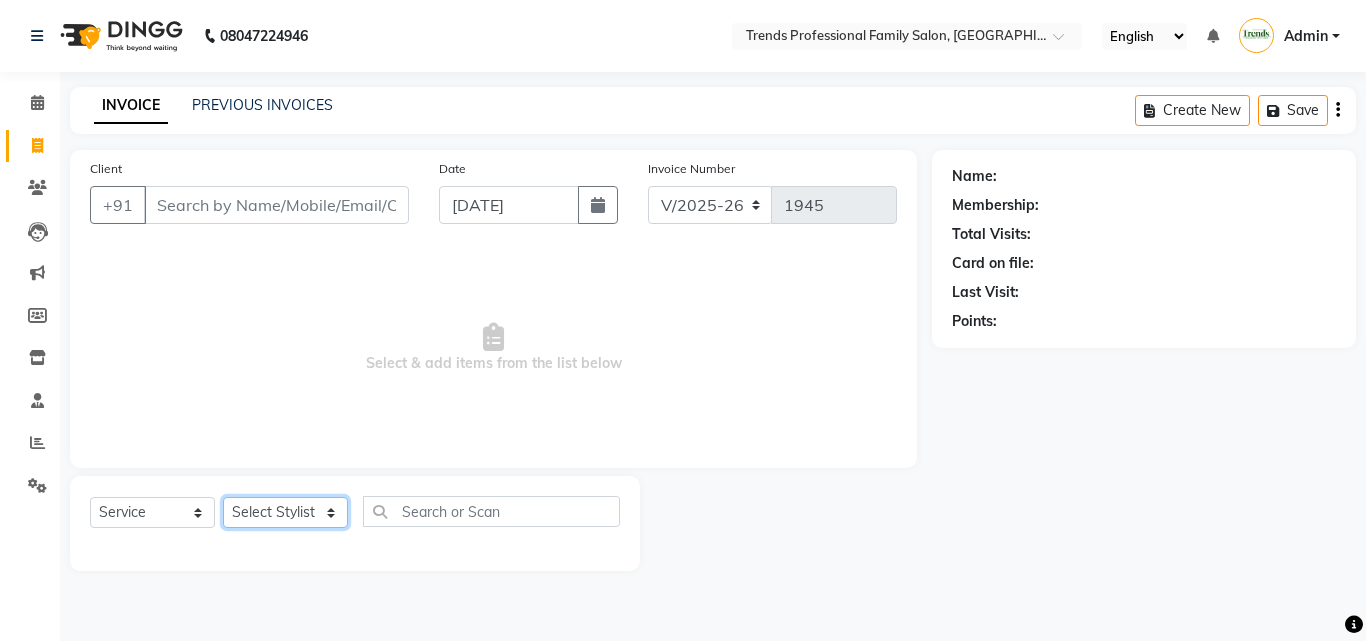 click on "Select Stylist [PERSON_NAME] [PERSON_NAME] [PERSON_NAME] [PERSON_NAME] [DEMOGRAPHIC_DATA][PERSON_NAME] Sumika Trends" 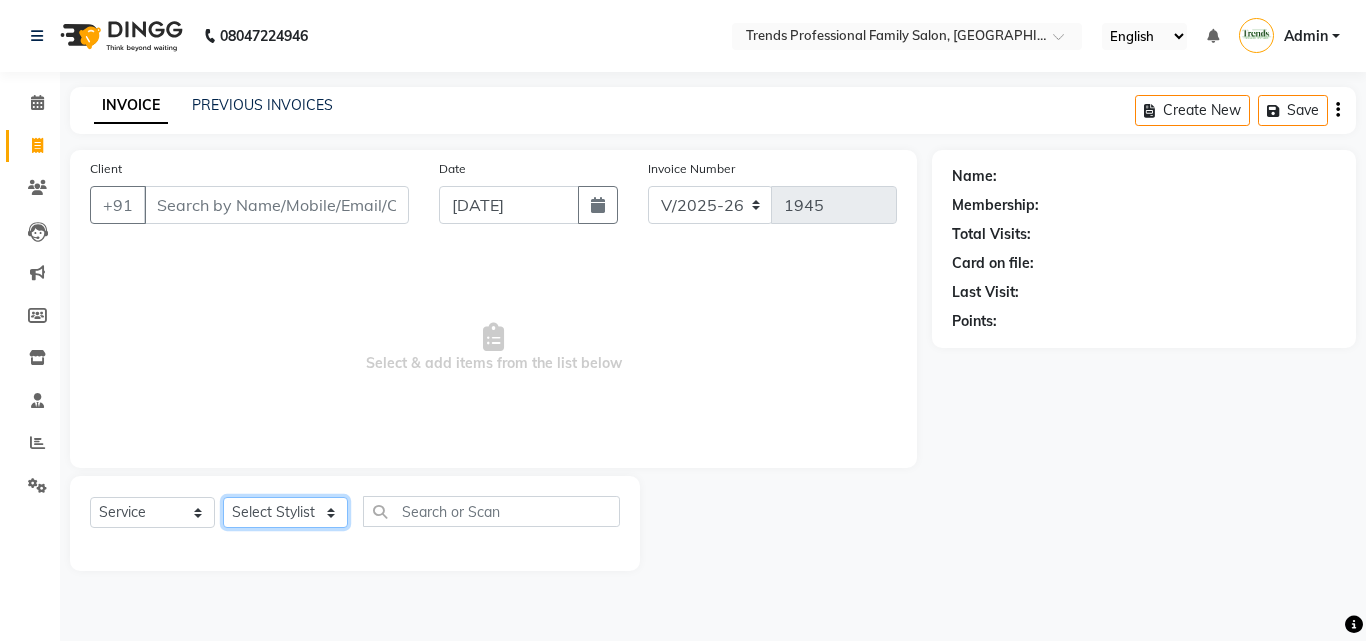 select on "64189" 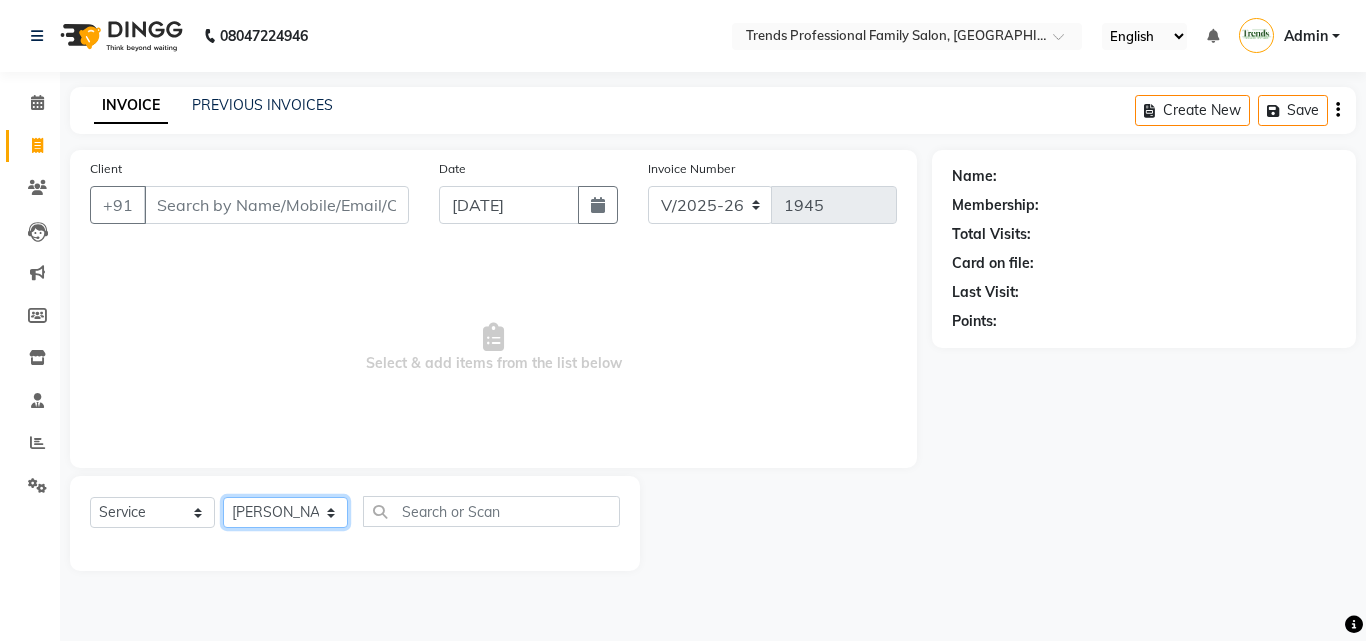 click on "Select Stylist [PERSON_NAME] [PERSON_NAME] [PERSON_NAME] [PERSON_NAME] [DEMOGRAPHIC_DATA][PERSON_NAME] Sumika Trends" 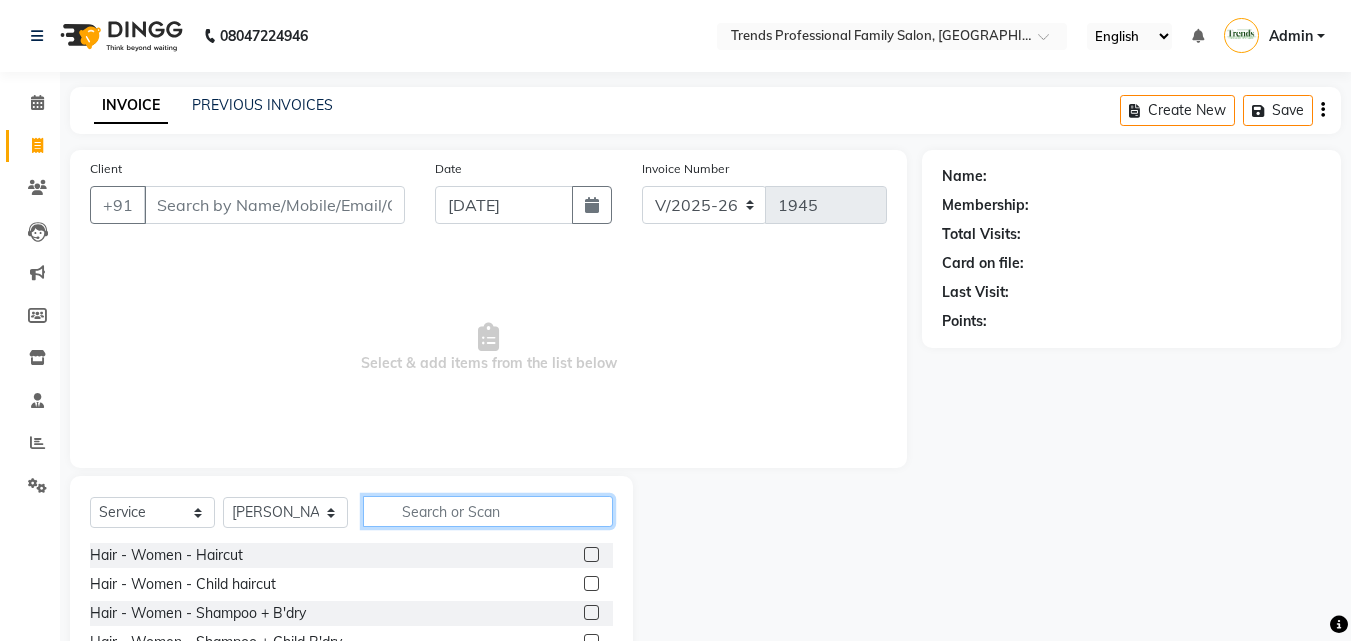 click 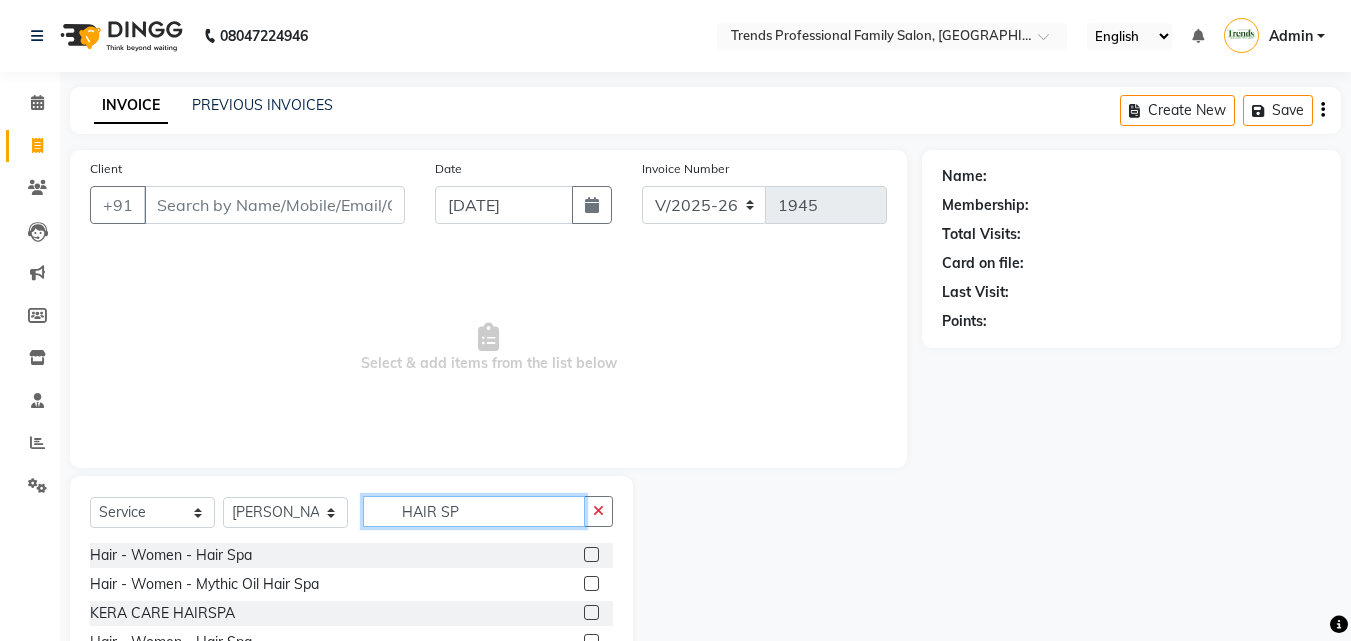 type on "HAIR SP" 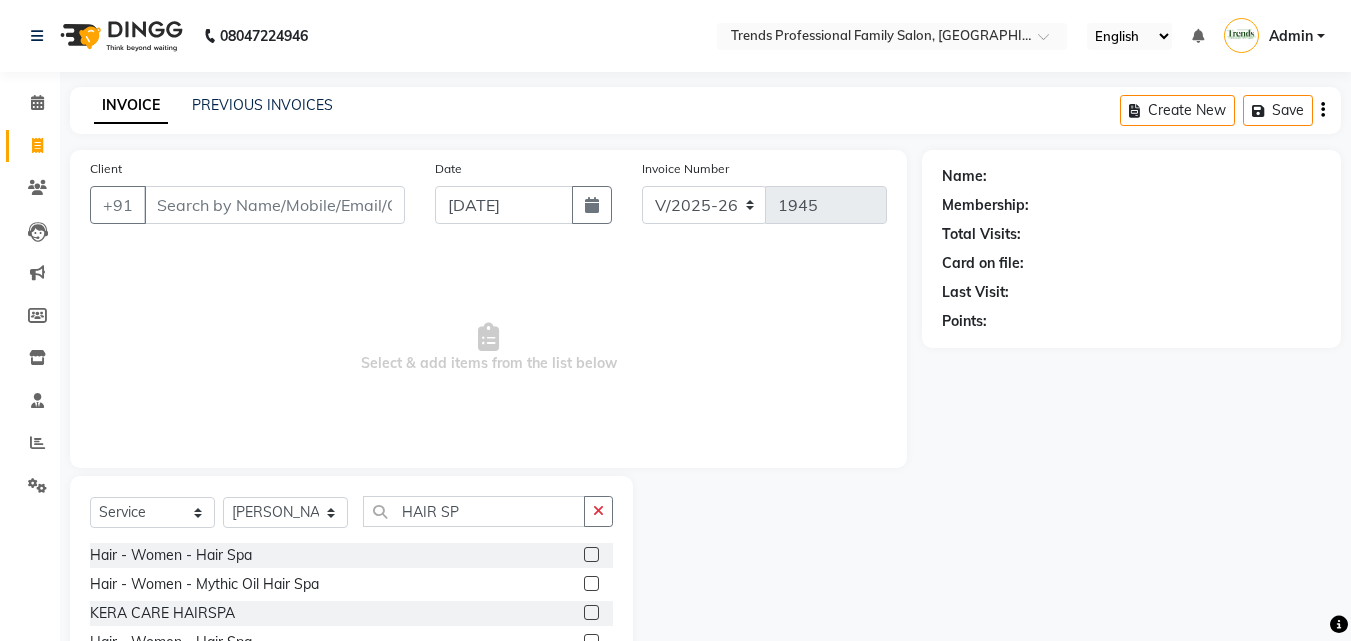 click 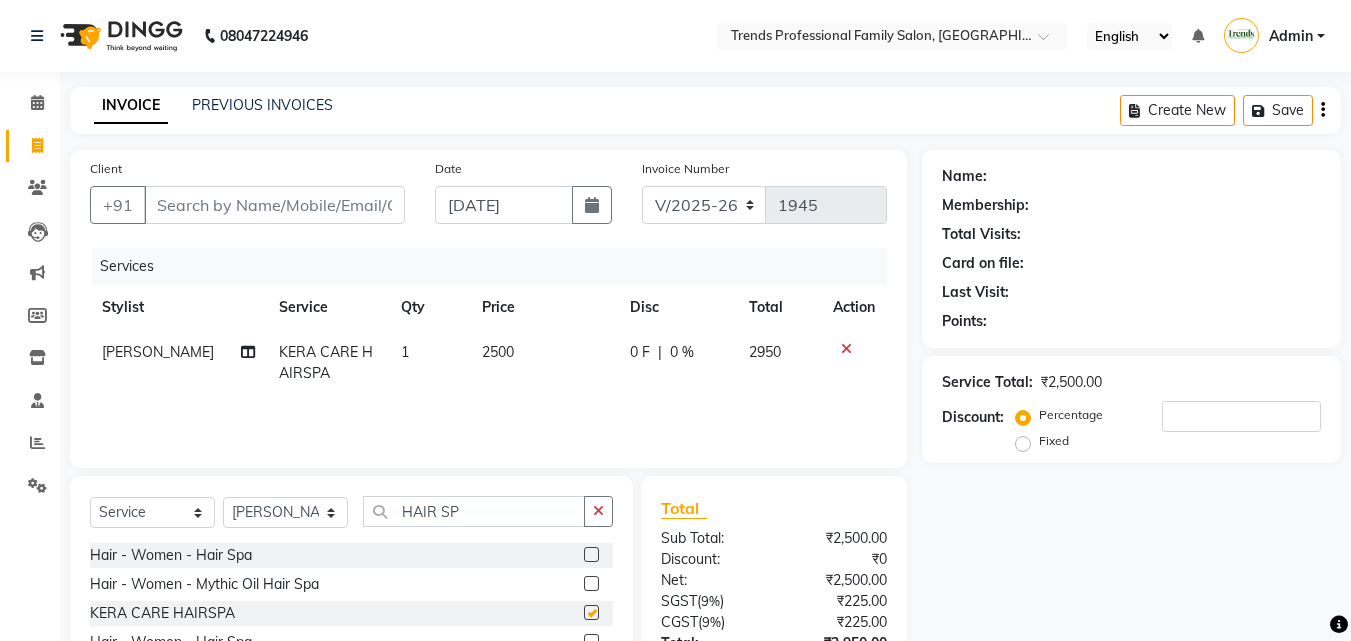 checkbox on "false" 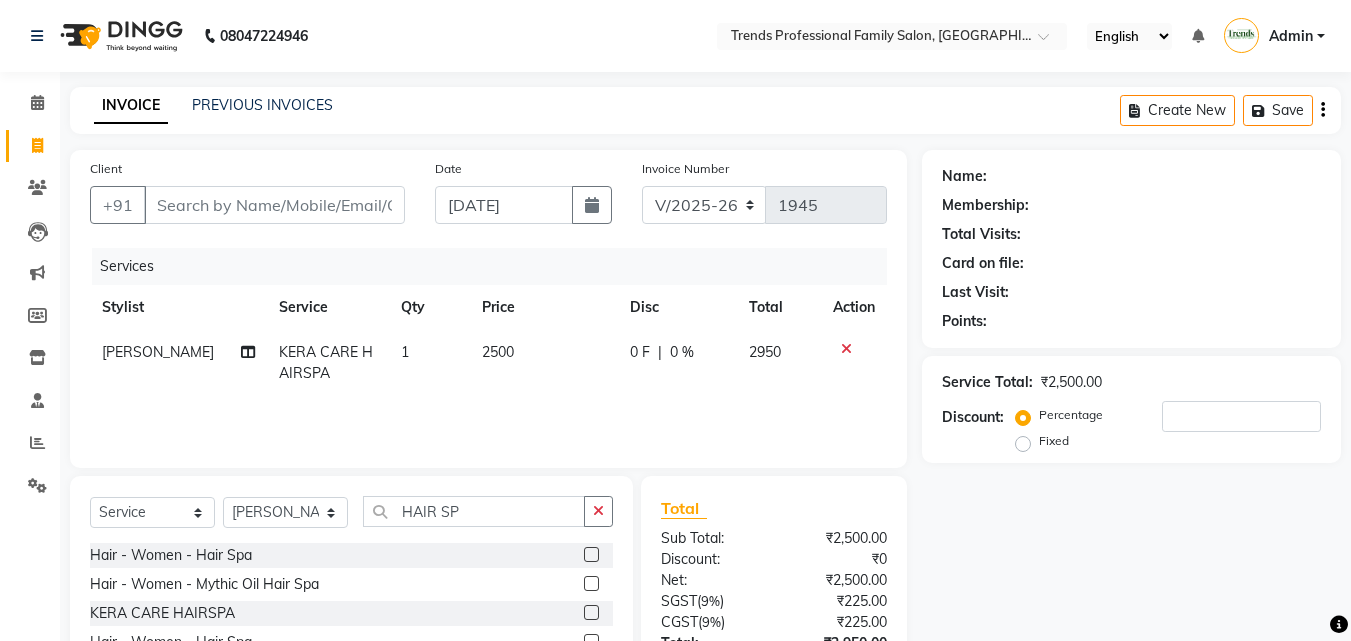 click on "Select  Service  Product  Membership  Package Voucher Prepaid Gift Card  Select Stylist ANITHA CHAITANYA IMRAN KHAN MUSKHAN RUSTHAM SEEMA SHIVA SOURAV Sumika Trends HAIR SP" 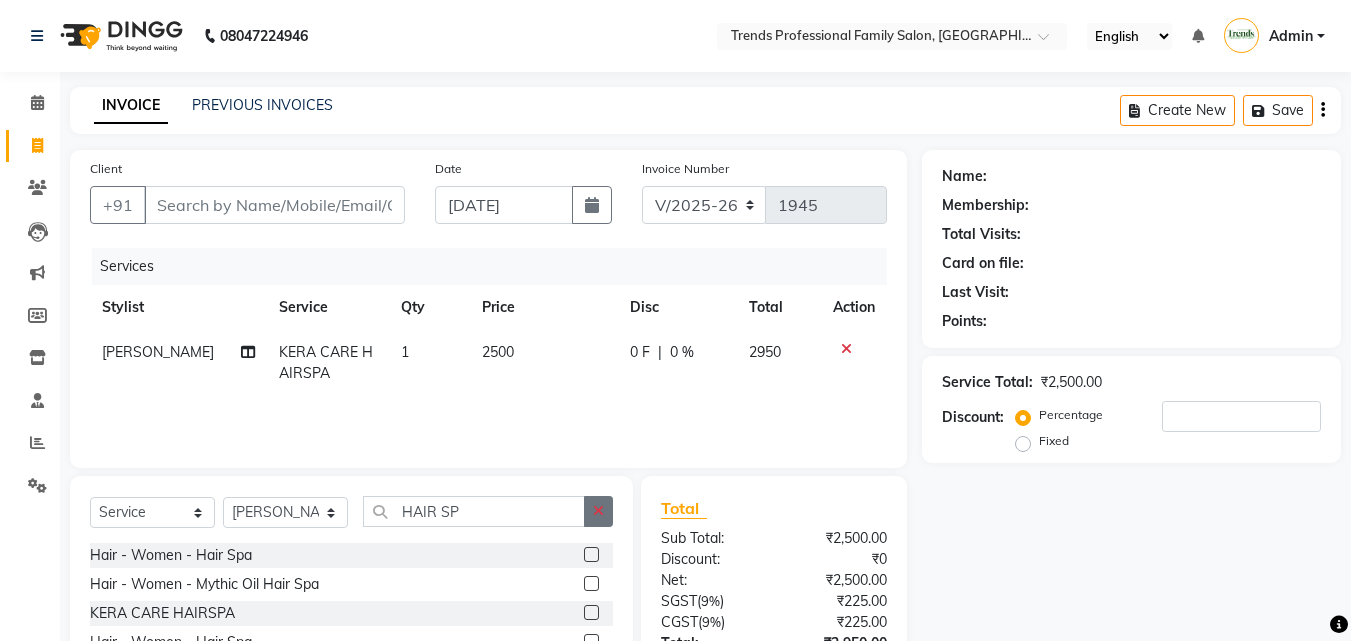 click 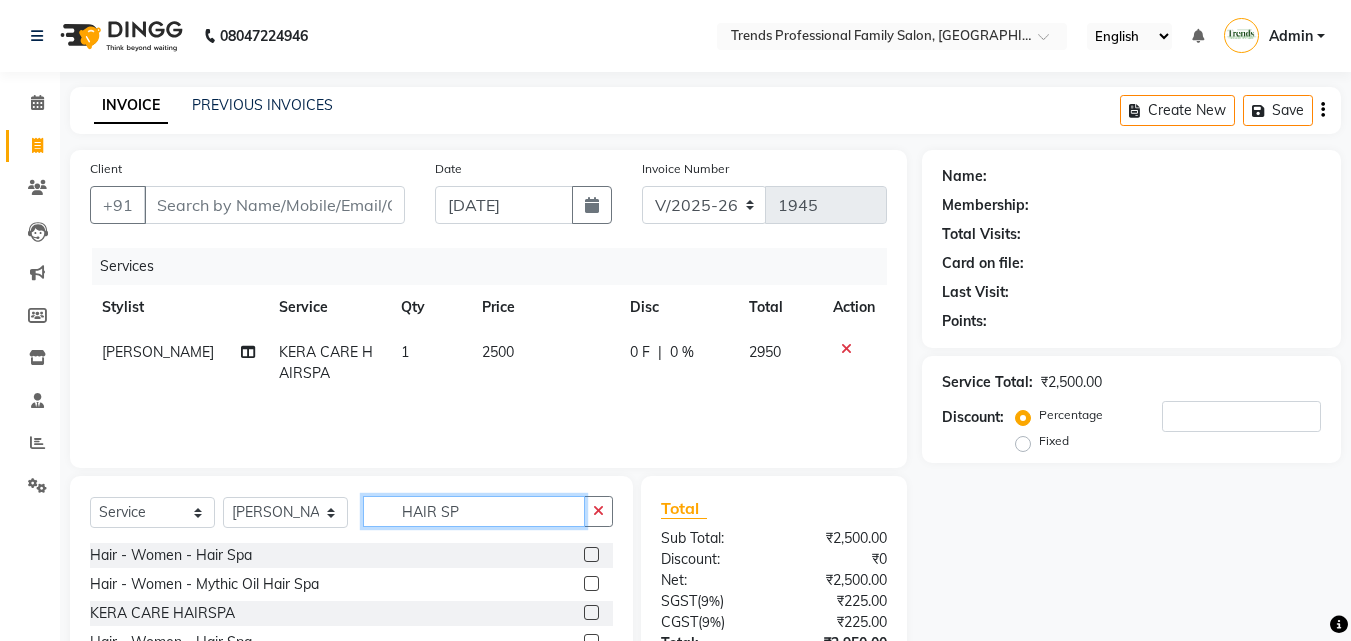 type 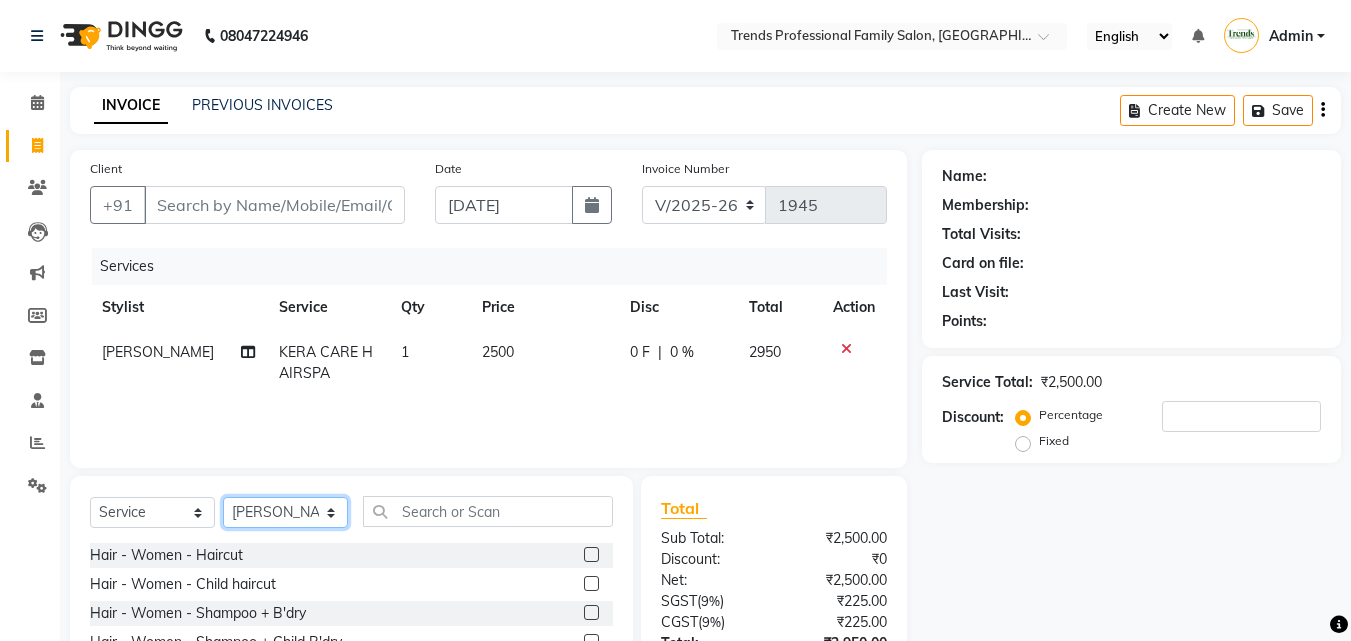 click on "Select Stylist [PERSON_NAME] [PERSON_NAME] [PERSON_NAME] [PERSON_NAME] [DEMOGRAPHIC_DATA][PERSON_NAME] Sumika Trends" 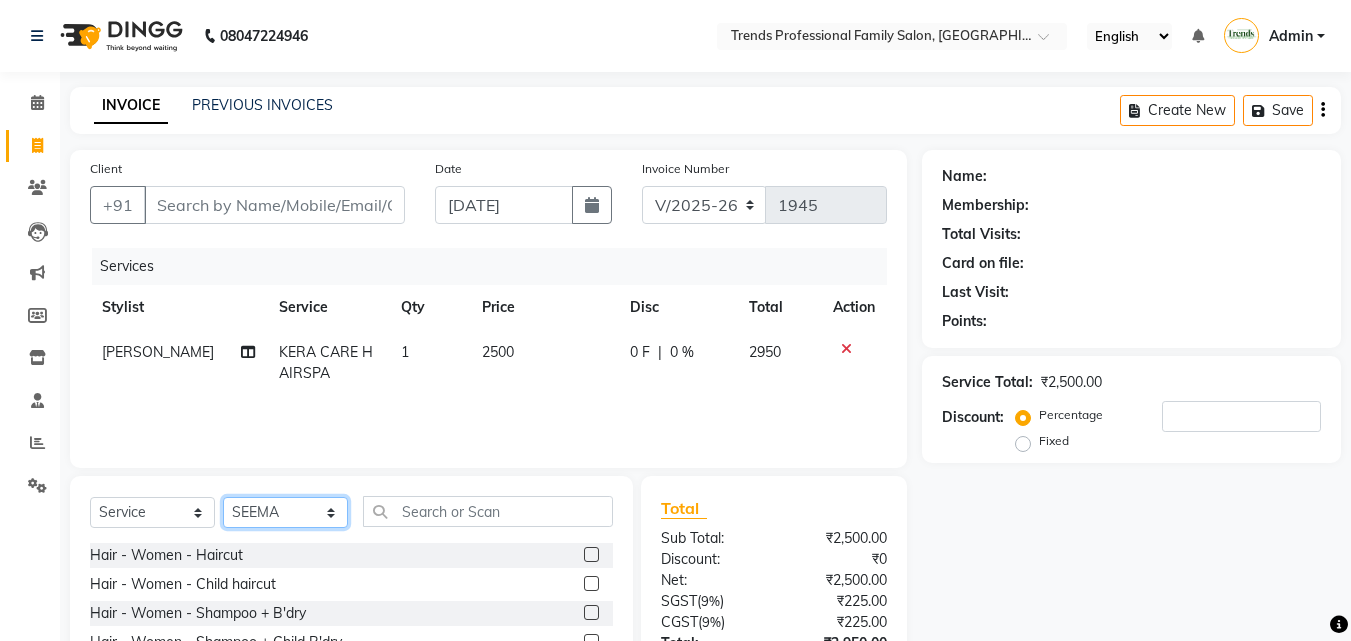 click on "Select Stylist [PERSON_NAME] [PERSON_NAME] [PERSON_NAME] [PERSON_NAME] [DEMOGRAPHIC_DATA][PERSON_NAME] Sumika Trends" 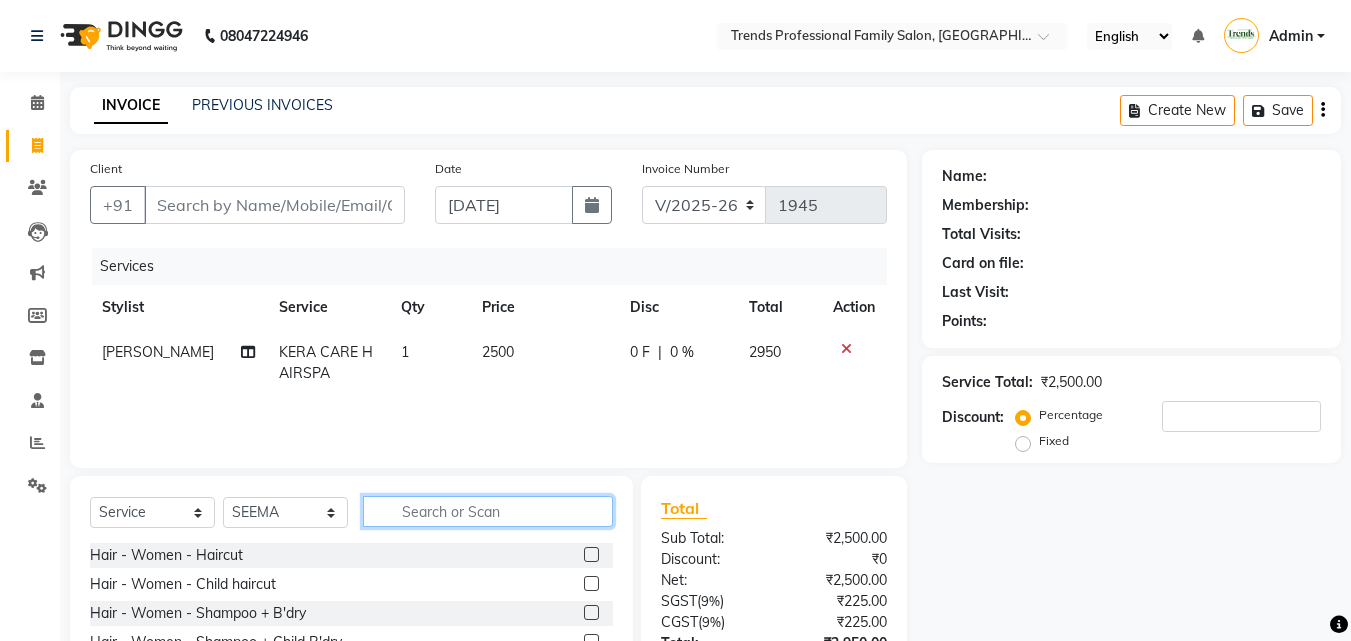 click 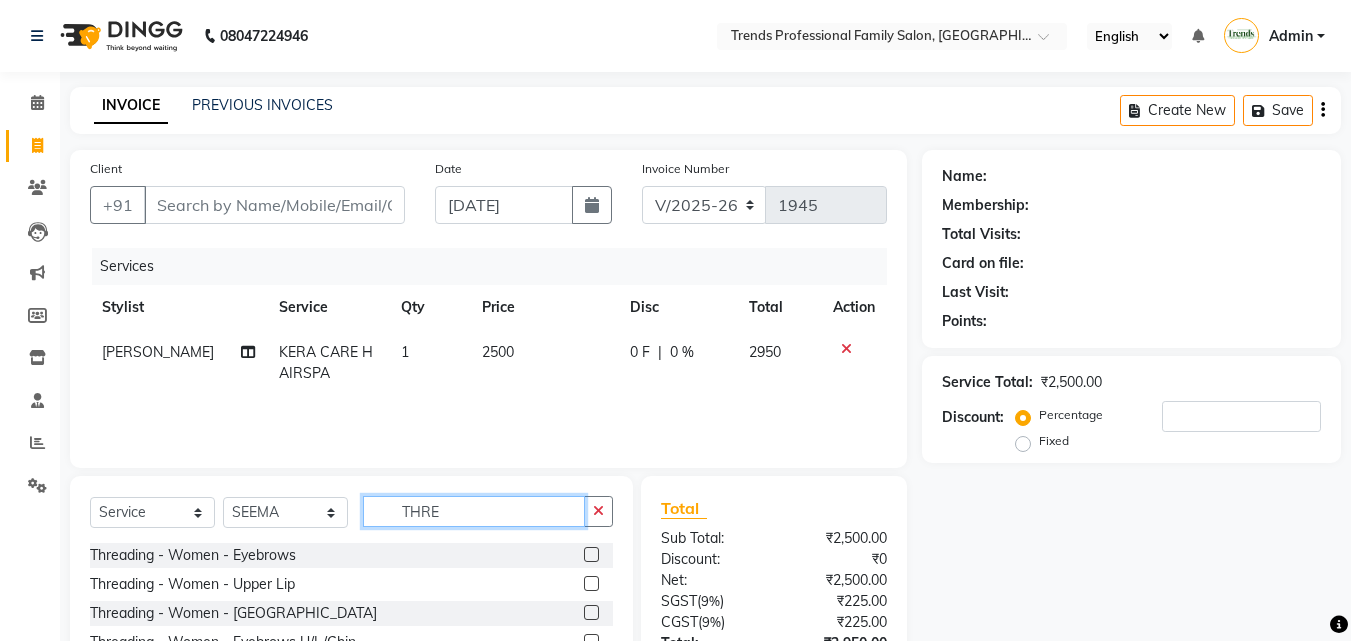 scroll, scrollTop: 160, scrollLeft: 0, axis: vertical 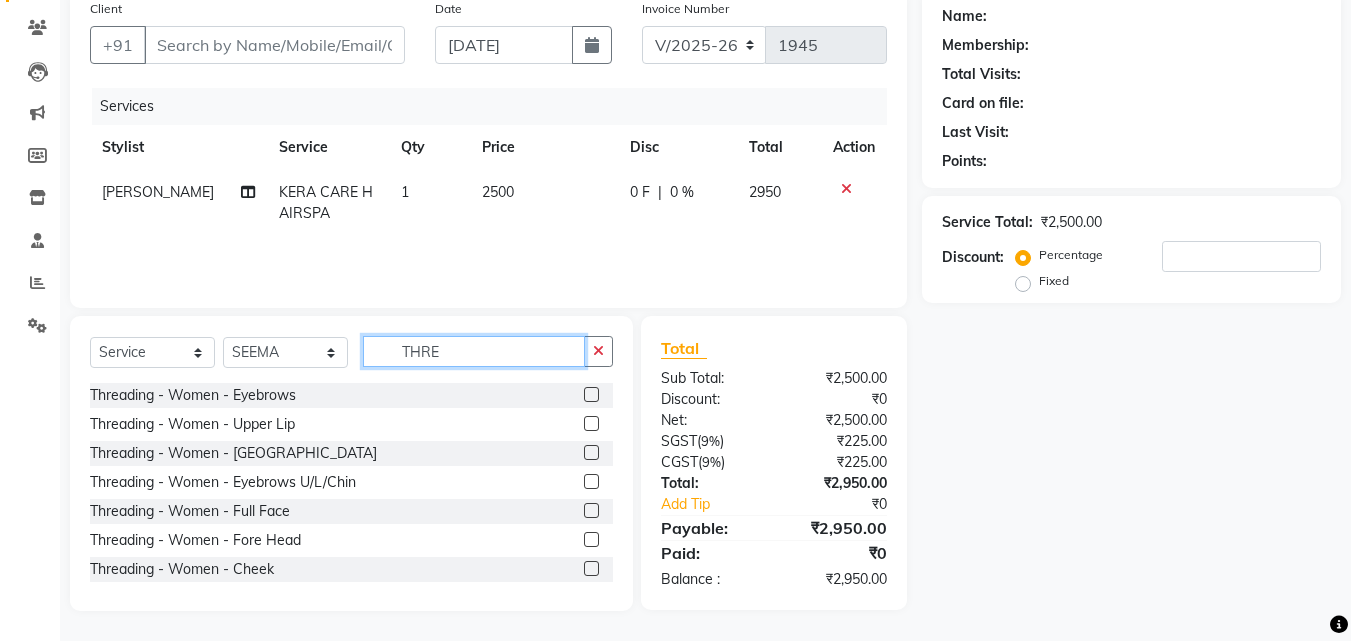 type on "THRE" 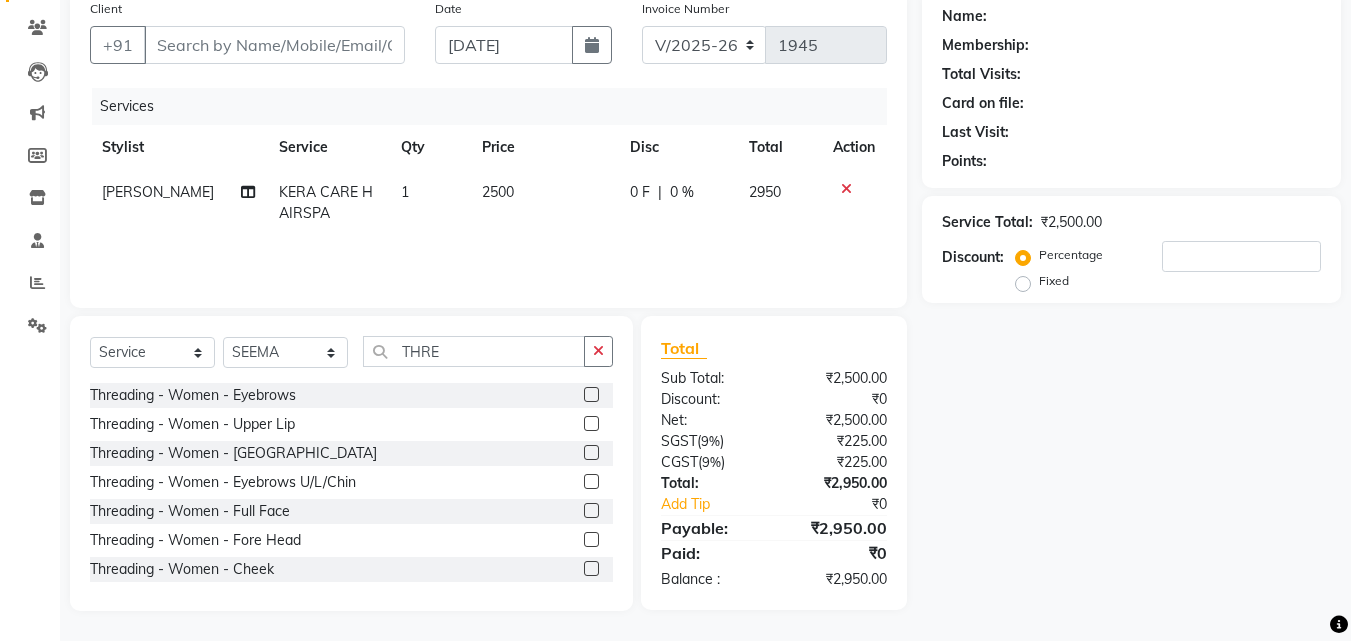 click 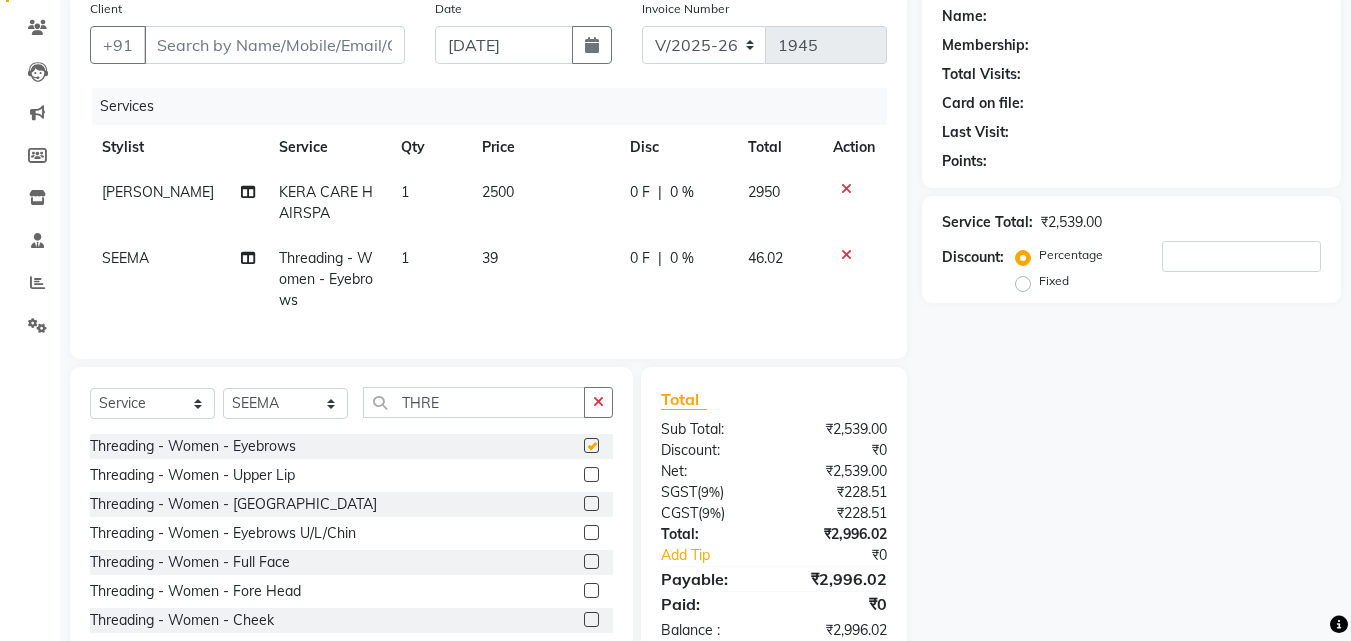 checkbox on "false" 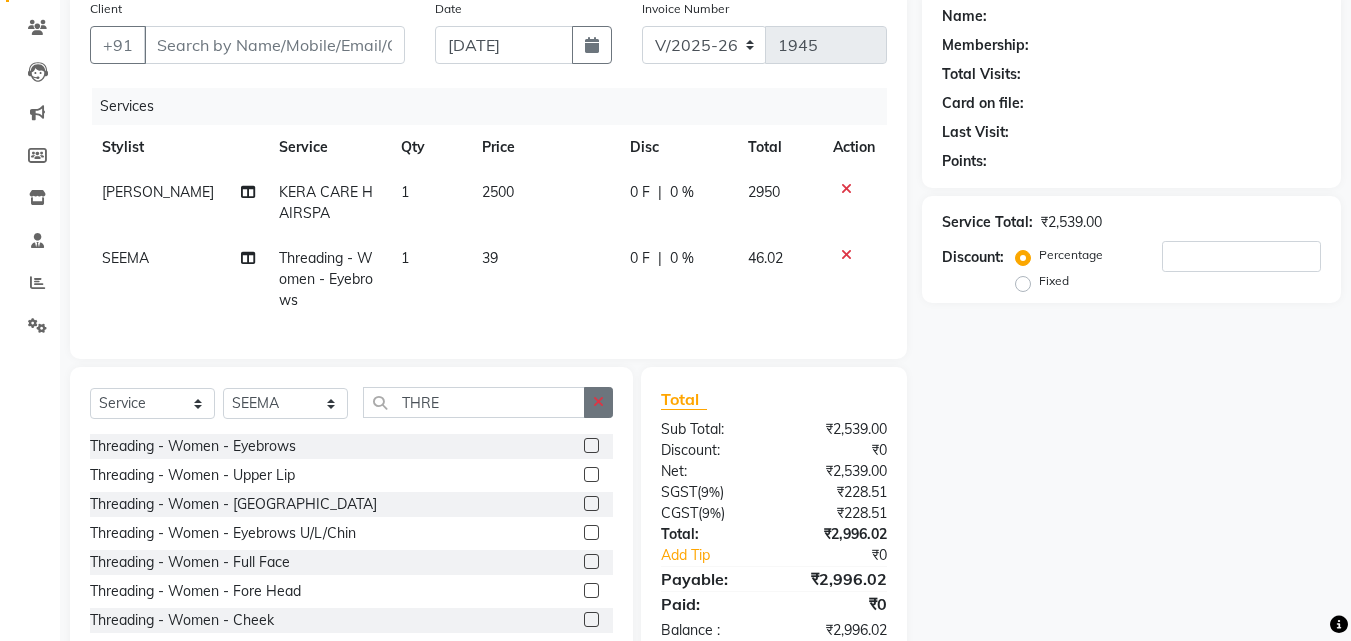 click 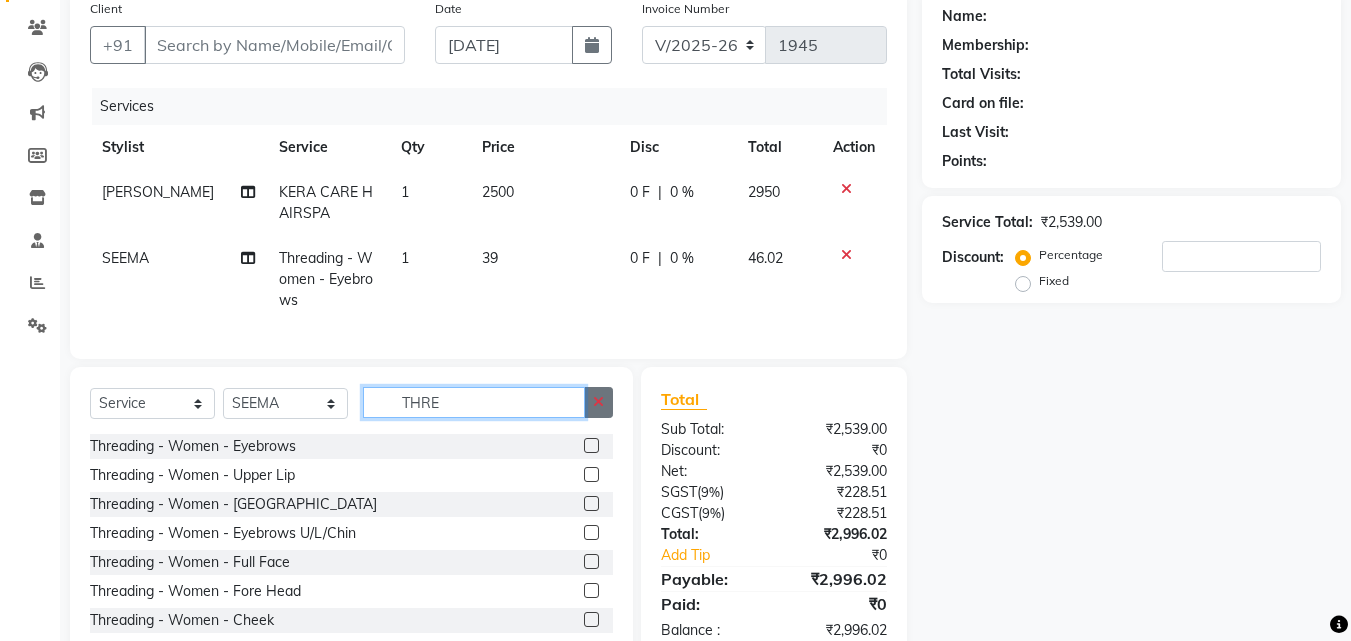 type 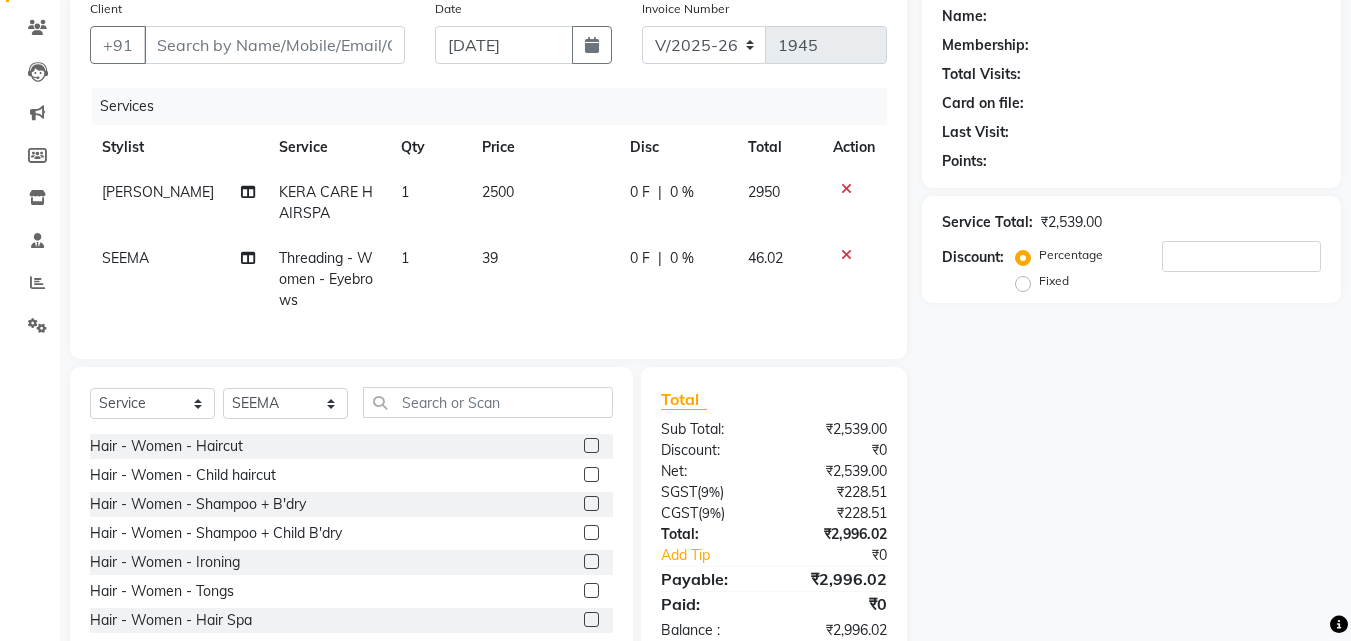 click on "0 %" 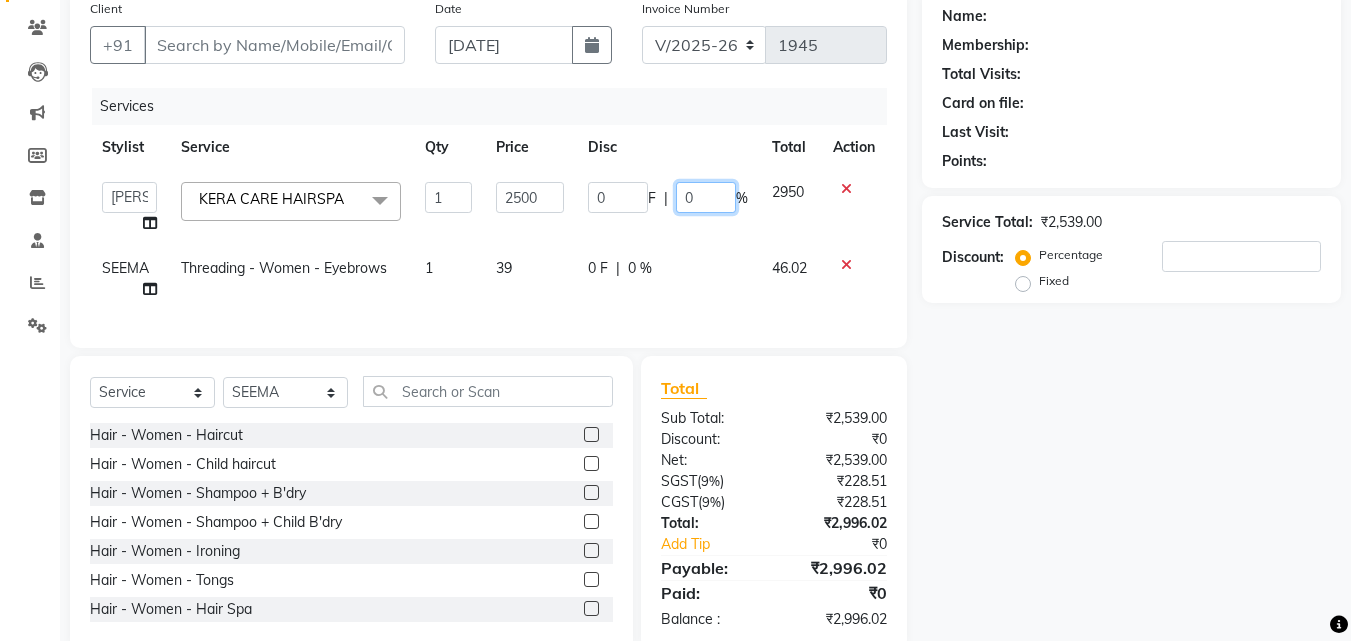 click on "0" 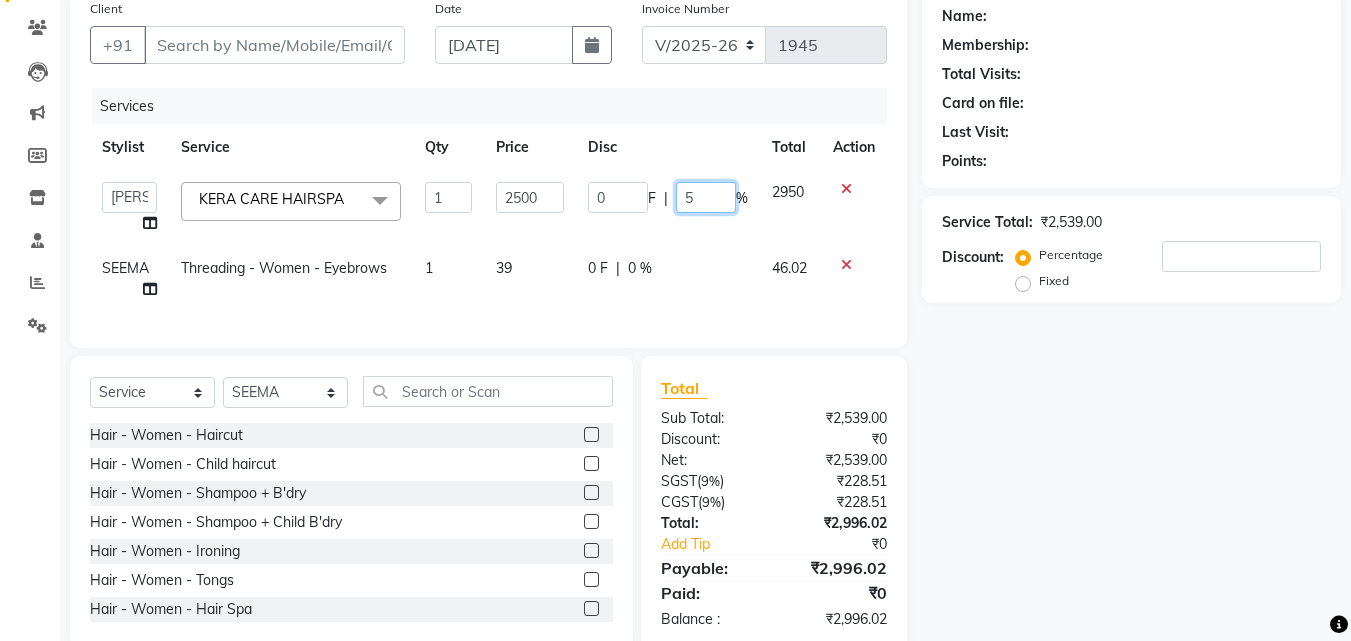 type on "50" 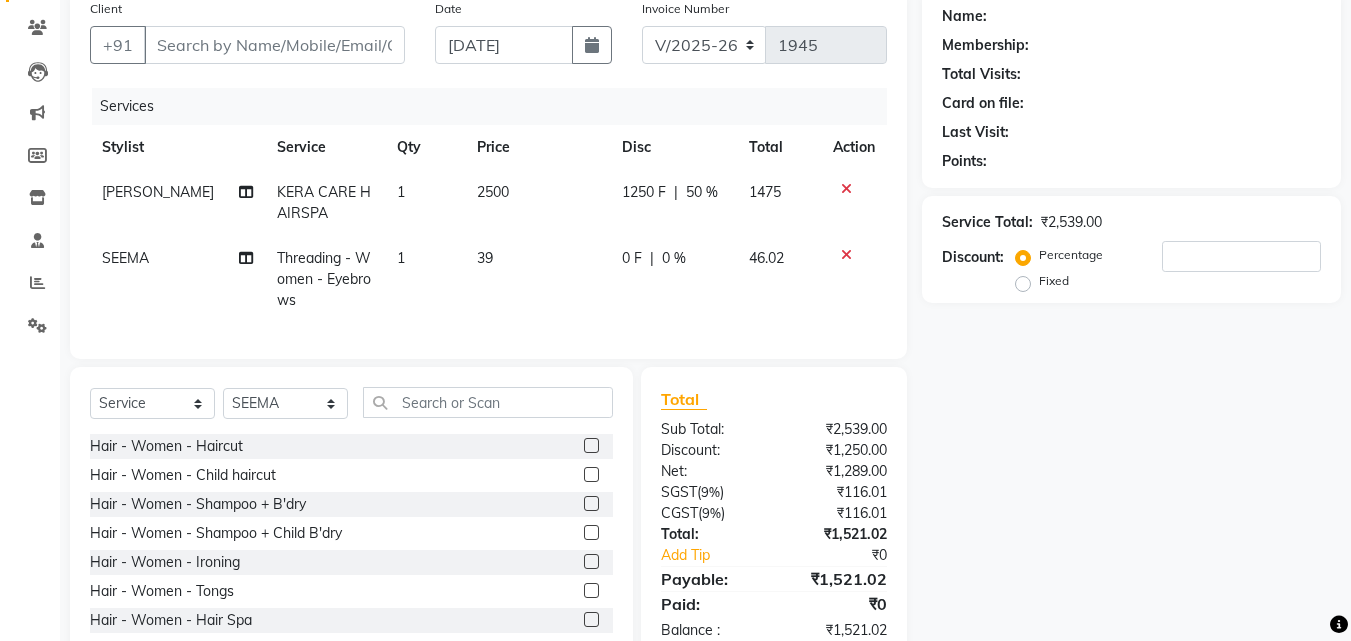 click on "Name: Membership: Total Visits: Card on file: Last Visit:  Points:  Service Total:  ₹2,539.00  Discount:  Percentage   Fixed" 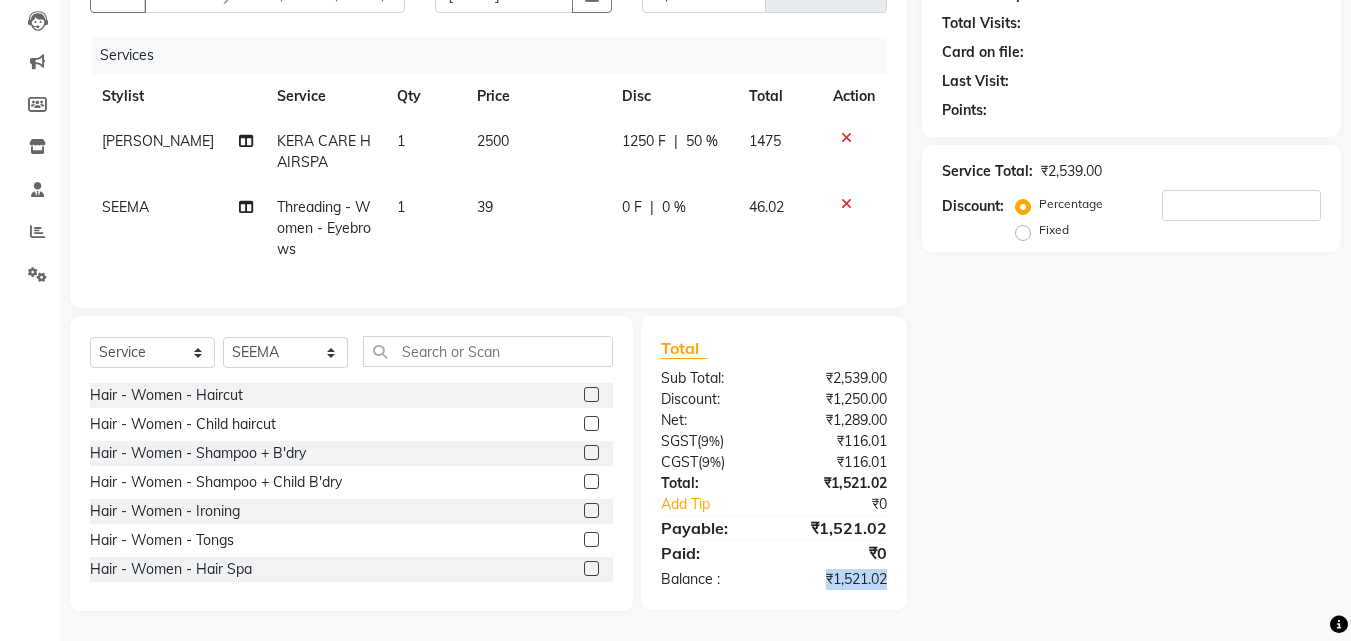drag, startPoint x: 859, startPoint y: 568, endPoint x: 823, endPoint y: 569, distance: 36.013885 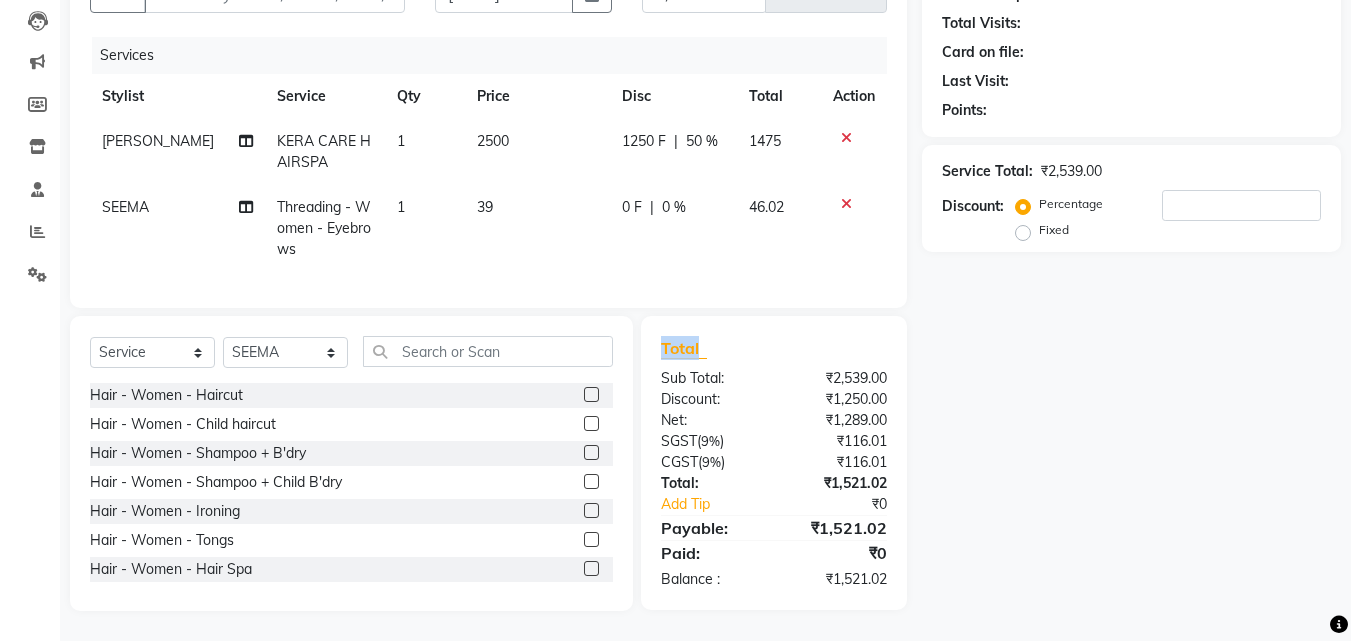 drag, startPoint x: 726, startPoint y: 349, endPoint x: 643, endPoint y: 345, distance: 83.09633 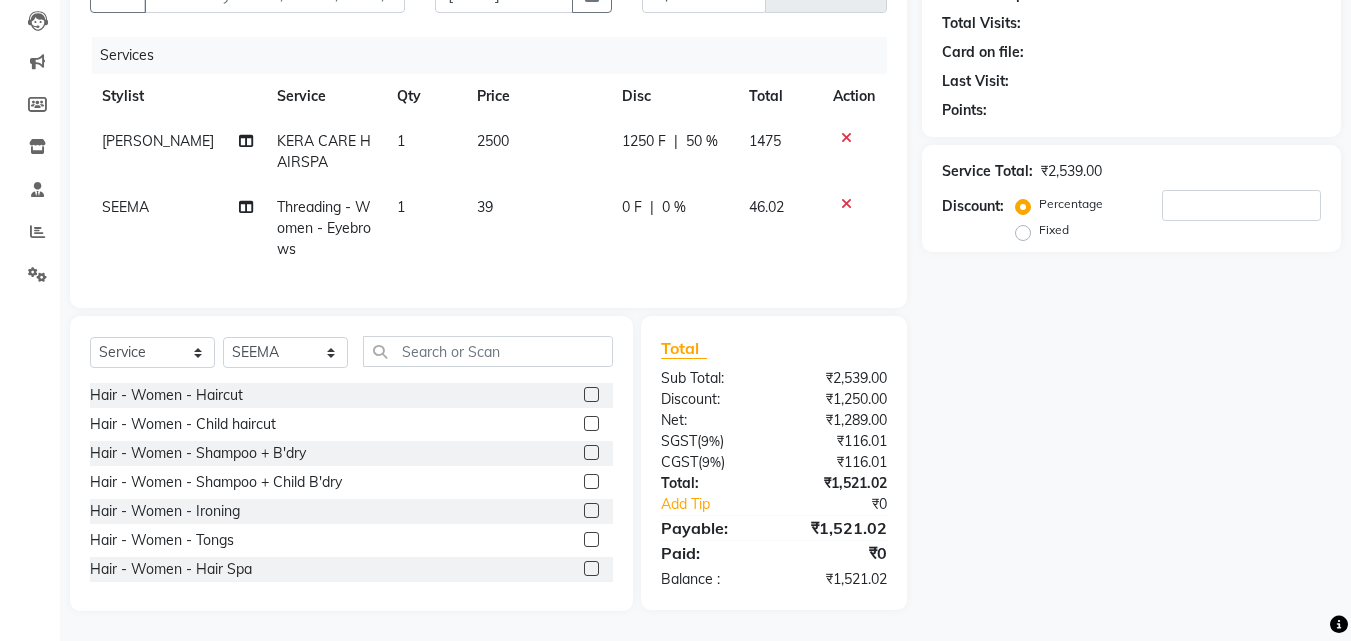 scroll, scrollTop: 0, scrollLeft: 15, axis: horizontal 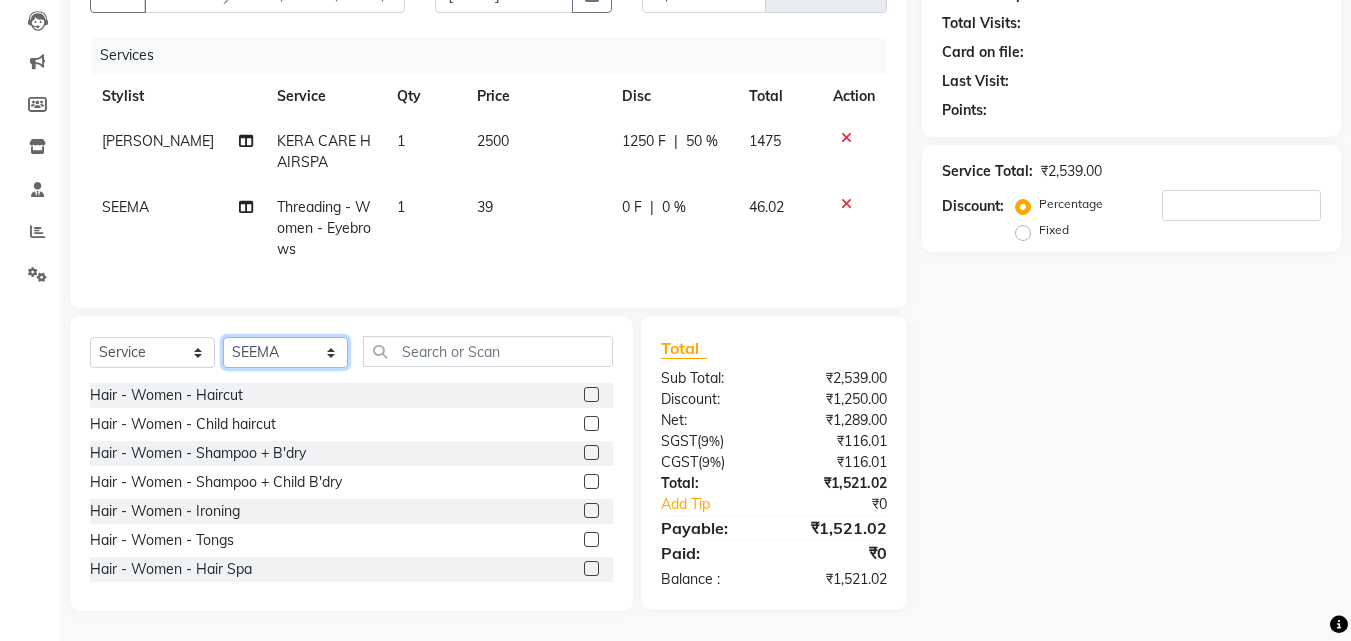 click on "Select Stylist [PERSON_NAME] [PERSON_NAME] [PERSON_NAME] [PERSON_NAME] [DEMOGRAPHIC_DATA][PERSON_NAME] Sumika Trends" 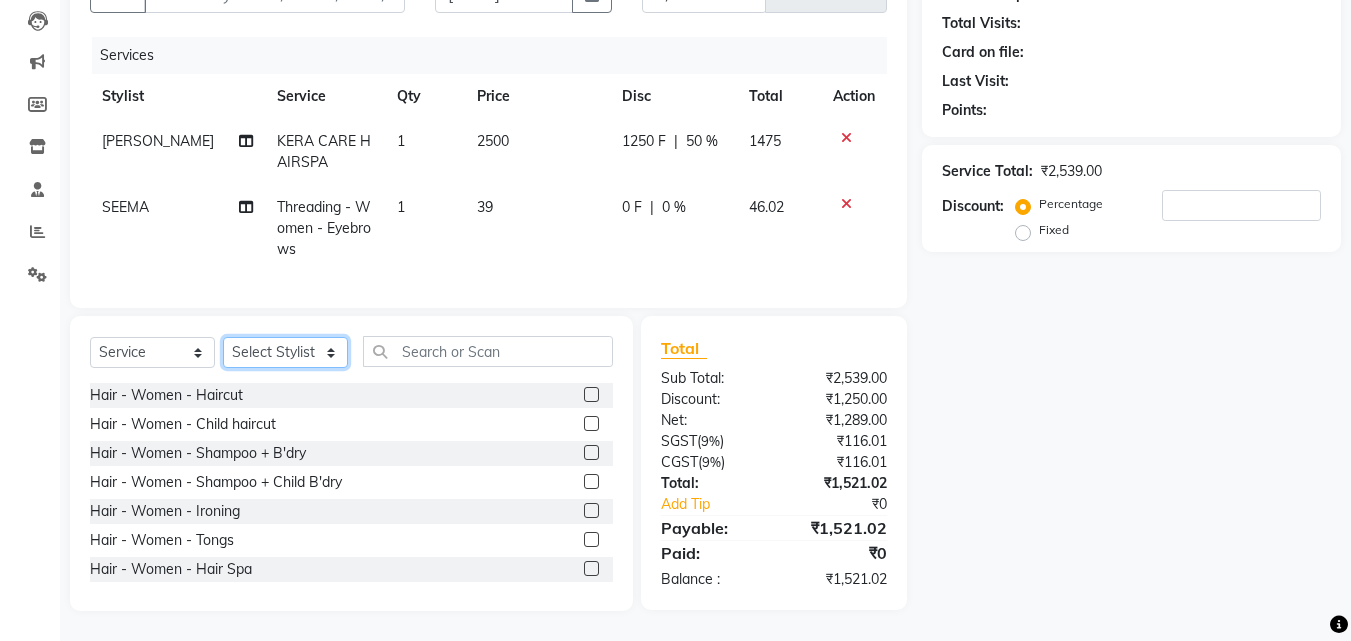 click on "Select Stylist [PERSON_NAME] [PERSON_NAME] [PERSON_NAME] [PERSON_NAME] [DEMOGRAPHIC_DATA][PERSON_NAME] Sumika Trends" 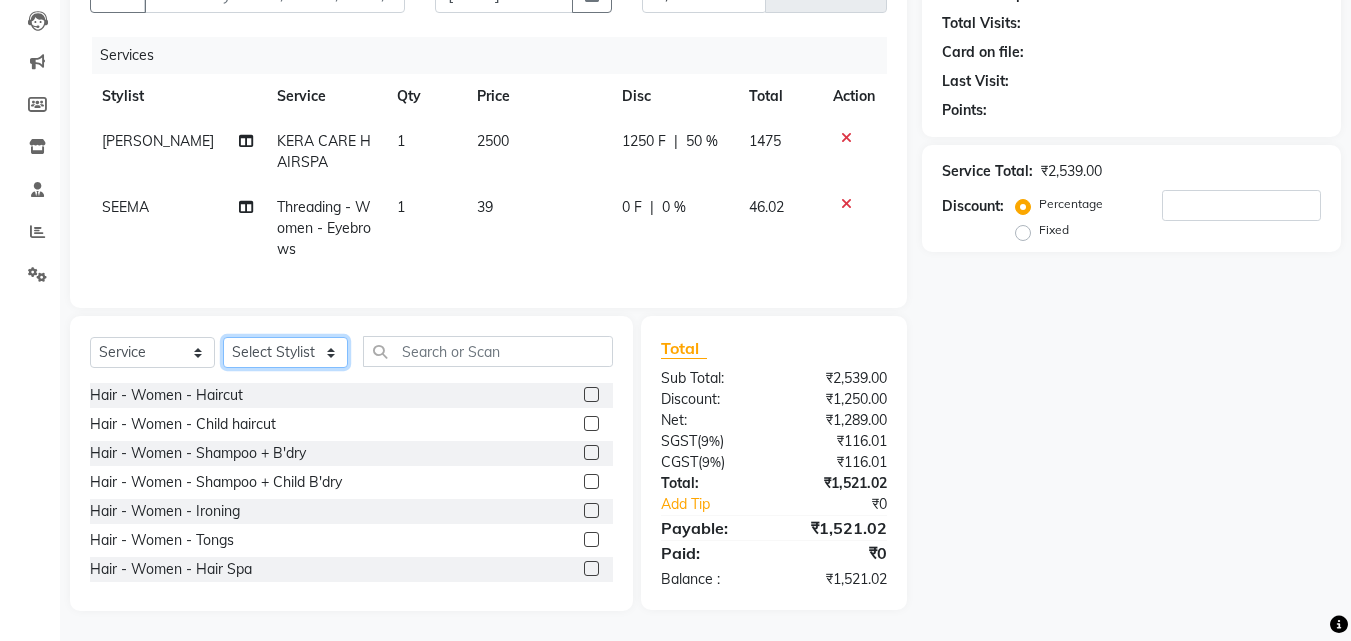 scroll, scrollTop: 225, scrollLeft: 0, axis: vertical 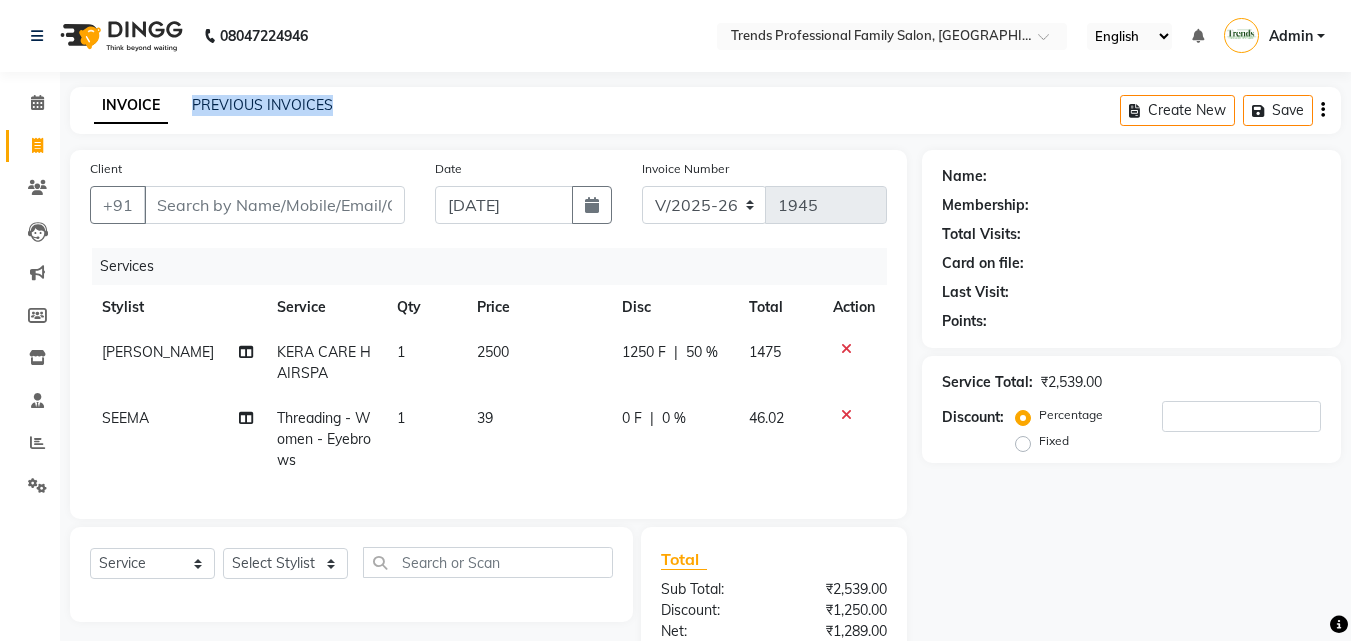 drag, startPoint x: 281, startPoint y: 98, endPoint x: 172, endPoint y: 95, distance: 109.041275 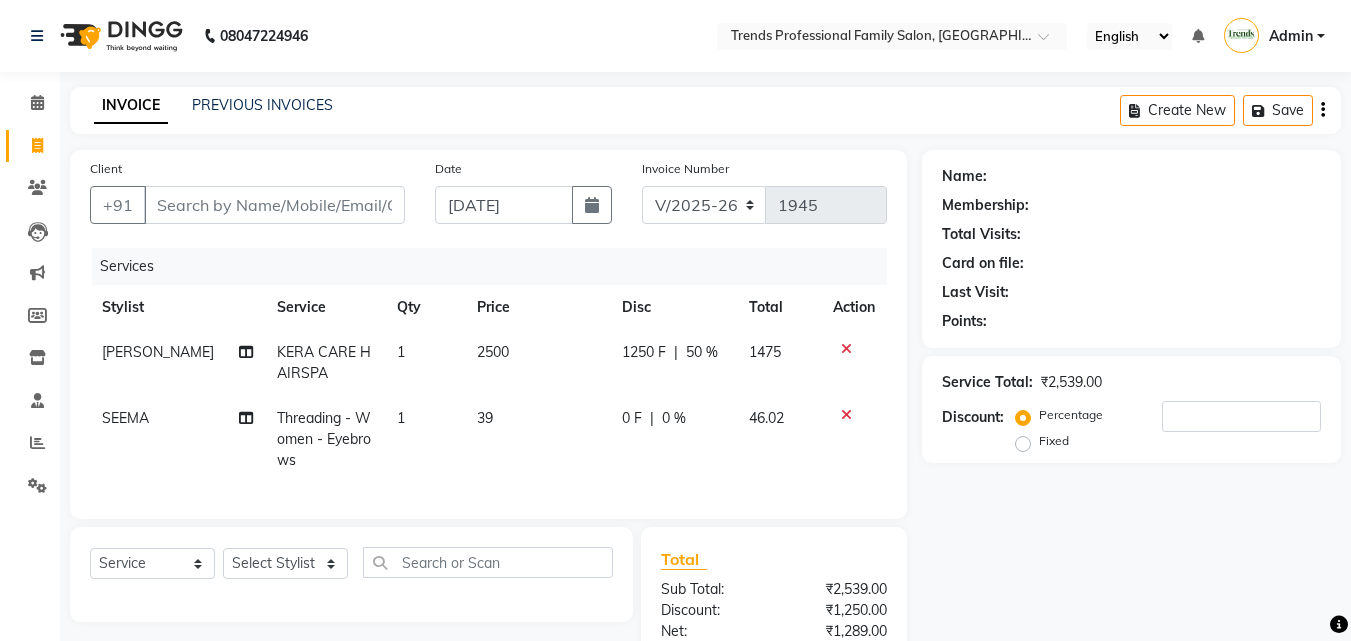click on "08047224946 Select Location × Trends Professional Family Salon, Nelamangala English ENGLISH Español العربية मराठी हिंदी ગુજરાતી தமிழ் 中文 Notifications nothing to show Admin Manage Profile Change Password Sign out  Version:3.15.4" 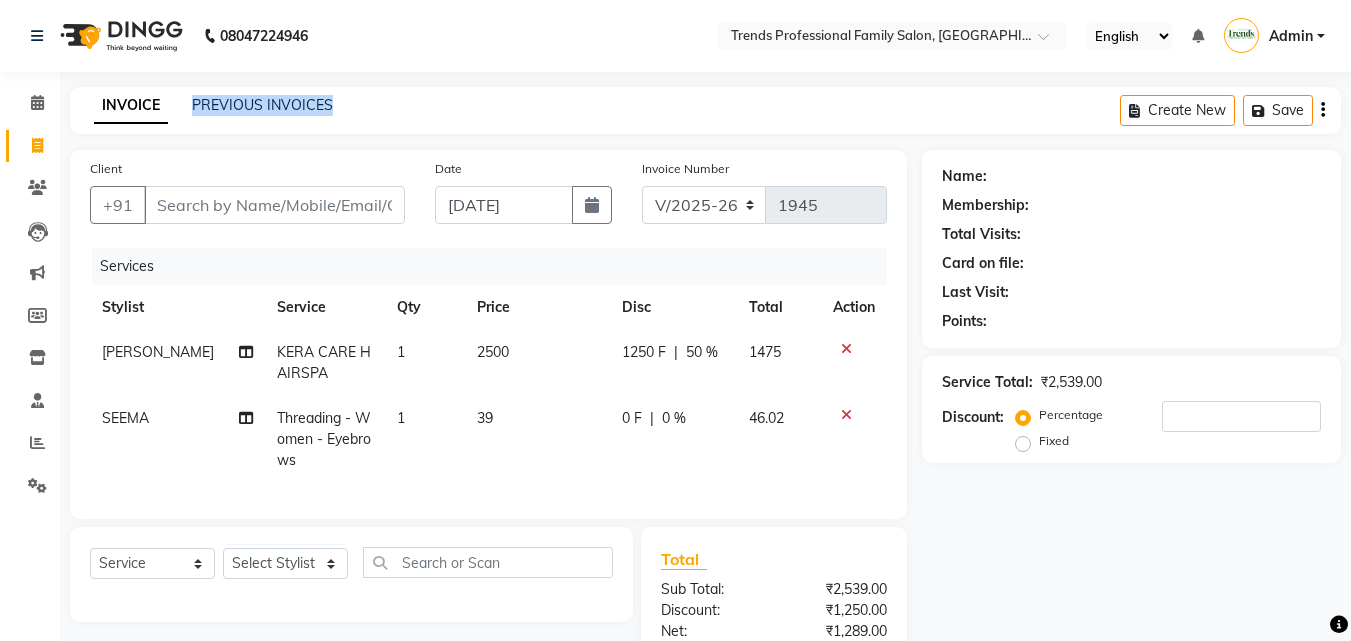 drag, startPoint x: 347, startPoint y: 98, endPoint x: 178, endPoint y: 100, distance: 169.01184 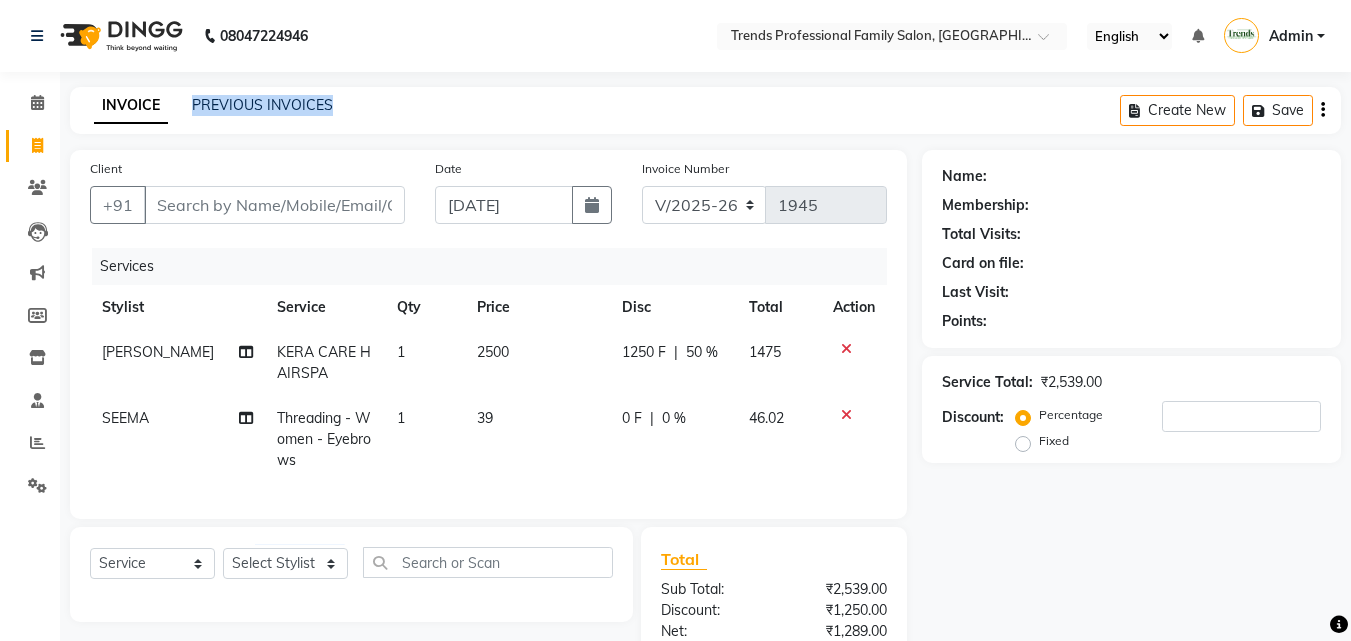 click on "08047224946 Select Location × Trends Professional Family Salon, Nelamangala English ENGLISH Español العربية मराठी हिंदी ગુજરાતી தமிழ் 中文 Notifications nothing to show Admin Manage Profile Change Password Sign out  Version:3.15.4  ☀ Trends Professional Family Salon, Nelamangala  Calendar  Invoice  Clients  Leads   Marketing  Members  Inventory  Staff  Reports  Settings Completed InProgress Upcoming Dropped Tentative Check-In Confirm Bookings Generate Report Segments Page Builder INVOICE PREVIOUS INVOICES Create New   Save  Client +91 Date 10-07-2025 Invoice Number V/2025 V/2025-26 1945 Services Stylist Service Qty Price Disc Total Action SOURAV KERA CARE HAIRSPA 1 2500 1250 F | 50 % 1475 SEEMA Threading - Women - Eyebrows 1 39 0 F | 0 % 46.02 Select  Service  Product  Membership  Package Voucher Prepaid Gift Card  Select Stylist ANITHA CHAITANYA IMRAN KHAN MUSKHAN RUSTHAM SEEMA SHIVA SOURAV Sumika Trends Total Sub Total: ₹2,539.00 Discount:  (" at bounding box center (675, 425) 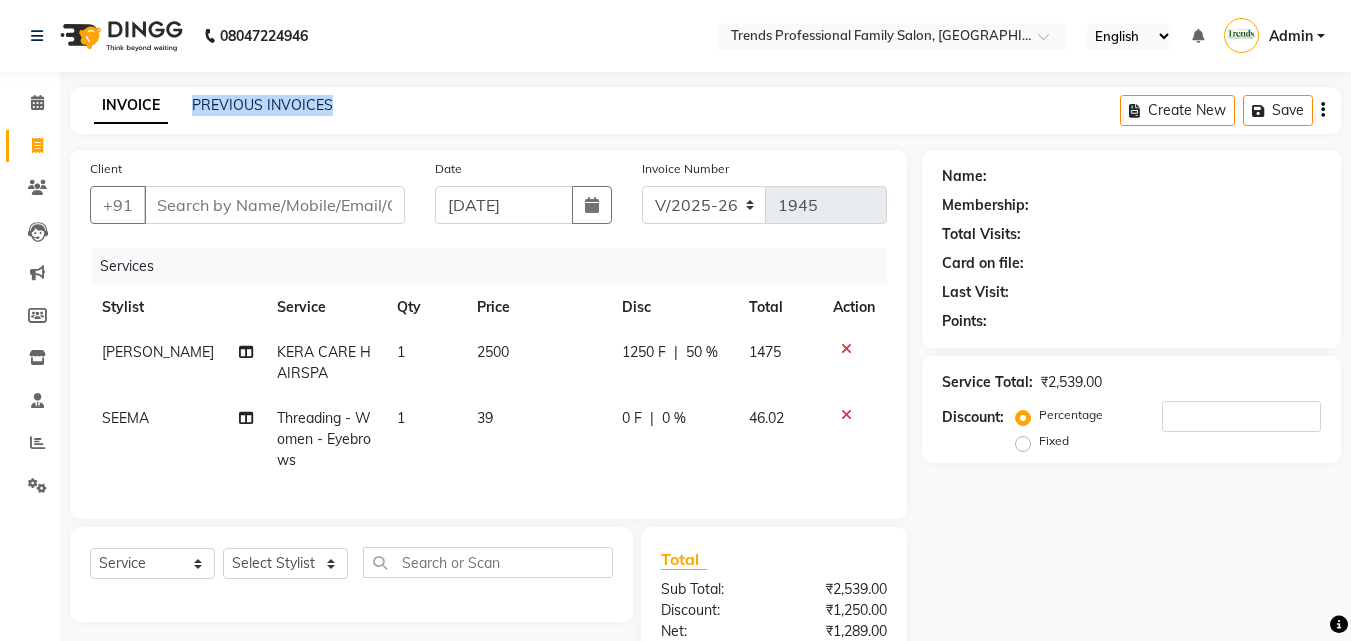 drag, startPoint x: 183, startPoint y: 95, endPoint x: 349, endPoint y: 110, distance: 166.67633 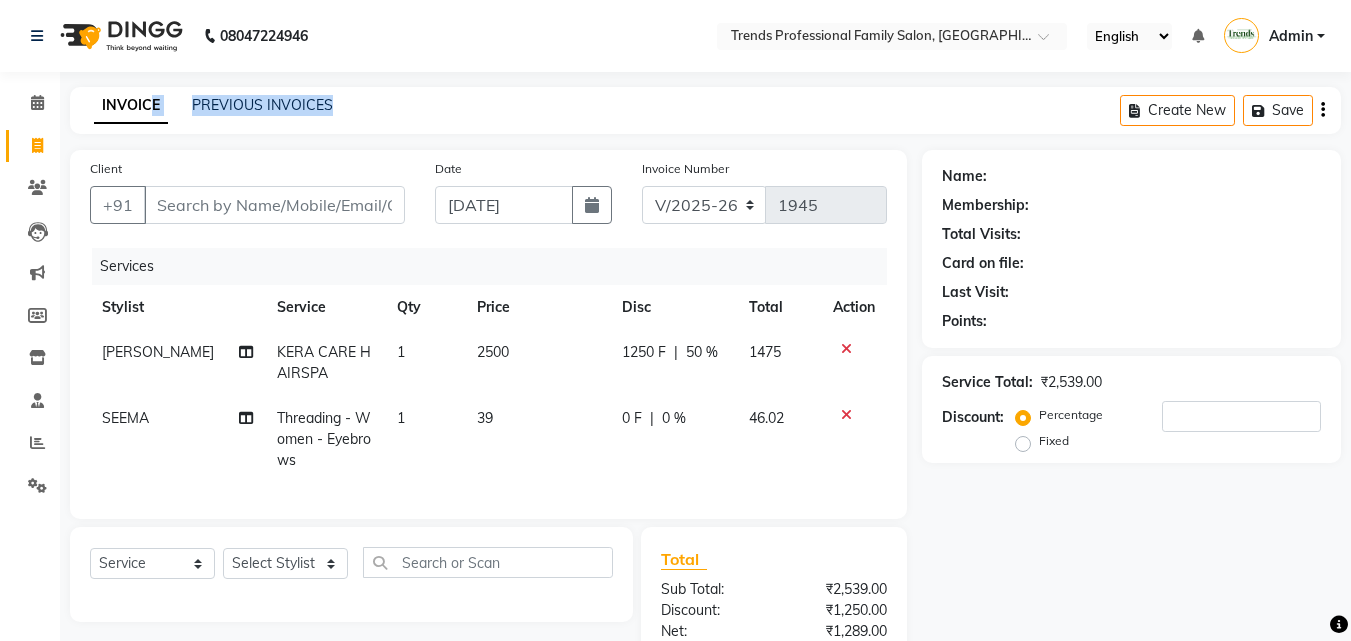 drag, startPoint x: 231, startPoint y: 93, endPoint x: 150, endPoint y: 93, distance: 81 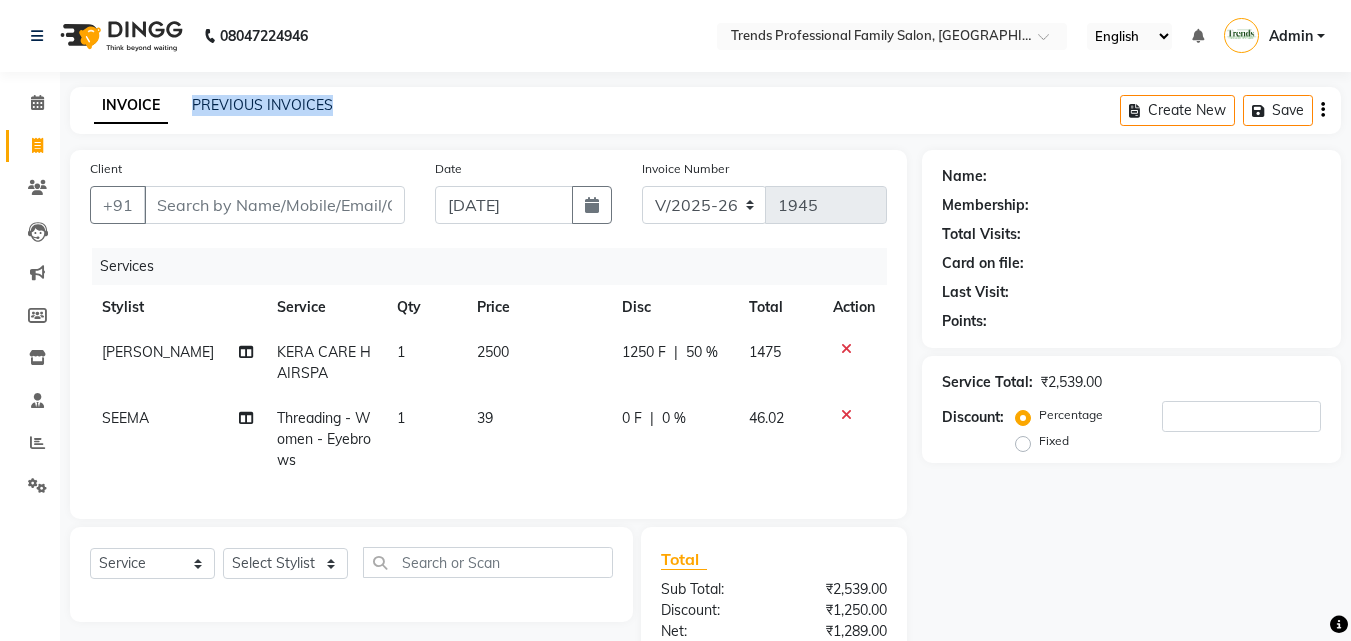 drag, startPoint x: 193, startPoint y: 88, endPoint x: 338, endPoint y: 102, distance: 145.6743 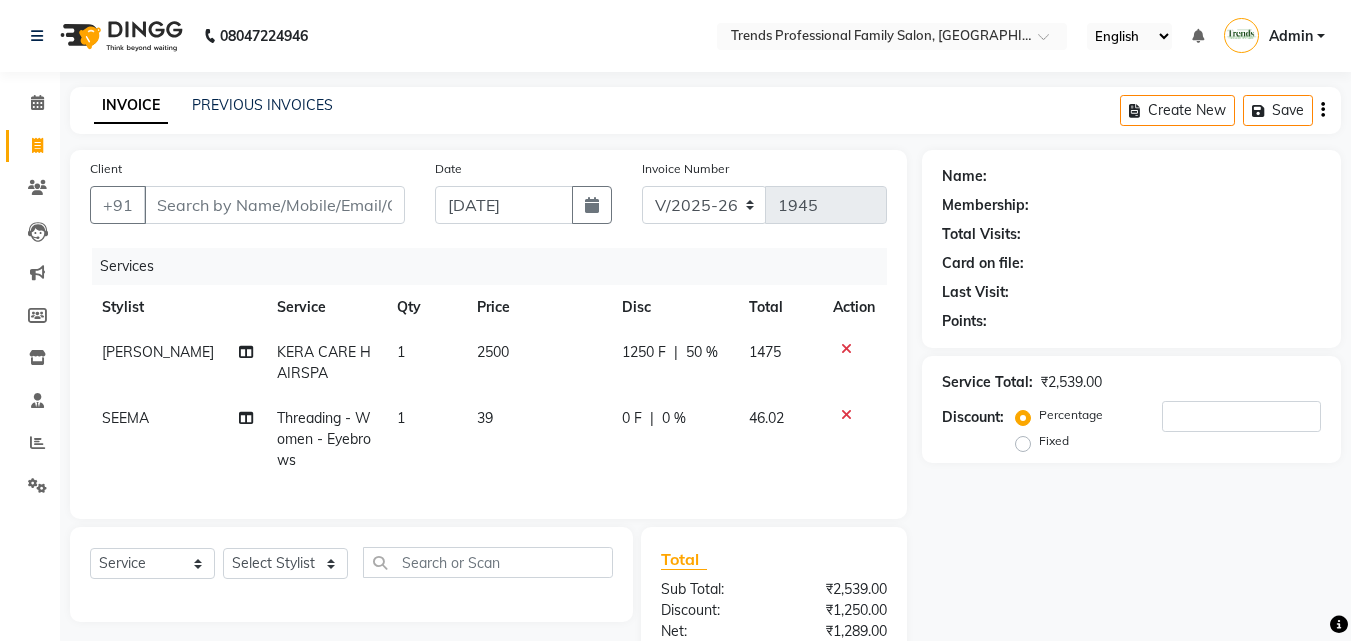 click on "08047224946 Select Location × Trends Professional Family Salon, Nelamangala English ENGLISH Español العربية मराठी हिंदी ગુજરાતી தமிழ் 中文 Notifications nothing to show Admin Manage Profile Change Password Sign out  Version:3.15.4" 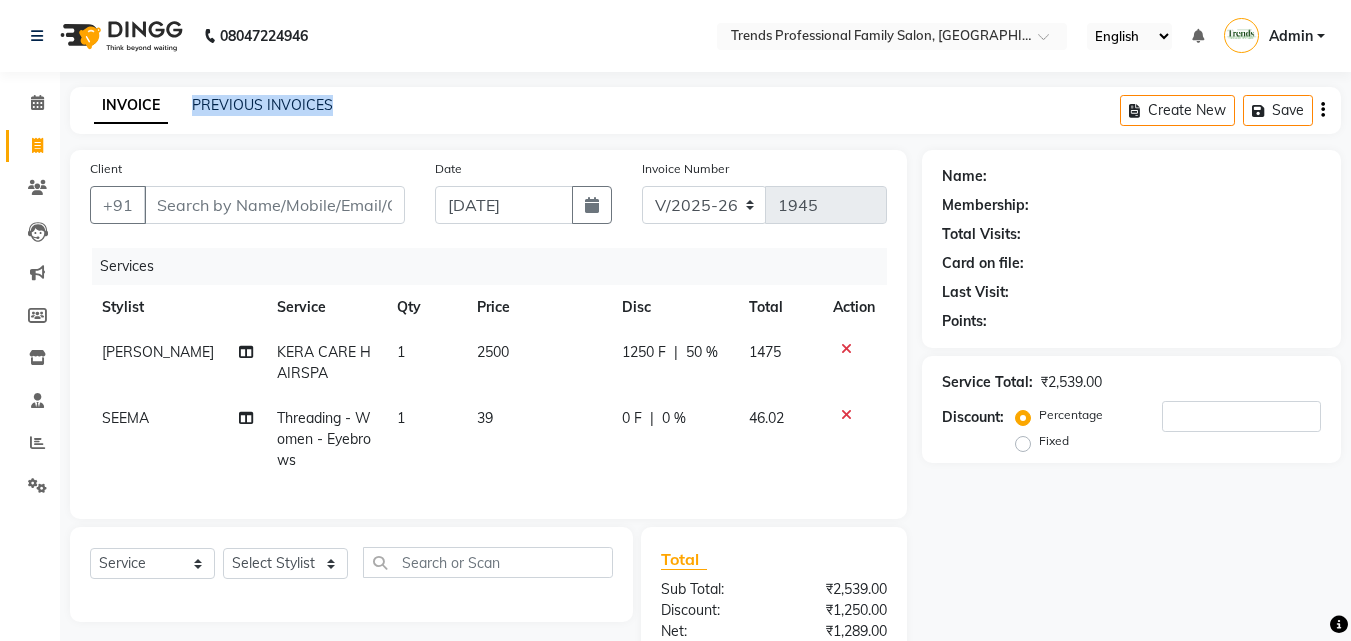 drag, startPoint x: 174, startPoint y: 104, endPoint x: 340, endPoint y: 104, distance: 166 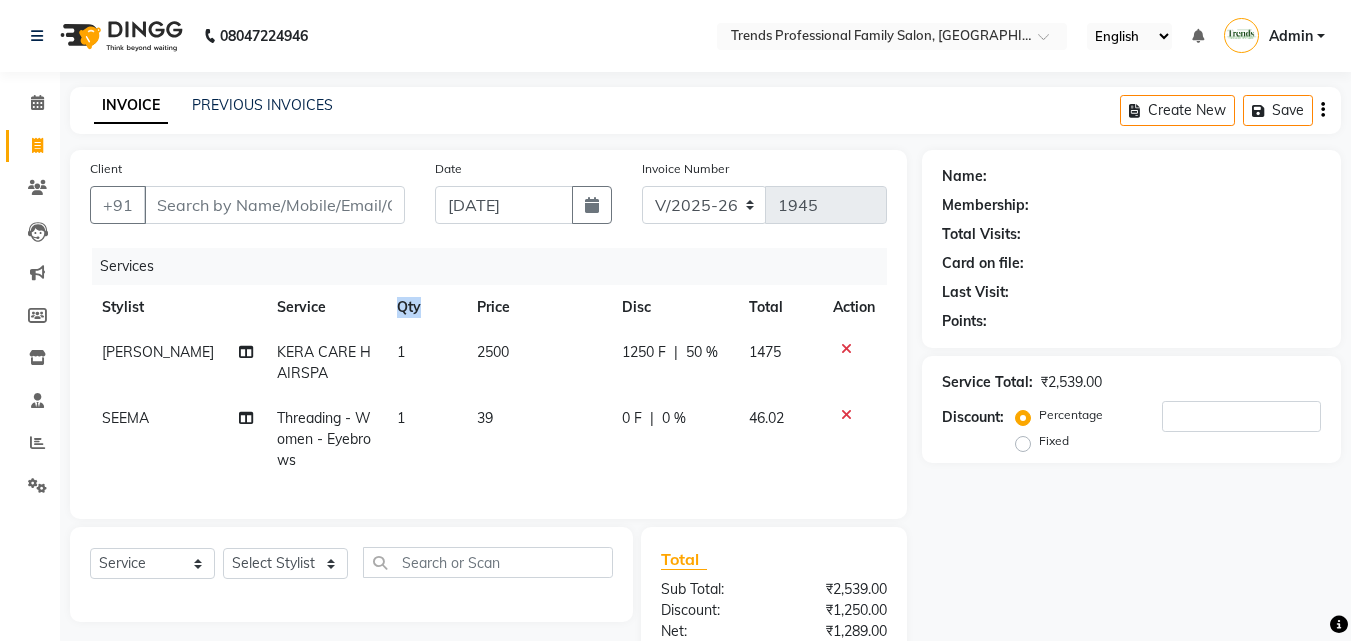 drag, startPoint x: 416, startPoint y: 297, endPoint x: 372, endPoint y: 296, distance: 44.011364 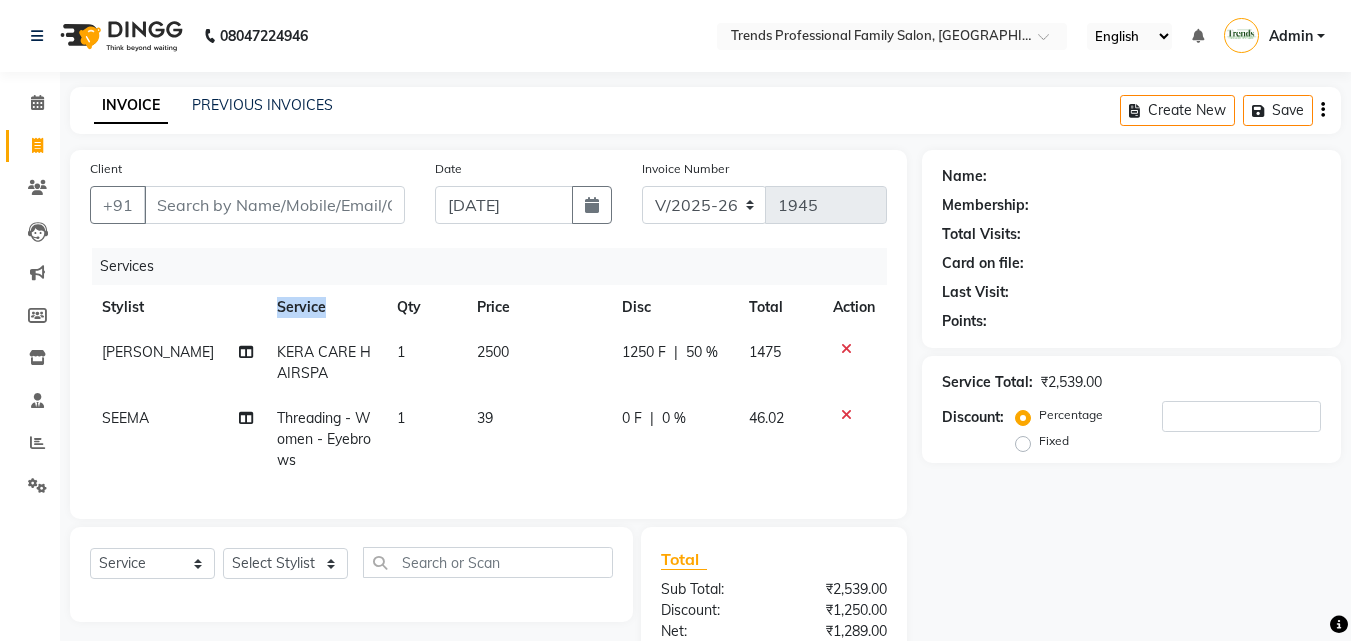 drag, startPoint x: 344, startPoint y: 296, endPoint x: 253, endPoint y: 309, distance: 91.92388 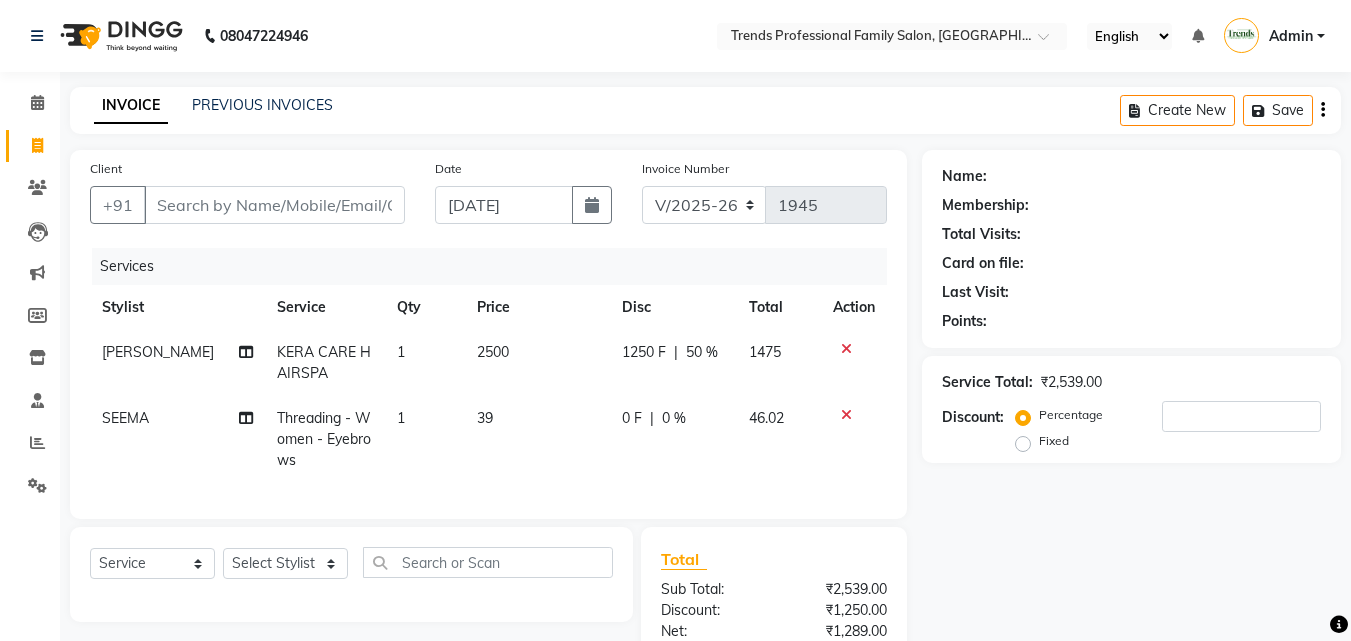 click on "Stylist" 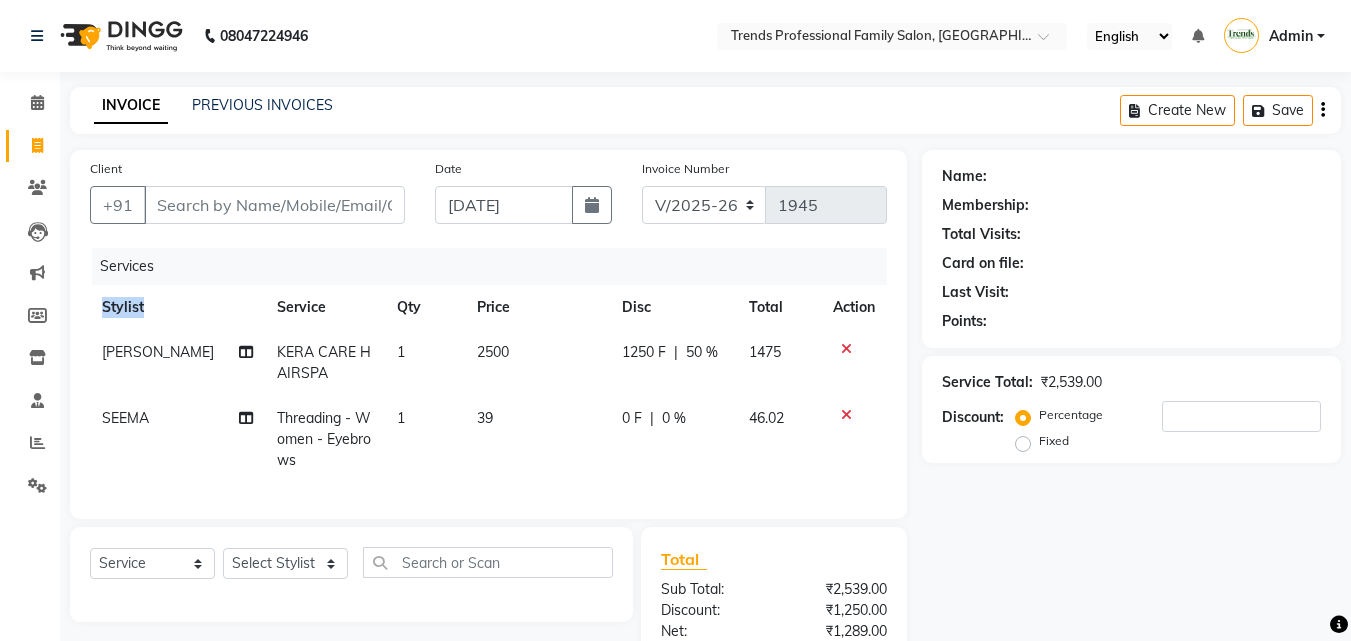 drag, startPoint x: 183, startPoint y: 299, endPoint x: 103, endPoint y: 305, distance: 80.224686 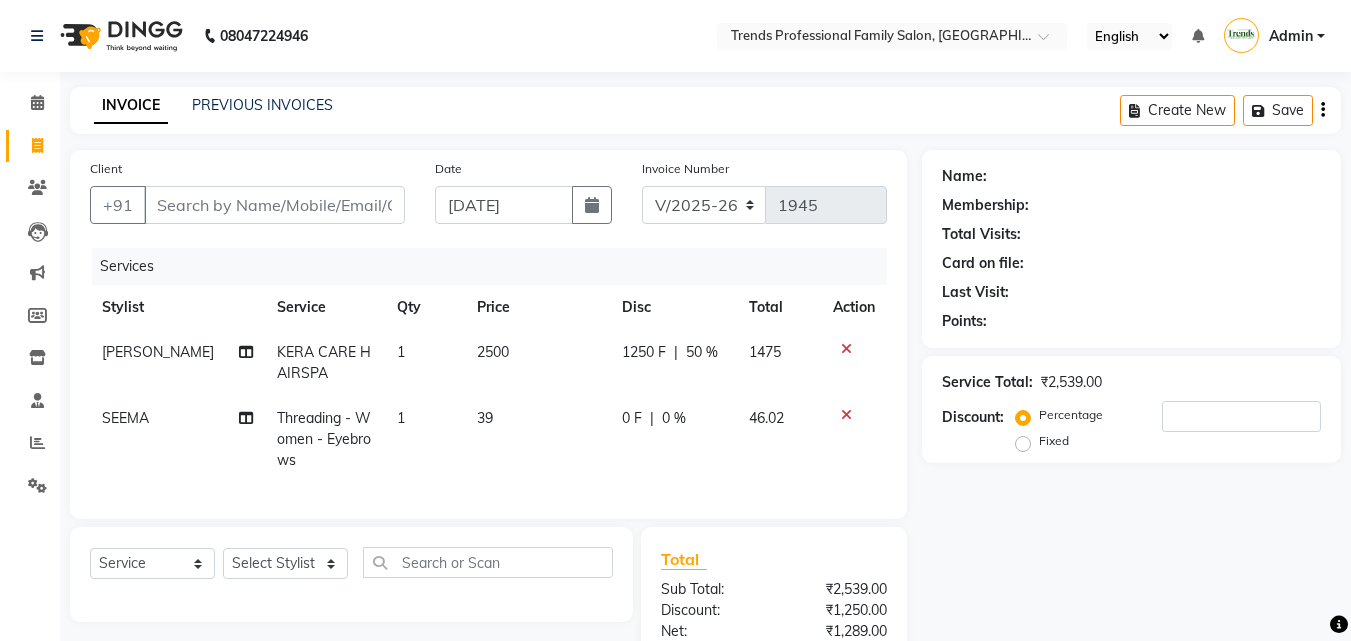 click on "Services" 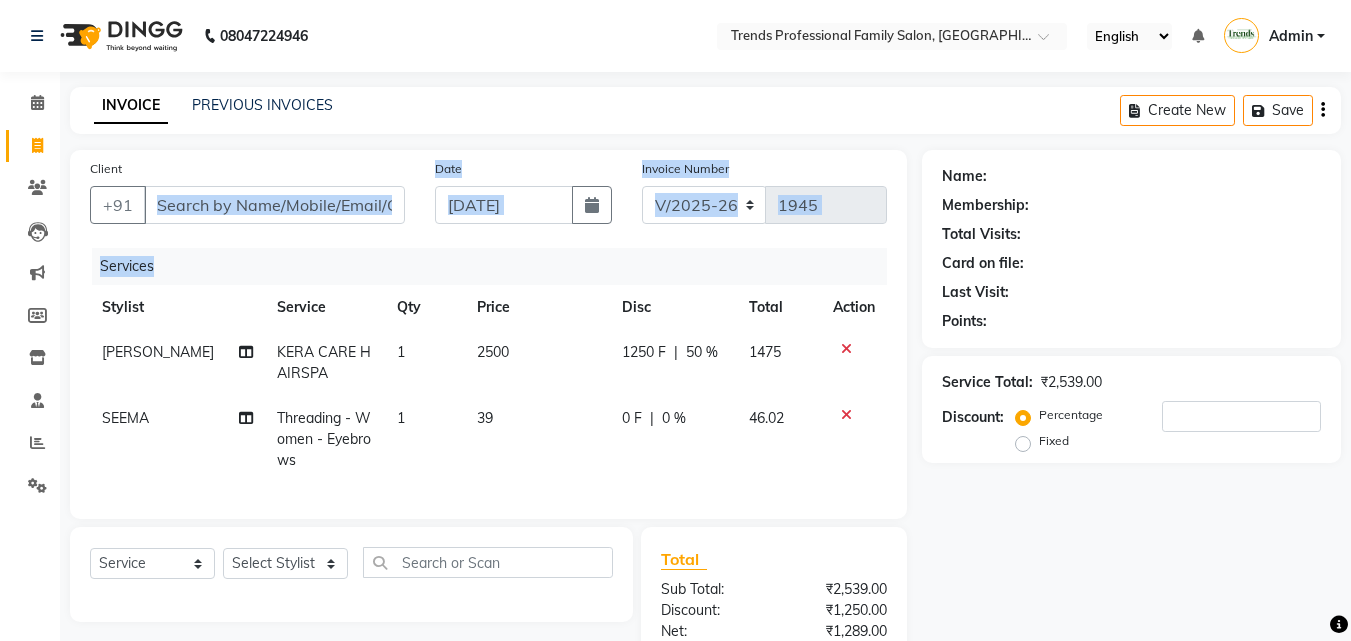 drag, startPoint x: 177, startPoint y: 265, endPoint x: 67, endPoint y: 253, distance: 110.65261 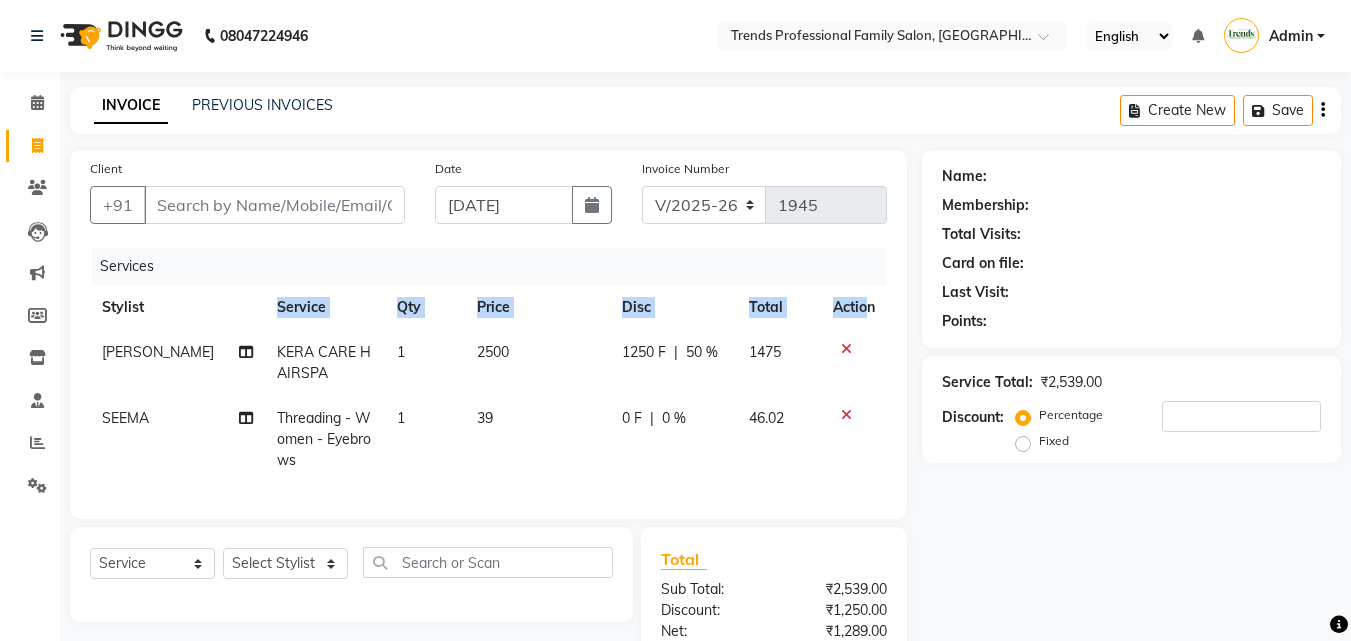 scroll, scrollTop: 0, scrollLeft: 15, axis: horizontal 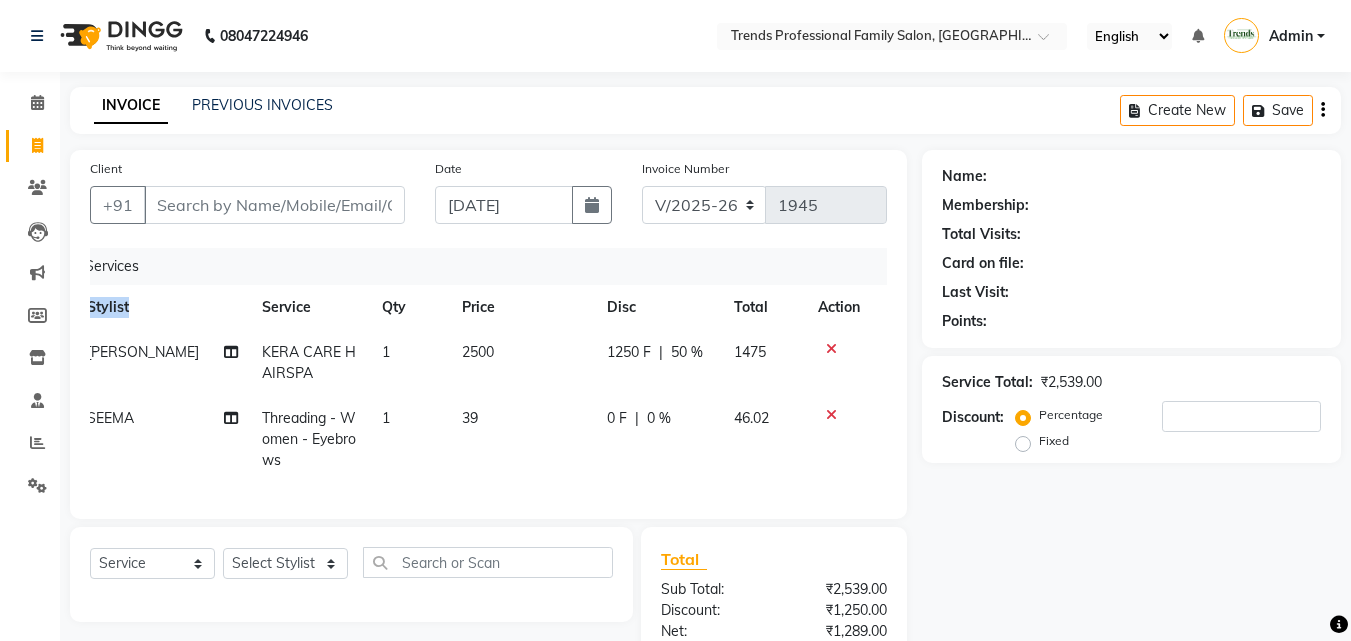 drag, startPoint x: 238, startPoint y: 295, endPoint x: 883, endPoint y: 303, distance: 645.0496 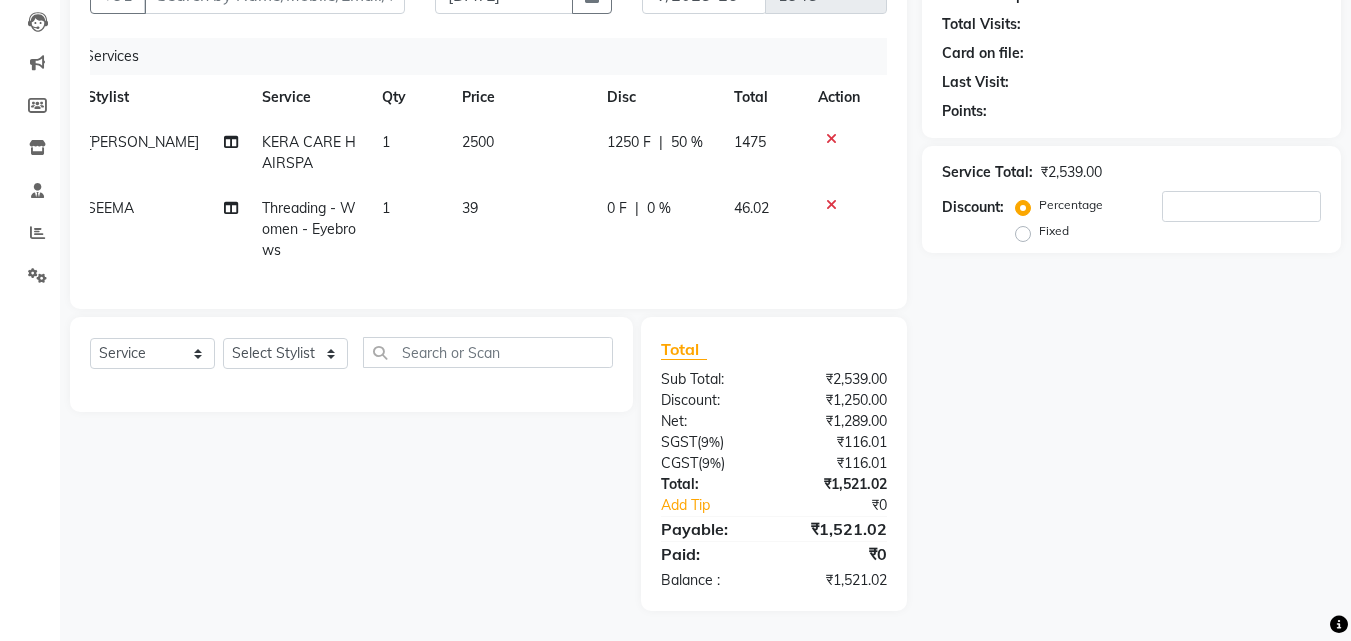 scroll, scrollTop: 0, scrollLeft: 0, axis: both 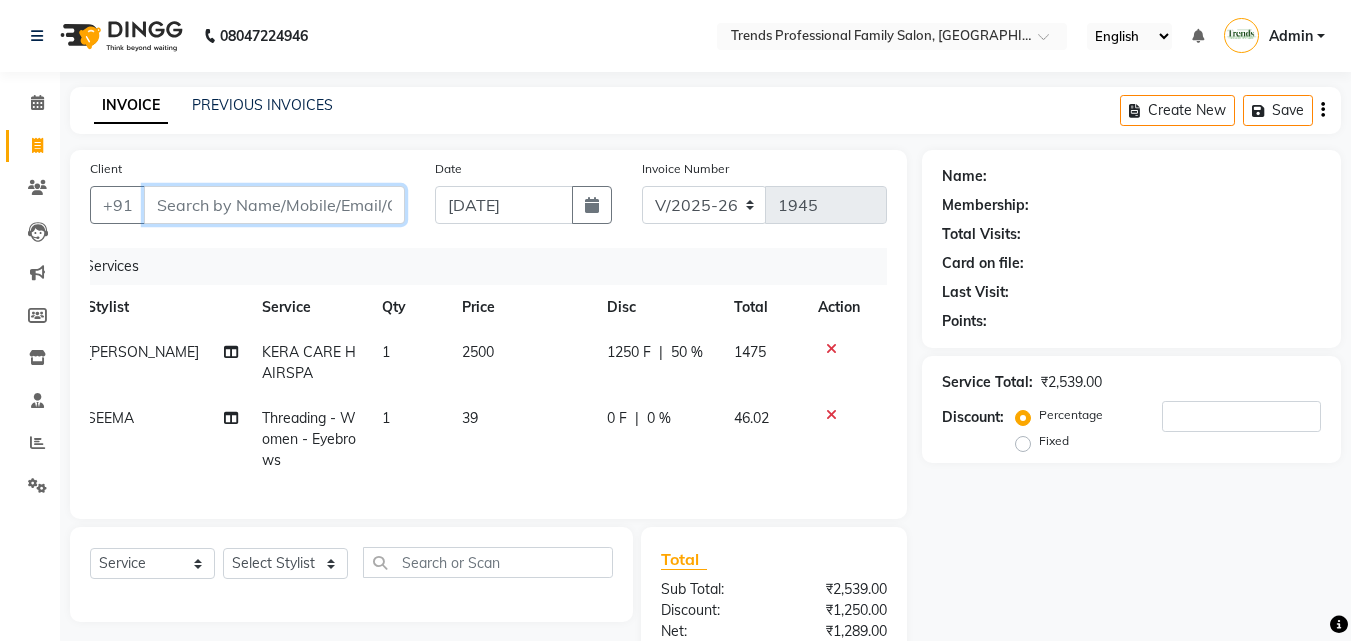 click on "Client" at bounding box center [274, 205] 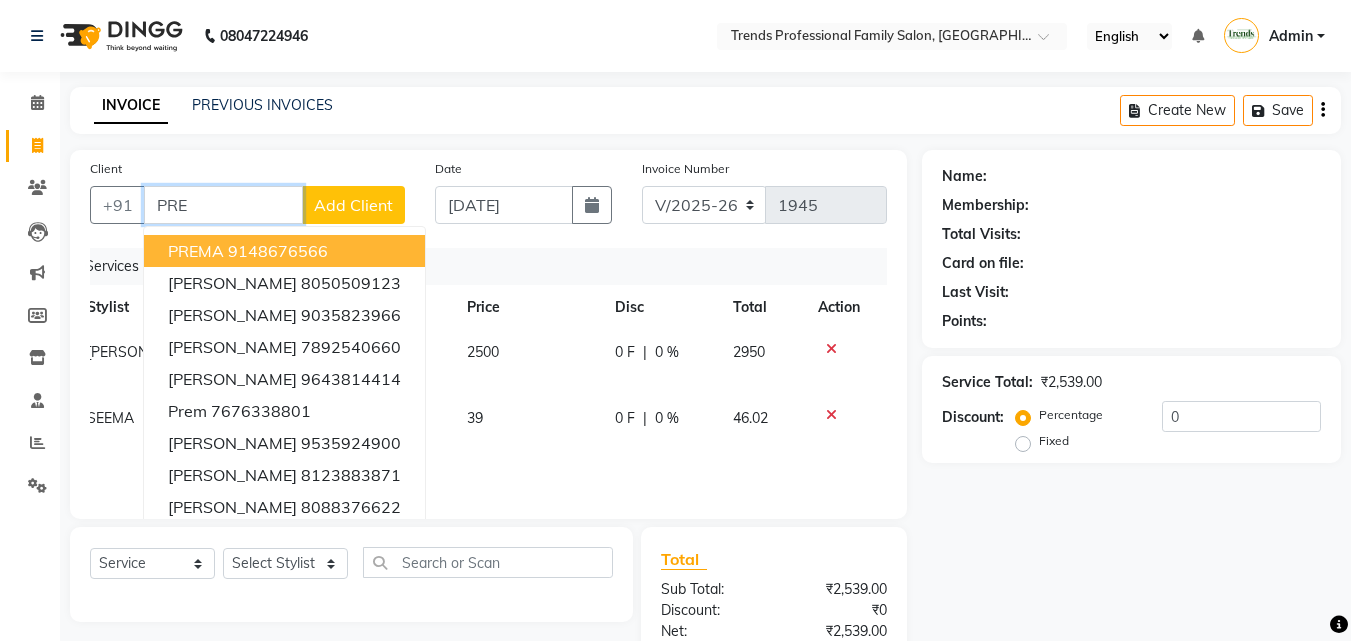 click on "PREMA" at bounding box center (196, 251) 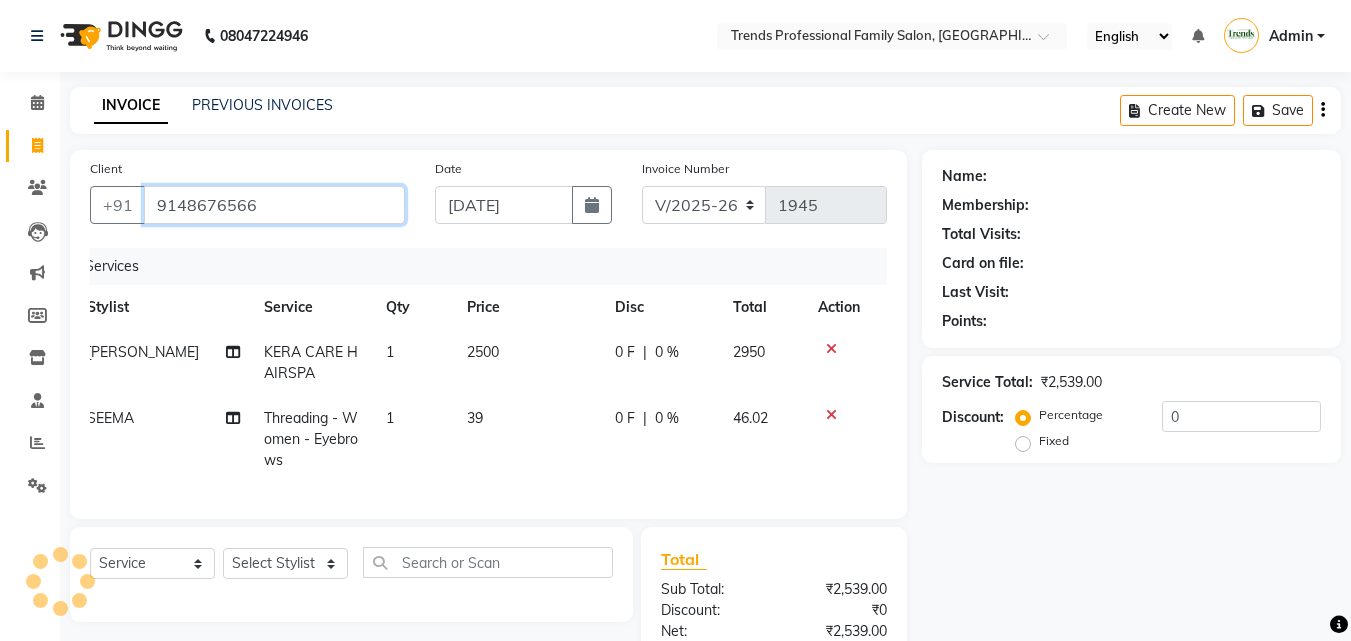 type on "9148676566" 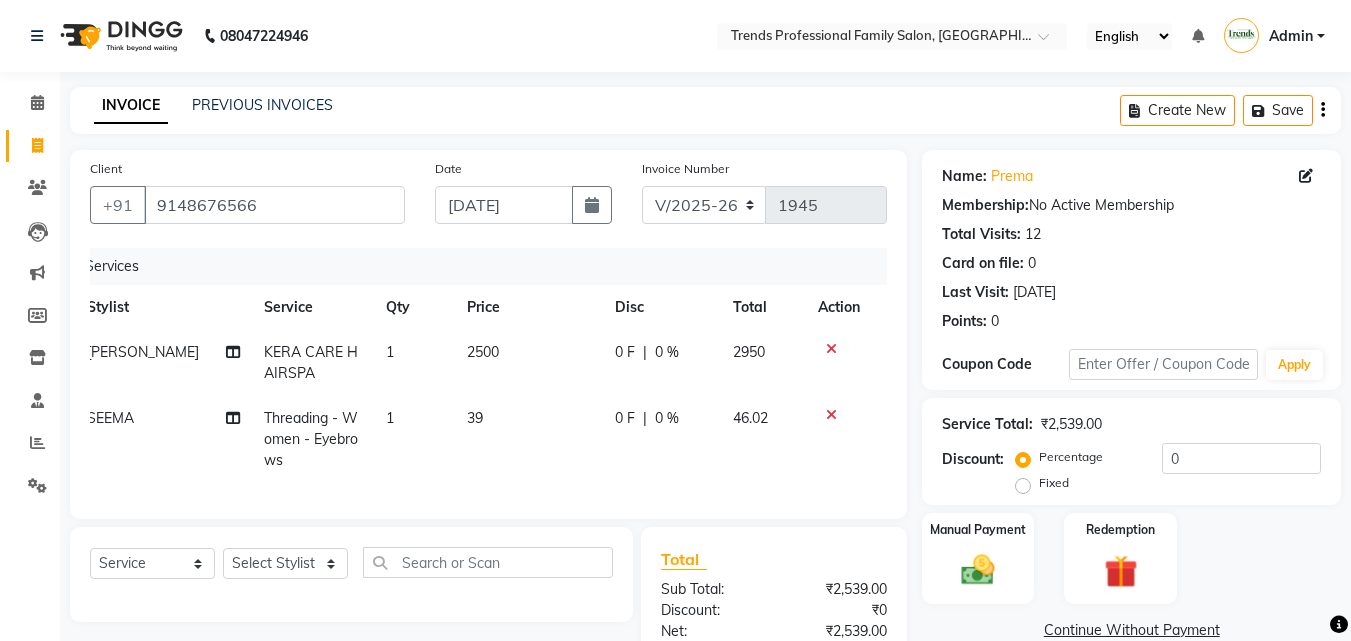 scroll, scrollTop: 225, scrollLeft: 0, axis: vertical 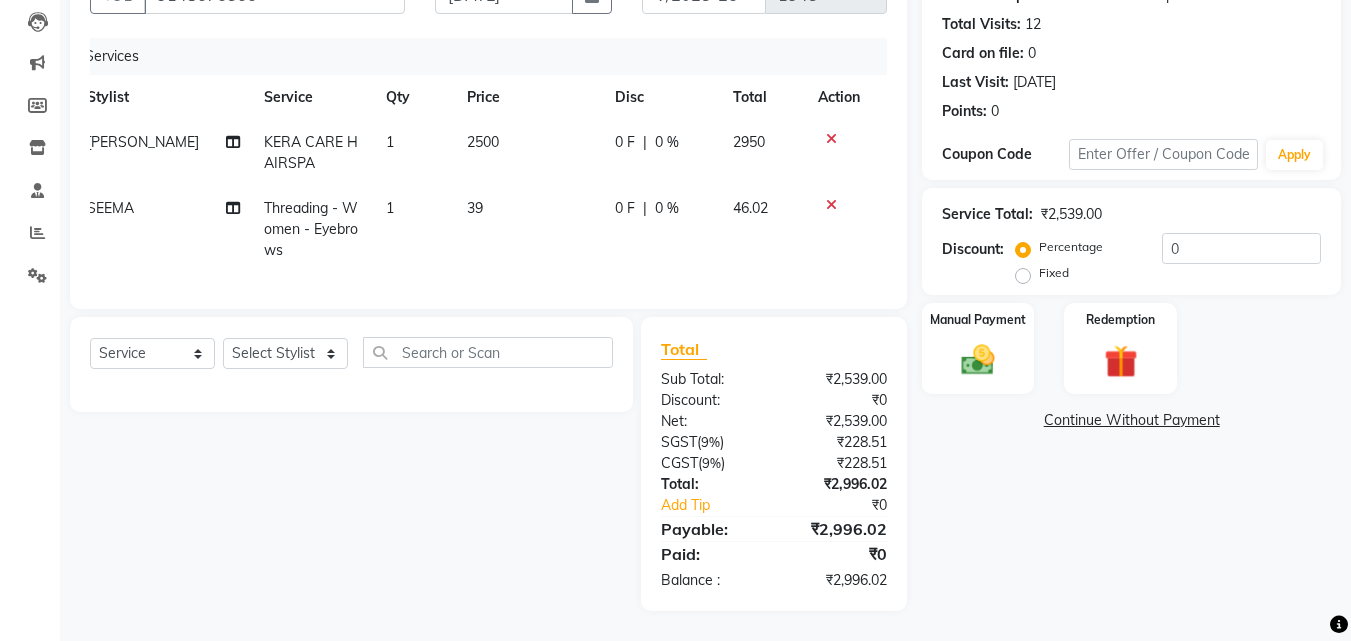 drag, startPoint x: 648, startPoint y: 116, endPoint x: 657, endPoint y: 123, distance: 11.401754 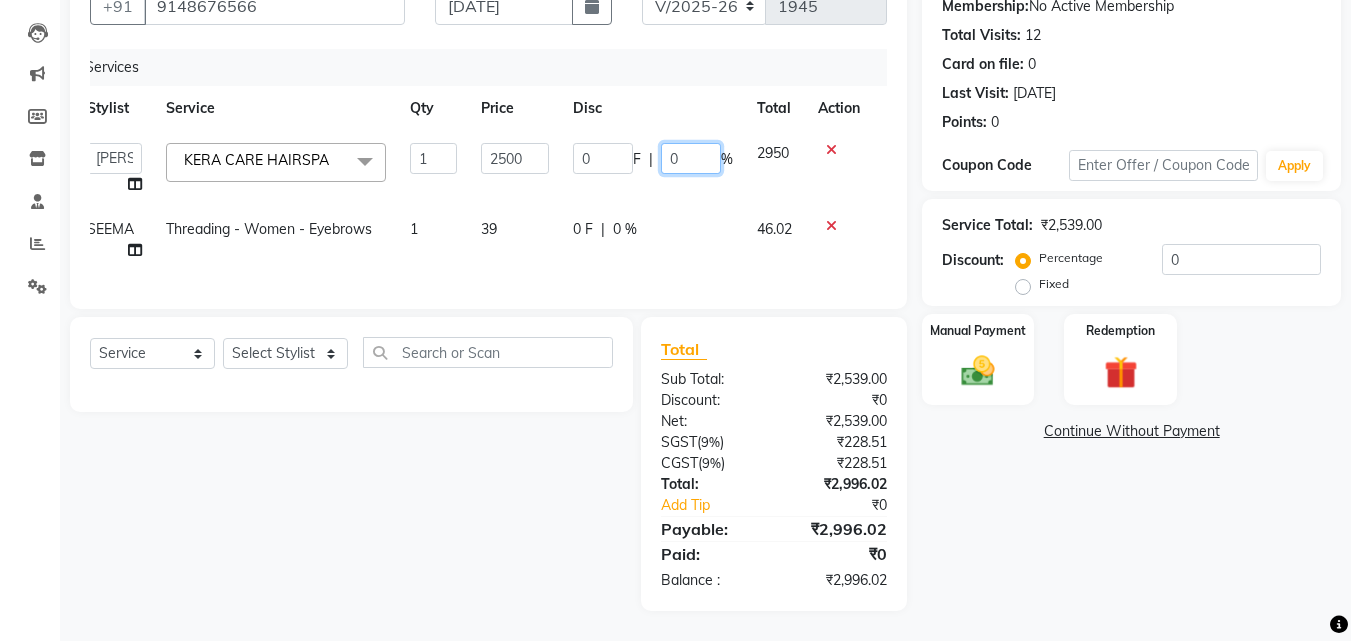click on "0" 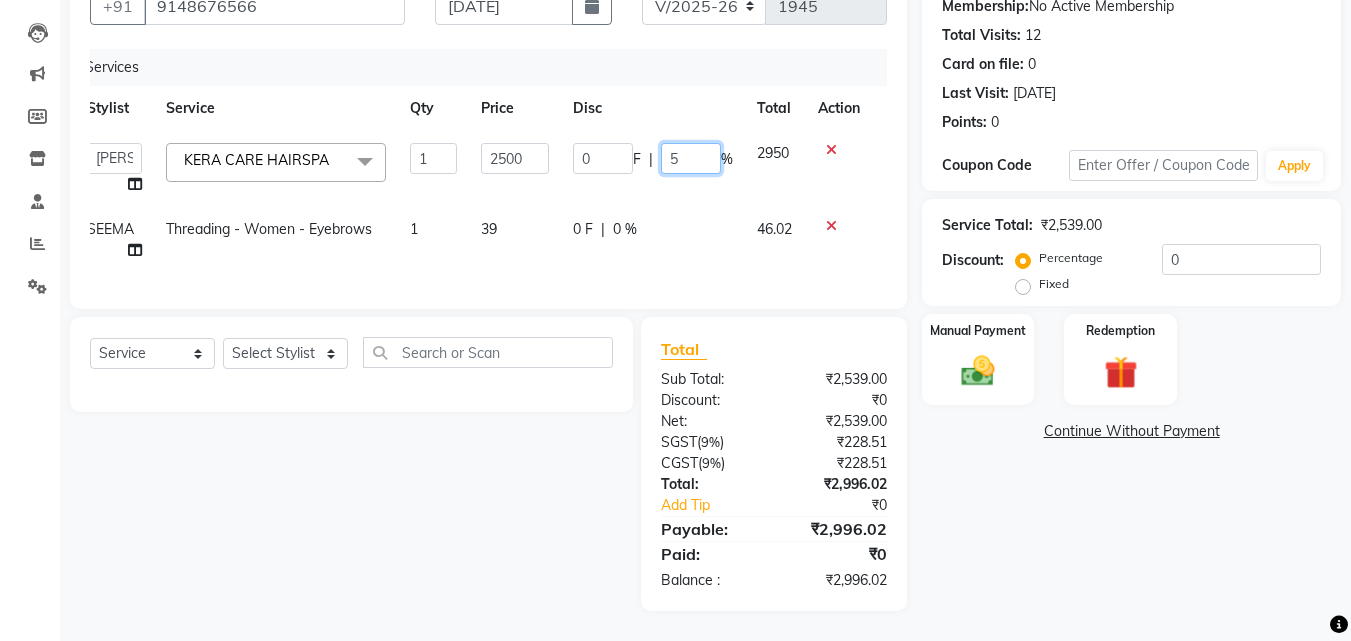 type on "50" 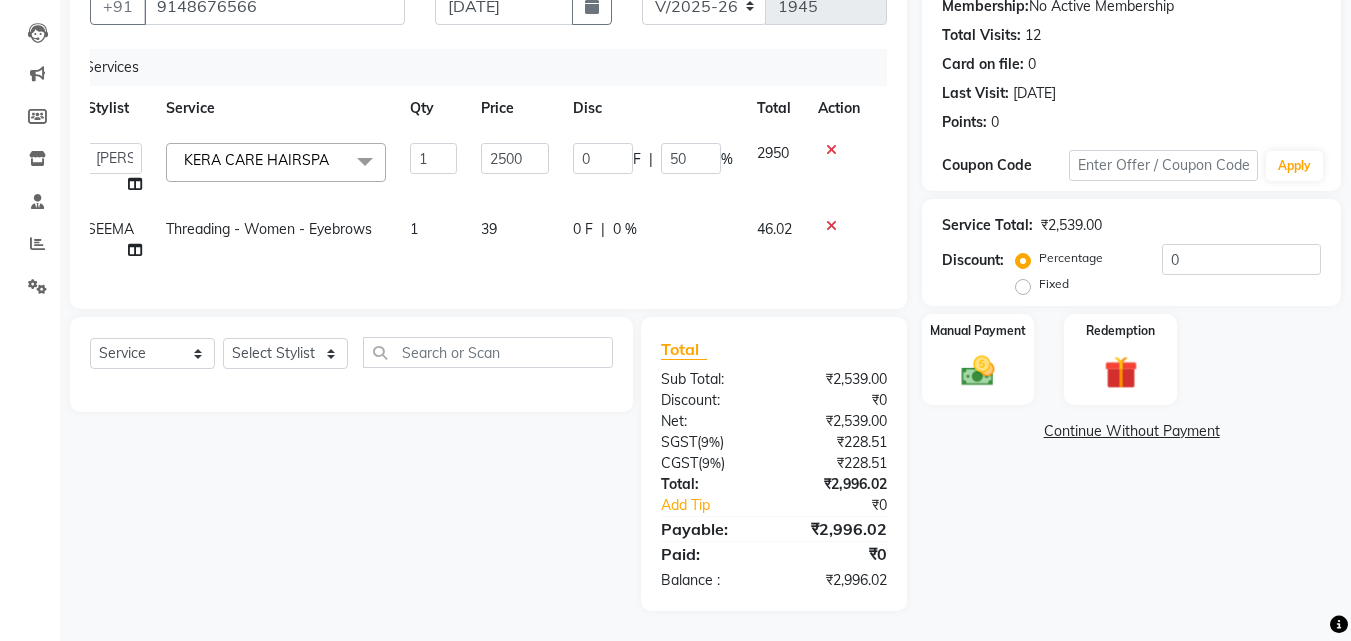 click on "Name: Prema  Membership:  No Active Membership  Total Visits:  12 Card on file:  0 Last Visit:   04-07-2025 Points:   0  Coupon Code Apply Service Total:  ₹2,539.00  Discount:  Percentage   Fixed  0 Manual Payment Redemption  Continue Without Payment" 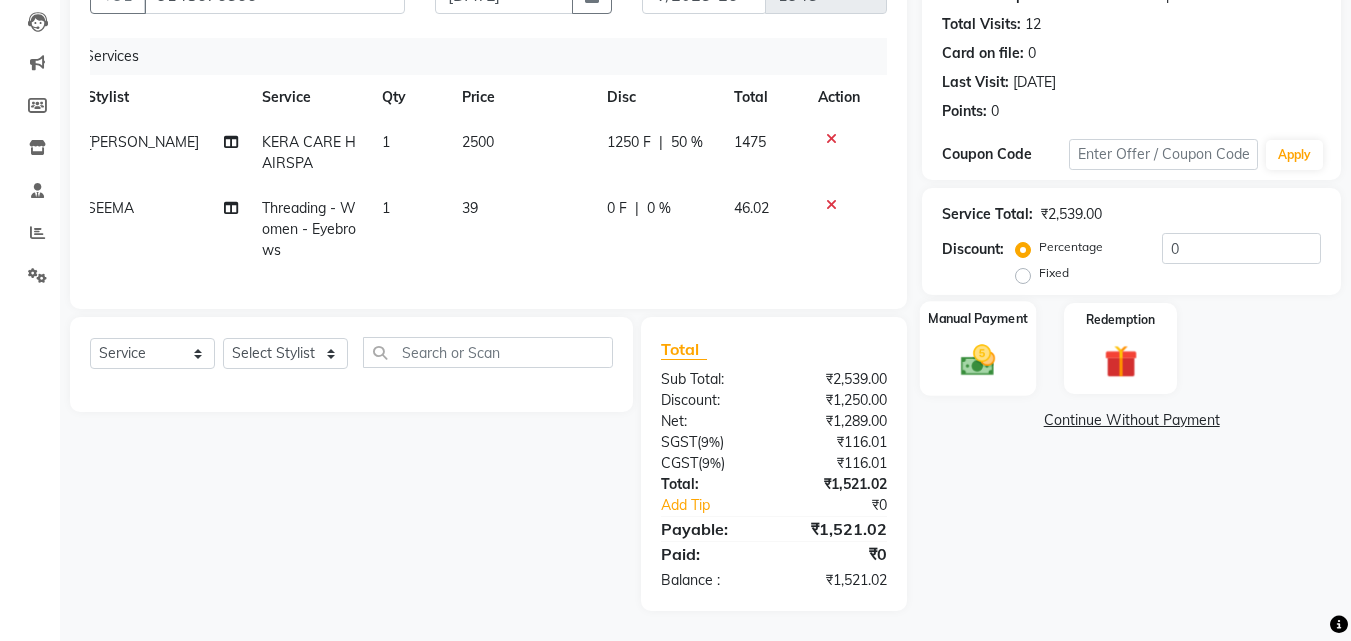 click on "Manual Payment" 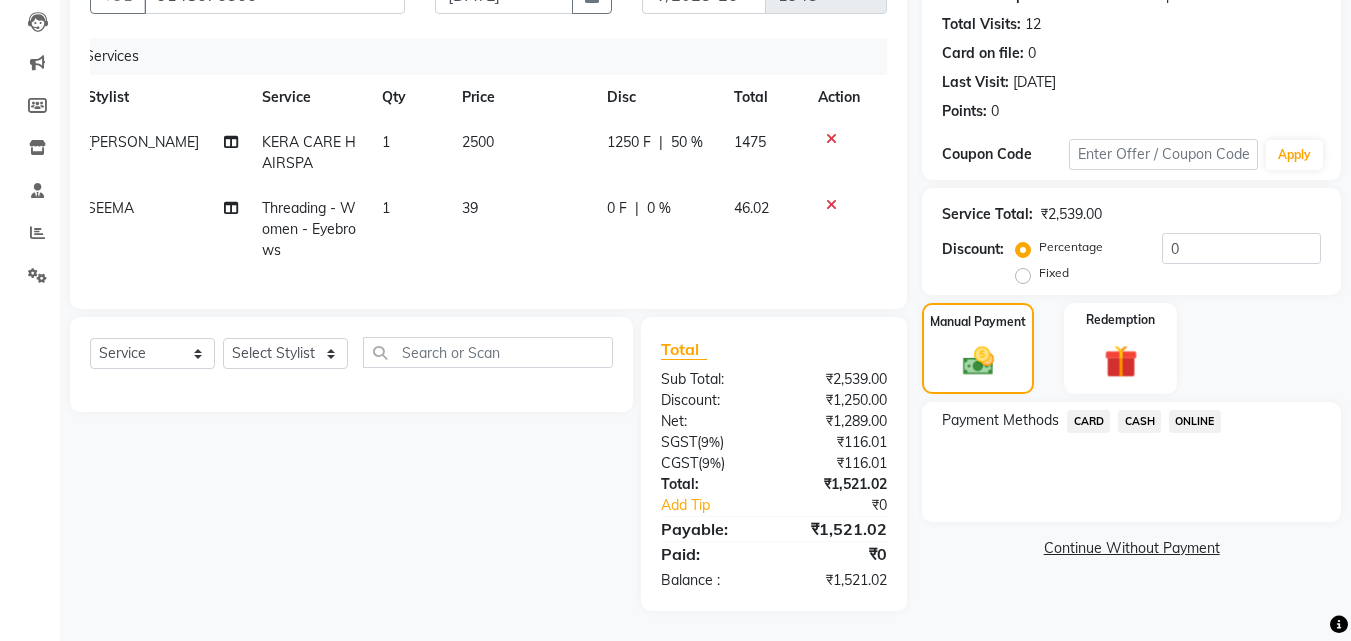 click on "ONLINE" 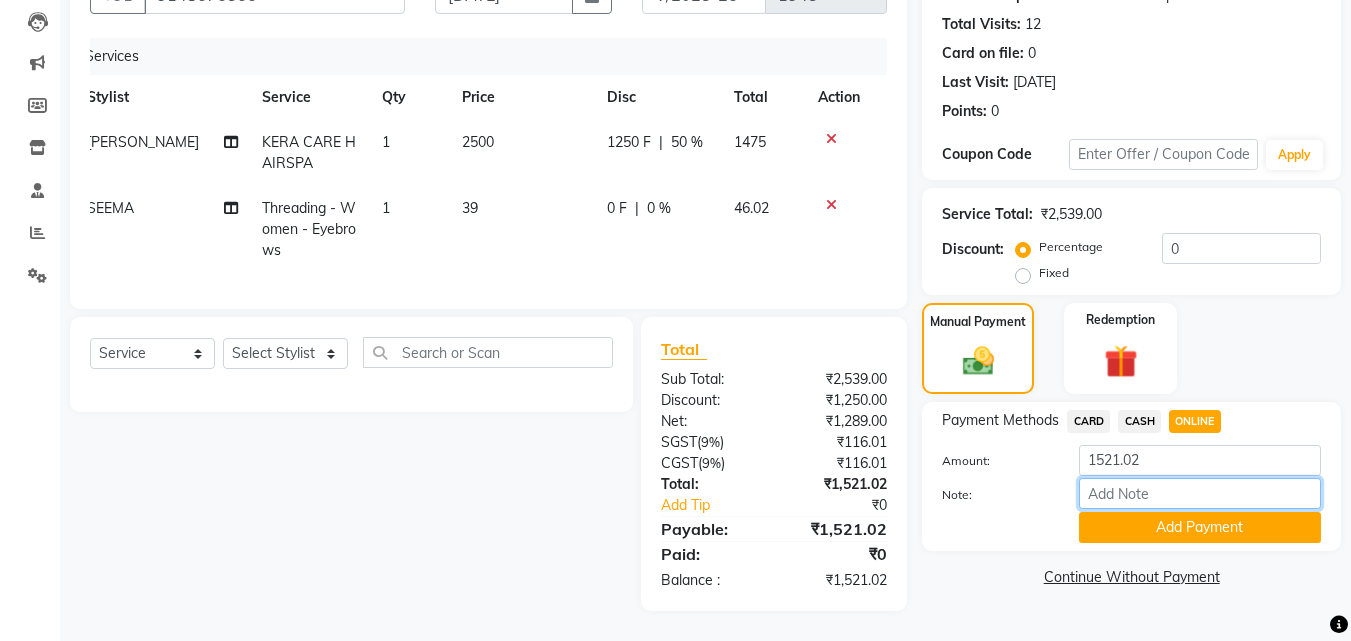 click on "Note:" at bounding box center [1200, 493] 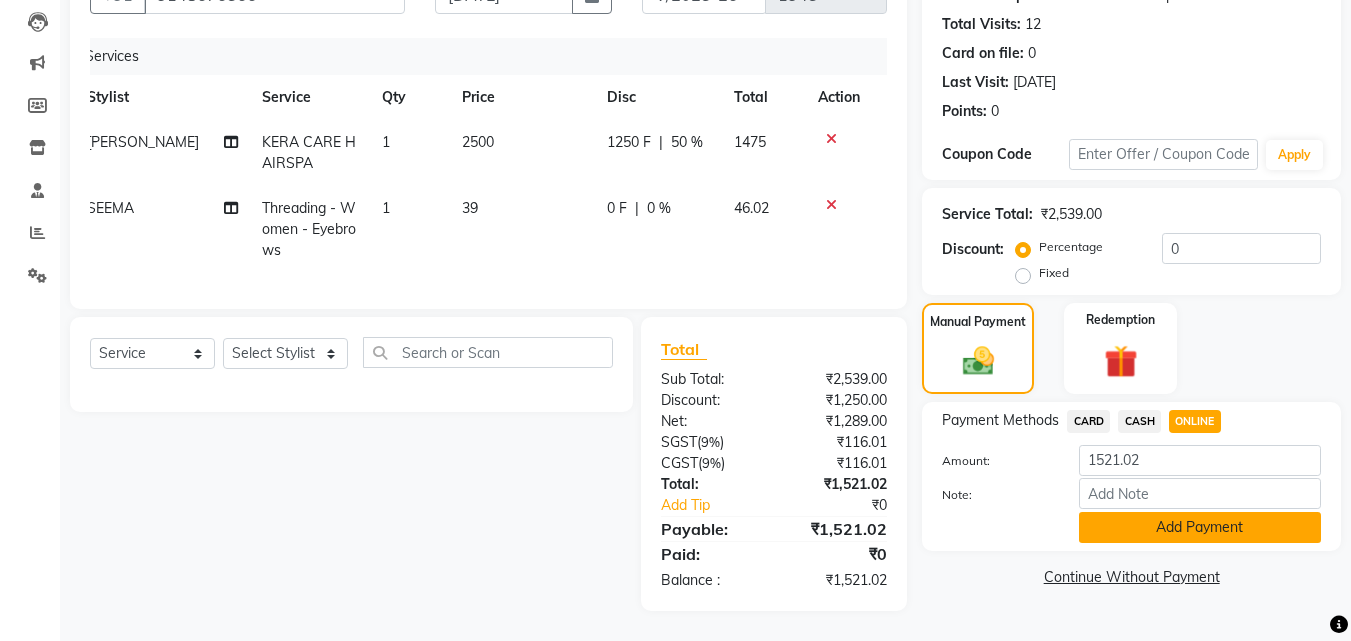 click on "Add Payment" 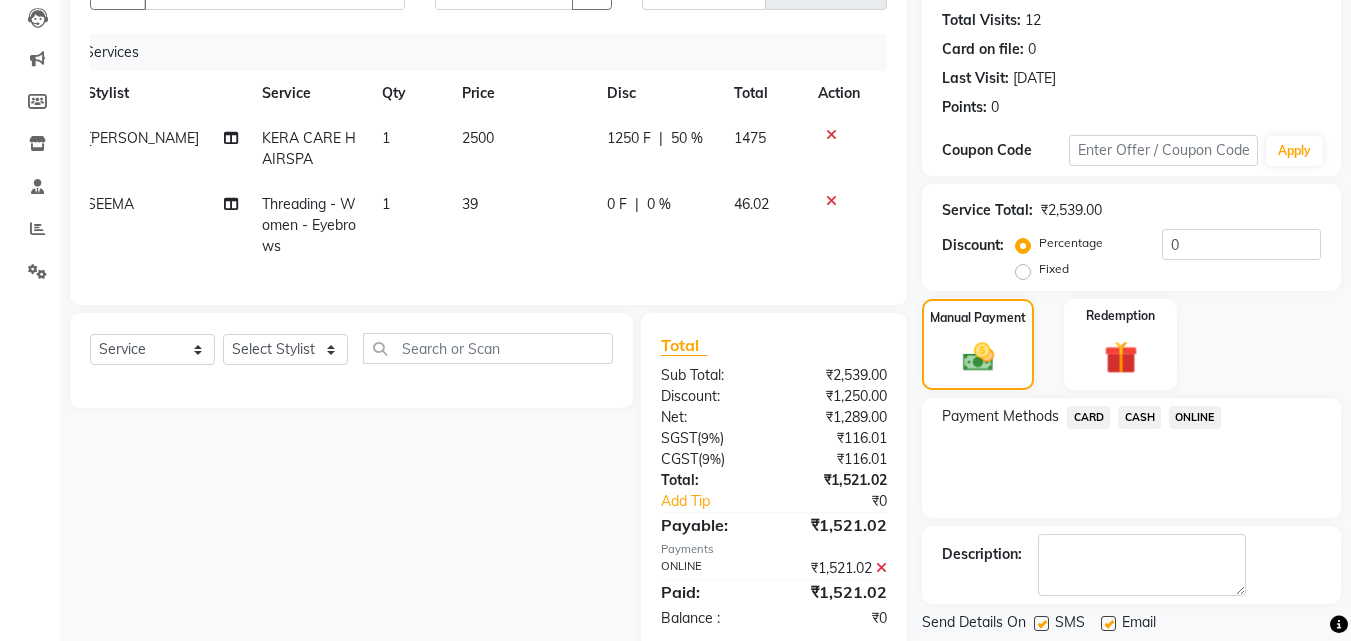 scroll, scrollTop: 275, scrollLeft: 0, axis: vertical 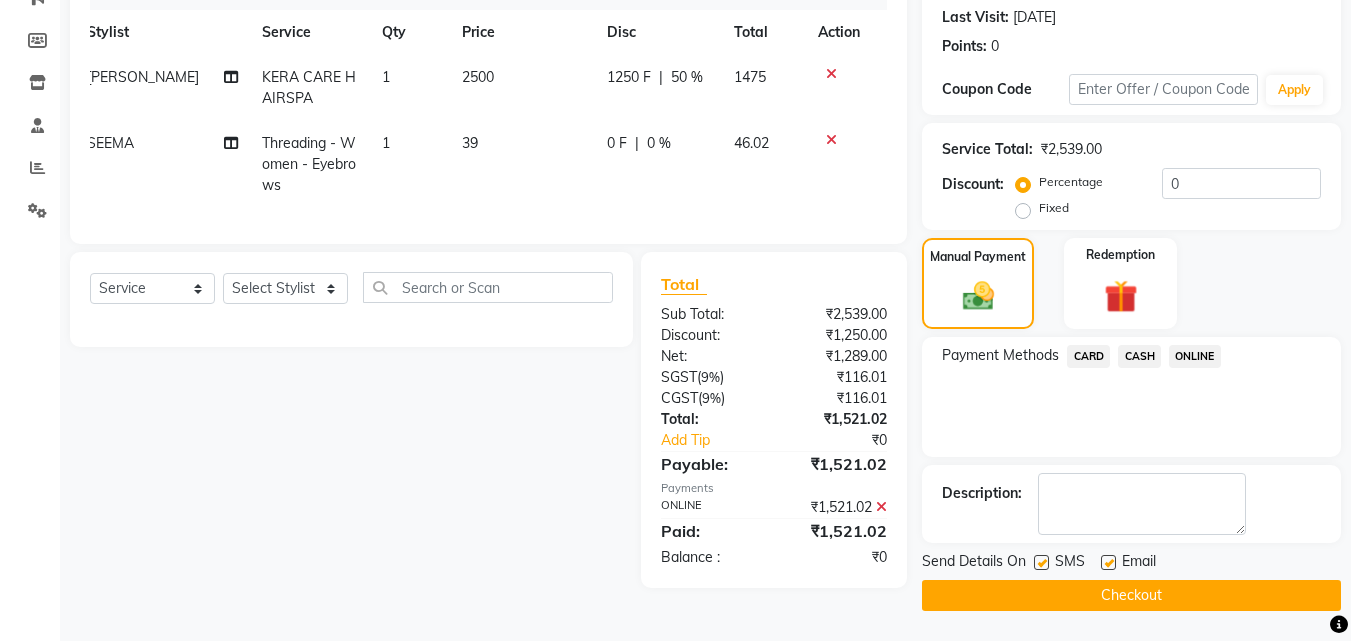click 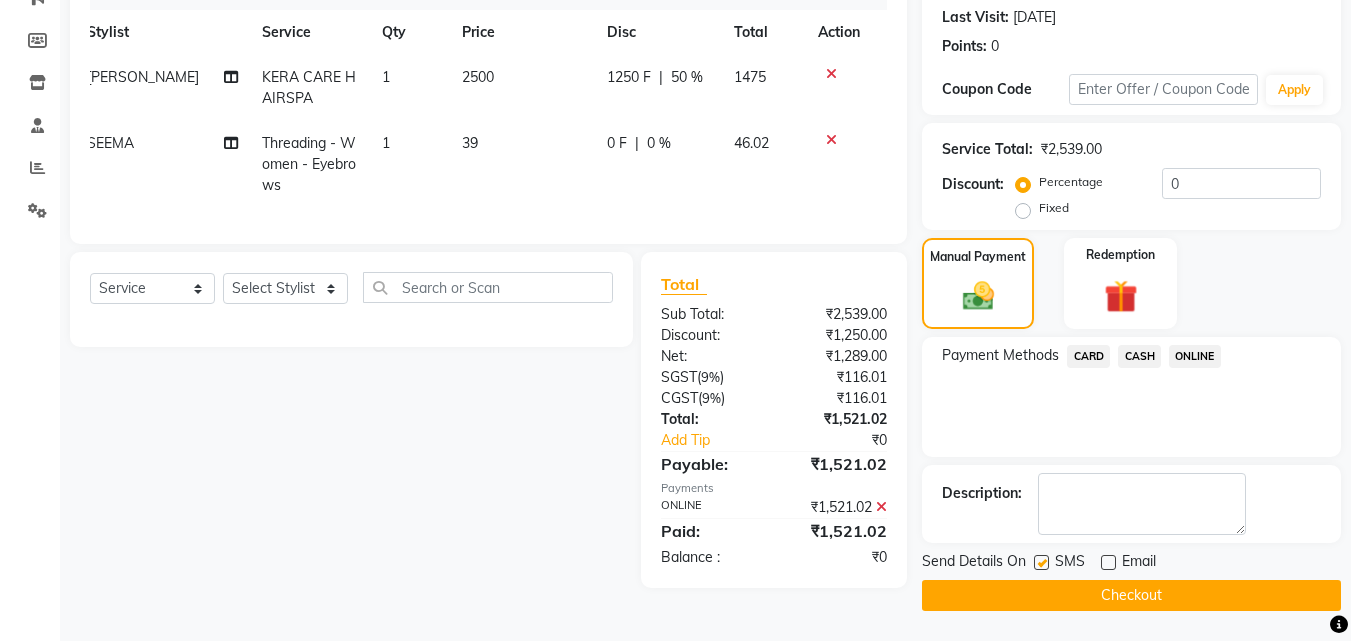 click on "Checkout" 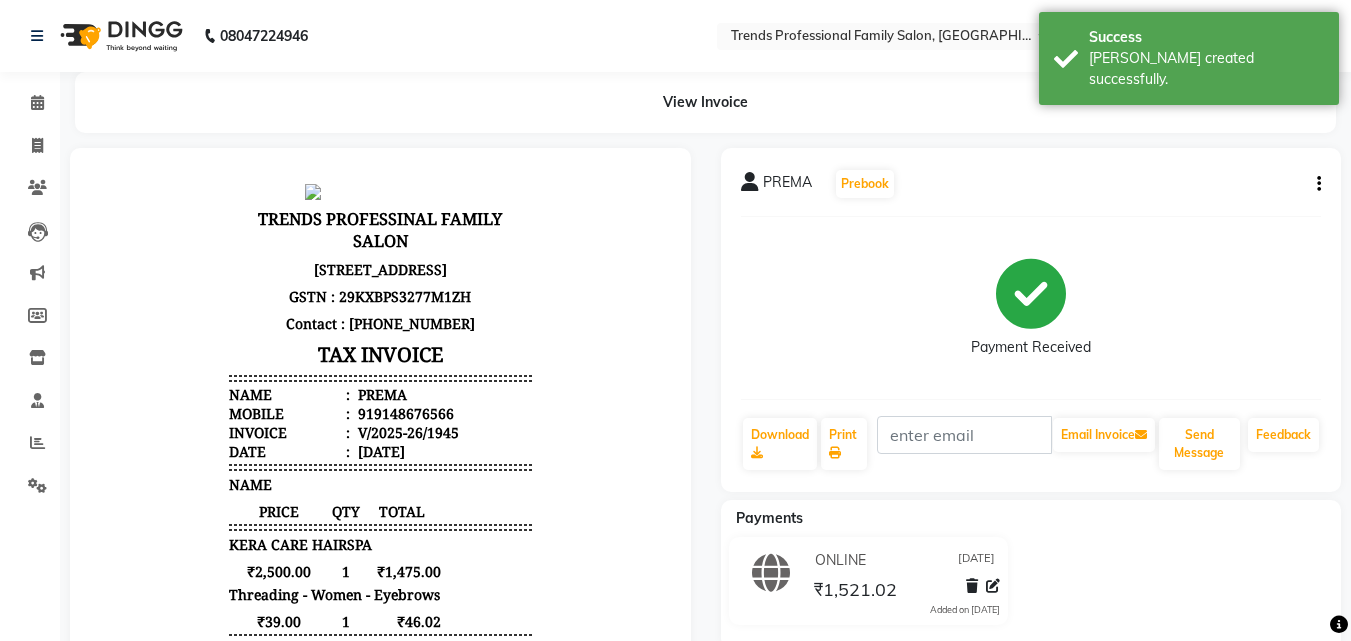 scroll, scrollTop: 313, scrollLeft: 0, axis: vertical 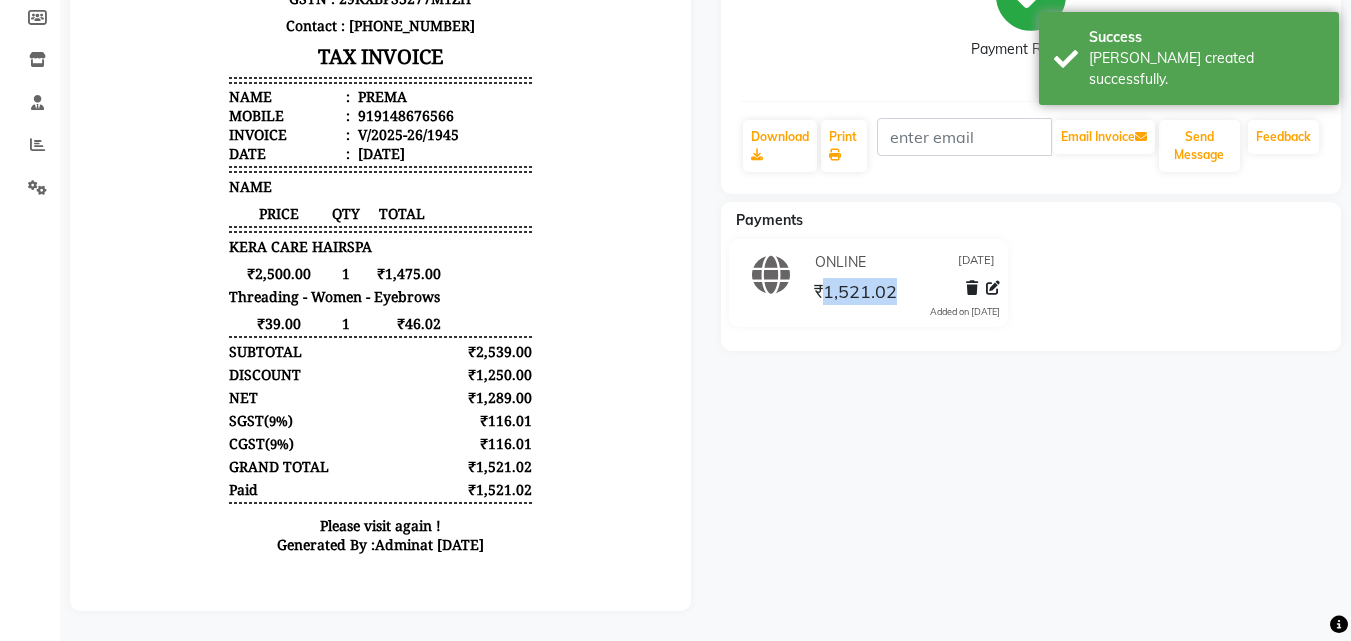 drag, startPoint x: 906, startPoint y: 274, endPoint x: 829, endPoint y: 276, distance: 77.02597 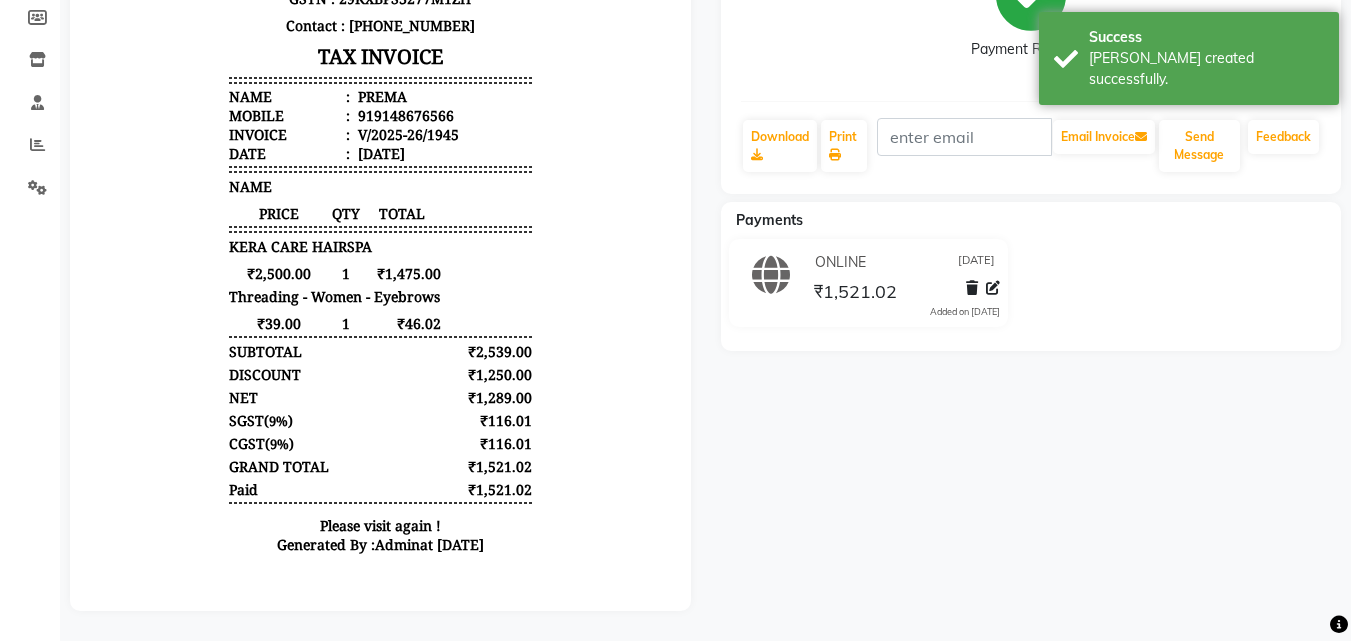click on "Payments ONLINE 10-07-2025 ₹1,521.02  Added on 10-07-2025" 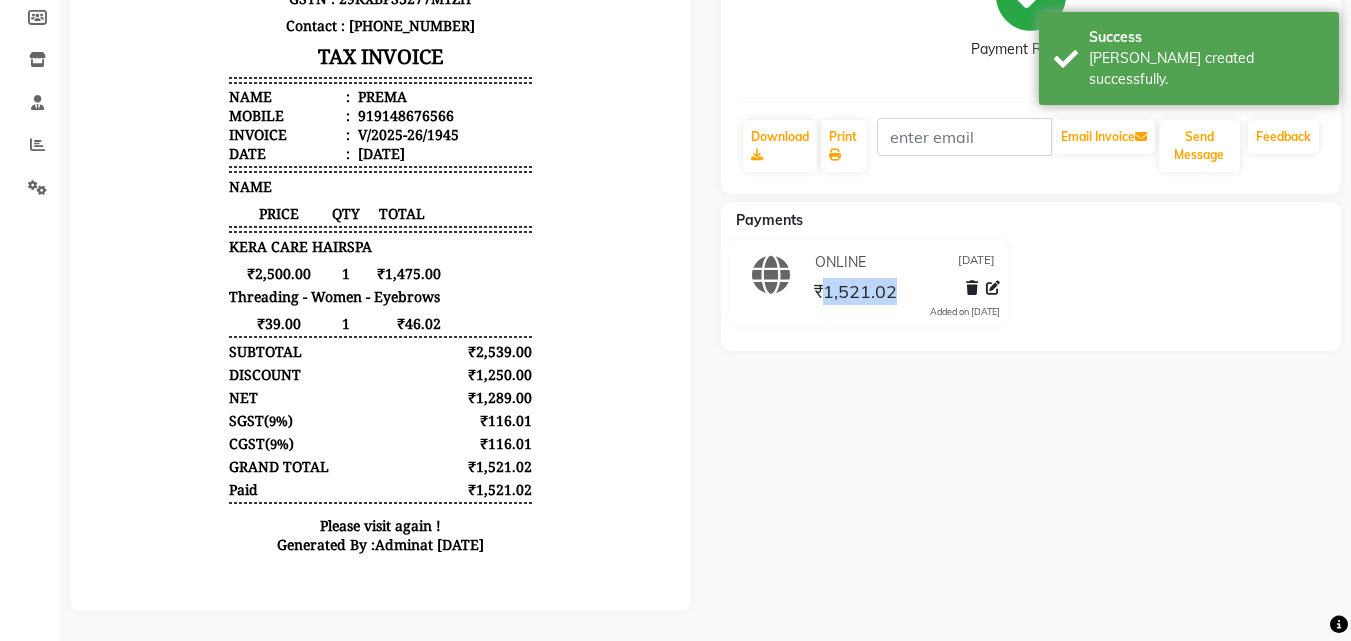 drag, startPoint x: 826, startPoint y: 272, endPoint x: 915, endPoint y: 272, distance: 89 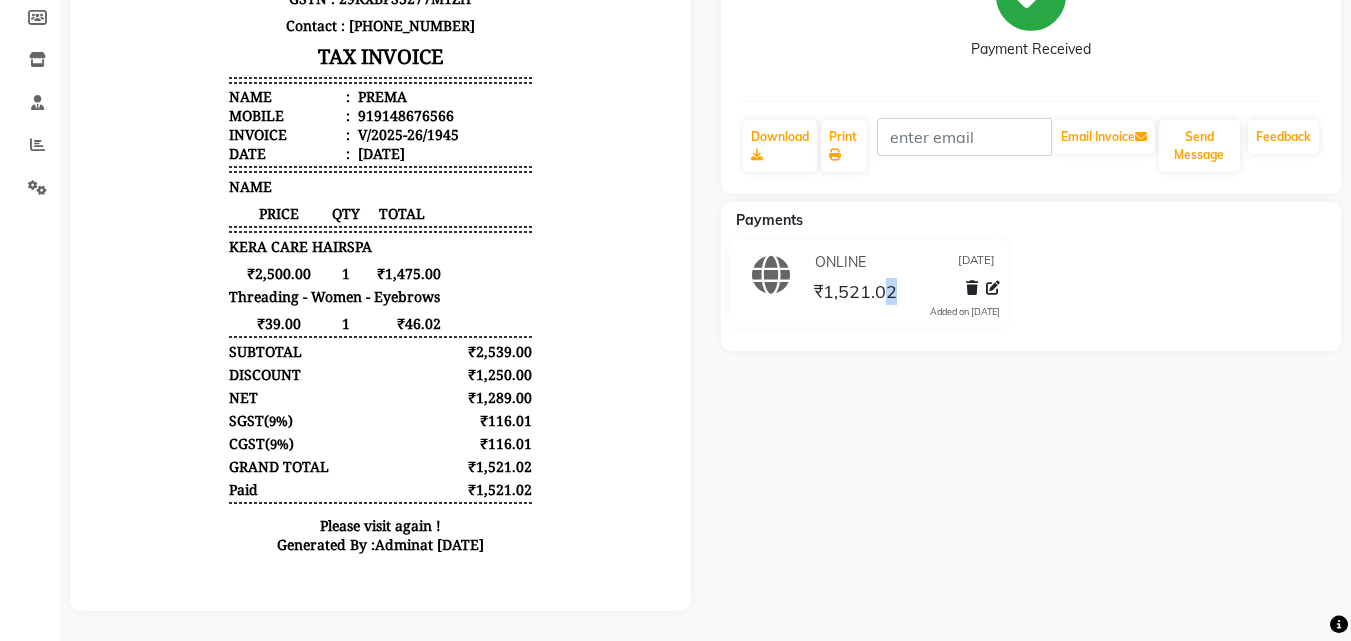 drag, startPoint x: 886, startPoint y: 295, endPoint x: 1020, endPoint y: 299, distance: 134.0597 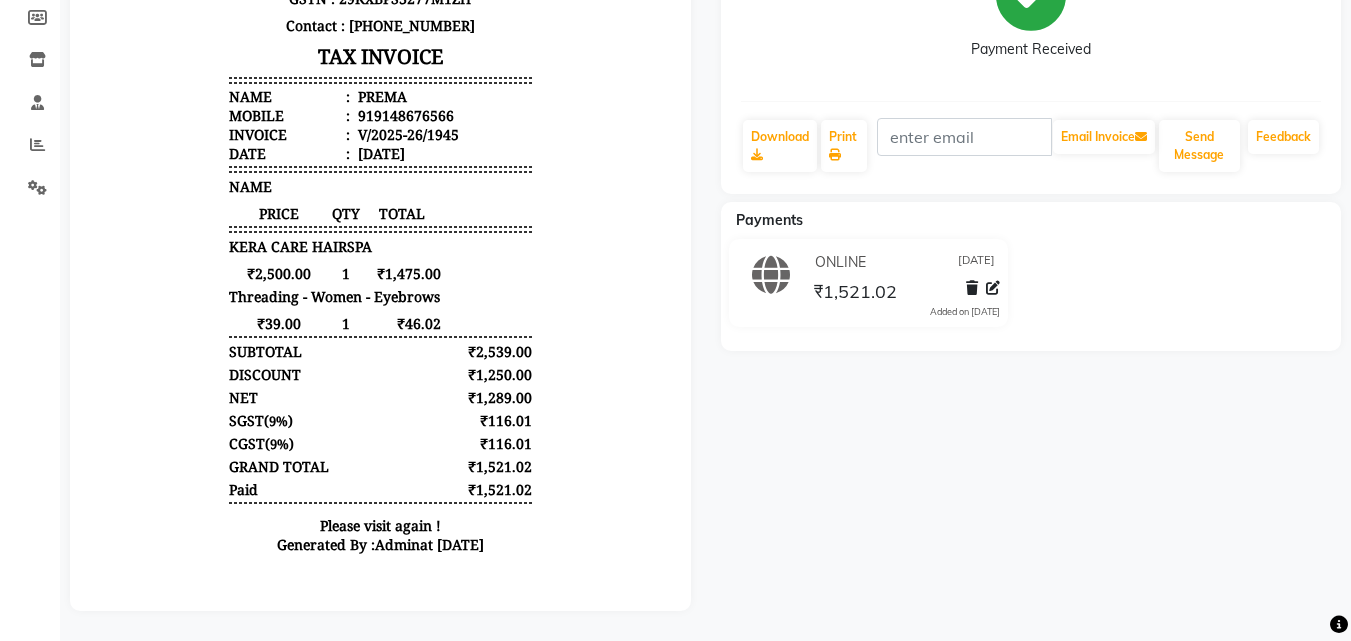 drag, startPoint x: 1018, startPoint y: 293, endPoint x: 996, endPoint y: 289, distance: 22.36068 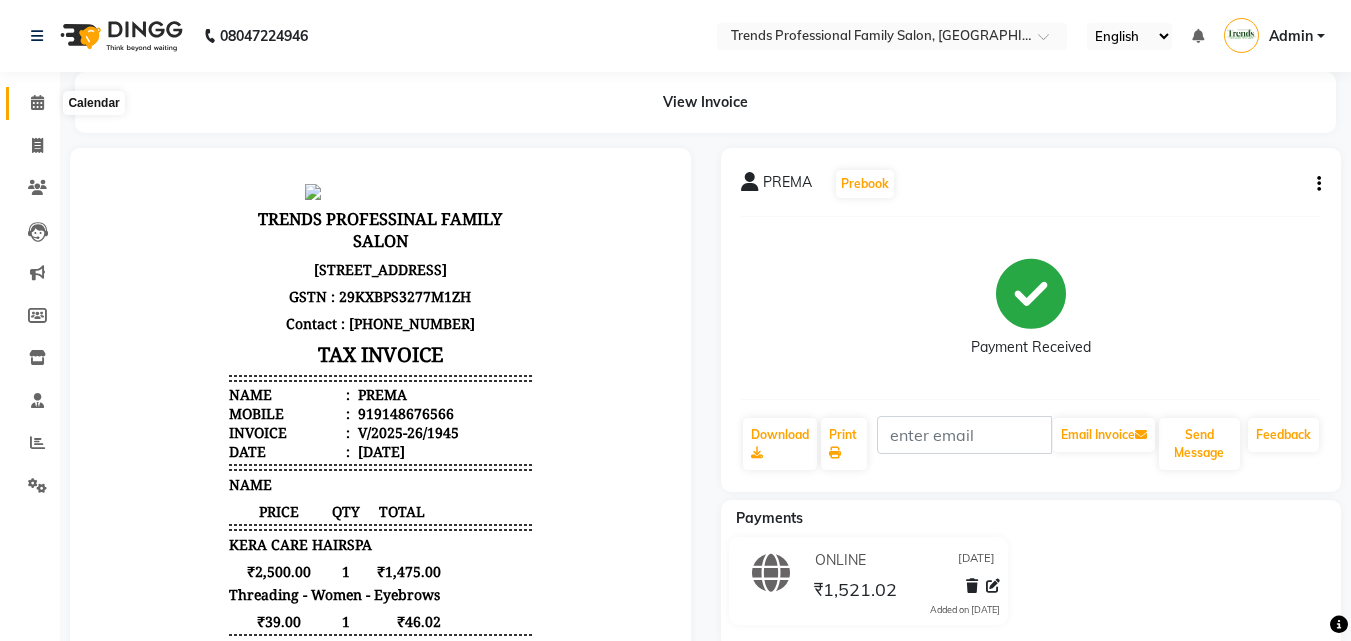 click 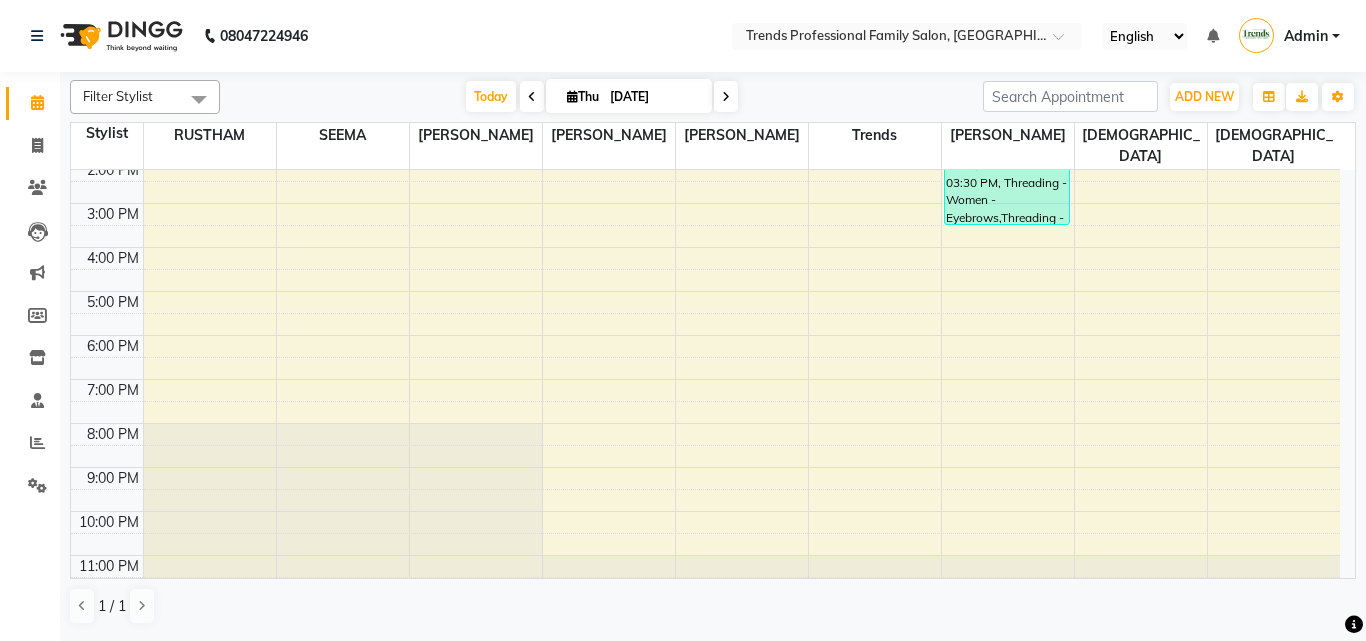 scroll, scrollTop: 0, scrollLeft: 0, axis: both 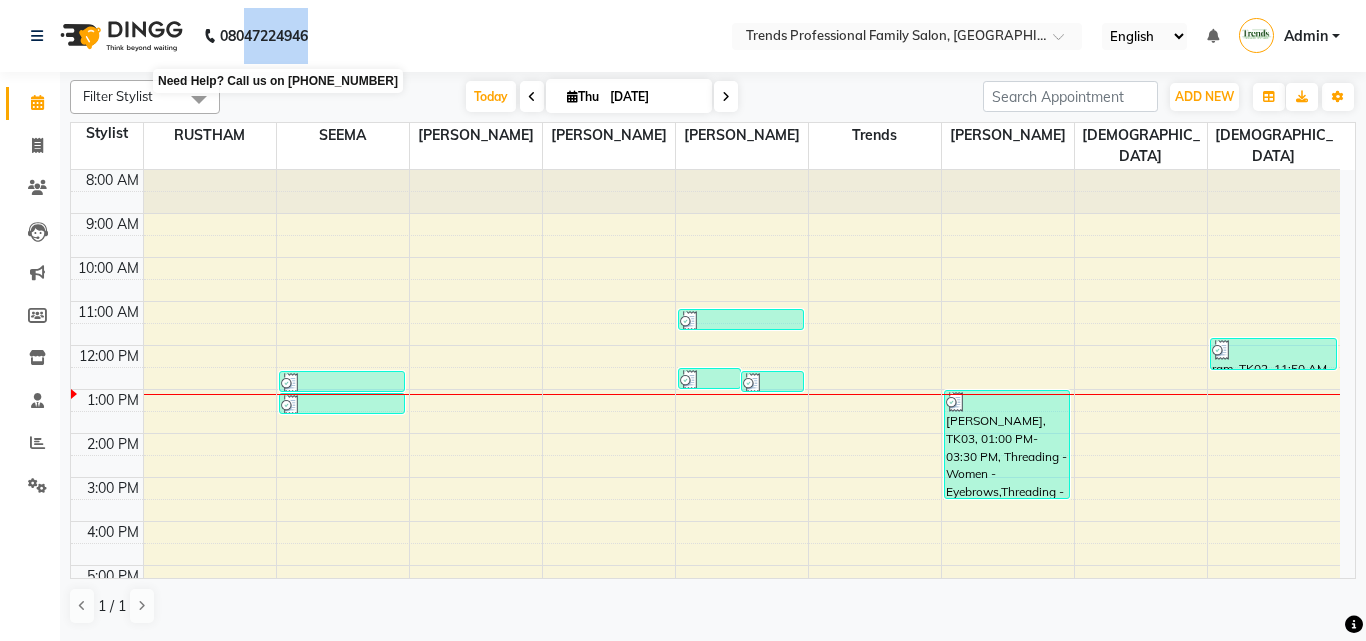 drag, startPoint x: 342, startPoint y: 21, endPoint x: 232, endPoint y: 15, distance: 110.16351 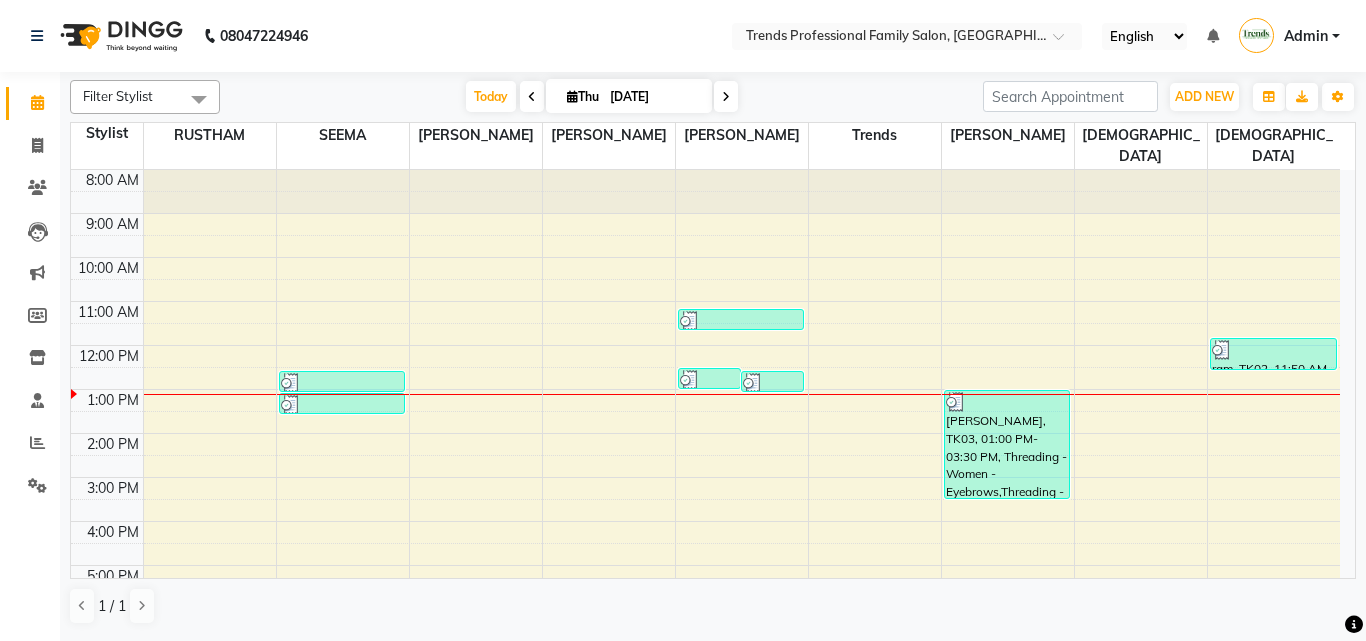 click on "08047224946 Select Location × Trends Professional Family Salon, Nelamangala English ENGLISH Español العربية मराठी हिंदी ગુજરાતી தமிழ் 中文 Notifications nothing to show Admin Manage Profile Change Password Sign out  Version:3.15.4" 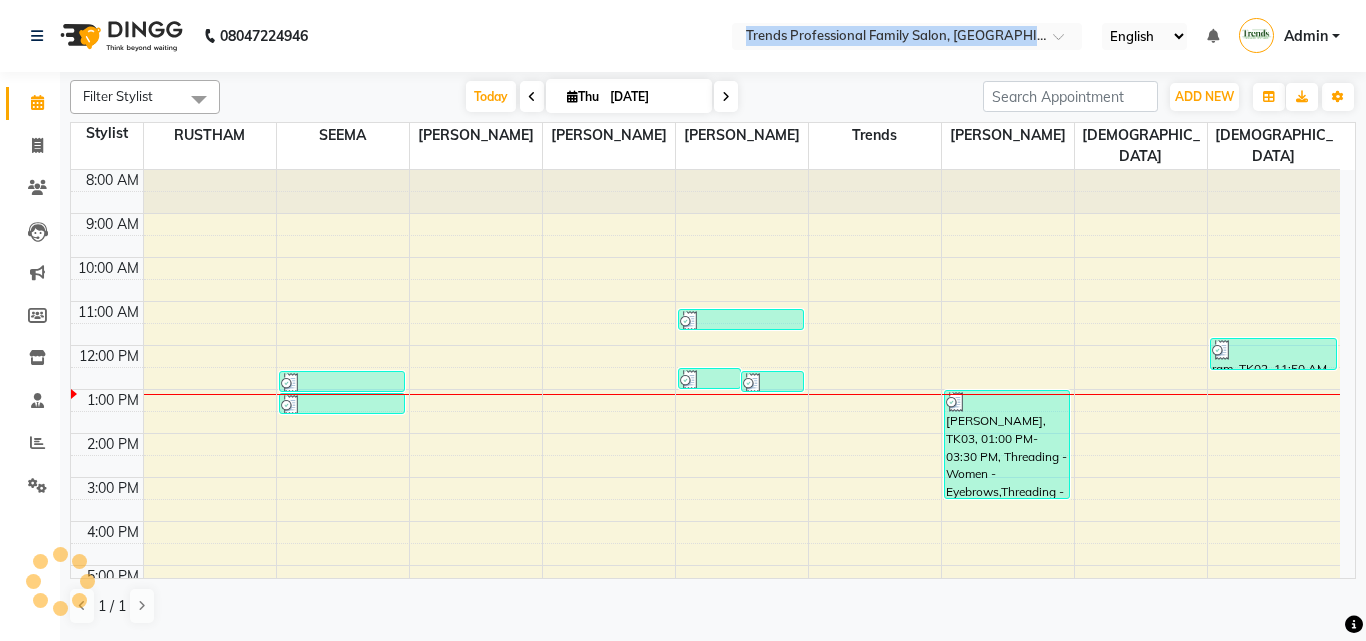 drag, startPoint x: 692, startPoint y: 20, endPoint x: 1046, endPoint y: 20, distance: 354 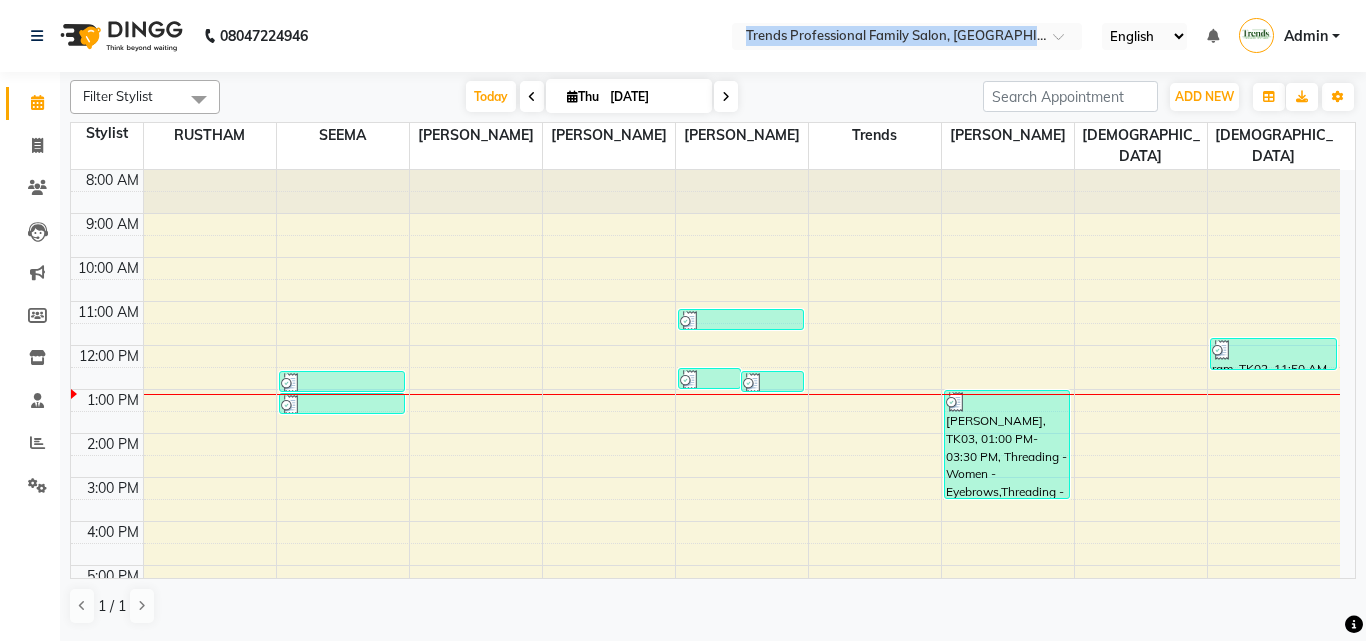 click on "08047224946 Select Location × Trends Professional Family Salon, Nelamangala English ENGLISH Español العربية मराठी हिंदी ગુજરાતી தமிழ் 中文 Notifications nothing to show Admin Manage Profile Change Password Sign out  Version:3.15.4" 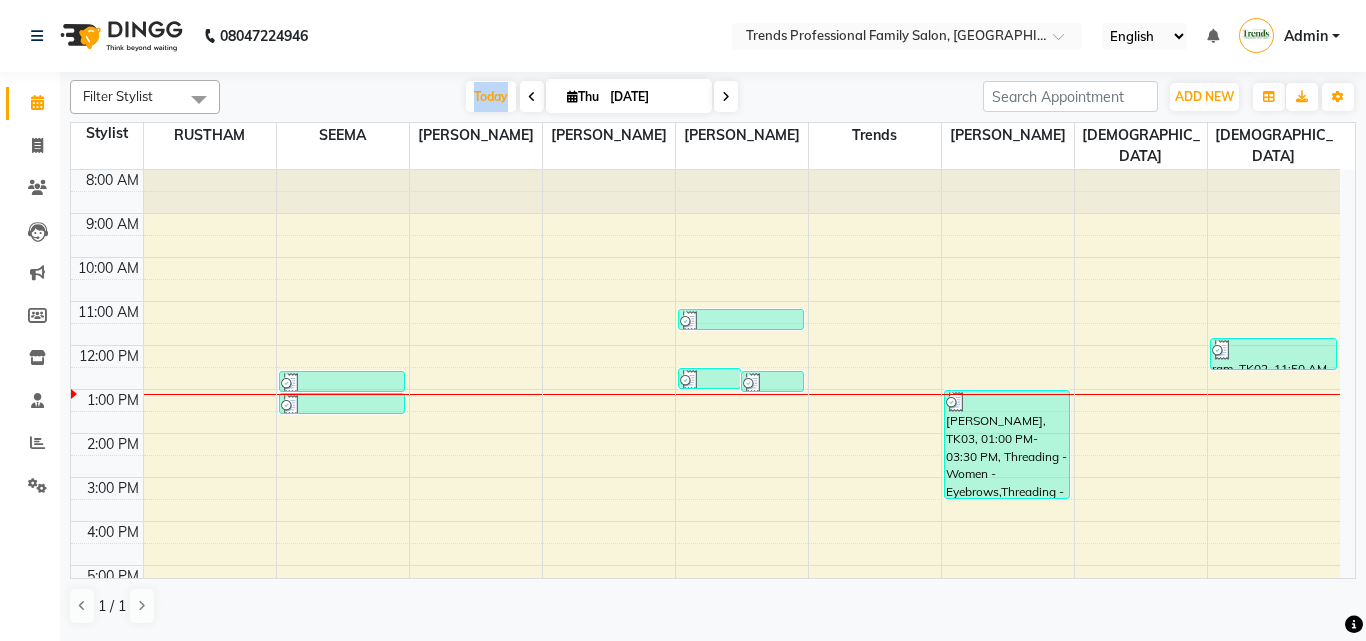 drag, startPoint x: 438, startPoint y: 82, endPoint x: 523, endPoint y: 91, distance: 85.47514 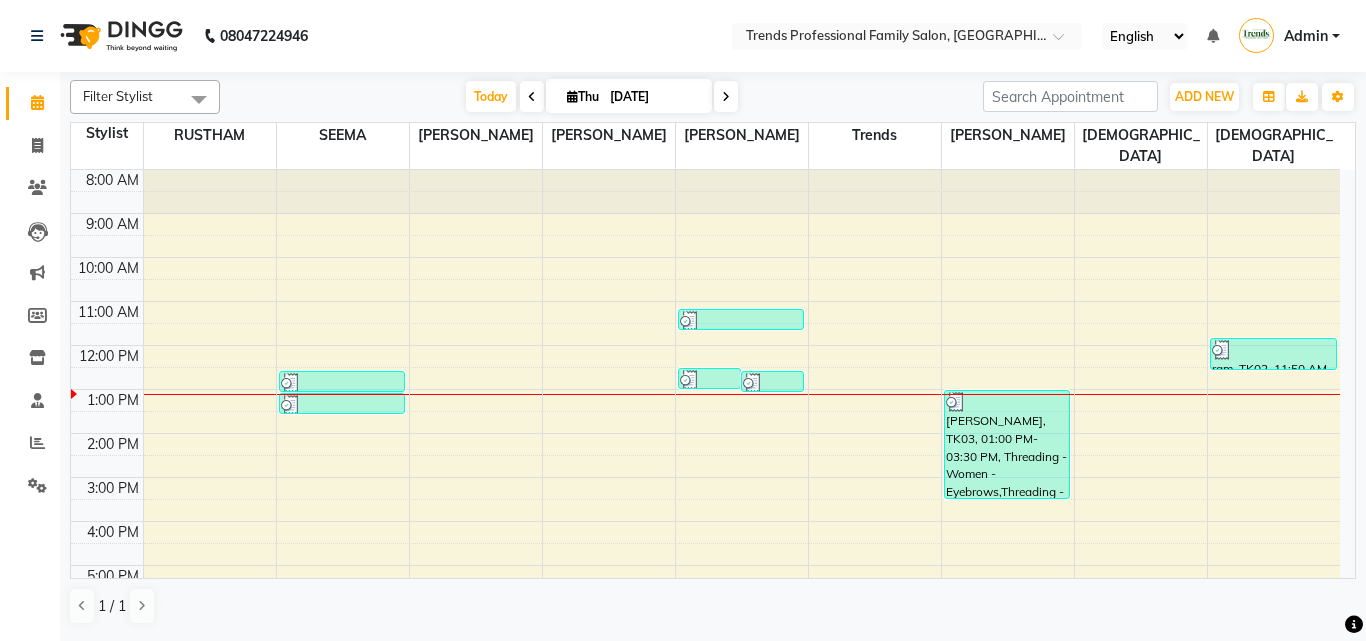 click on "08047224946 Select Location × Trends Professional Family Salon, Nelamangala English ENGLISH Español العربية मराठी हिंदी ગુજરાતી தமிழ் 中文 Notifications nothing to show Admin Manage Profile Change Password Sign out  Version:3.15.4" 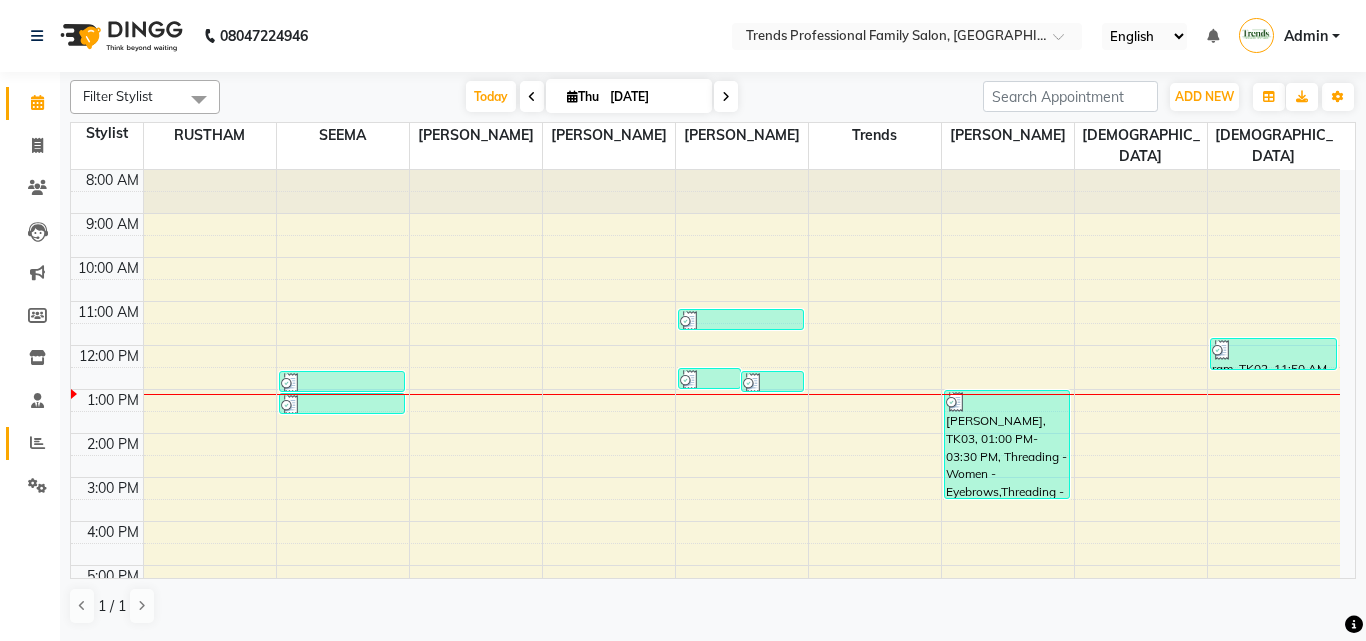 click 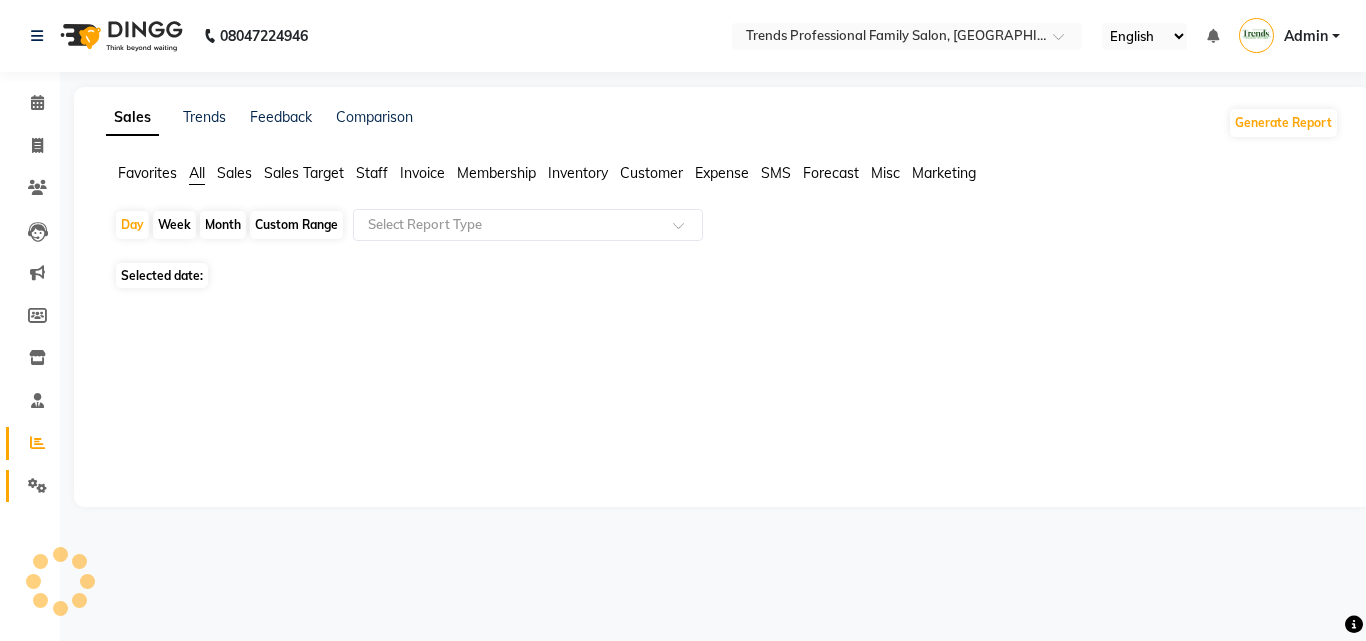 click on "Settings" 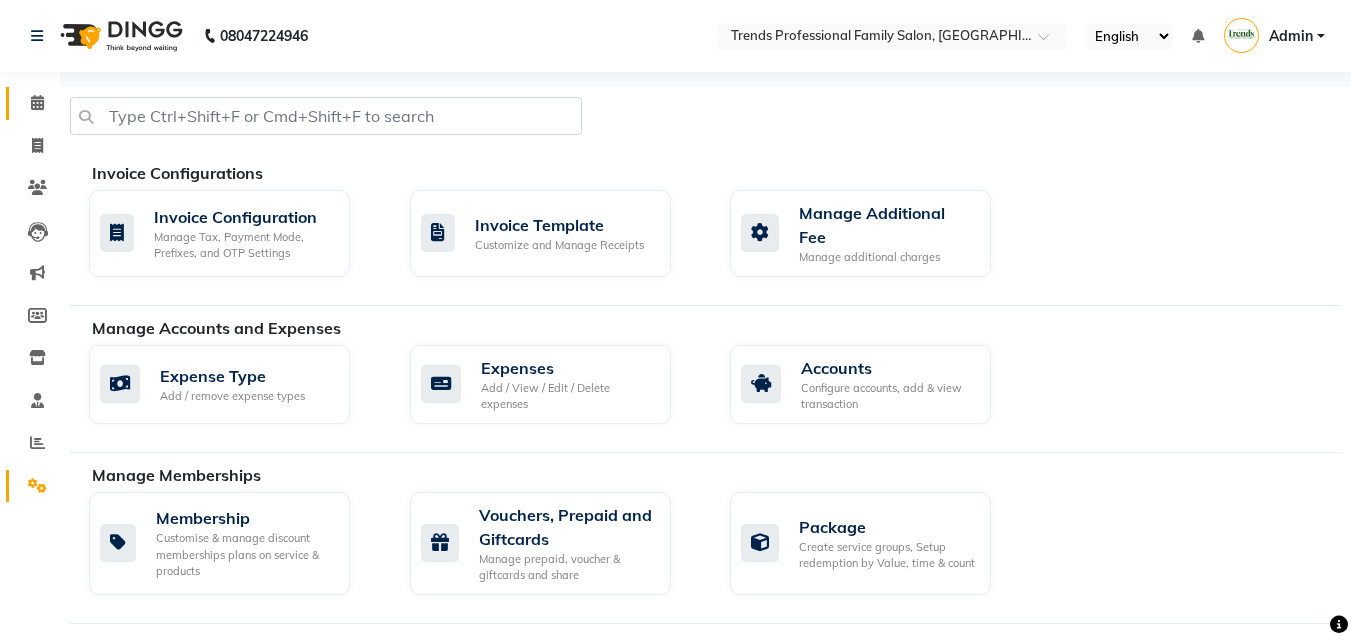 click on "Calendar" 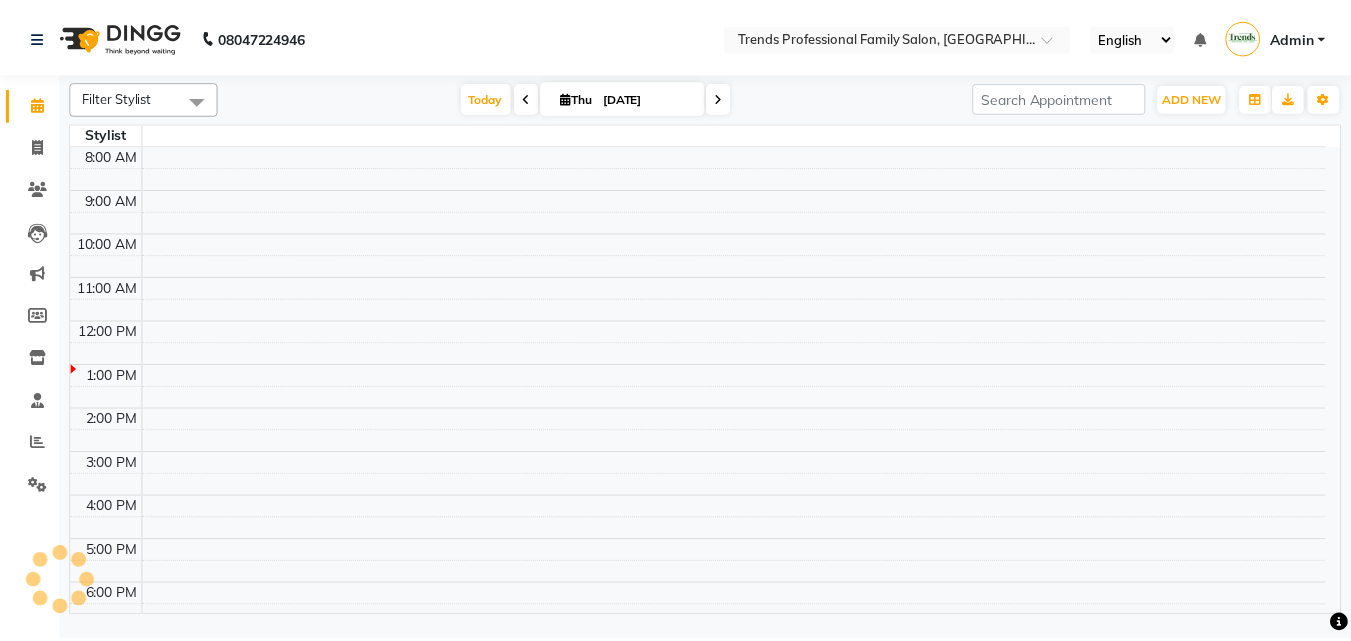 scroll, scrollTop: 0, scrollLeft: 0, axis: both 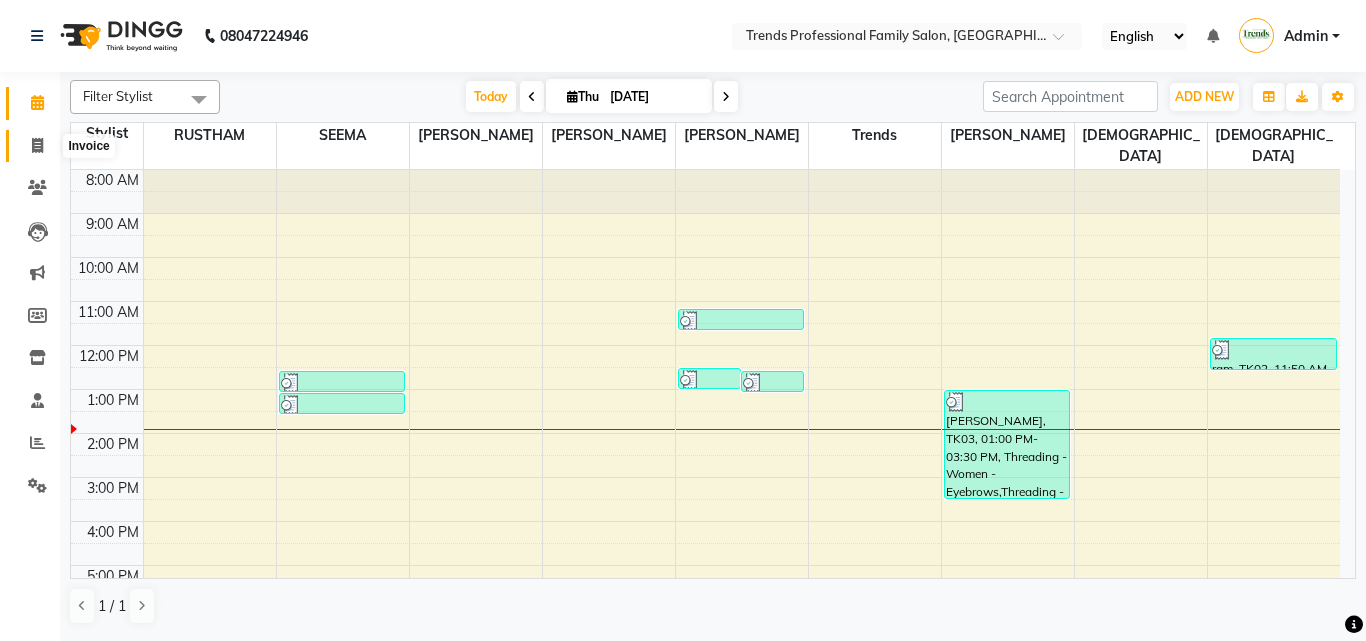 click 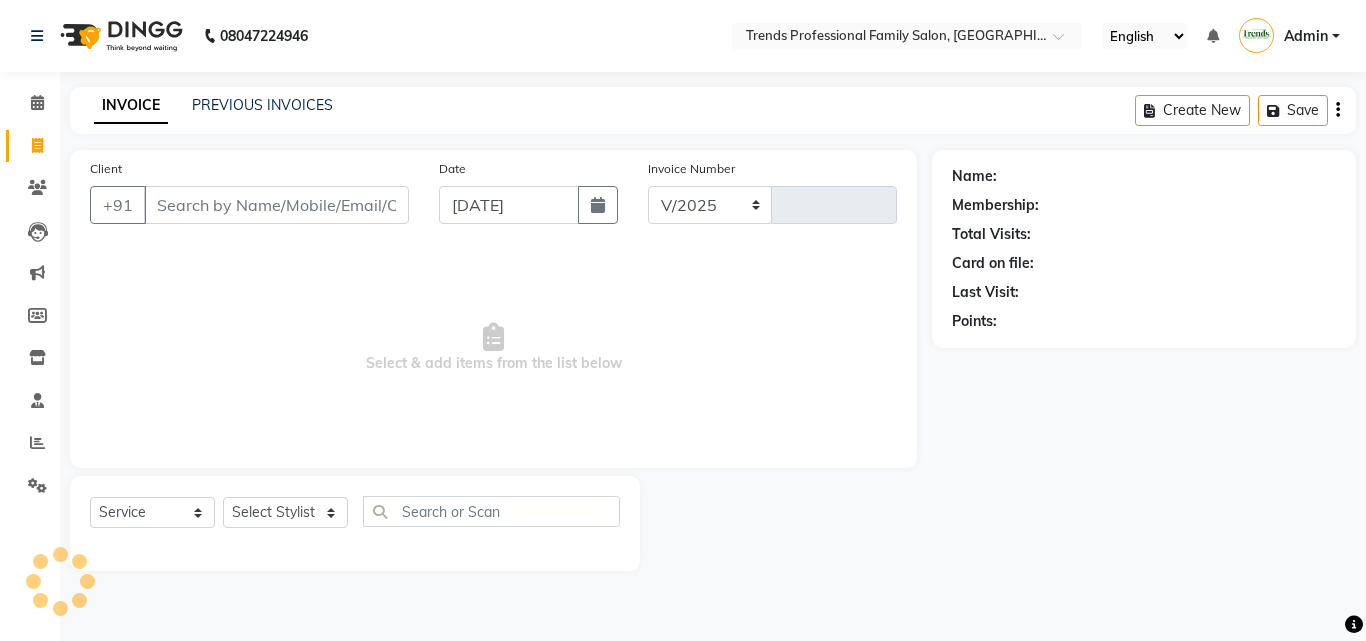select on "7345" 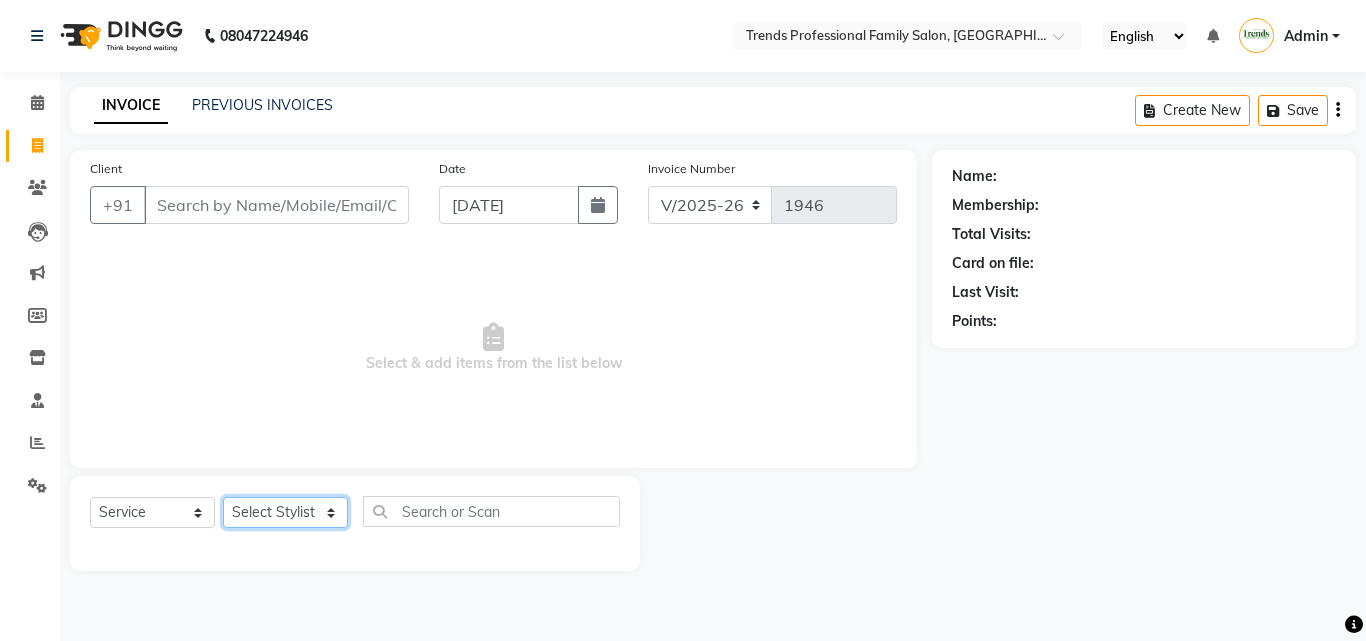 click on "Select Stylist" 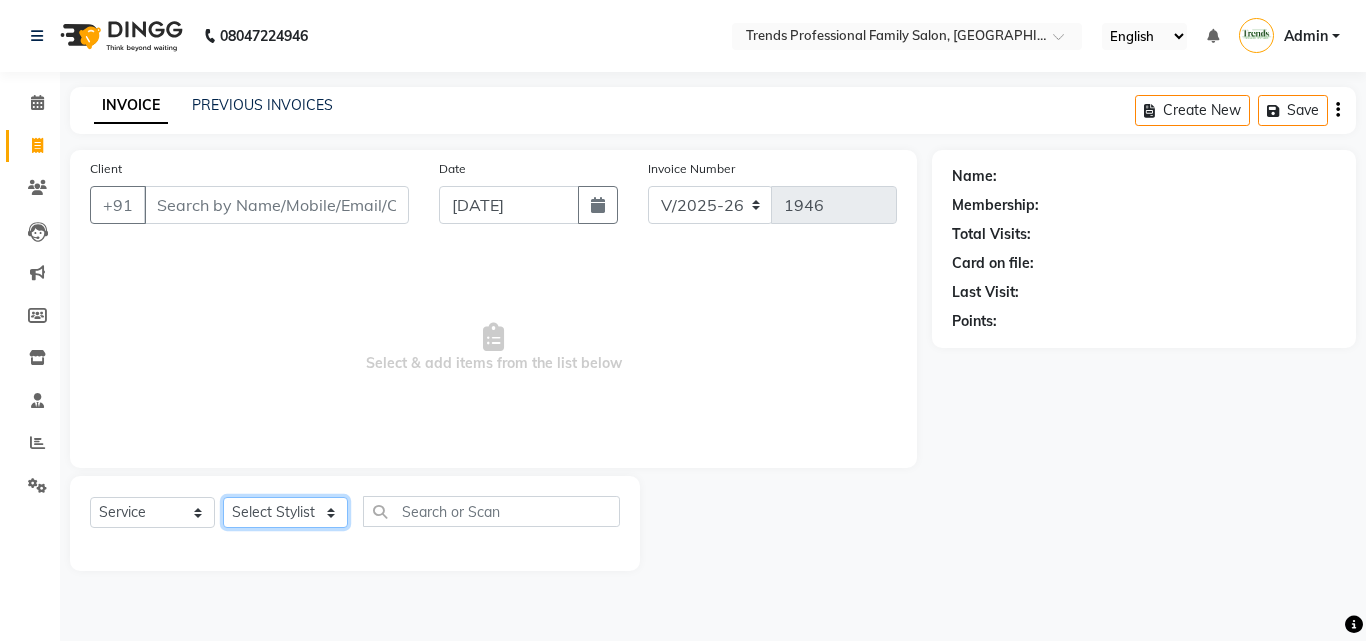 select on "84239" 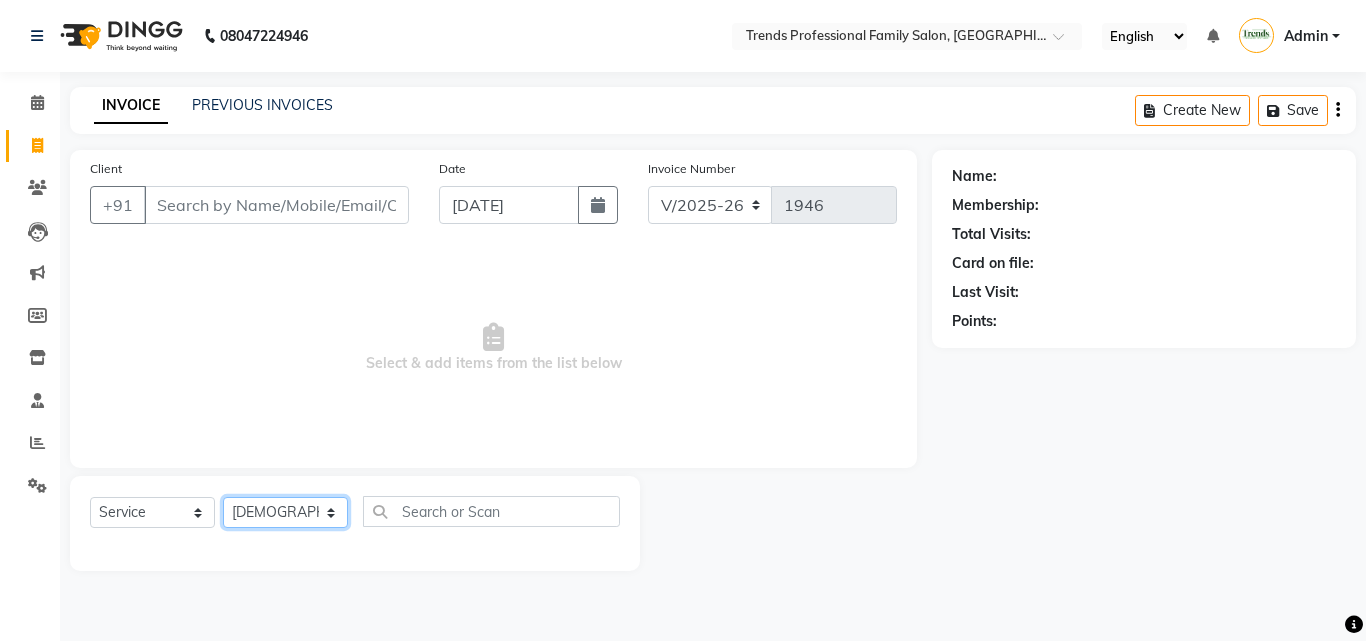click on "Select Stylist [PERSON_NAME] [PERSON_NAME] [PERSON_NAME] [PERSON_NAME] [DEMOGRAPHIC_DATA][PERSON_NAME] Sumika Trends" 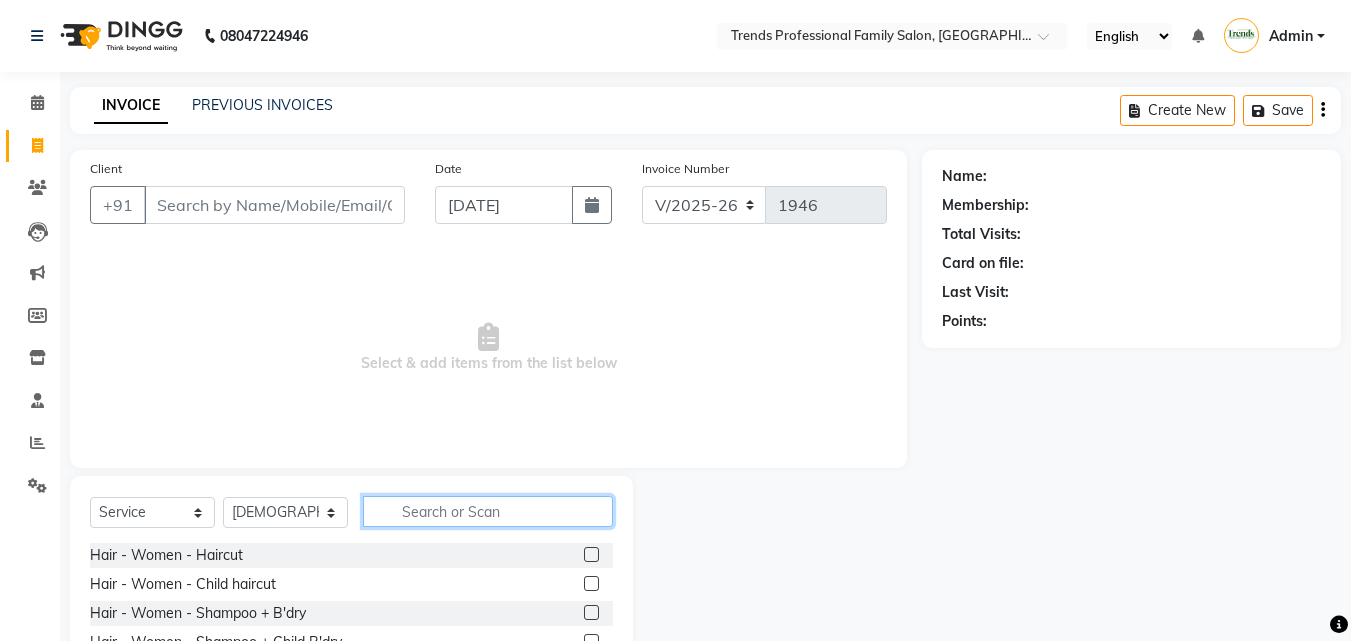 click 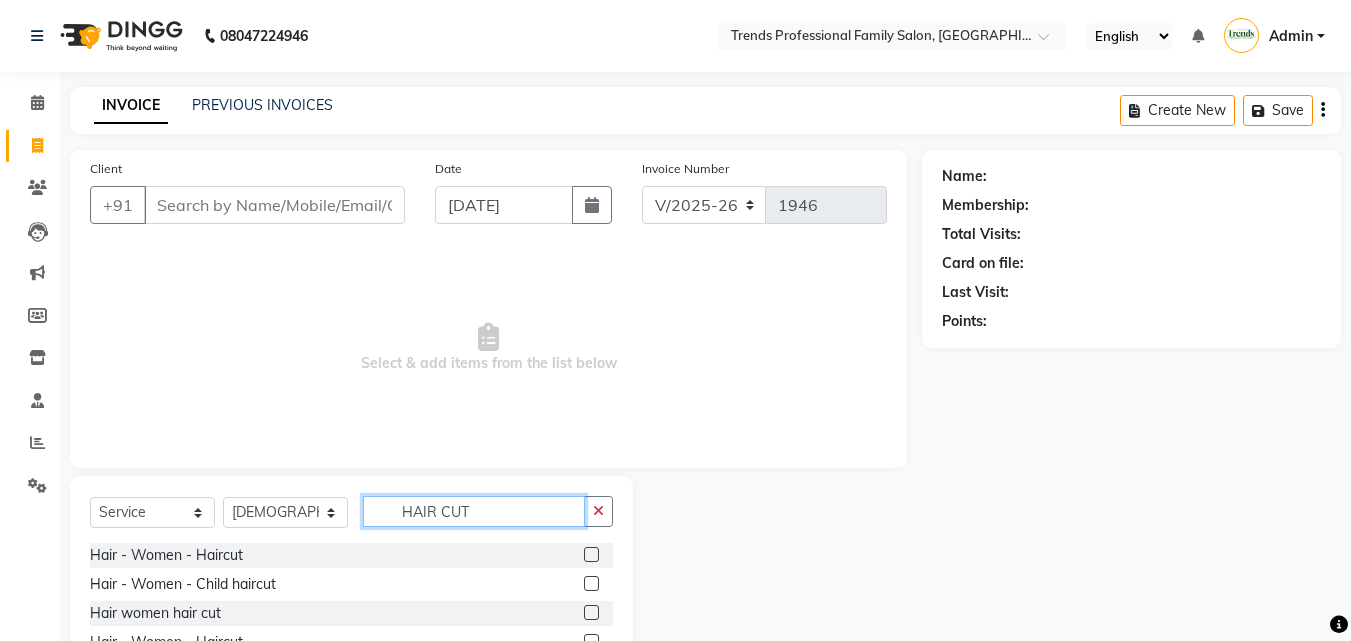 scroll, scrollTop: 160, scrollLeft: 0, axis: vertical 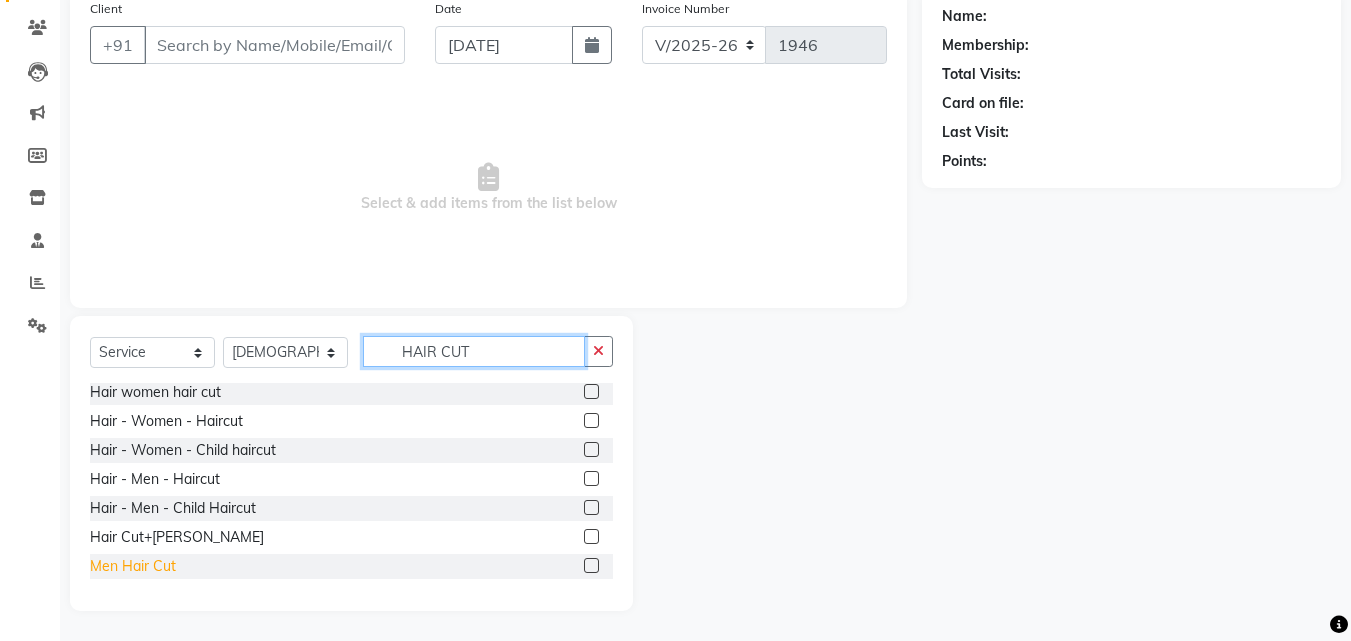type on "HAIR CUT" 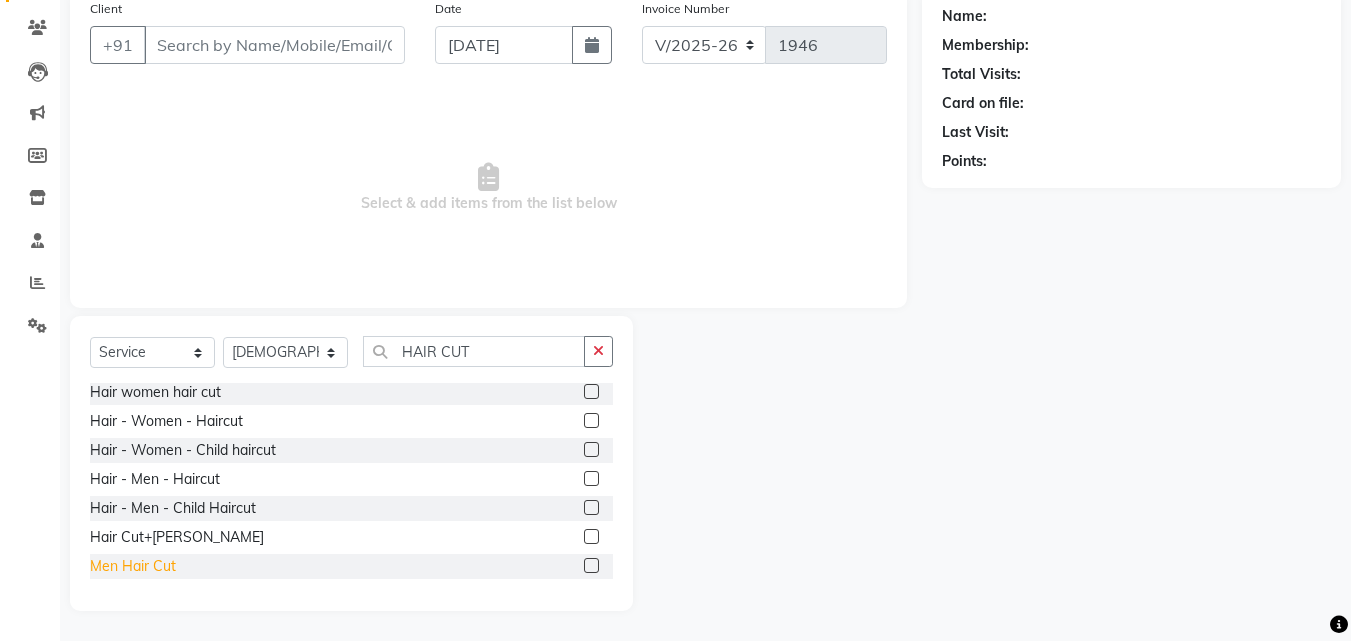 click on "Men Hair Cut" 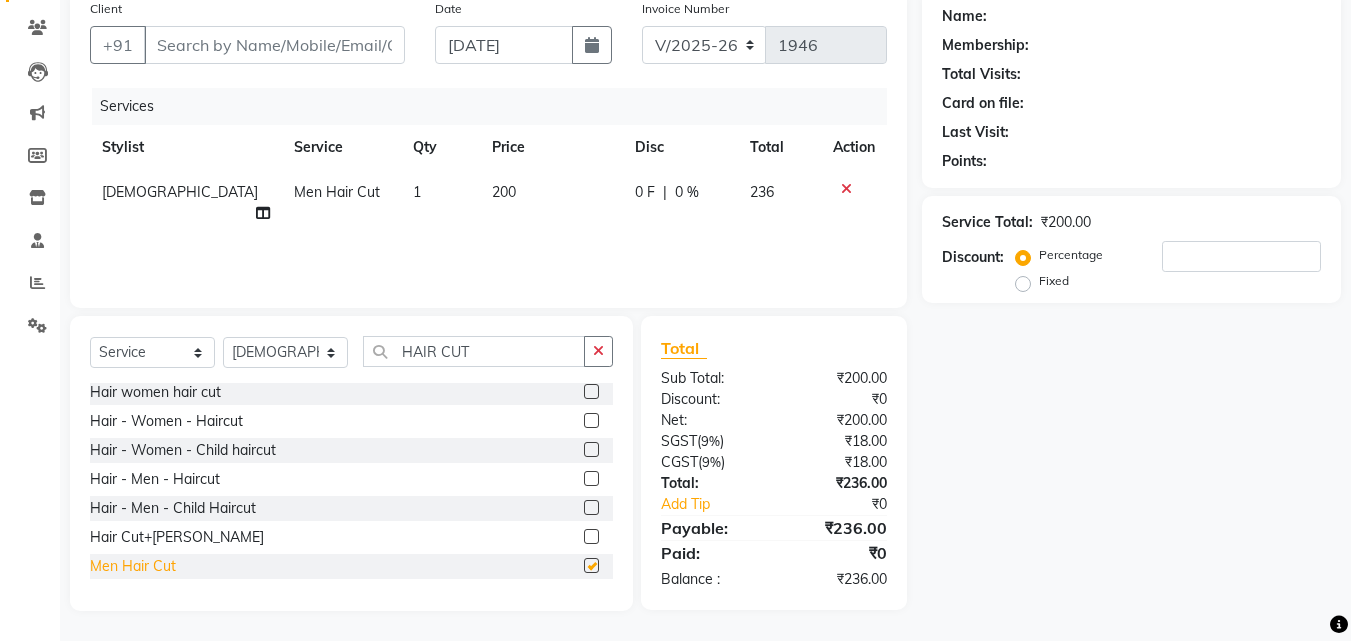 checkbox on "false" 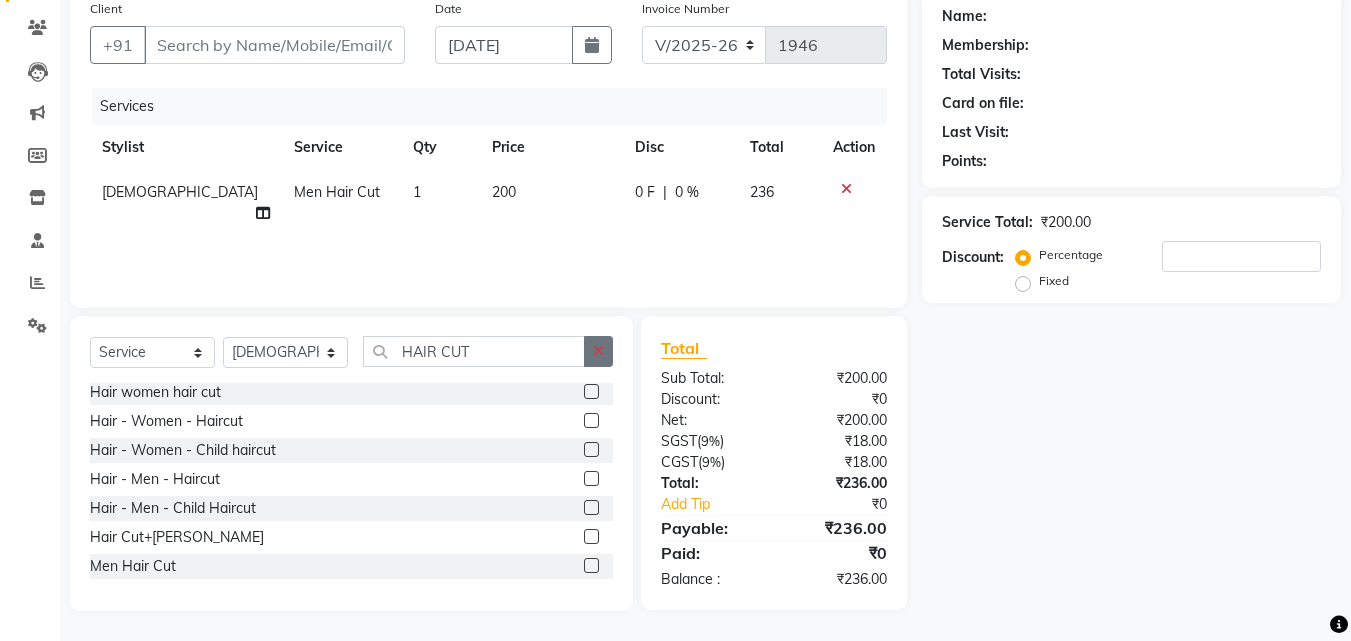 click 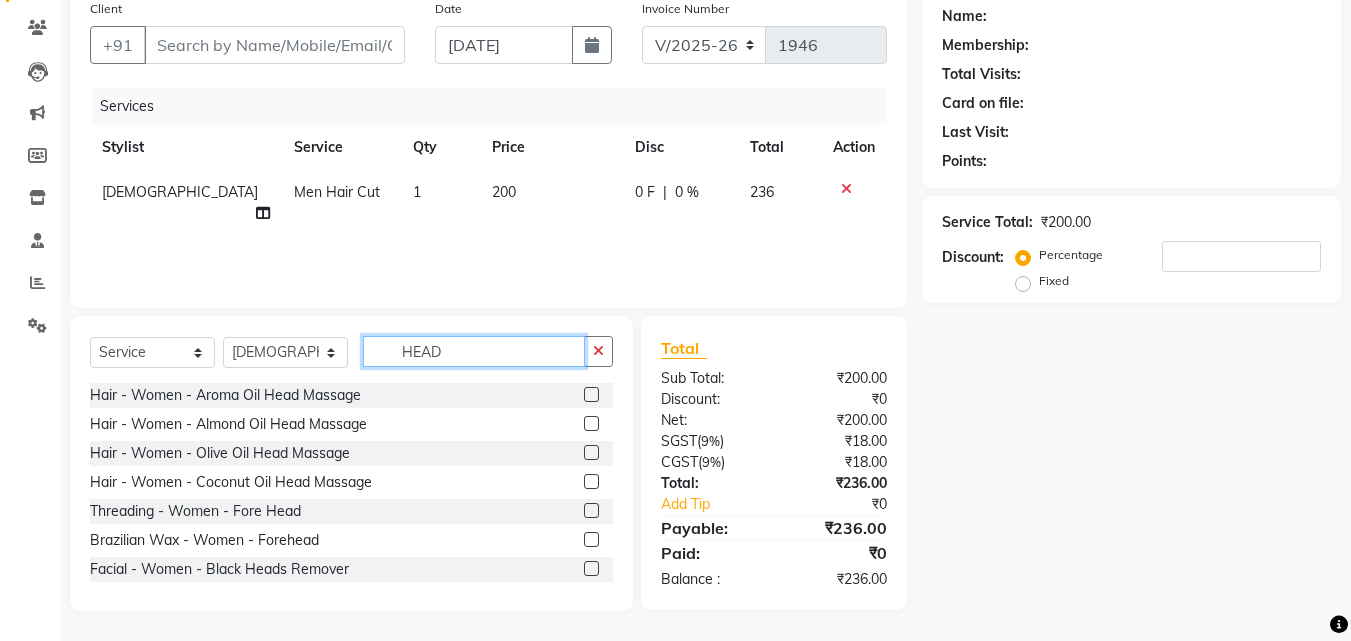 scroll, scrollTop: 322, scrollLeft: 0, axis: vertical 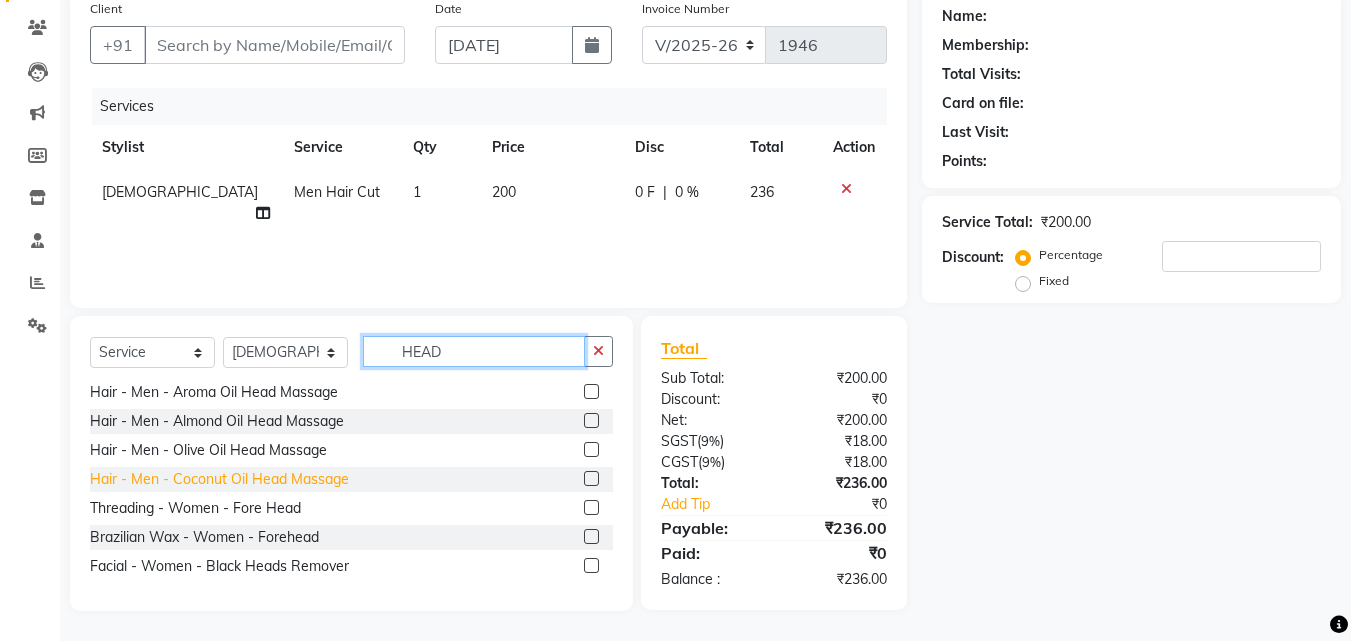 type on "HEAD" 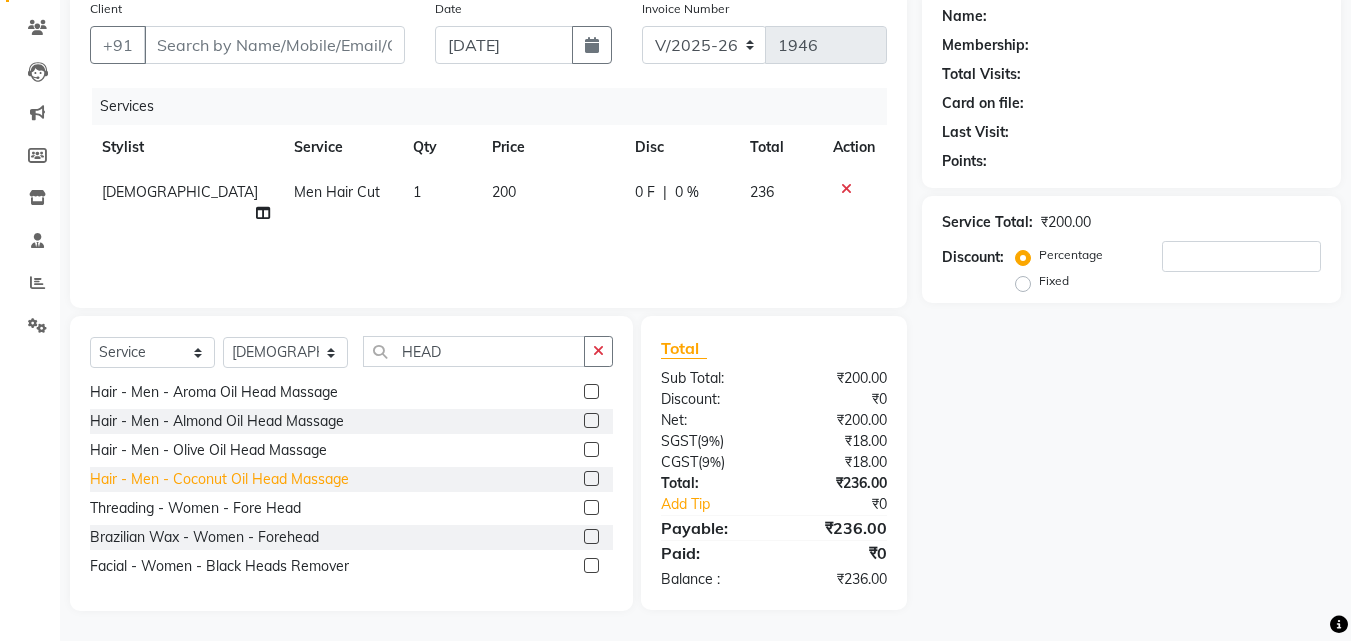 click on "Hair - Men - Coconut Oil Head Massage" 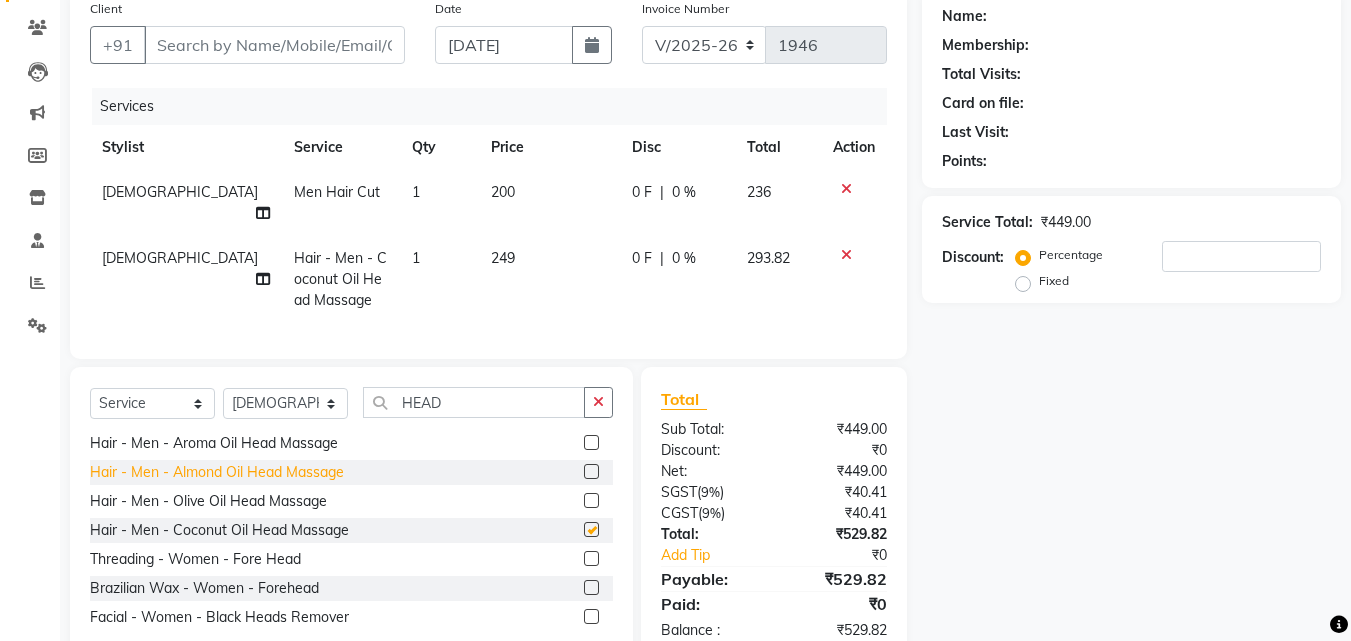checkbox on "false" 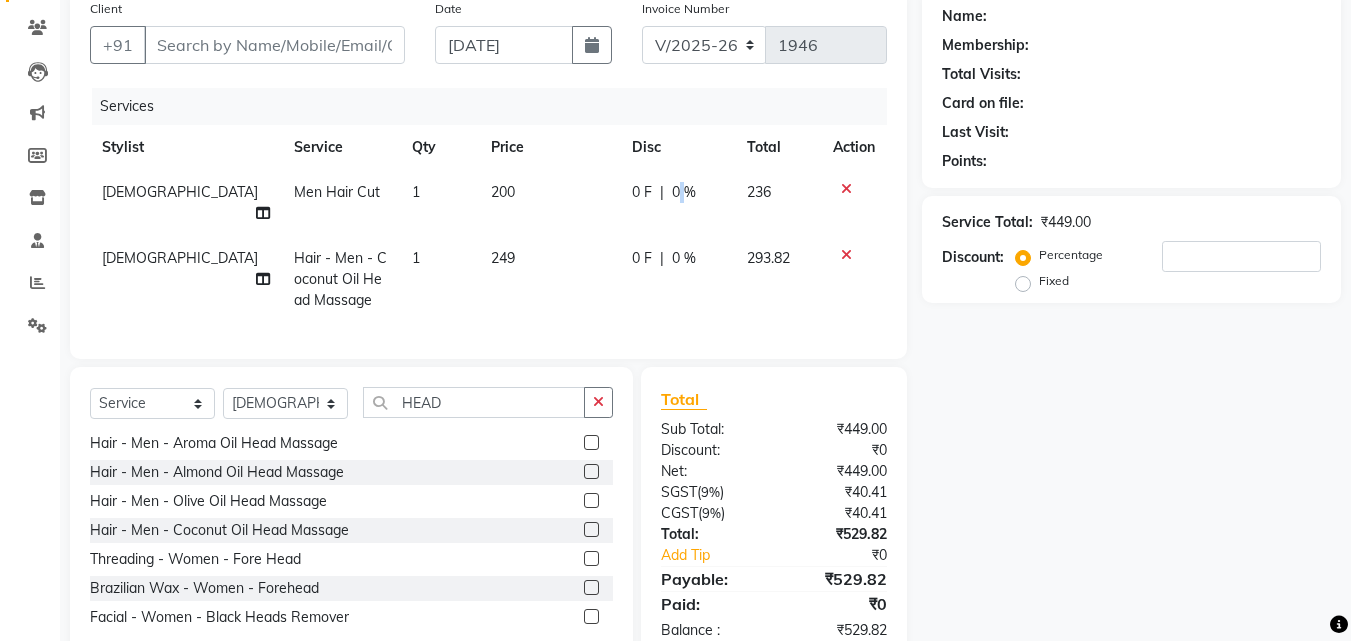 click on "0 %" 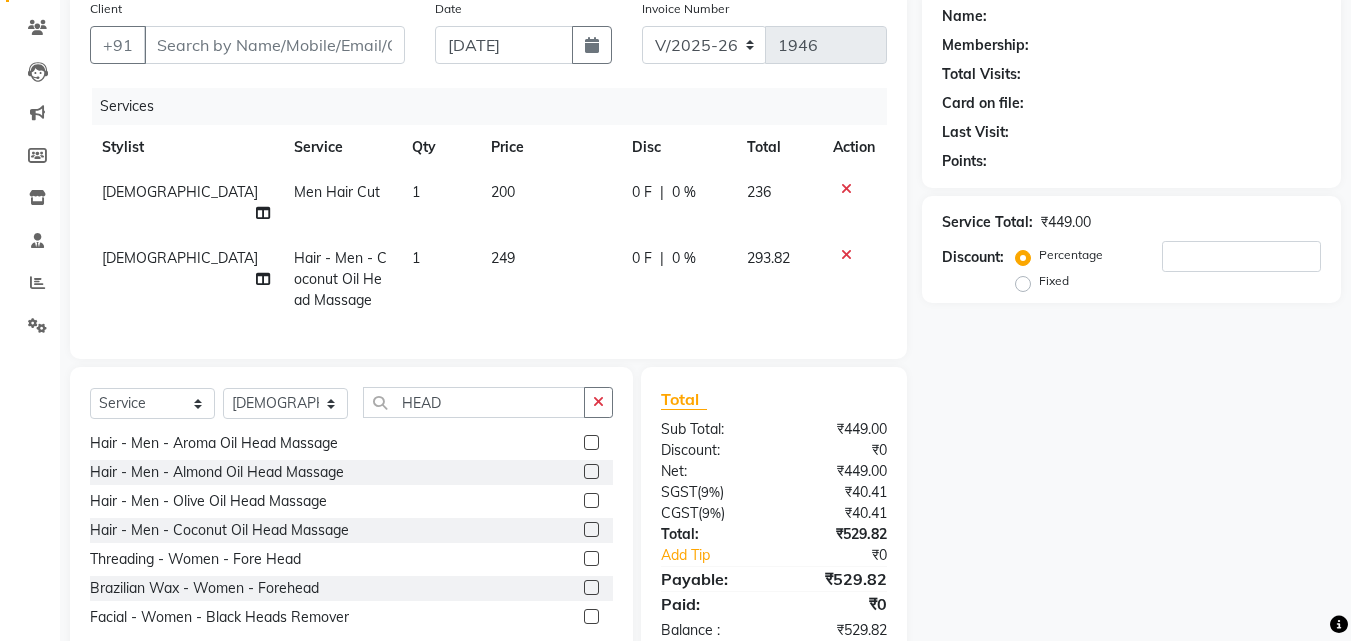 select on "84239" 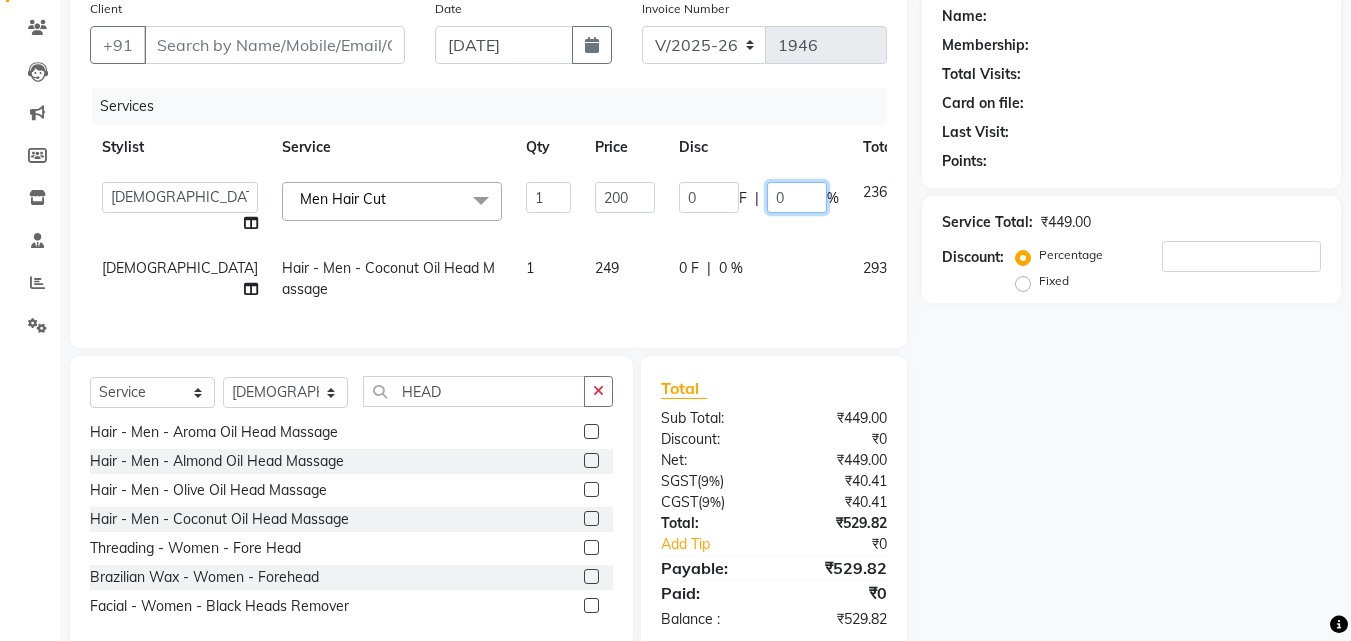 click on "0" 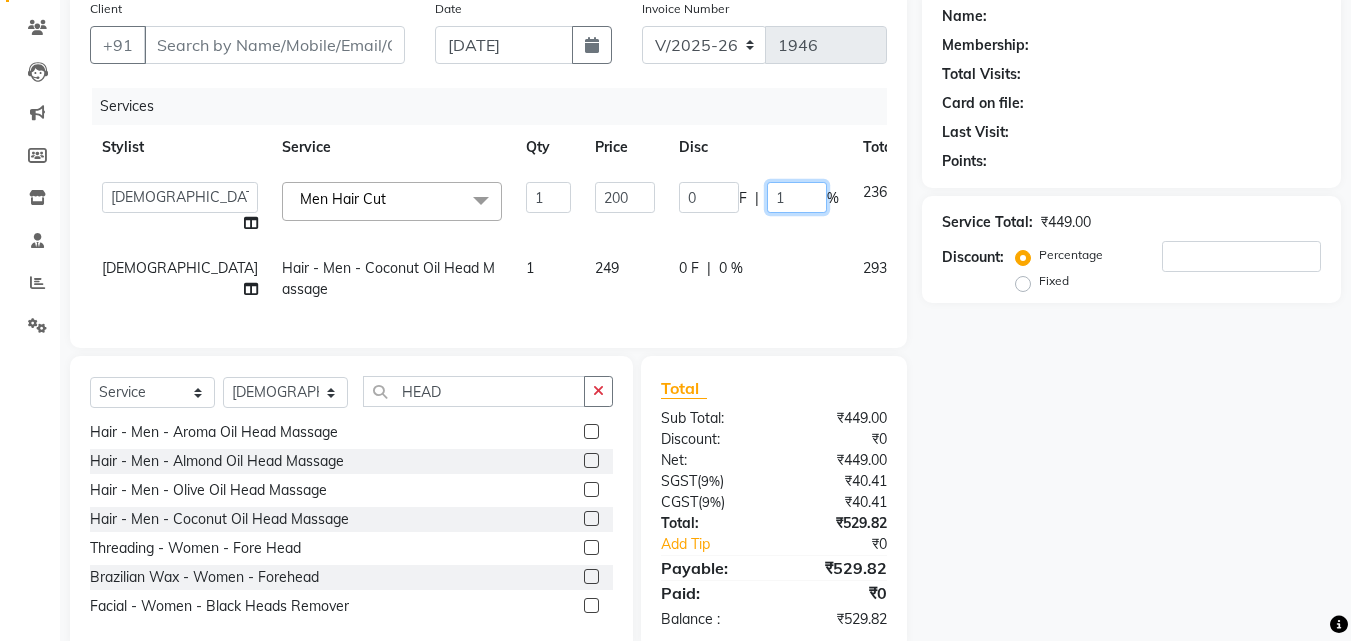 type on "15" 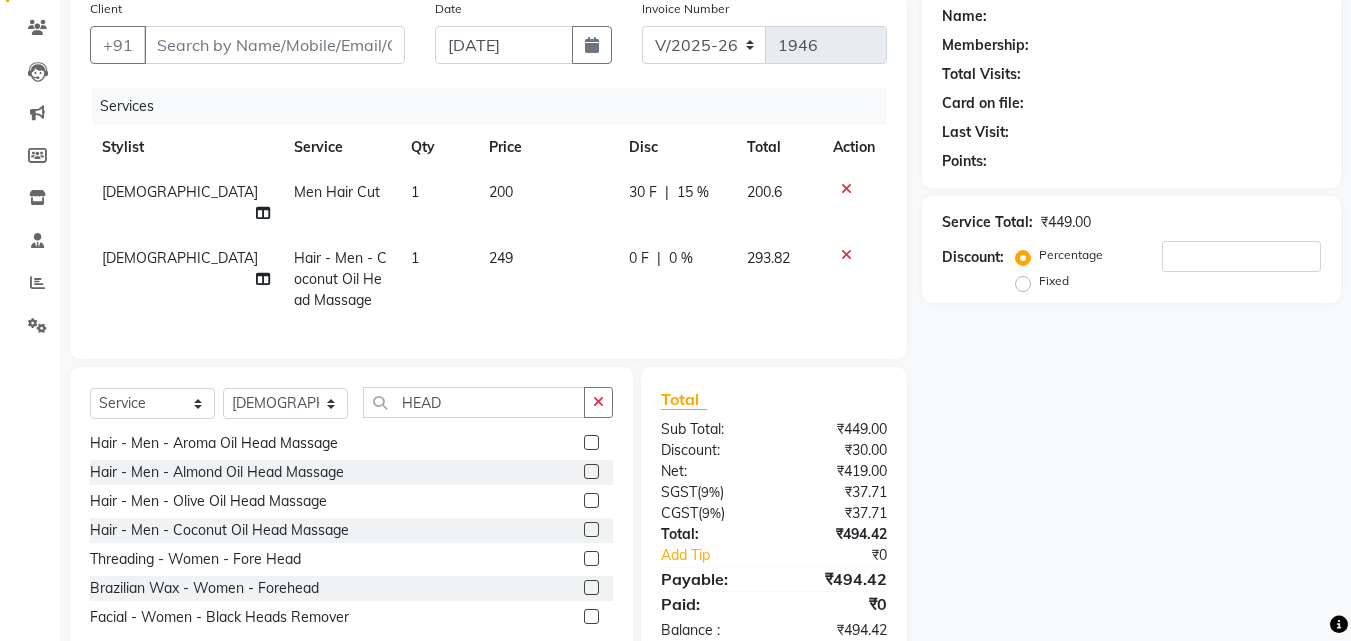 click on "Name: Membership: Total Visits: Card on file: Last Visit:  Points:  Service Total:  ₹449.00  Discount:  Percentage   Fixed" 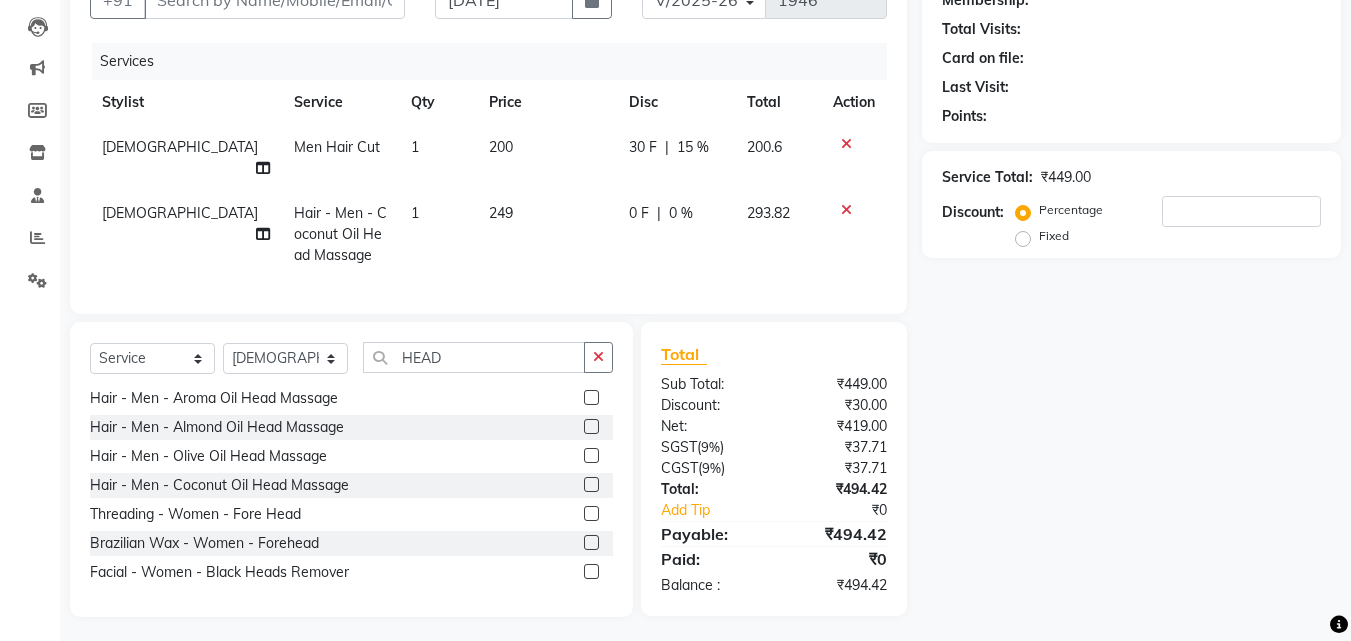 scroll, scrollTop: 0, scrollLeft: 0, axis: both 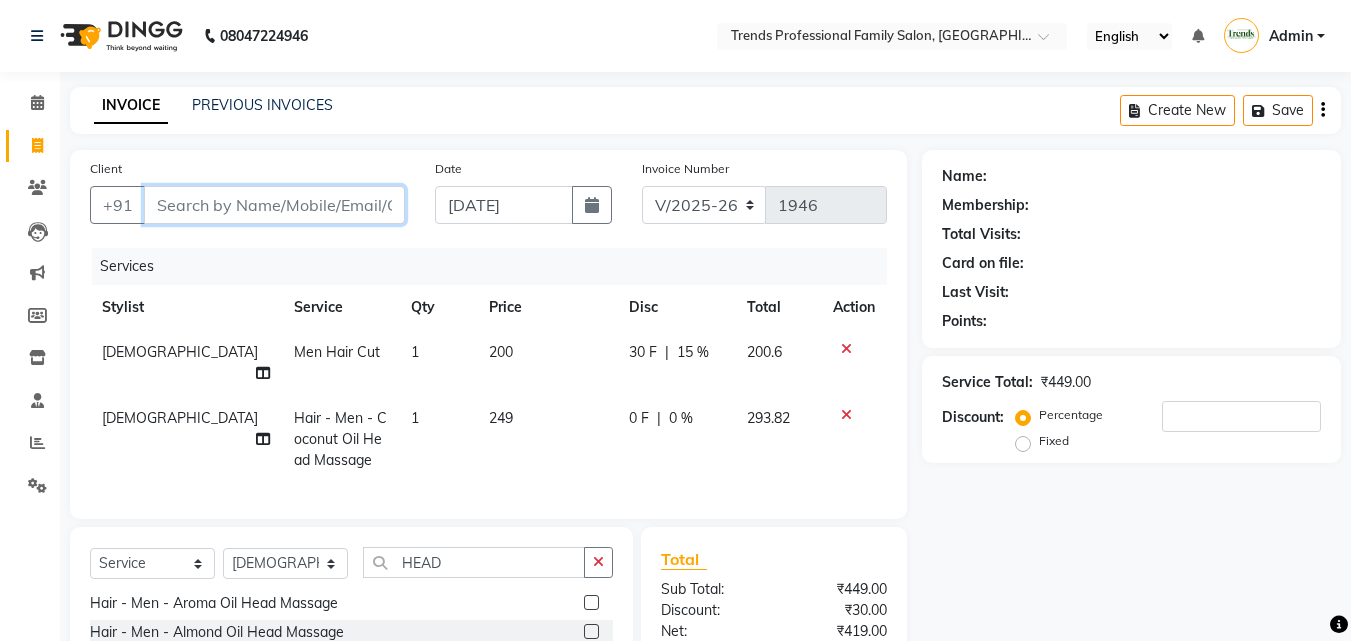 click on "Client" at bounding box center [274, 205] 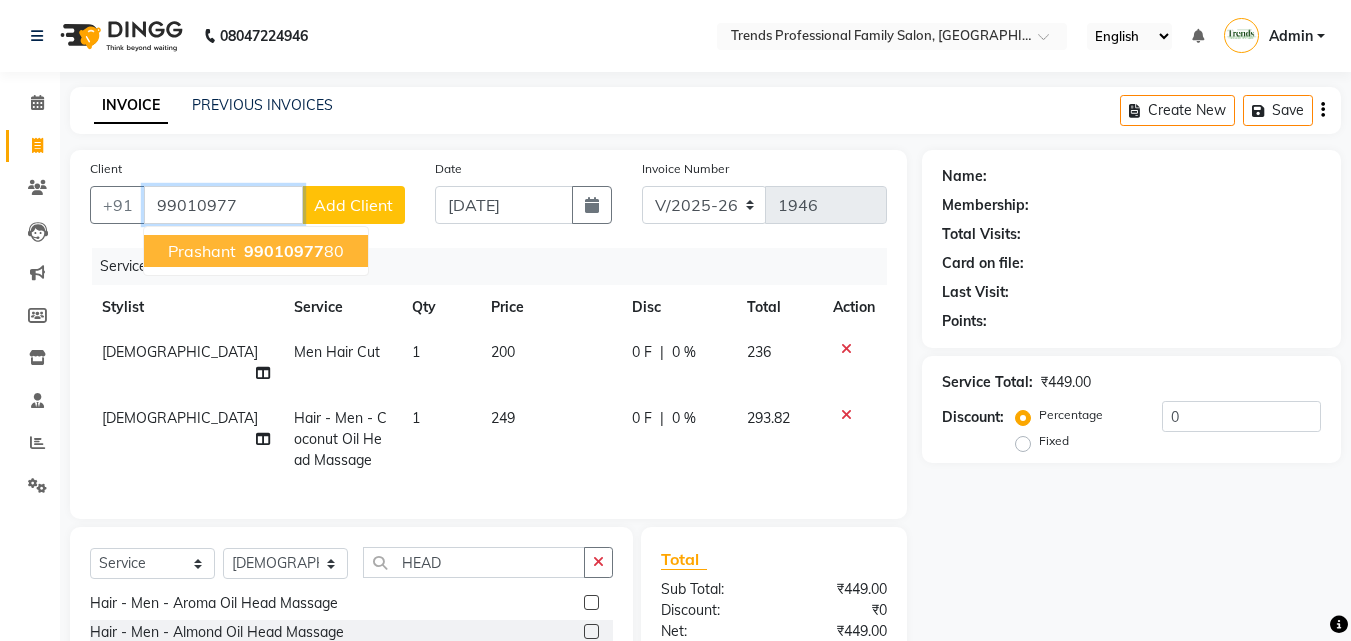 click on "99010977" at bounding box center [284, 251] 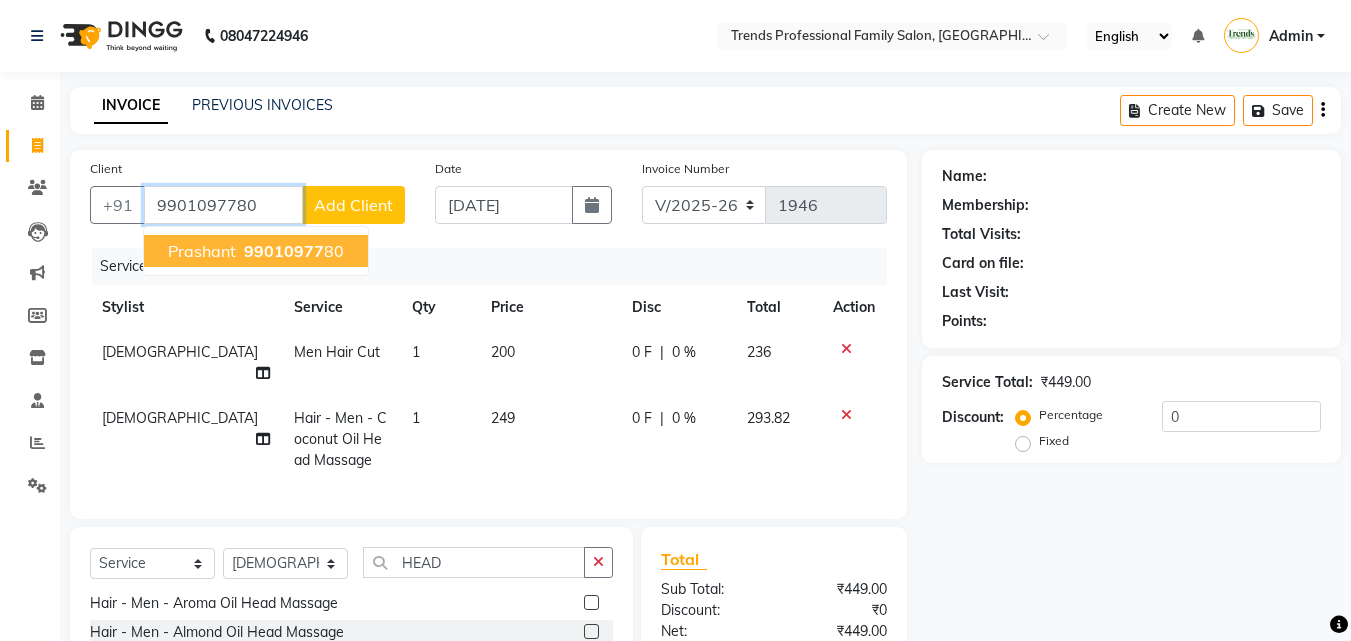 type on "9901097780" 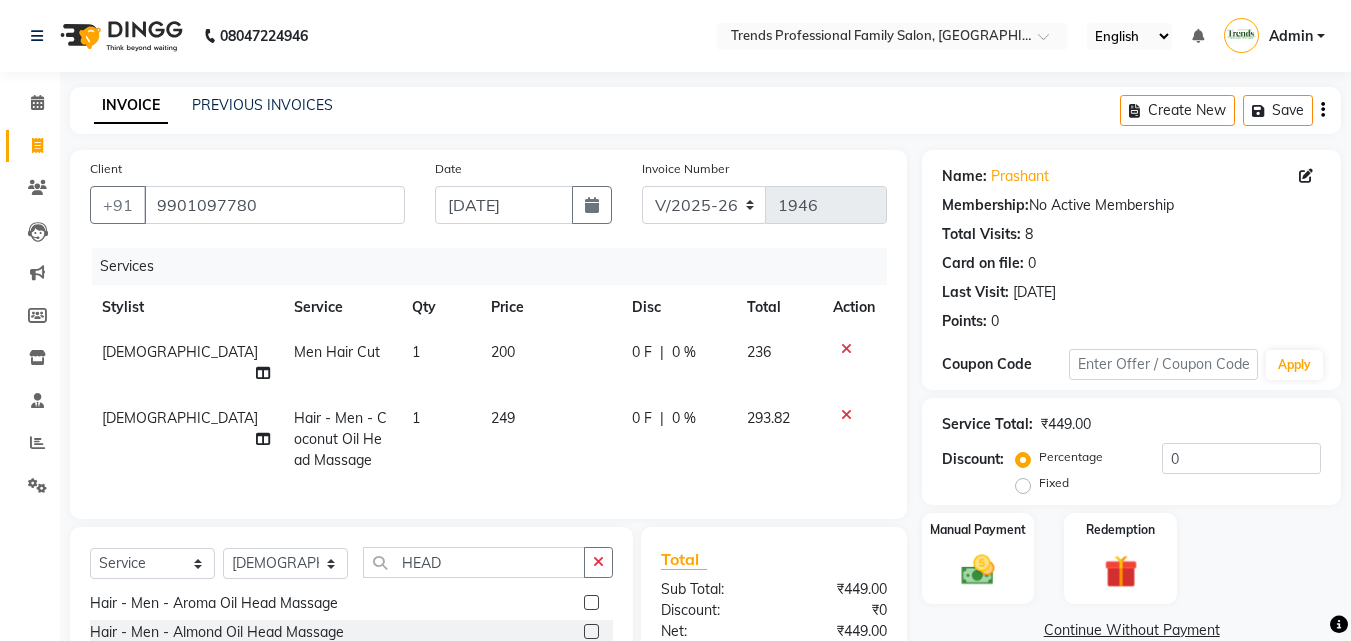 click on "0 F | 0 %" 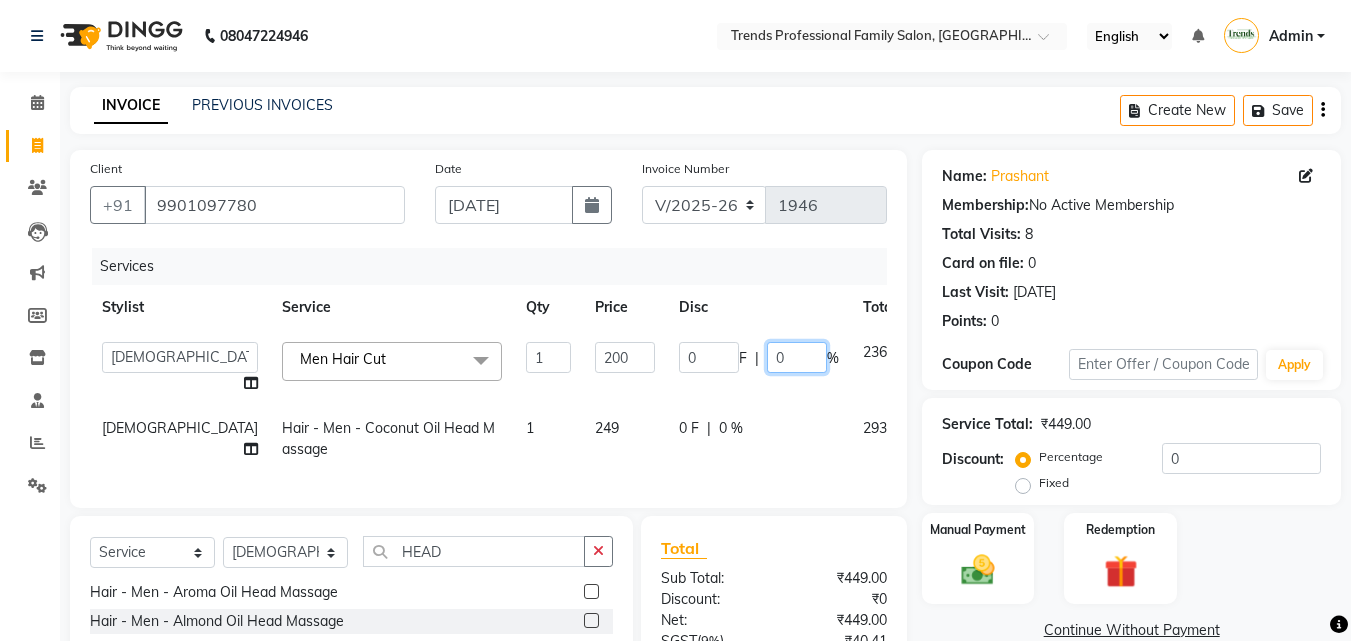 click on "0" 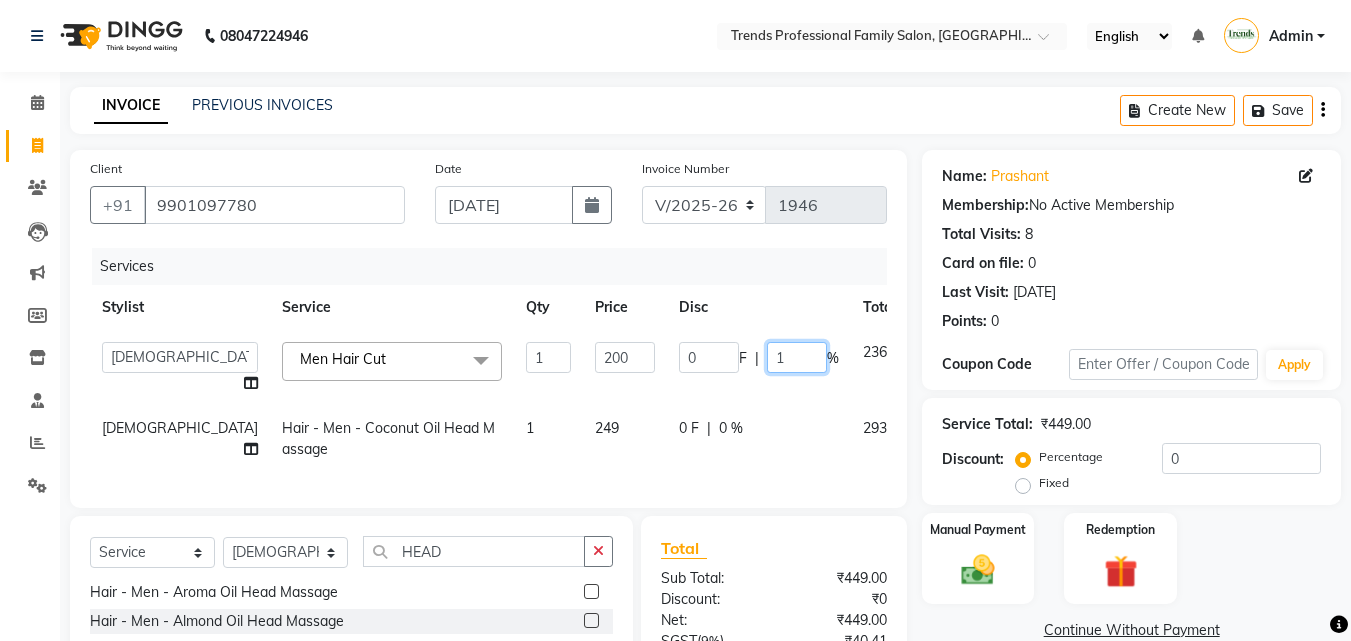 type on "15" 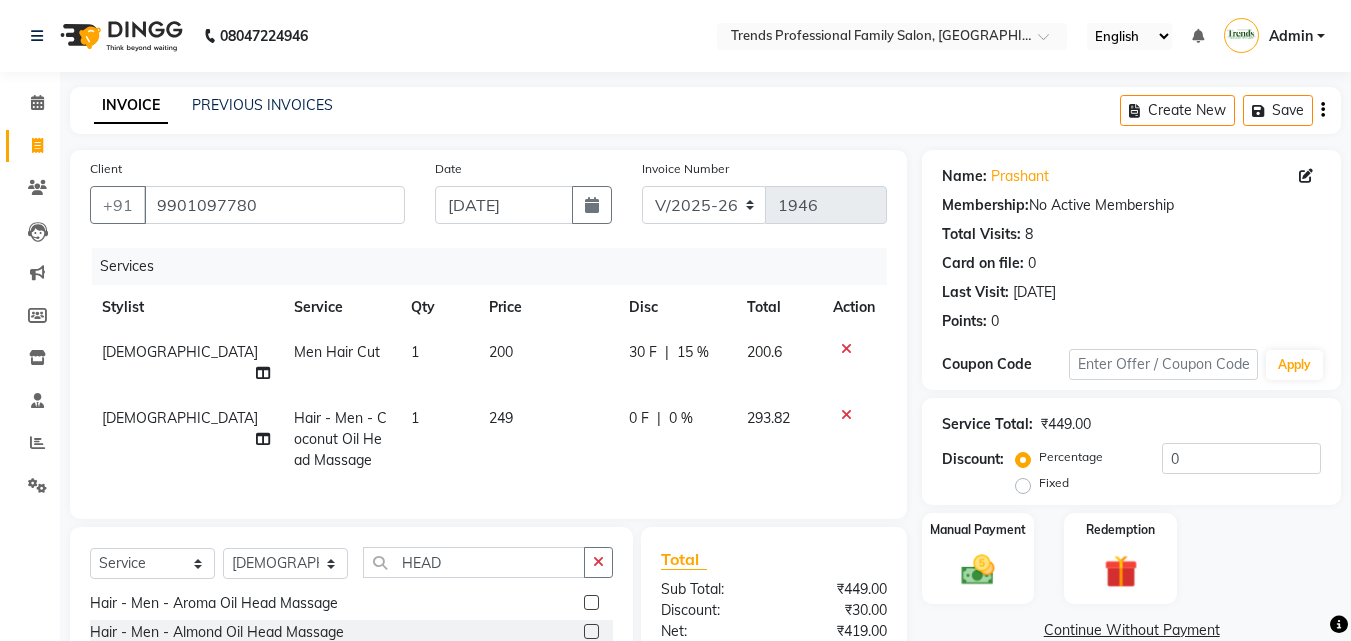 drag, startPoint x: 922, startPoint y: 384, endPoint x: 873, endPoint y: 388, distance: 49.162994 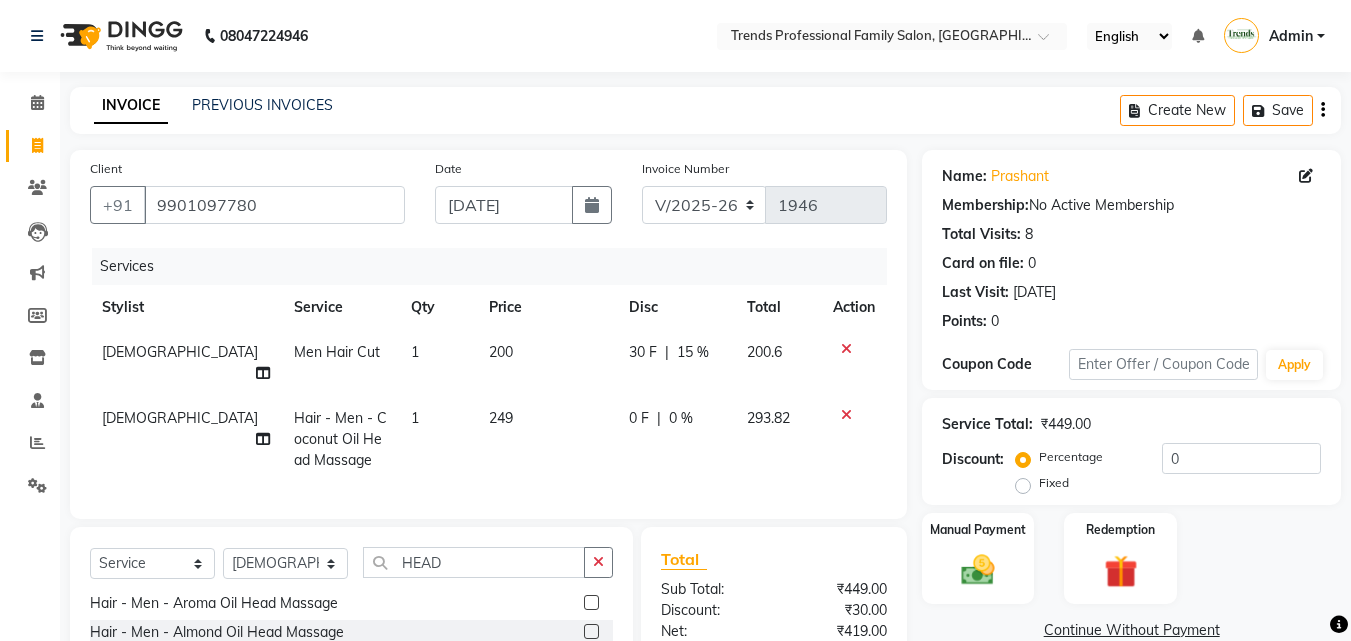 click on "Client +91 9901097780 Date 10-07-2025 Invoice Number V/2025 V/2025-26 1946 Services Stylist Service Qty Price Disc Total Action SHIVA Men Hair Cut 1 200 30 F | 15 % 200.6 SHIVA Hair - Men - Coconut Oil Head Massage 1 249 0 F | 0 % 293.82" 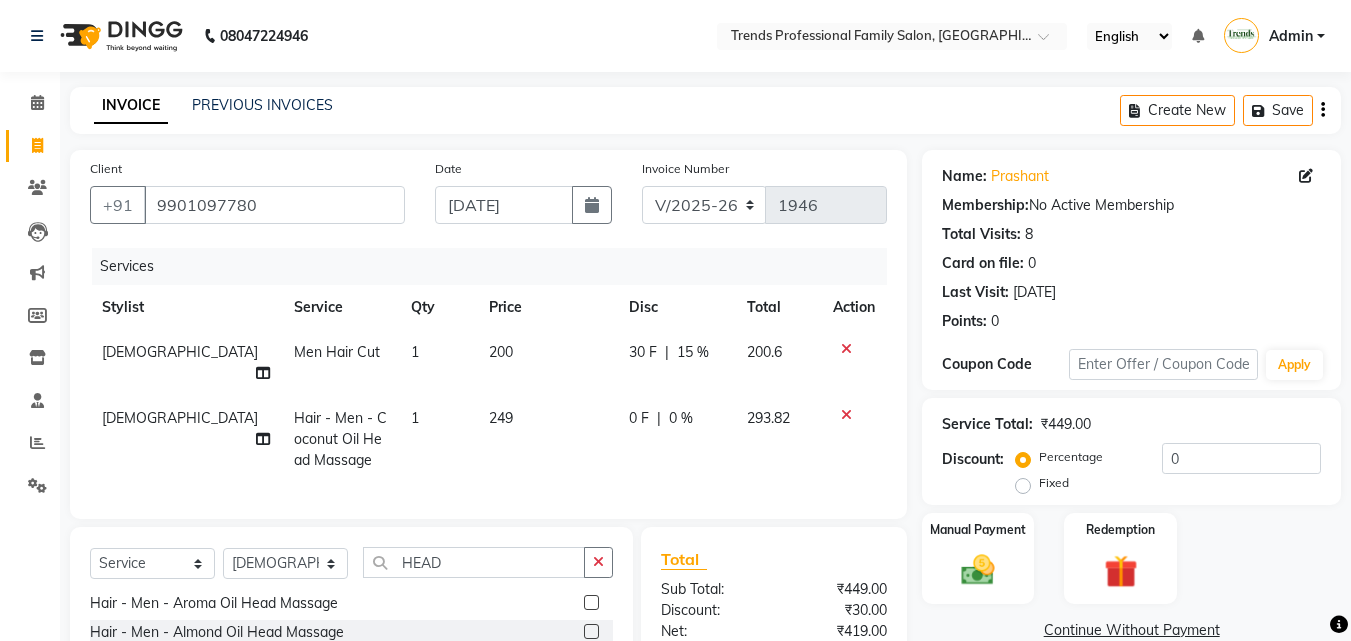scroll, scrollTop: 205, scrollLeft: 0, axis: vertical 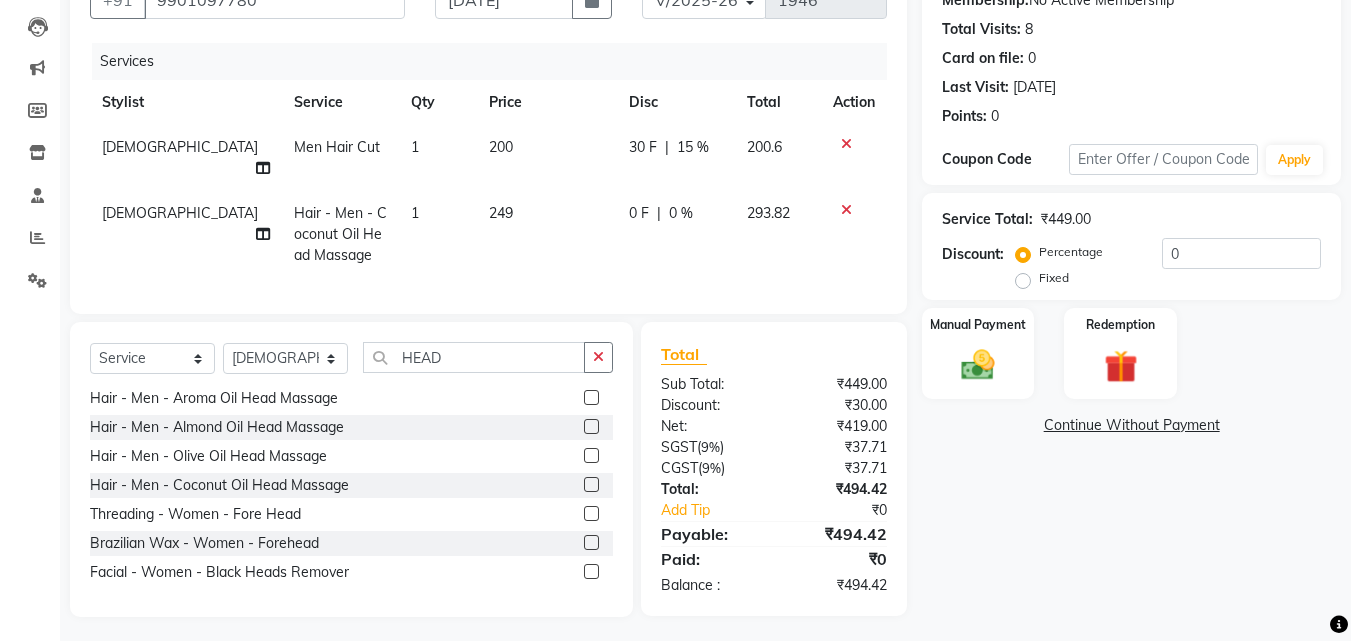 click on "[DEMOGRAPHIC_DATA]" 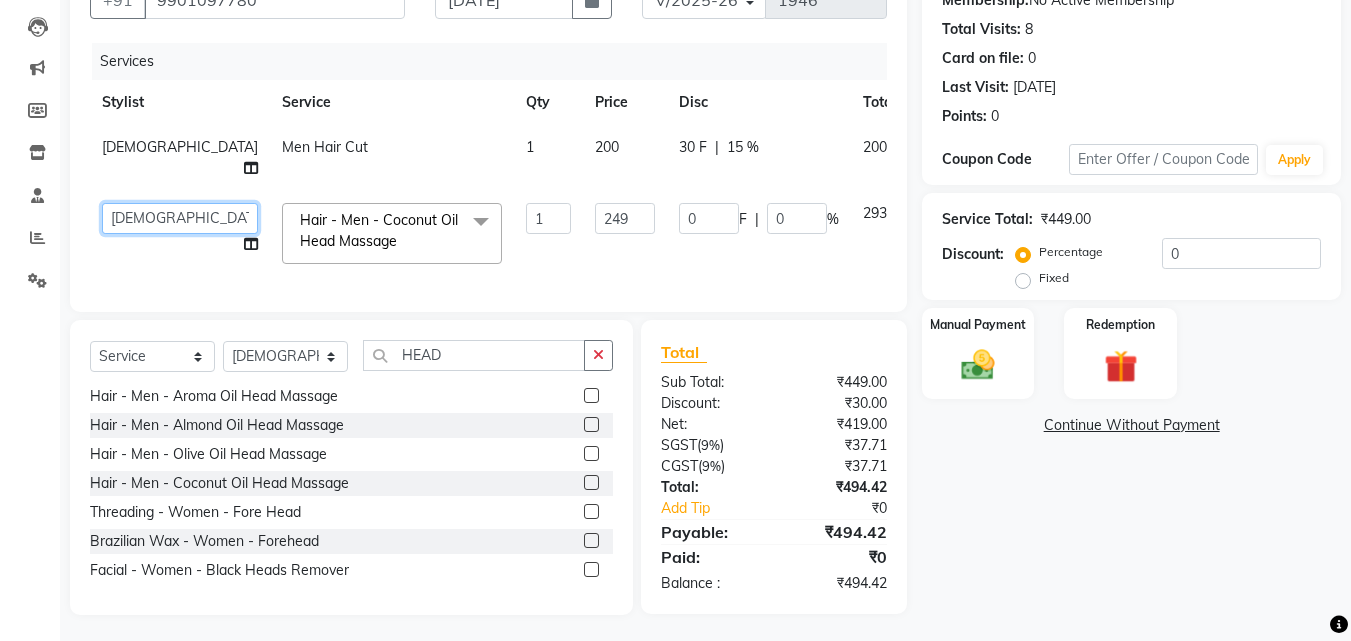 click on "ANITHA   CHAITANYA   IMRAN KHAN   MUSKHAN   RUSTHAM   SEEMA   SHIVA   SOURAV   Sumika   Trends" 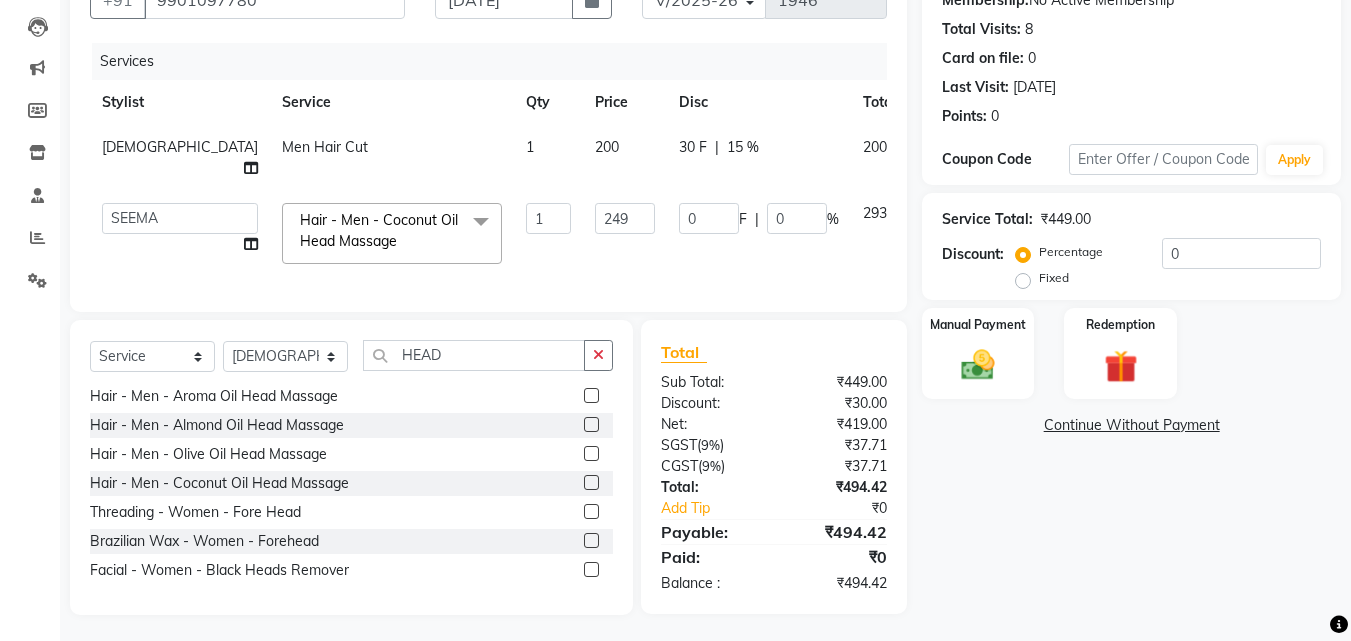 select on "63524" 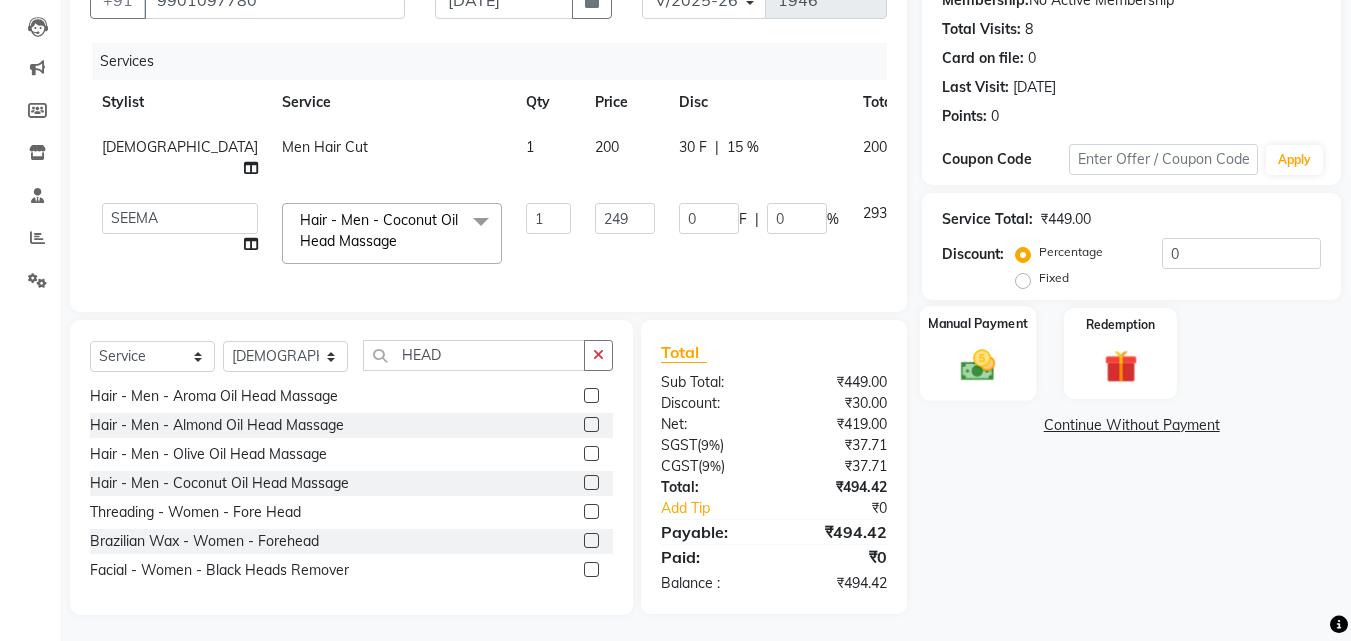 click on "Manual Payment" 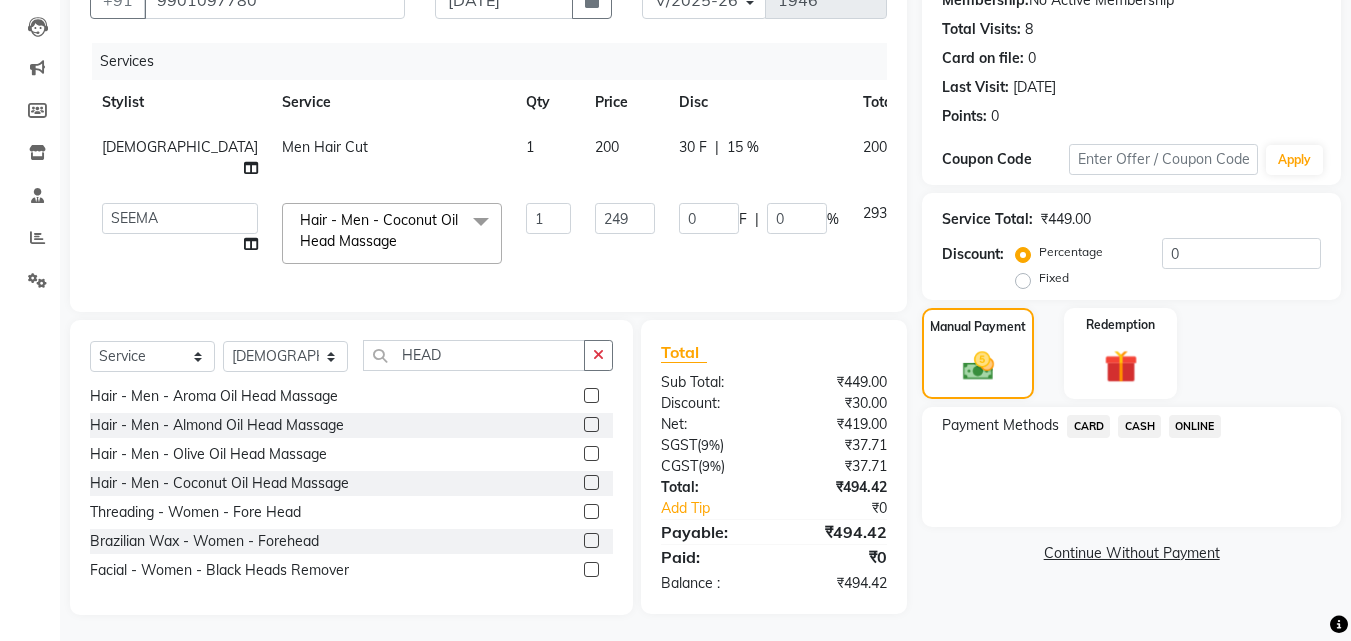 click on "ONLINE" 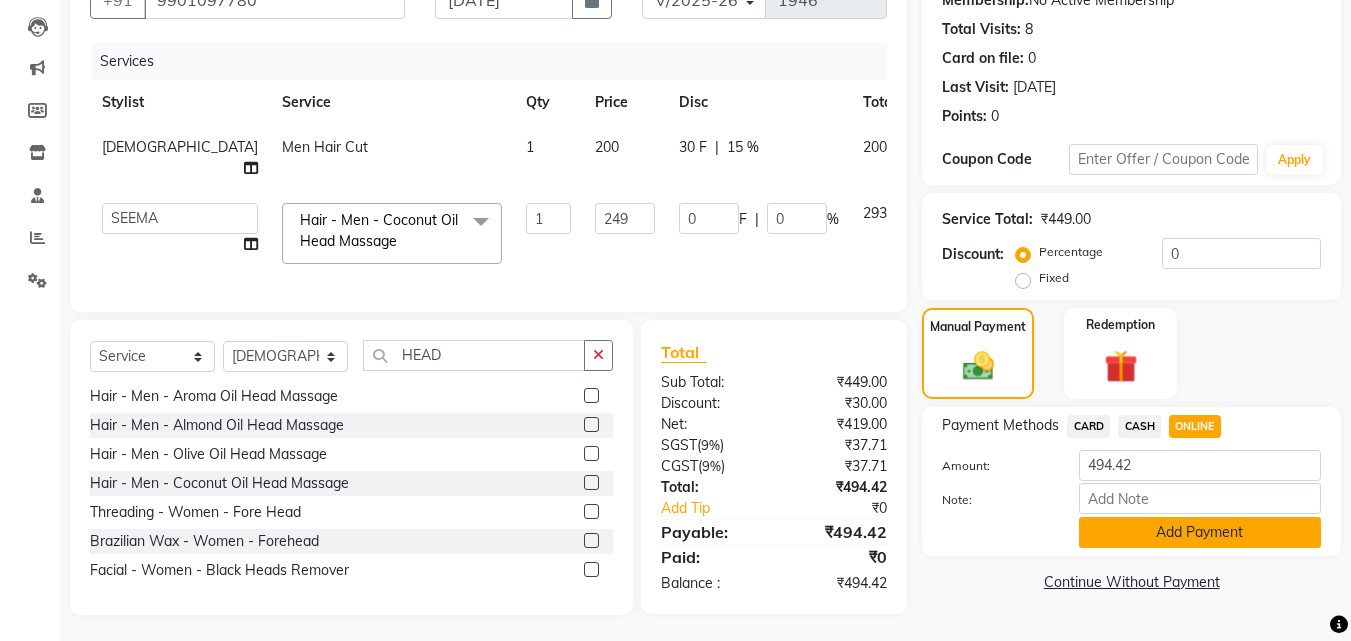 click on "Add Payment" 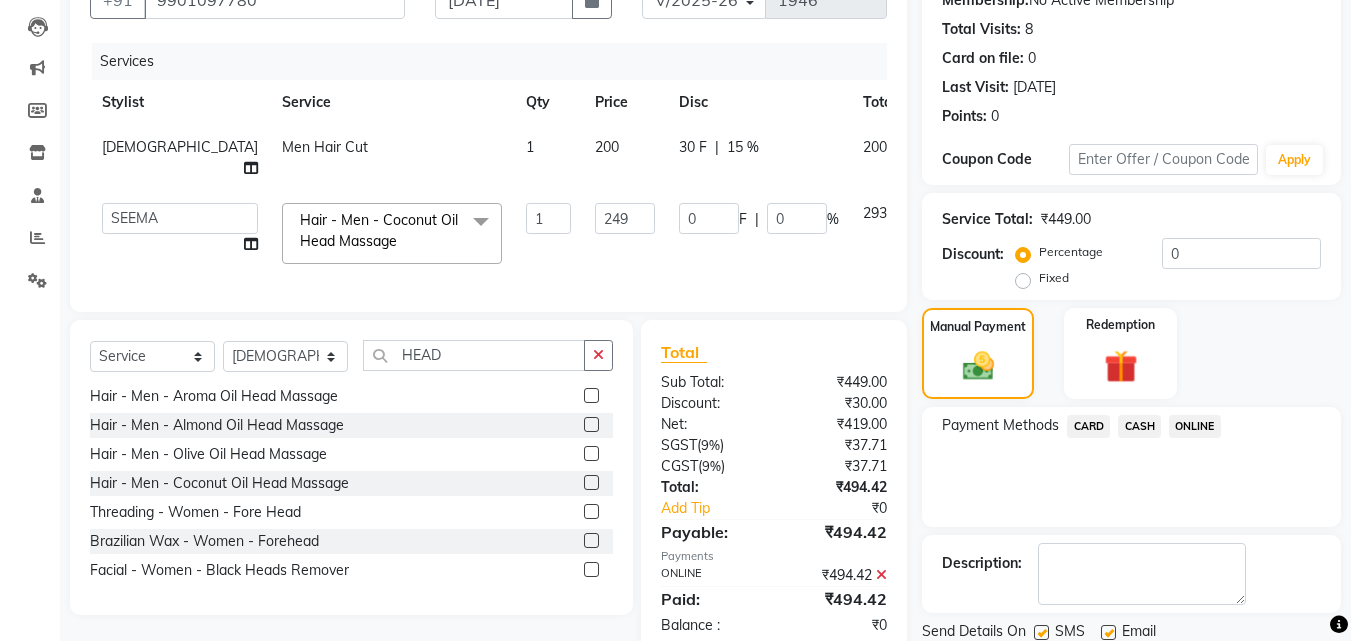 scroll, scrollTop: 275, scrollLeft: 0, axis: vertical 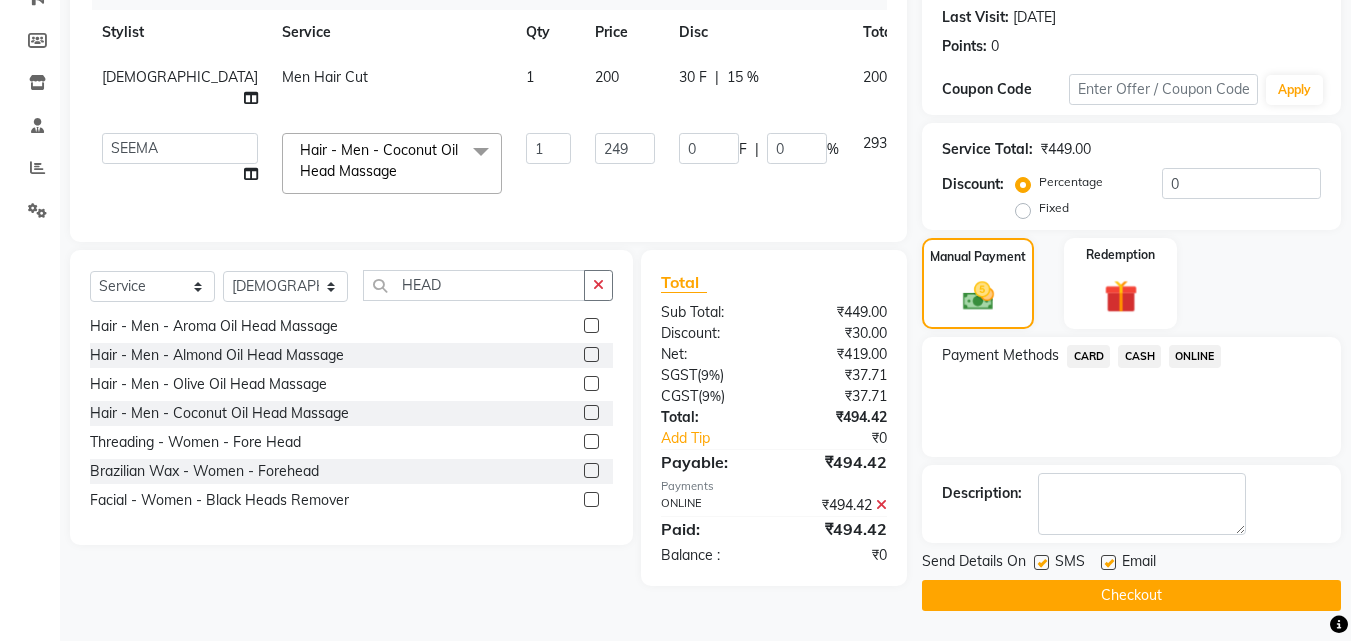 click on "ONLINE" 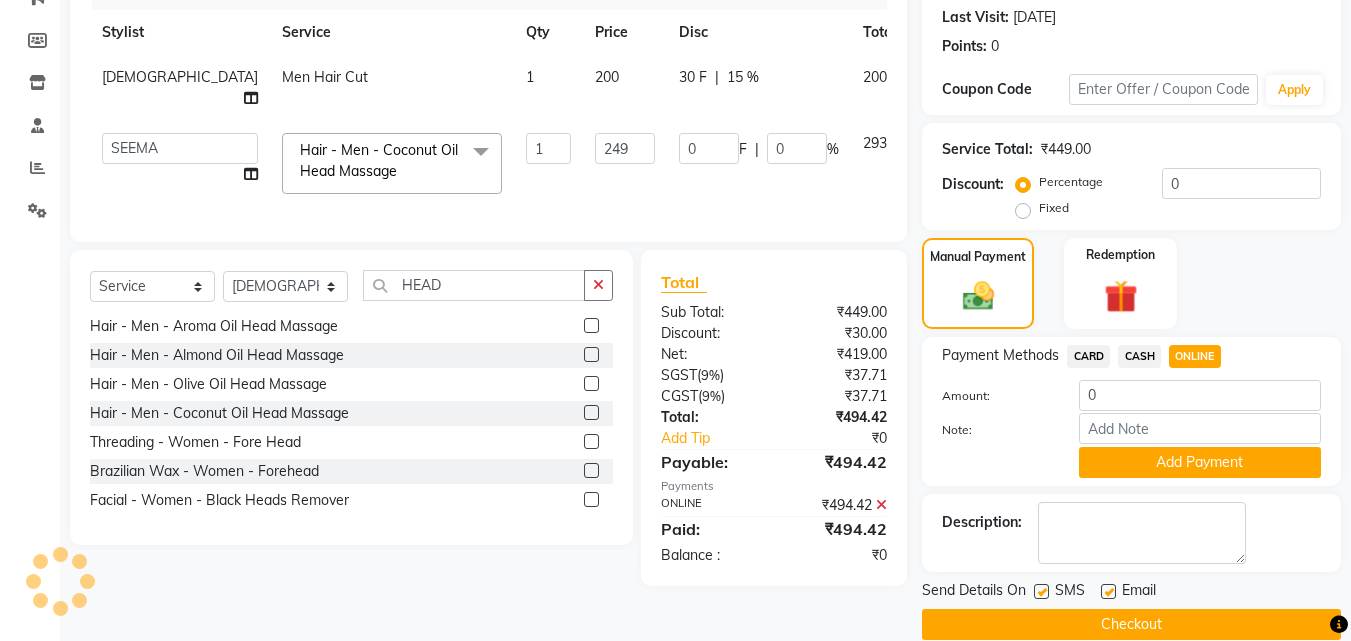 click on "Manual Payment Redemption" 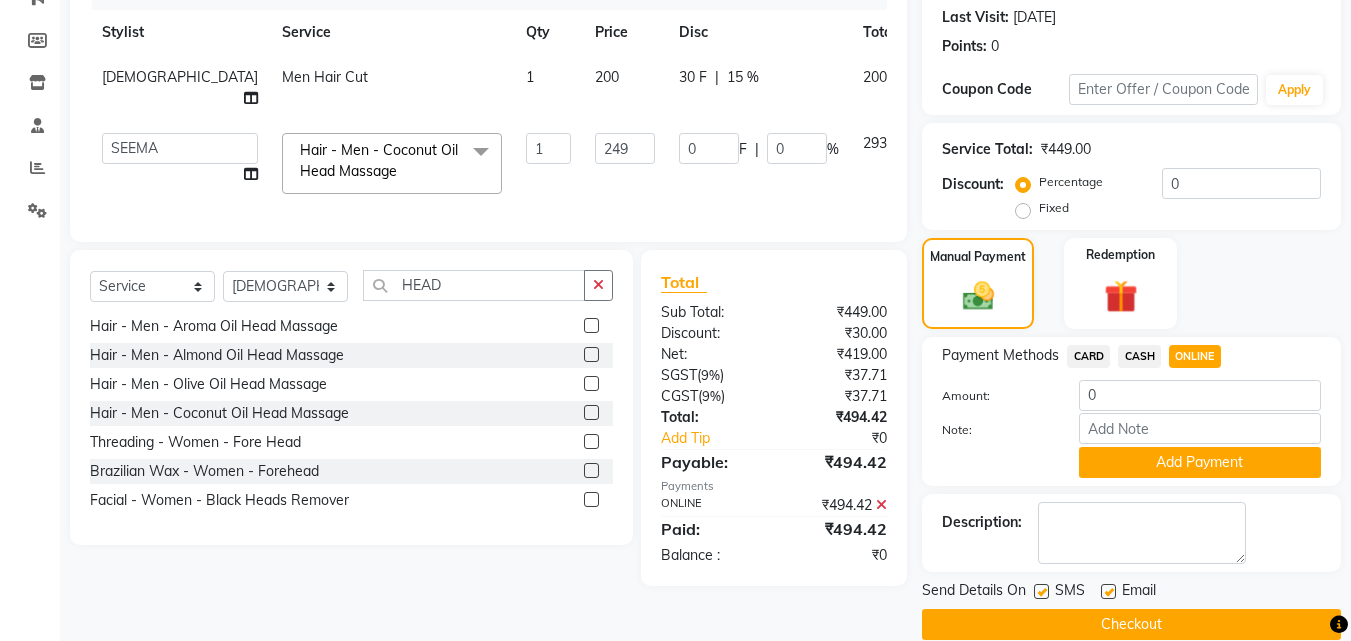 click 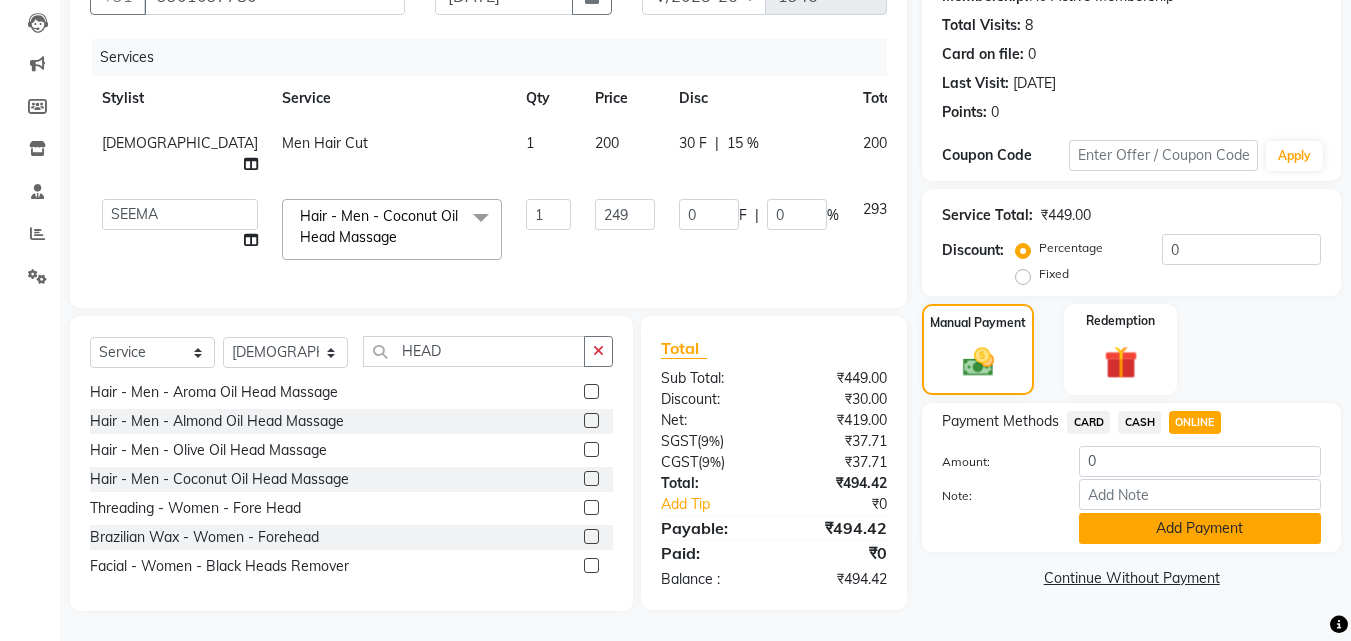 click on "Add Payment" 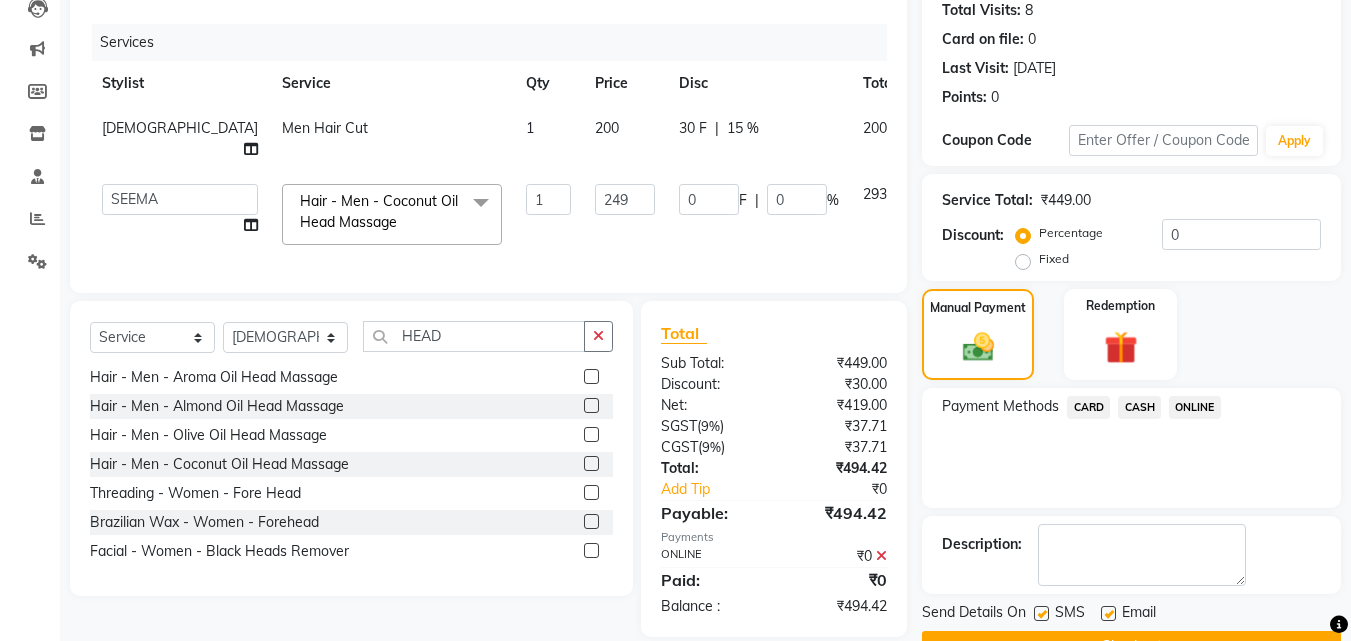 scroll, scrollTop: 275, scrollLeft: 0, axis: vertical 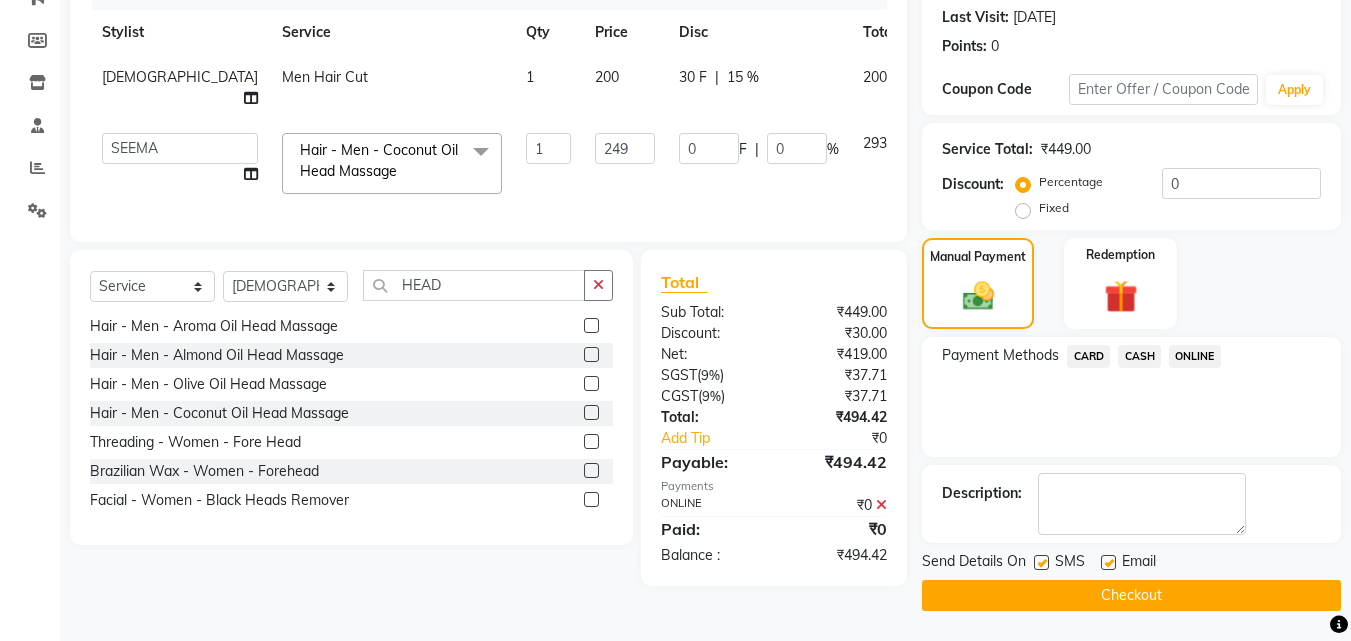 click on "Checkout" 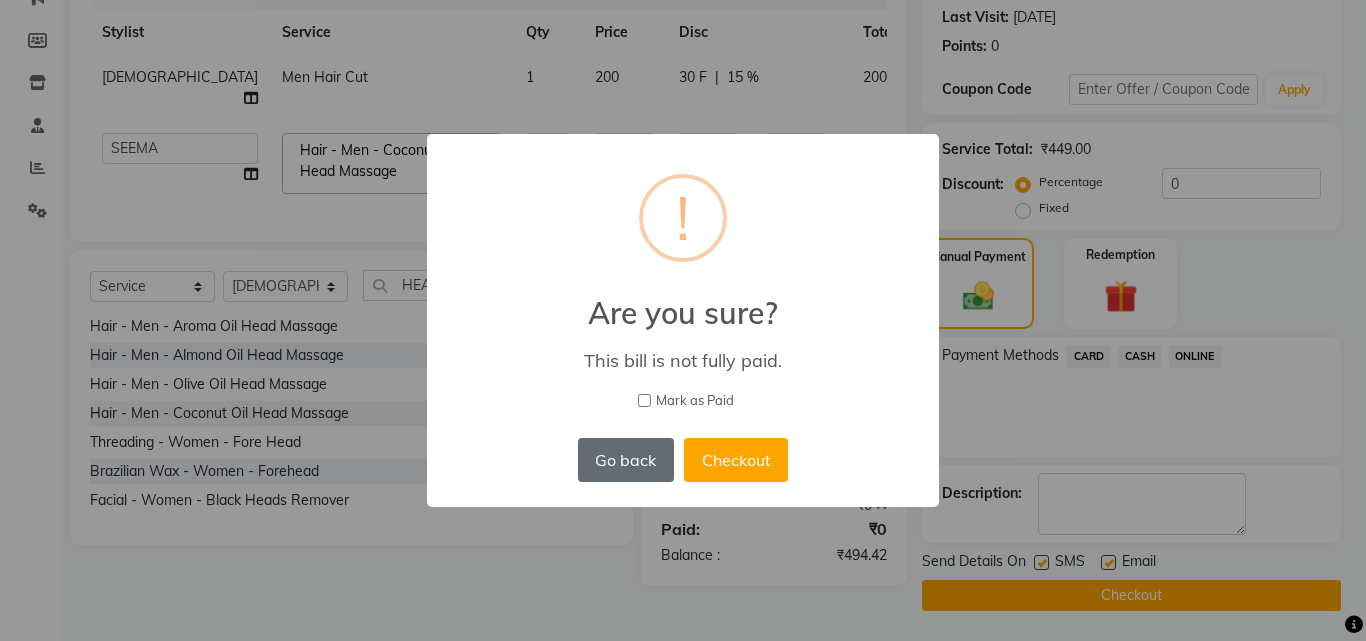 click on "Go back" at bounding box center (626, 460) 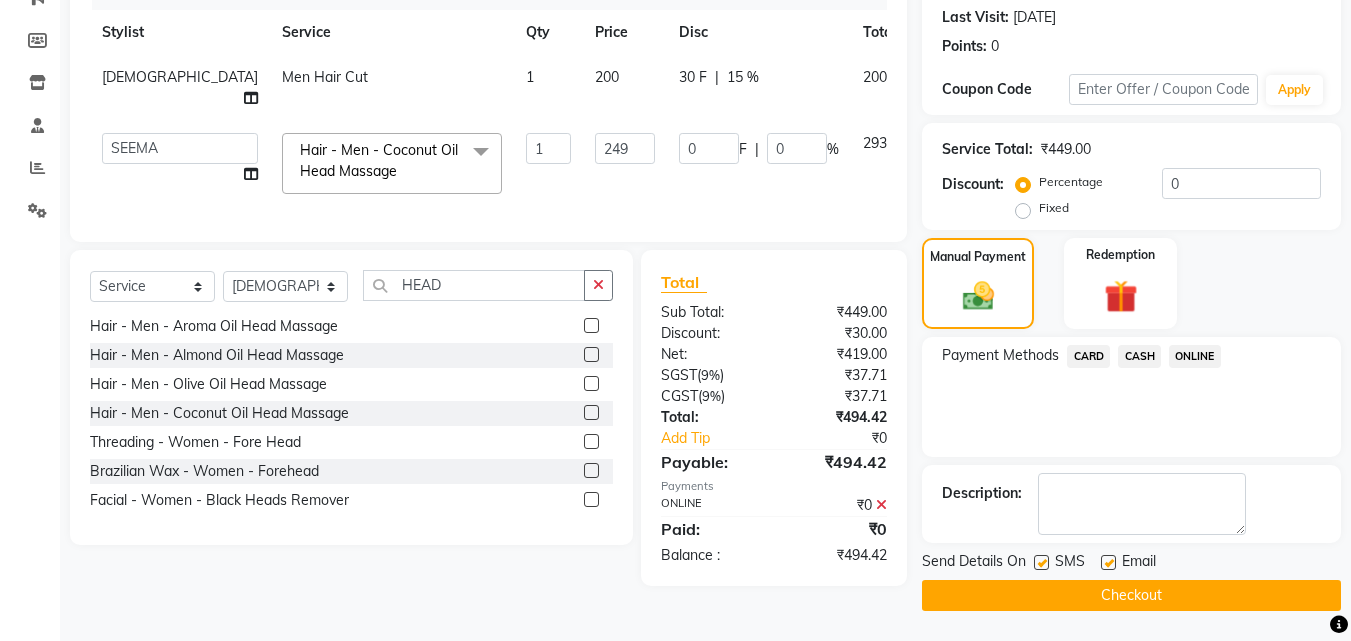 click on "ONLINE" 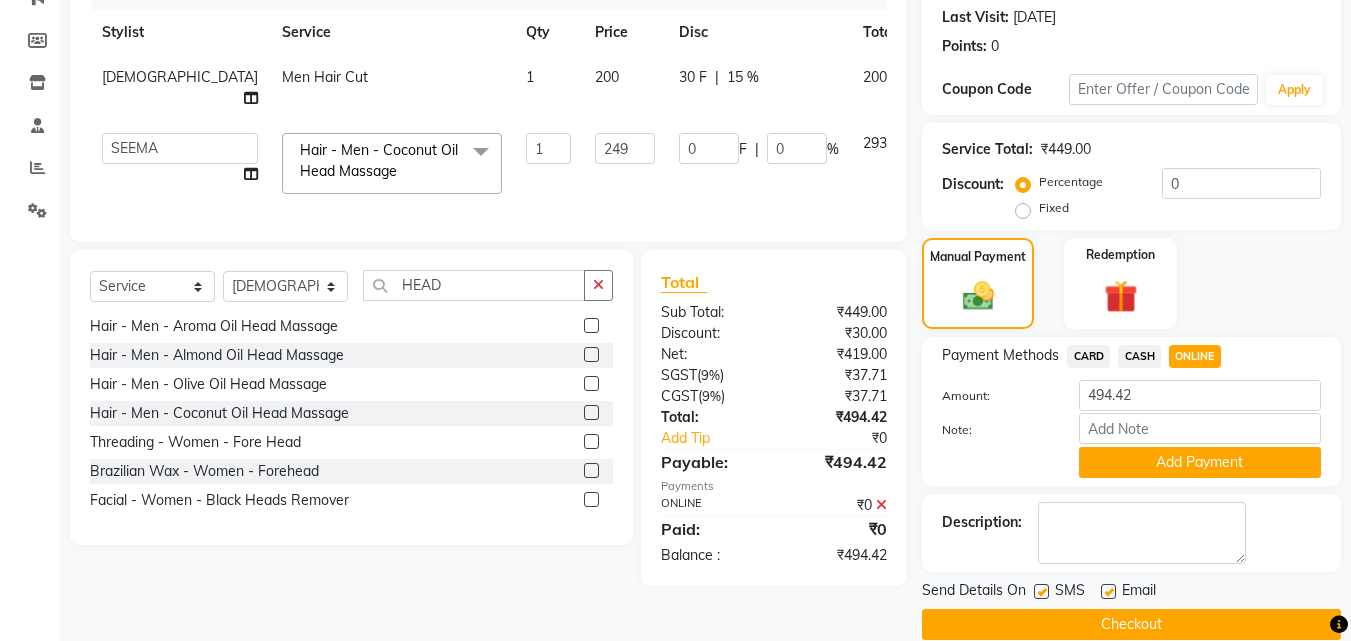 scroll, scrollTop: 304, scrollLeft: 0, axis: vertical 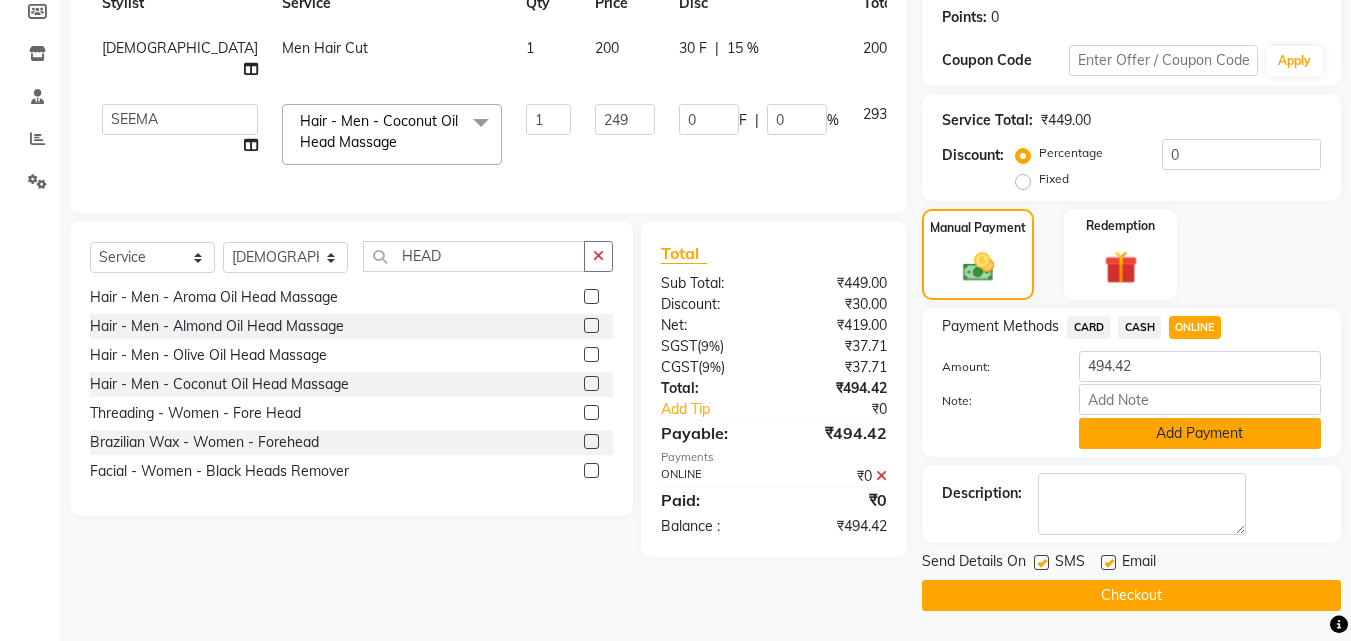 click on "Add Payment" 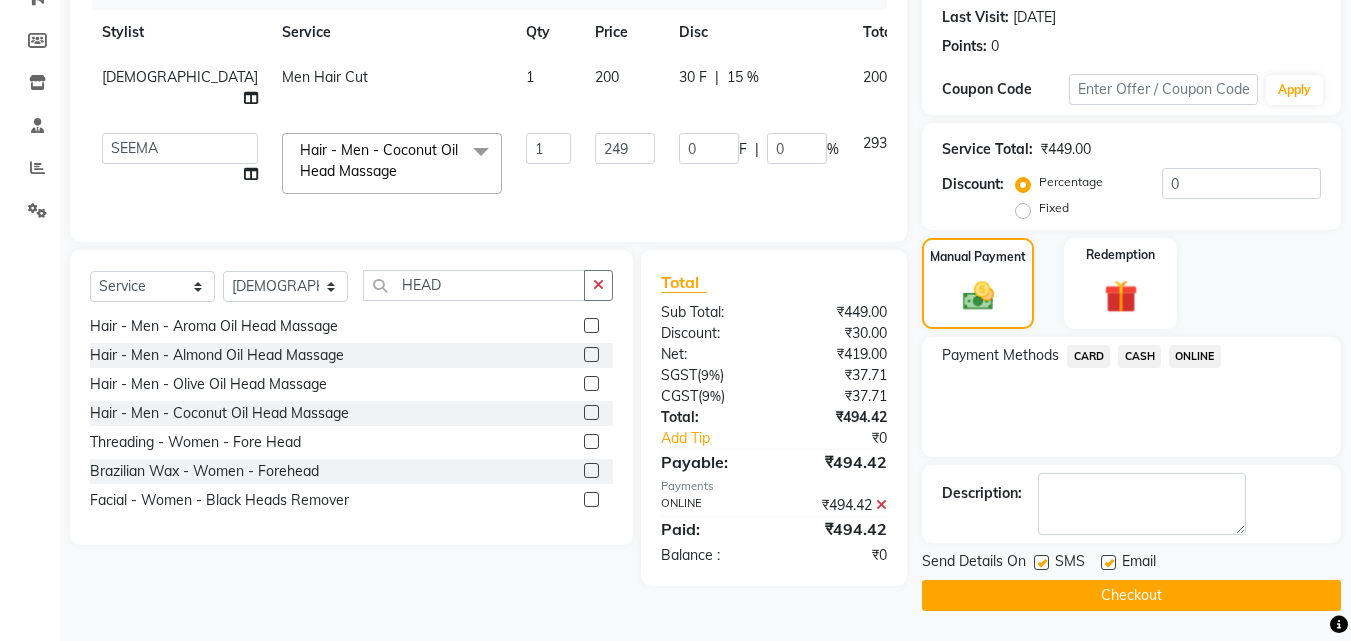 click on "Checkout" 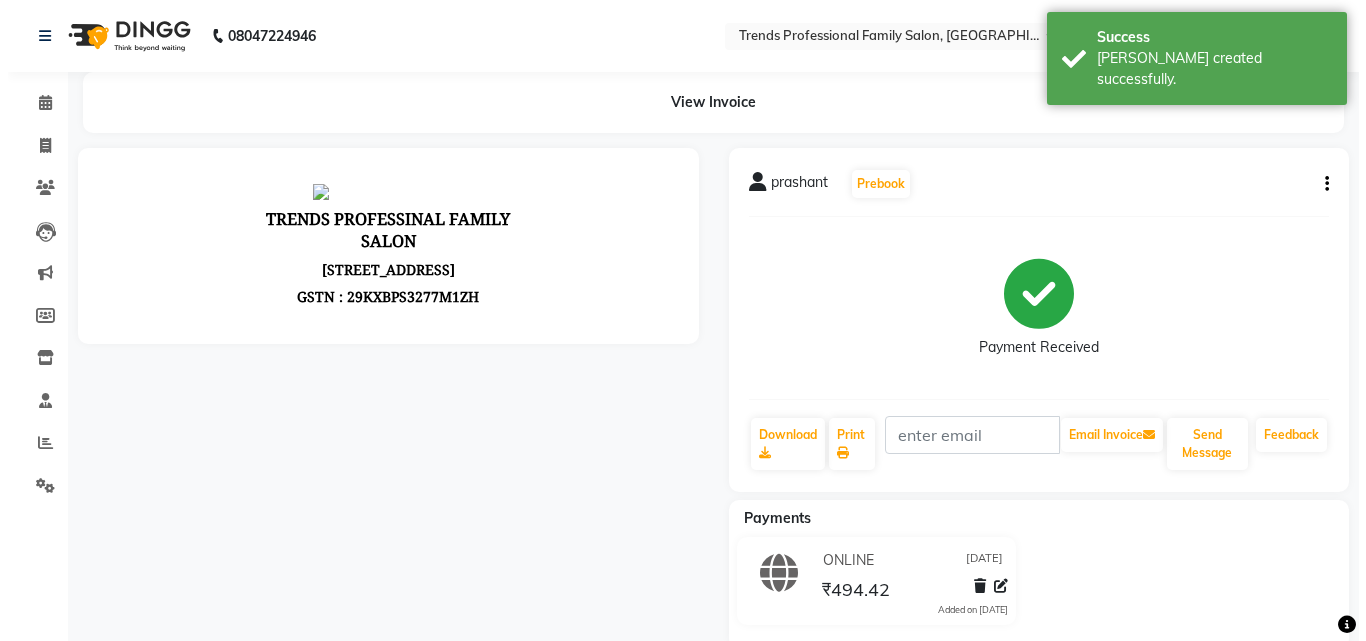 scroll, scrollTop: 0, scrollLeft: 0, axis: both 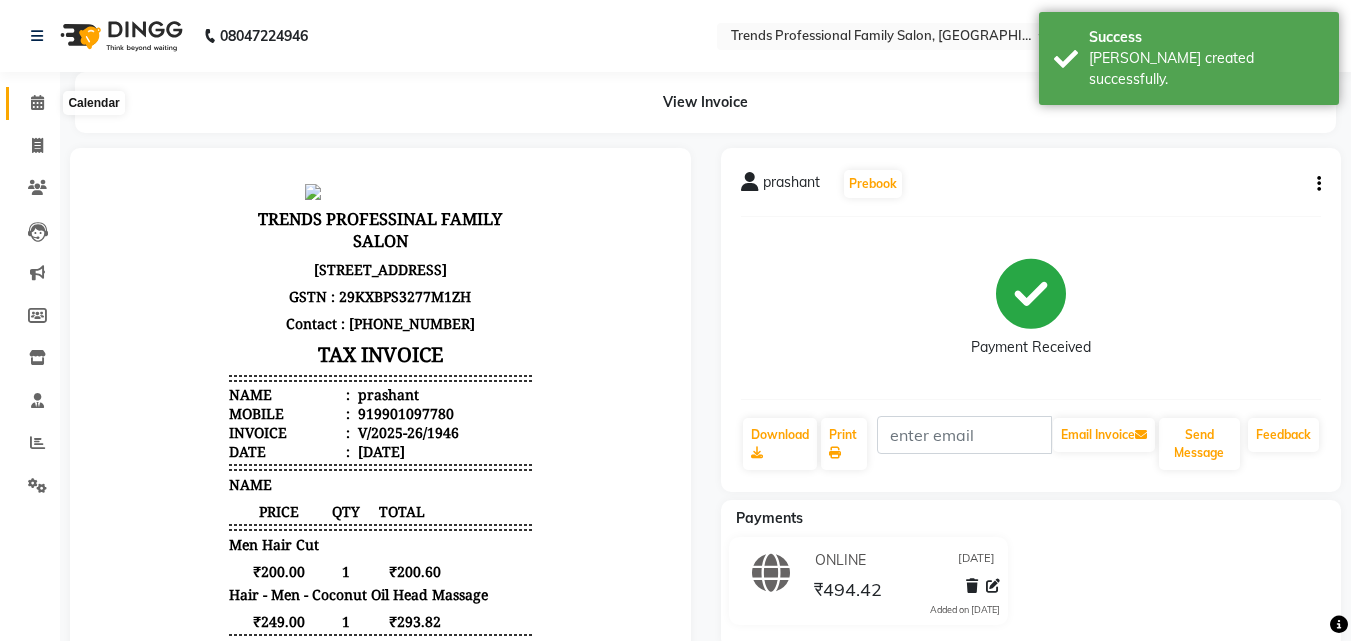 click 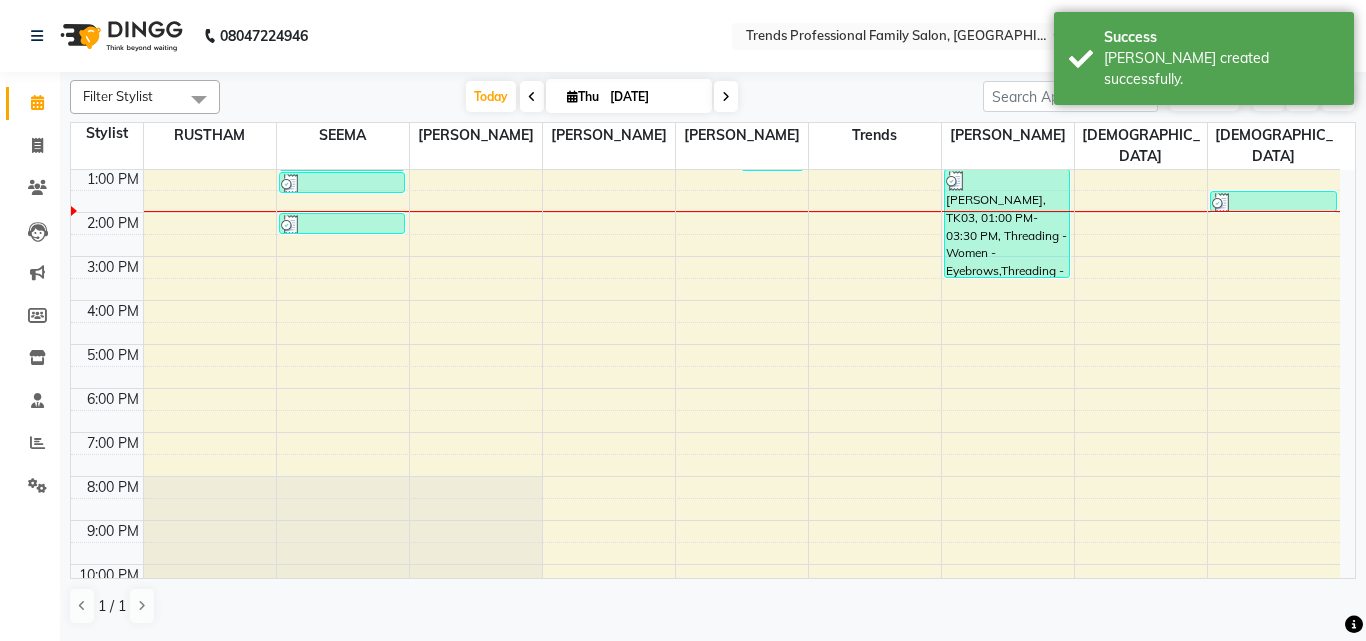 scroll, scrollTop: 0, scrollLeft: 0, axis: both 